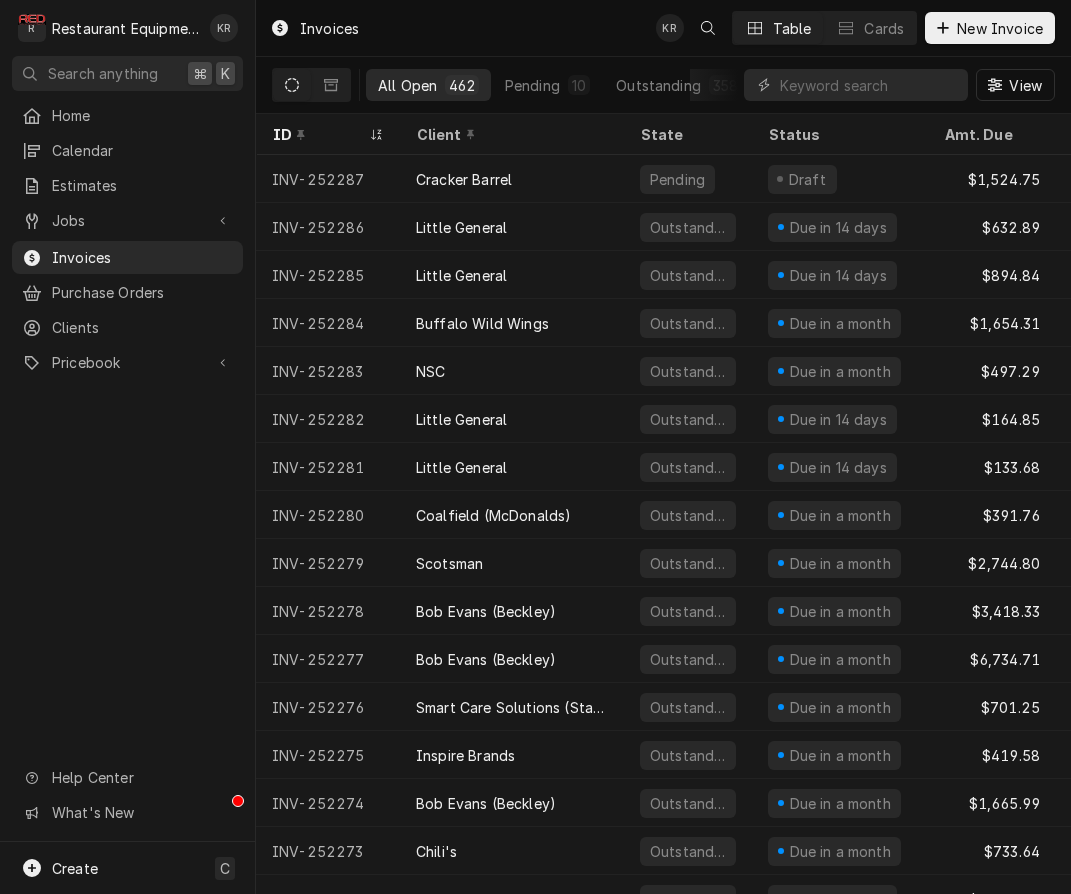 scroll, scrollTop: 0, scrollLeft: 0, axis: both 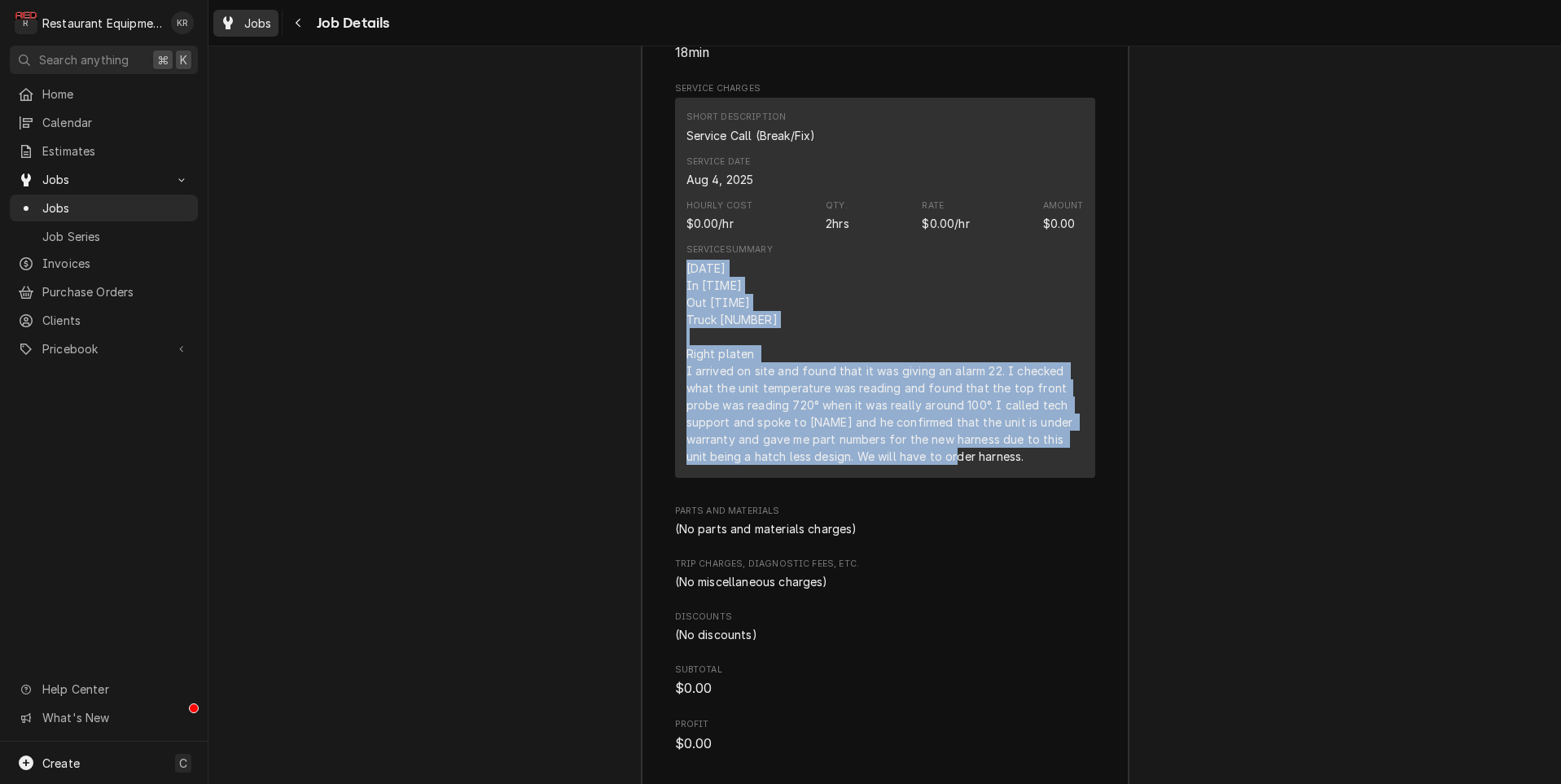 click on "Jobs" at bounding box center [258, 23] 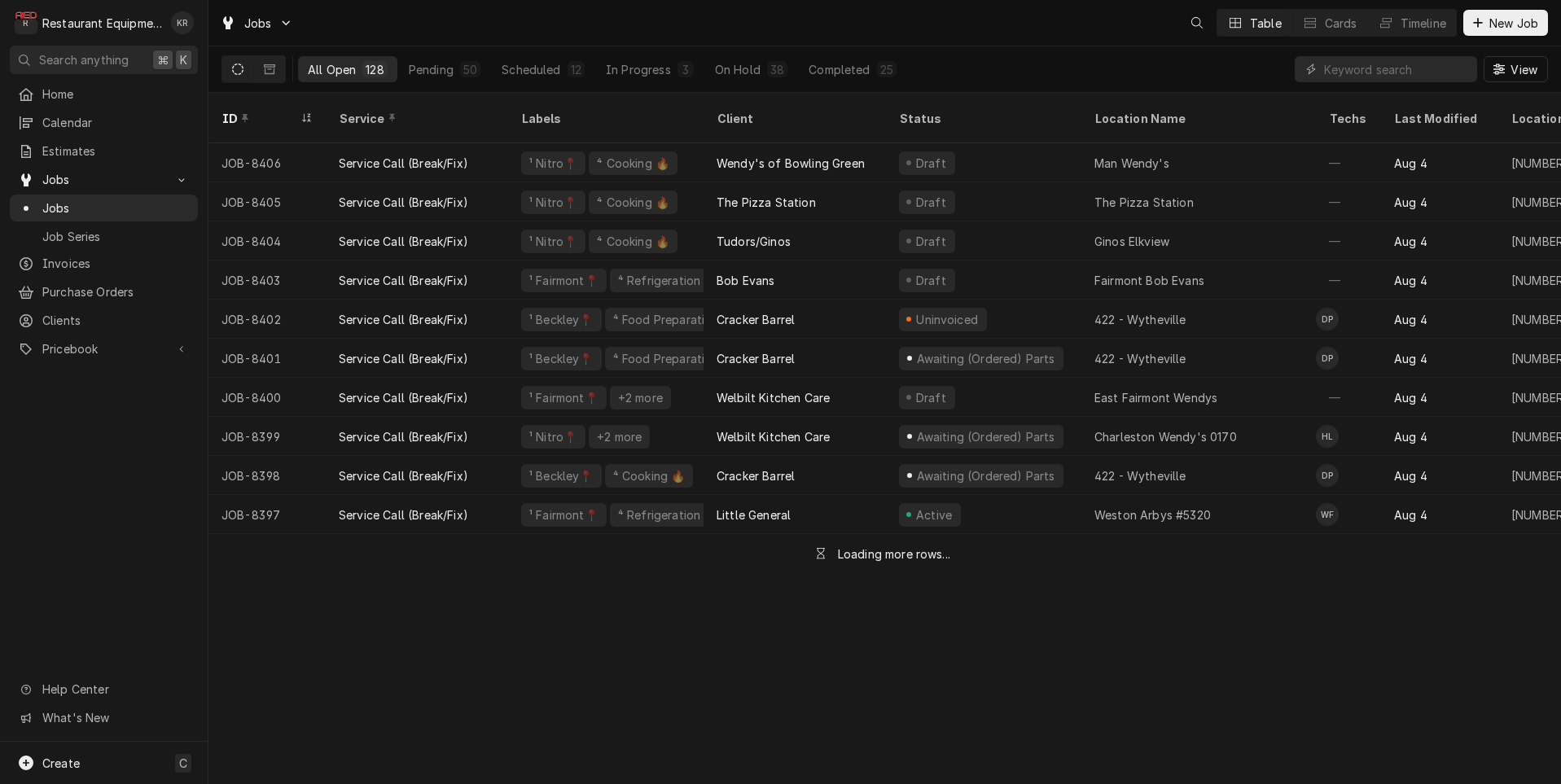 scroll, scrollTop: 0, scrollLeft: 0, axis: both 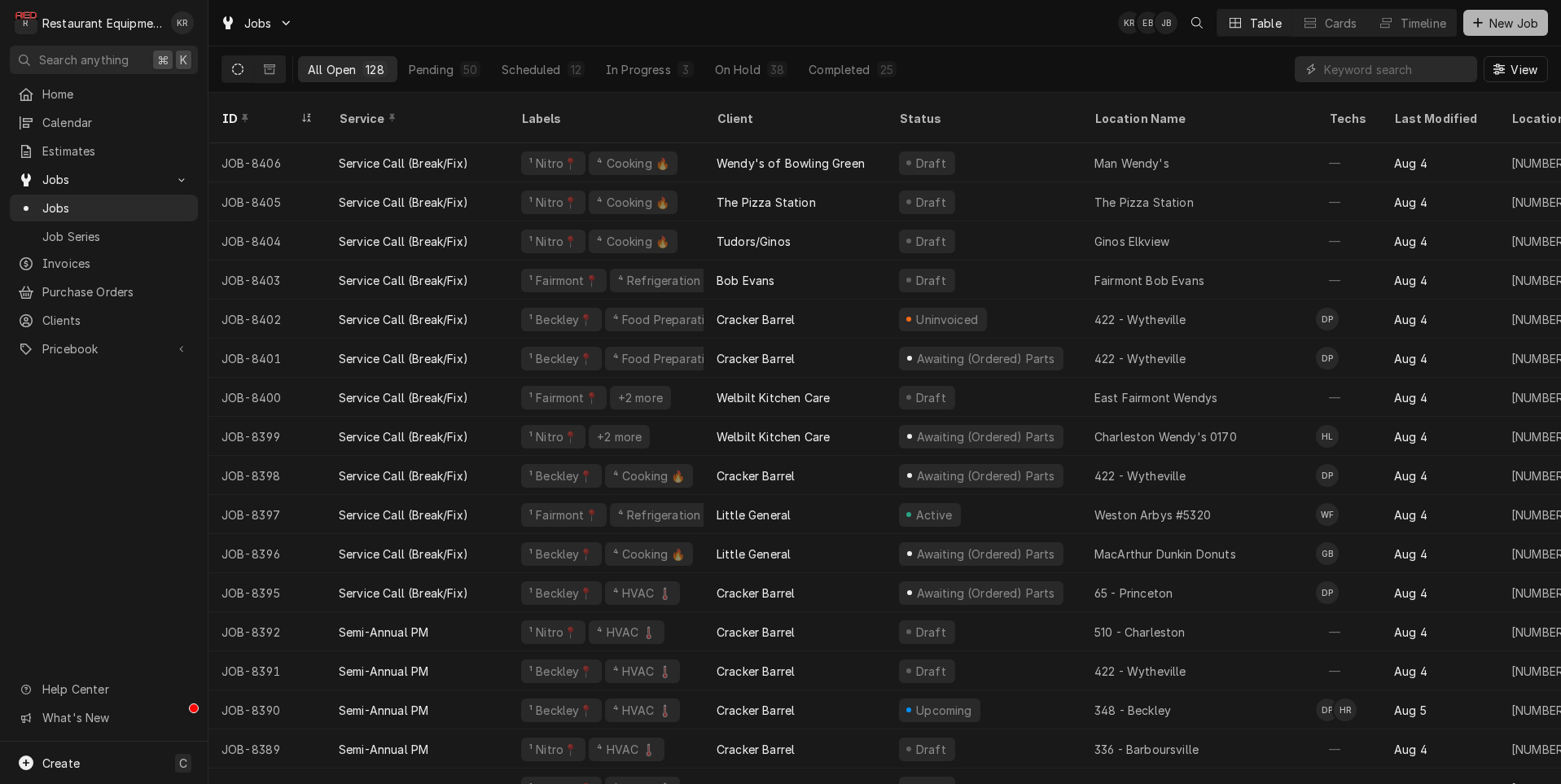 click on "New Job" at bounding box center [1514, 23] 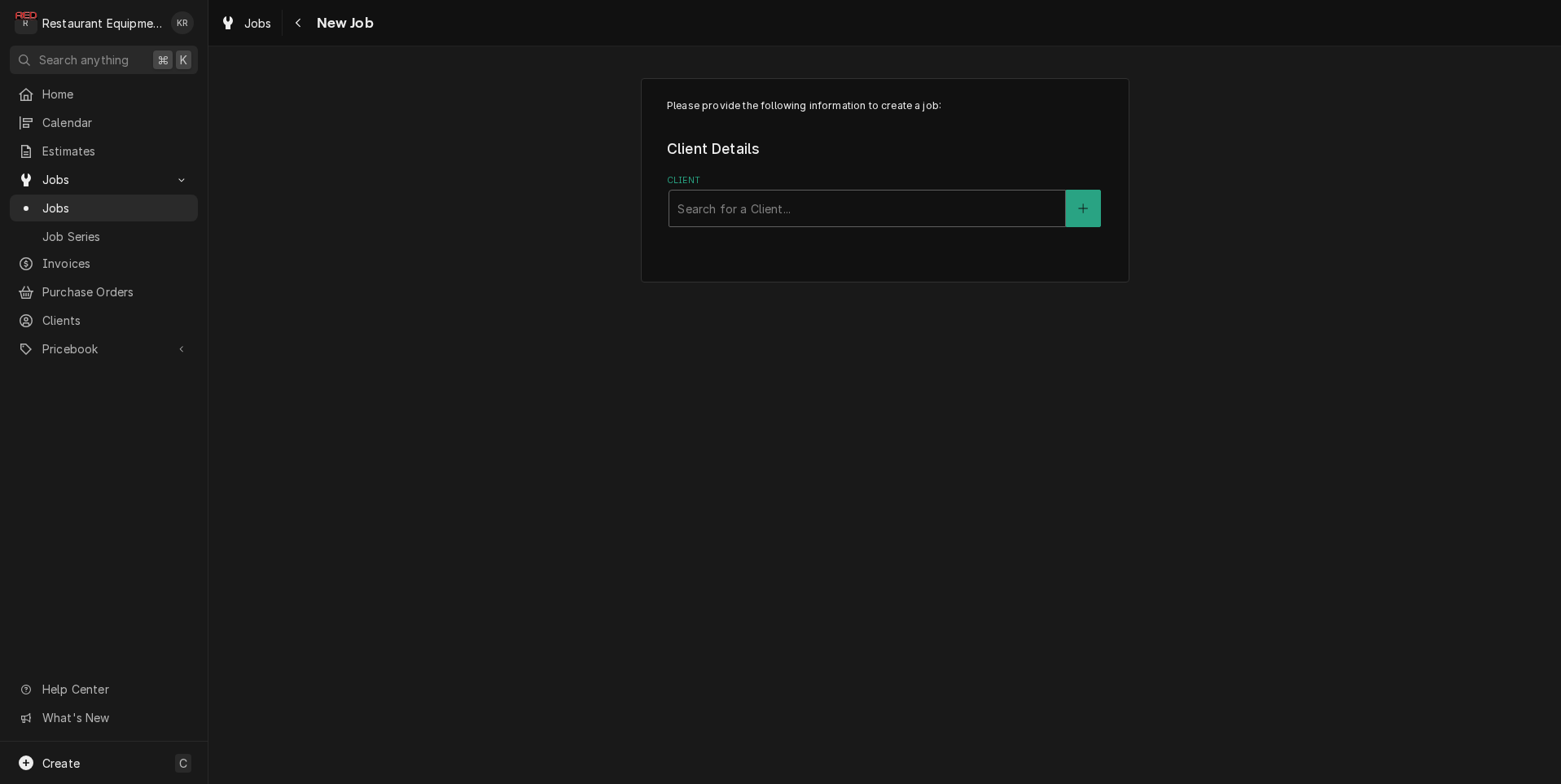 scroll, scrollTop: 0, scrollLeft: 0, axis: both 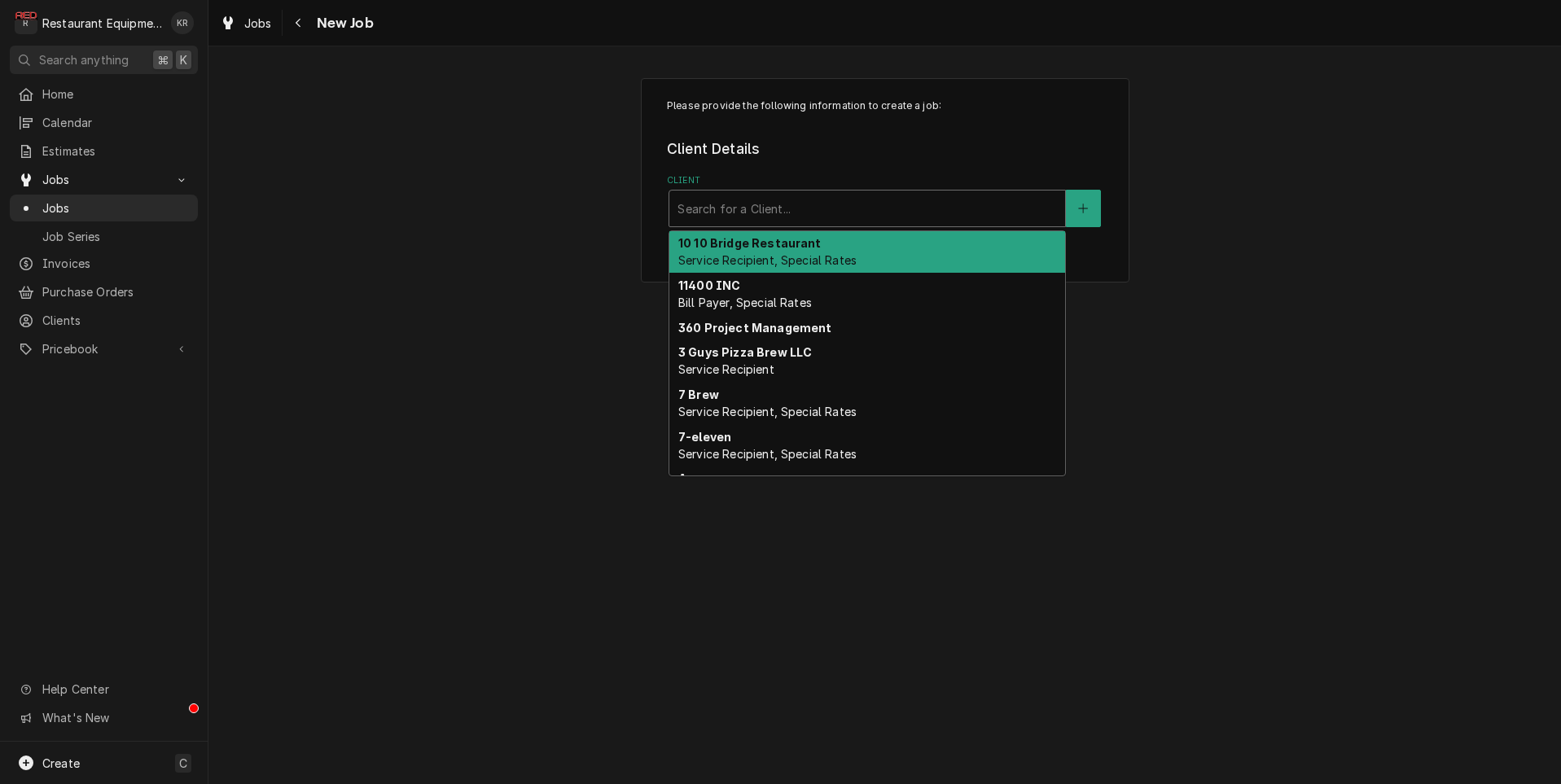click at bounding box center (867, 208) 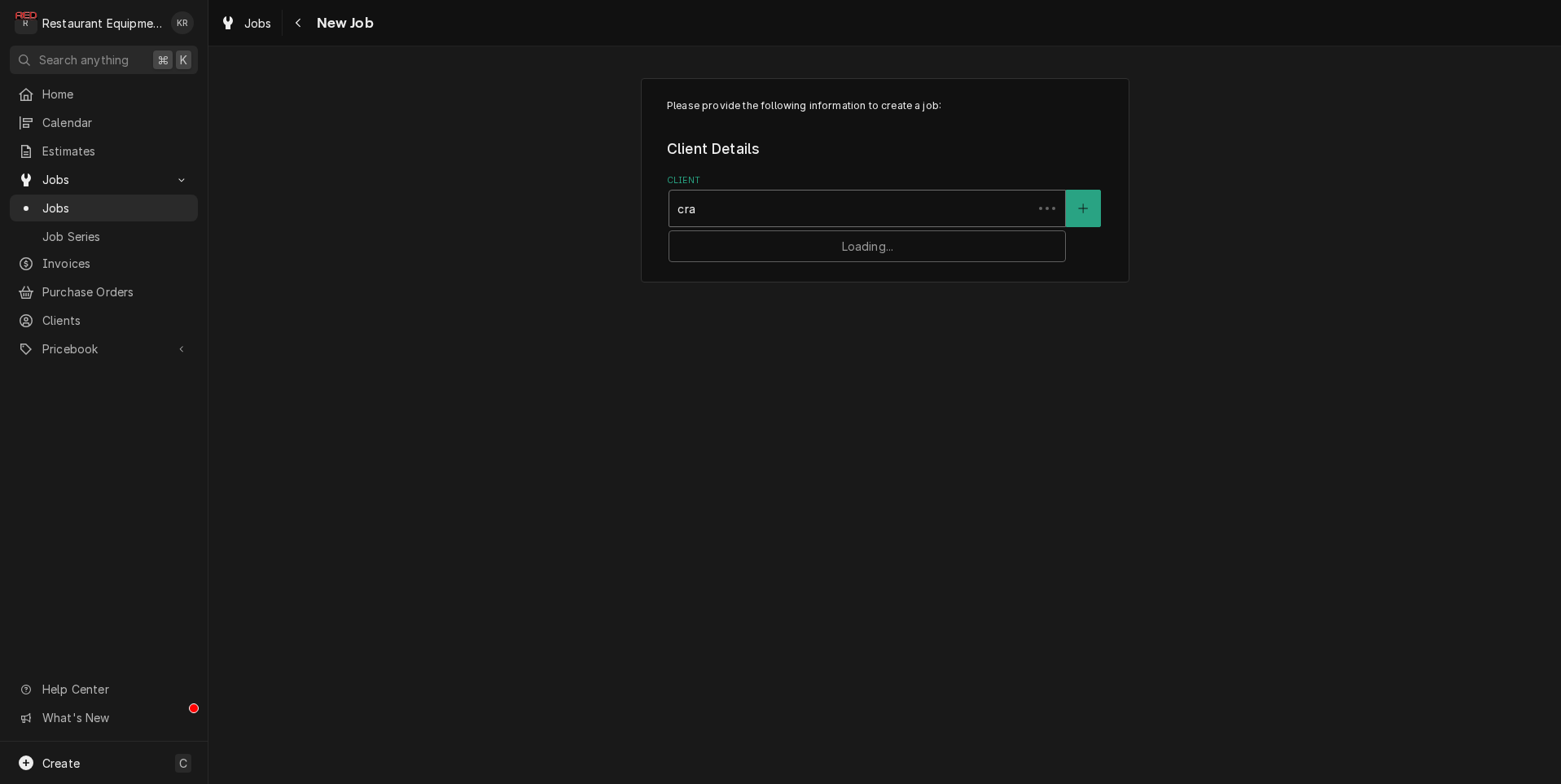 type on "crac" 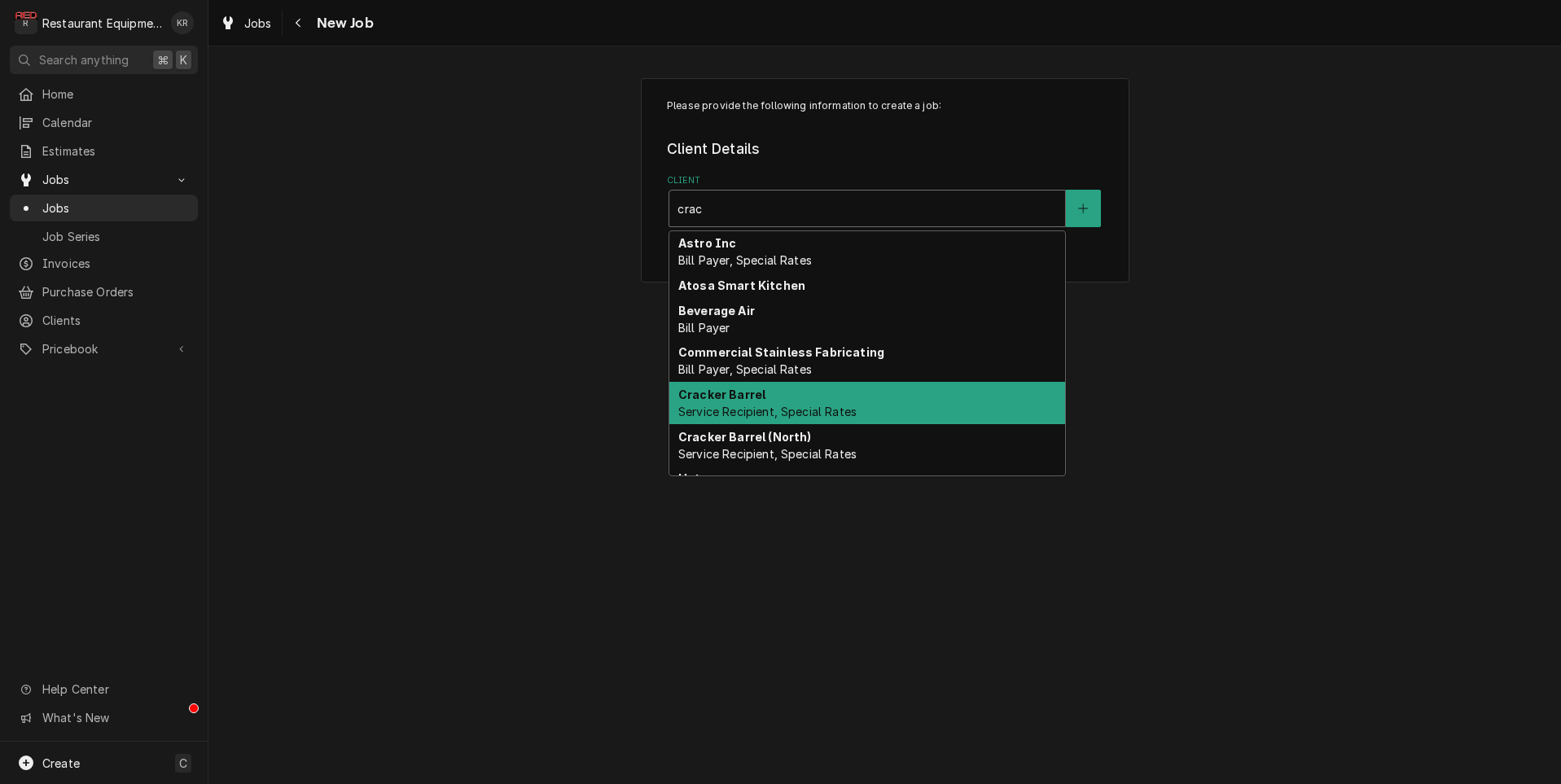 click on "Service Recipient, Special Rates" at bounding box center [767, 411] 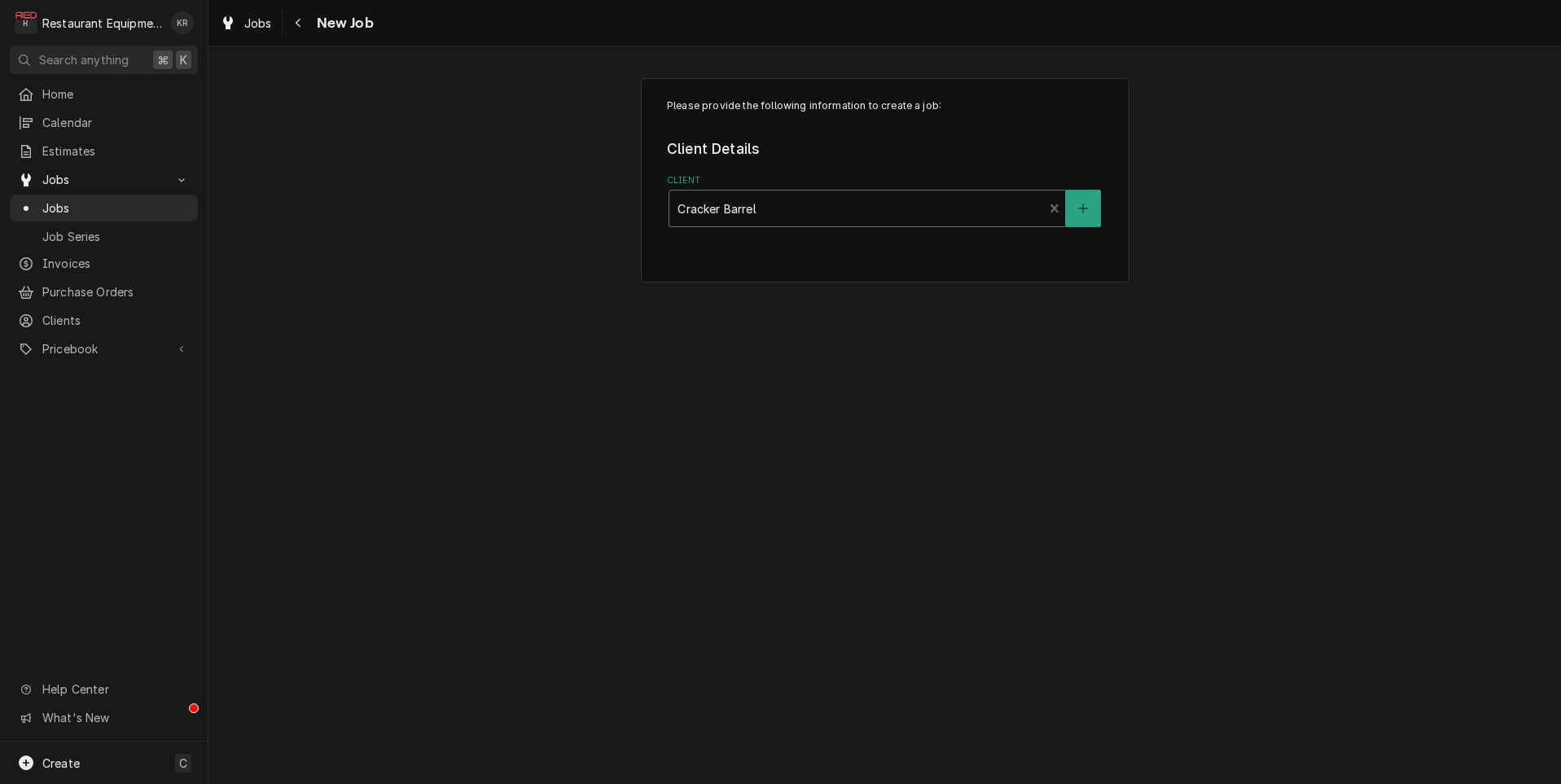 type 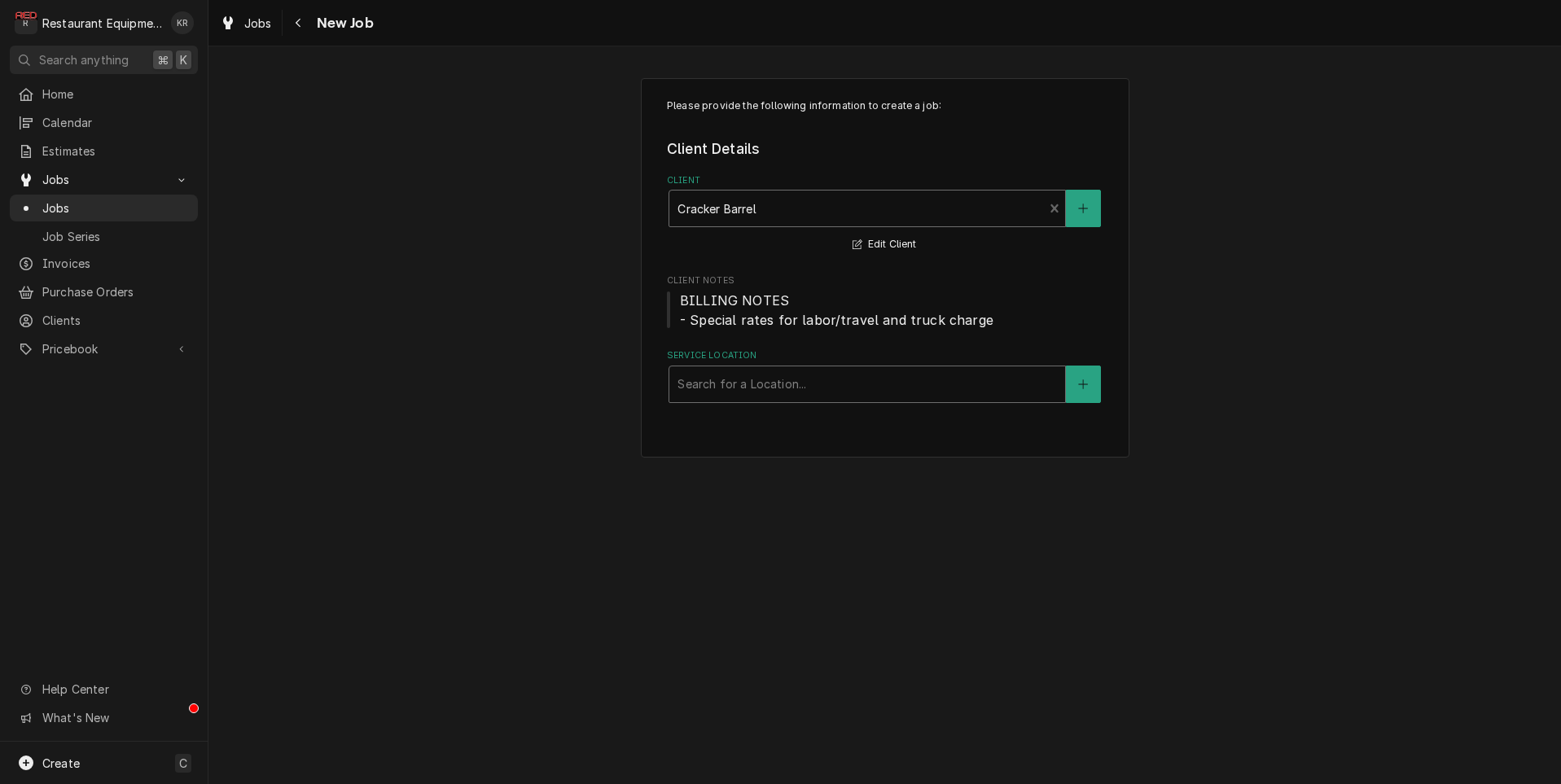 click at bounding box center [867, 384] 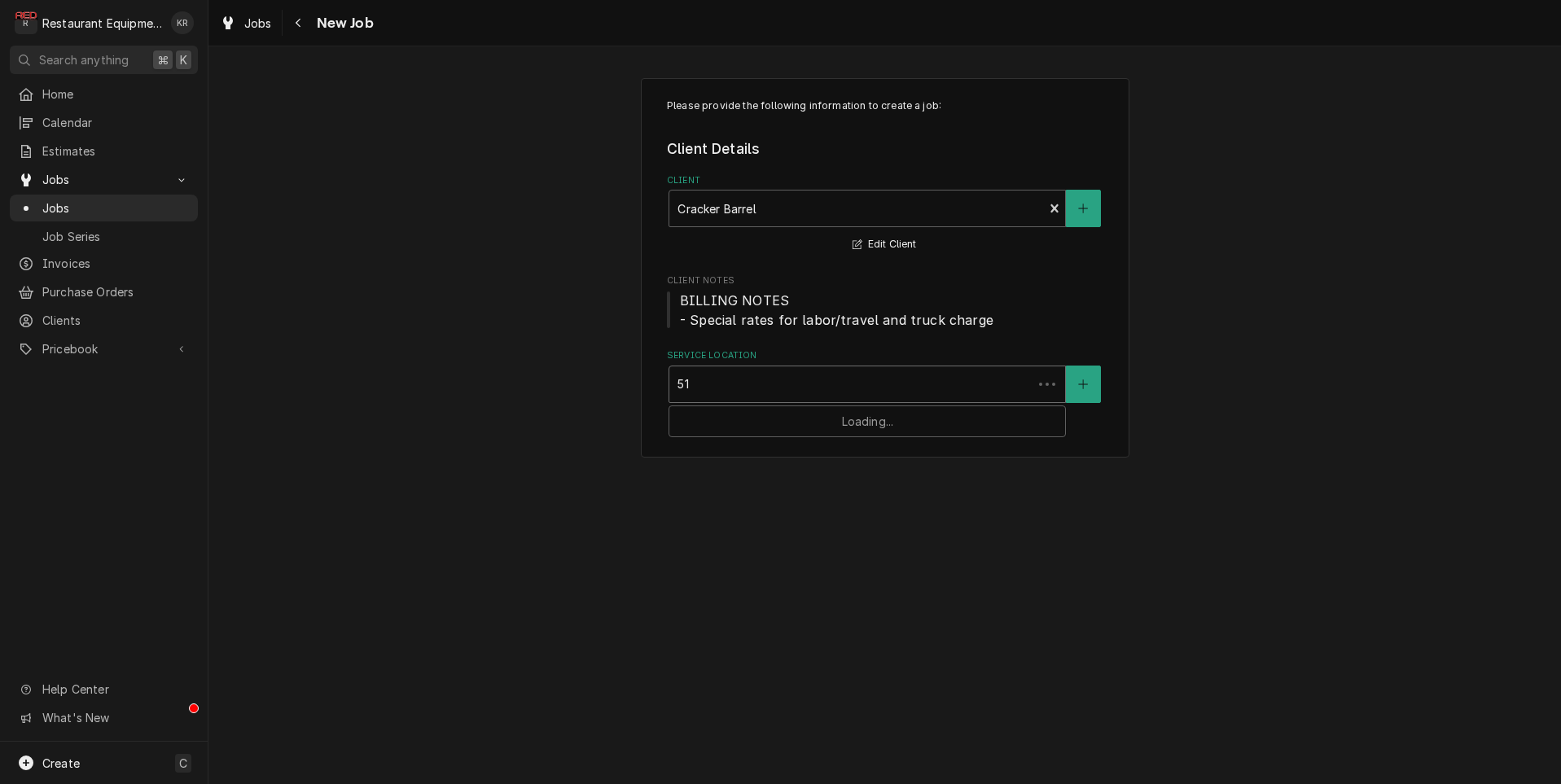 type on "510" 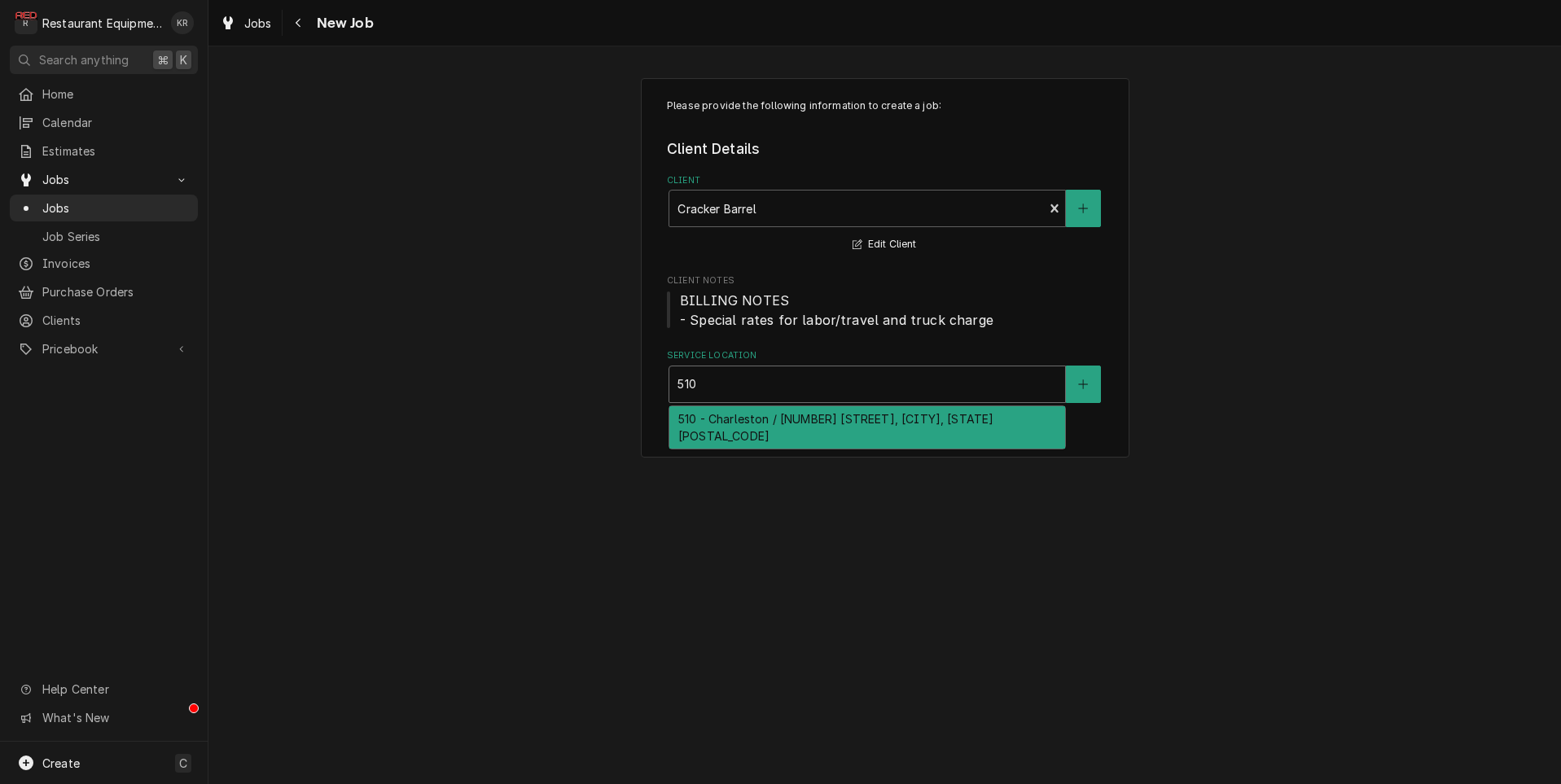 type 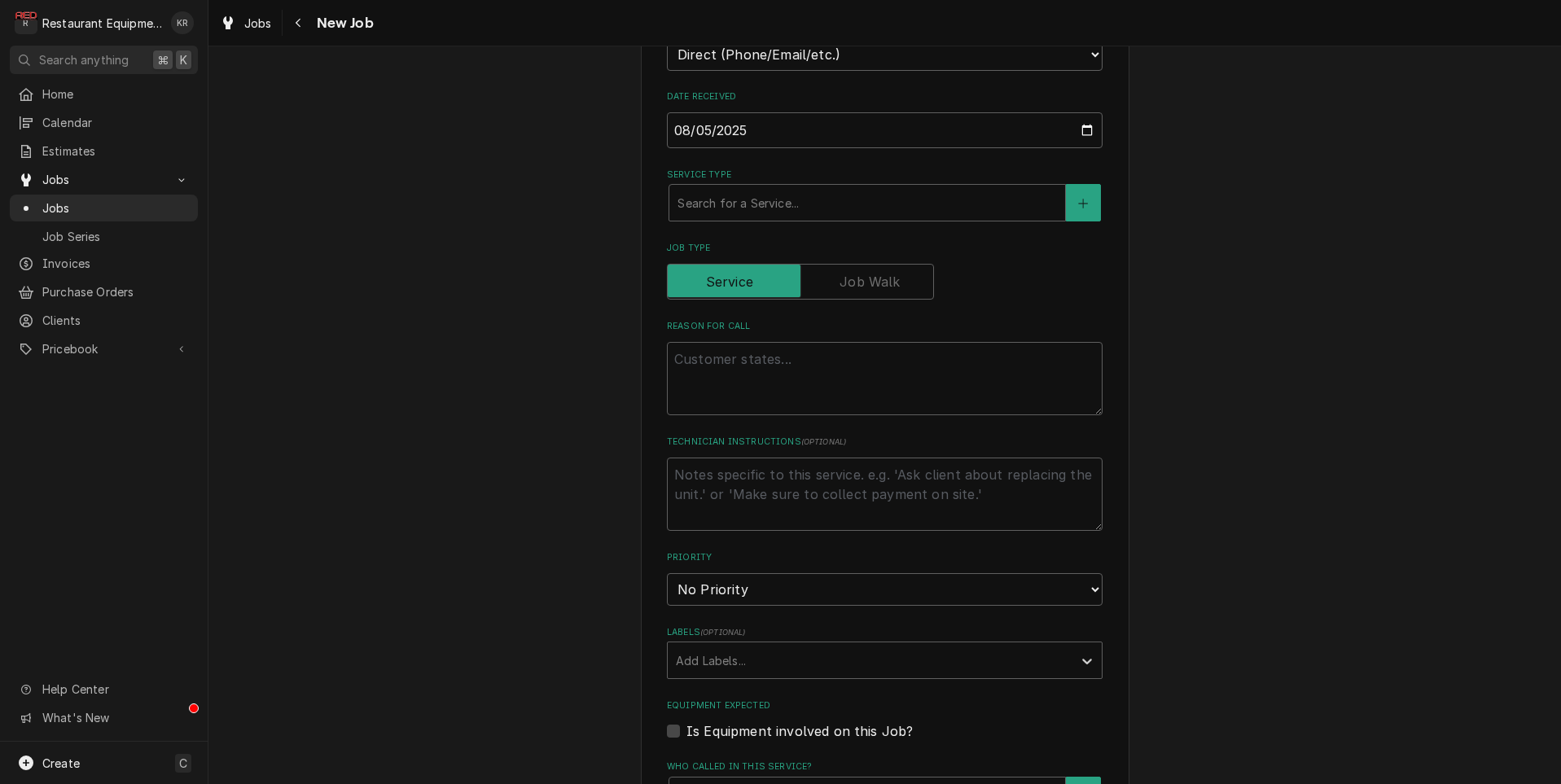 scroll, scrollTop: 504, scrollLeft: 0, axis: vertical 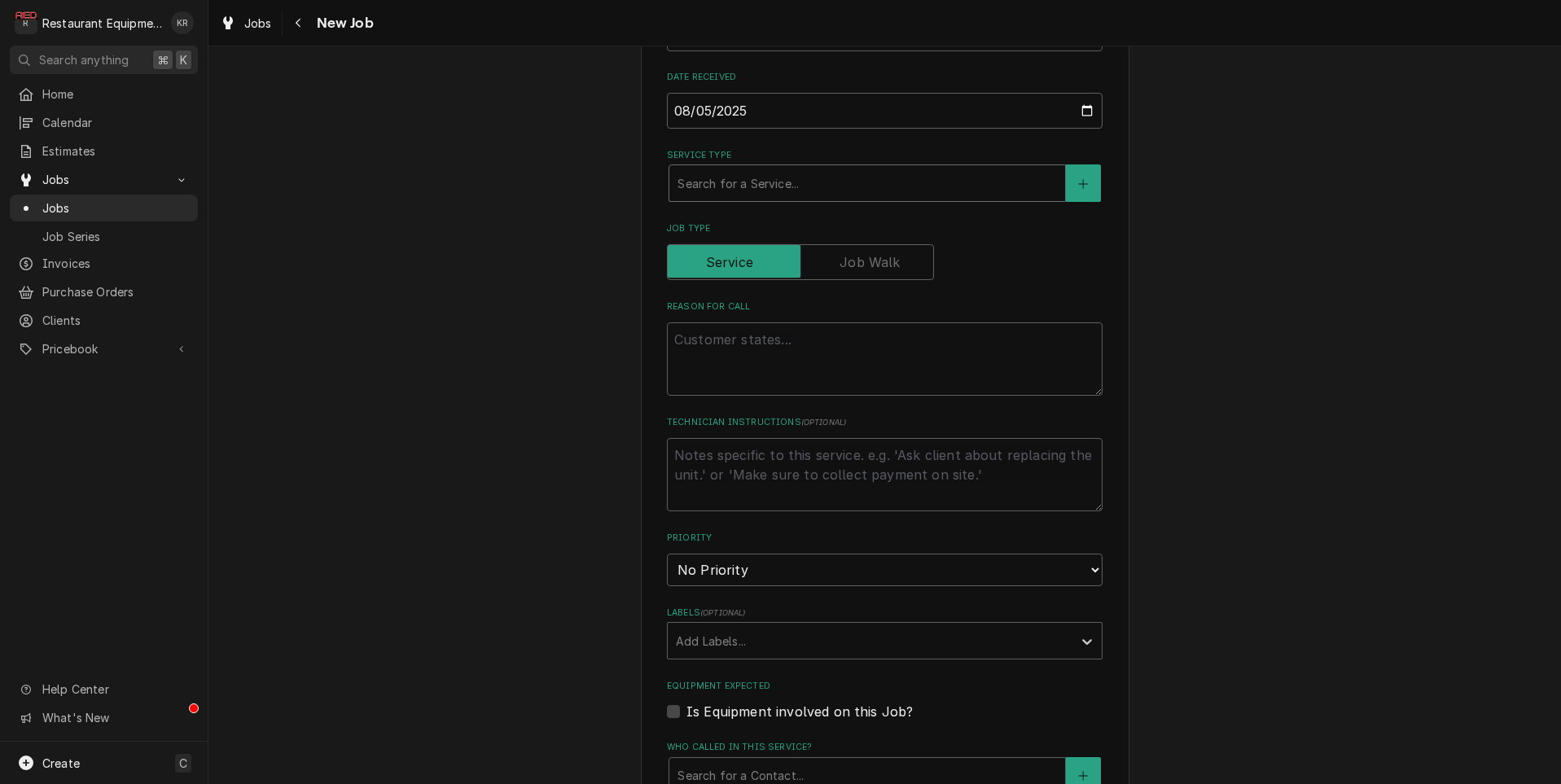 click at bounding box center (867, 183) 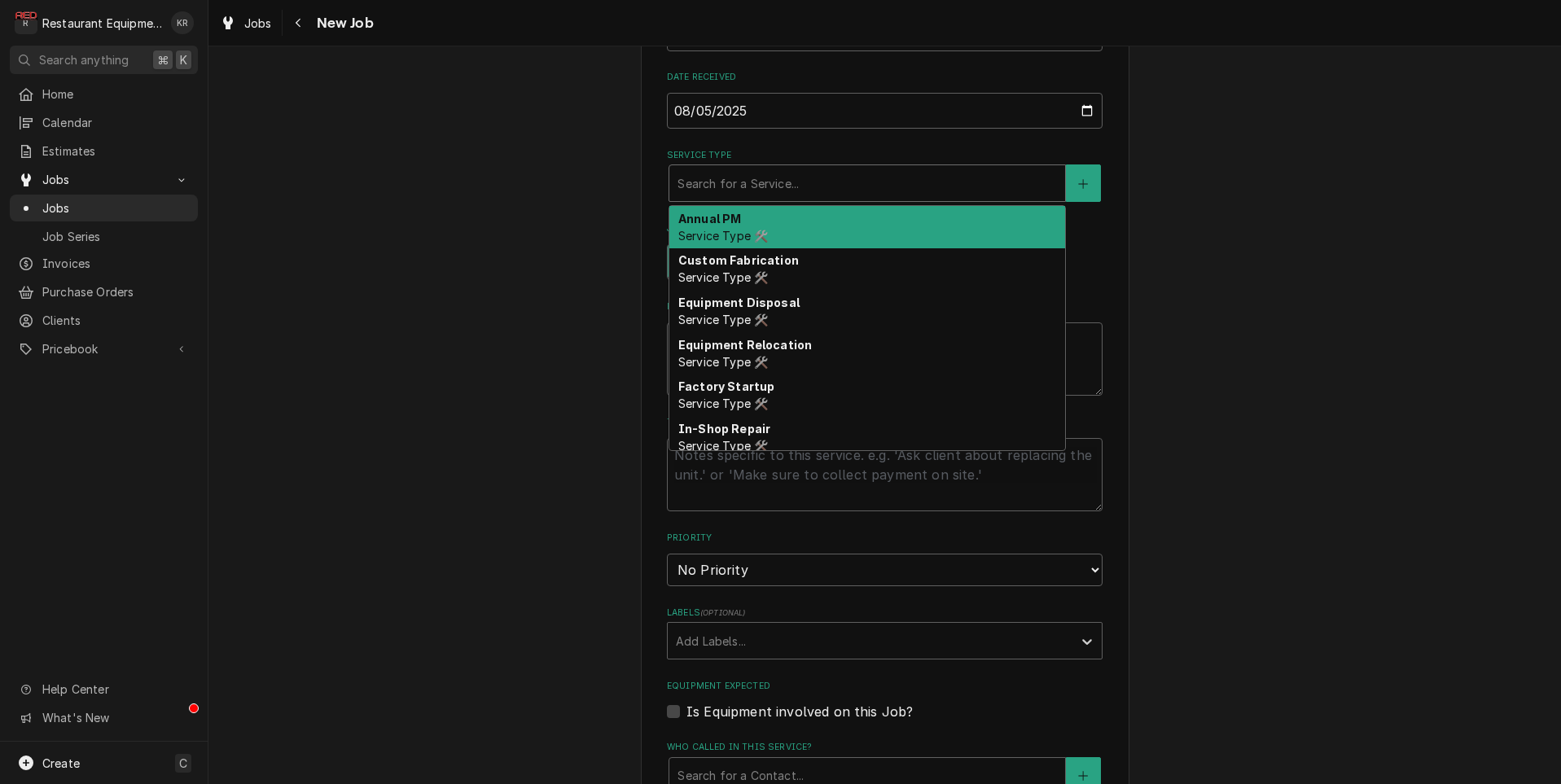type on "x" 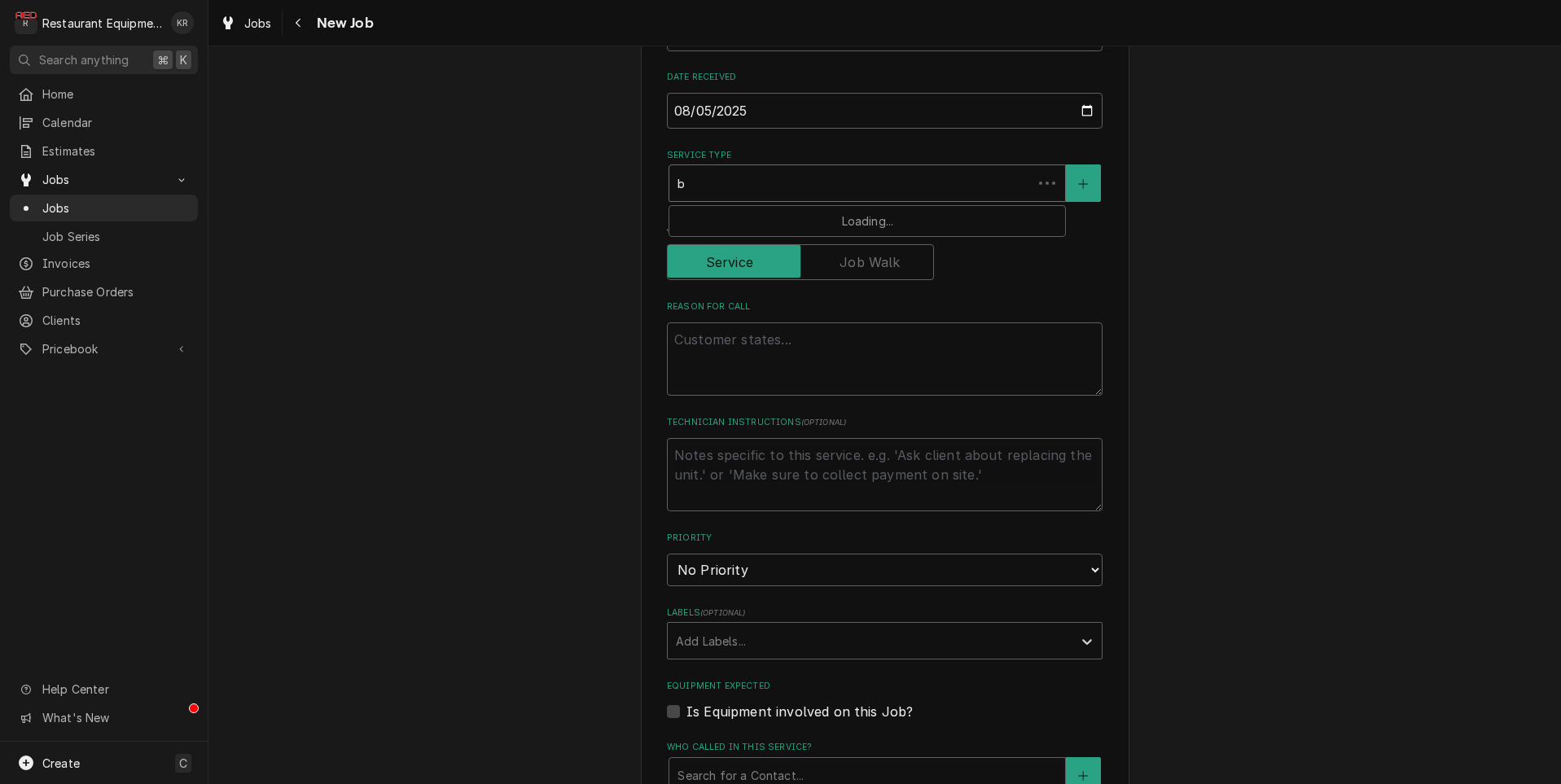 type on "x" 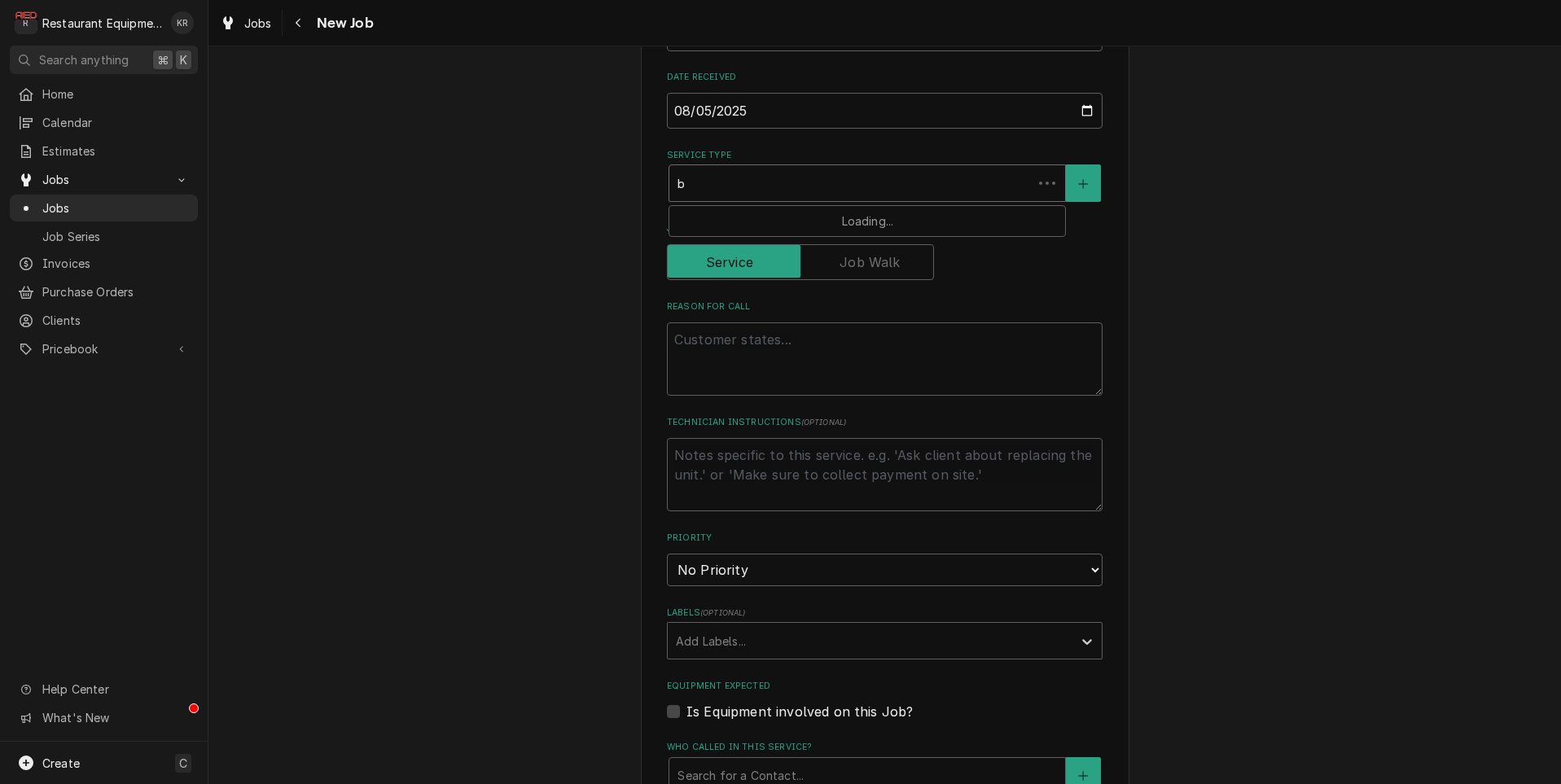 type on "br" 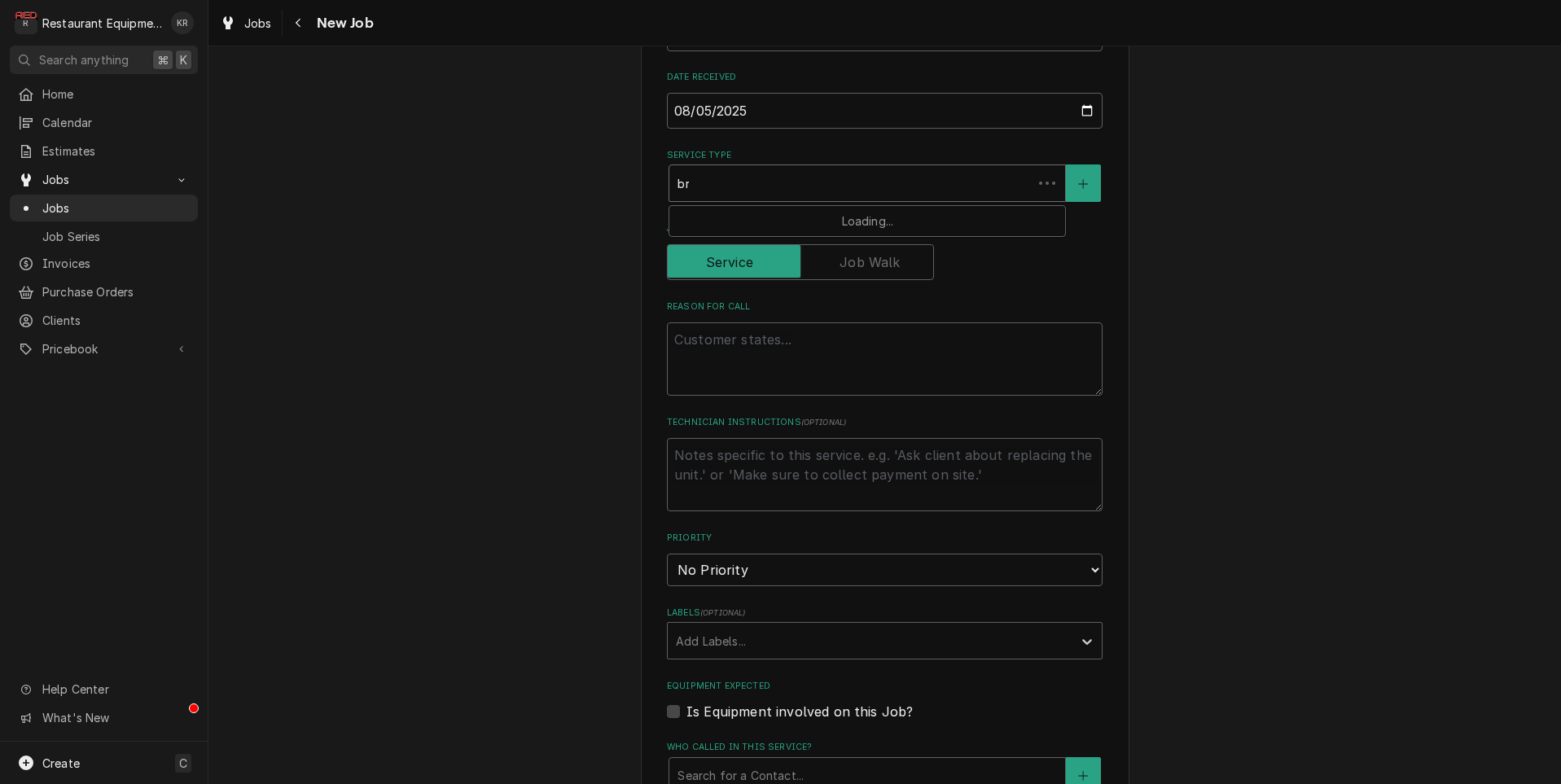 type on "x" 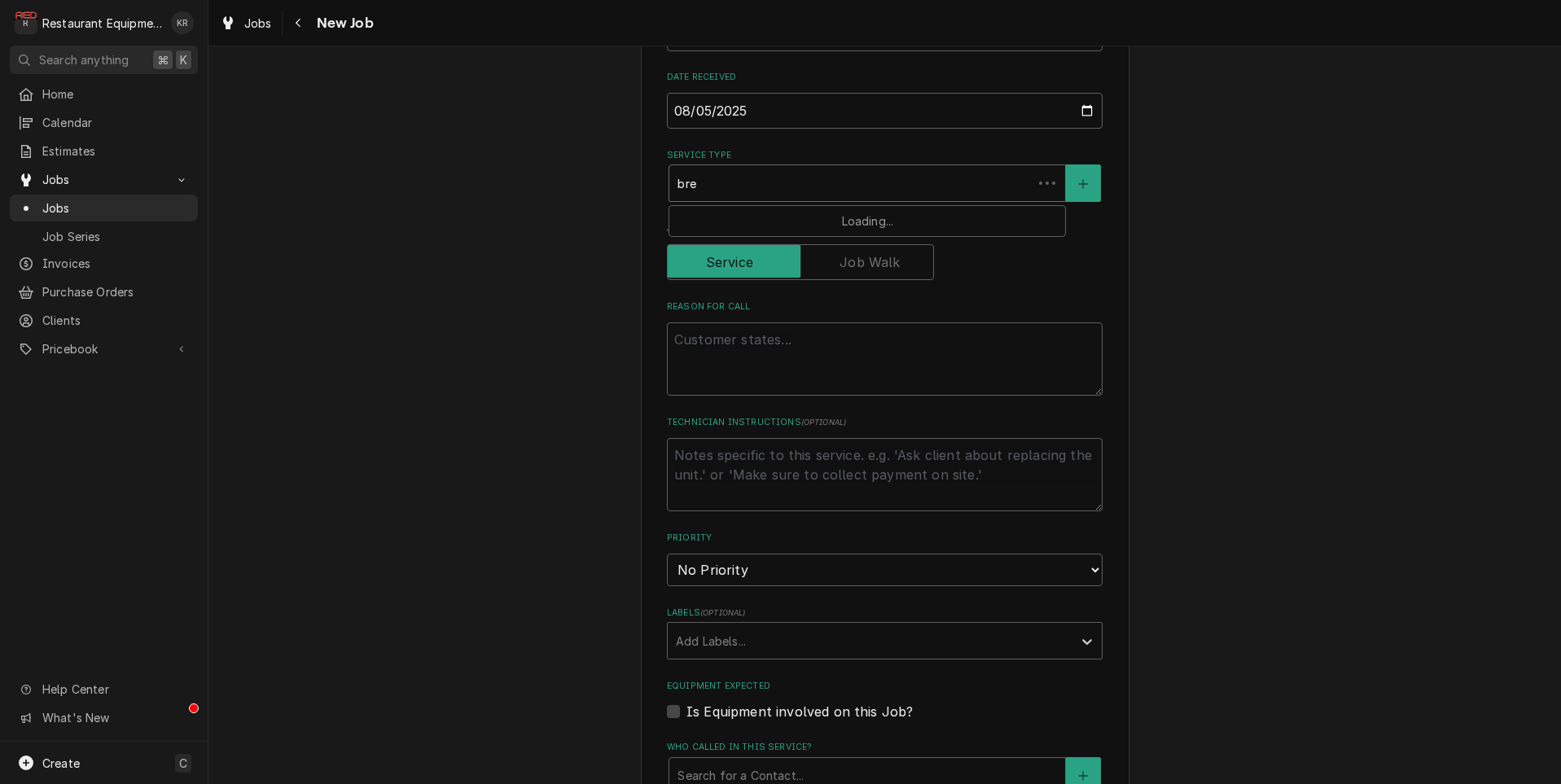 type on "x" 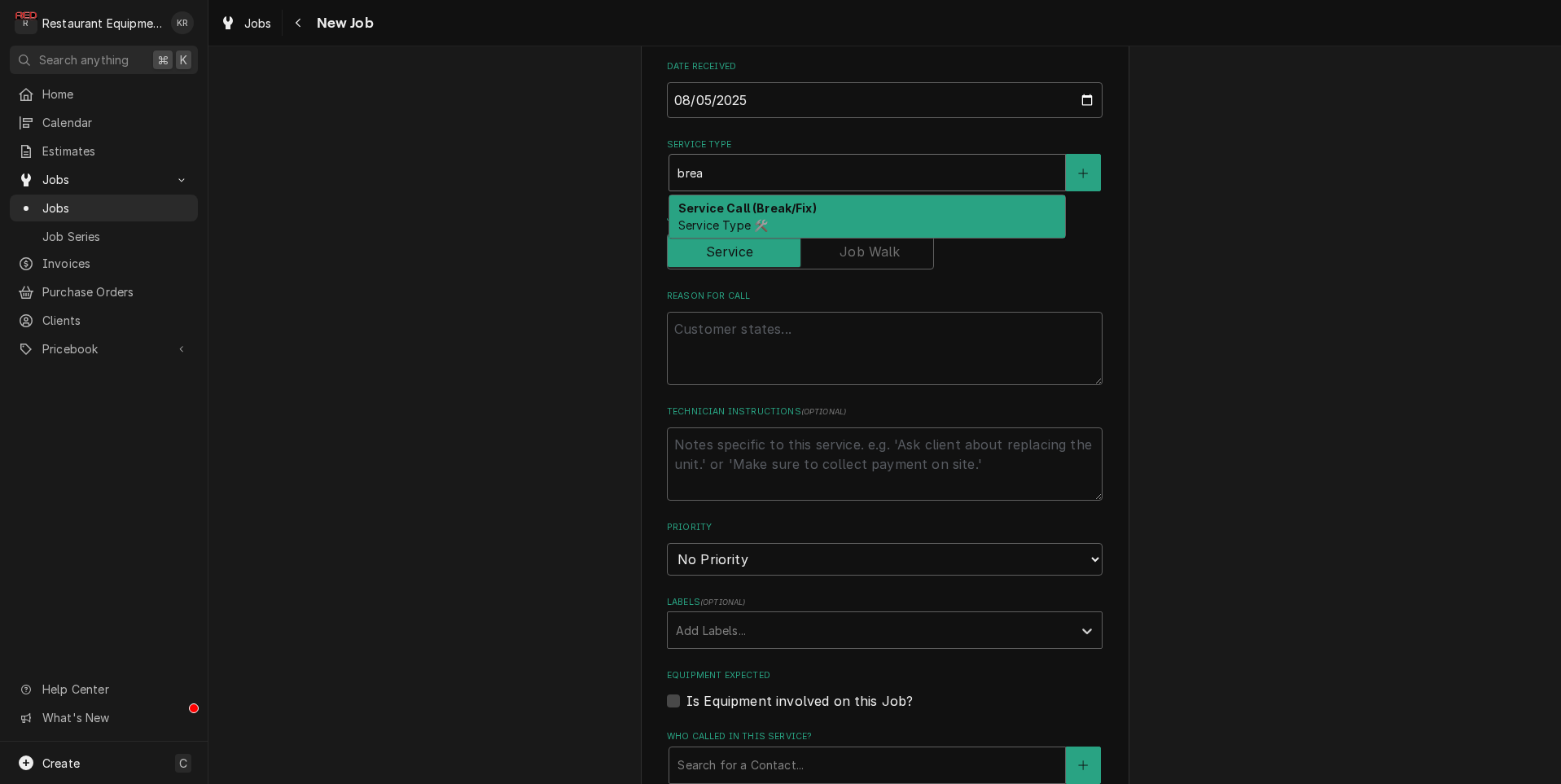 scroll, scrollTop: 515, scrollLeft: 0, axis: vertical 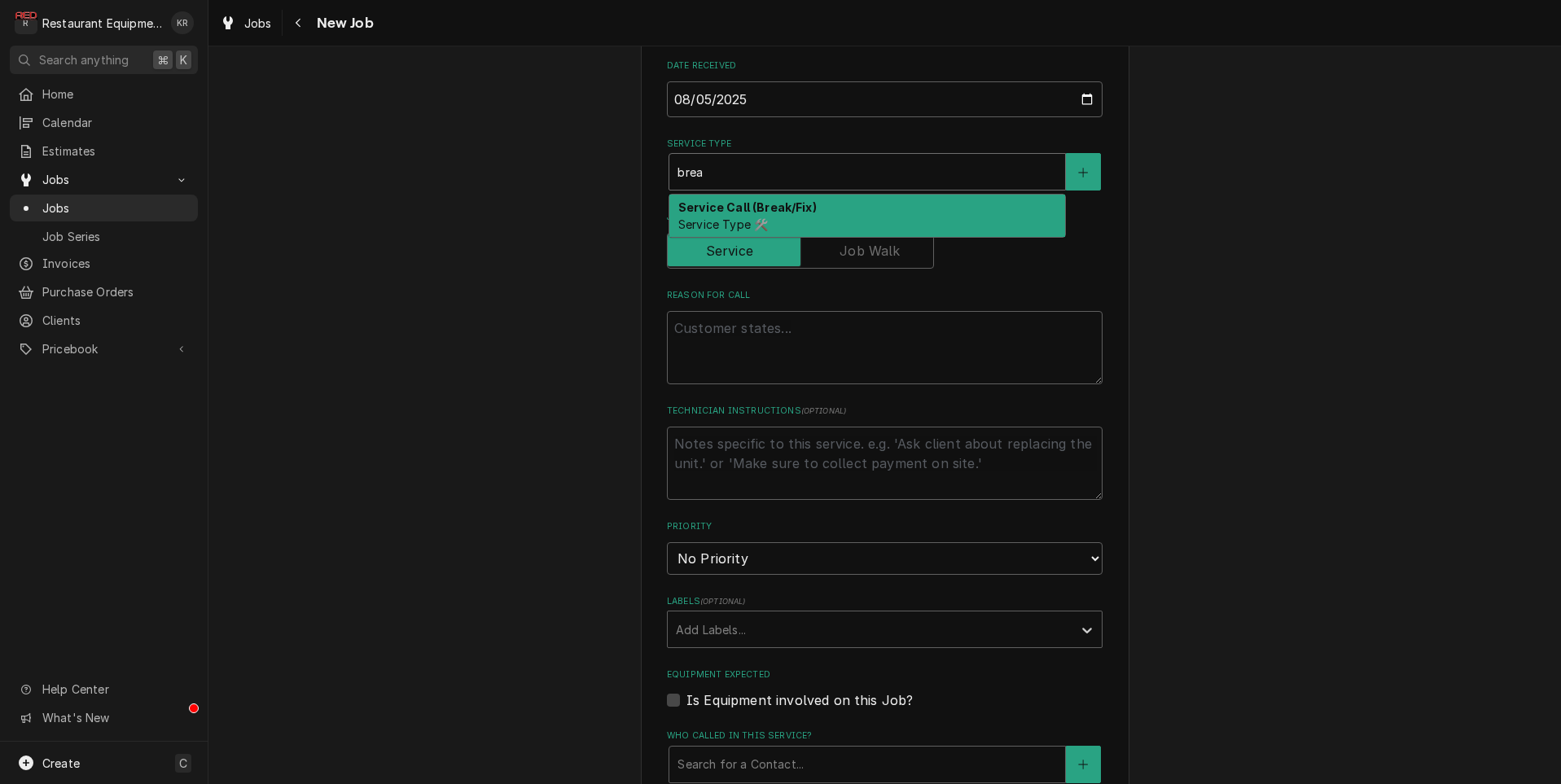 click on "Service Call (Break/Fix) Service Type 🛠️" at bounding box center (867, 216) 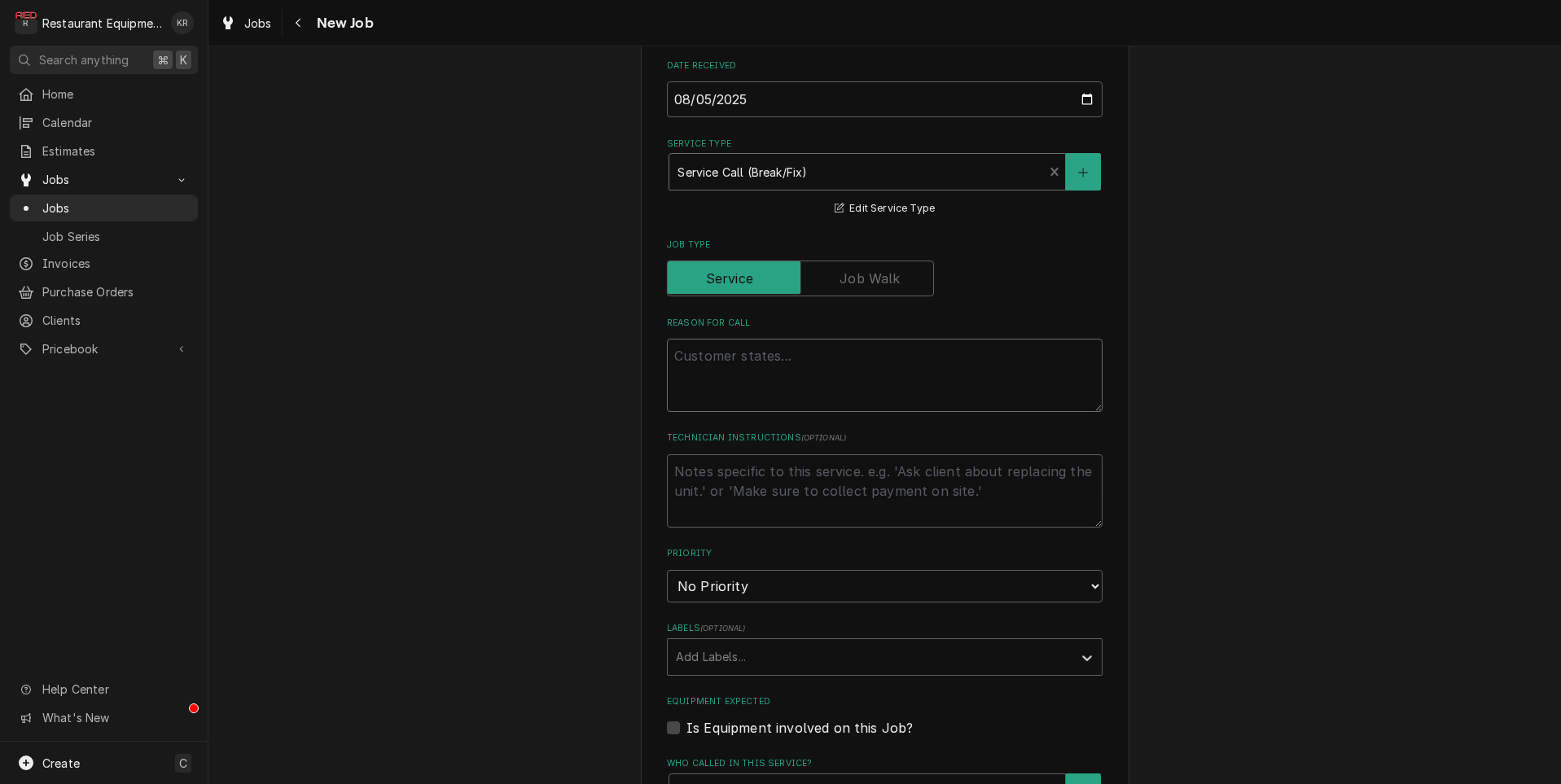 click on "Reason For Call" at bounding box center [884, 375] 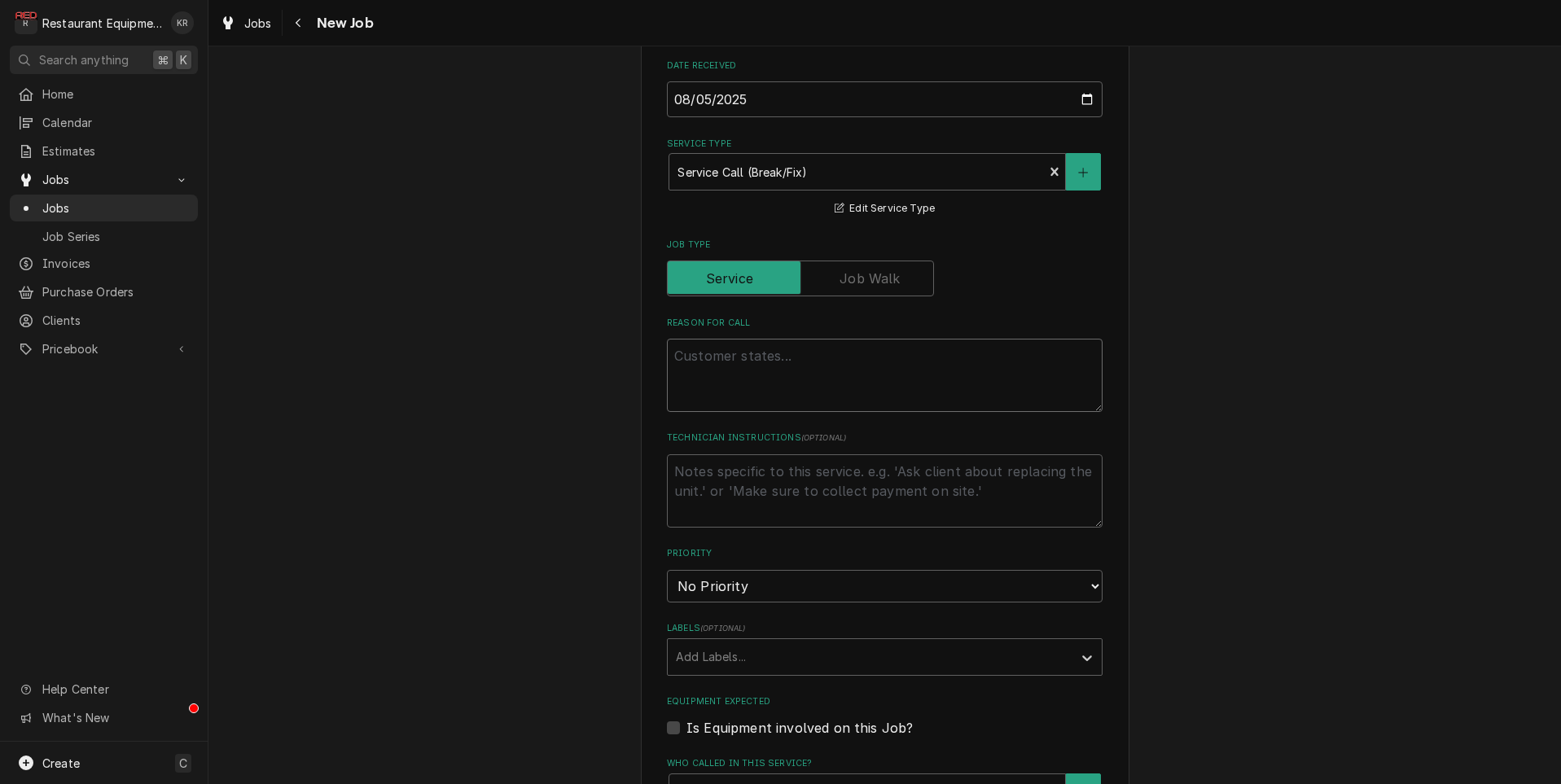 paste on "Service Request: Cracker Barrel Old Country Store, Inc
5720 MacCorkle Ave SE(0510)
URGENT - 24 HRS
WALK-IN COOLER
321891680
KITCHEN / KITCHEN EQUIPMENT / WALK-IN COOLER / DOOR DAMAGED / walk in cooler door is broken
DUE 6 Aug
REJECT=Njzxm
ACCEPT=Yjzxm
Reply to +12245076506." 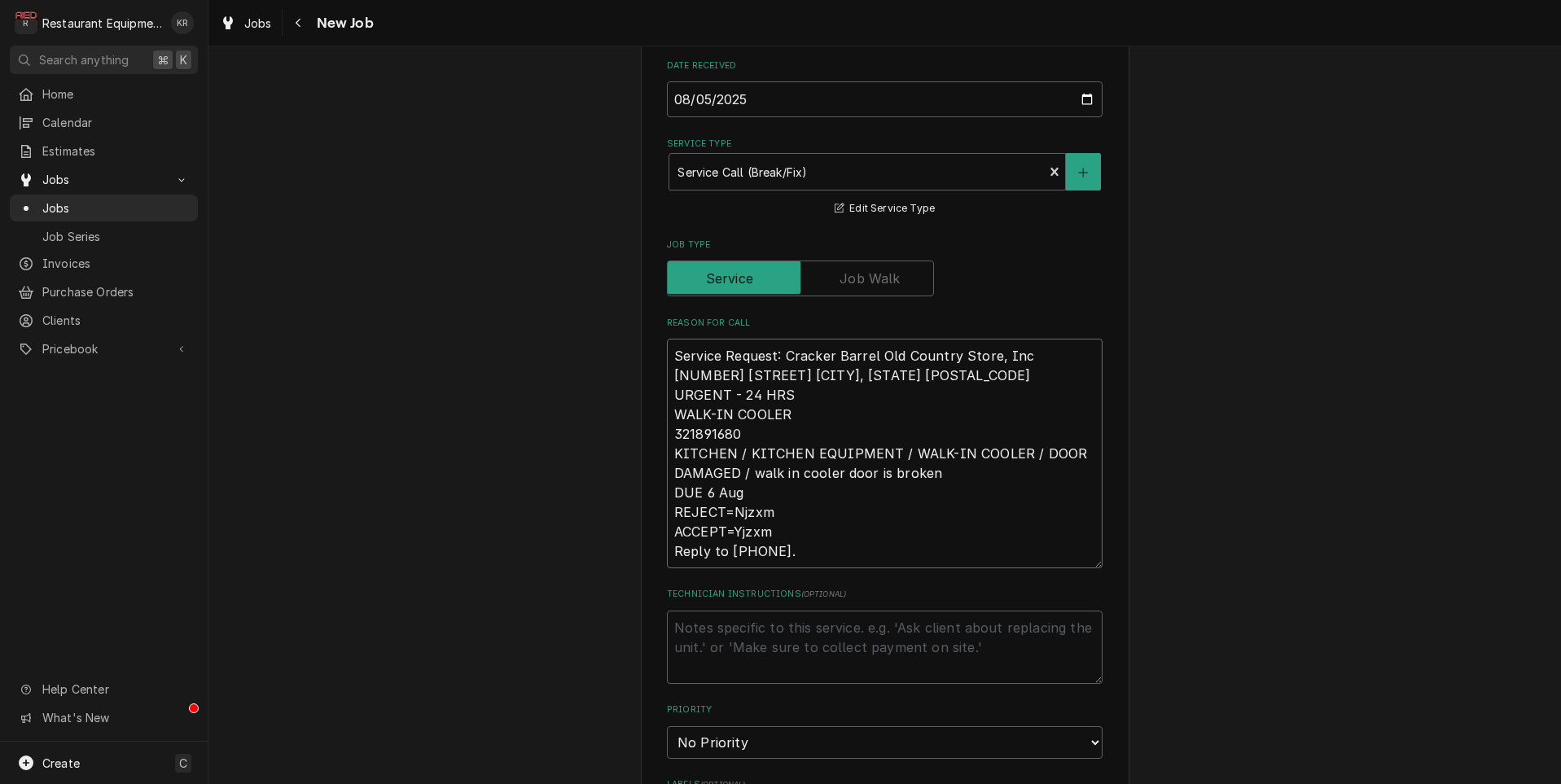 type on "x" 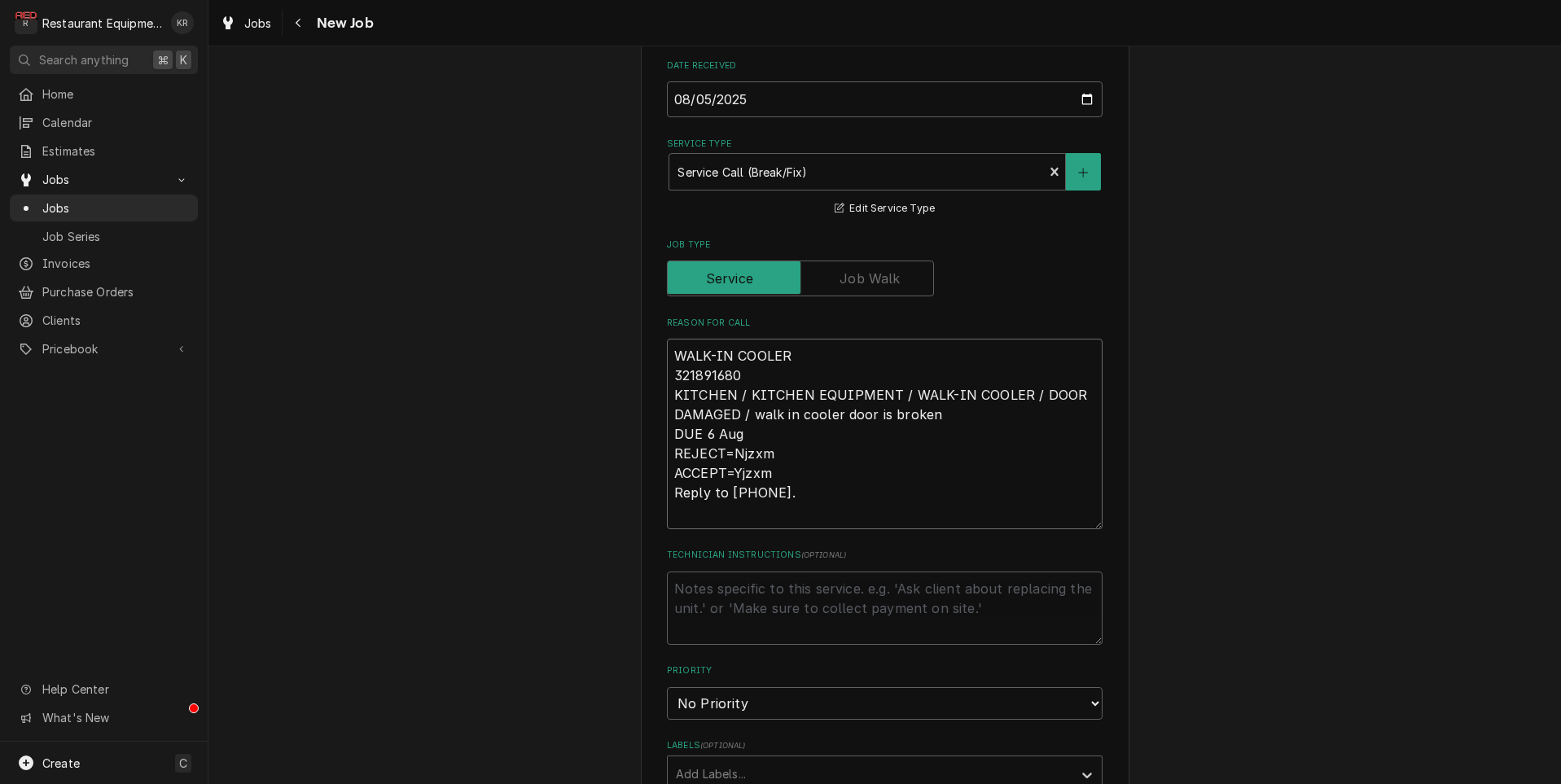 drag, startPoint x: 761, startPoint y: 391, endPoint x: 643, endPoint y: 382, distance: 118.34272 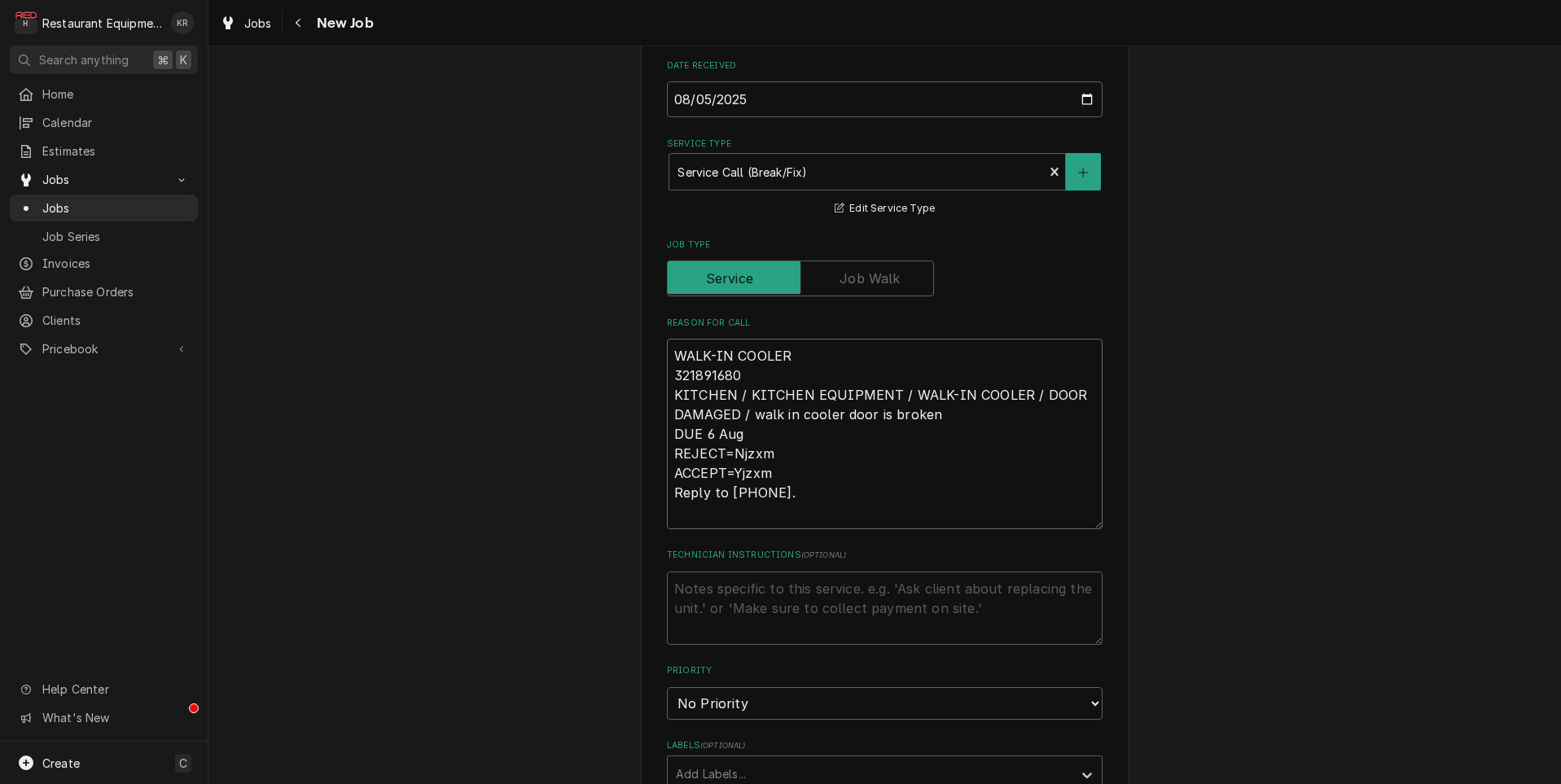 type on "x" 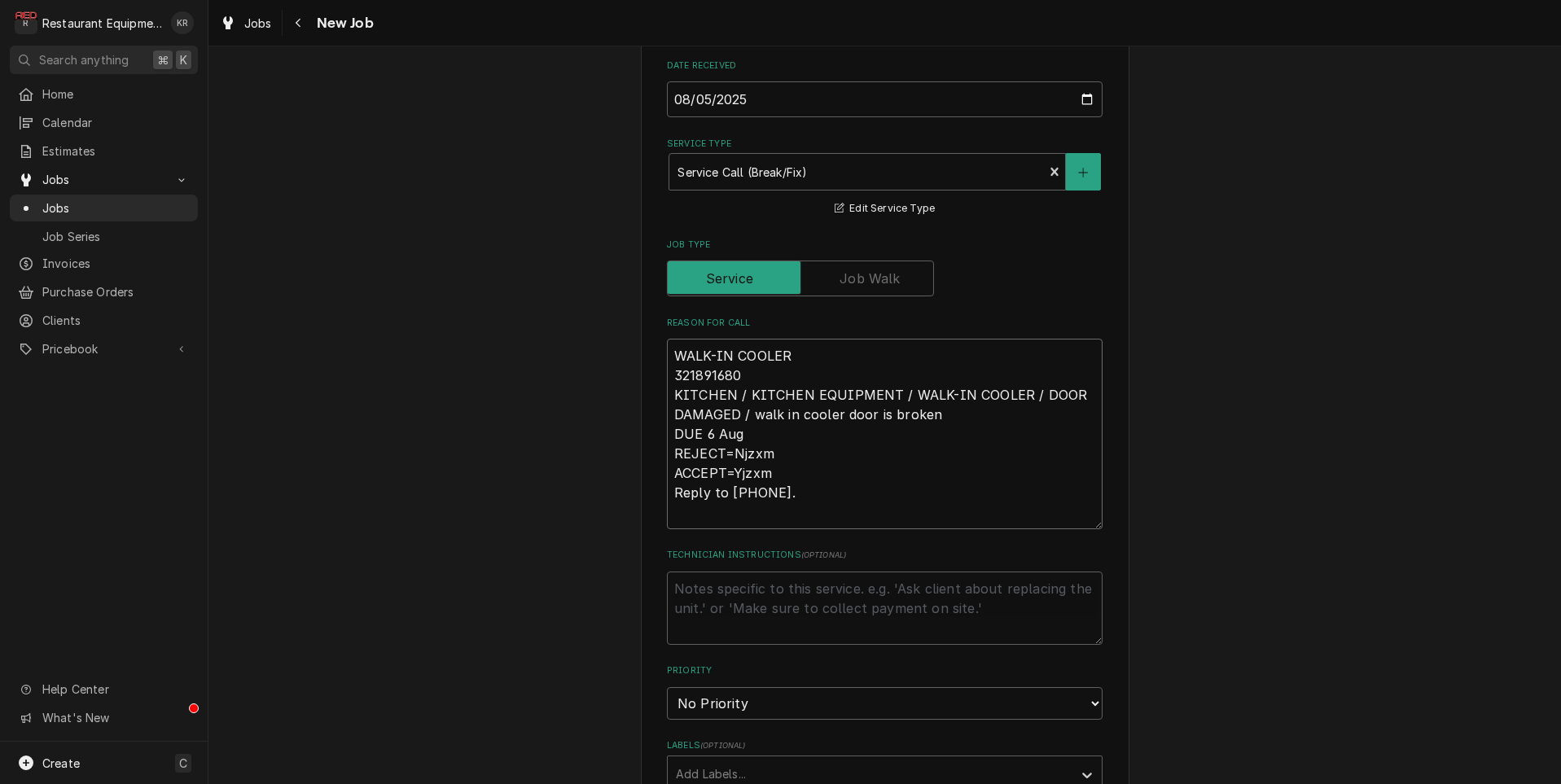 type on "WALK-IN COOLER
KITCHEN / KITCHEN EQUIPMENT / WALK-IN COOLER / DOOR DAMAGED / walk in cooler door is broken
DUE 6 Aug
REJECT=Njzxm
ACCEPT=Yjzxm
Reply to +12245076506." 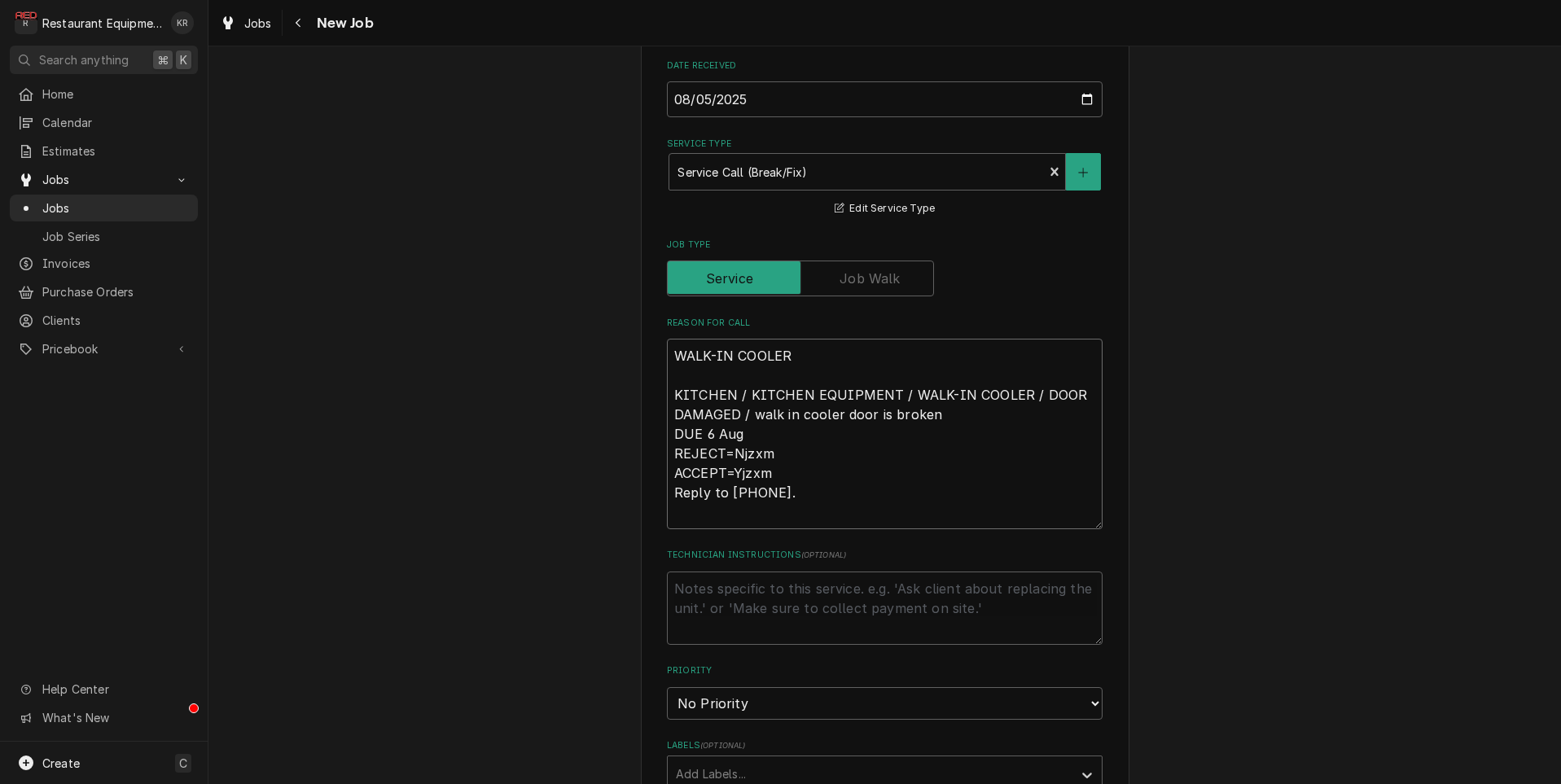 click on "WALK-IN COOLER
KITCHEN / KITCHEN EQUIPMENT / WALK-IN COOLER / DOOR DAMAGED / walk in cooler door is broken
DUE 6 Aug
REJECT=Njzxm
ACCEPT=Yjzxm
Reply to +12245076506." at bounding box center (884, 434) 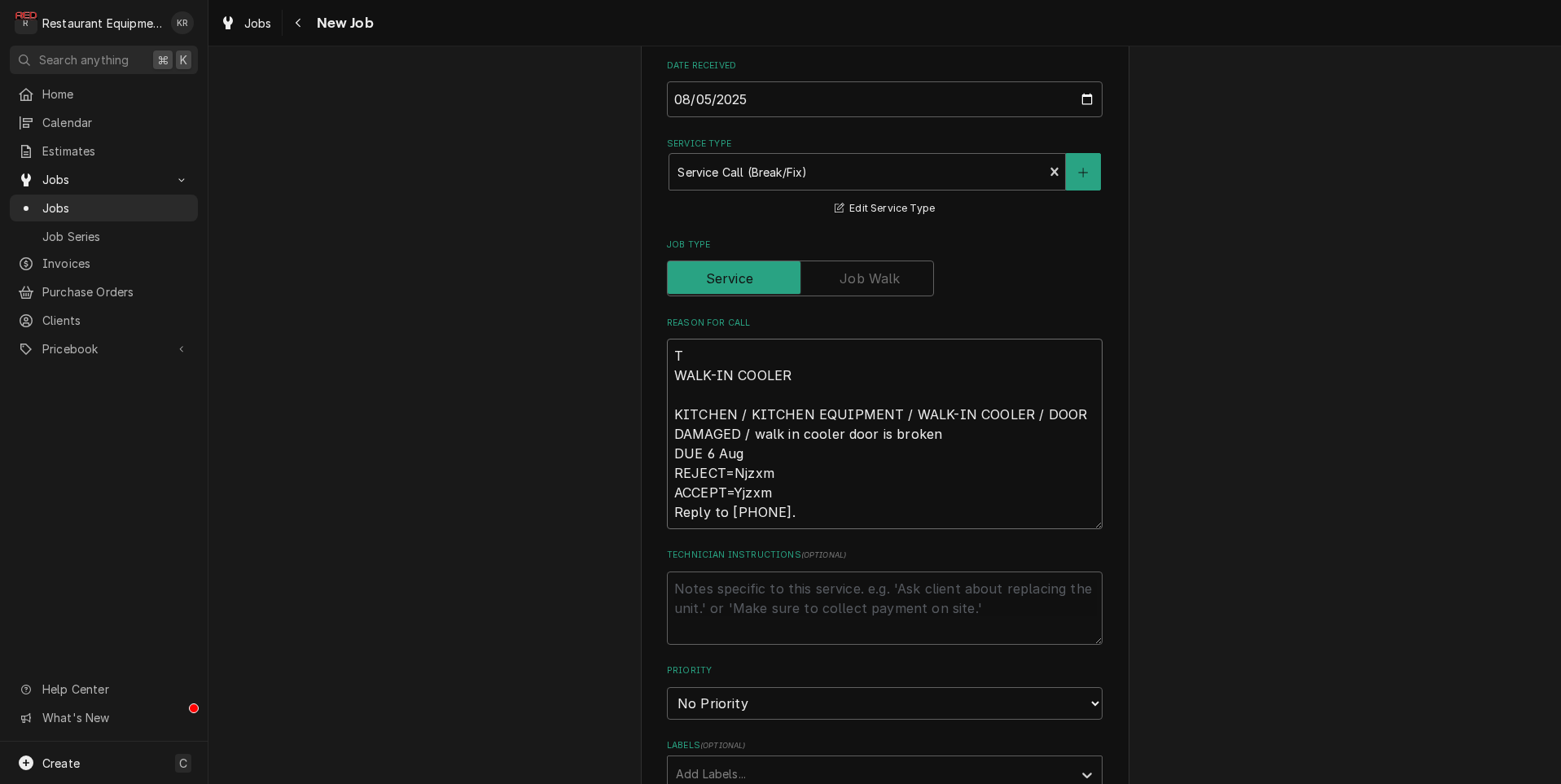 type on "x" 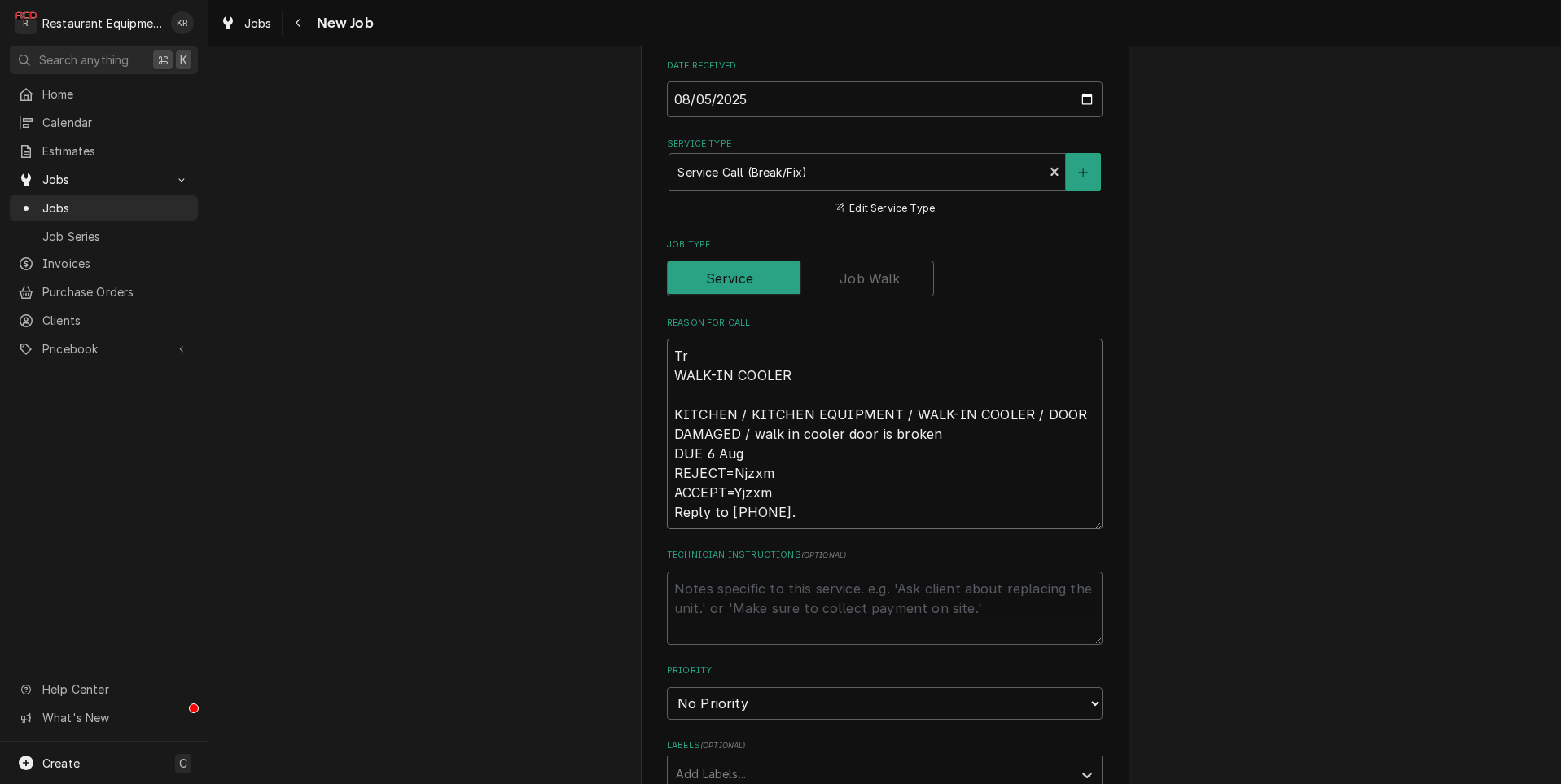 type on "x" 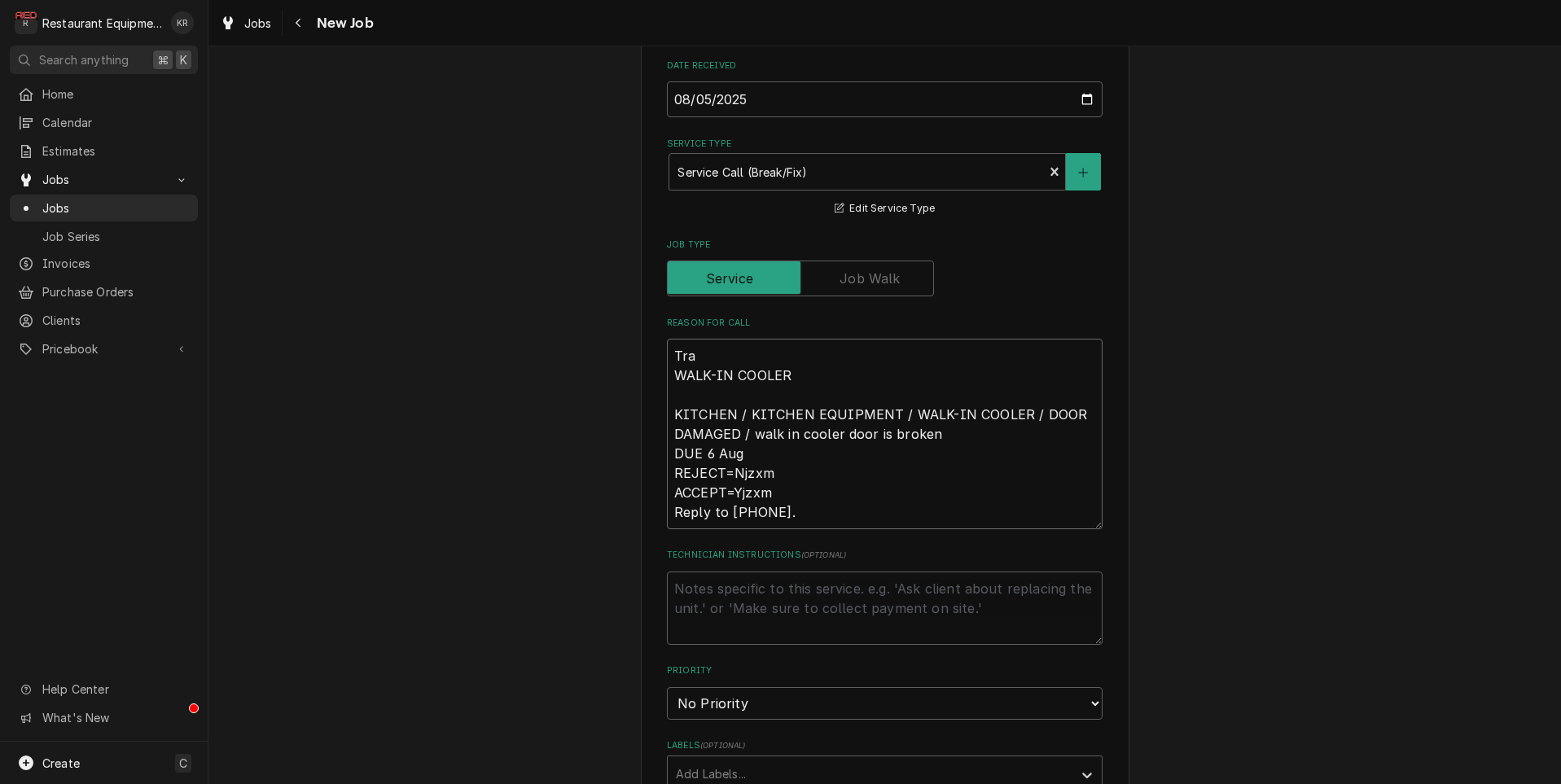 type on "x" 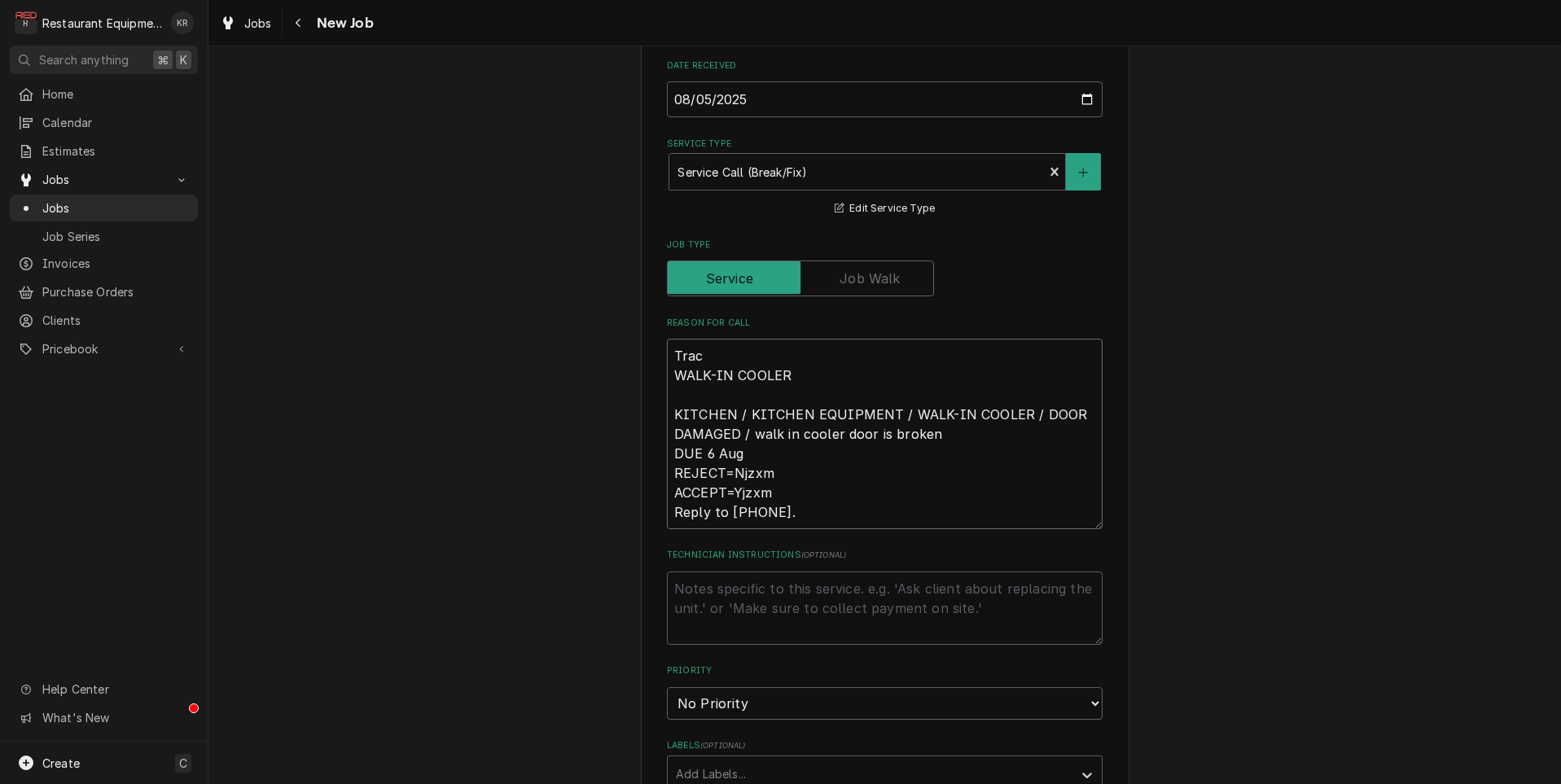 type on "Track
WALK-IN COOLER
KITCHEN / KITCHEN EQUIPMENT / WALK-IN COOLER / DOOR DAMAGED / walk in cooler door is broken
DUE 6 Aug
REJECT=Njzxm
ACCEPT=Yjzxm
Reply to +12245076506." 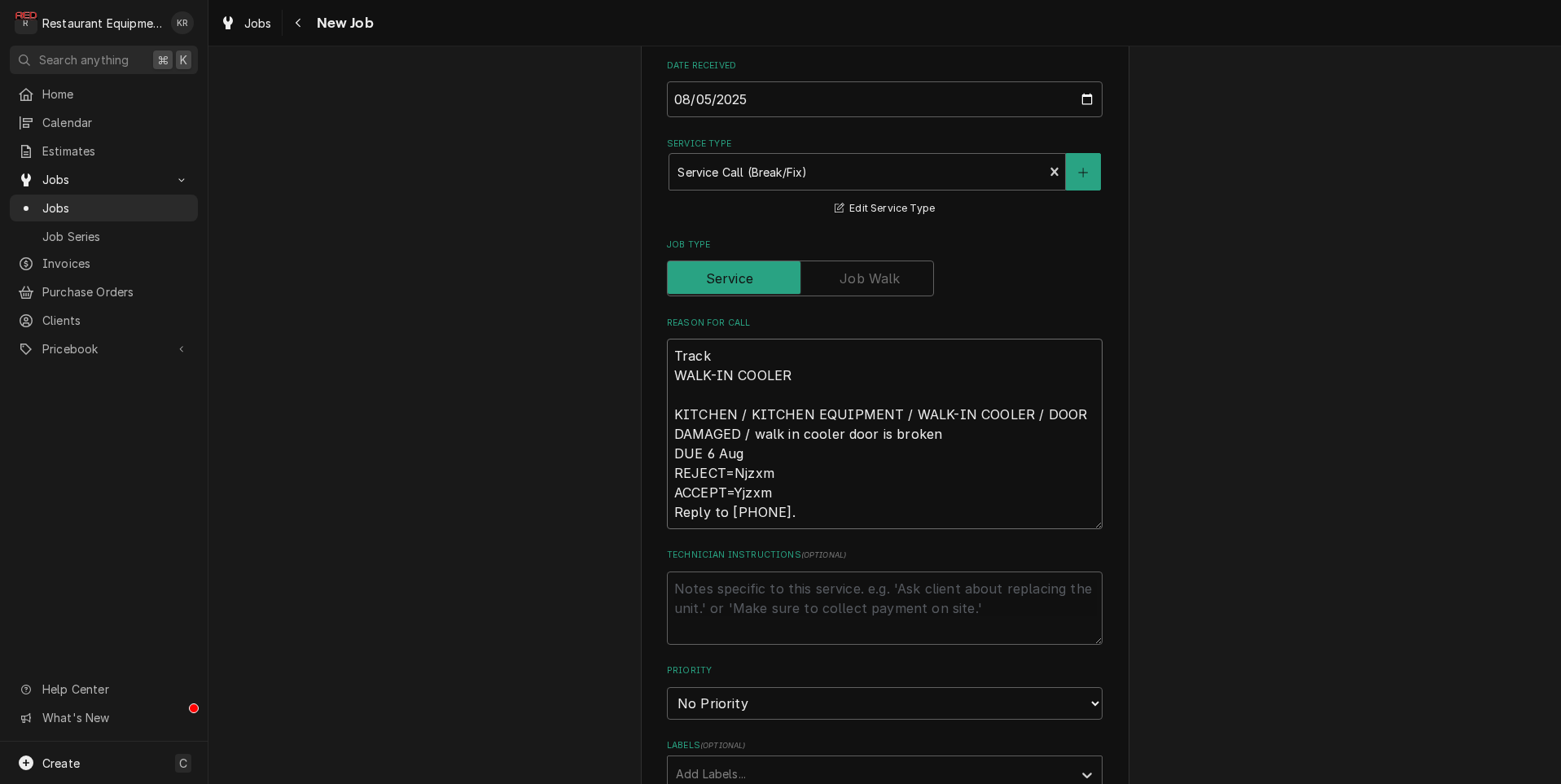 type on "x" 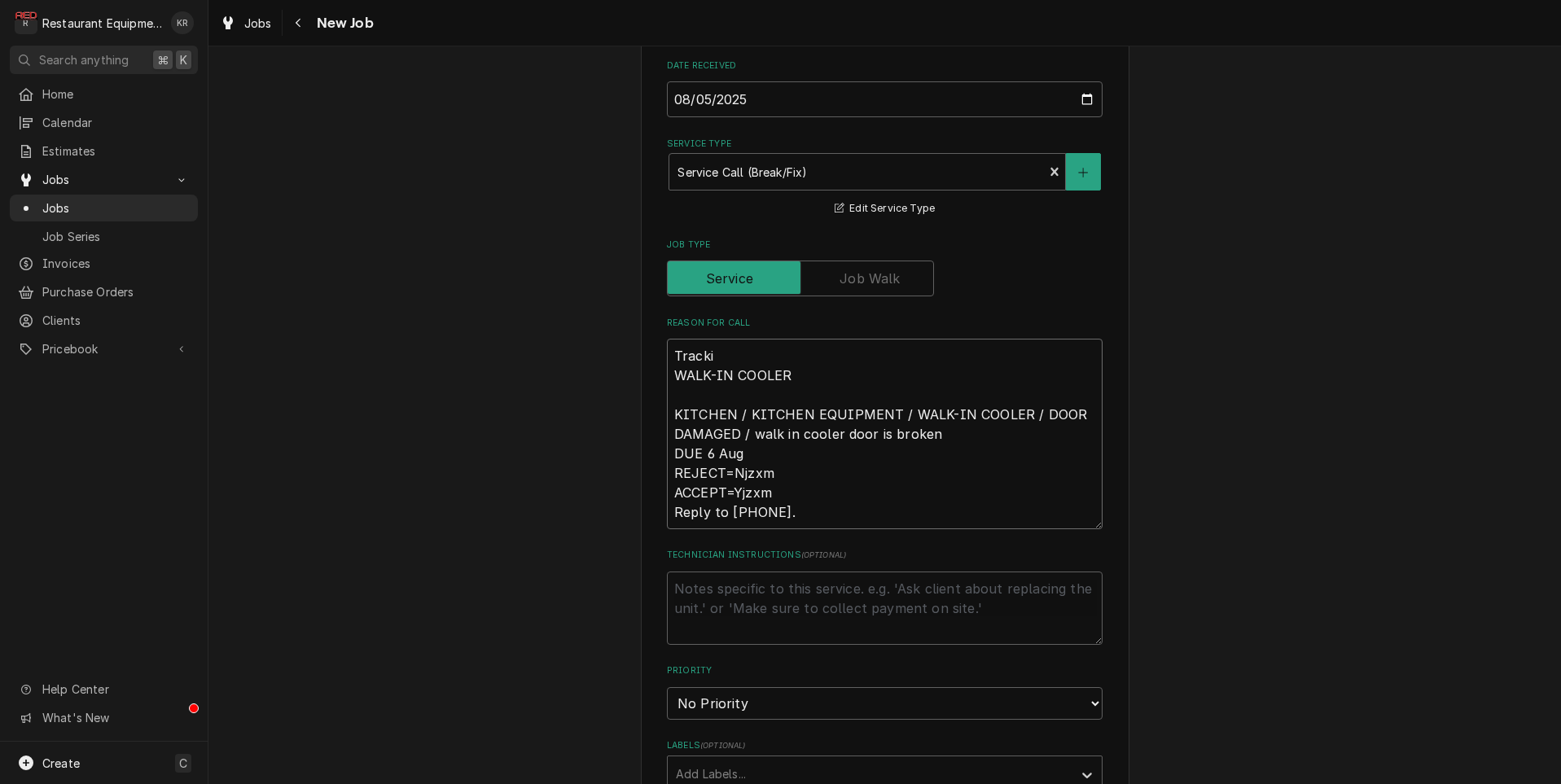 type on "x" 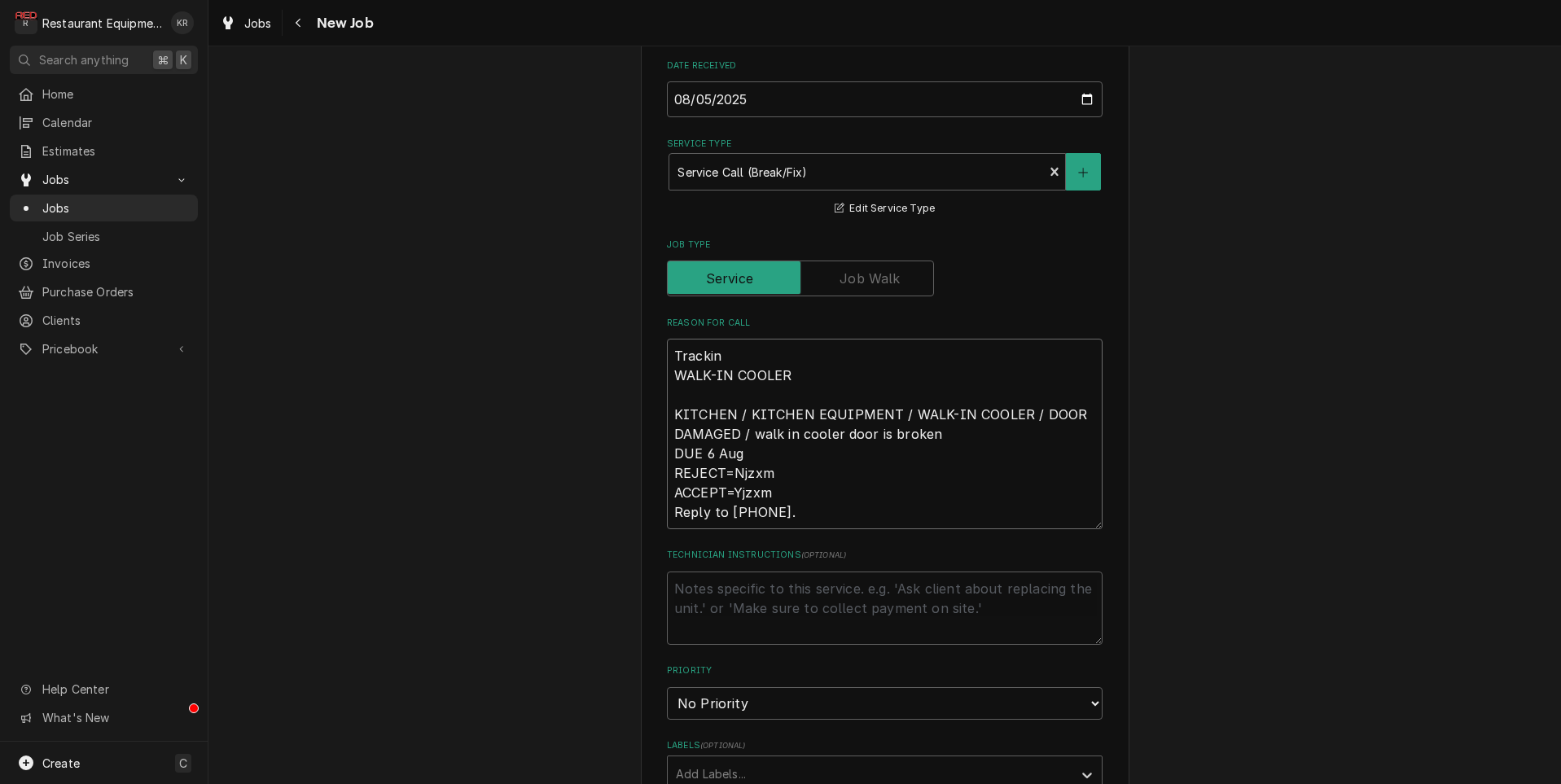 type on "x" 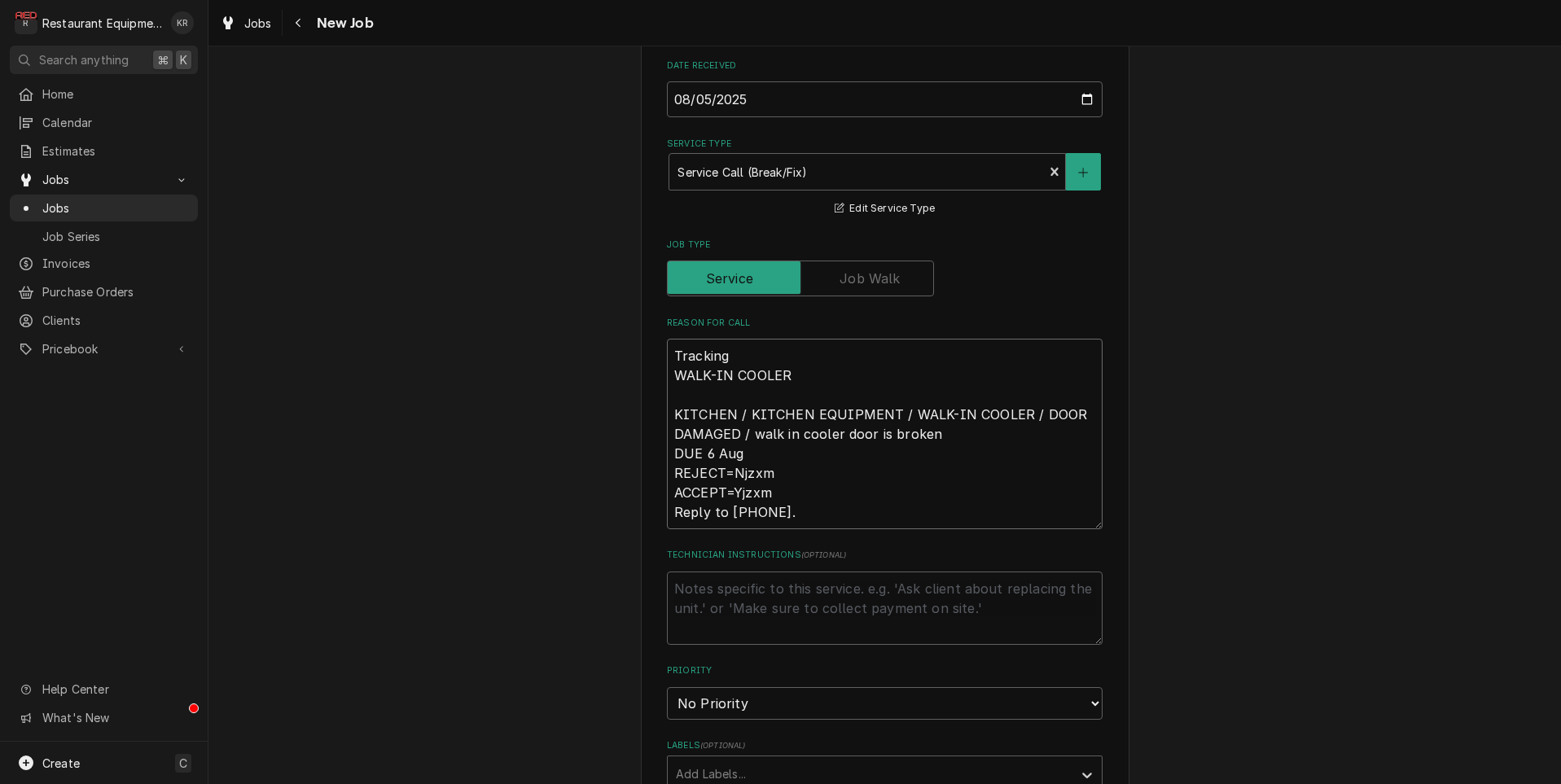 type on "x" 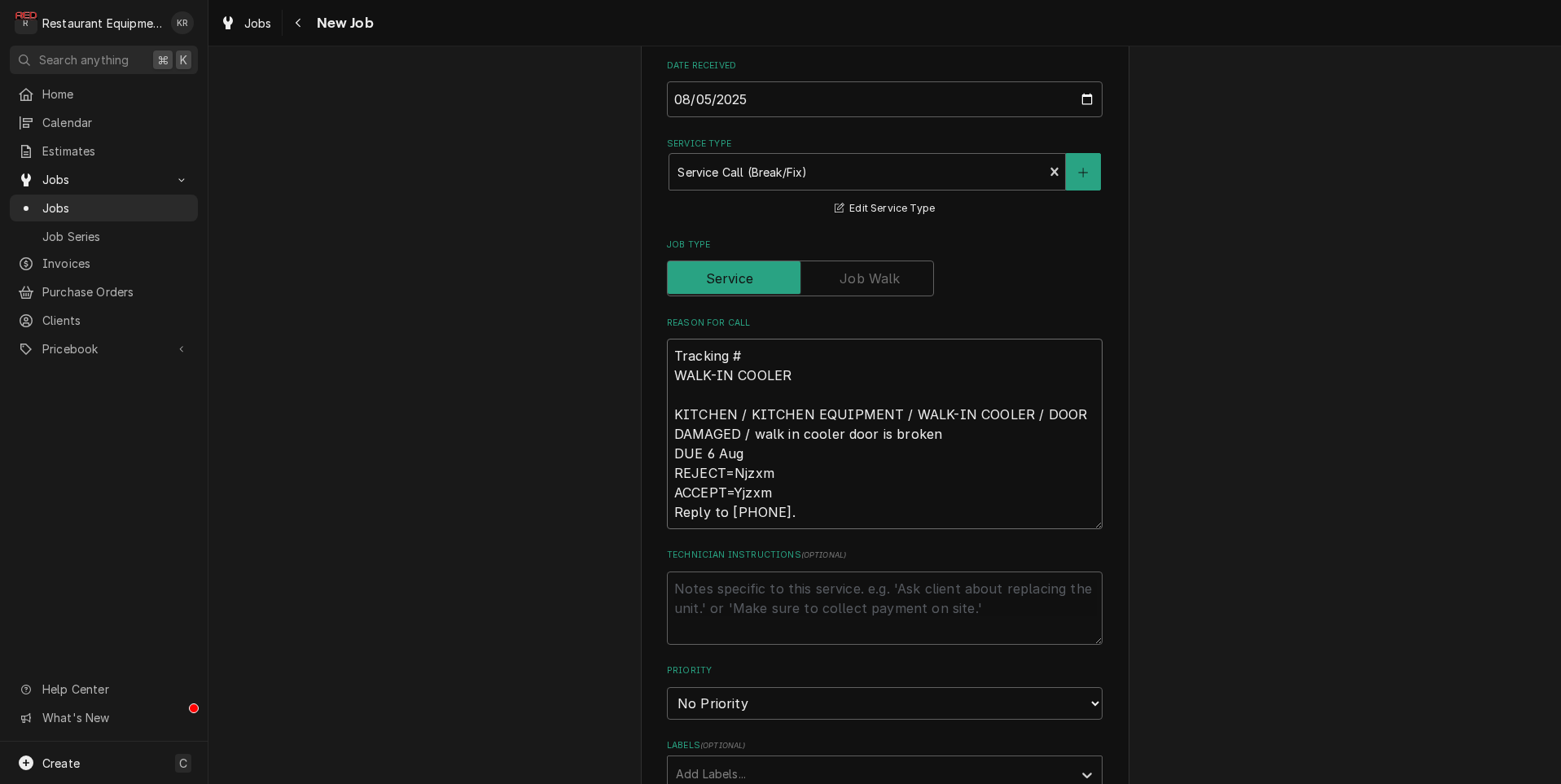 type on "x" 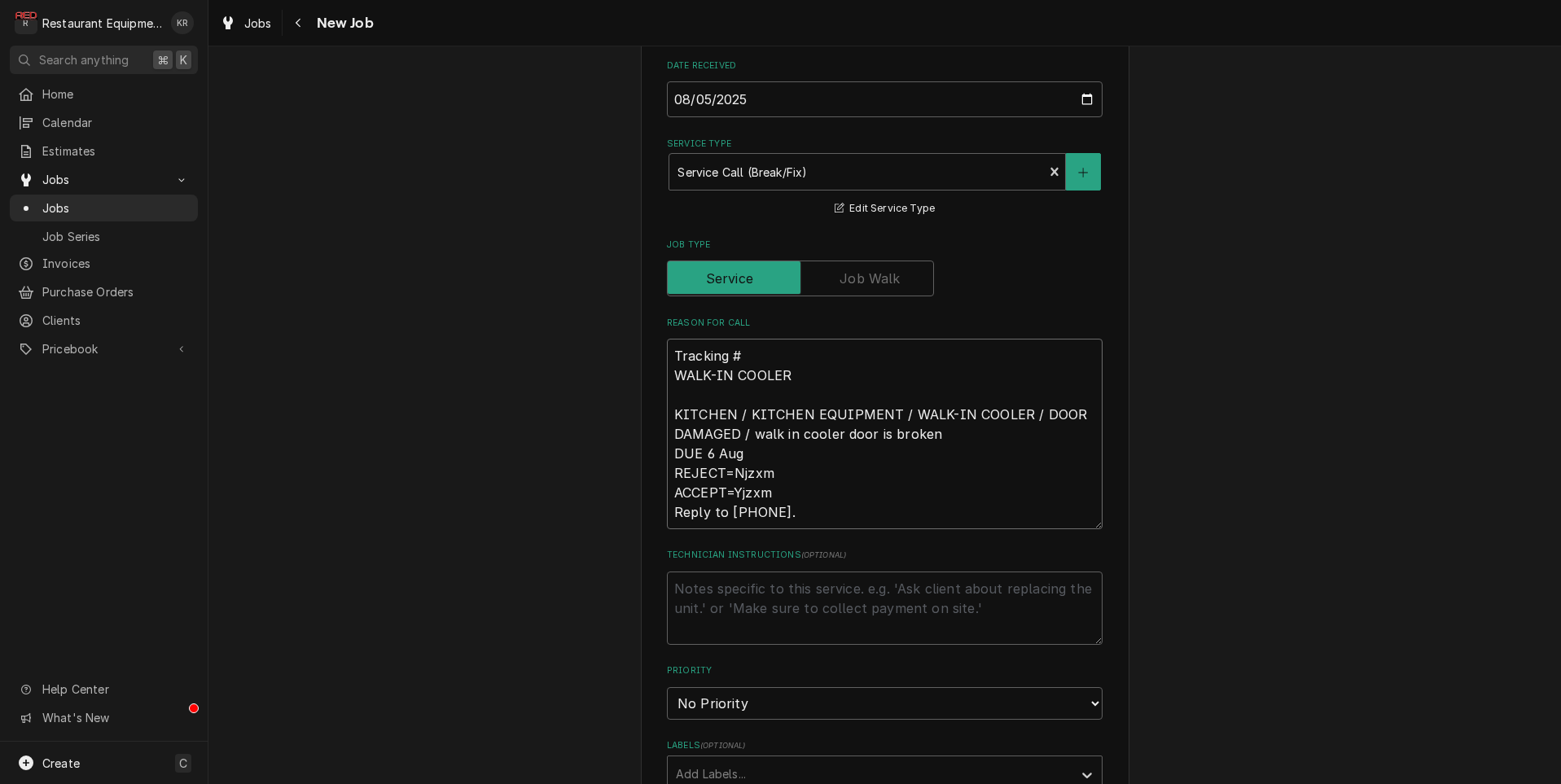 paste on "321891680" 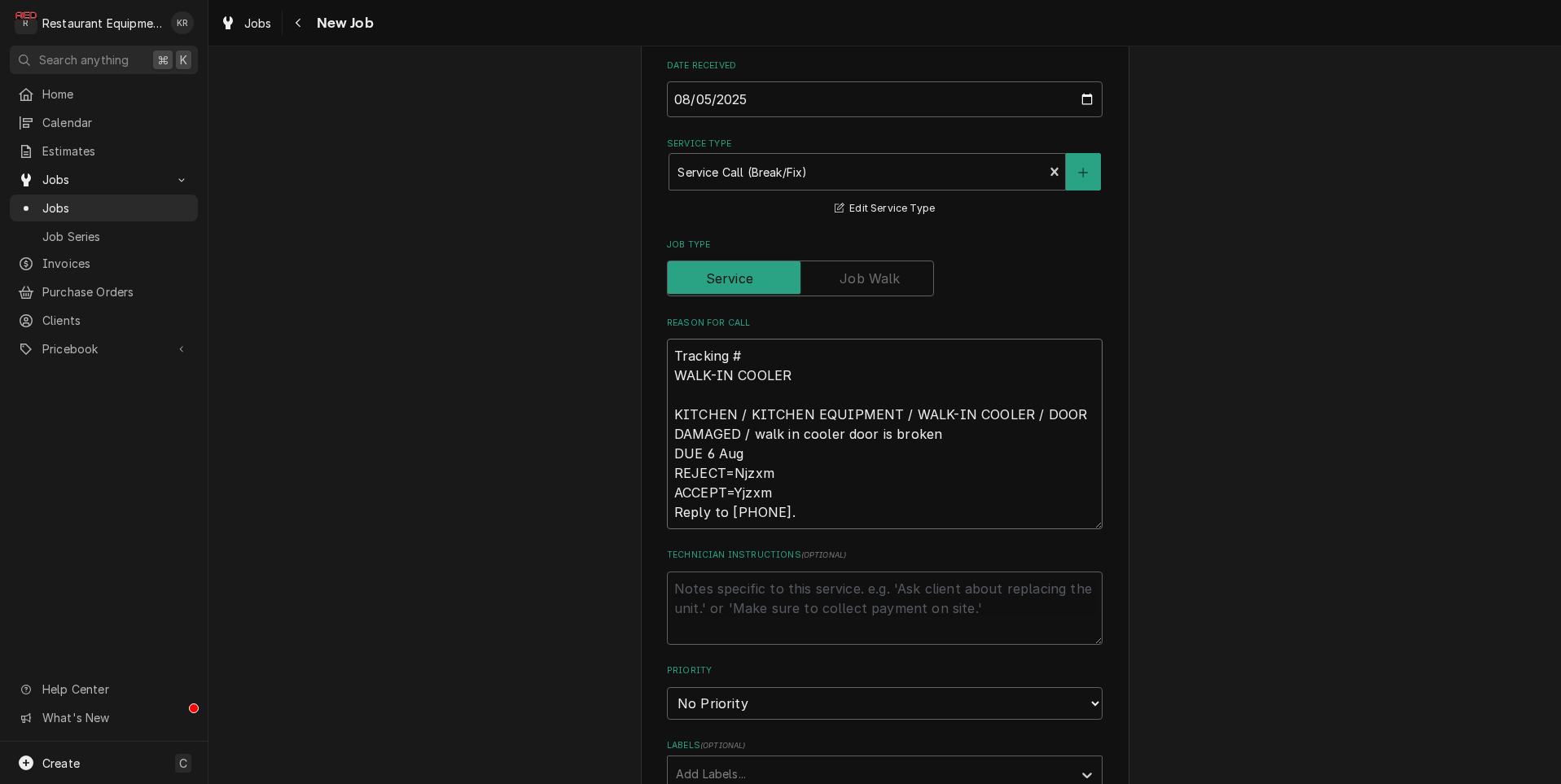 type on "x" 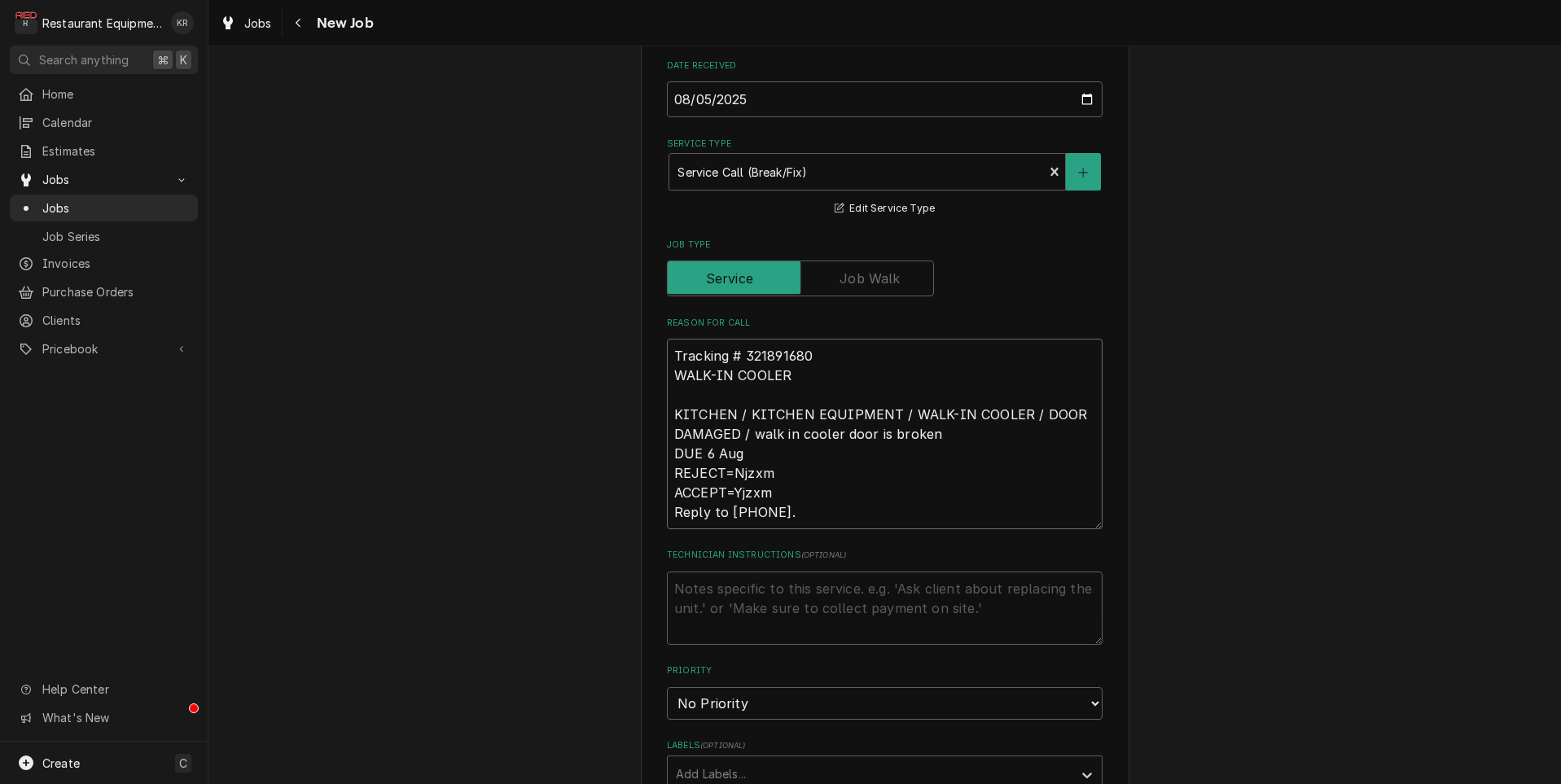 type on "x" 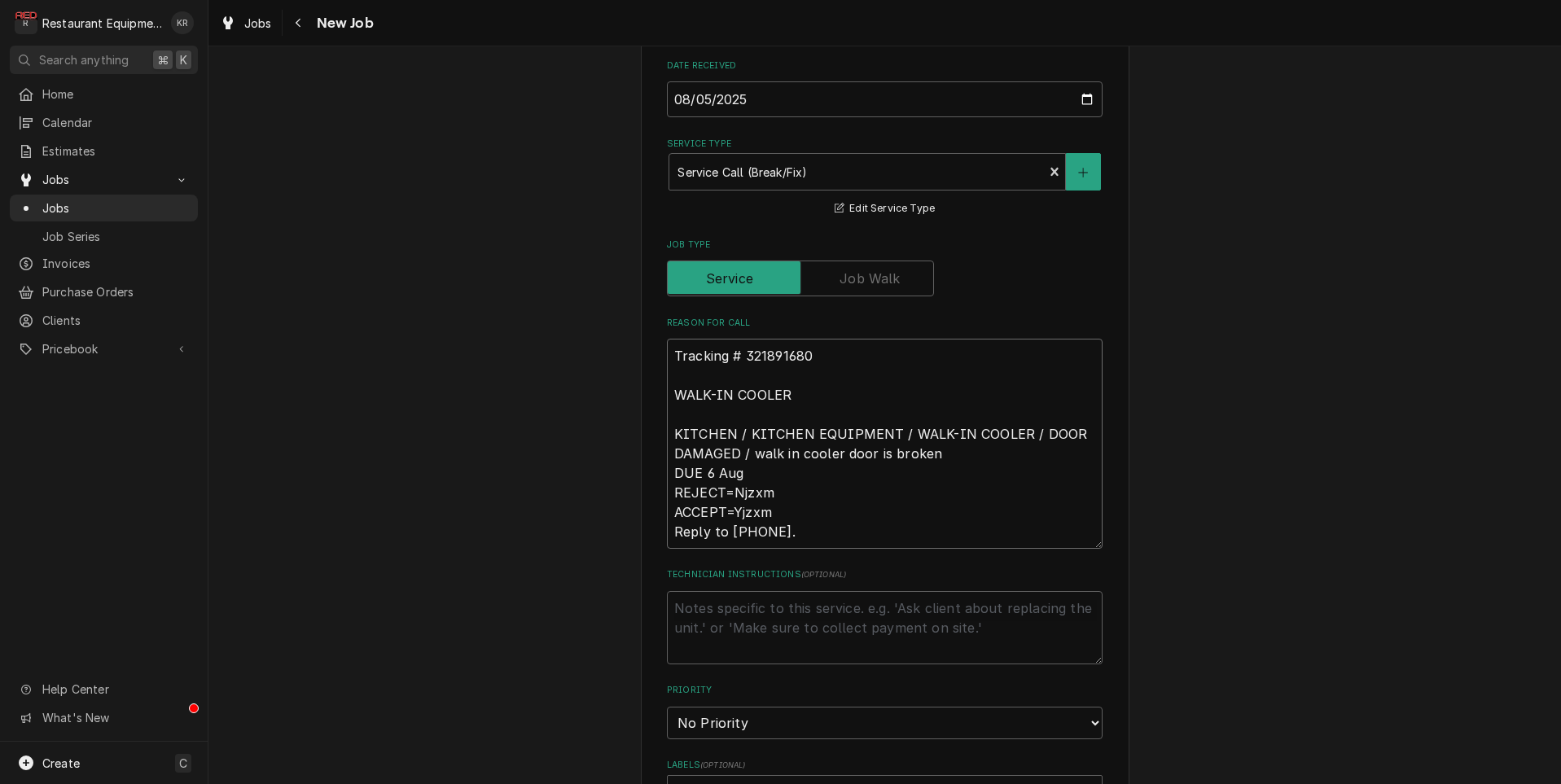 drag, startPoint x: 676, startPoint y: 469, endPoint x: 875, endPoint y: 572, distance: 224.07588 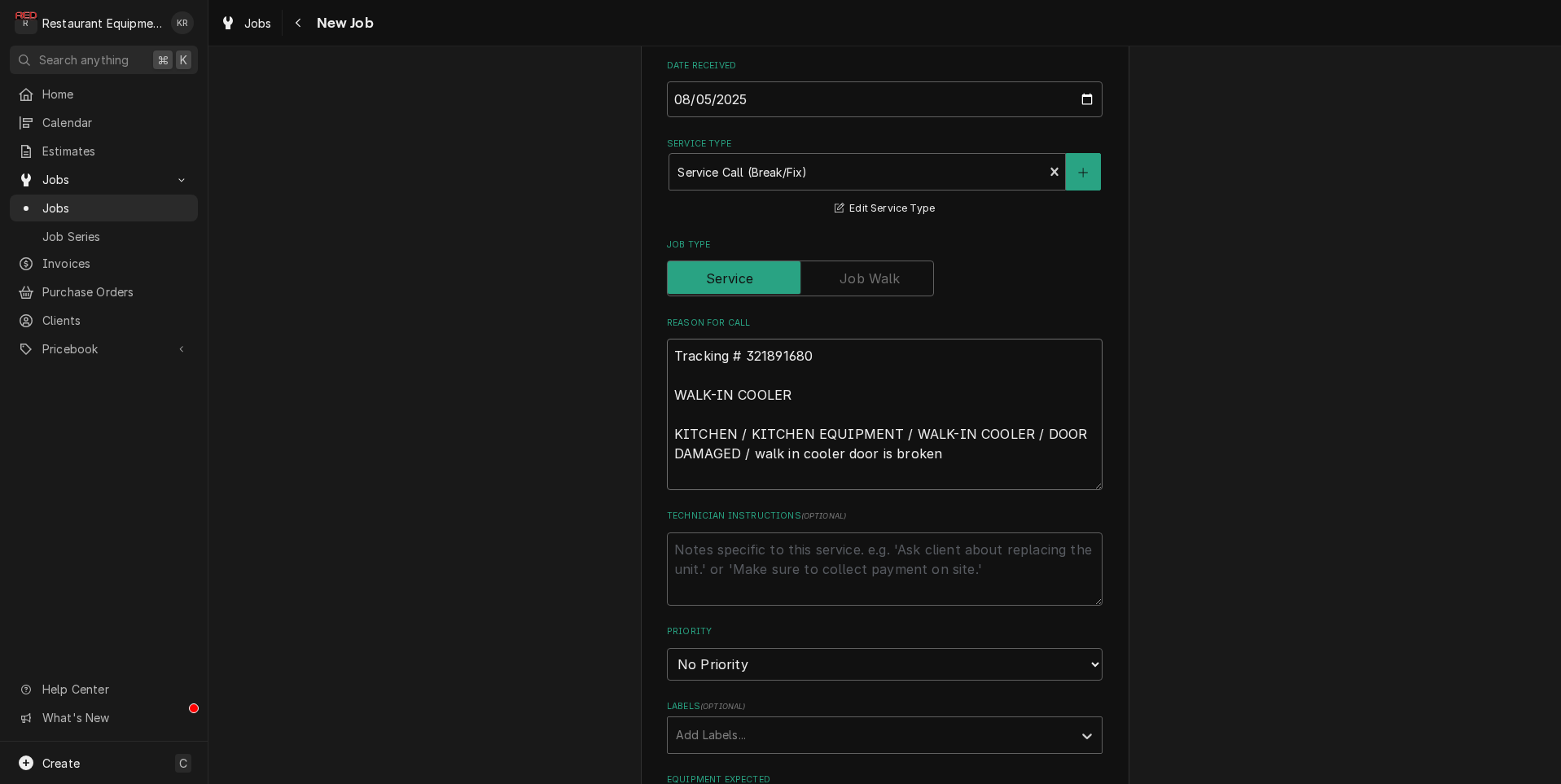 type on "x" 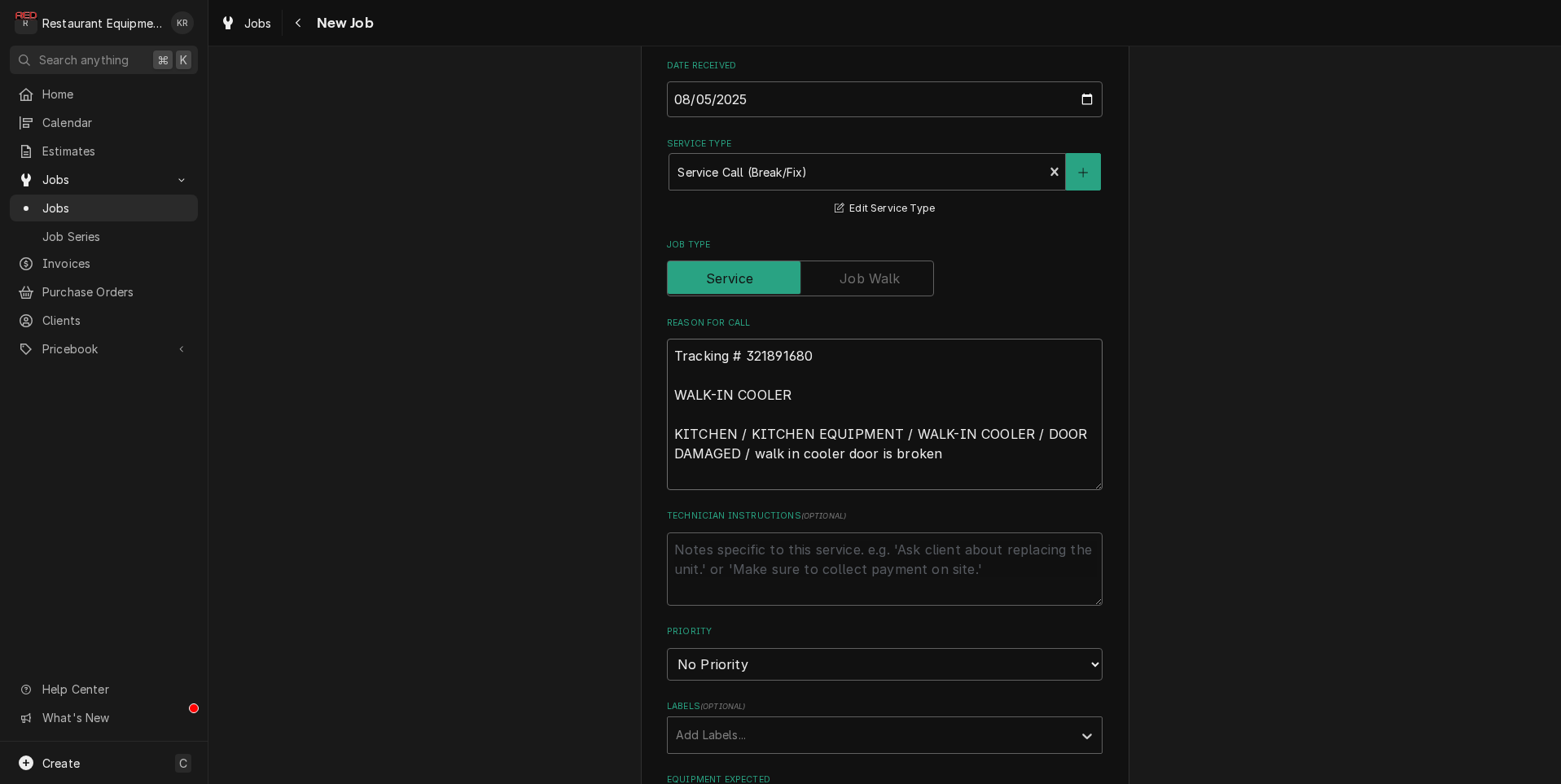 type on "Tracking # 321891680
WALK-IN COOLER
KITCHEN / KITCHEN EQUIPMENT / WALK-IN COOLER / DOOR DAMAGED / walk in cooler door is broken" 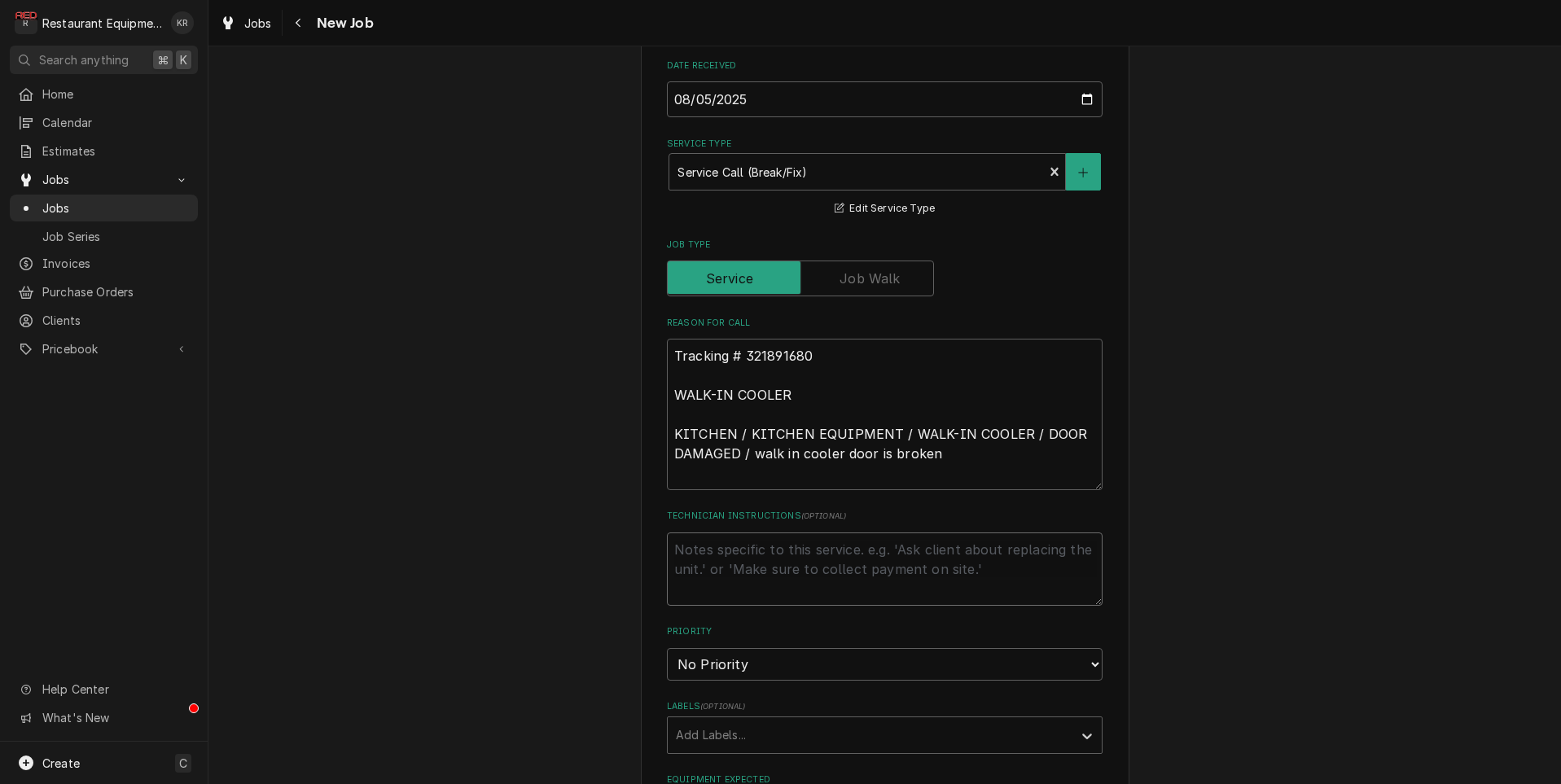 click on "Technician Instructions  ( optional )" at bounding box center [884, 569] 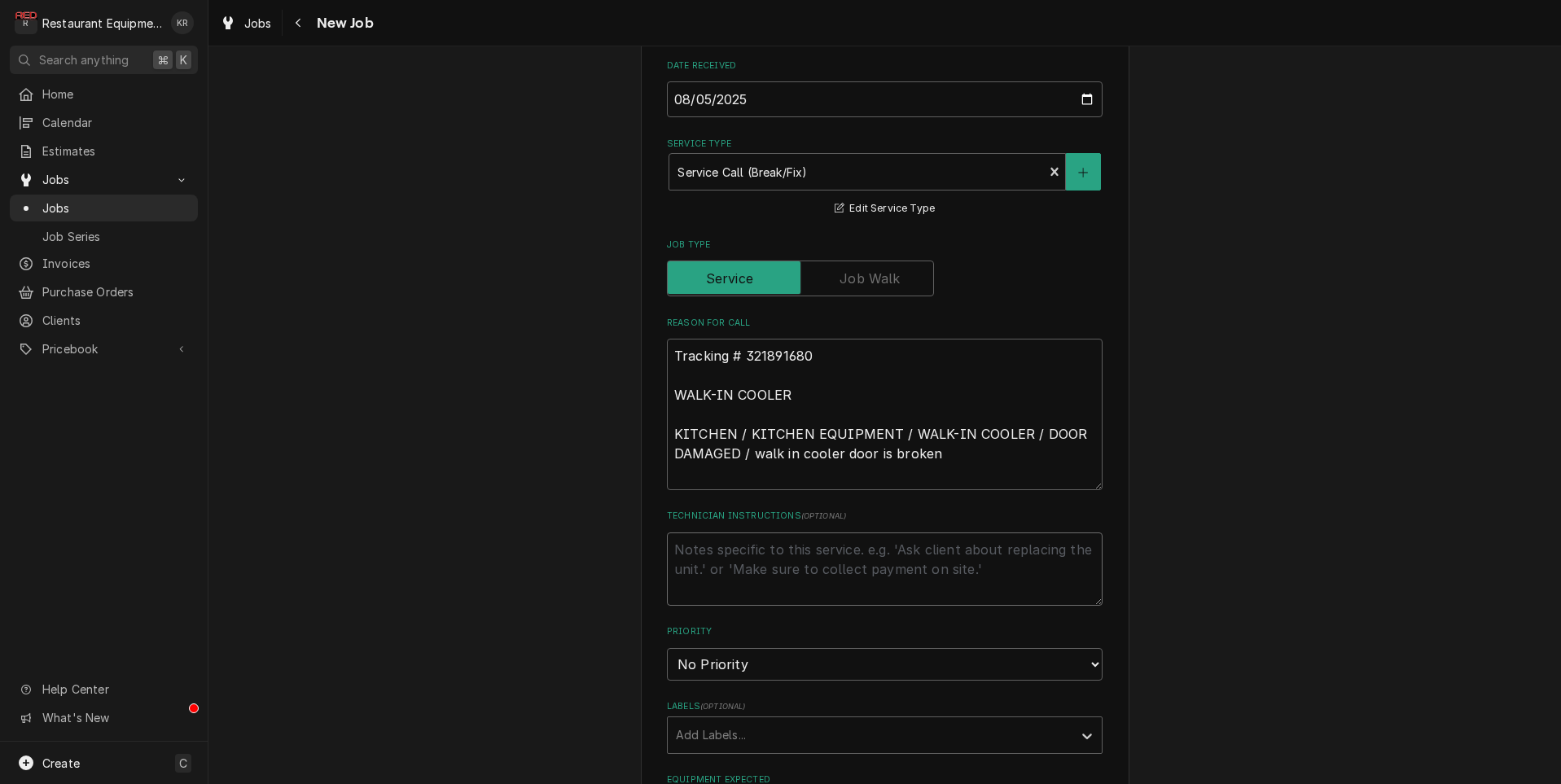 type on "x" 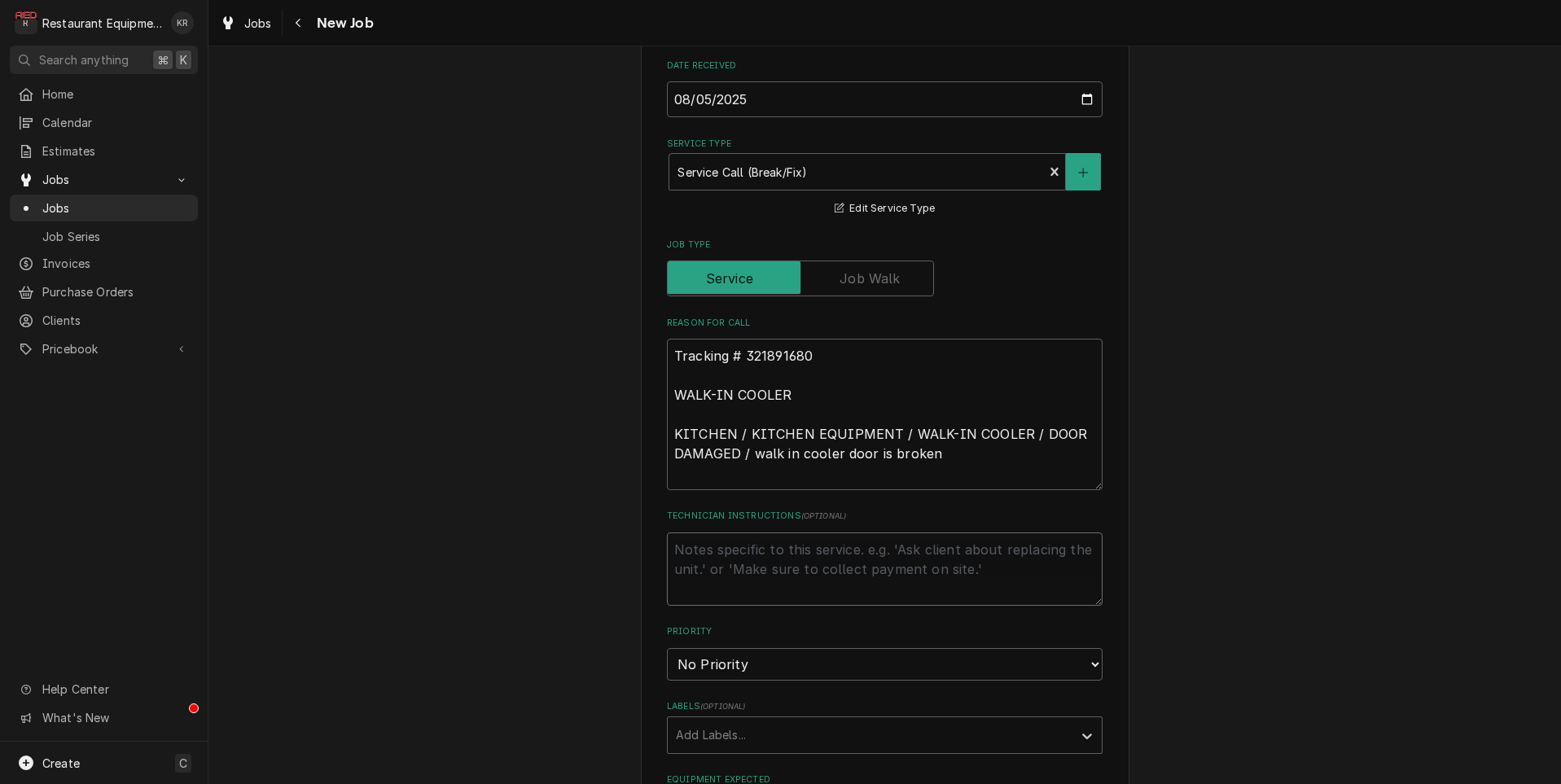 type on "N" 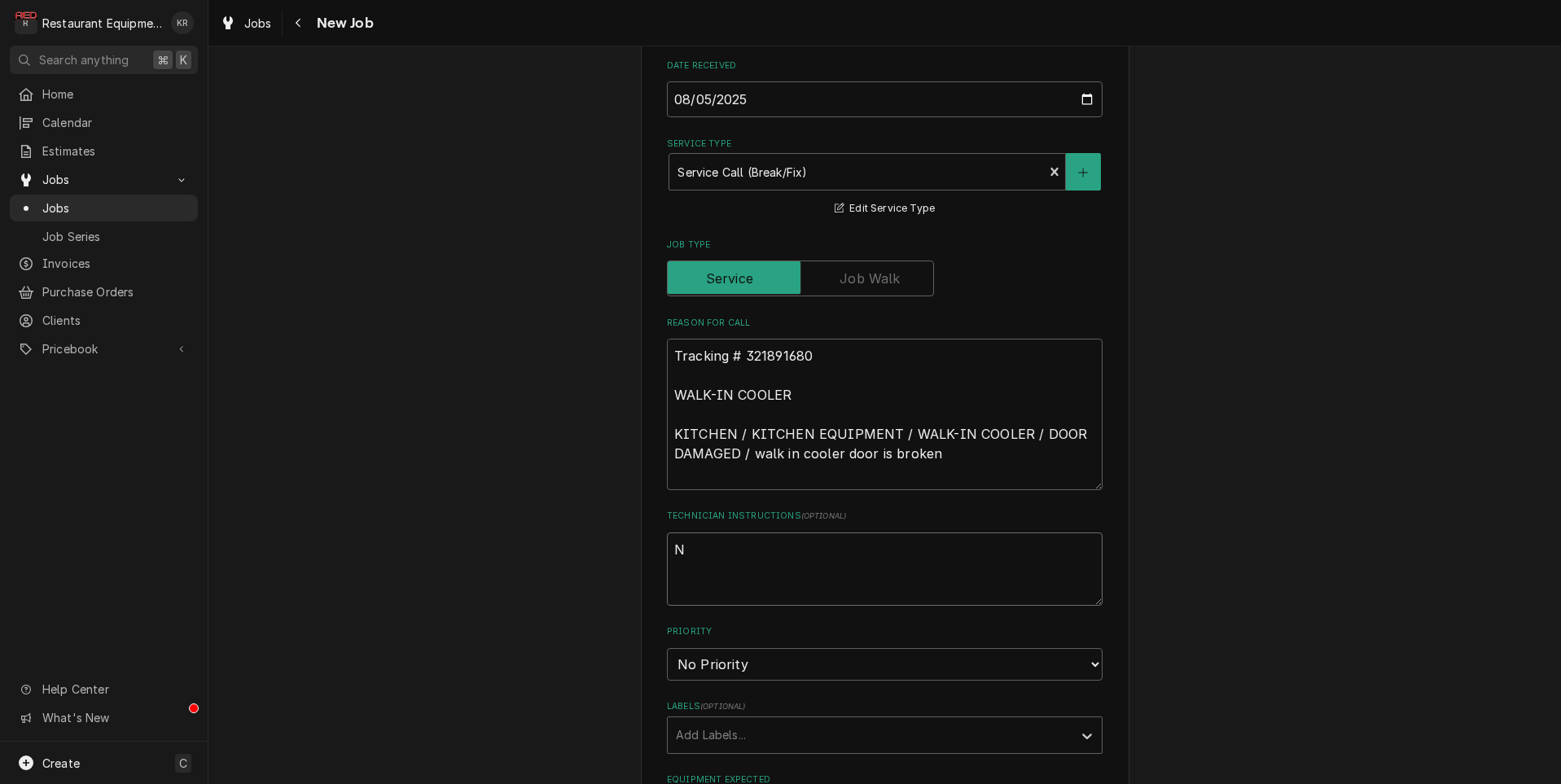 type on "x" 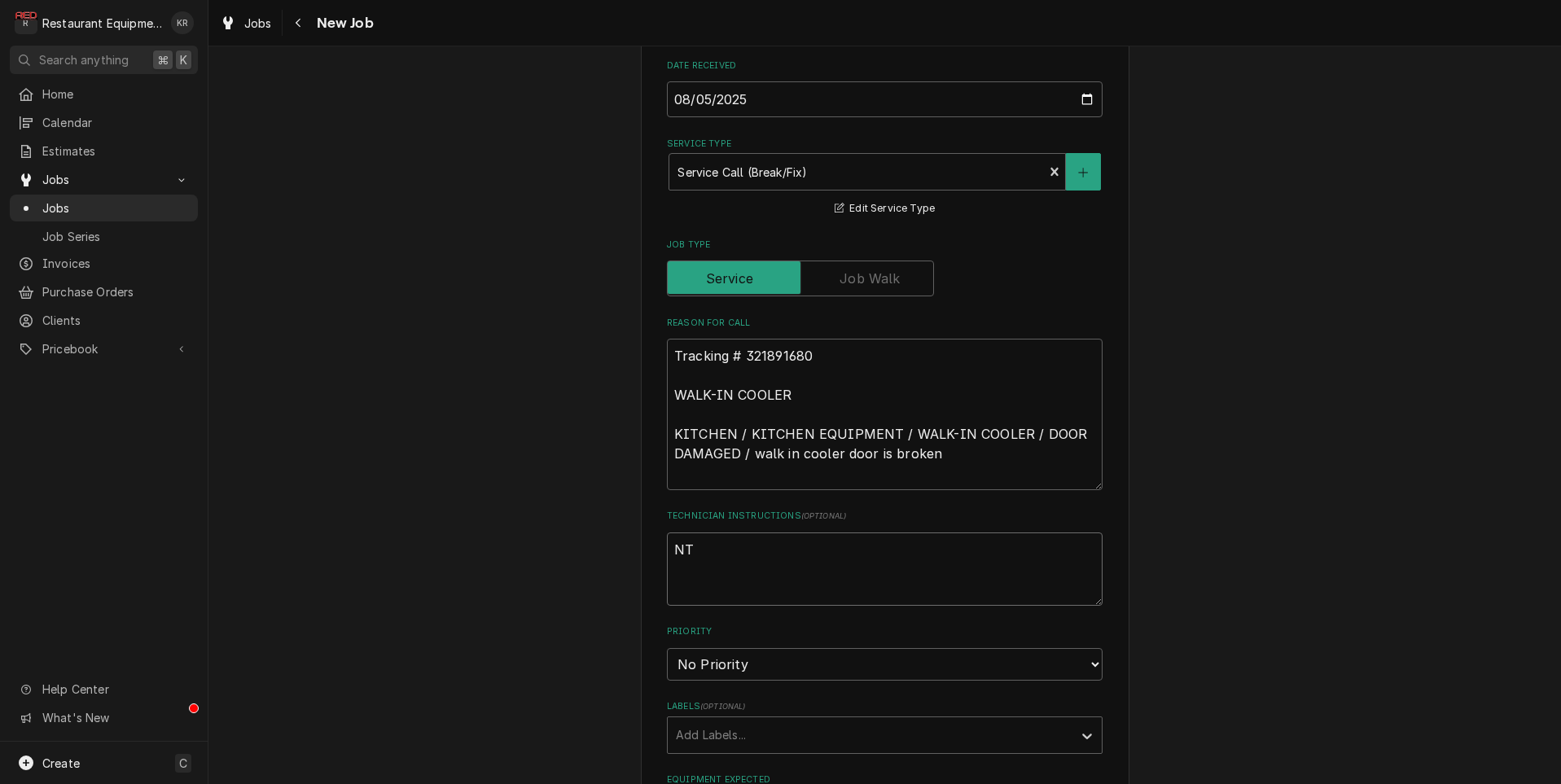 type on "x" 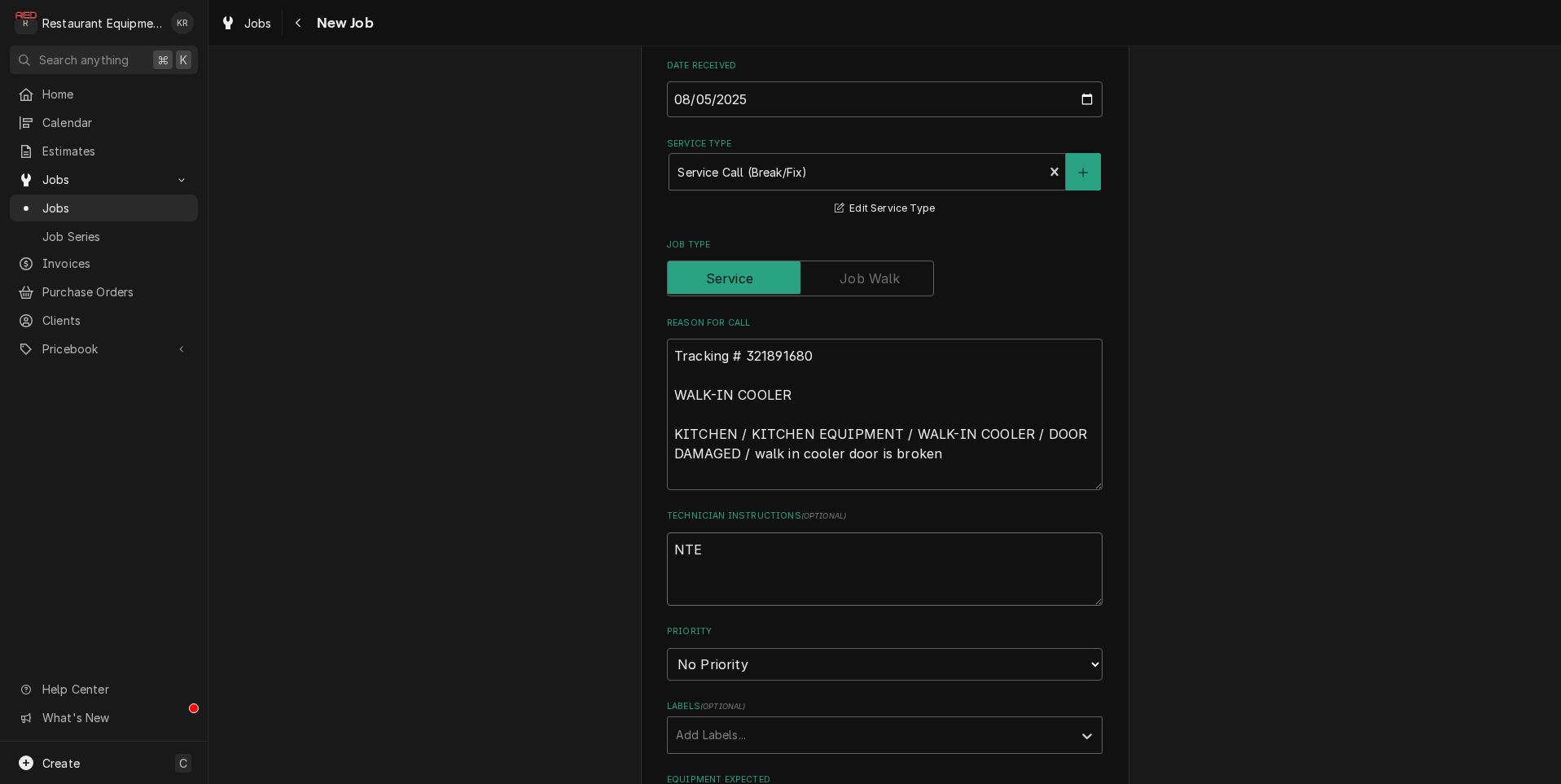type on "x" 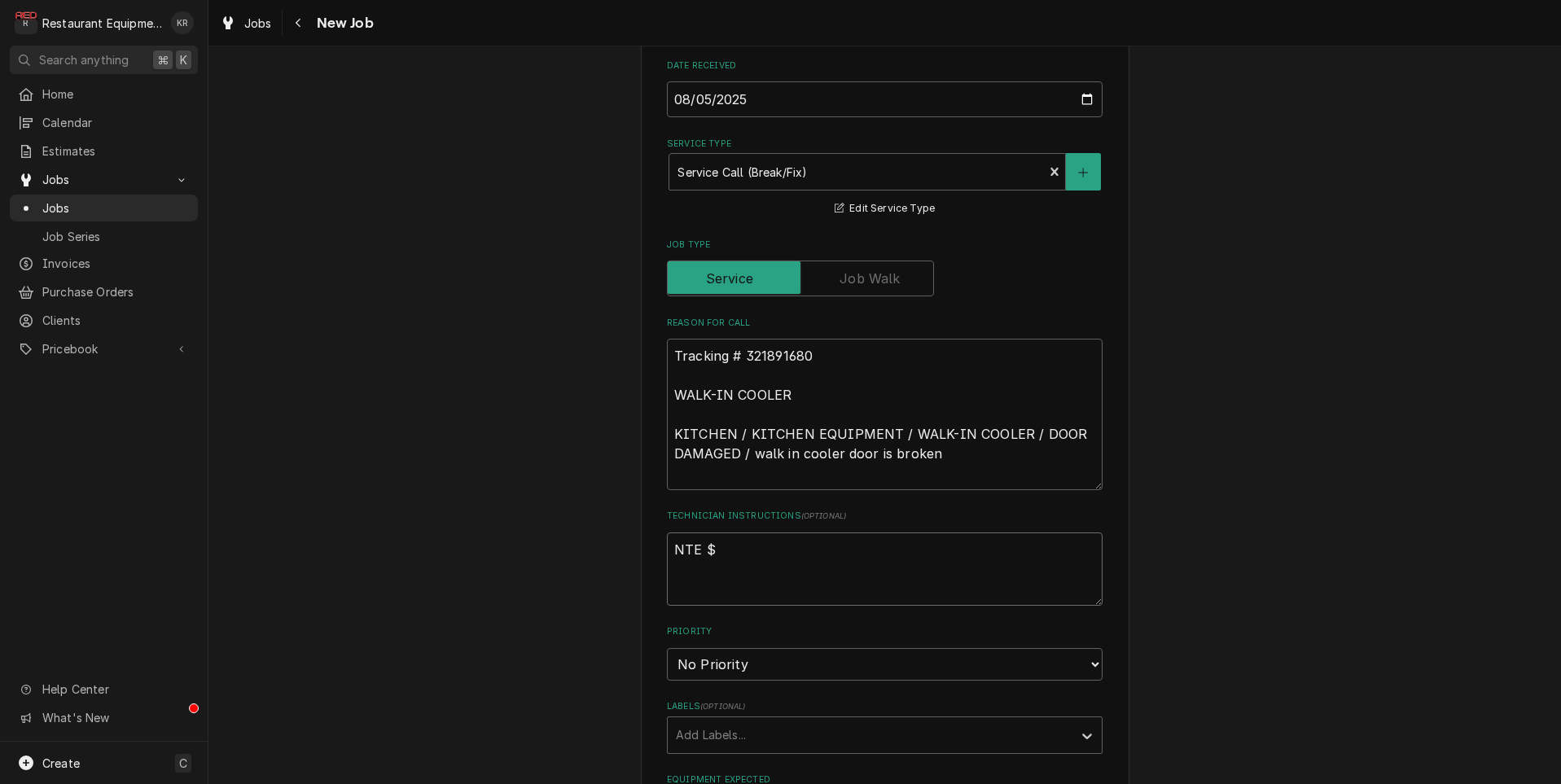 type on "x" 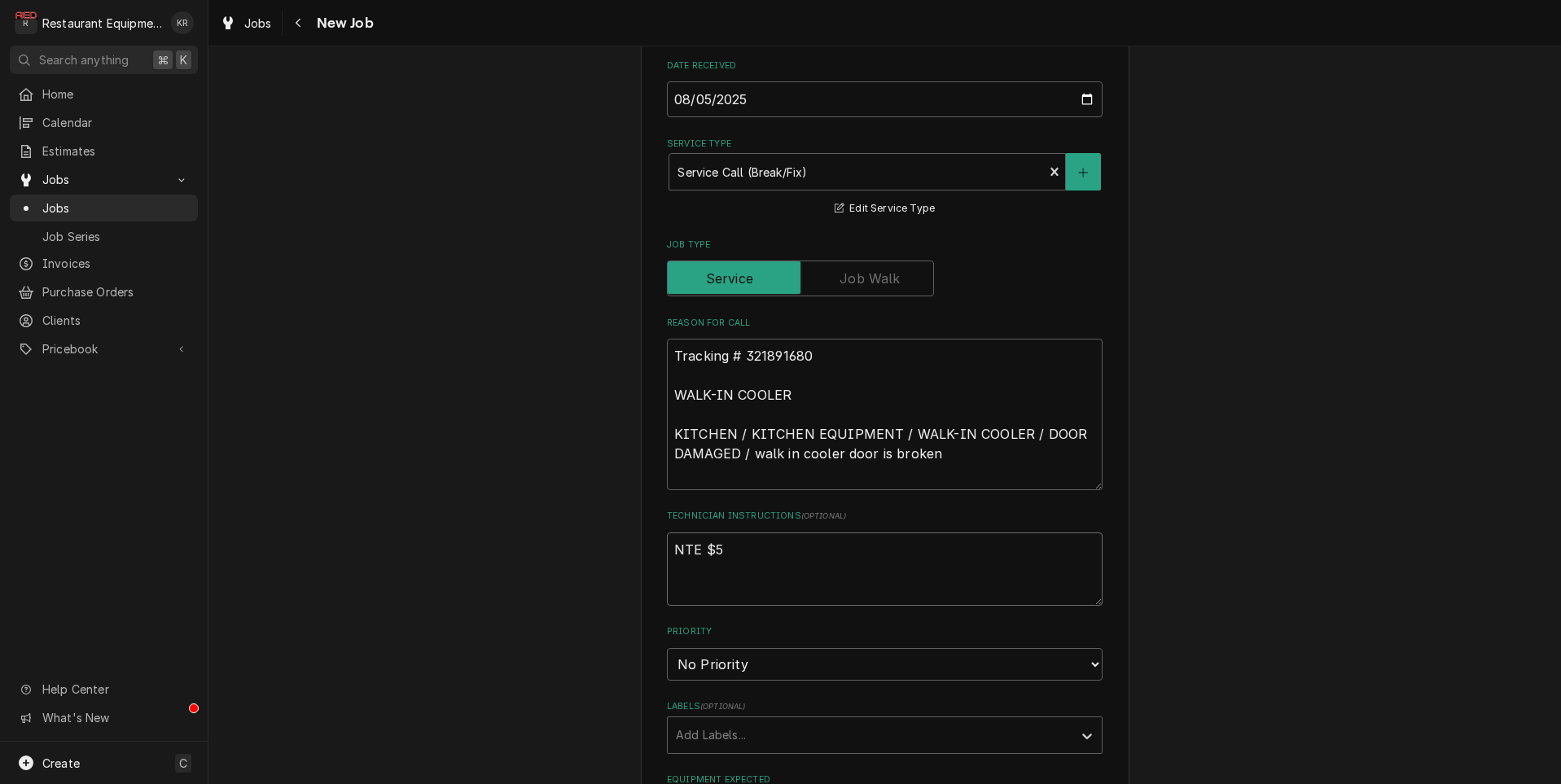 type on "x" 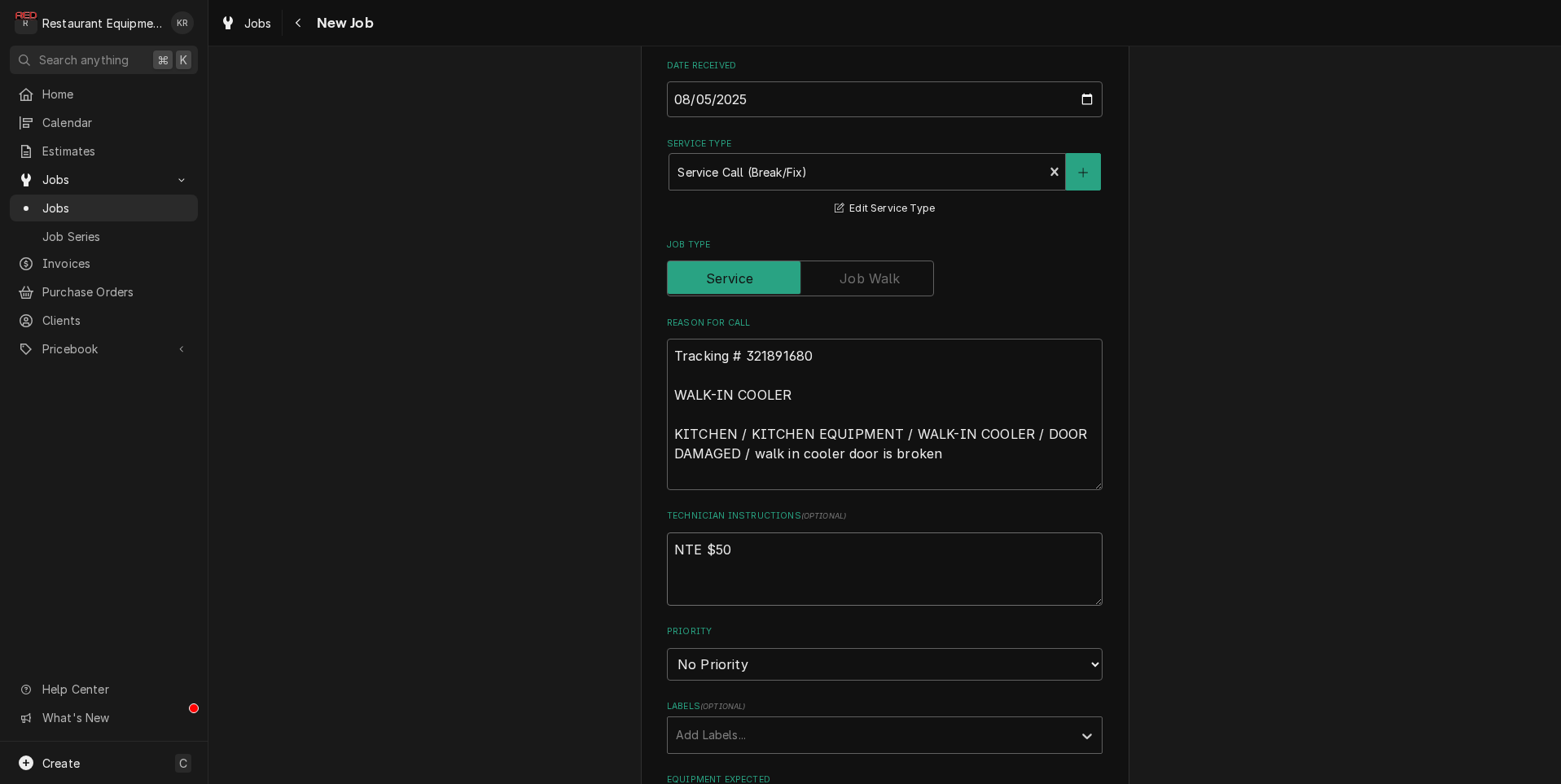 type on "x" 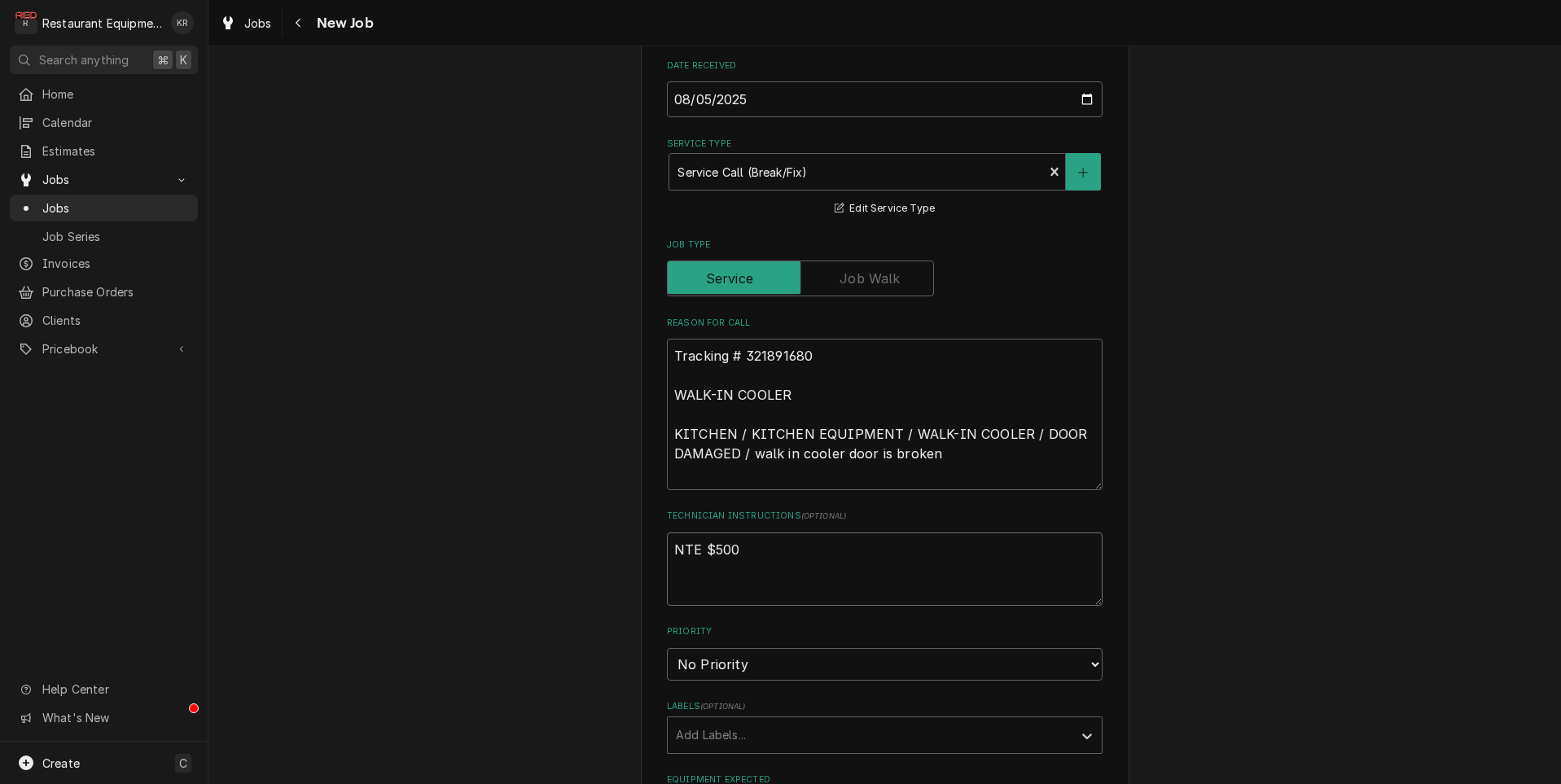 type on "x" 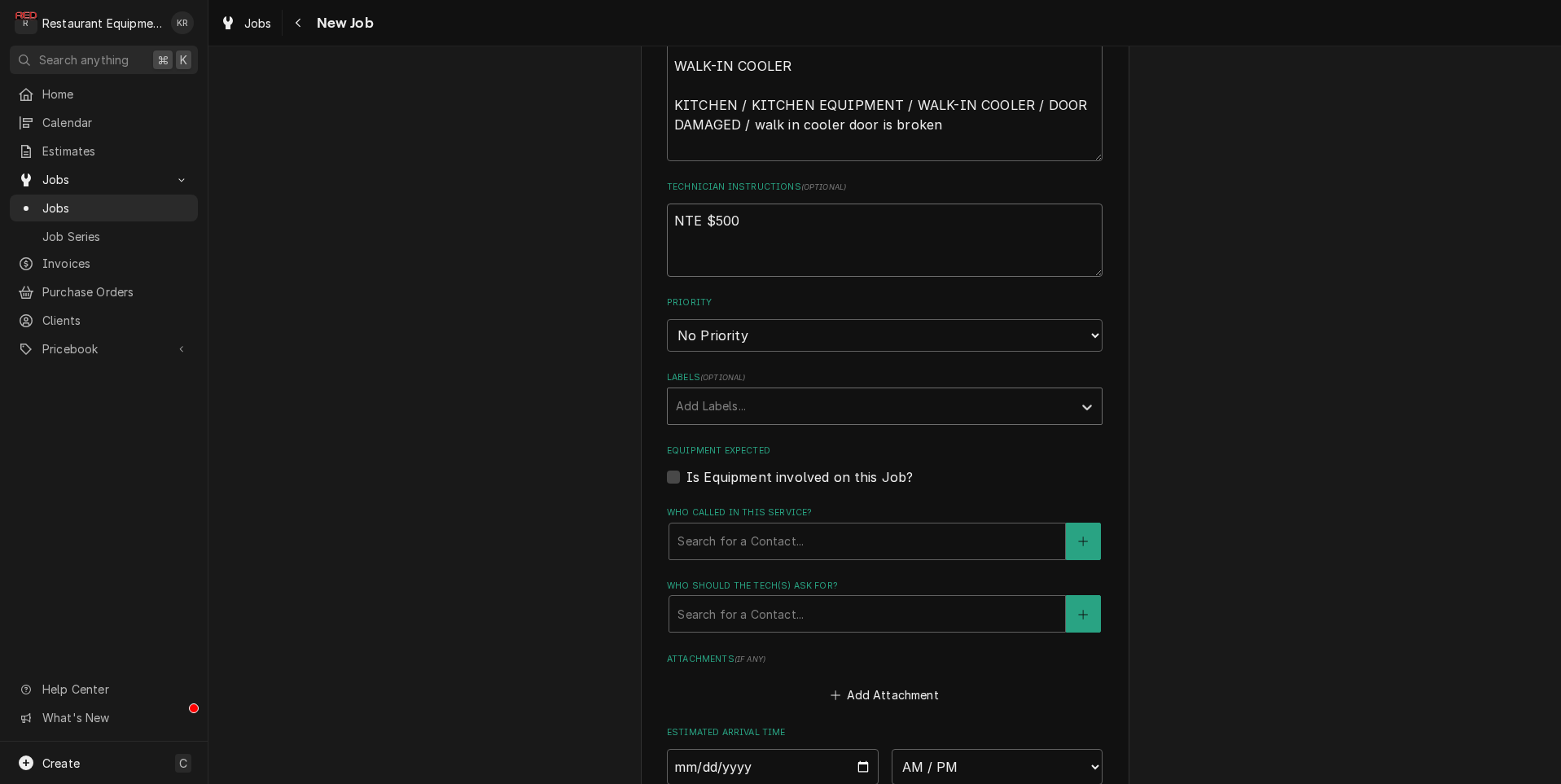 scroll, scrollTop: 848, scrollLeft: 0, axis: vertical 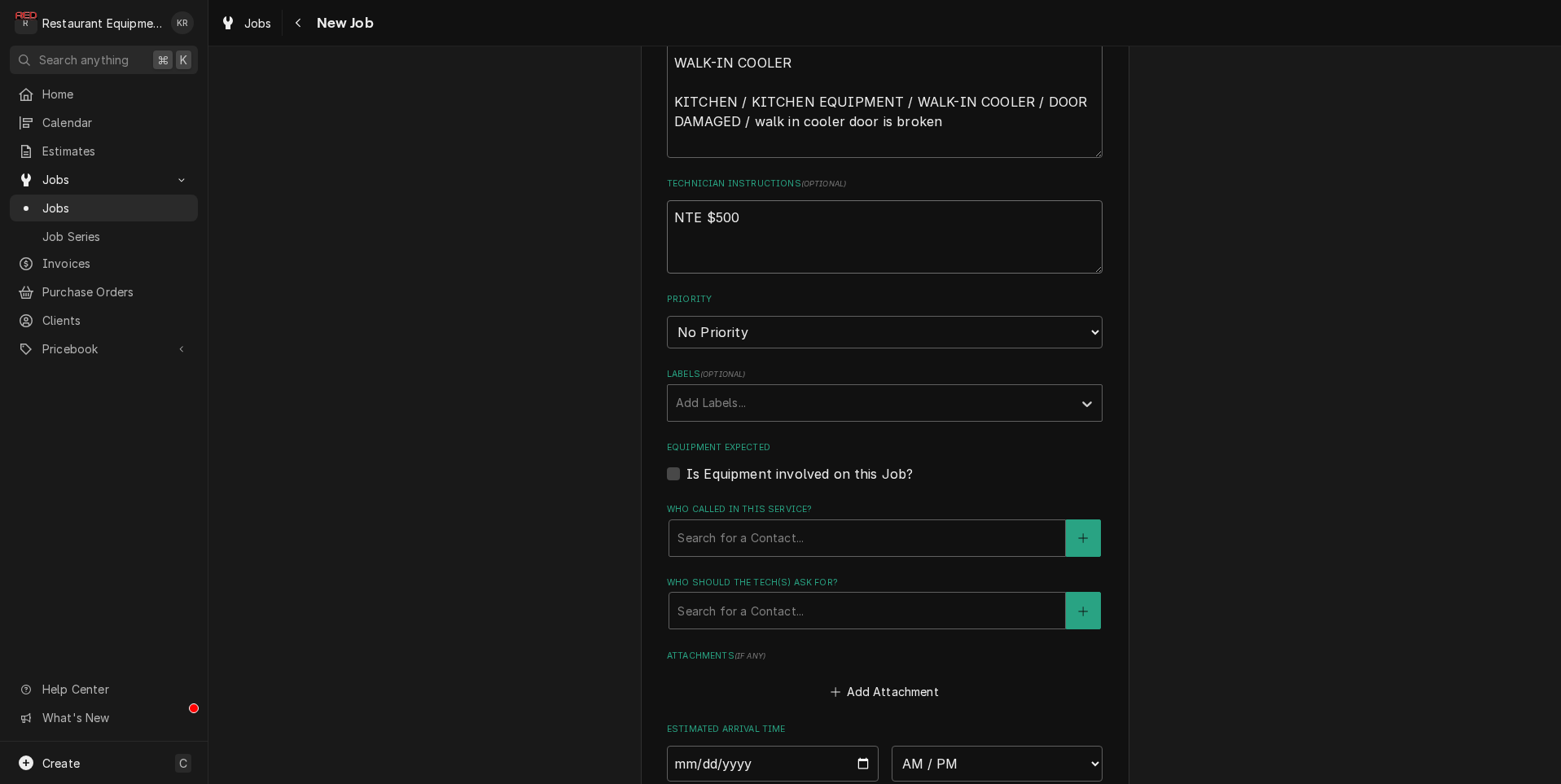 type on "NTE $500" 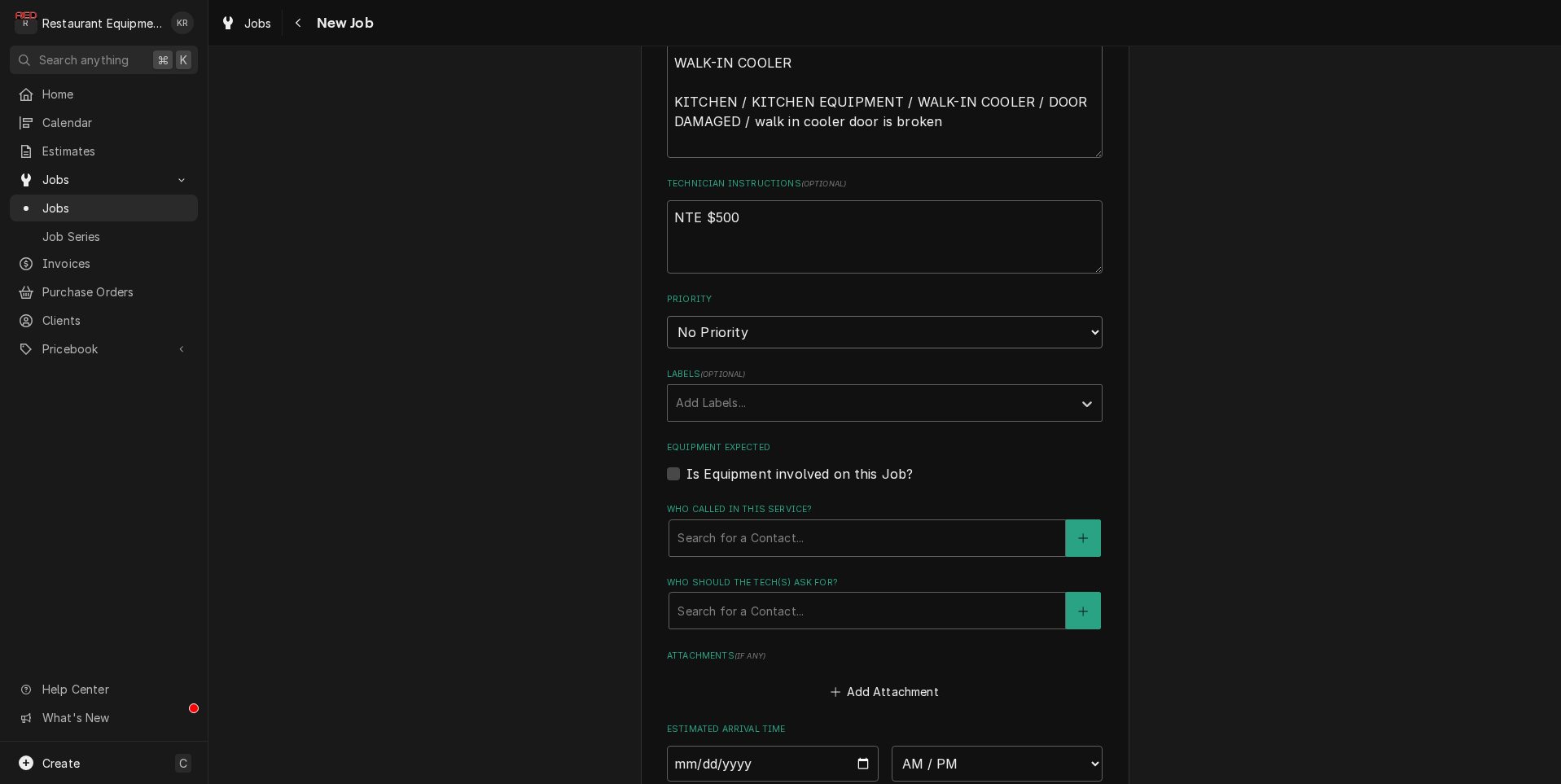 select on "2" 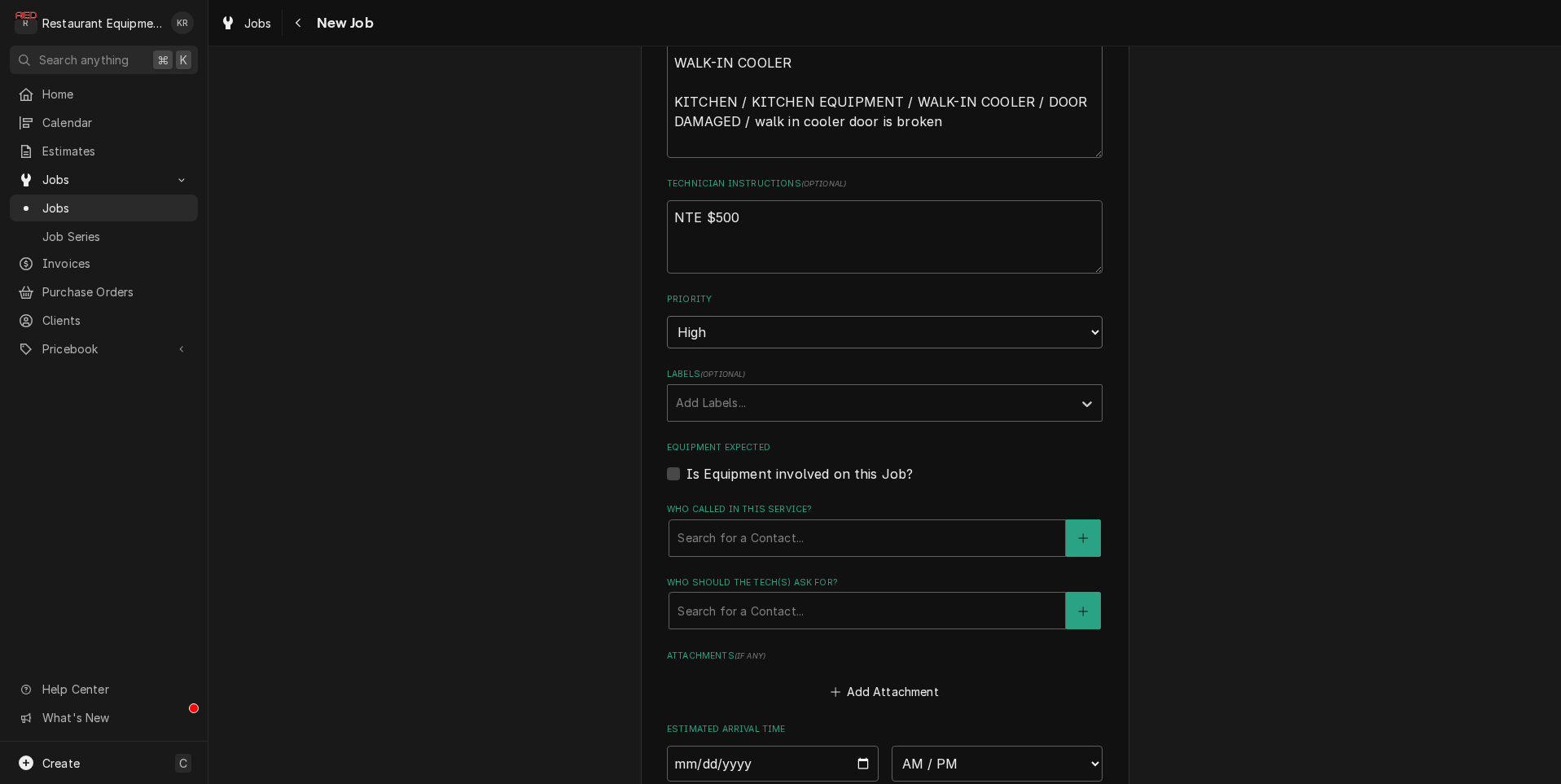 click on "High" at bounding box center [0, 0] 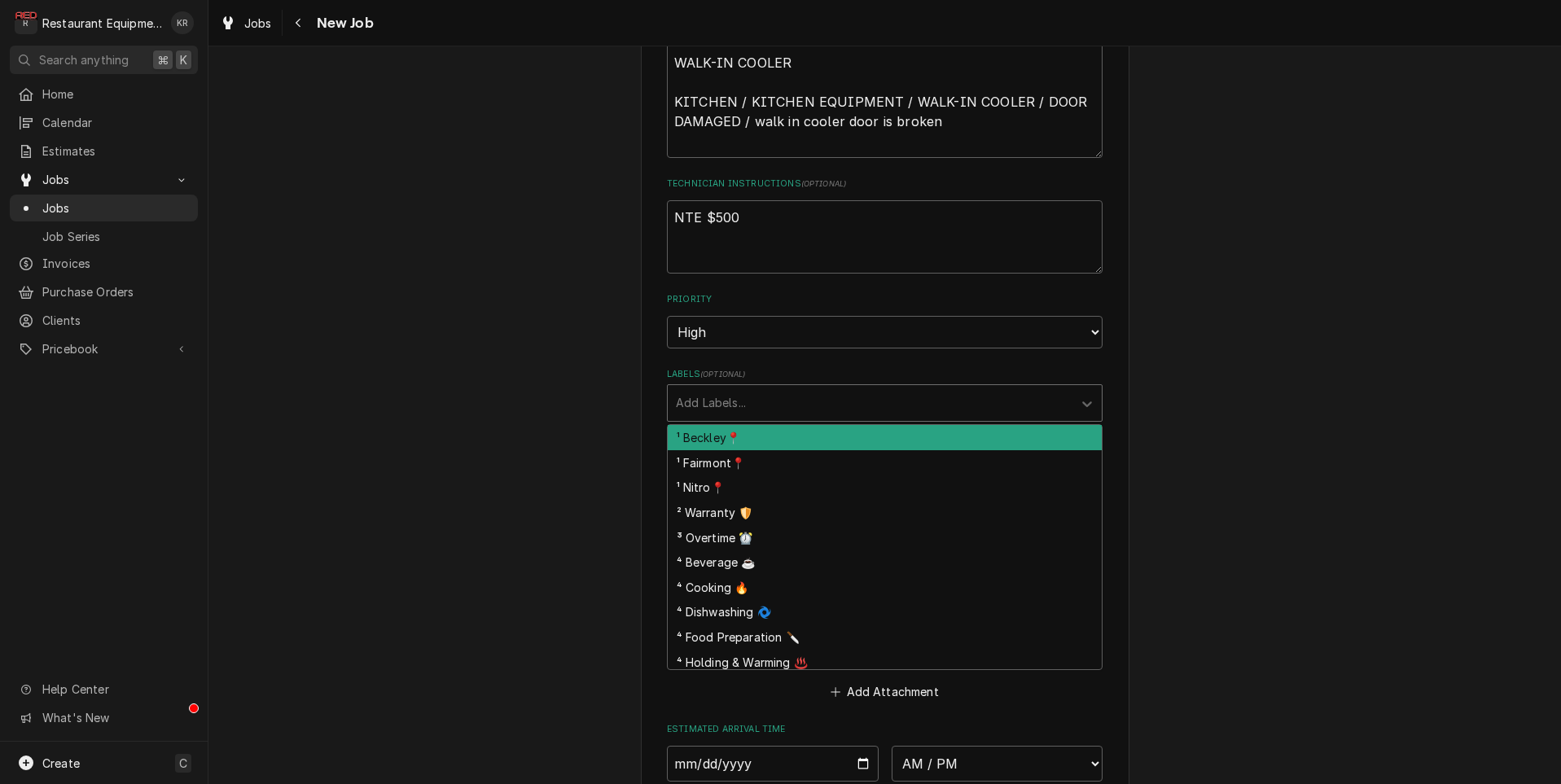 click at bounding box center (870, 403) 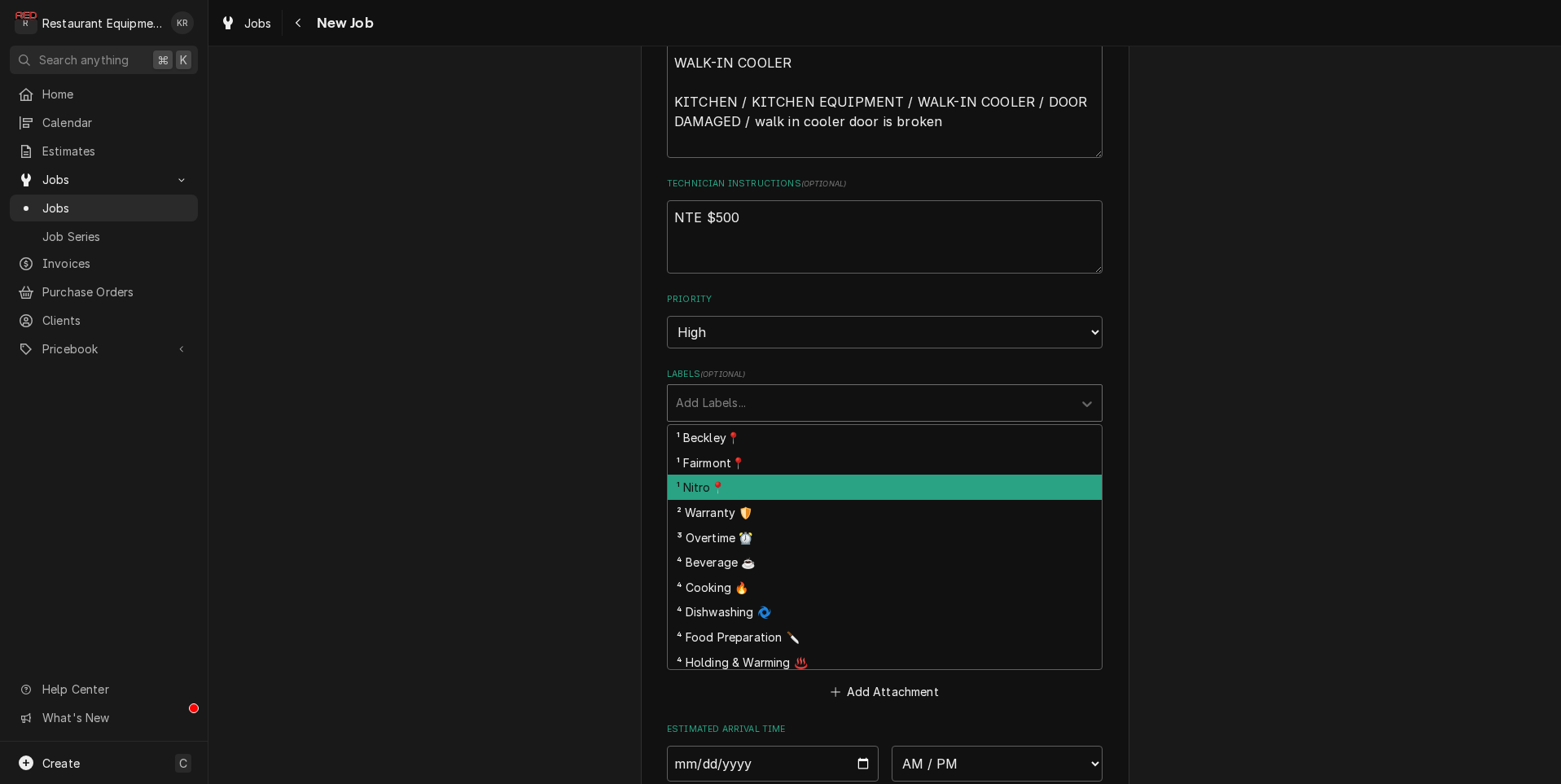 click on "¹ Nitro📍" at bounding box center (884, 487) 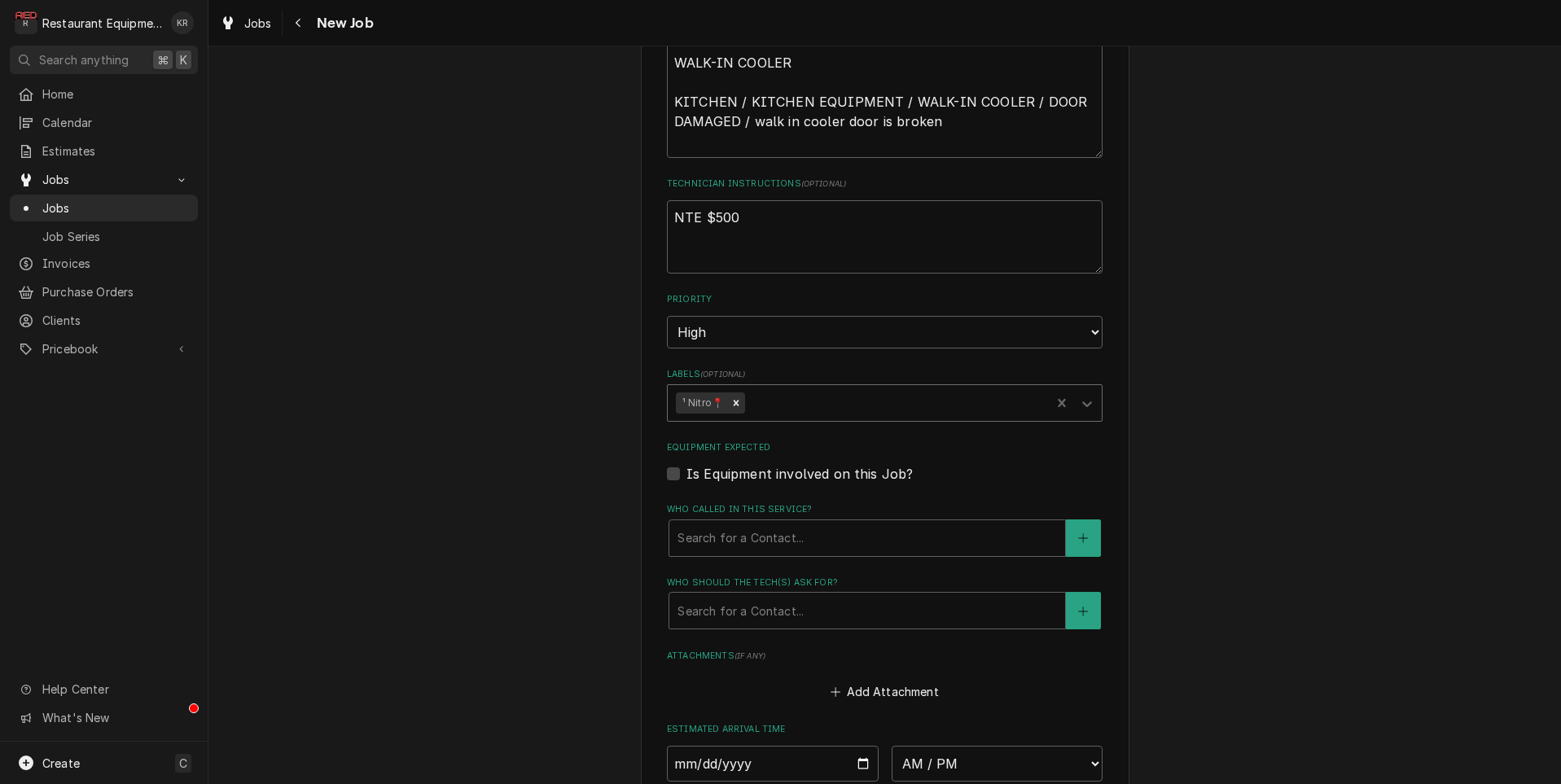 click at bounding box center [895, 403] 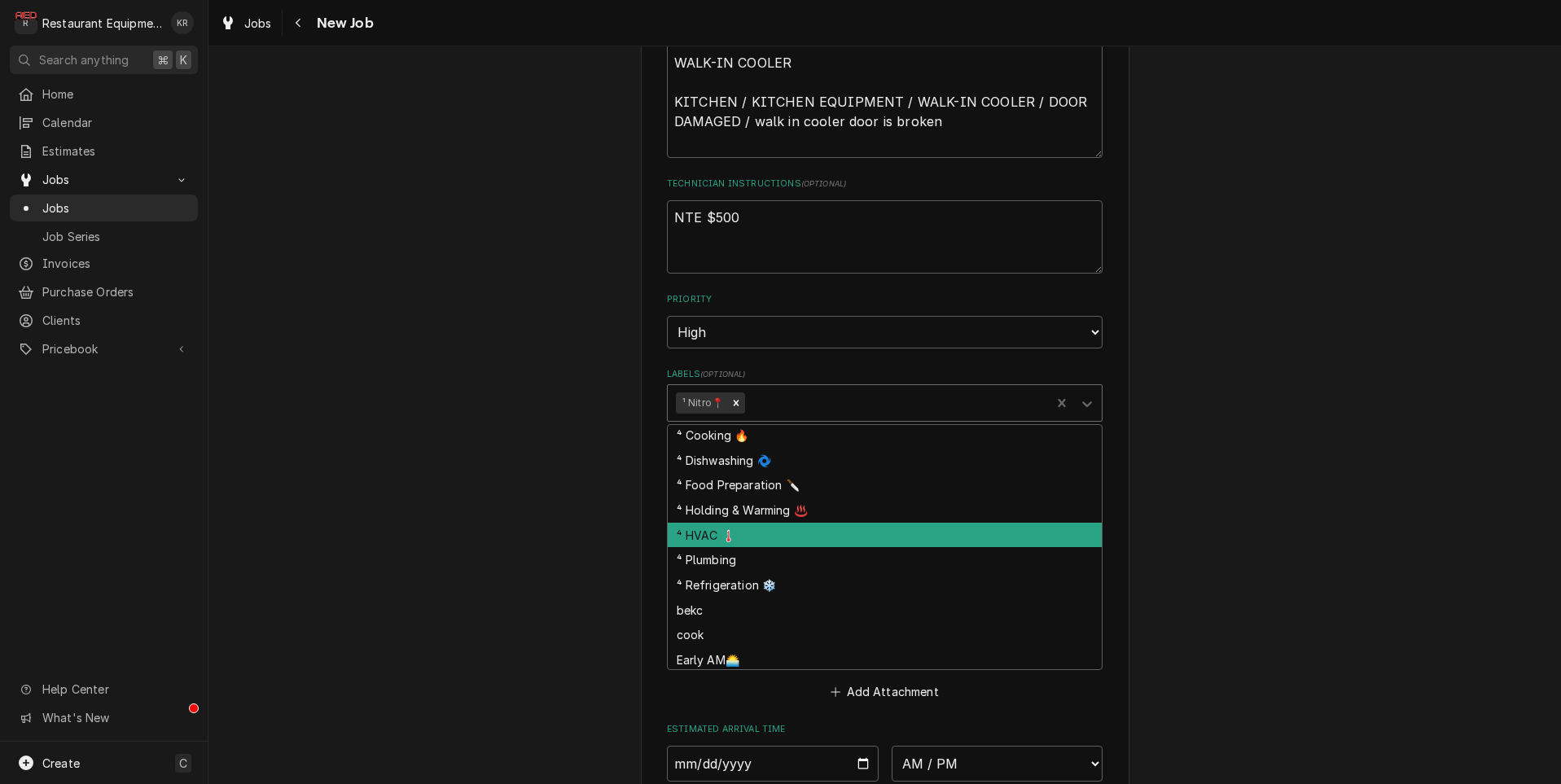 scroll, scrollTop: 145, scrollLeft: 0, axis: vertical 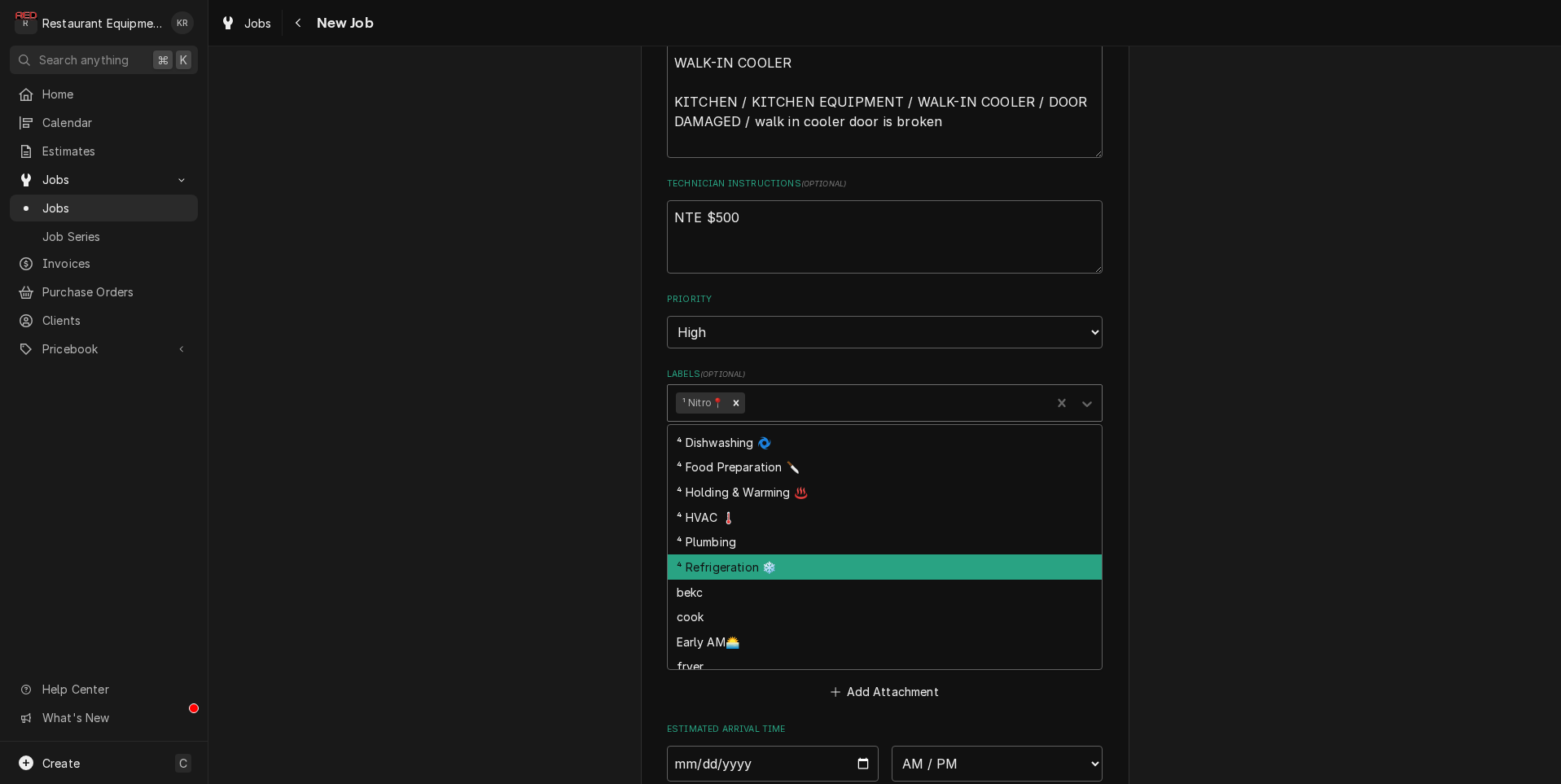 click on "⁴ Refrigeration ❄️" at bounding box center [884, 567] 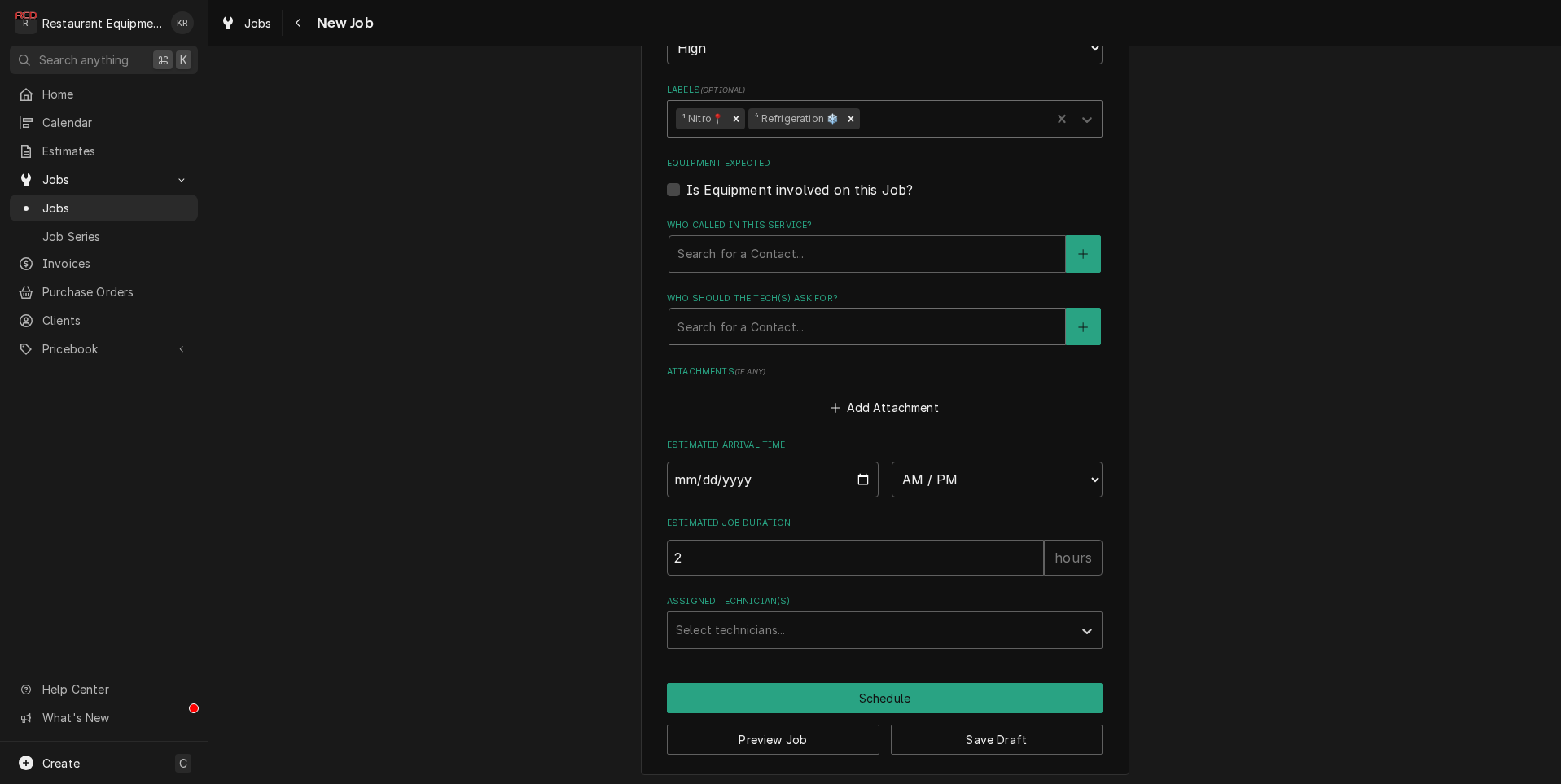 scroll, scrollTop: 1134, scrollLeft: 0, axis: vertical 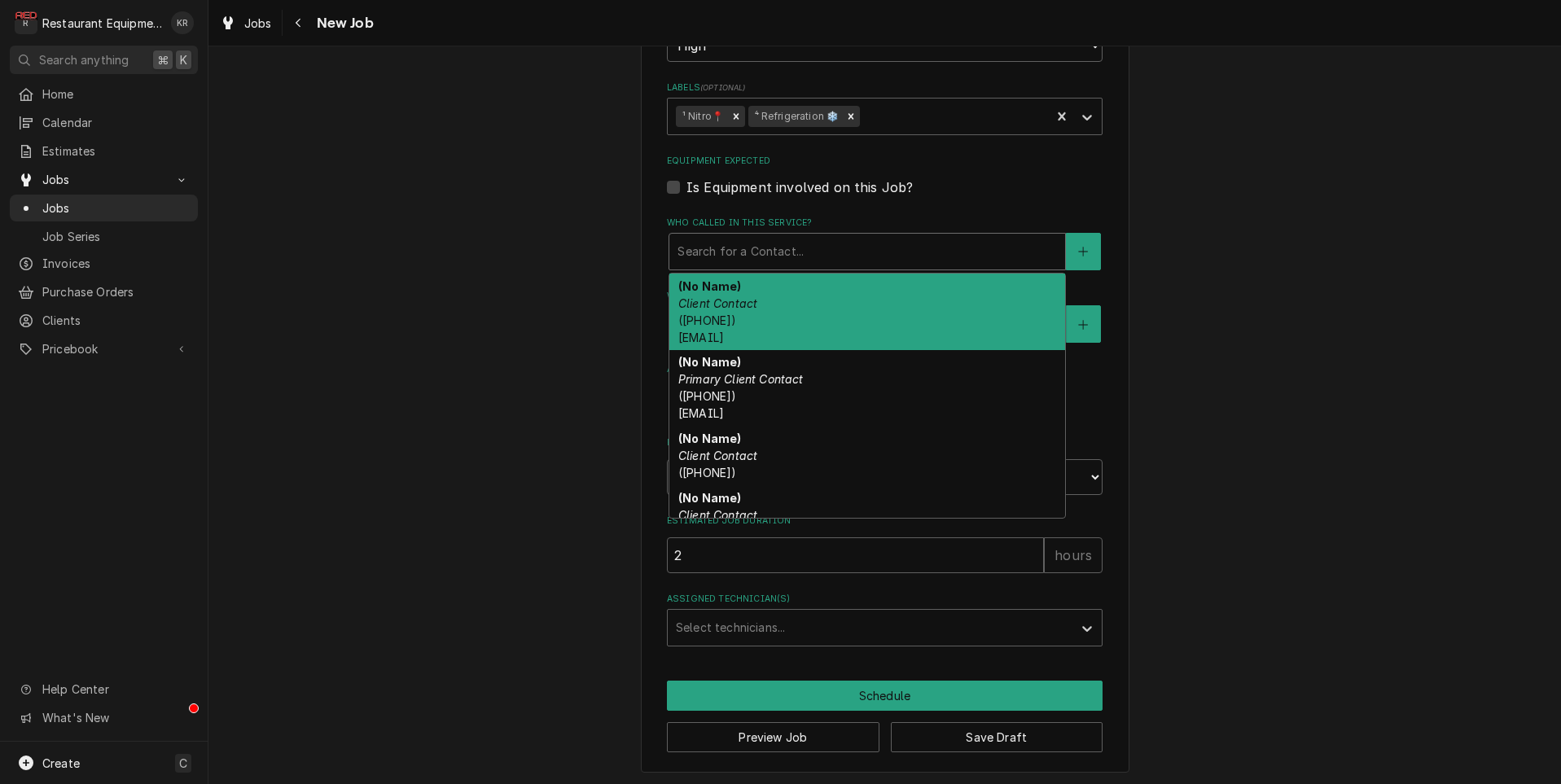 click at bounding box center [867, 252] 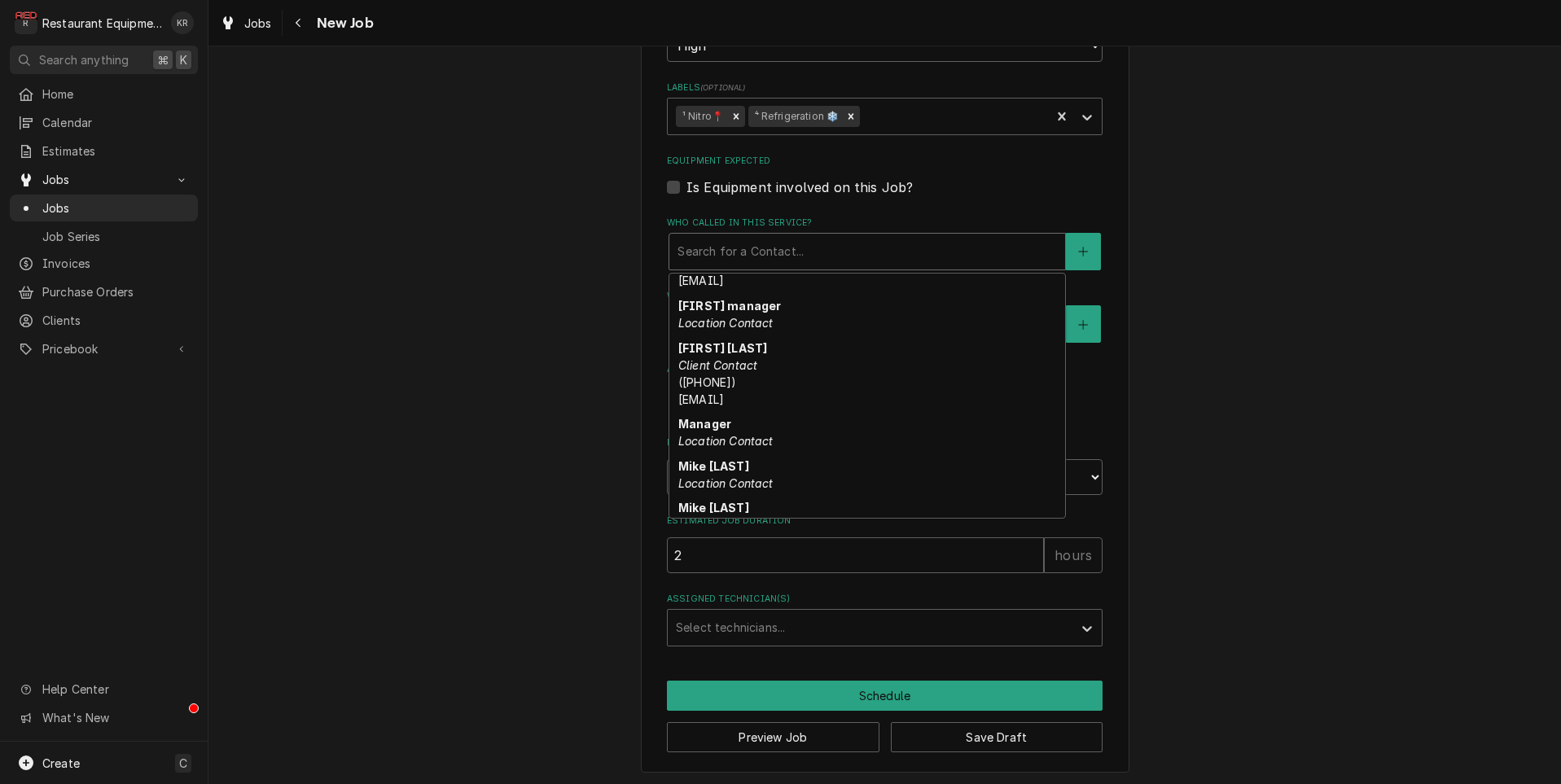 scroll, scrollTop: 423, scrollLeft: 0, axis: vertical 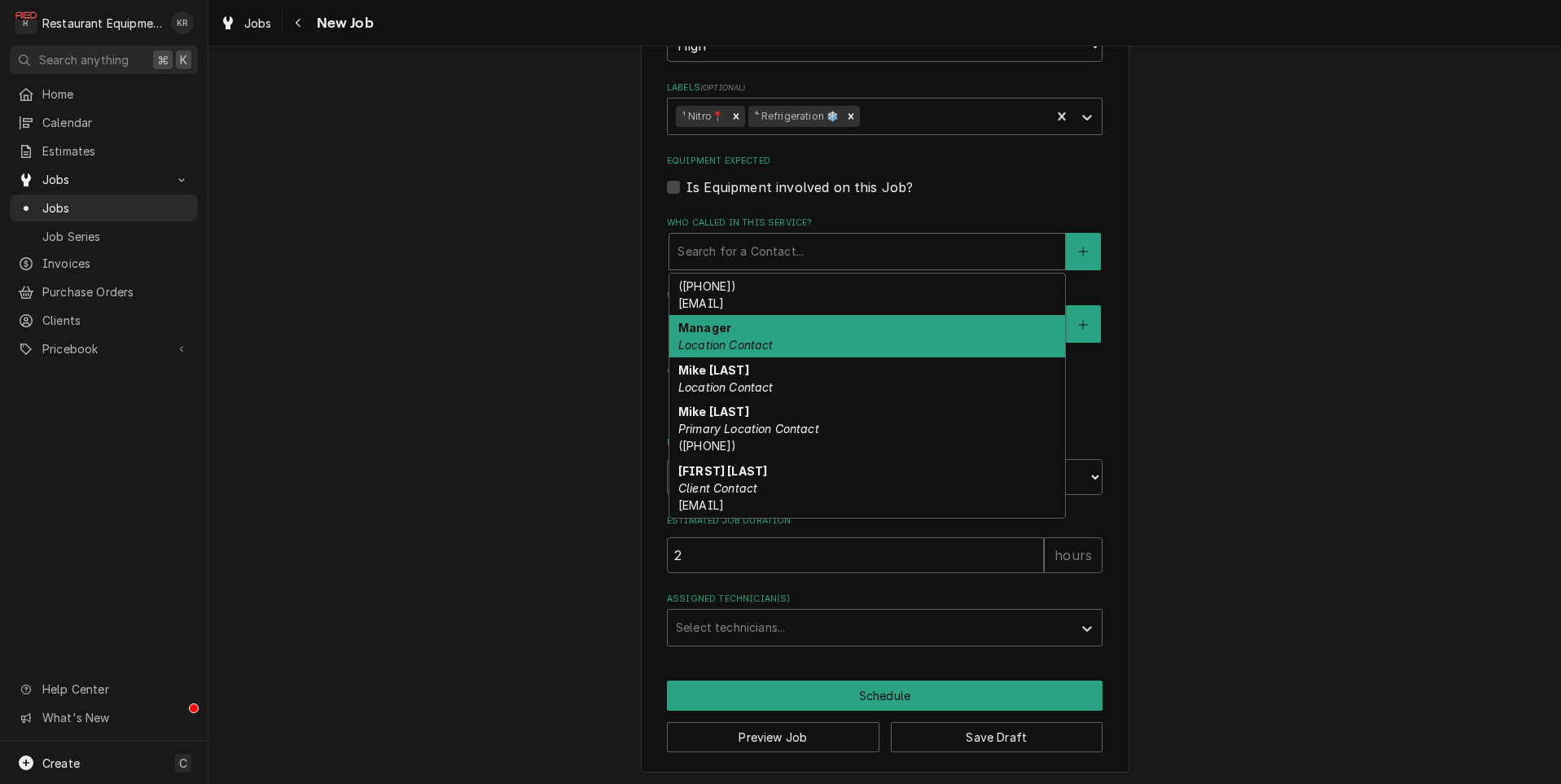 click on "Manager Location Contact" at bounding box center [867, 336] 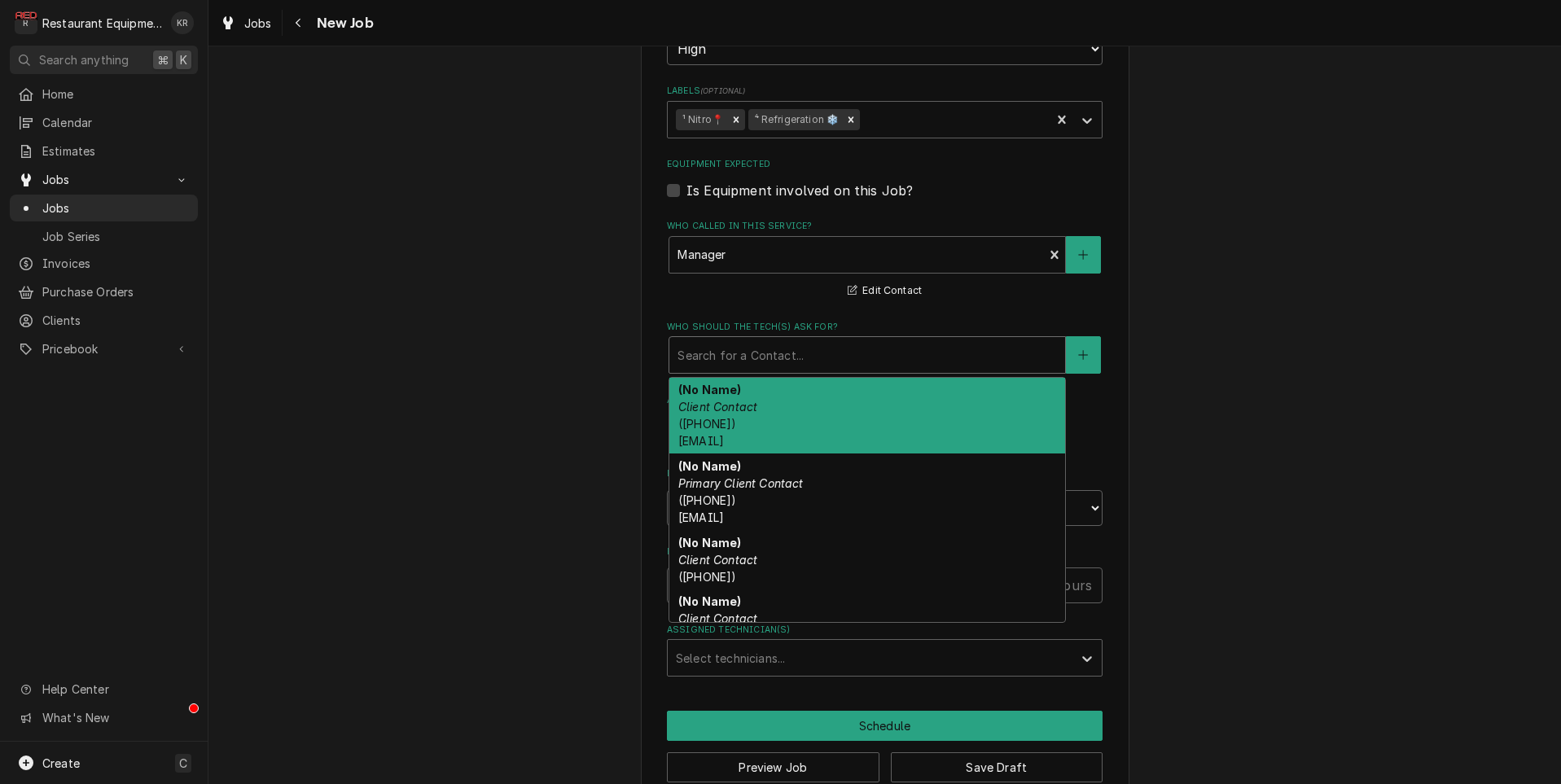 click at bounding box center (867, 355) 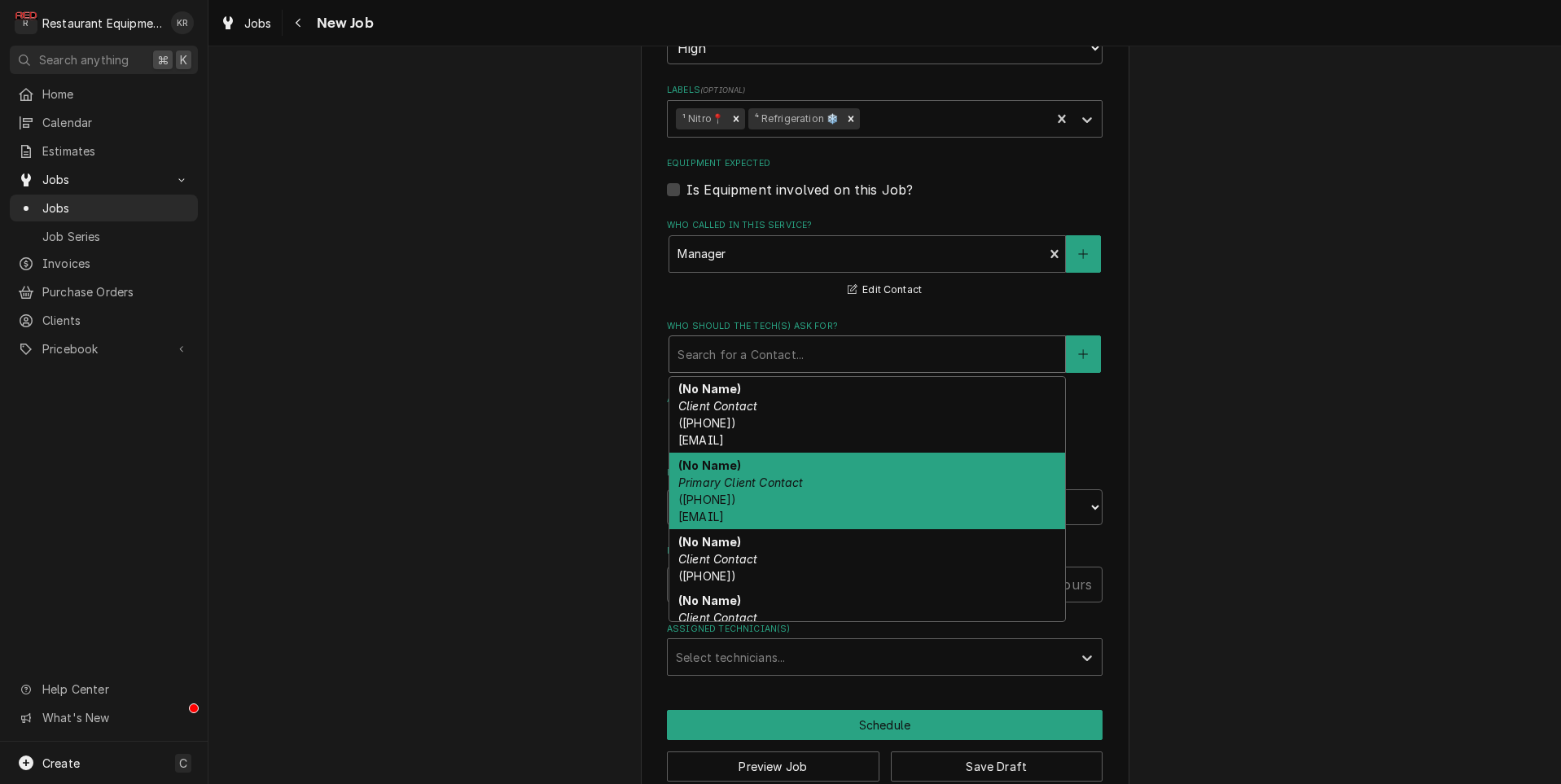 scroll, scrollTop: 1162, scrollLeft: 0, axis: vertical 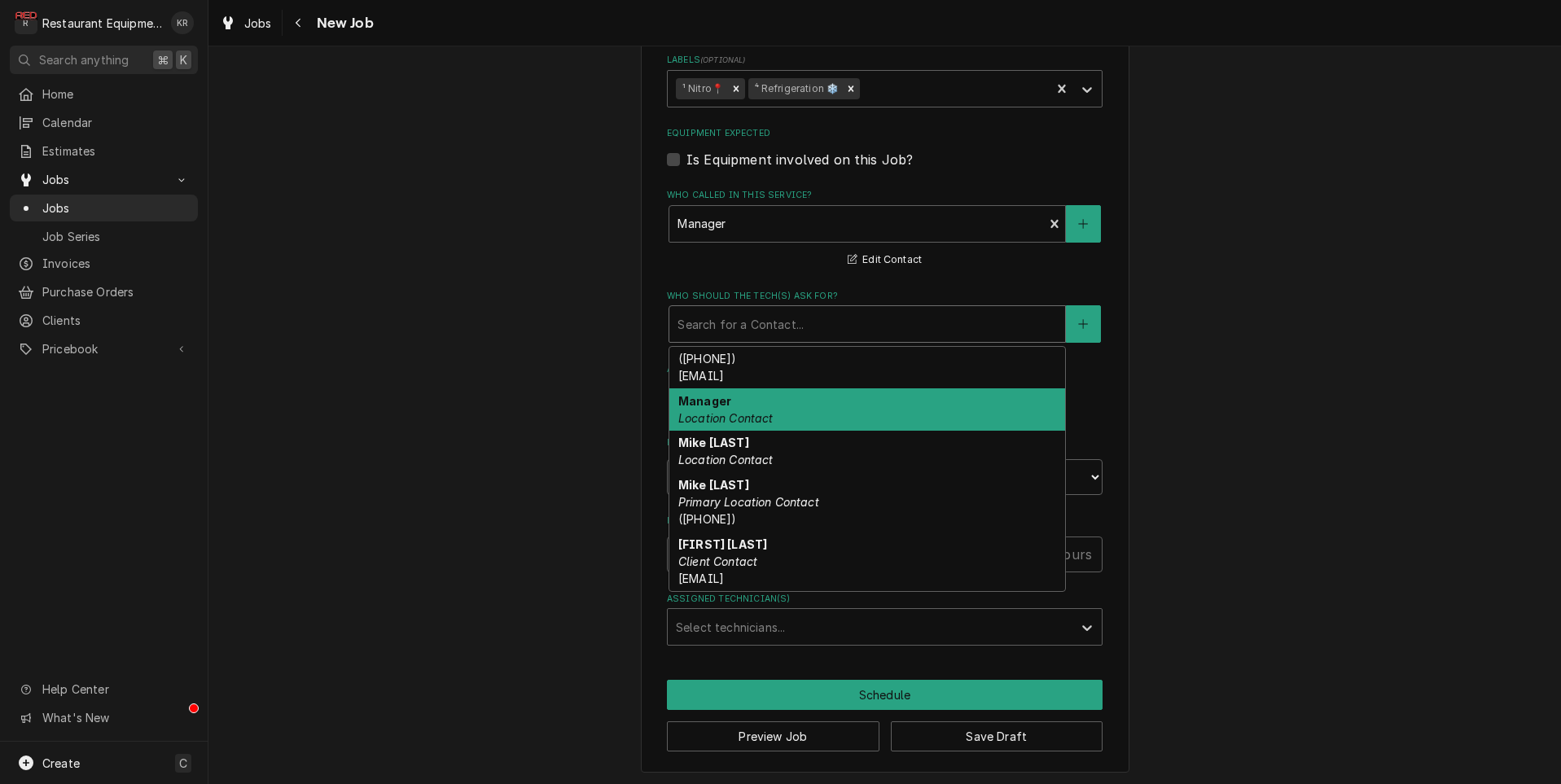 click on "Location Contact" at bounding box center (726, 418) 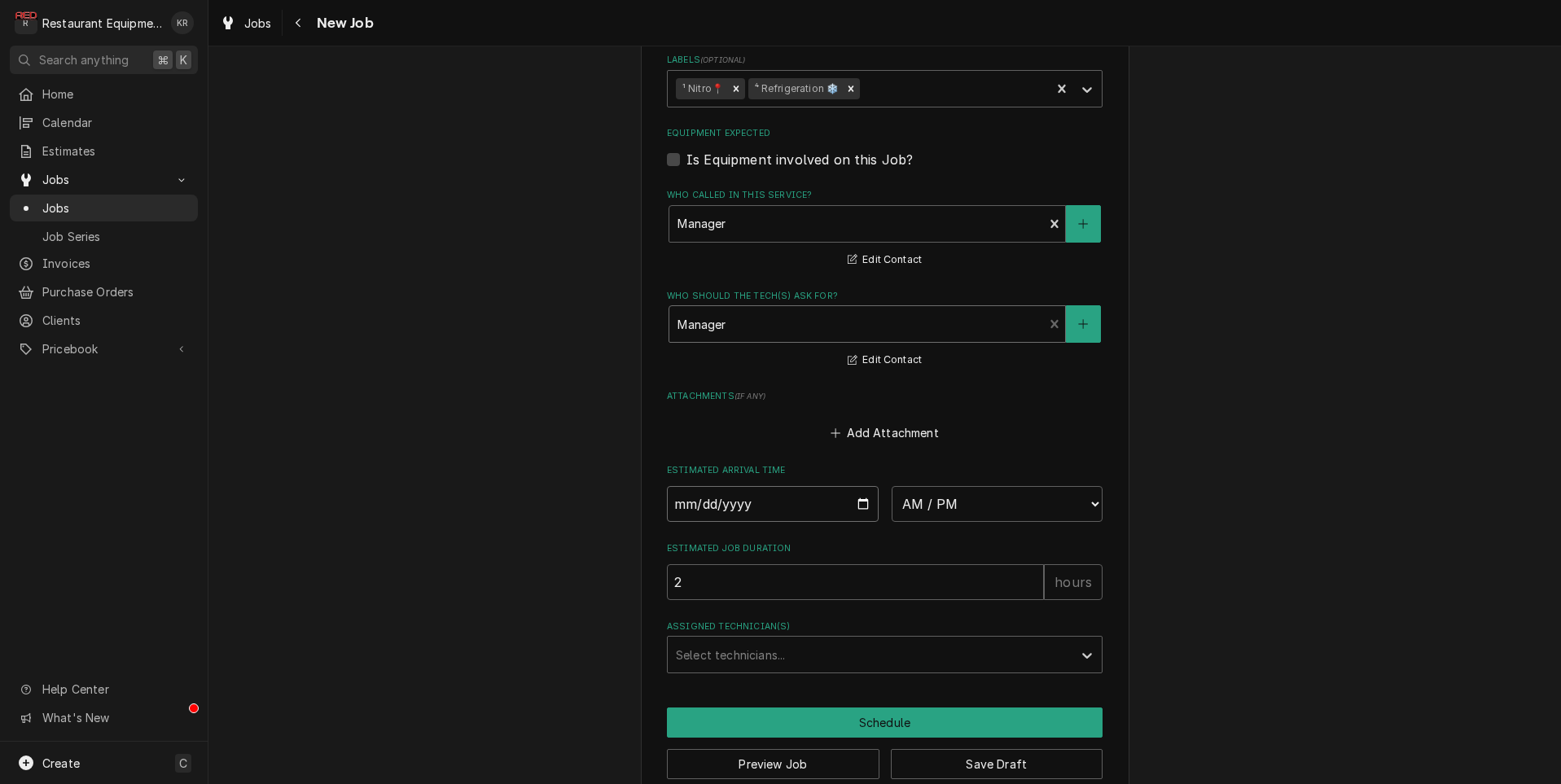 click at bounding box center (773, 504) 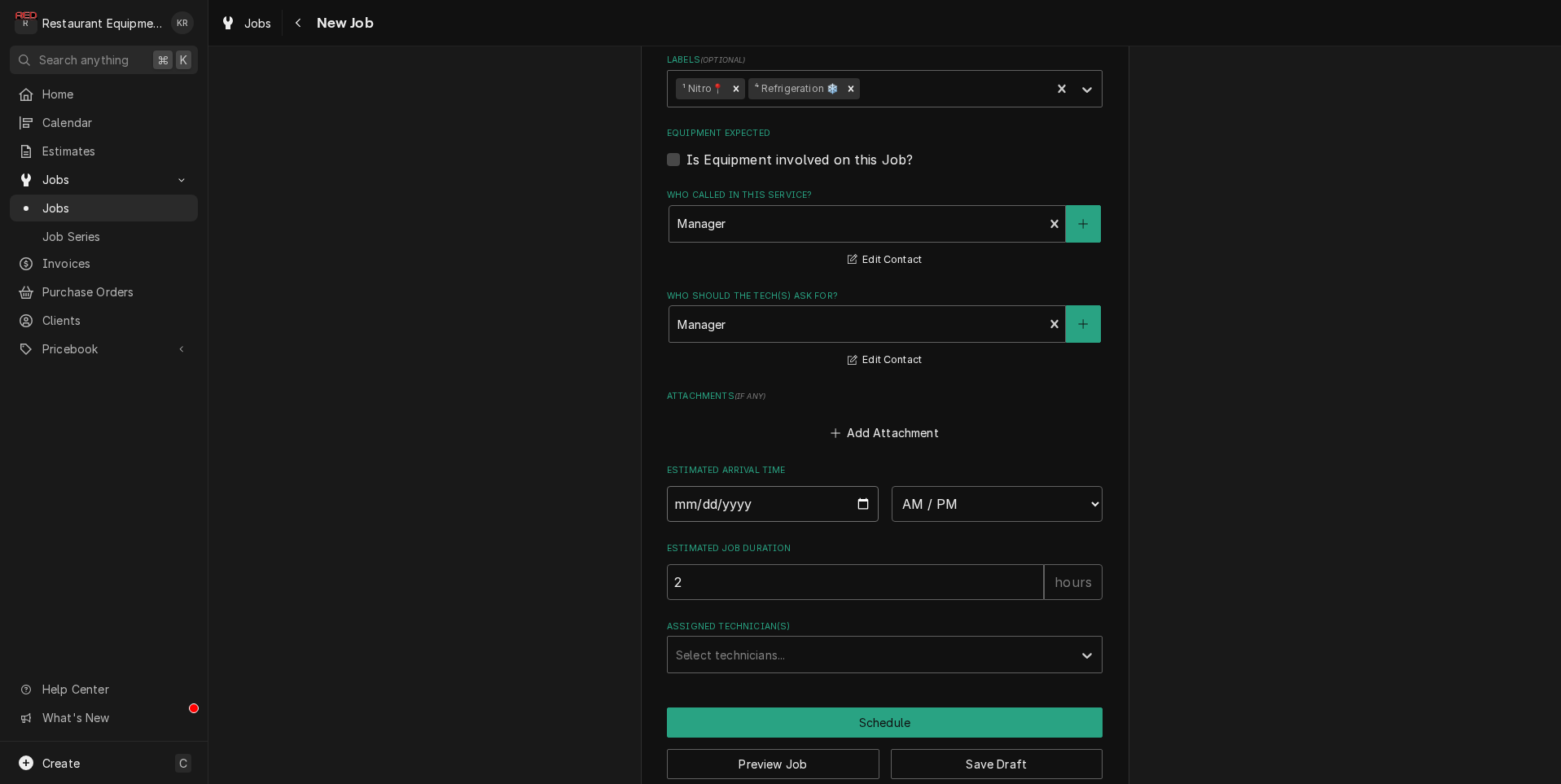 click at bounding box center (773, 504) 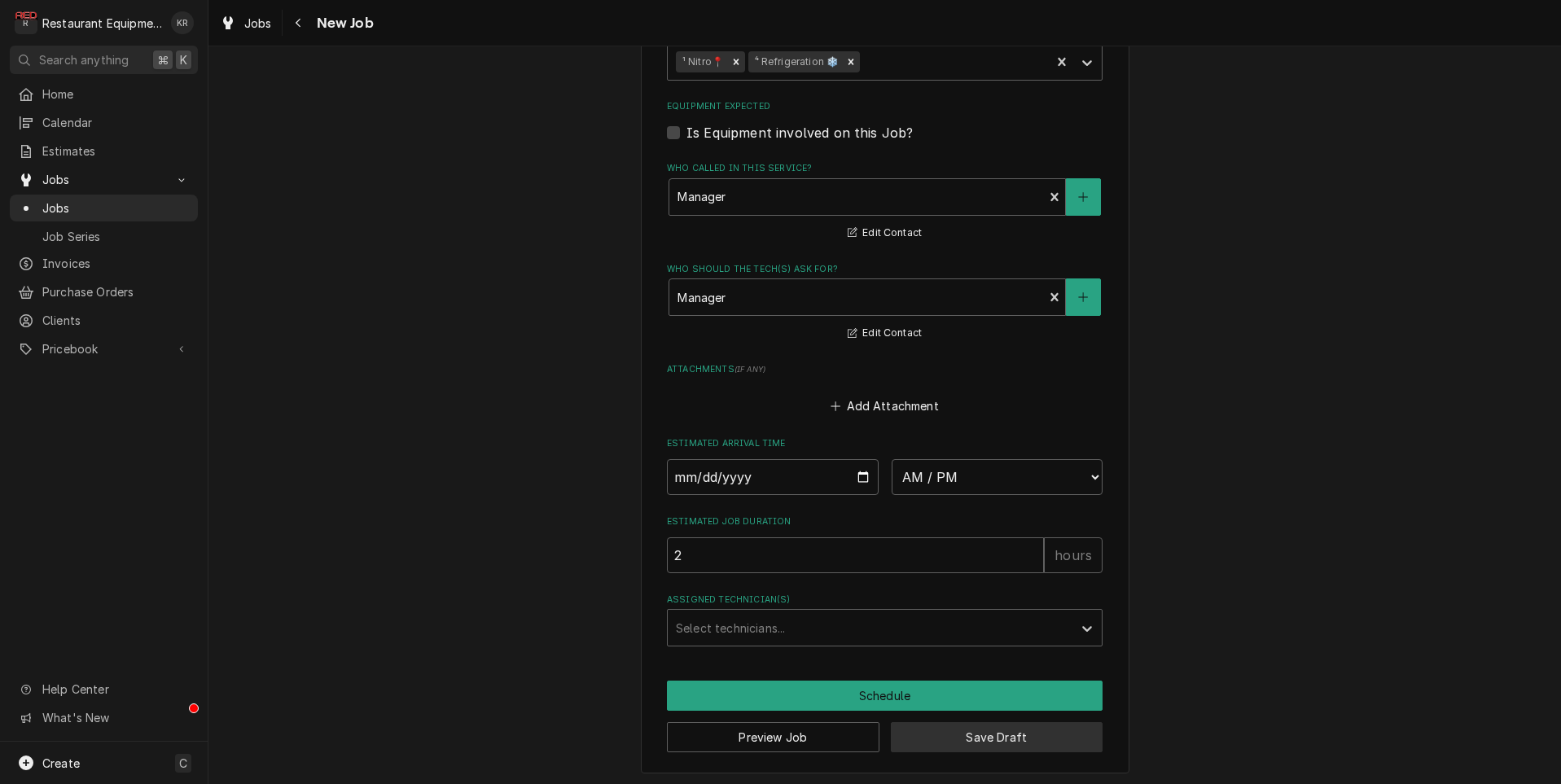 click on "Save Draft" at bounding box center [997, 737] 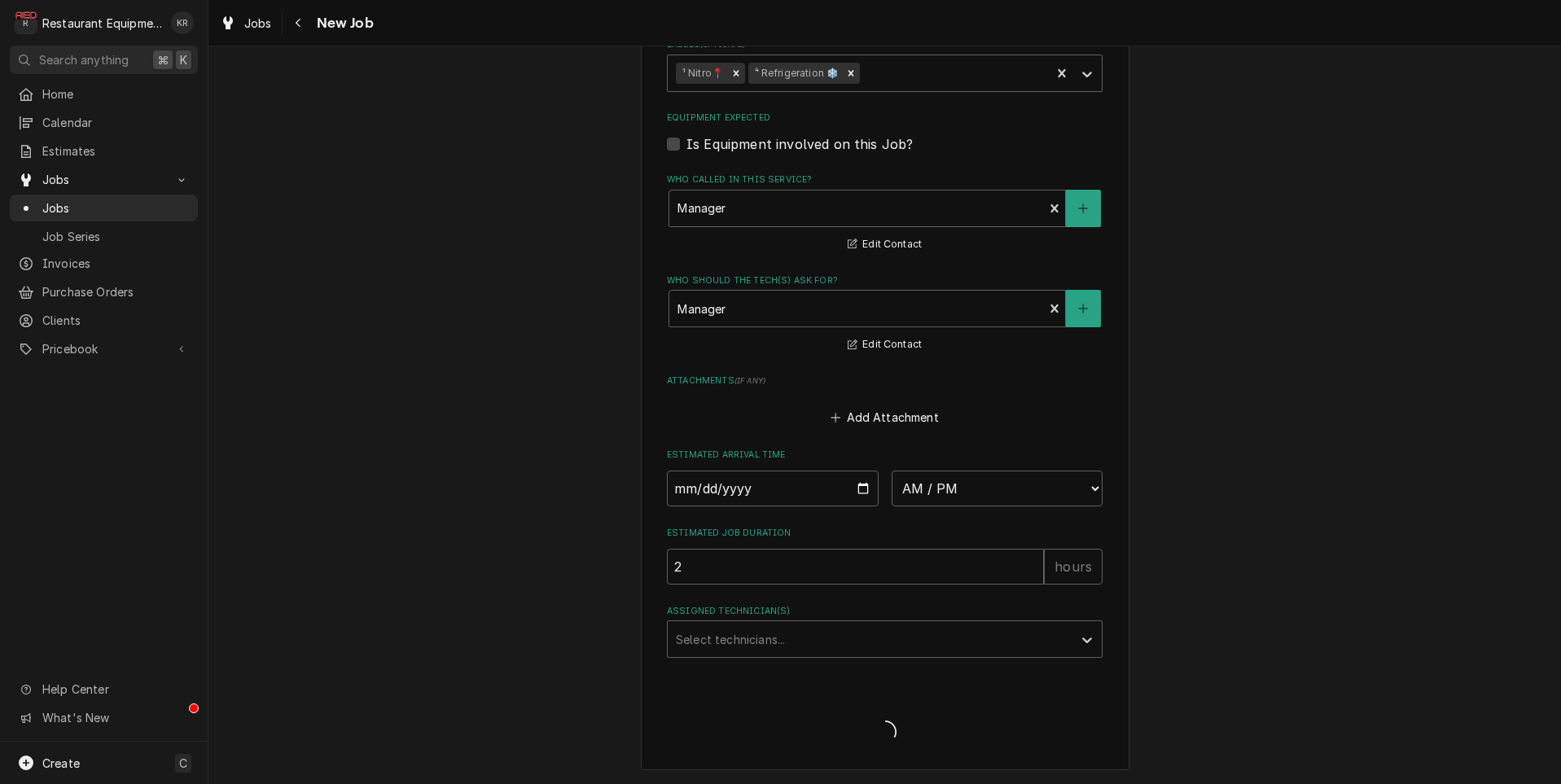 scroll, scrollTop: 1173, scrollLeft: 0, axis: vertical 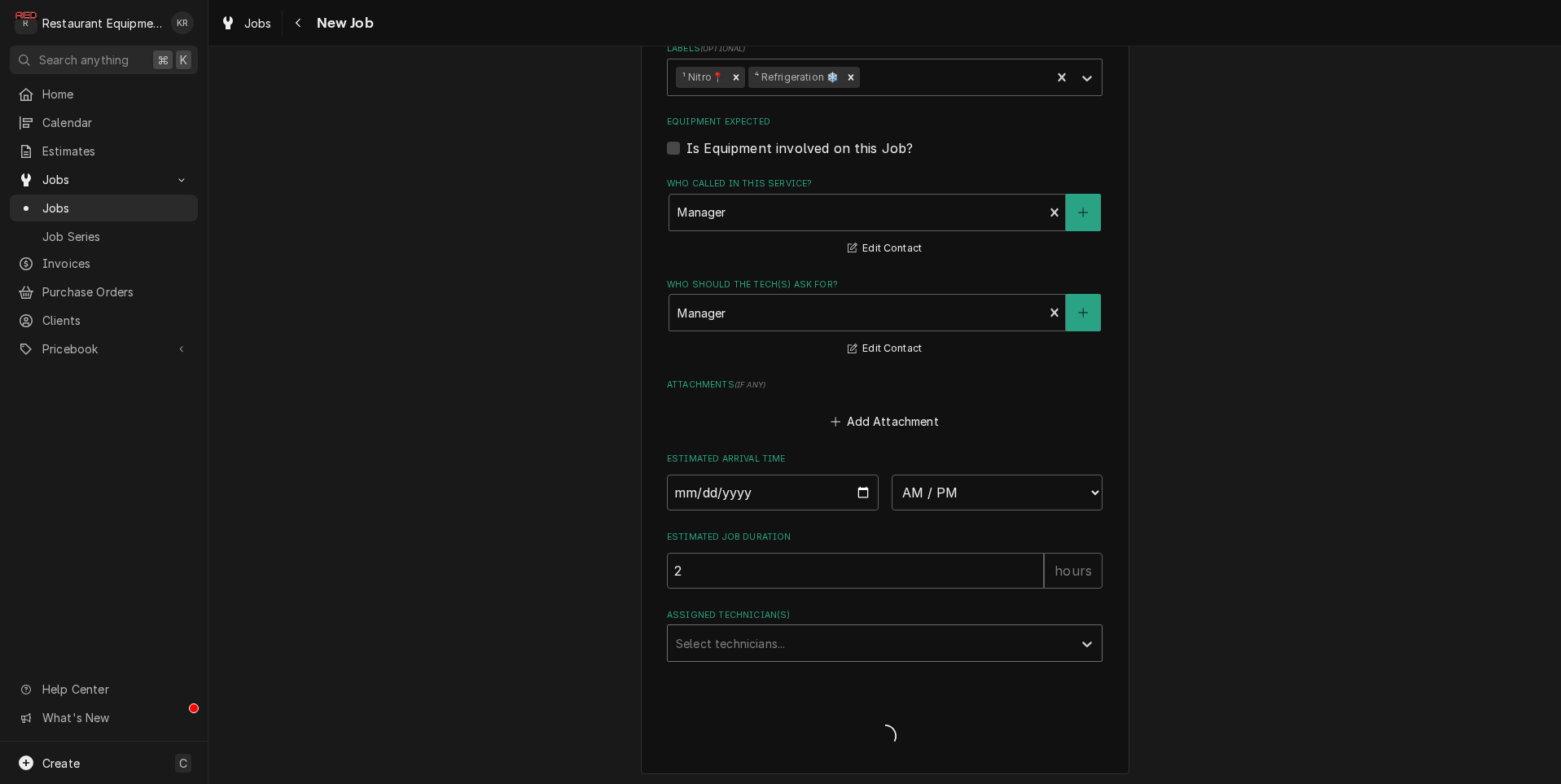 type on "x" 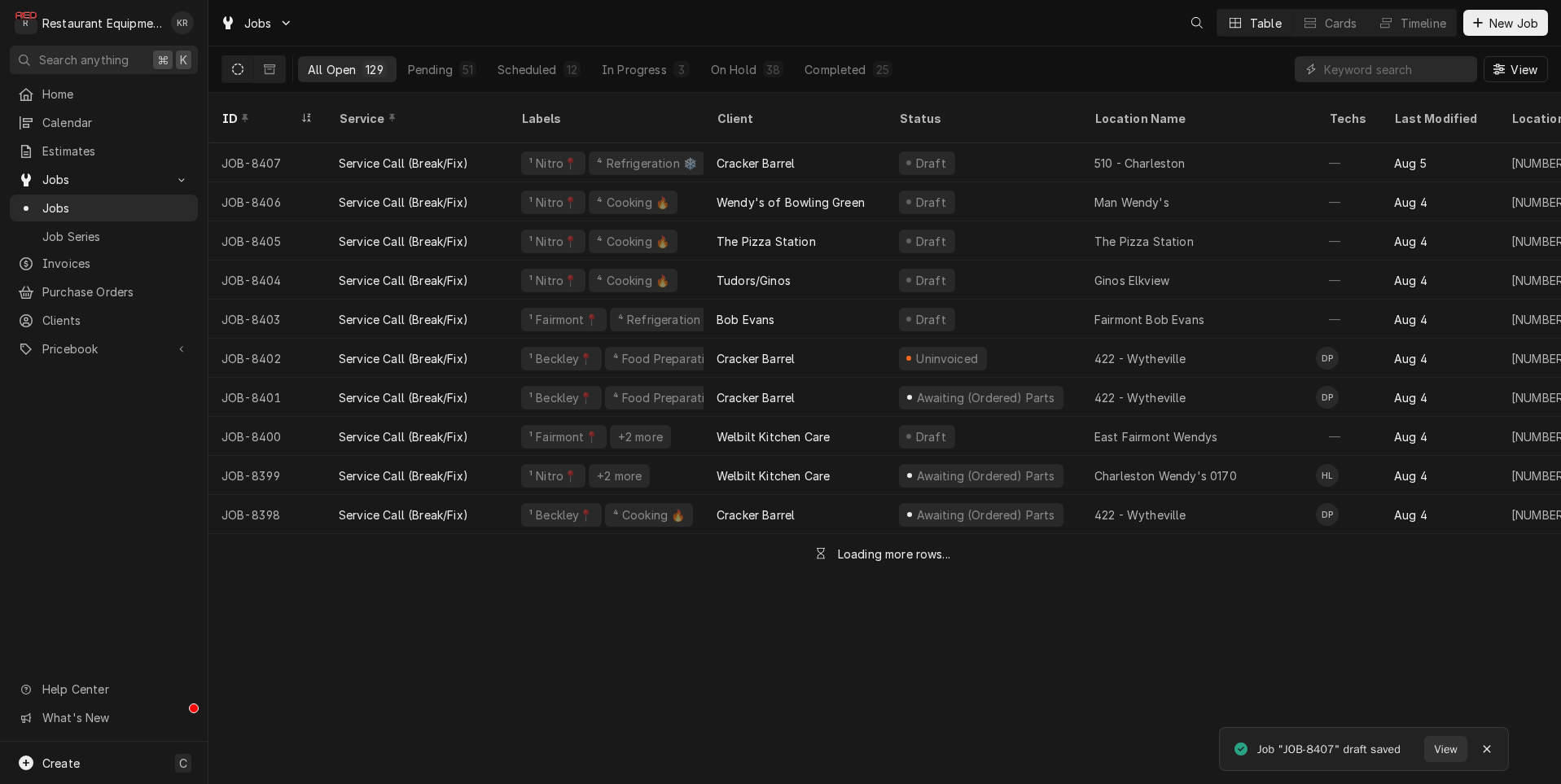 scroll, scrollTop: 0, scrollLeft: 0, axis: both 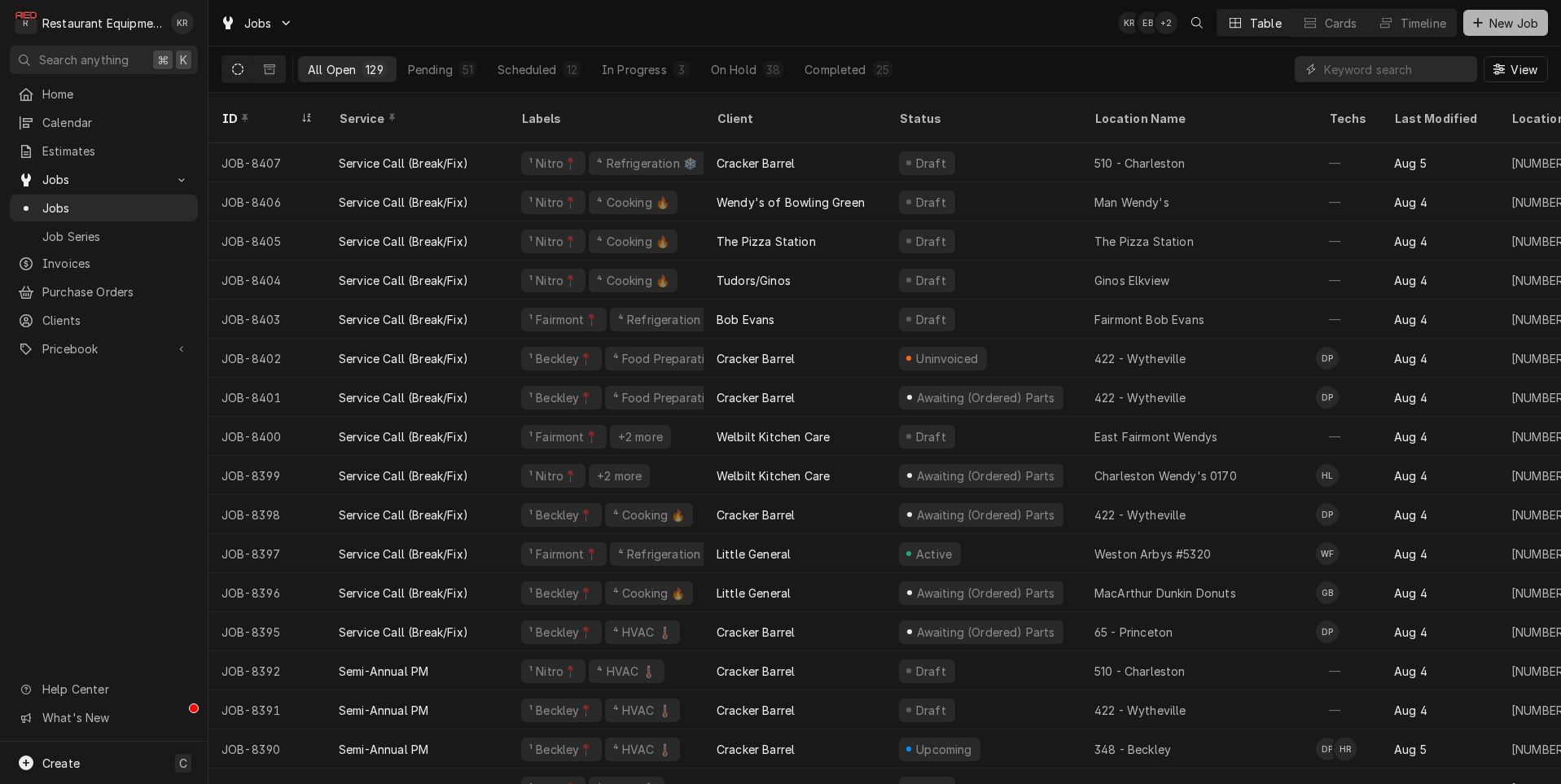 click on "New Job" at bounding box center [1514, 23] 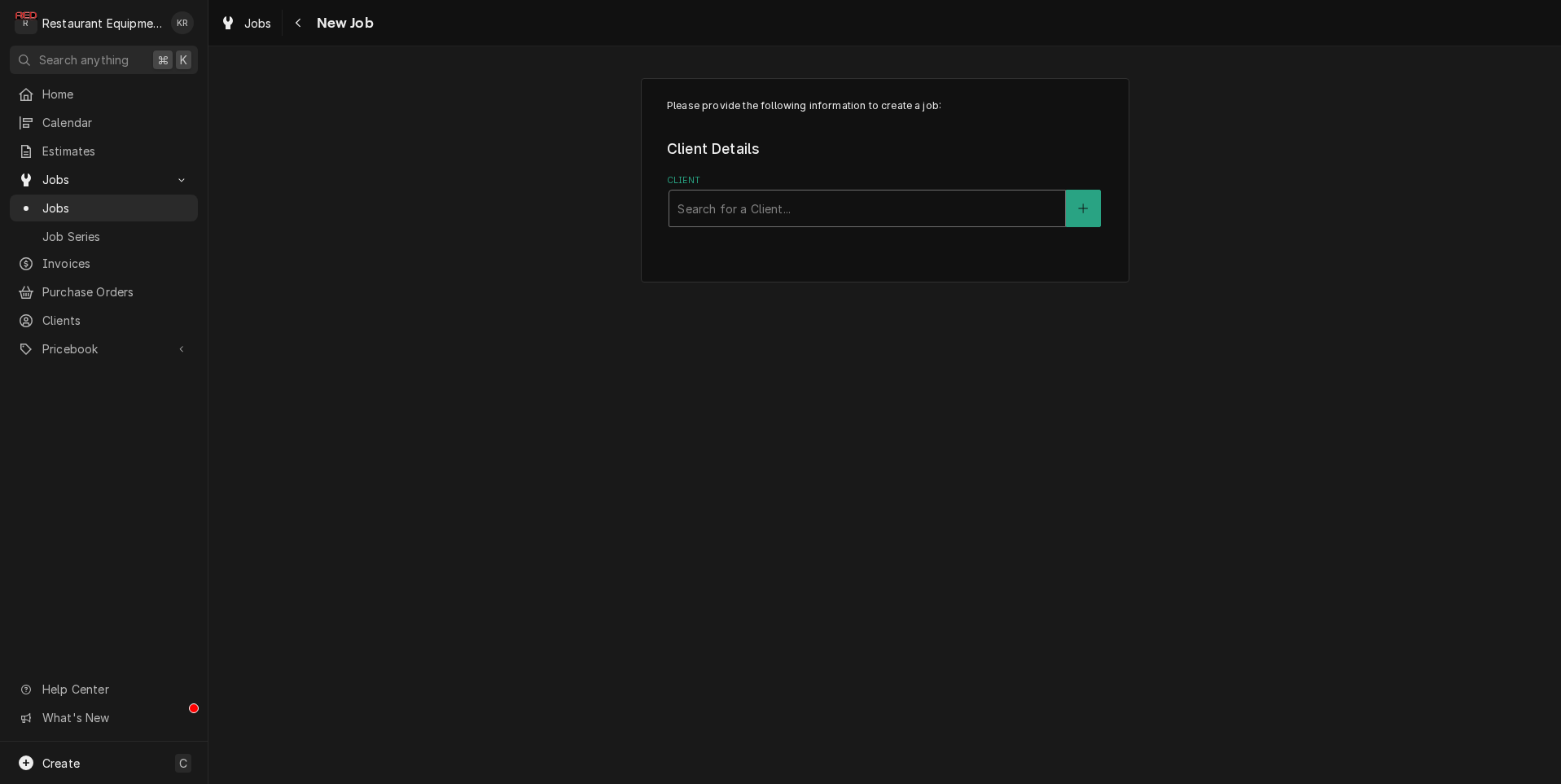 scroll, scrollTop: 0, scrollLeft: 0, axis: both 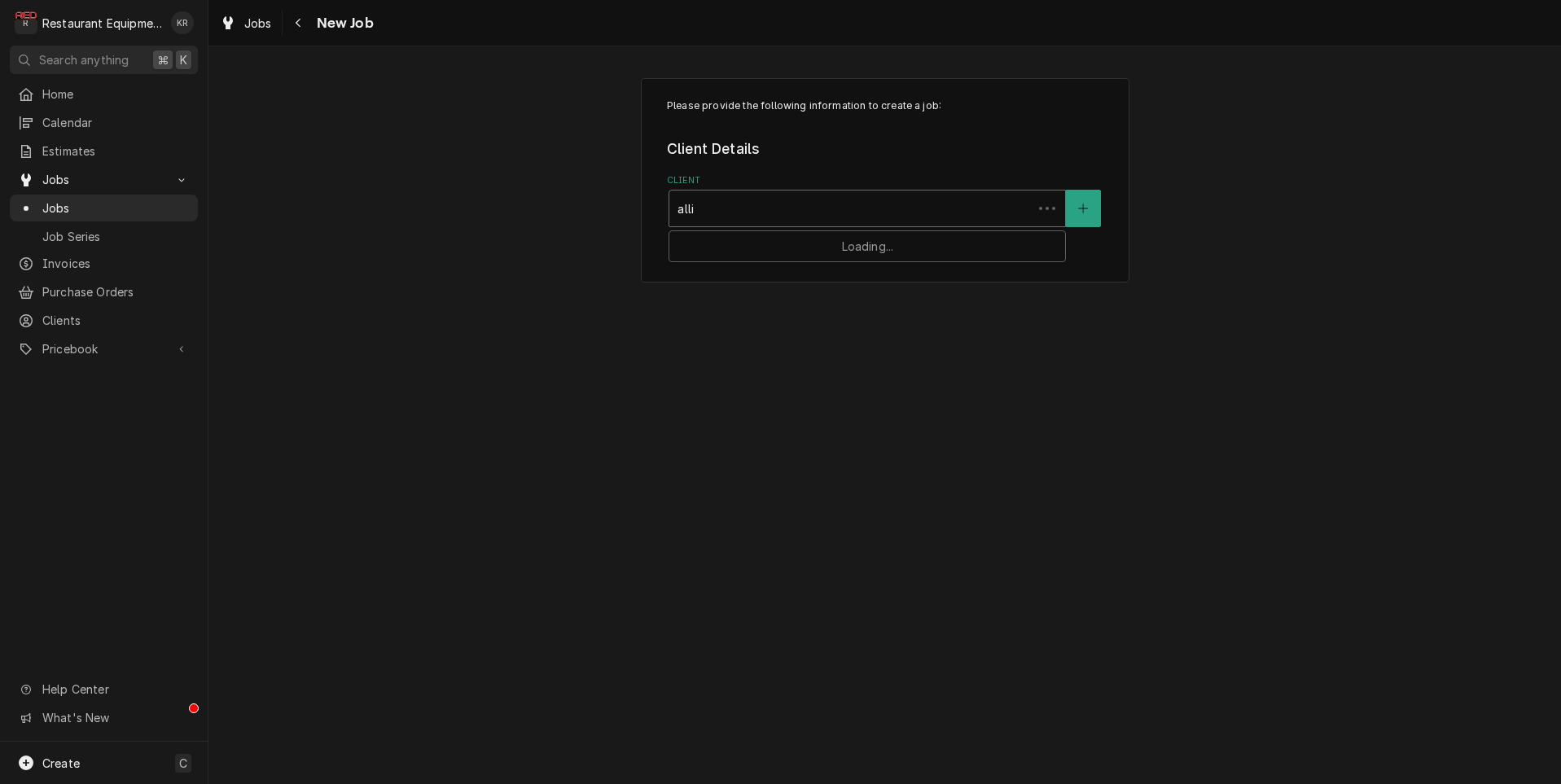 type on "allis" 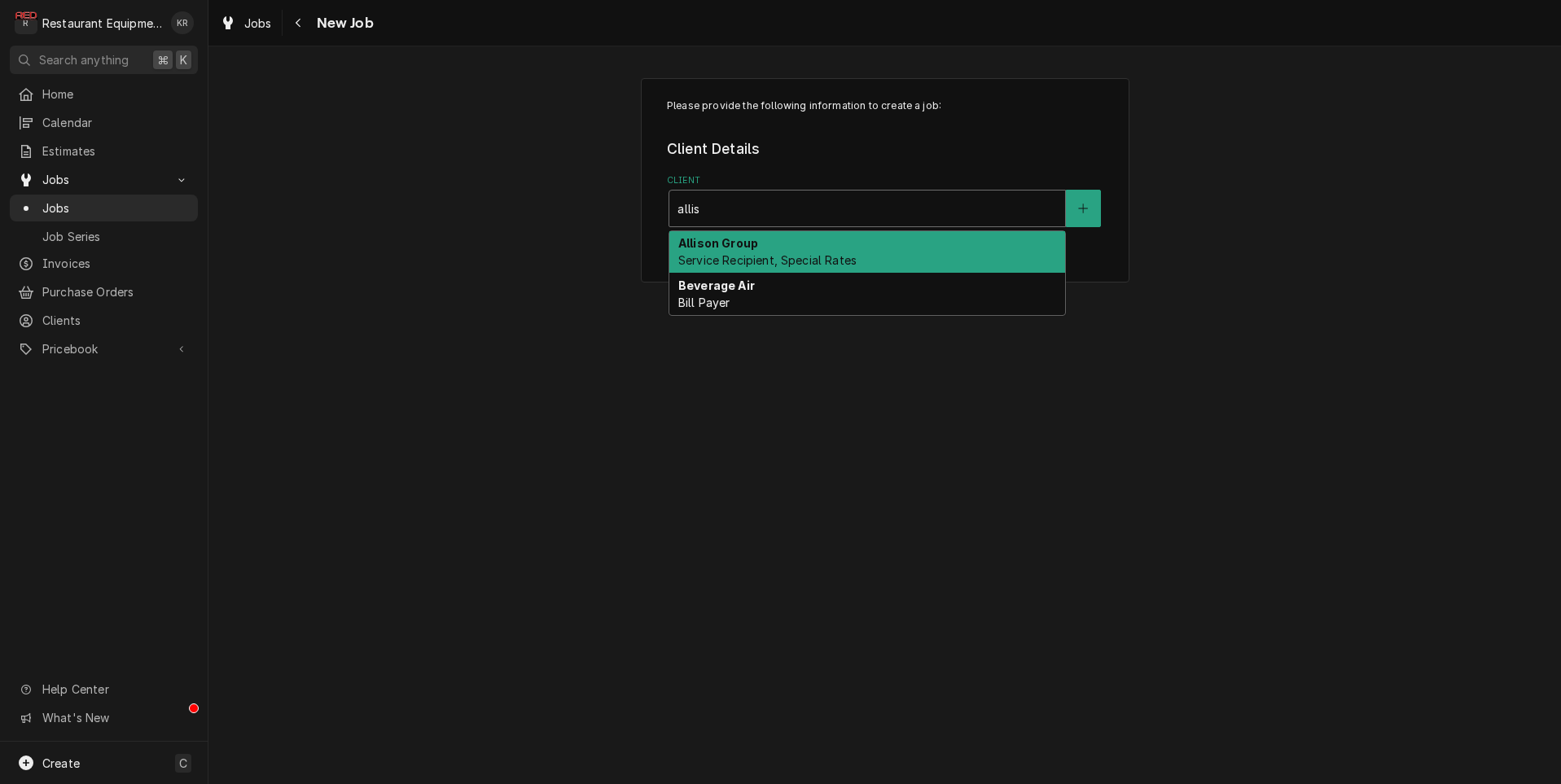 type 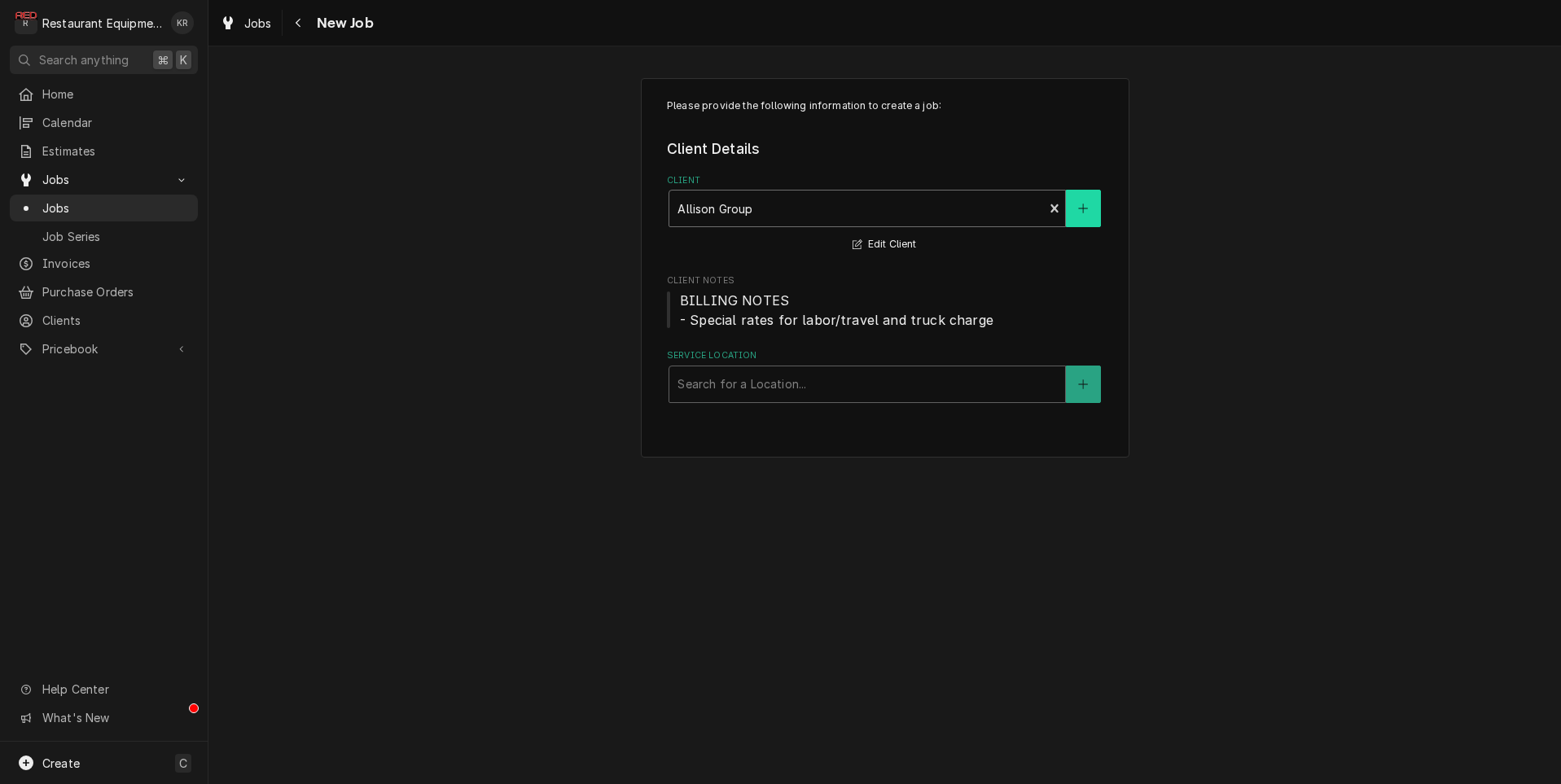 type 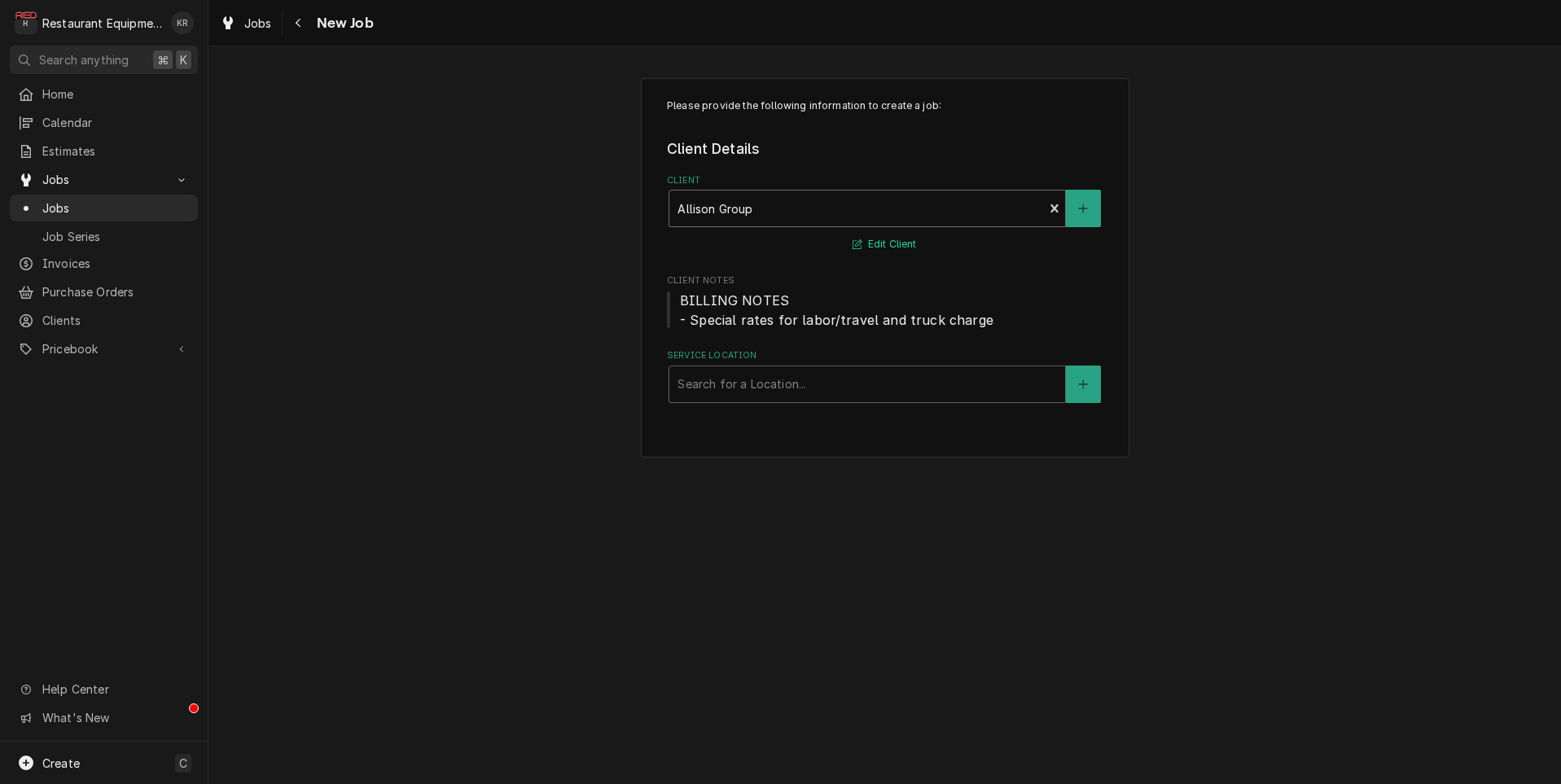 type 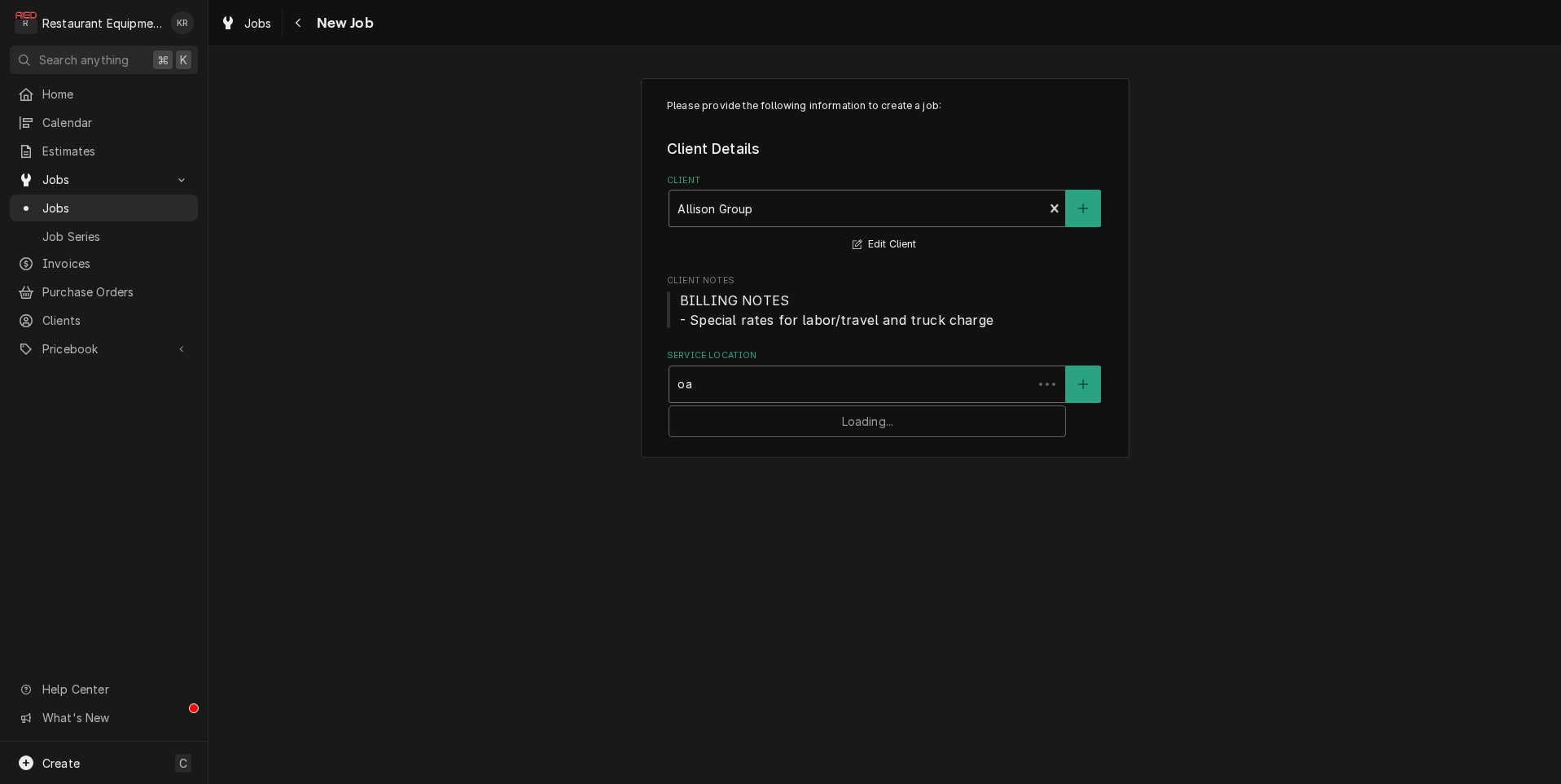 type on "oak" 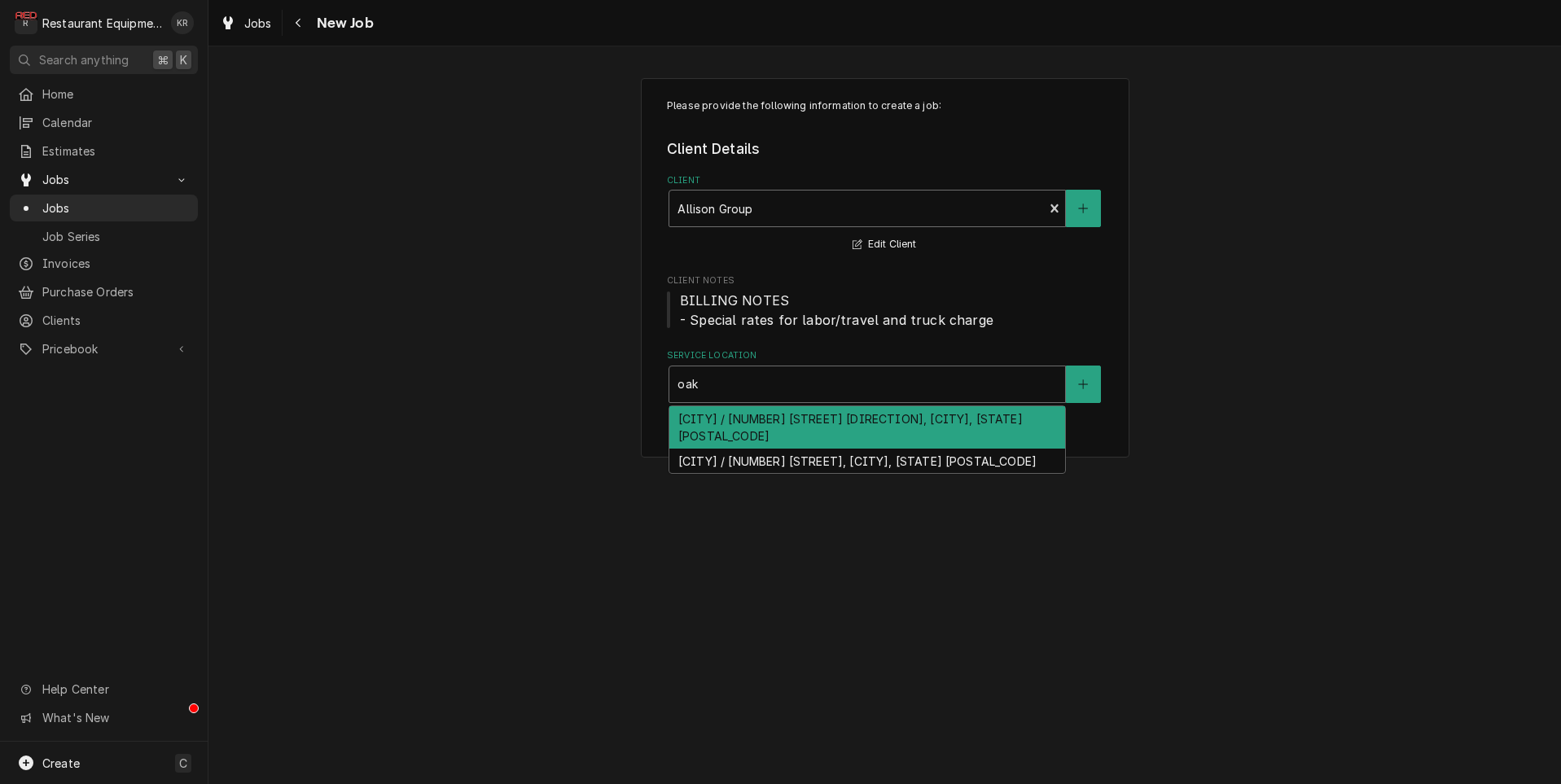 type 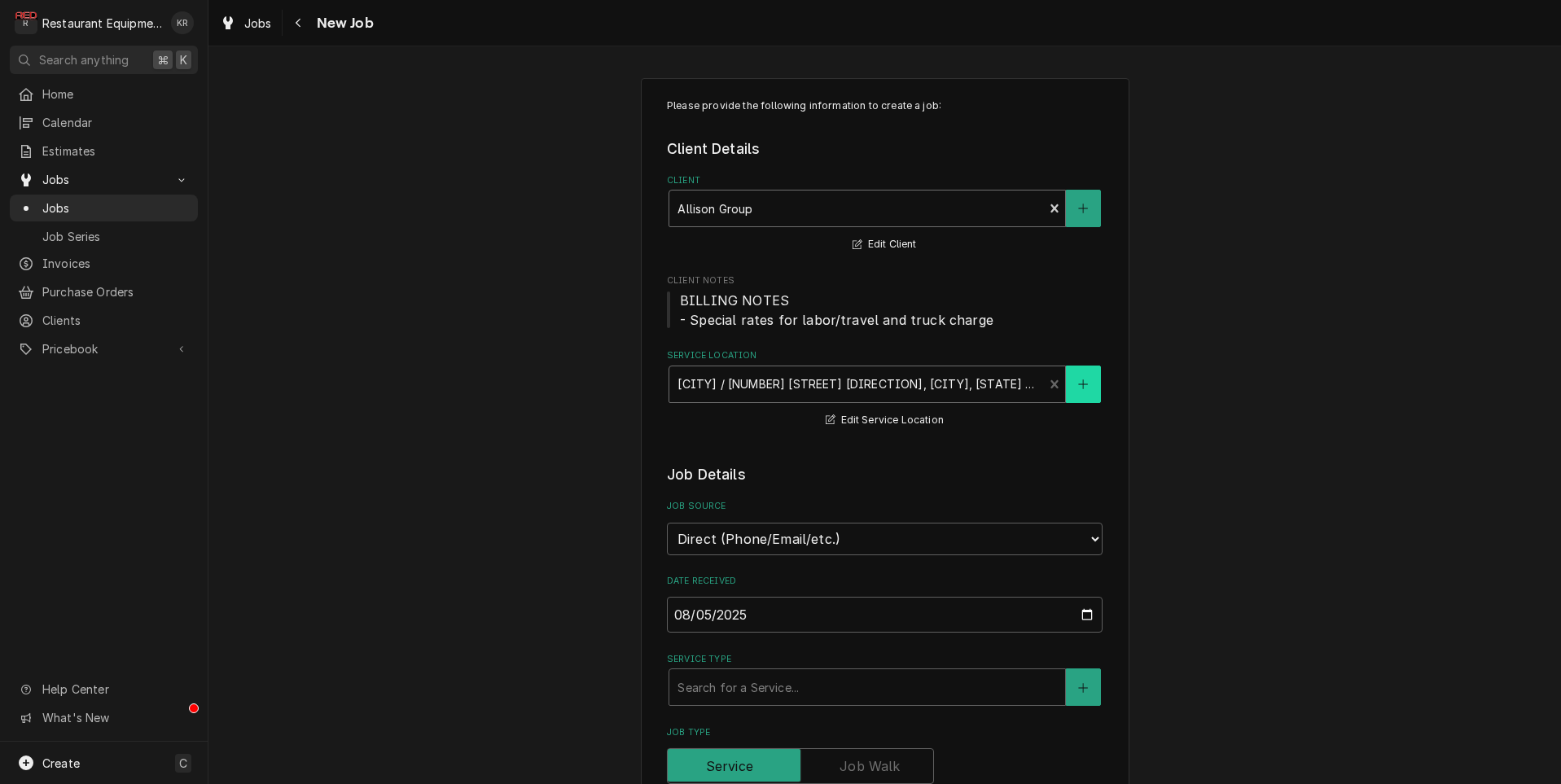 type 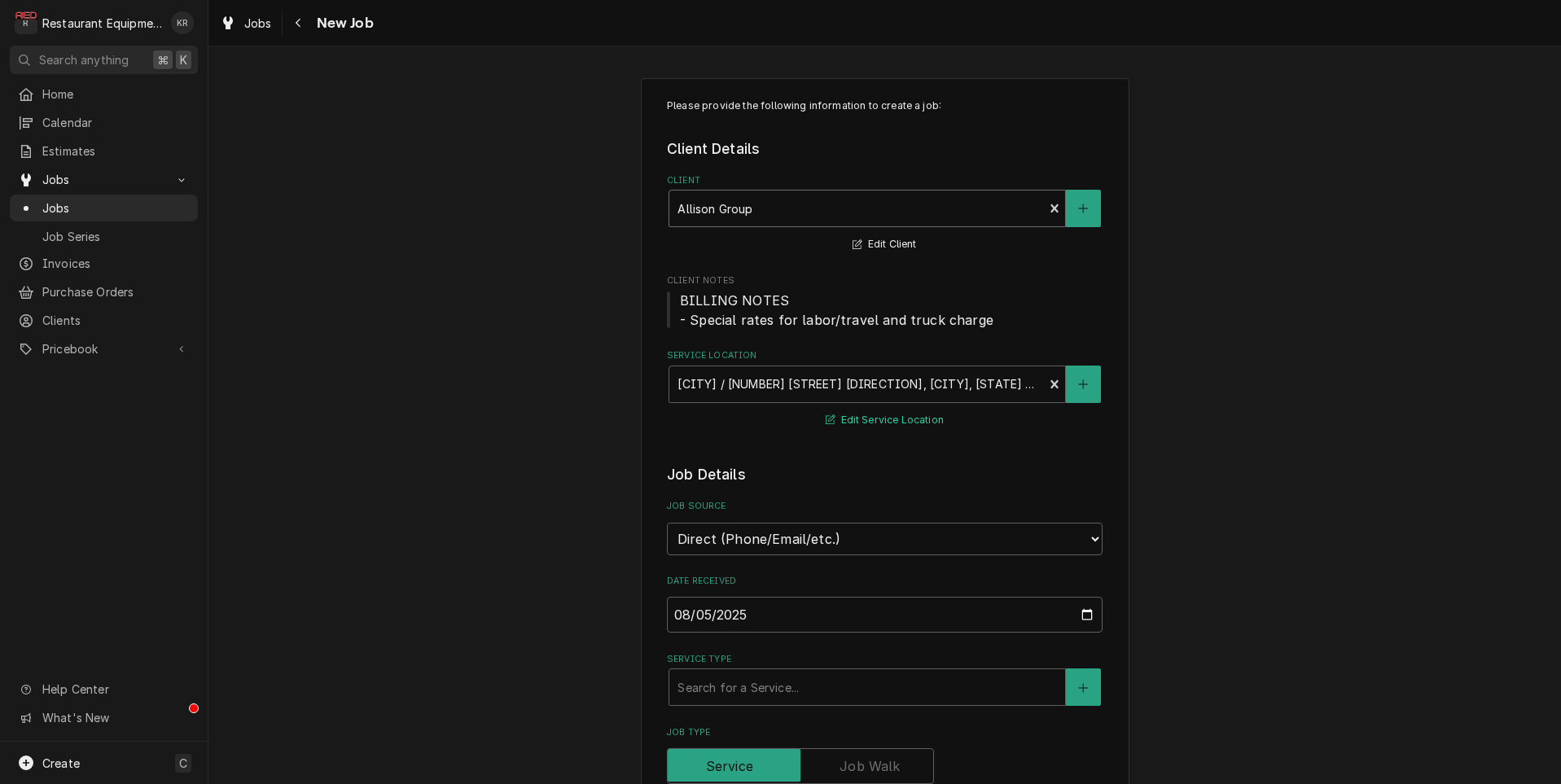 type 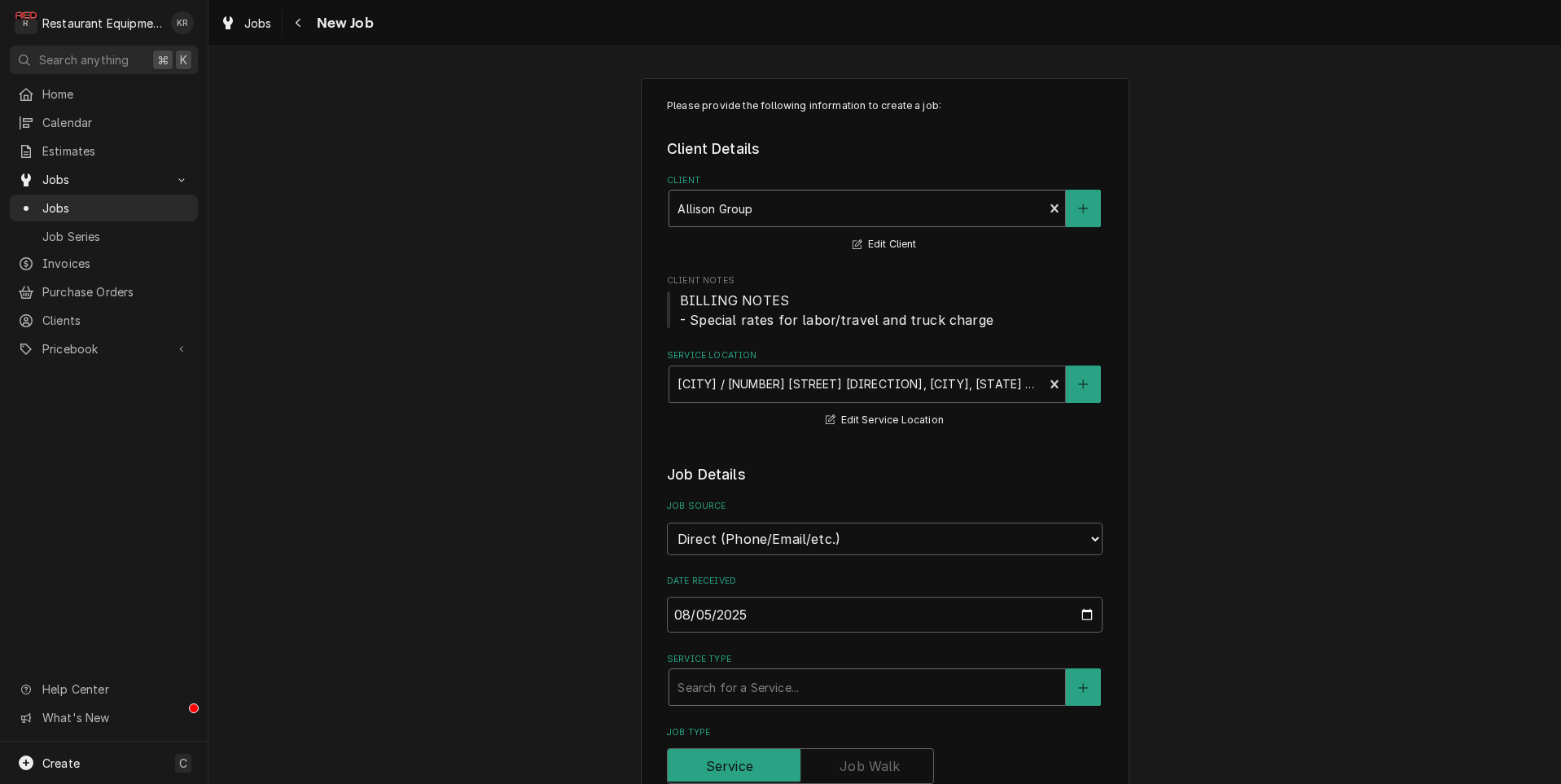 type on "x" 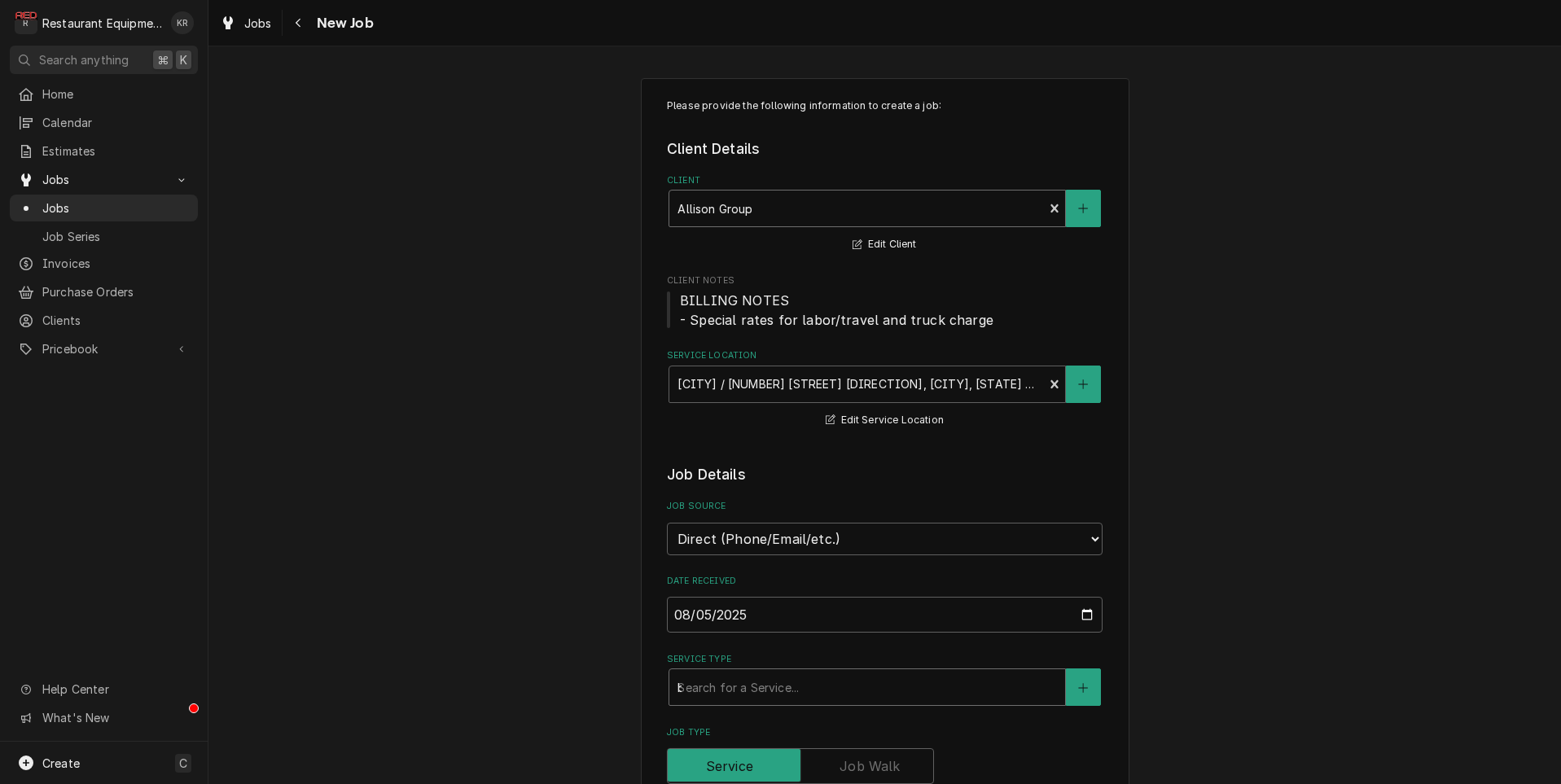 type on "x" 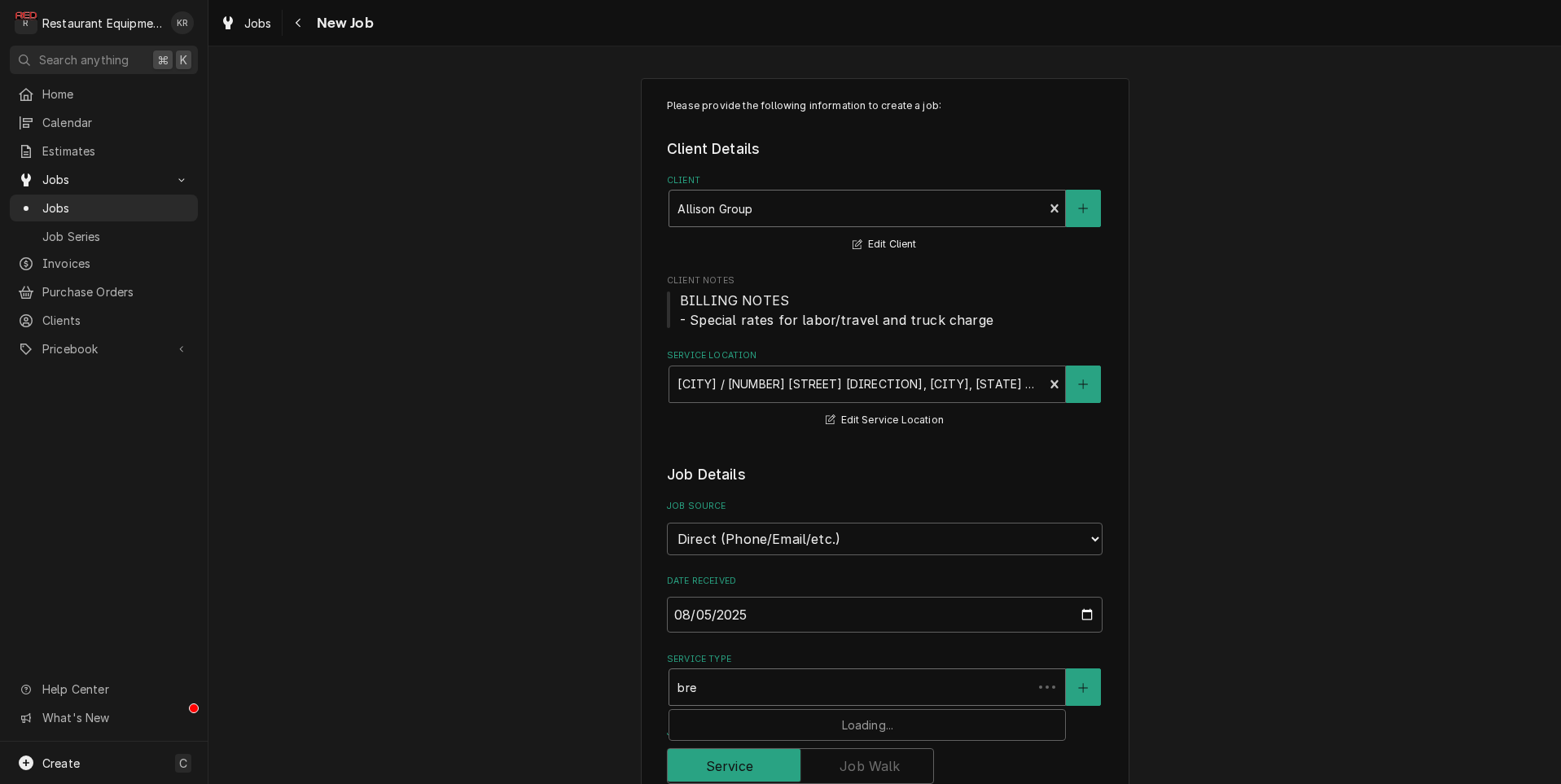 type on "x" 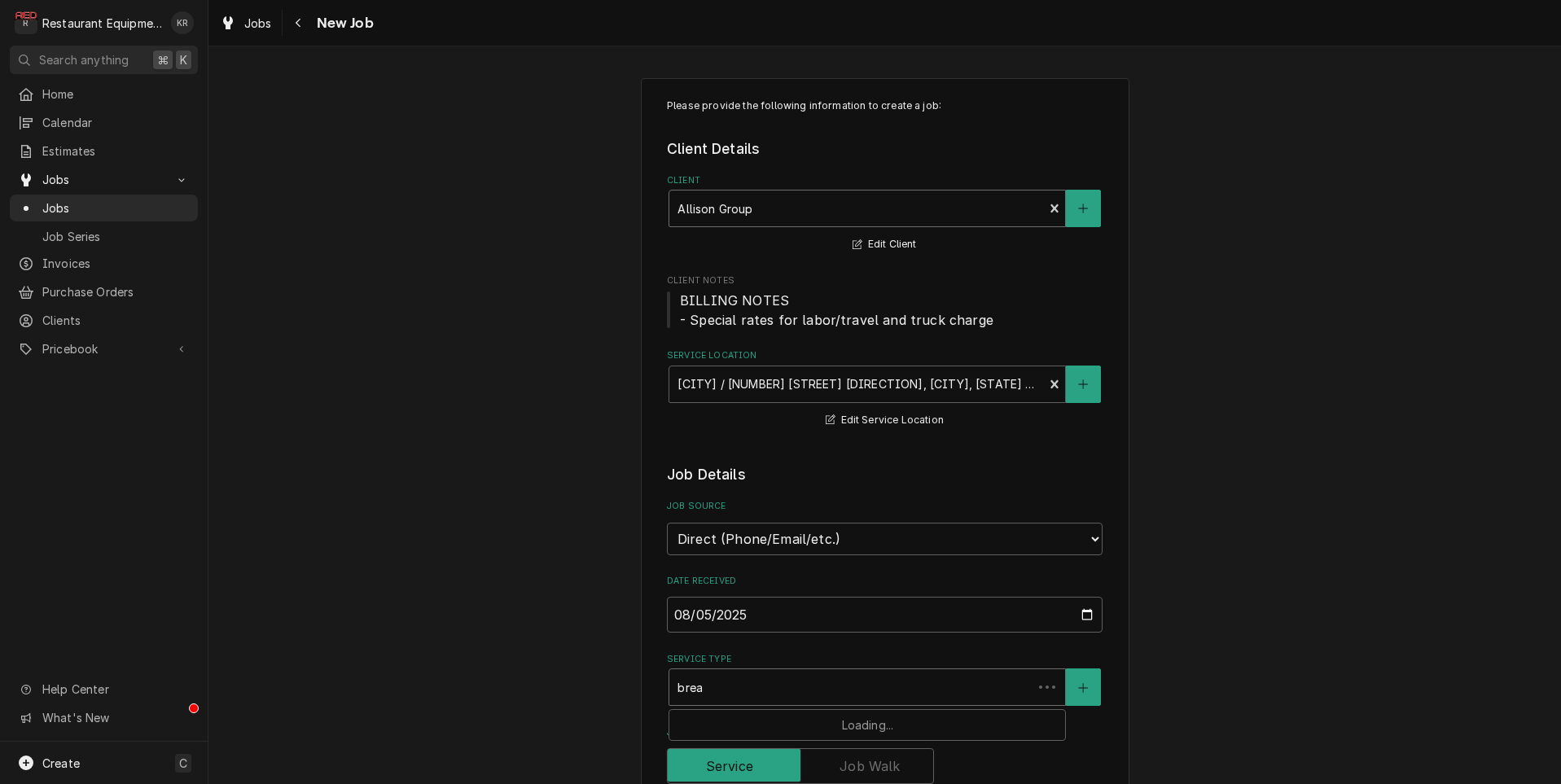 type on "brea" 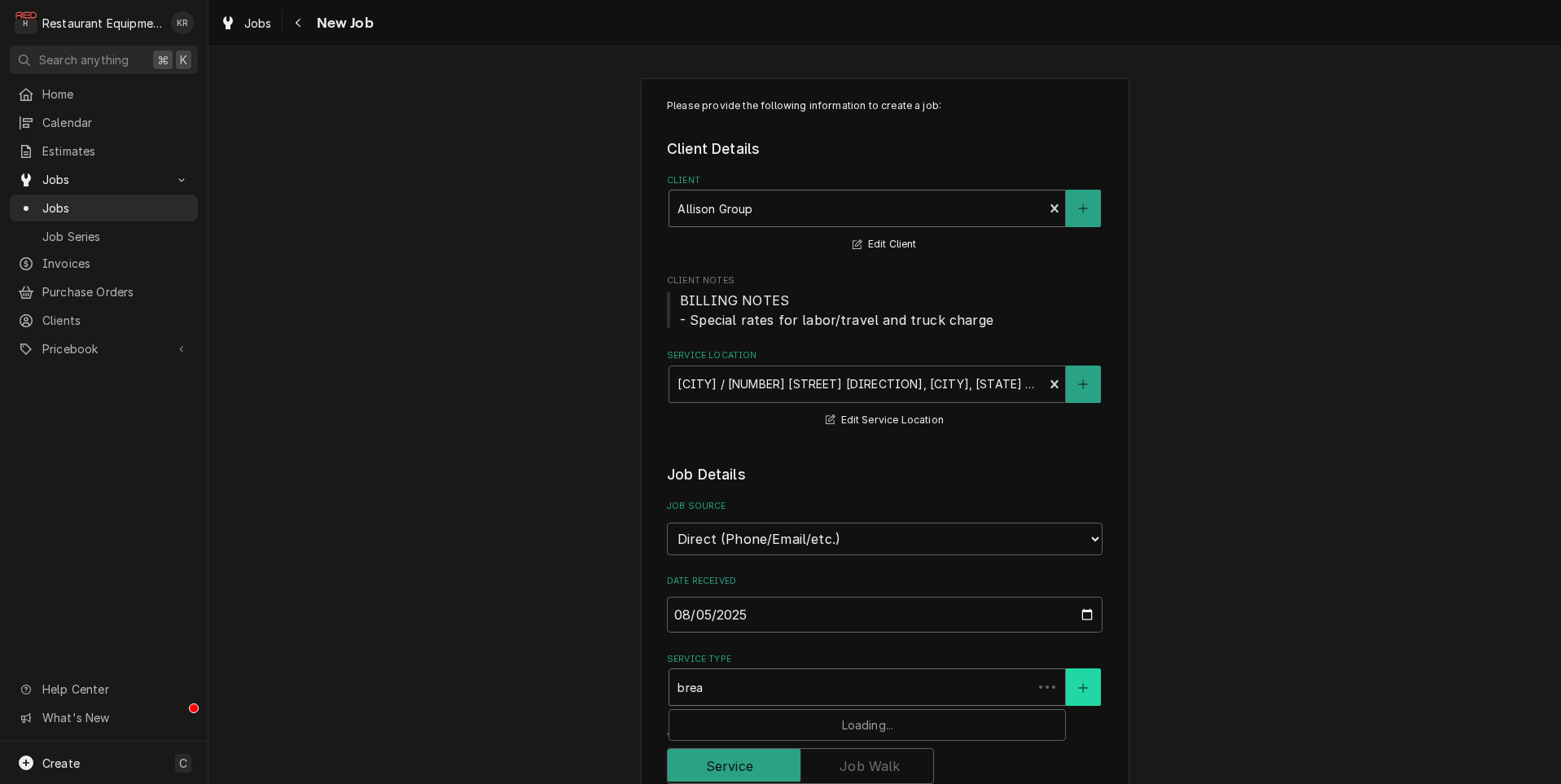 type 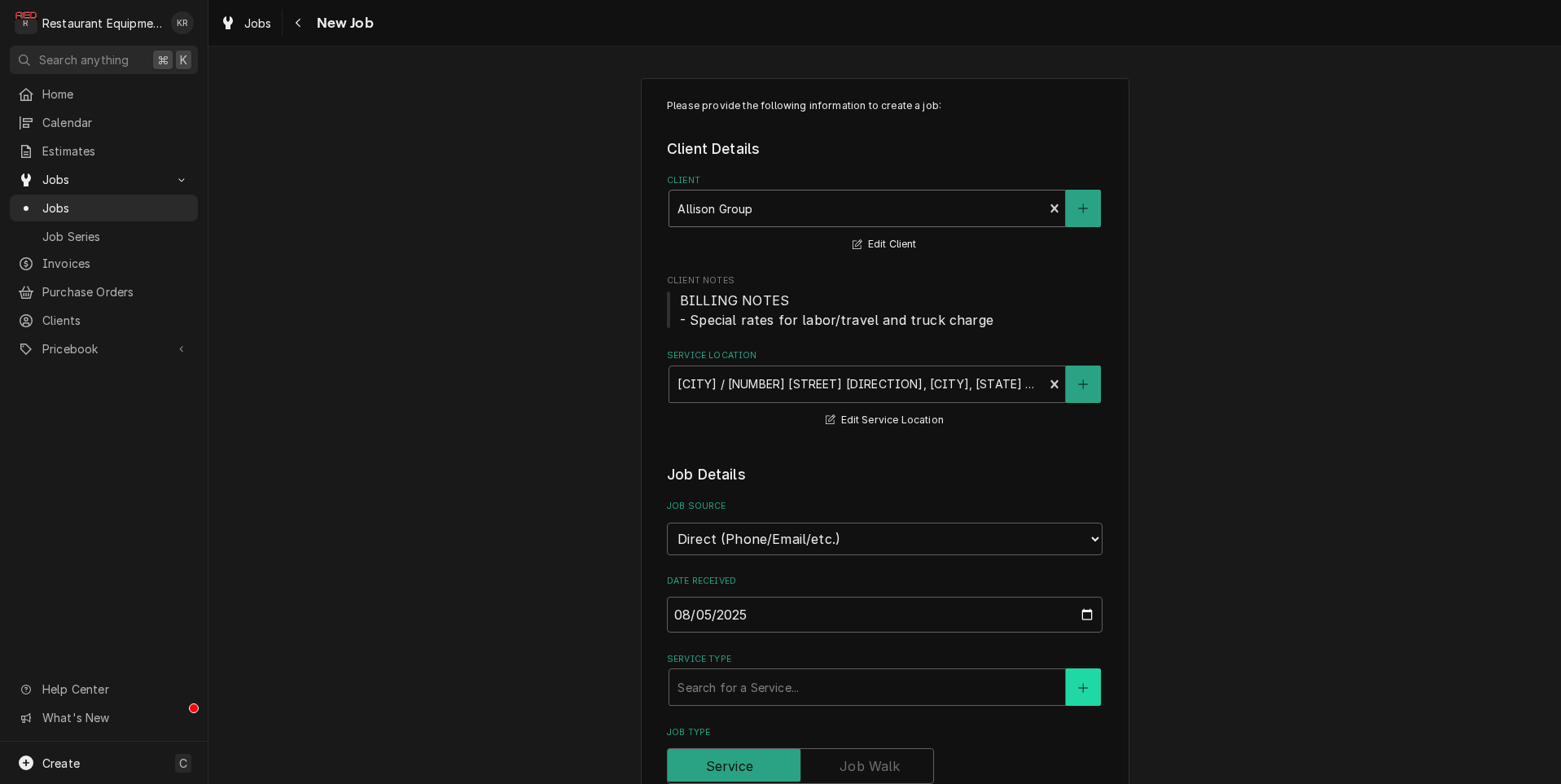 type 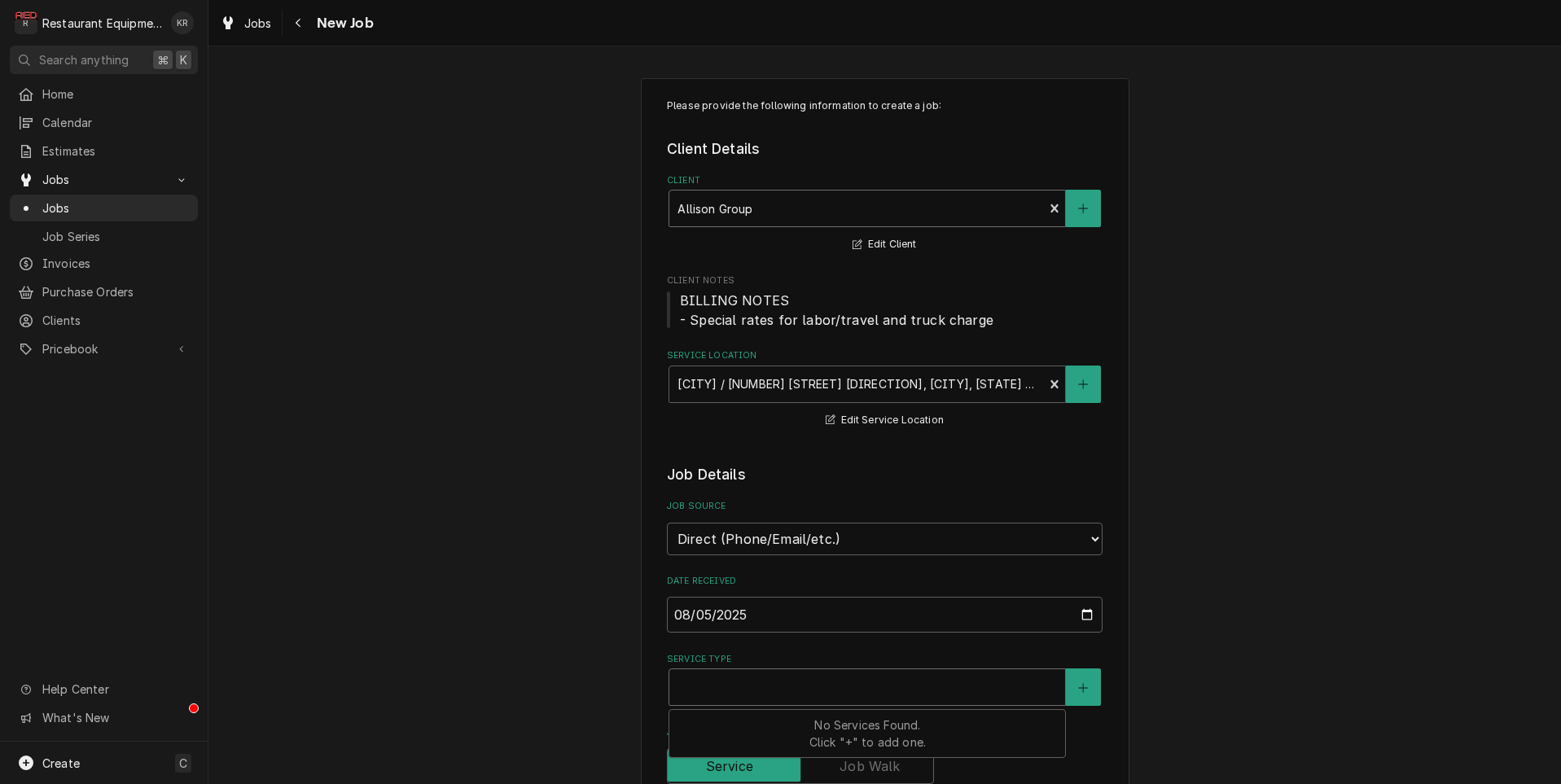 type on "x" 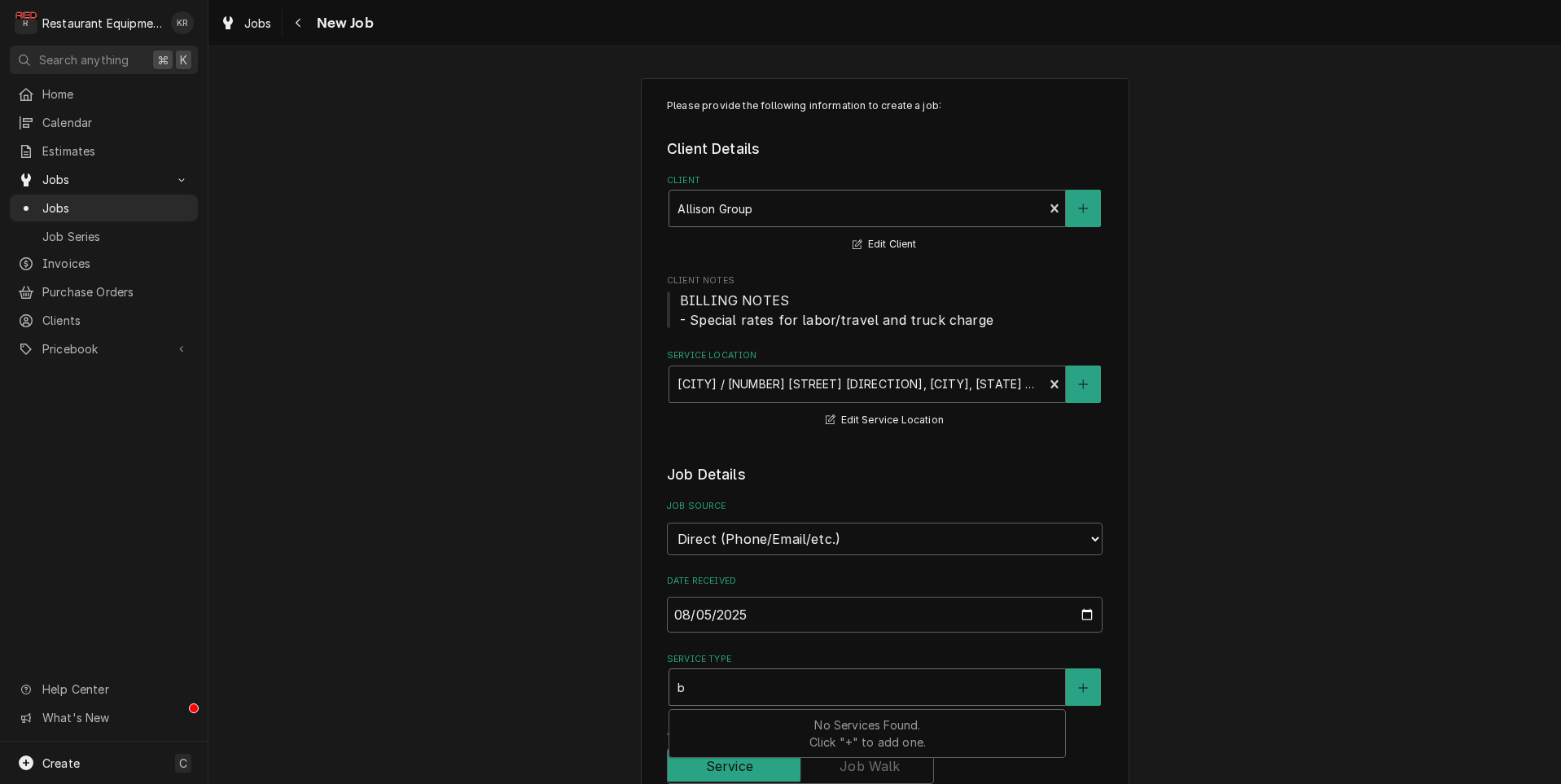 type on "x" 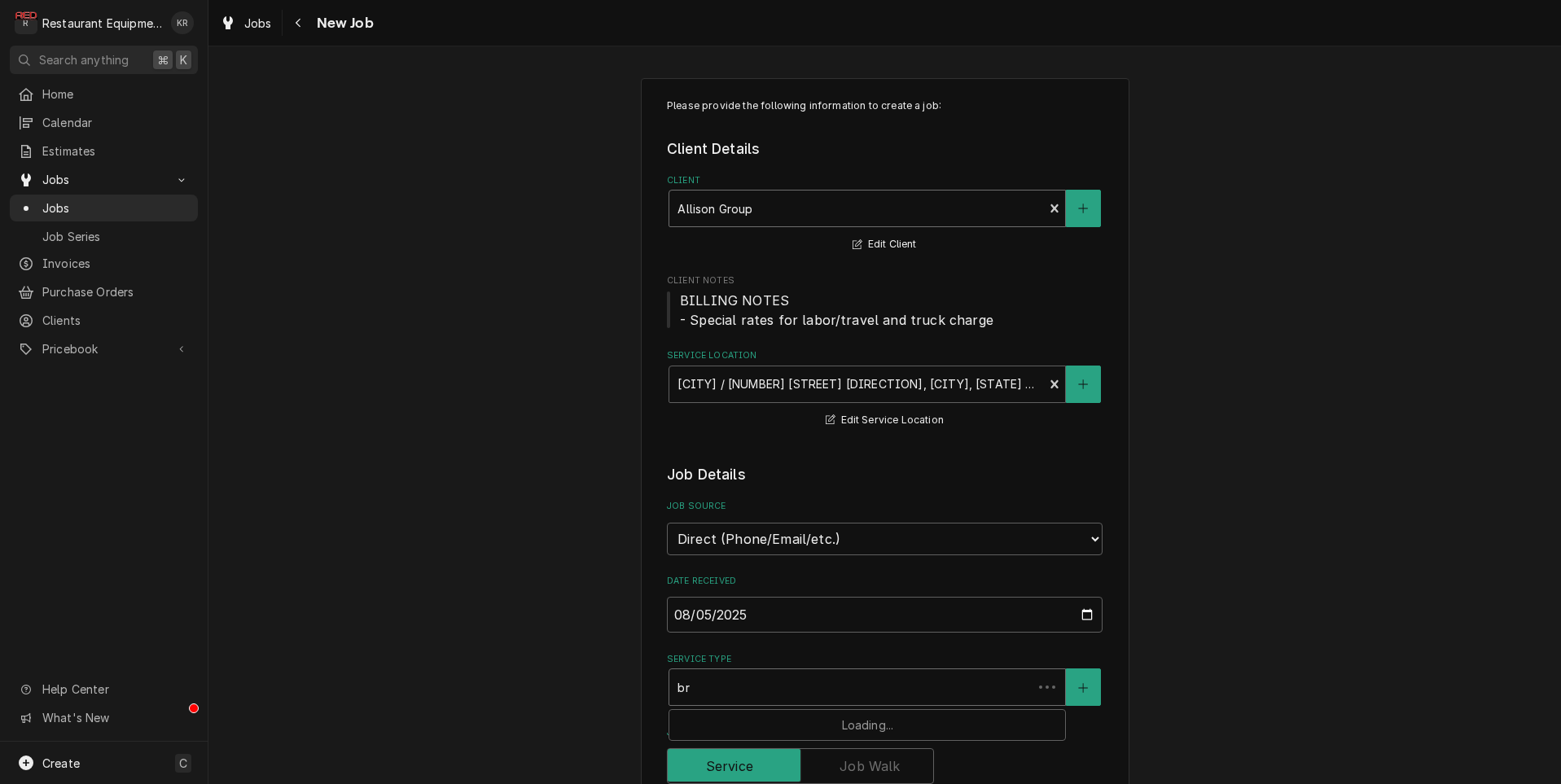 type on "x" 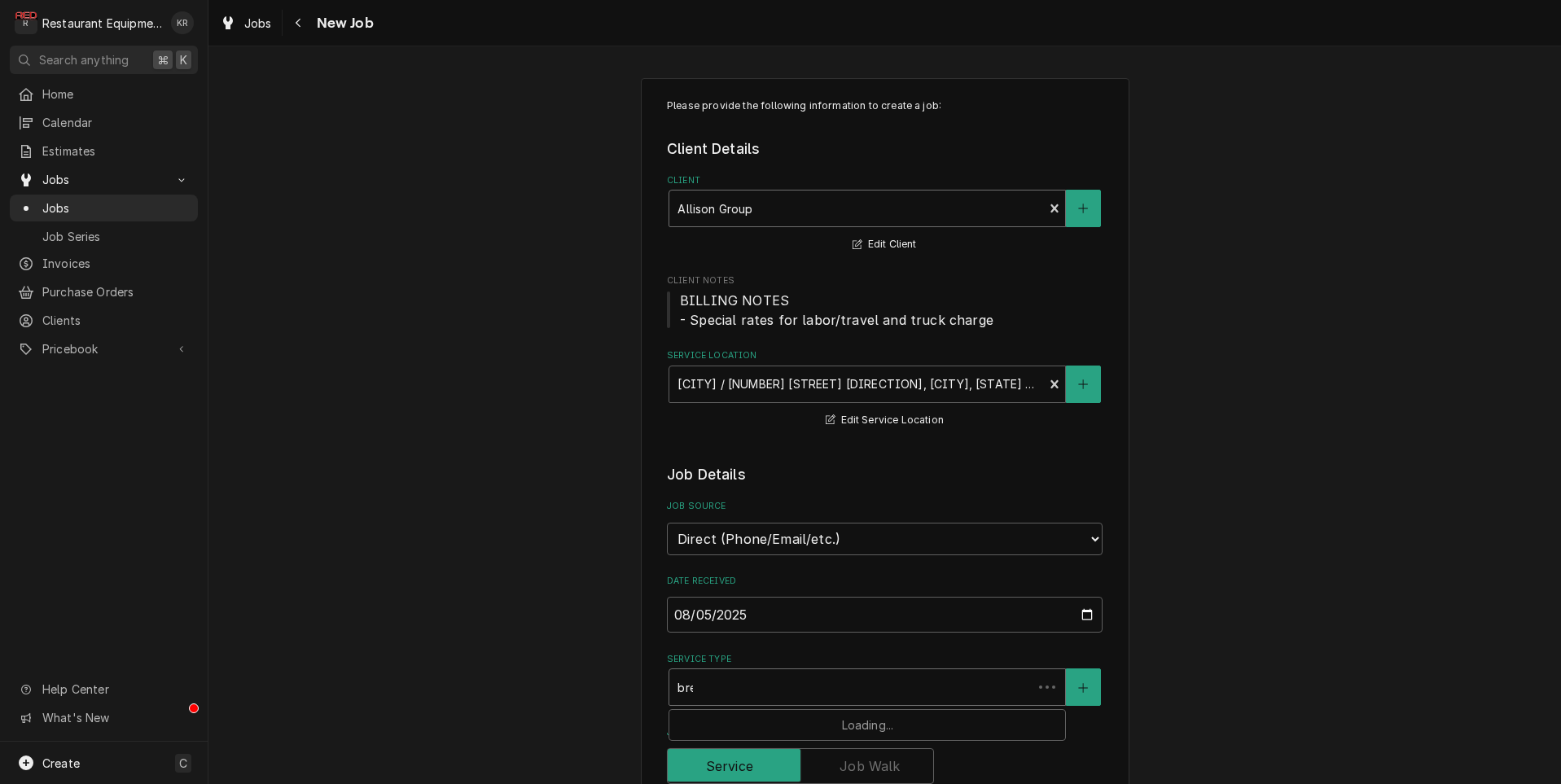 type on "x" 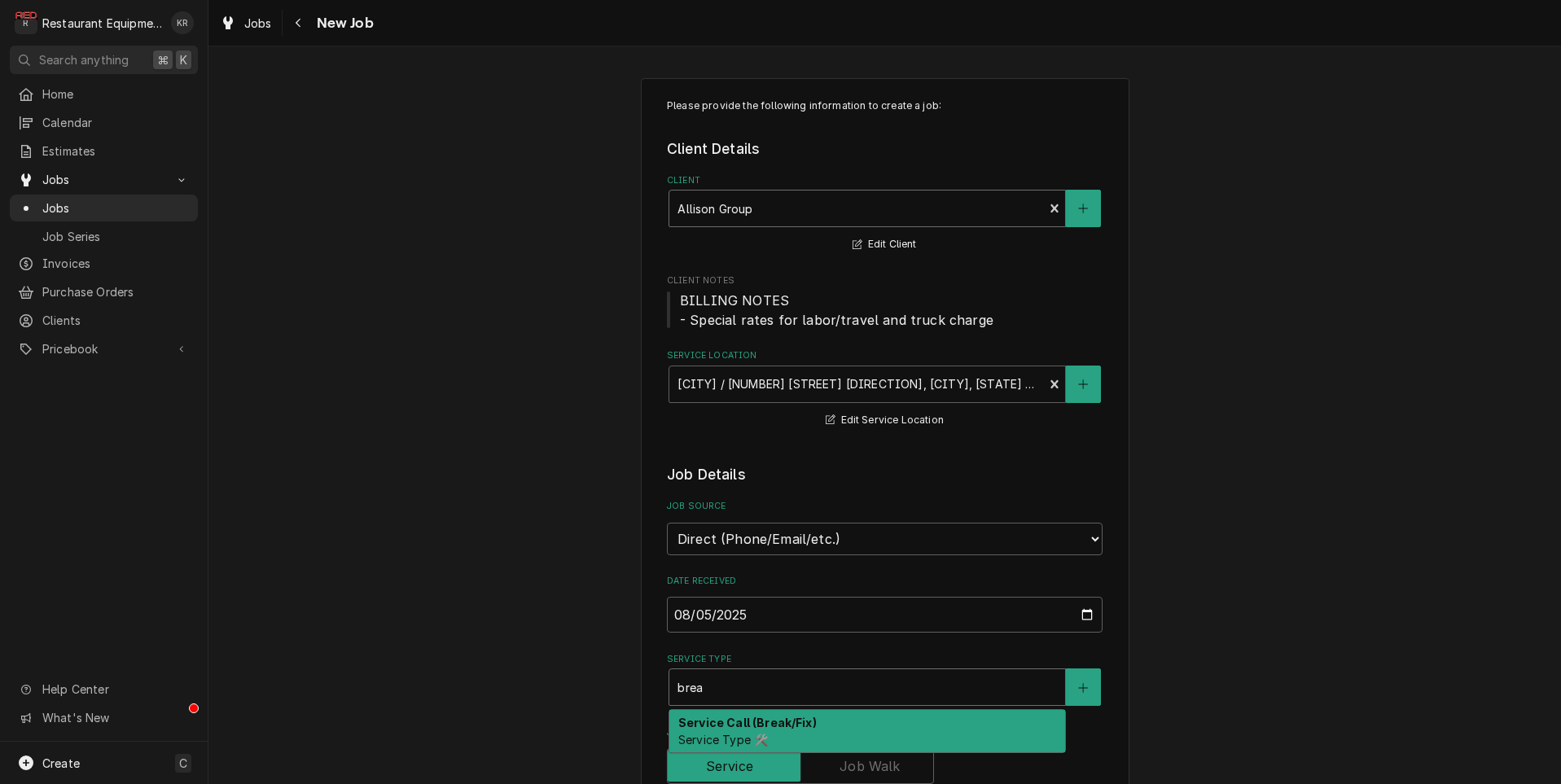 type 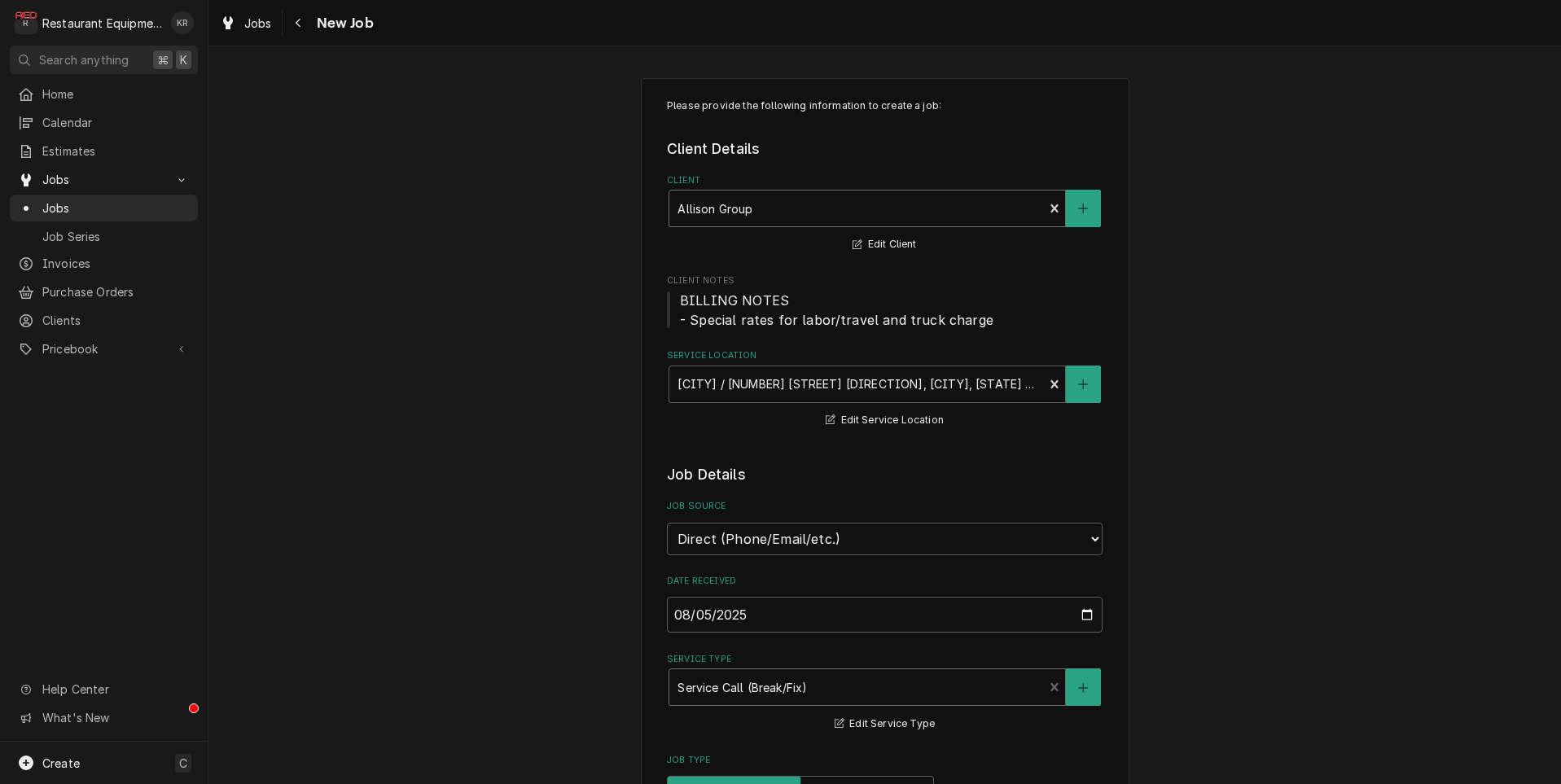 type on "x" 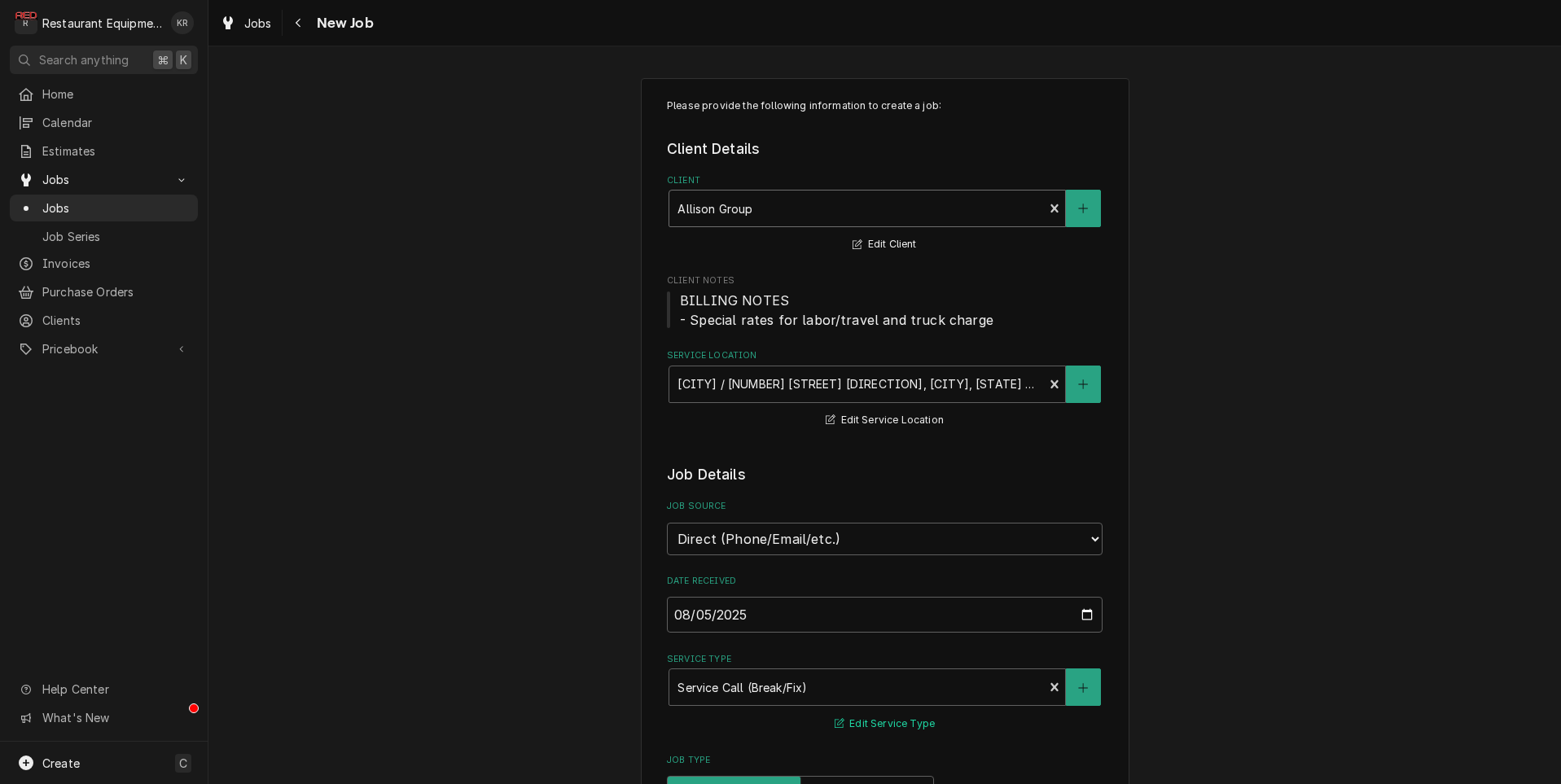 type 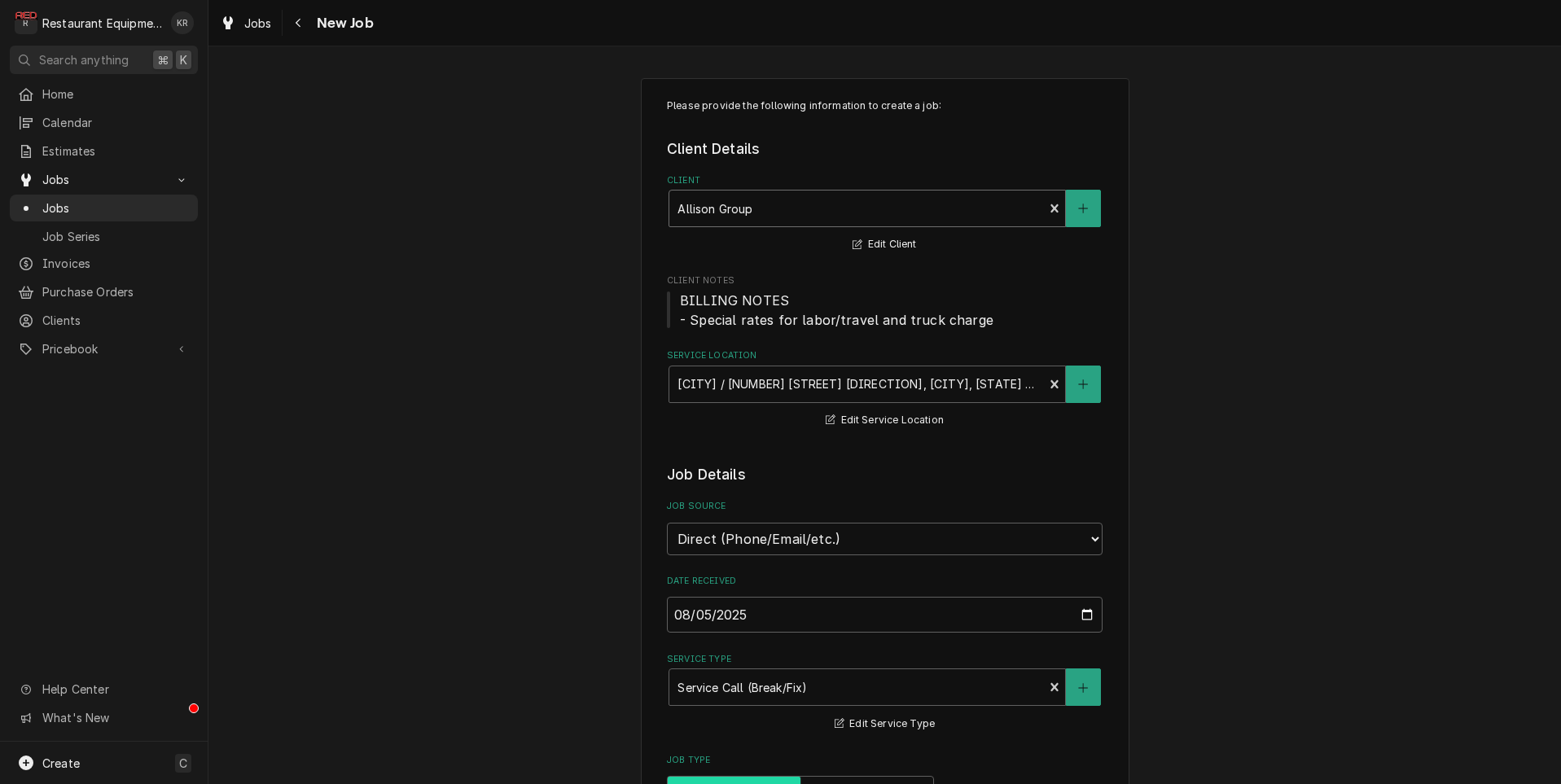 scroll, scrollTop: 377, scrollLeft: 0, axis: vertical 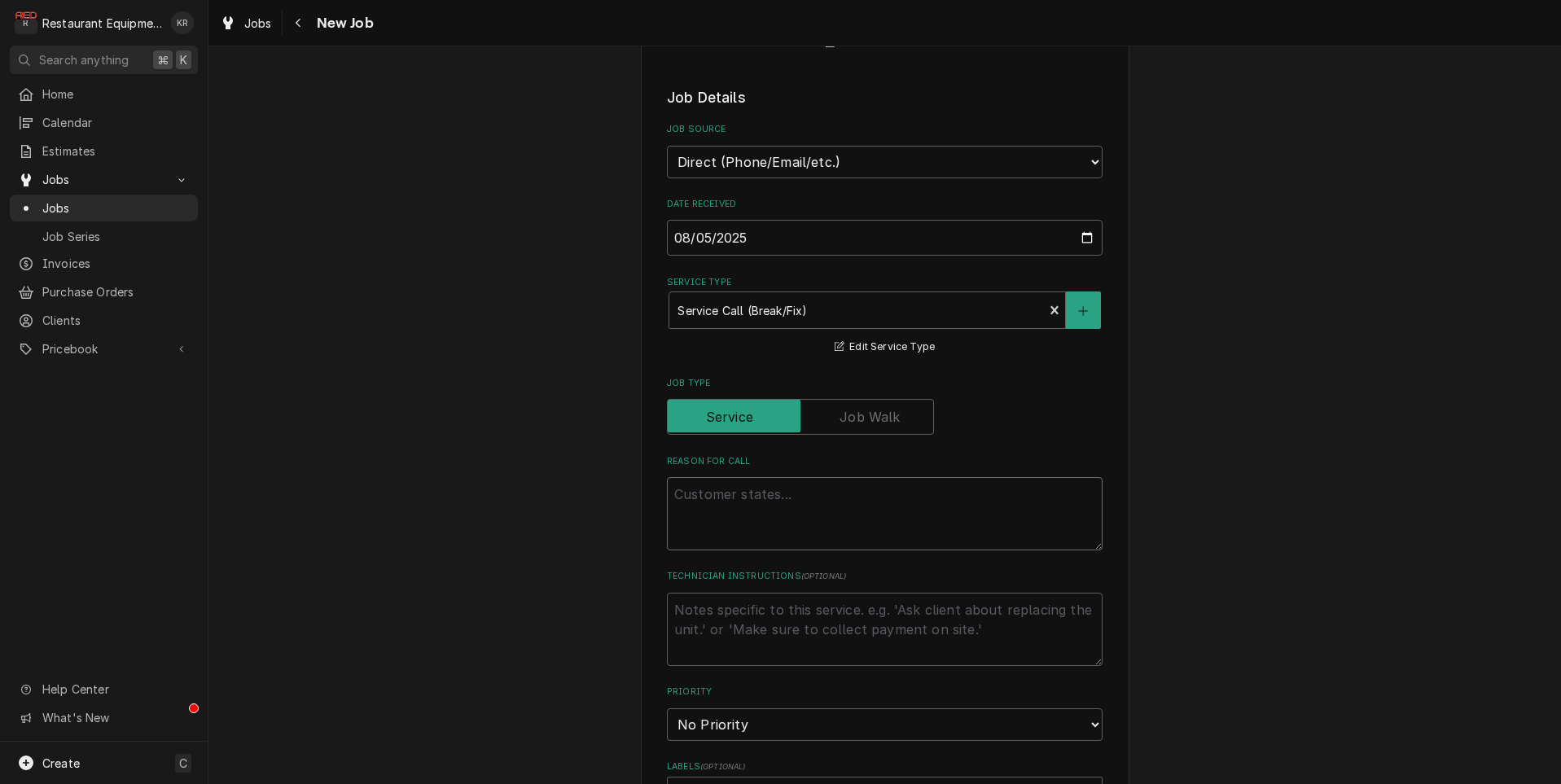 type on "x" 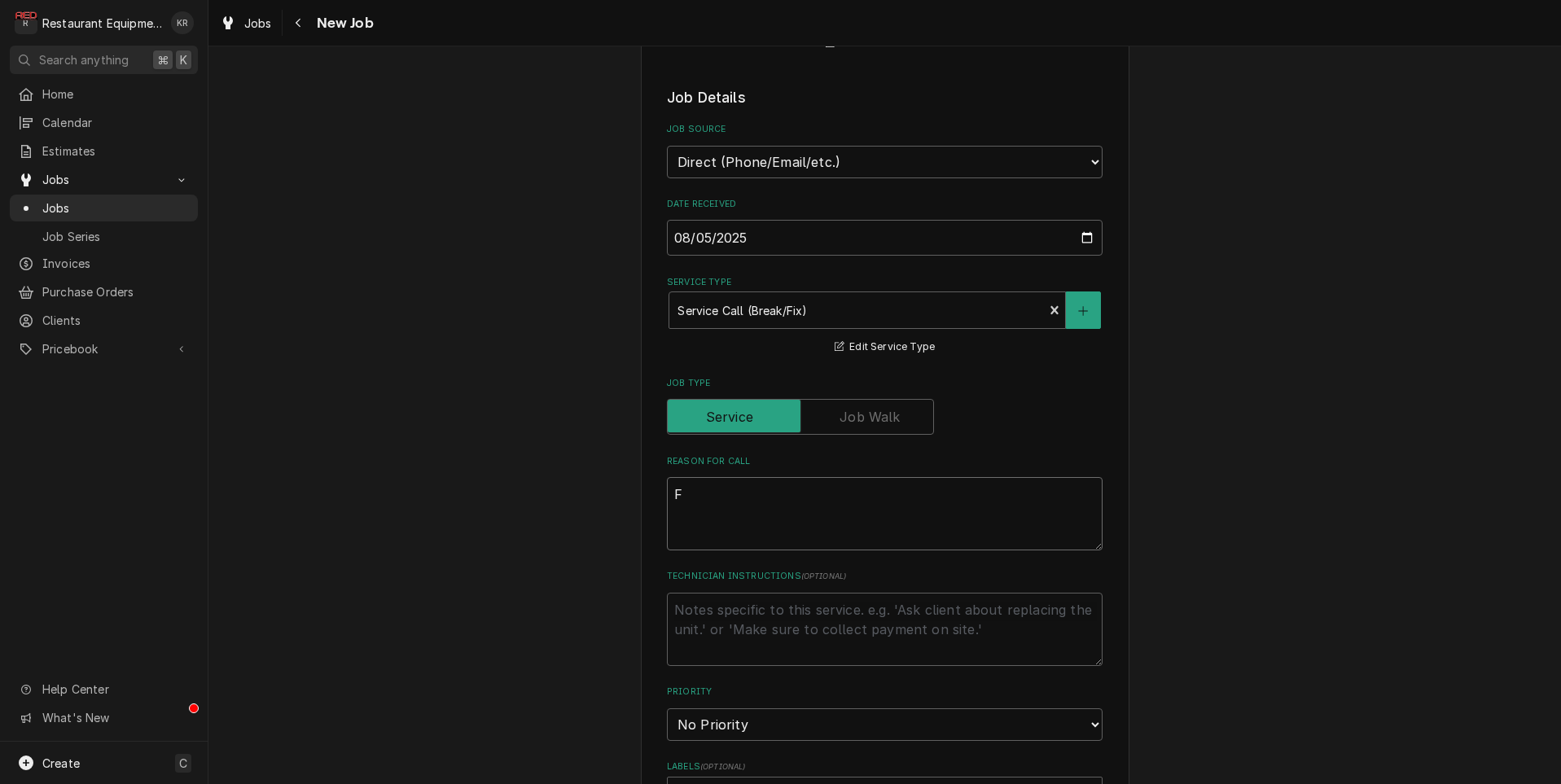 type on "x" 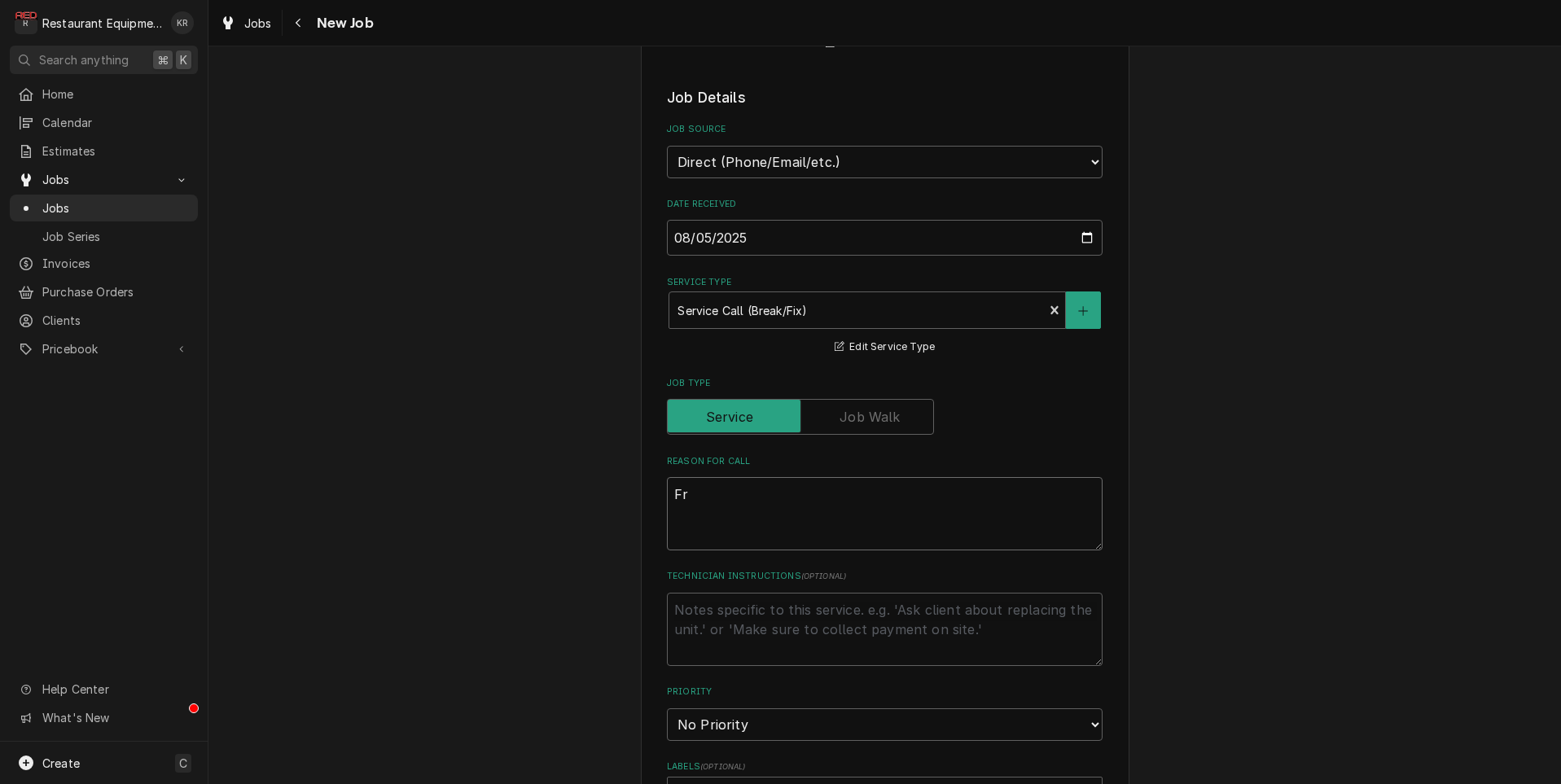 type on "x" 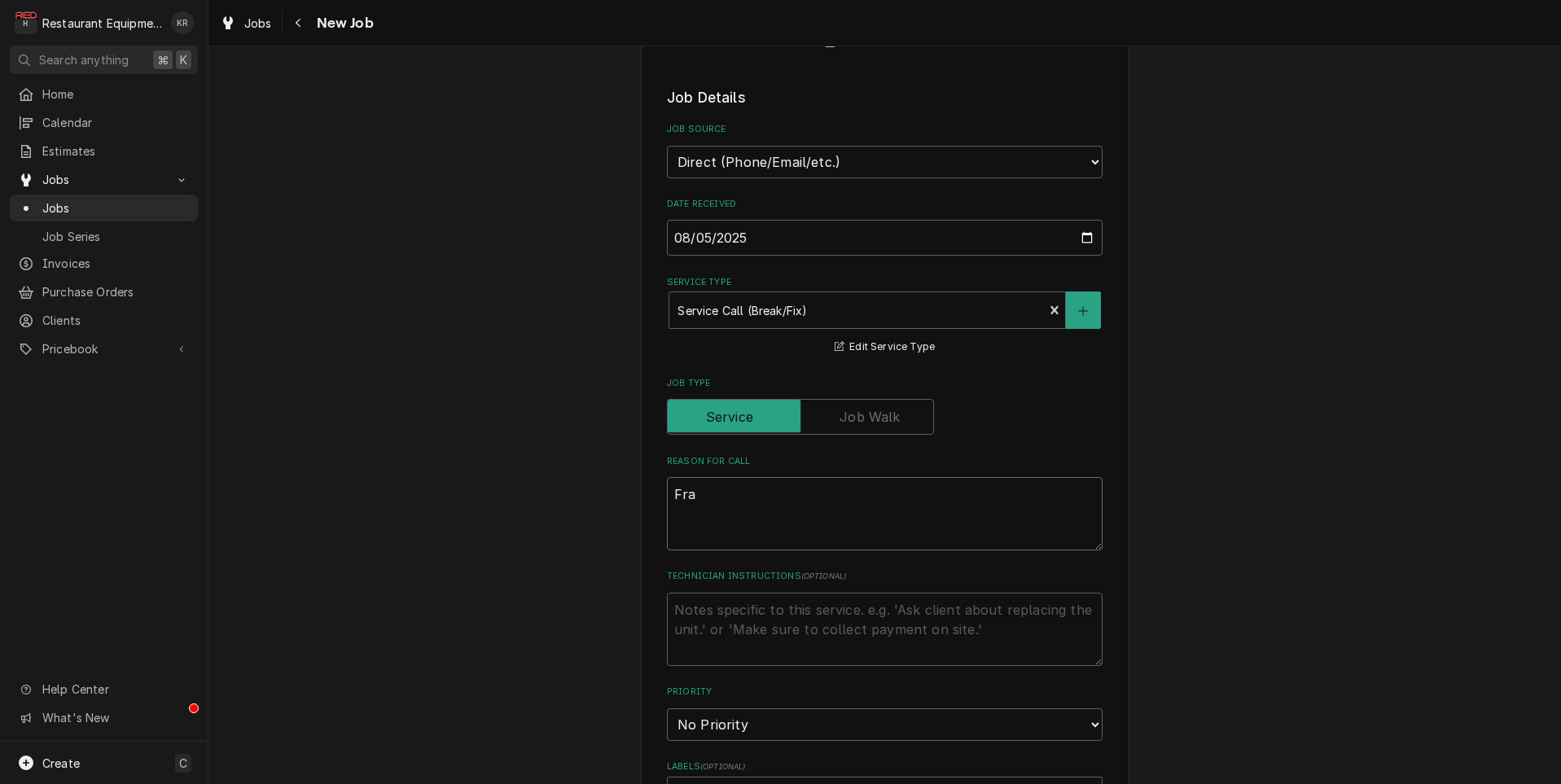 type on "x" 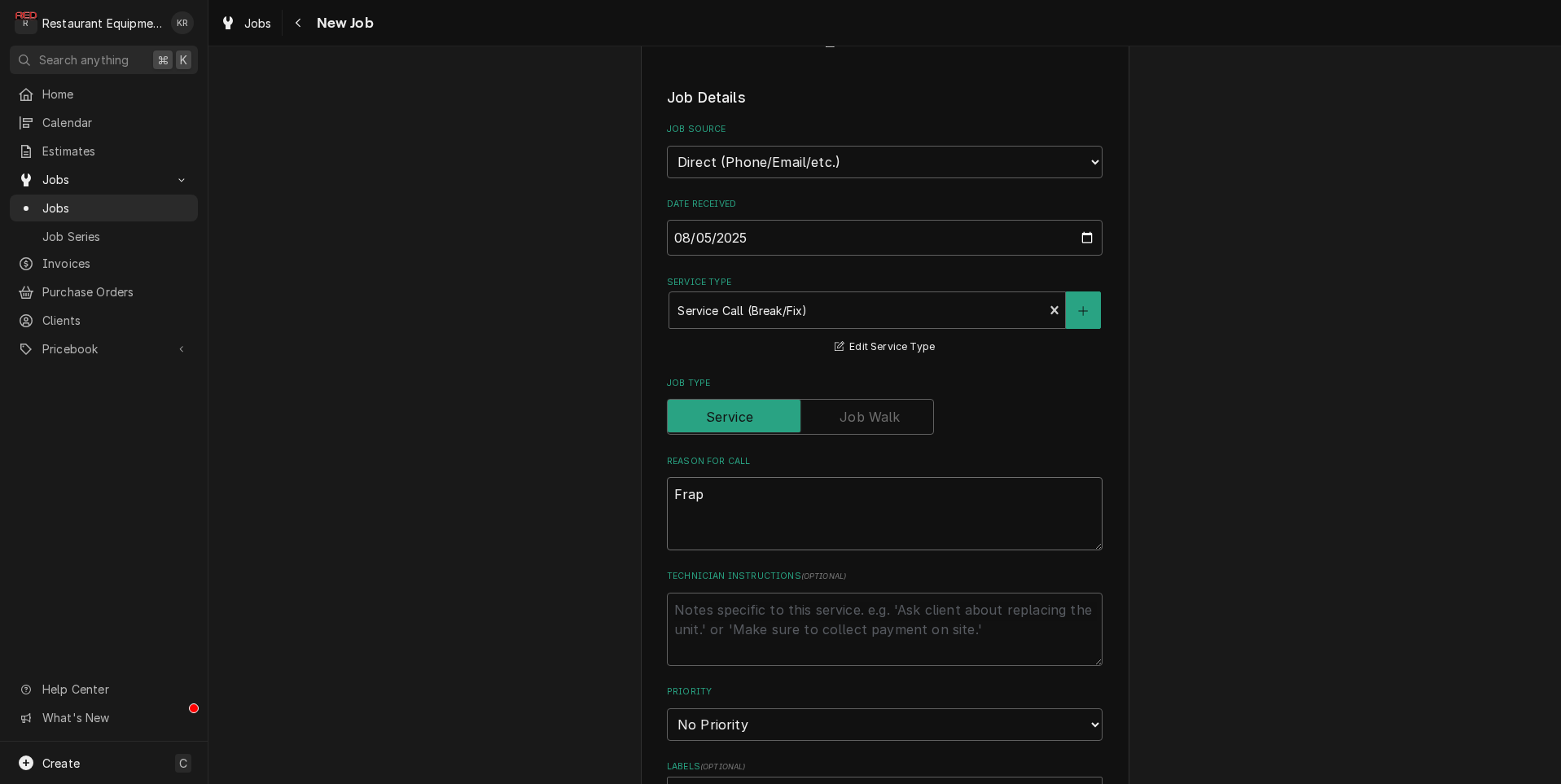 type on "x" 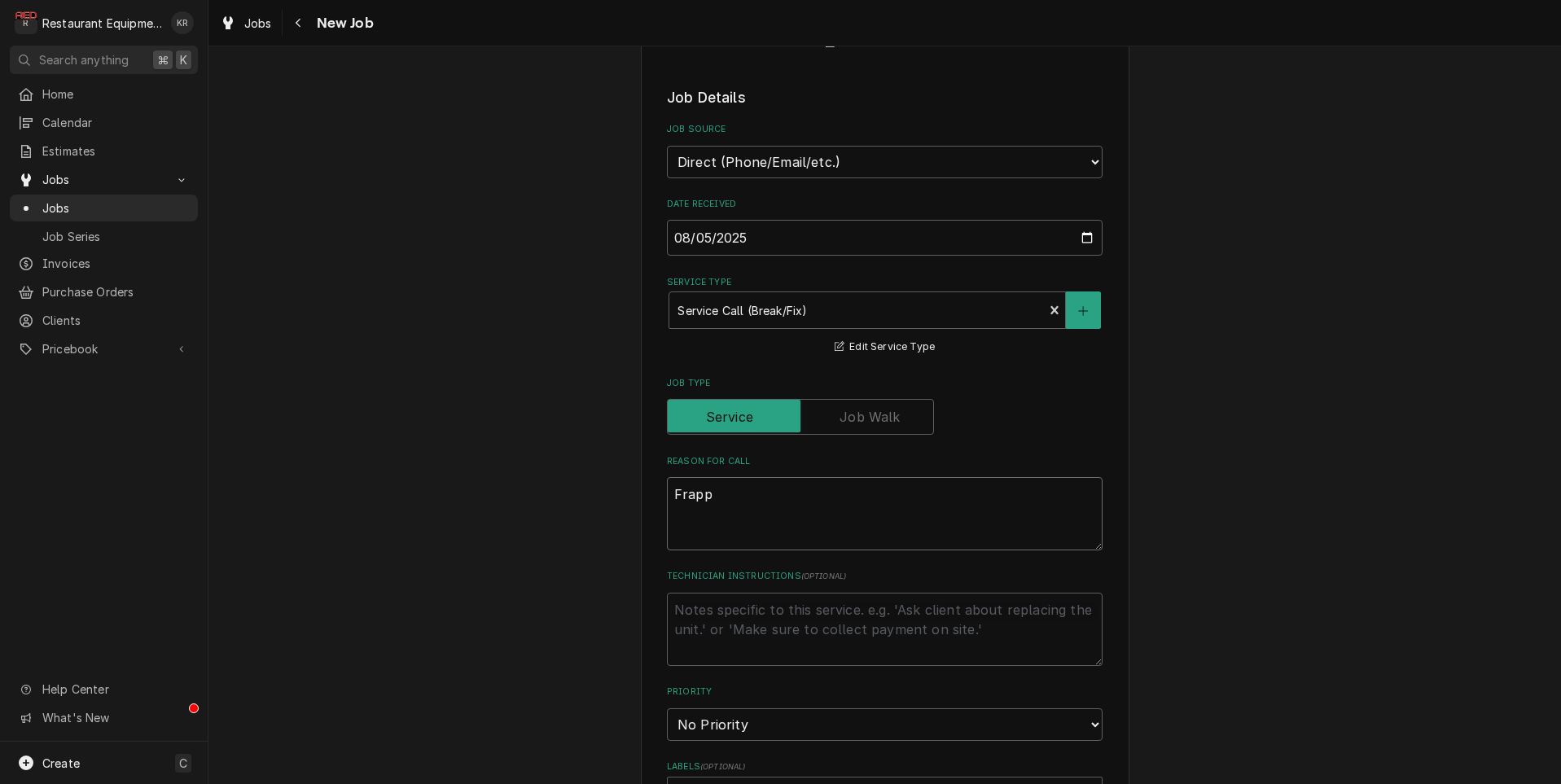 type on "x" 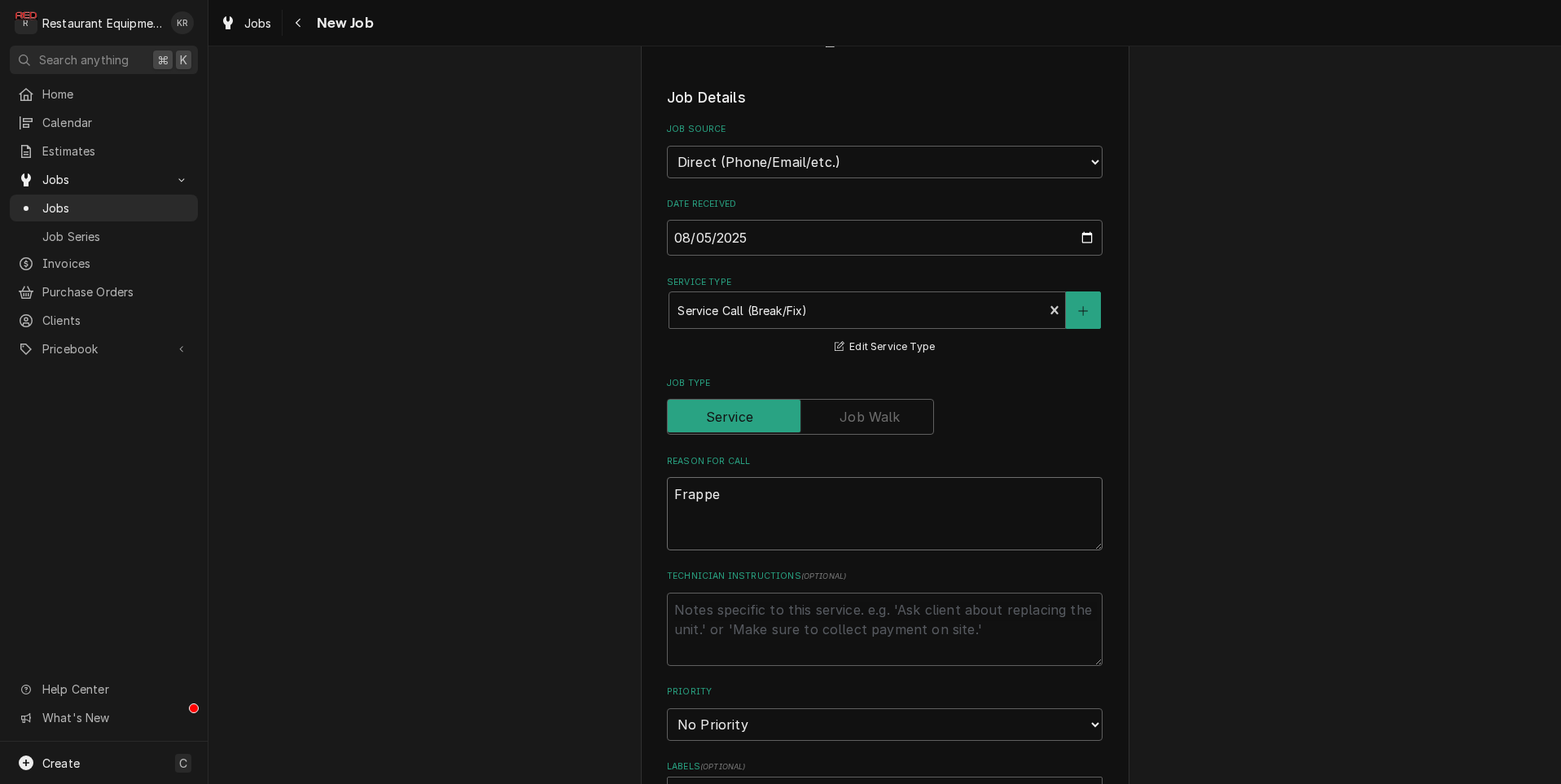 type on "x" 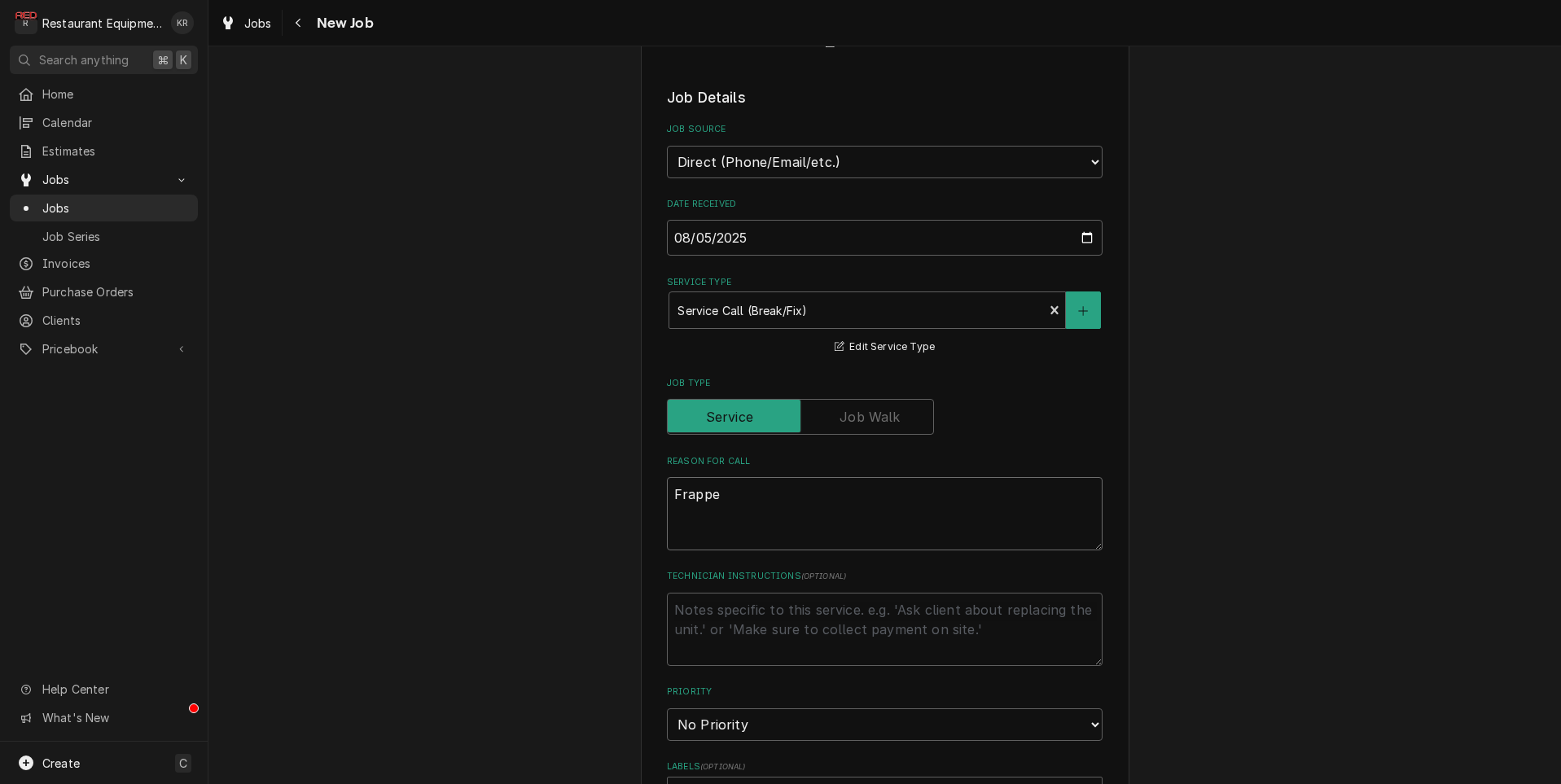 type on "x" 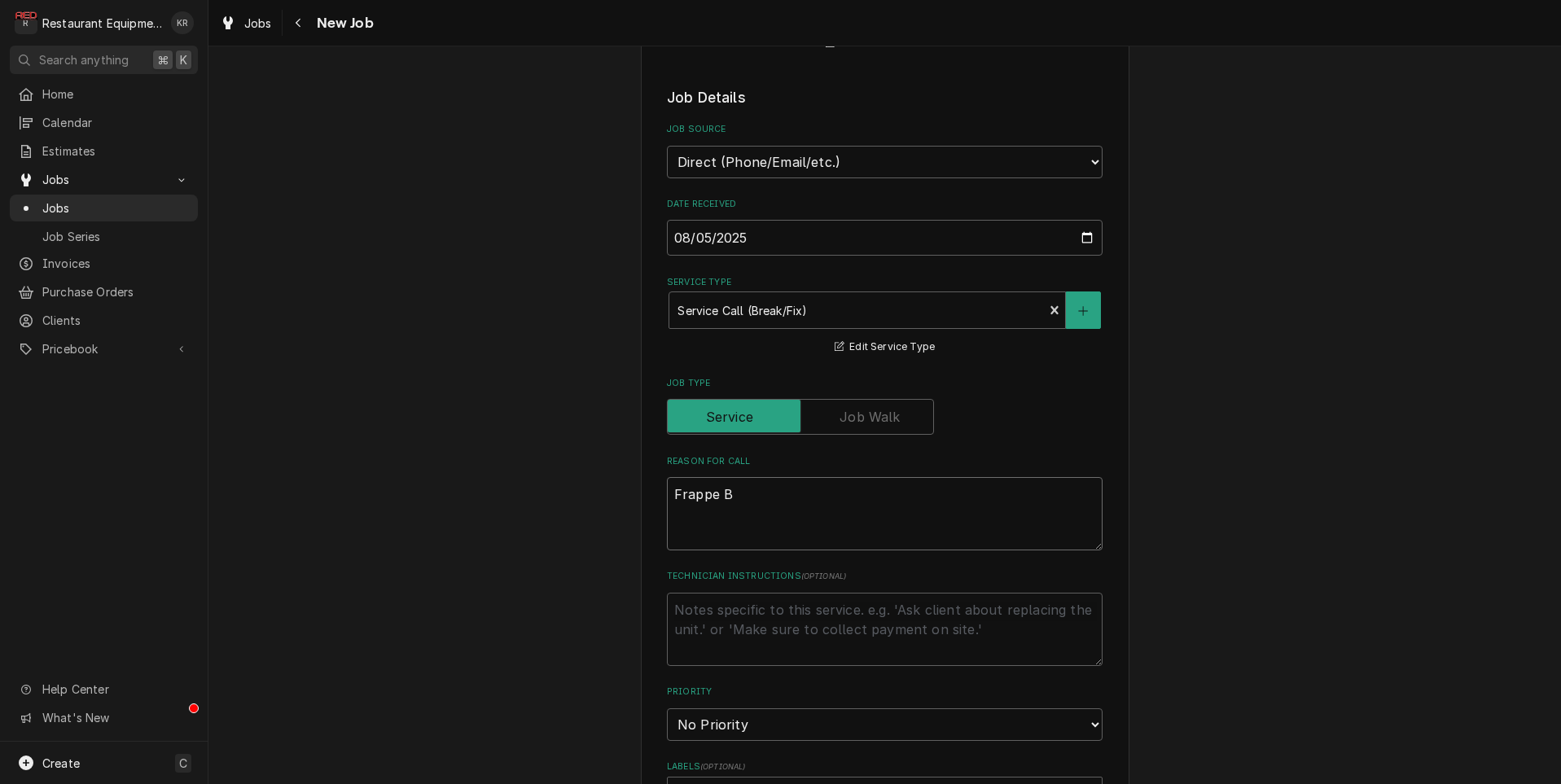 type on "x" 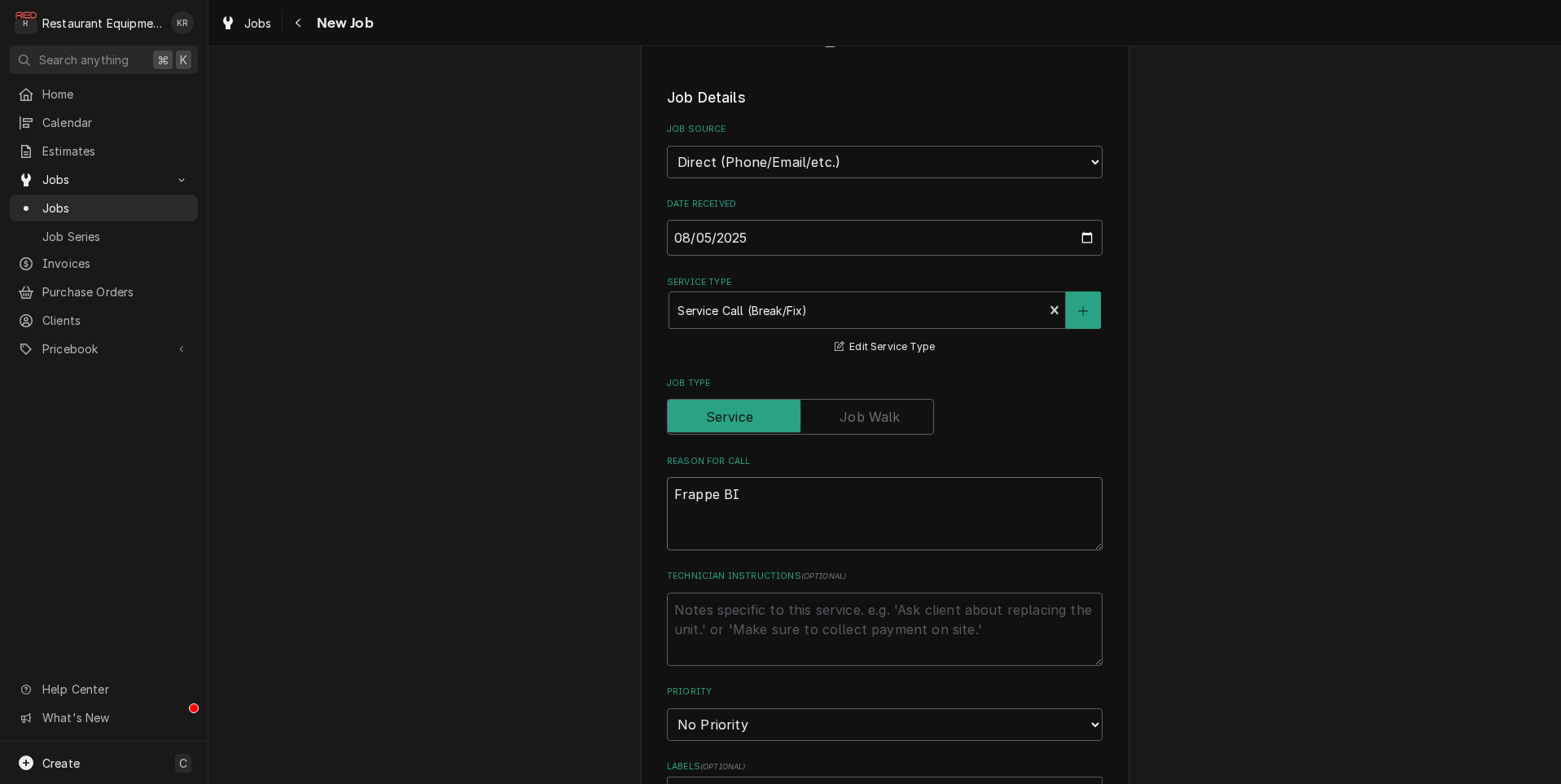 type on "x" 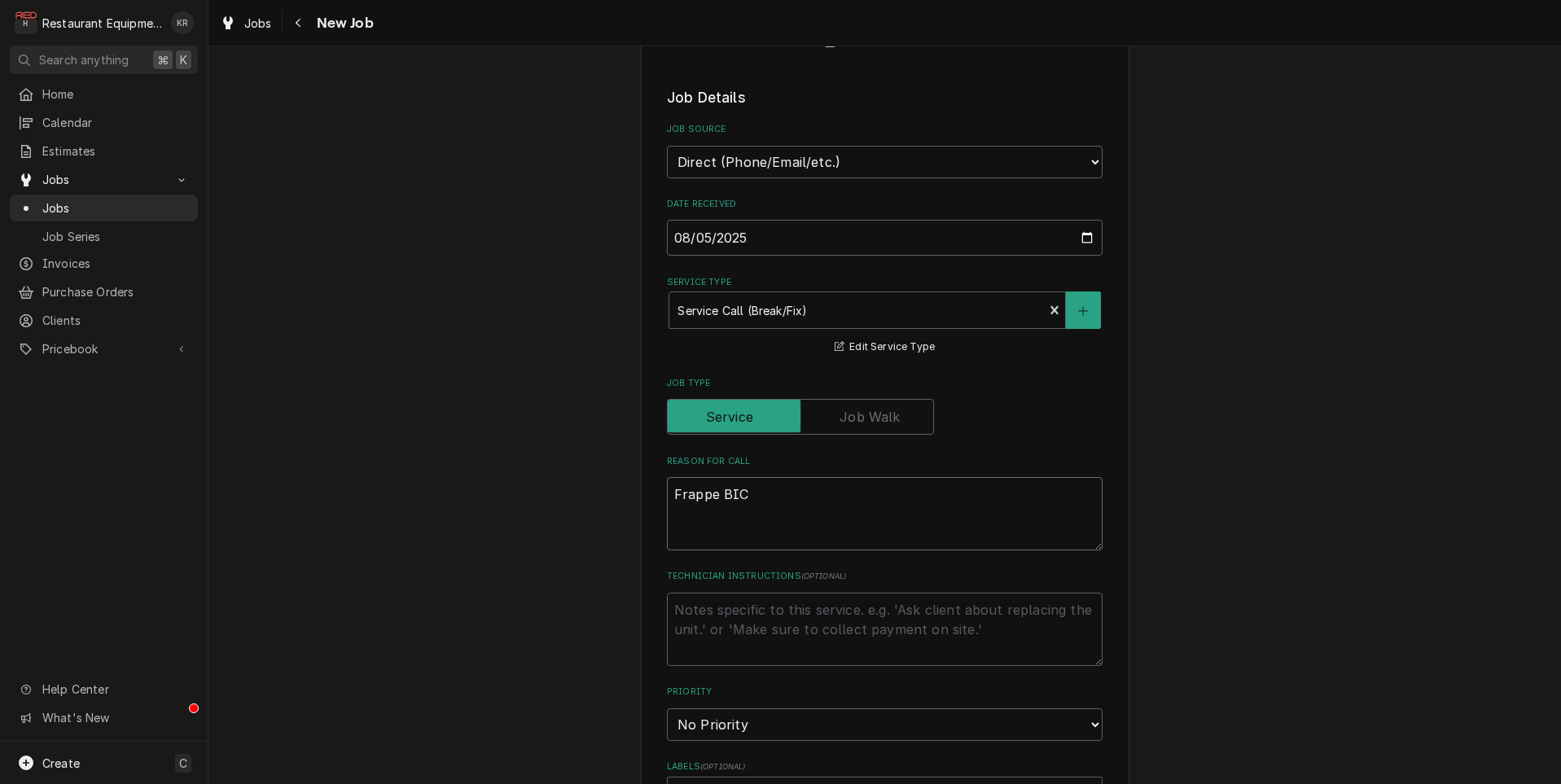 type on "x" 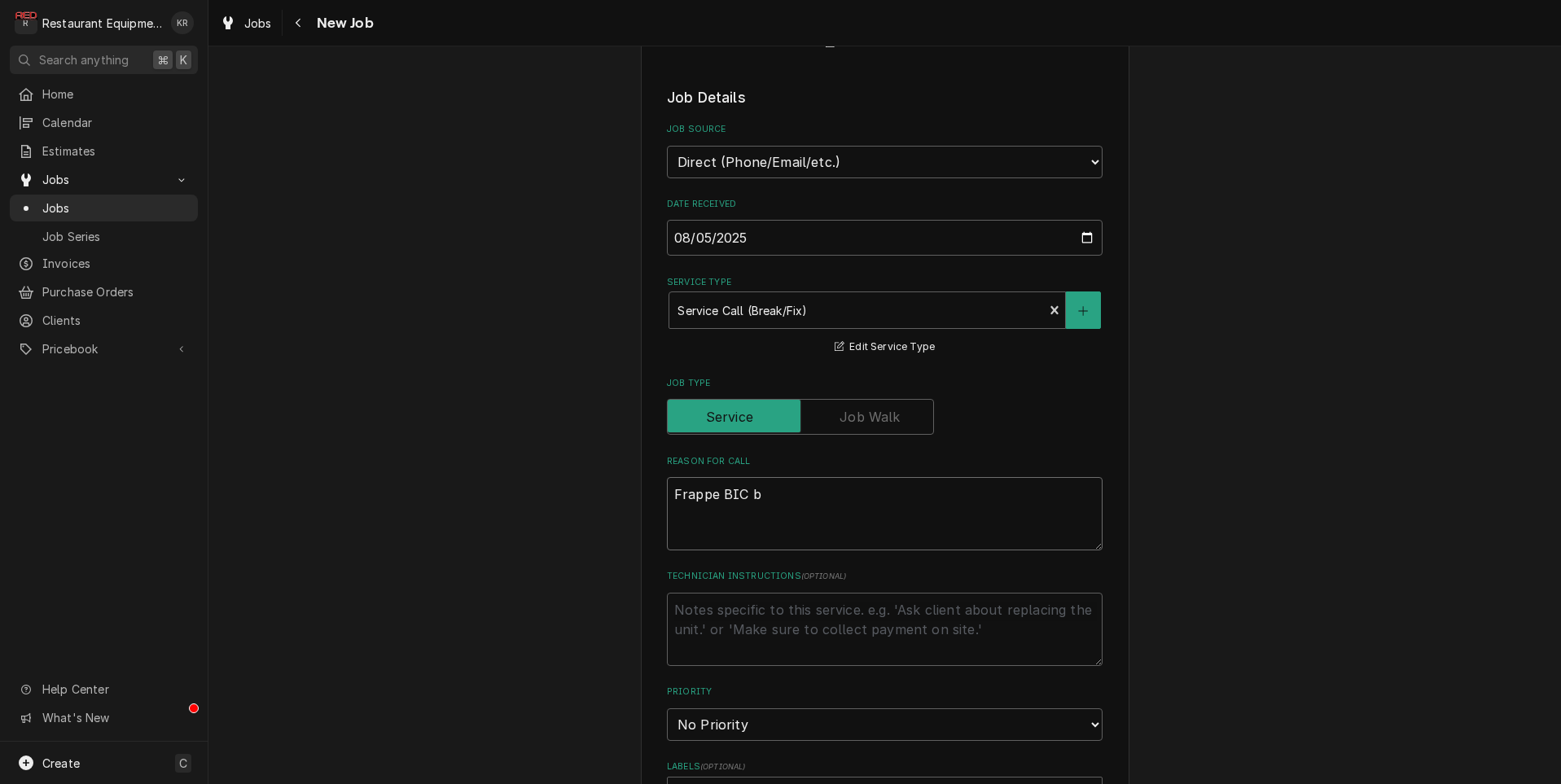 type on "x" 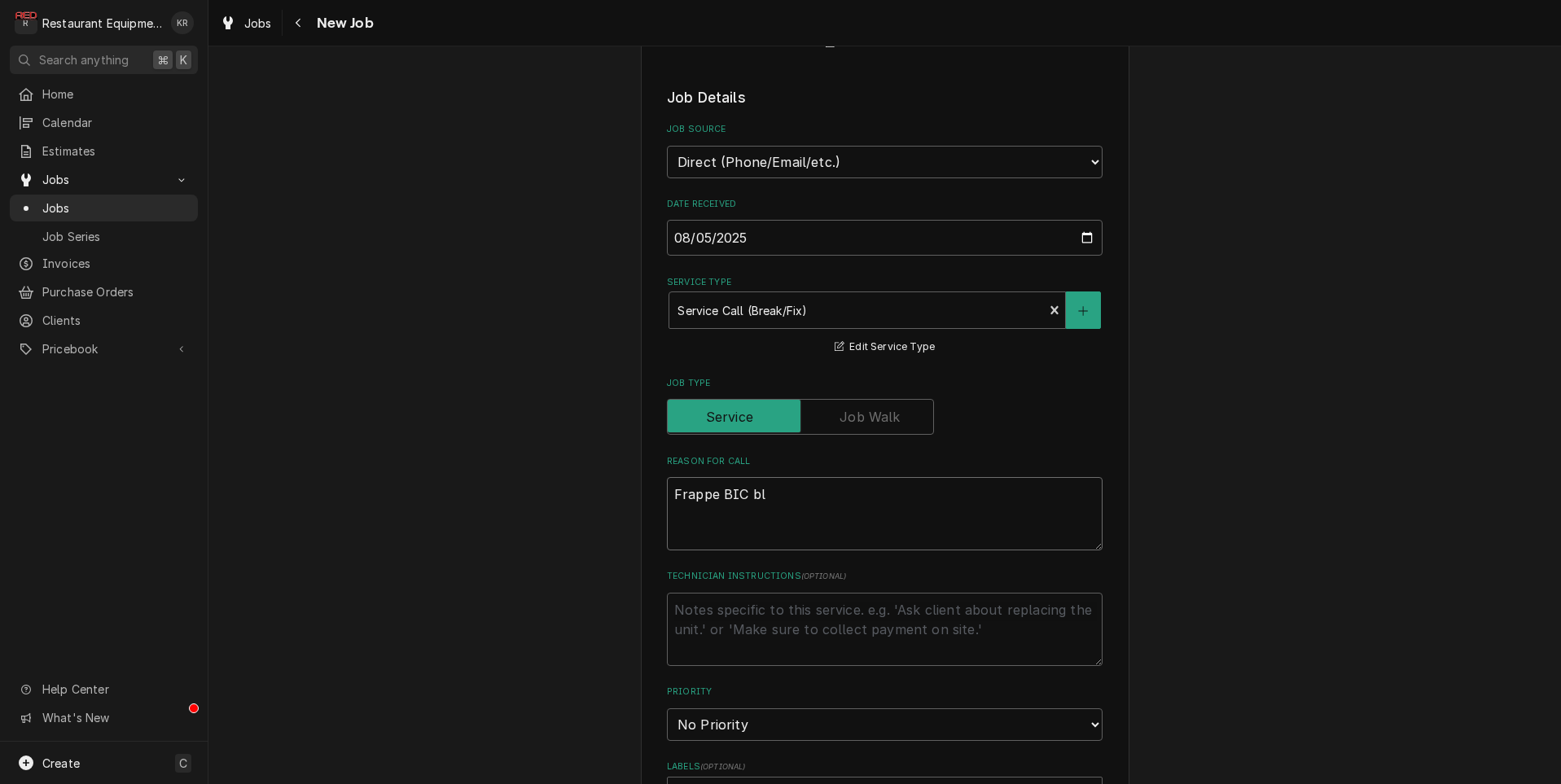 type on "x" 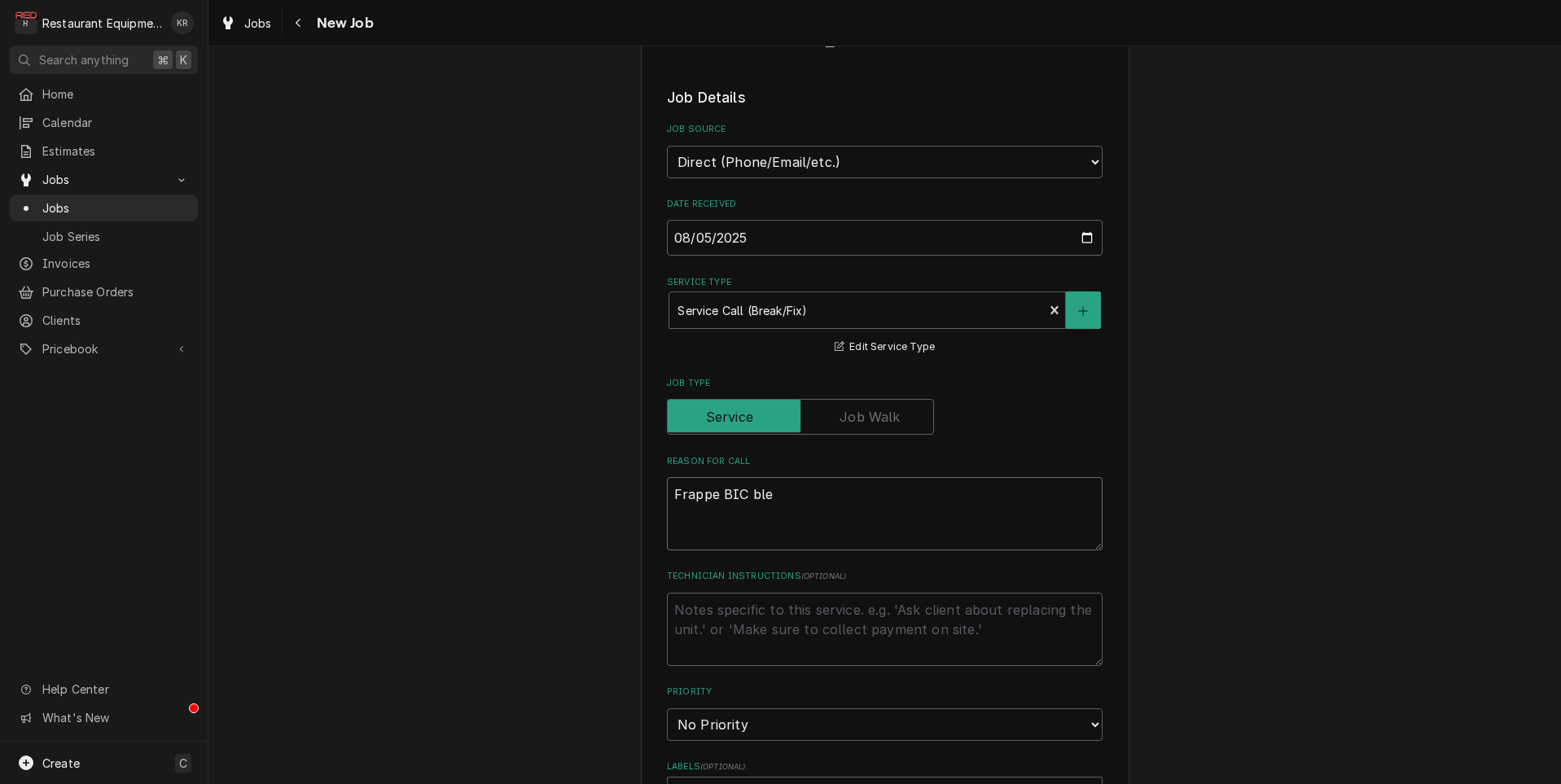 type on "x" 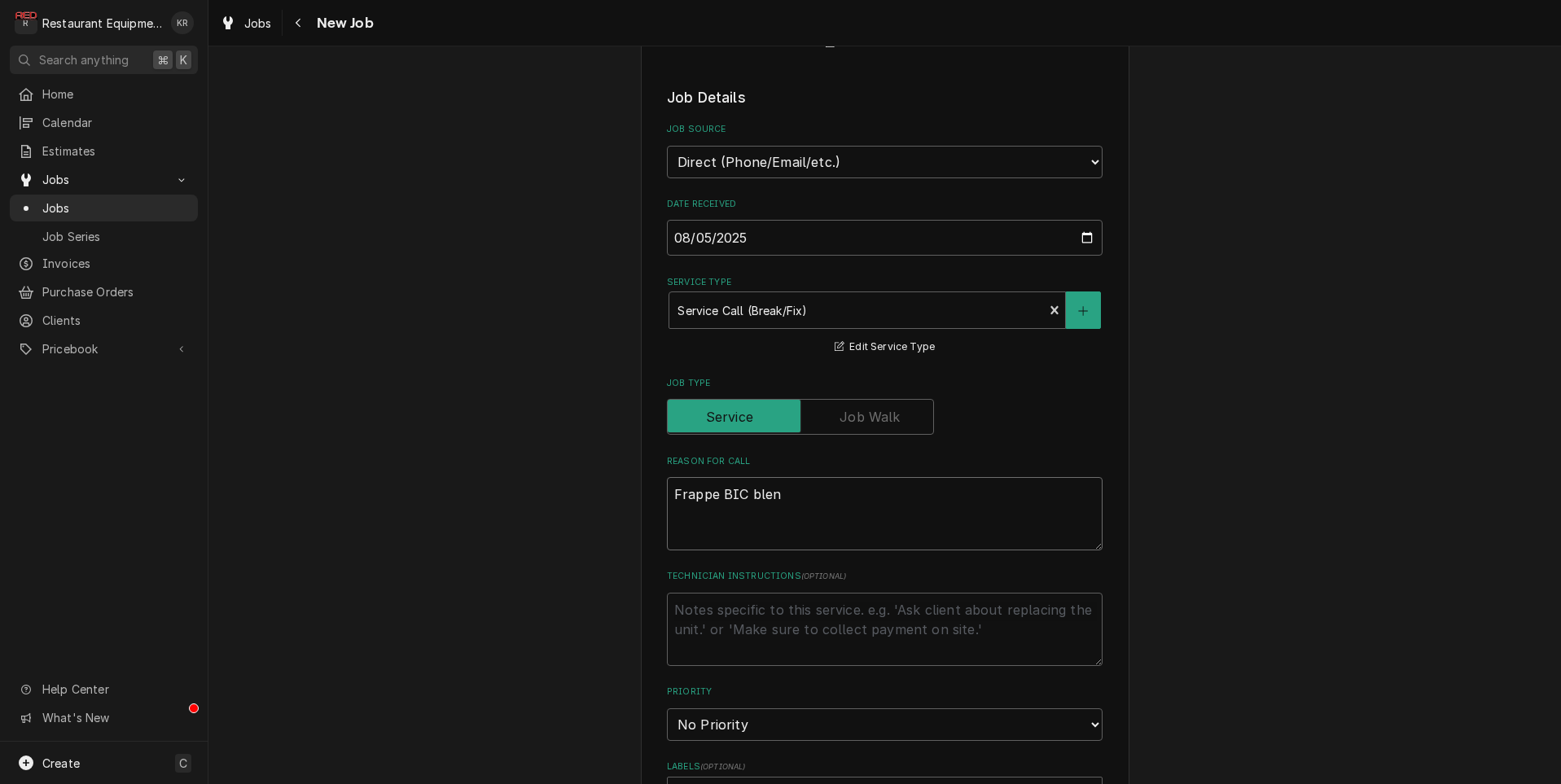 type on "x" 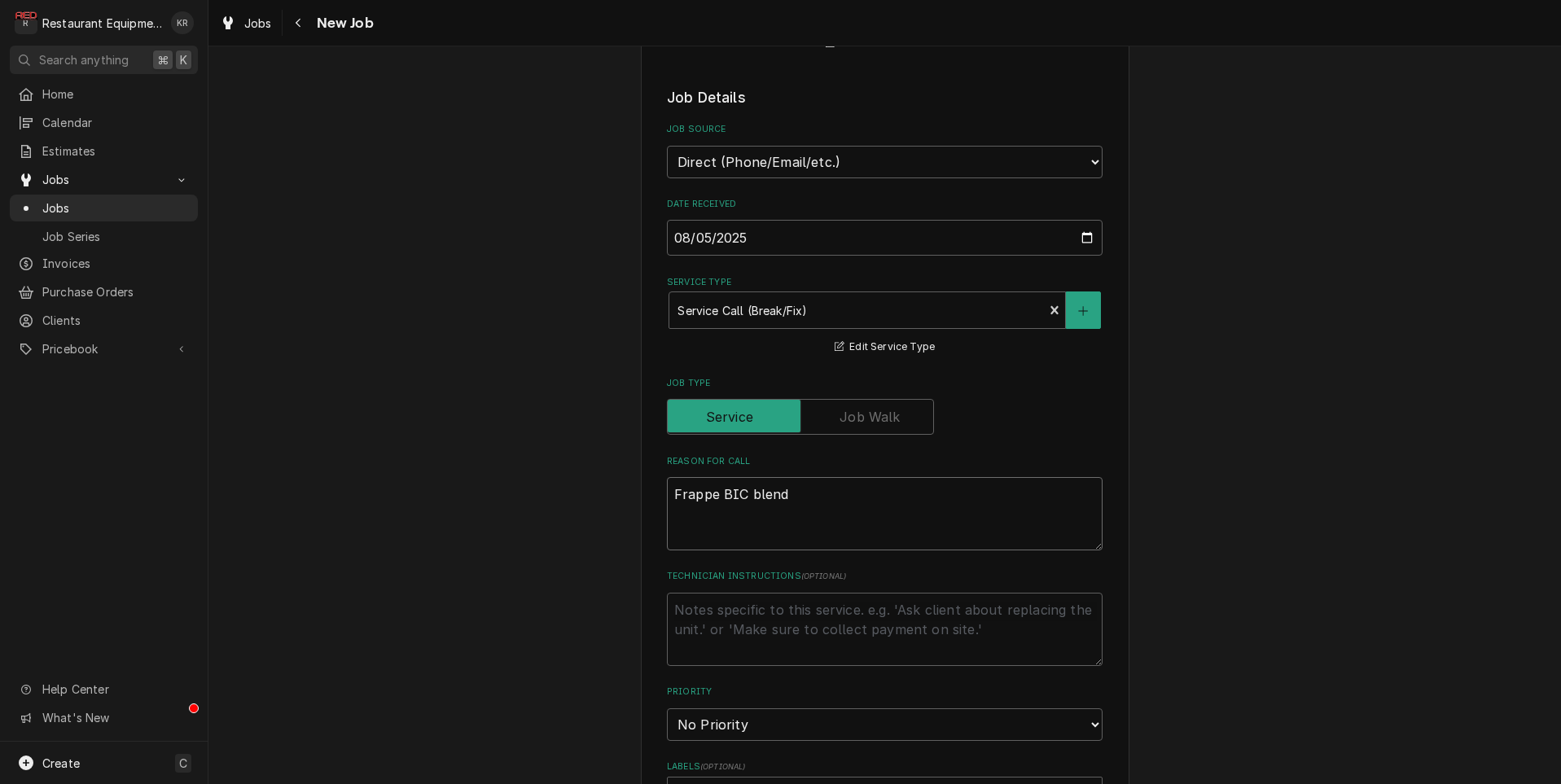 type on "x" 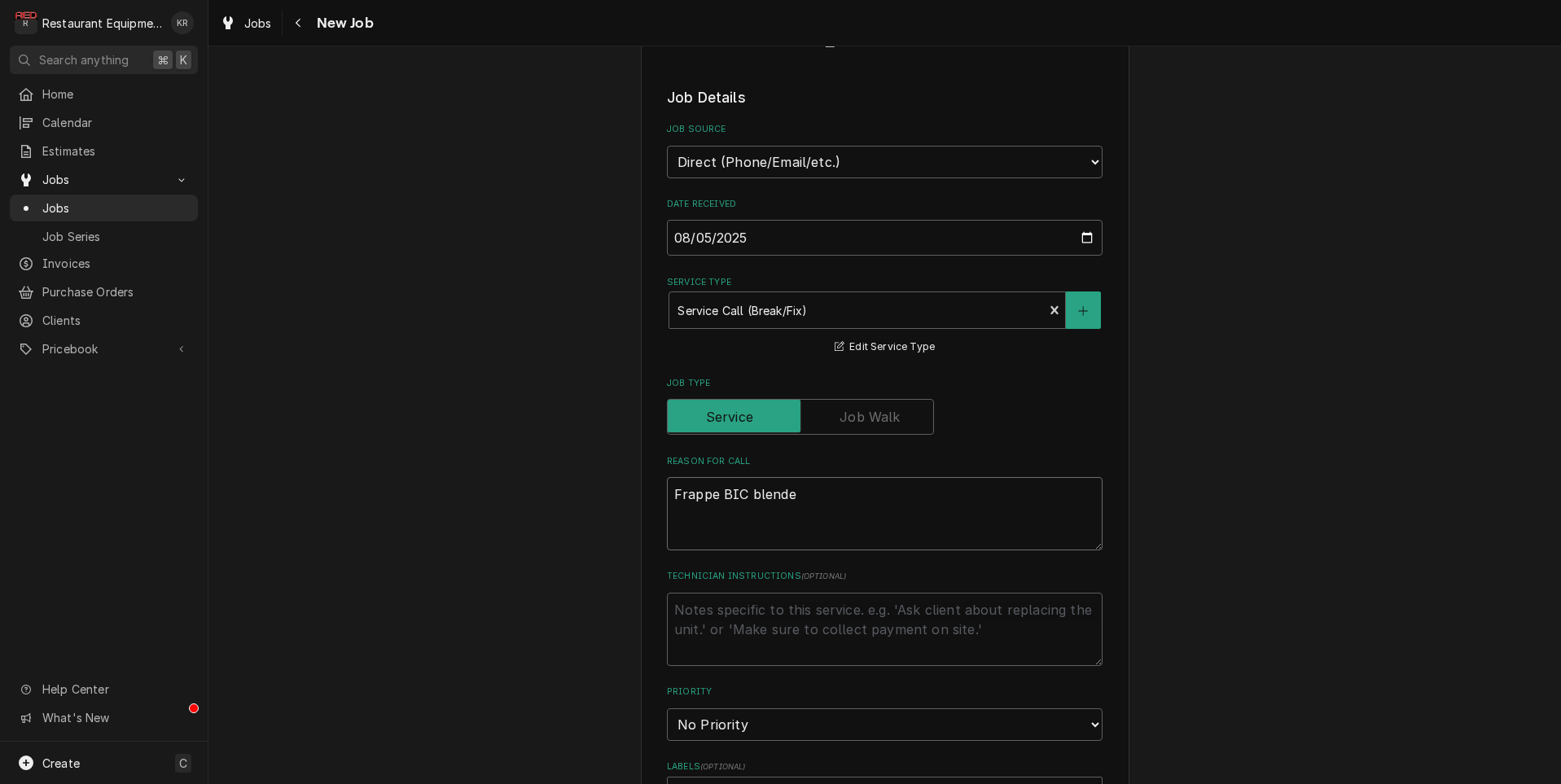 type on "x" 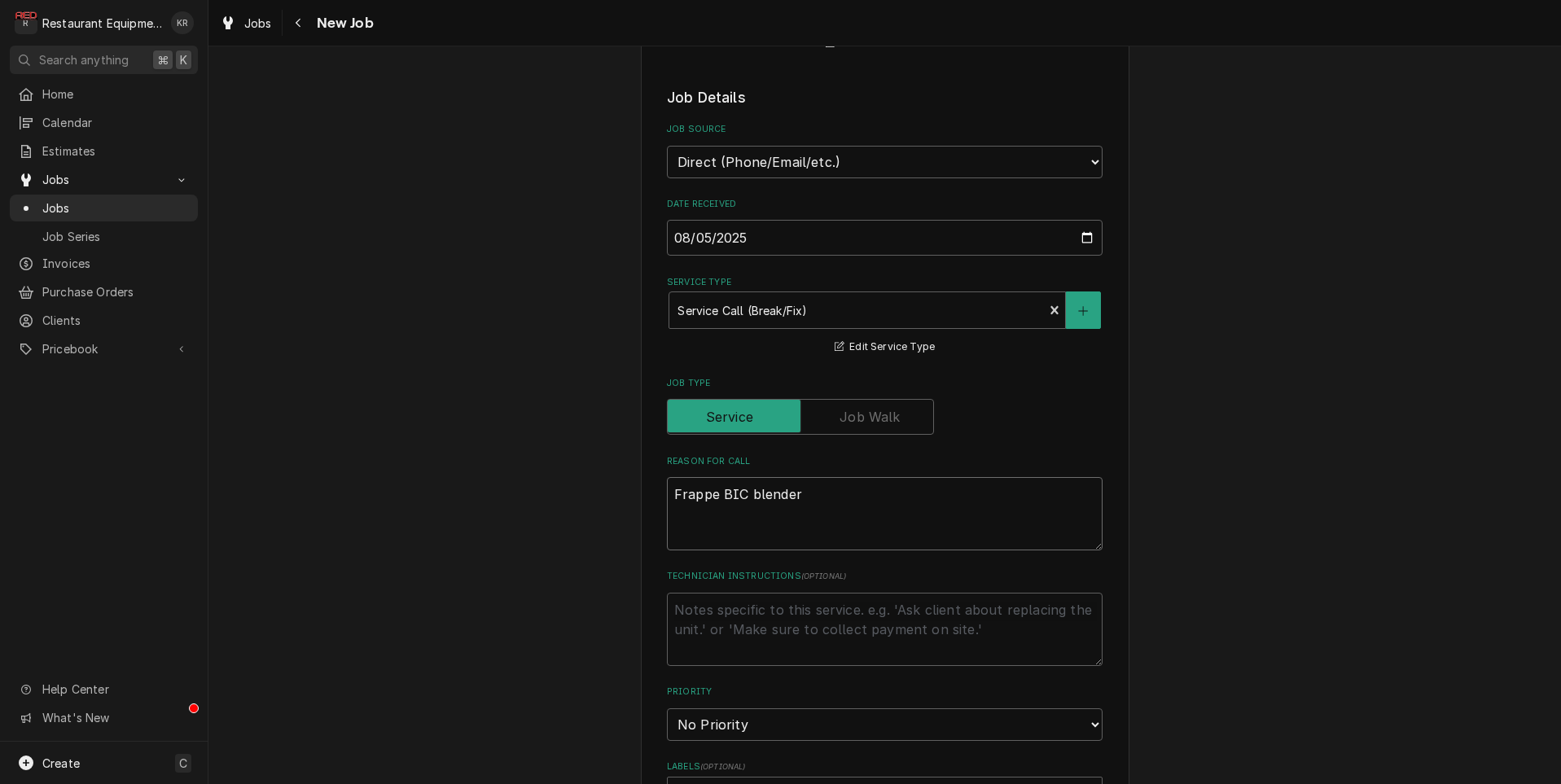 type on "x" 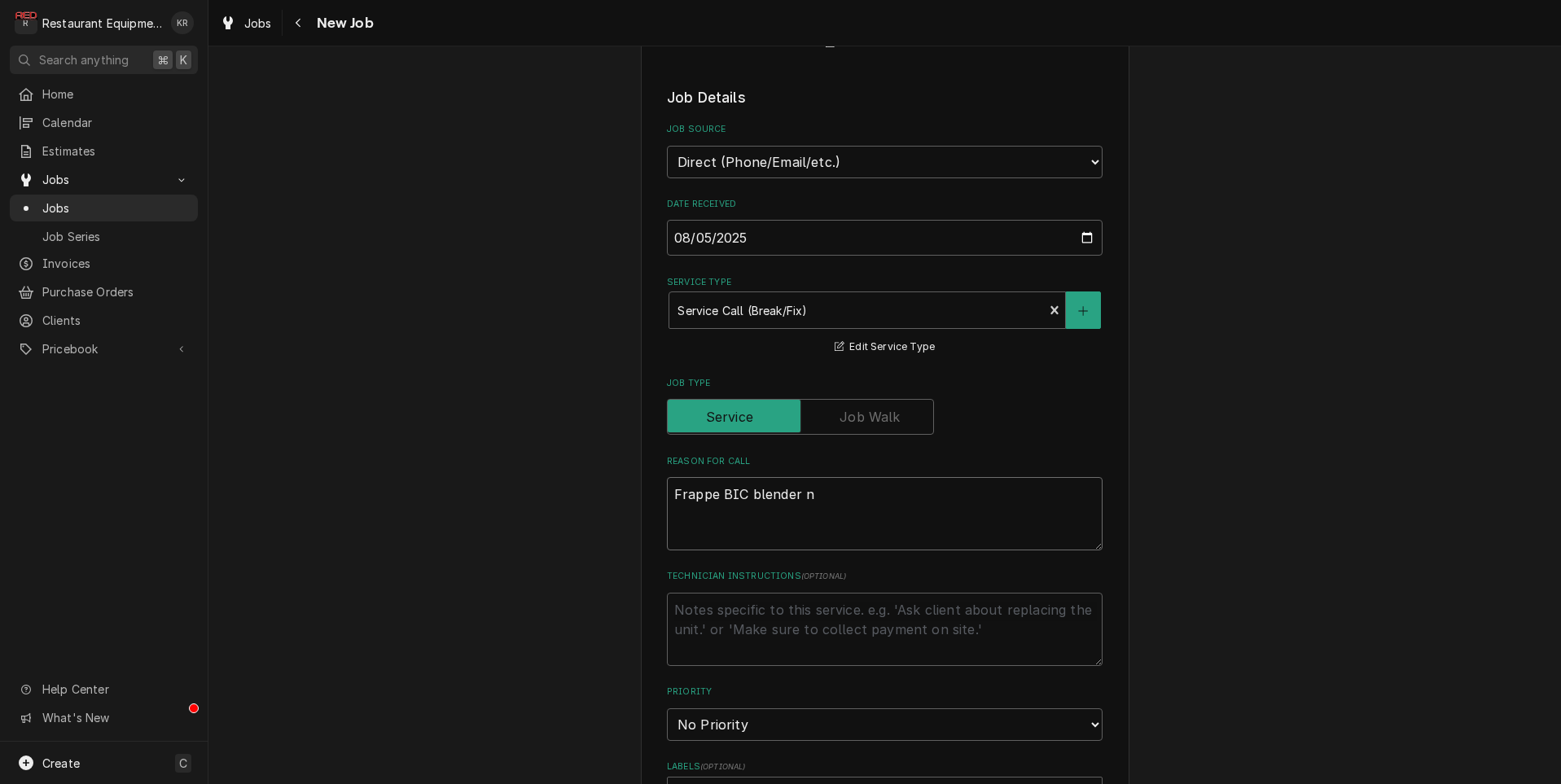 type on "x" 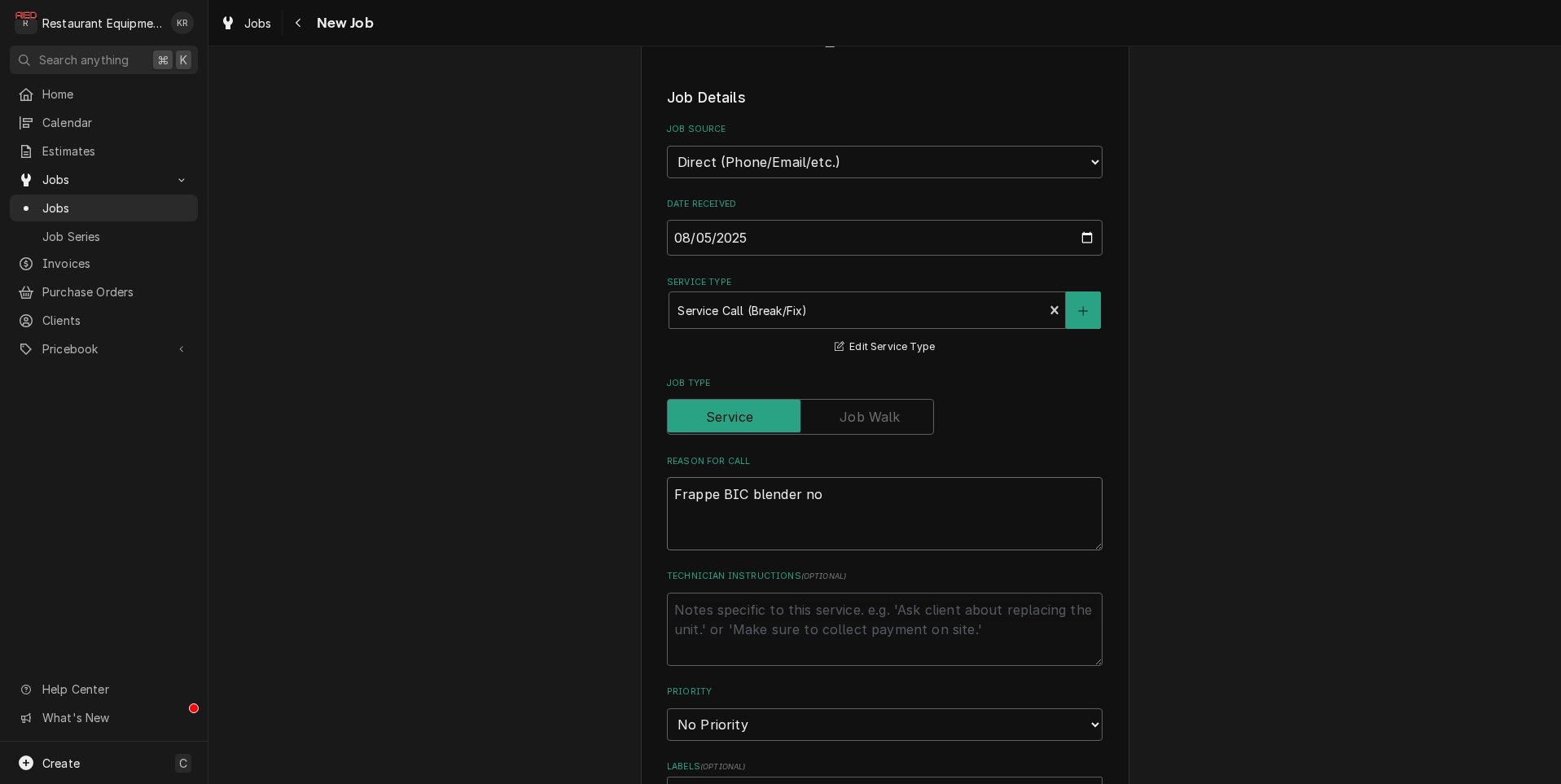 type on "x" 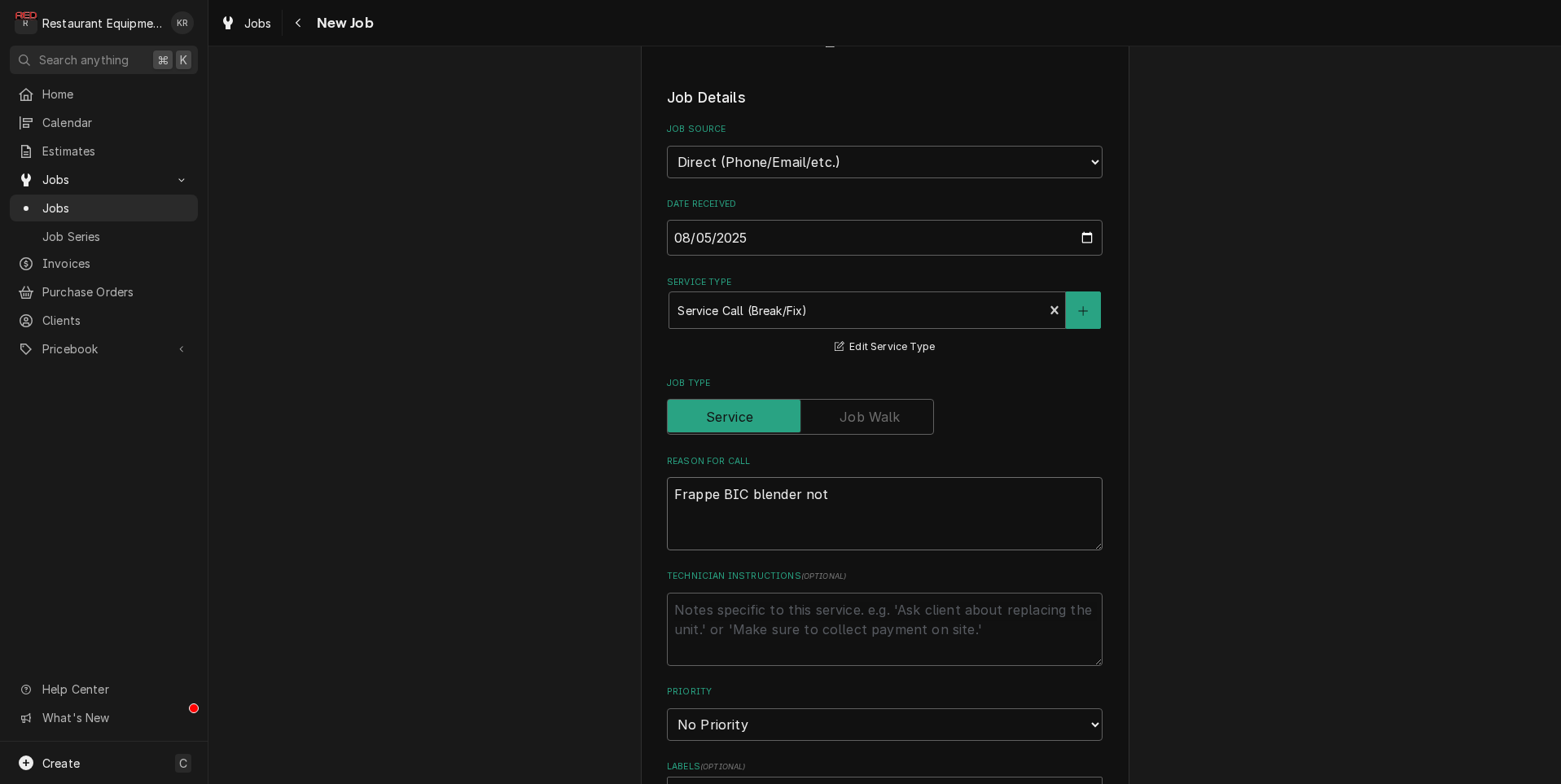 type on "x" 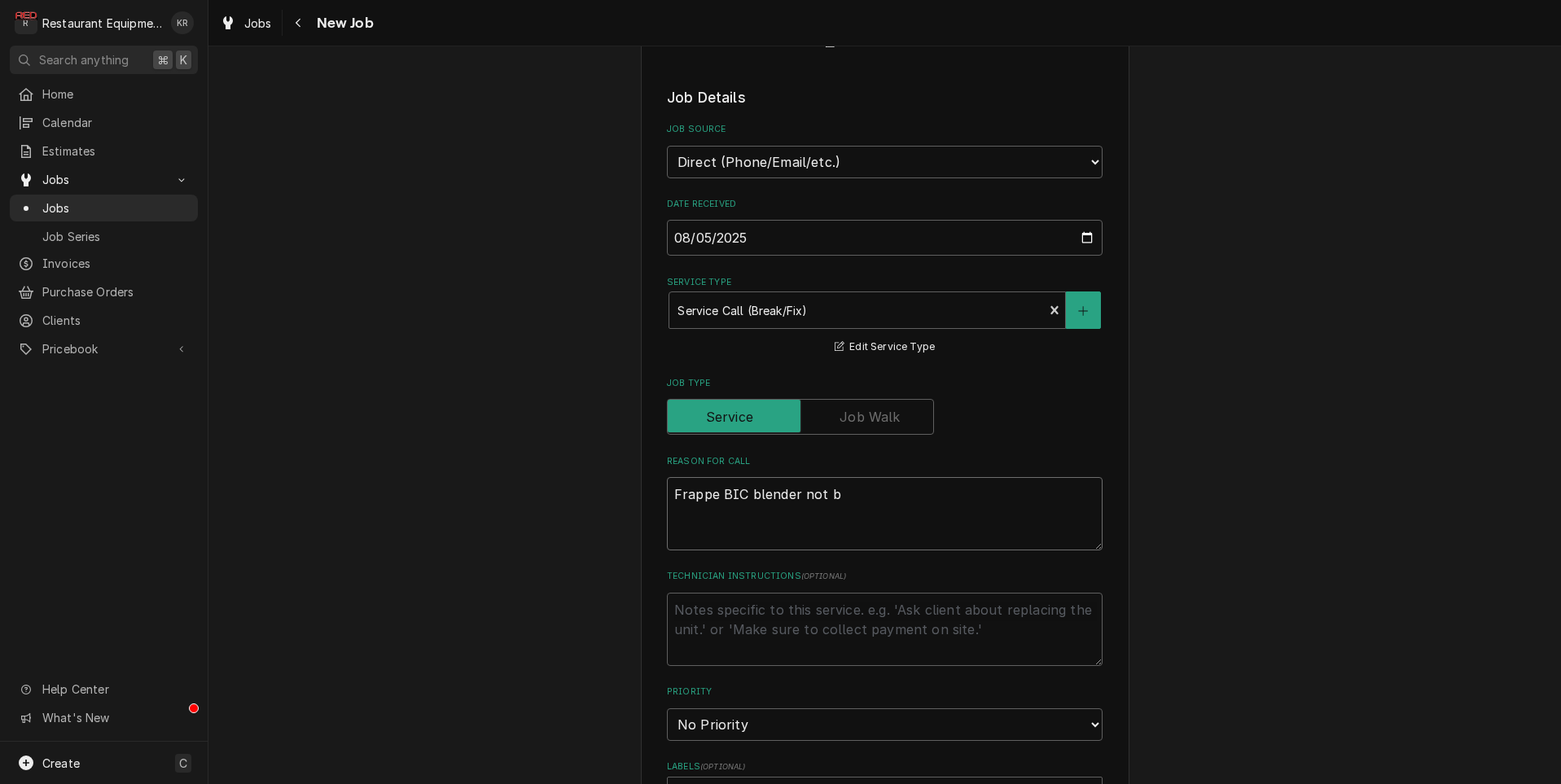 type on "x" 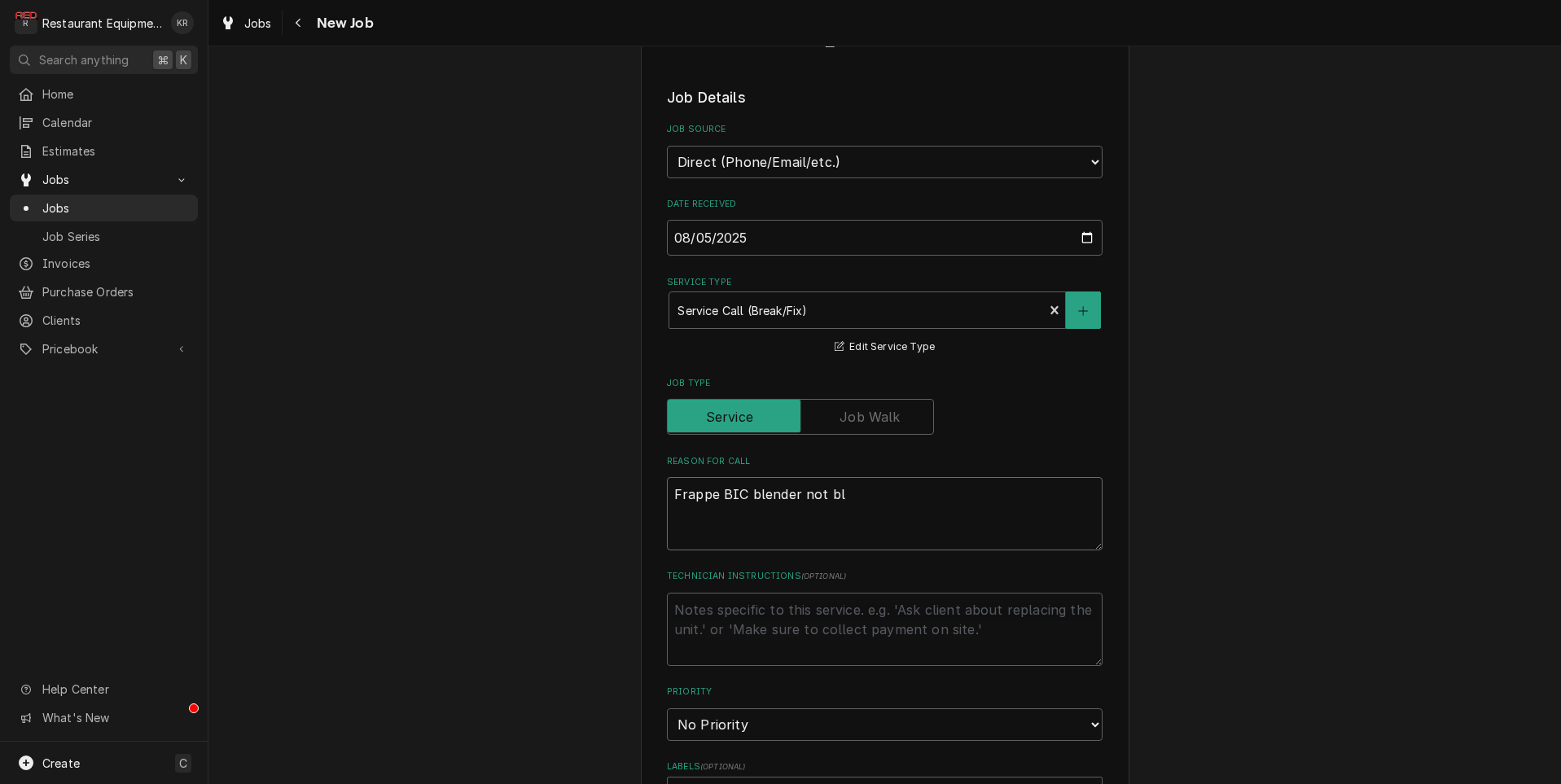 type on "Frappe BIC blender not ble" 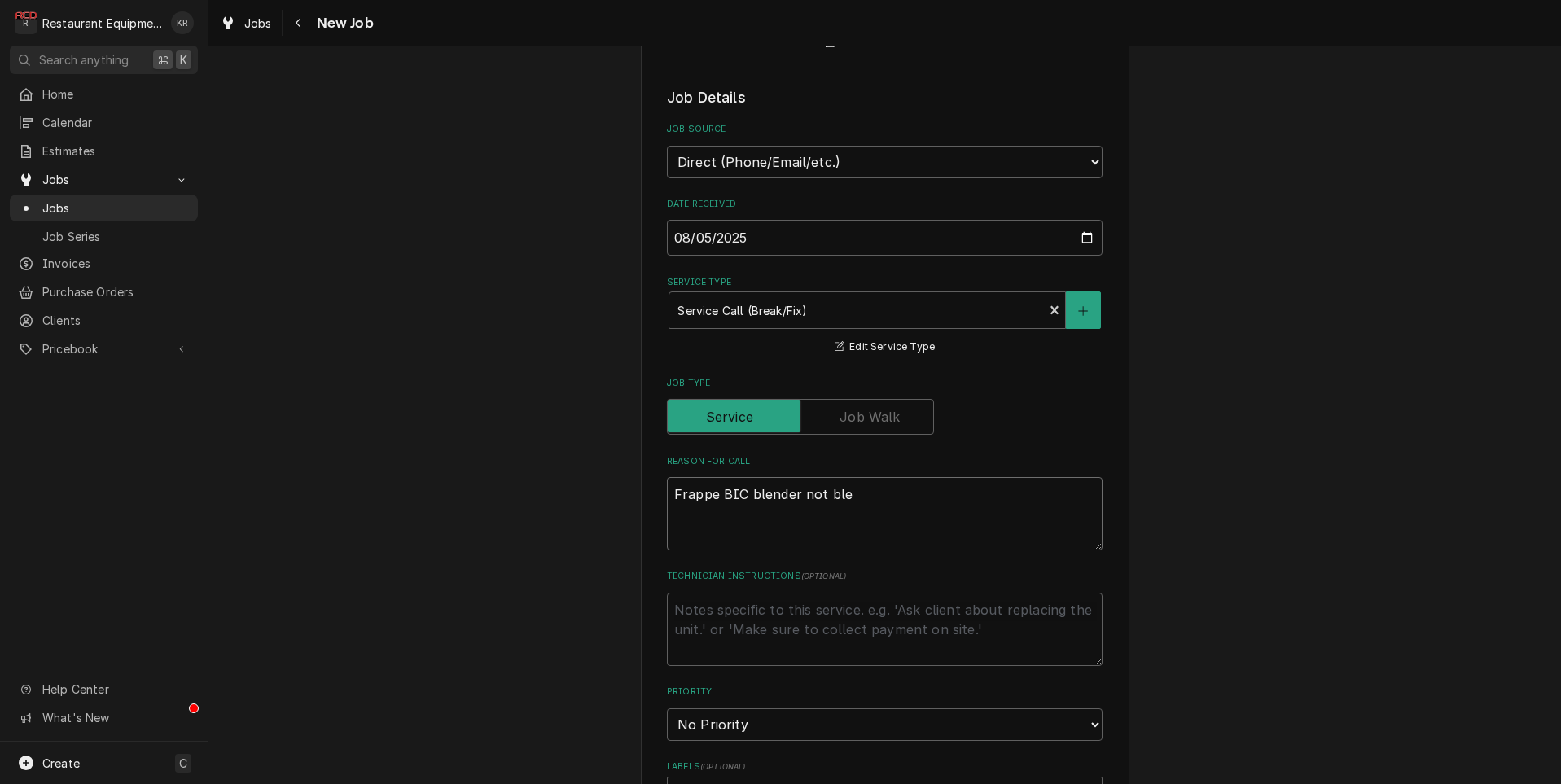 type on "x" 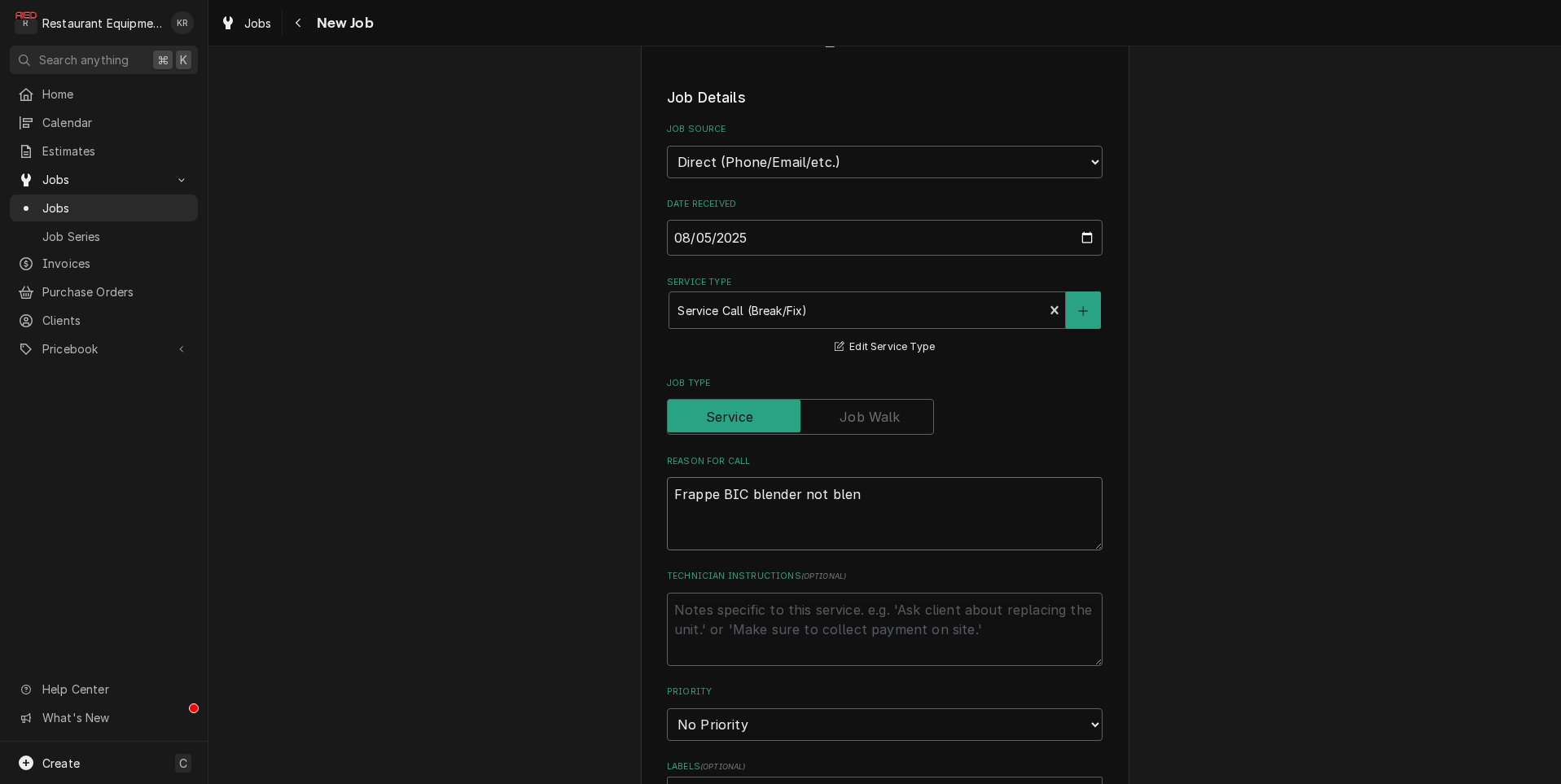 type on "x" 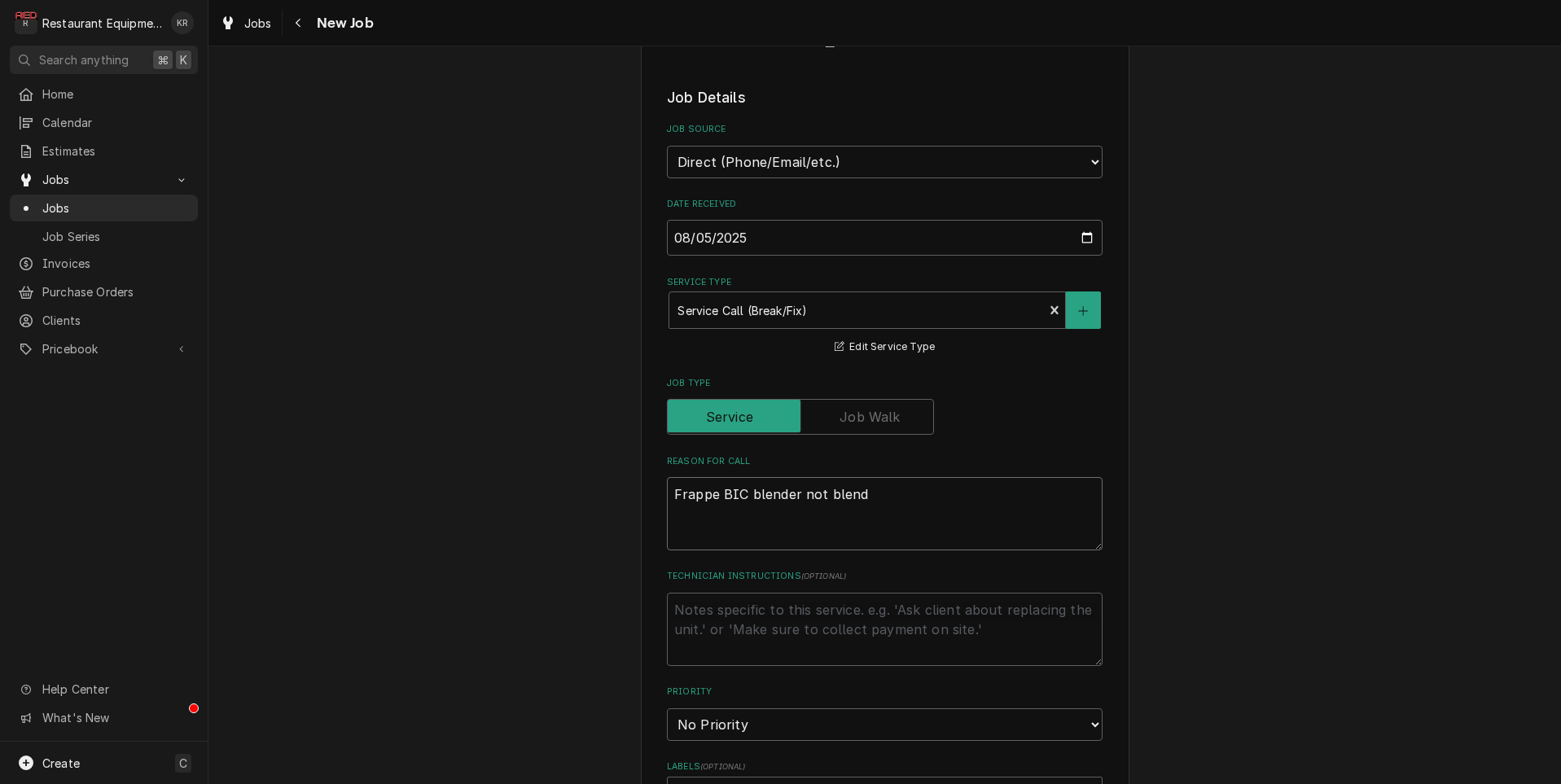type on "x" 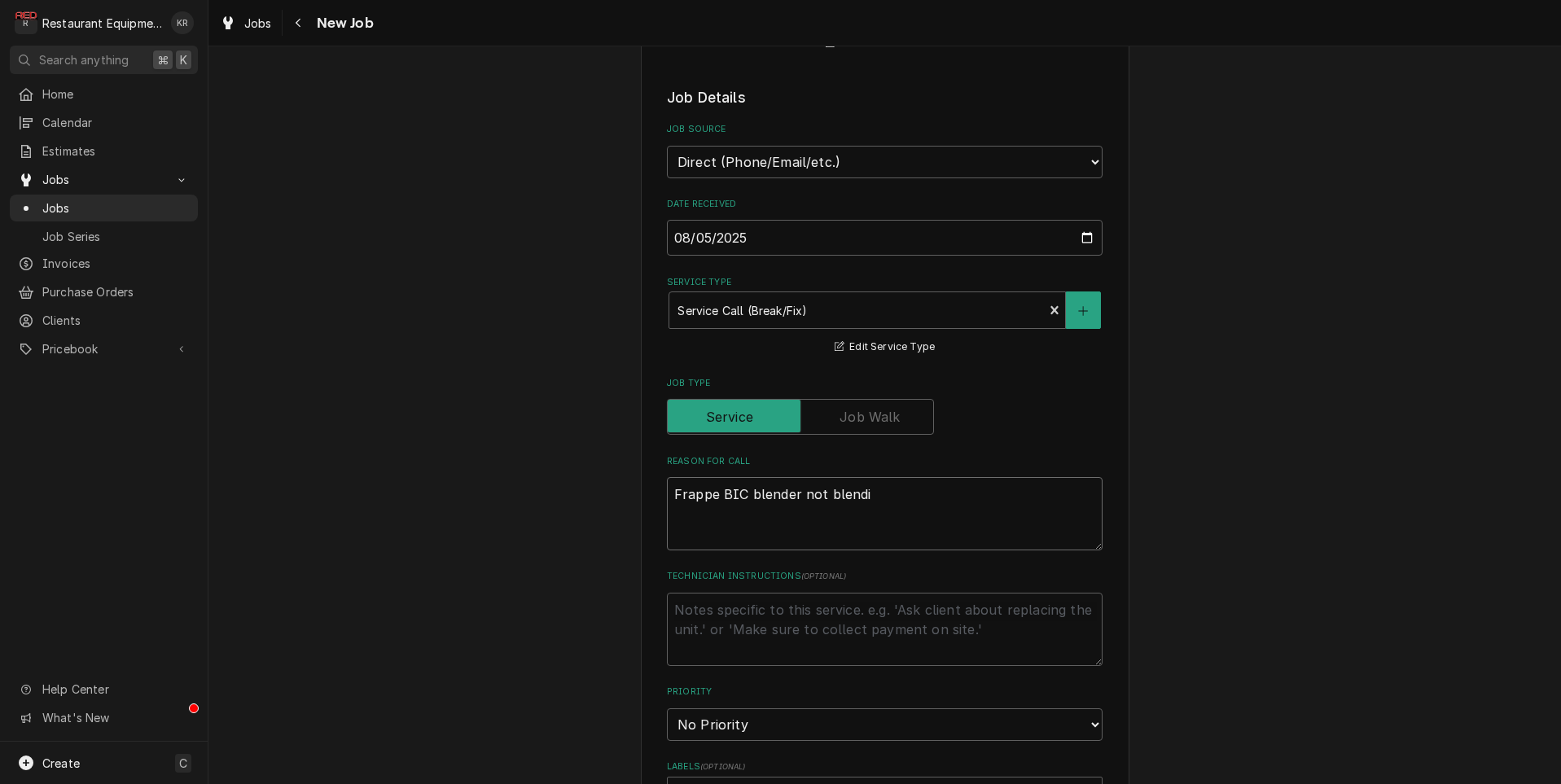 type on "x" 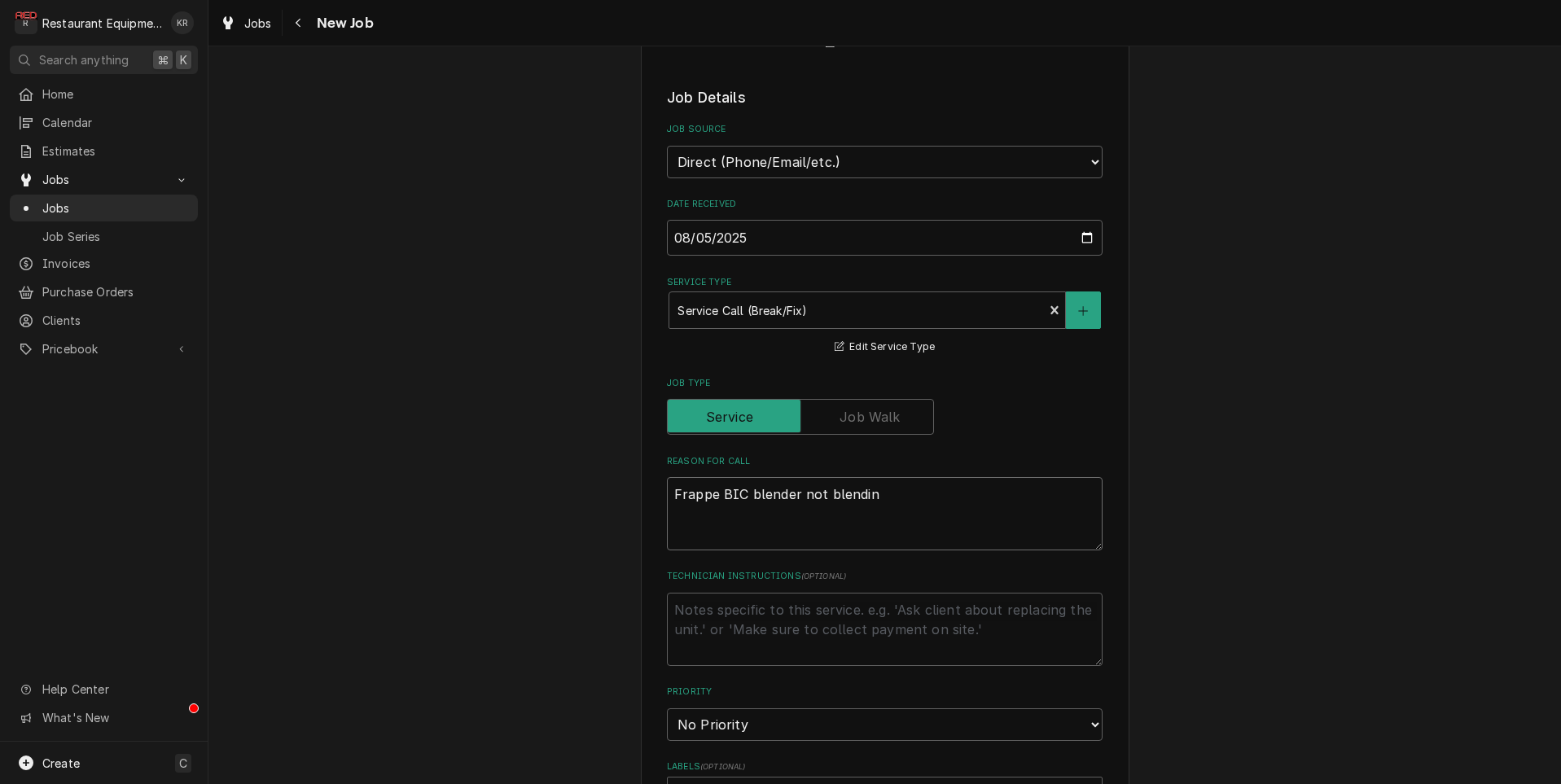 type on "x" 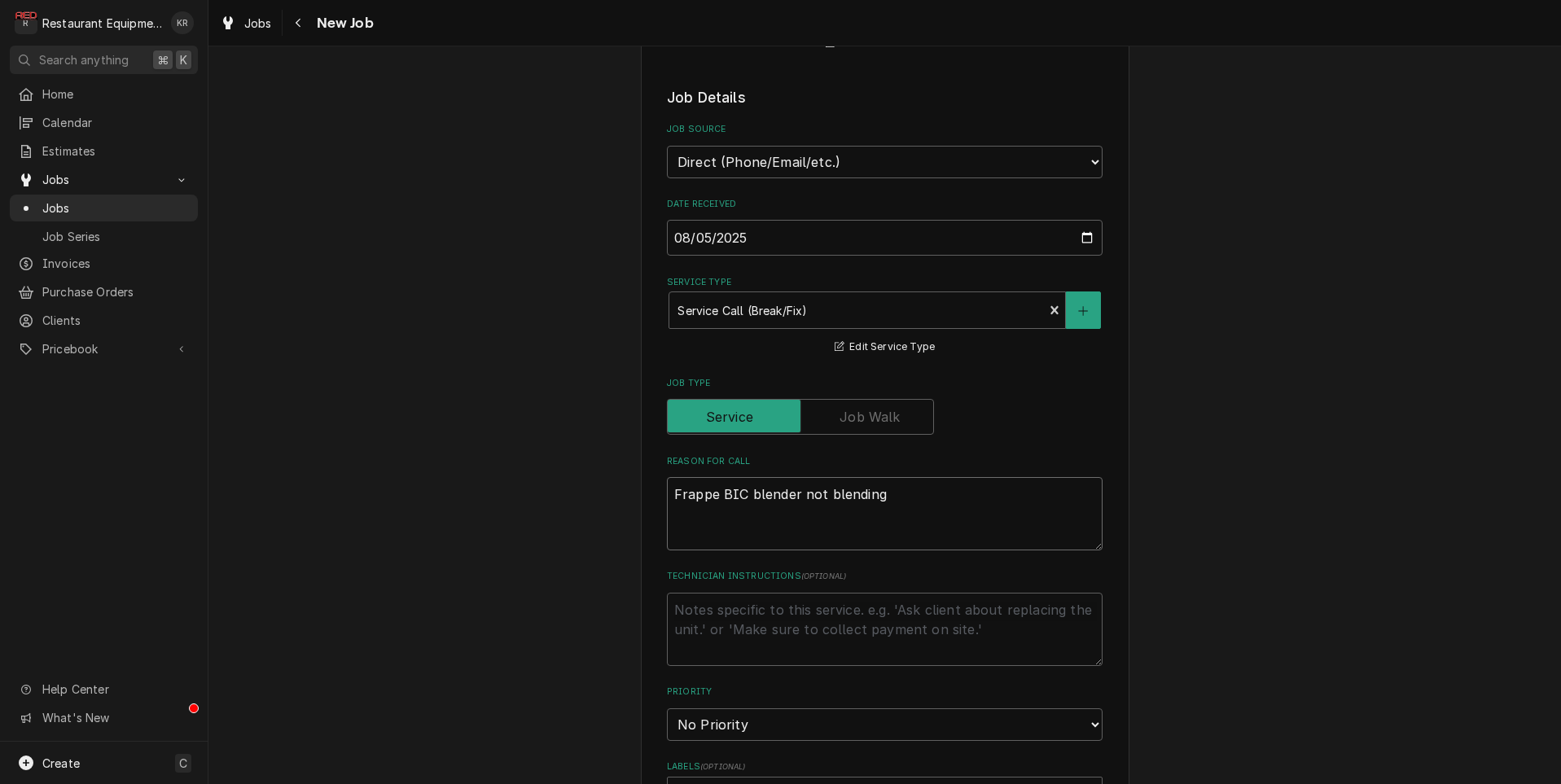 type on "x" 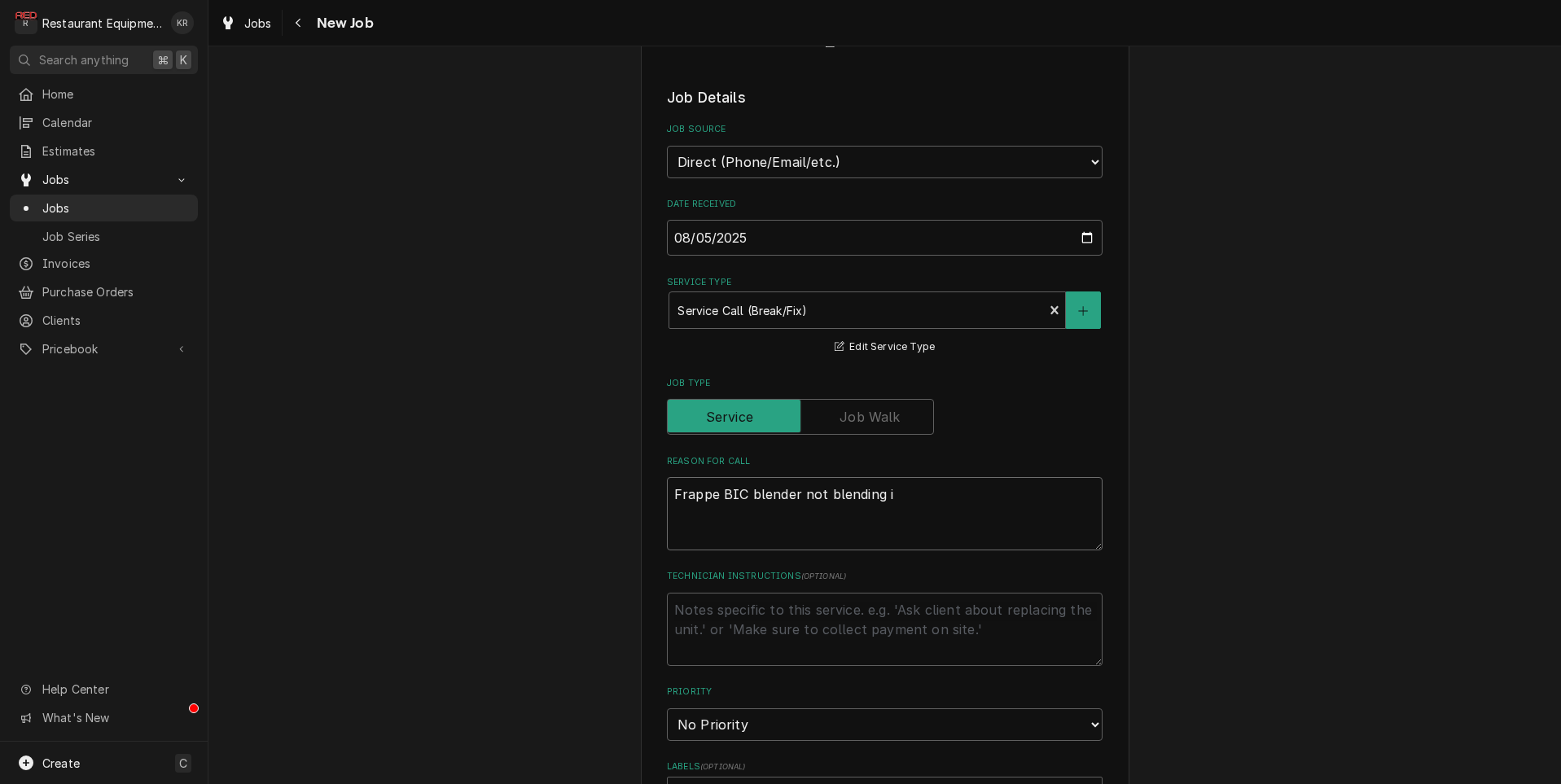 type on "x" 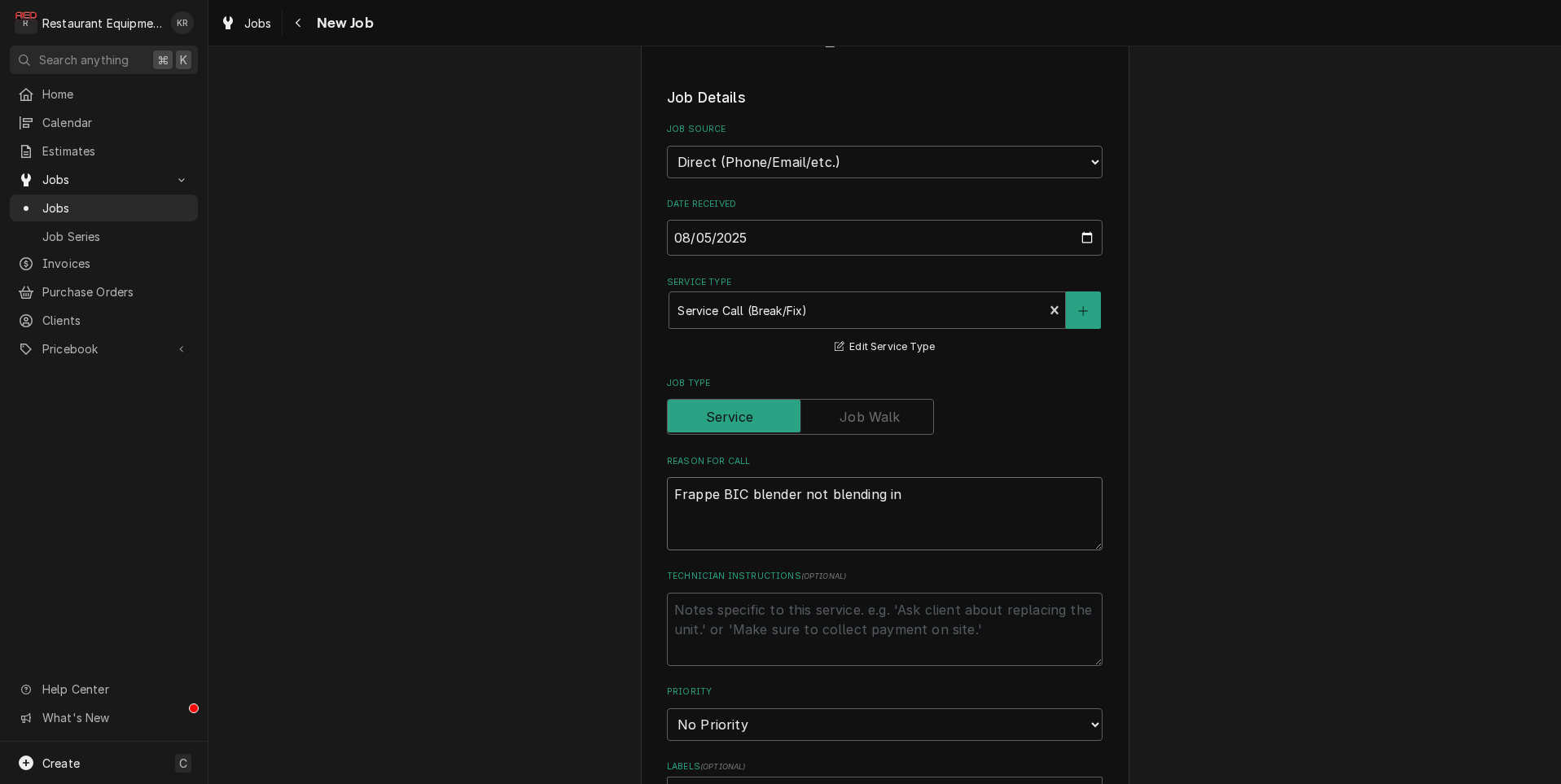 type on "x" 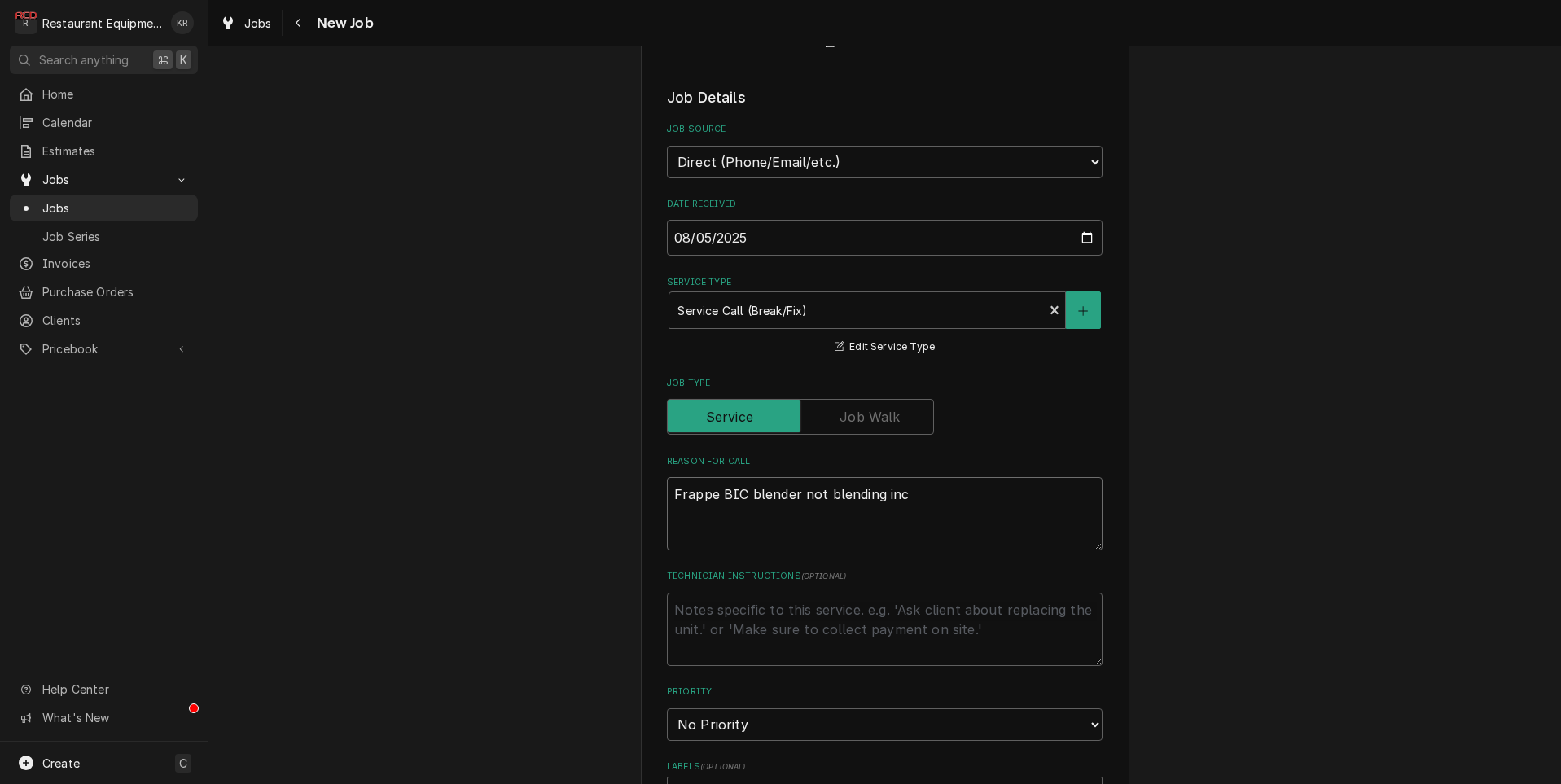 type on "x" 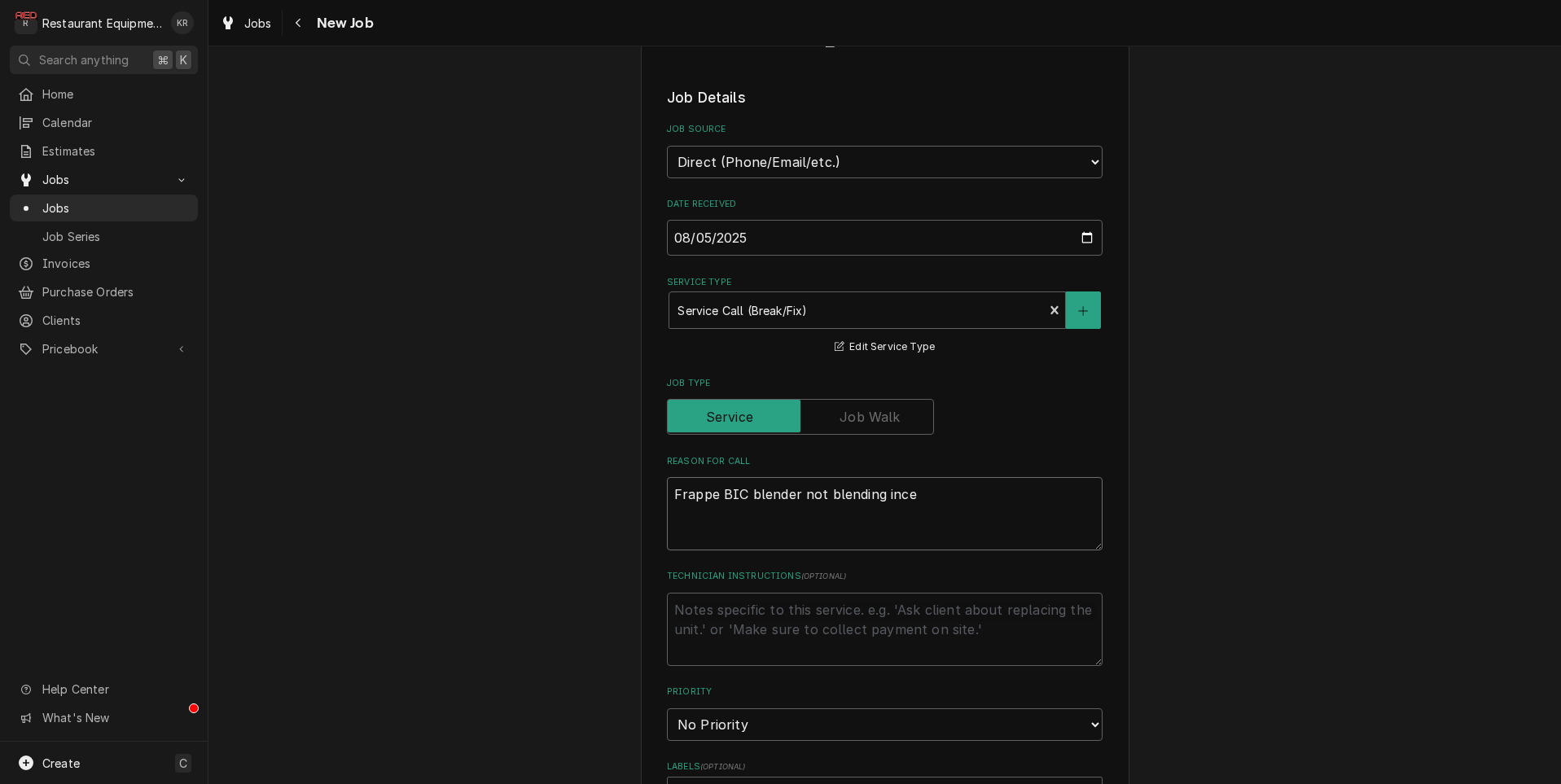 type on "Frappe BIC blender not blending ince" 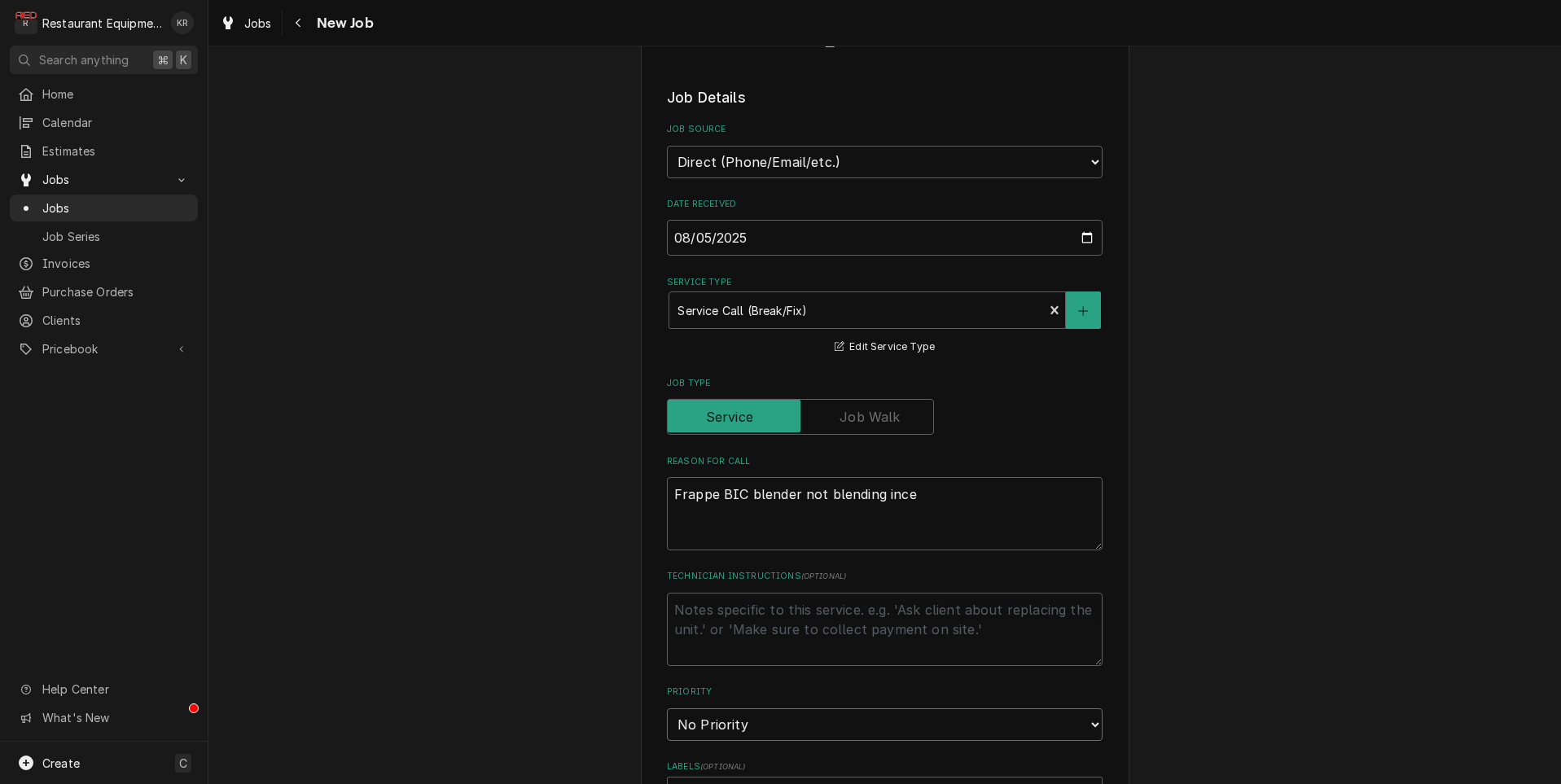 type on "x" 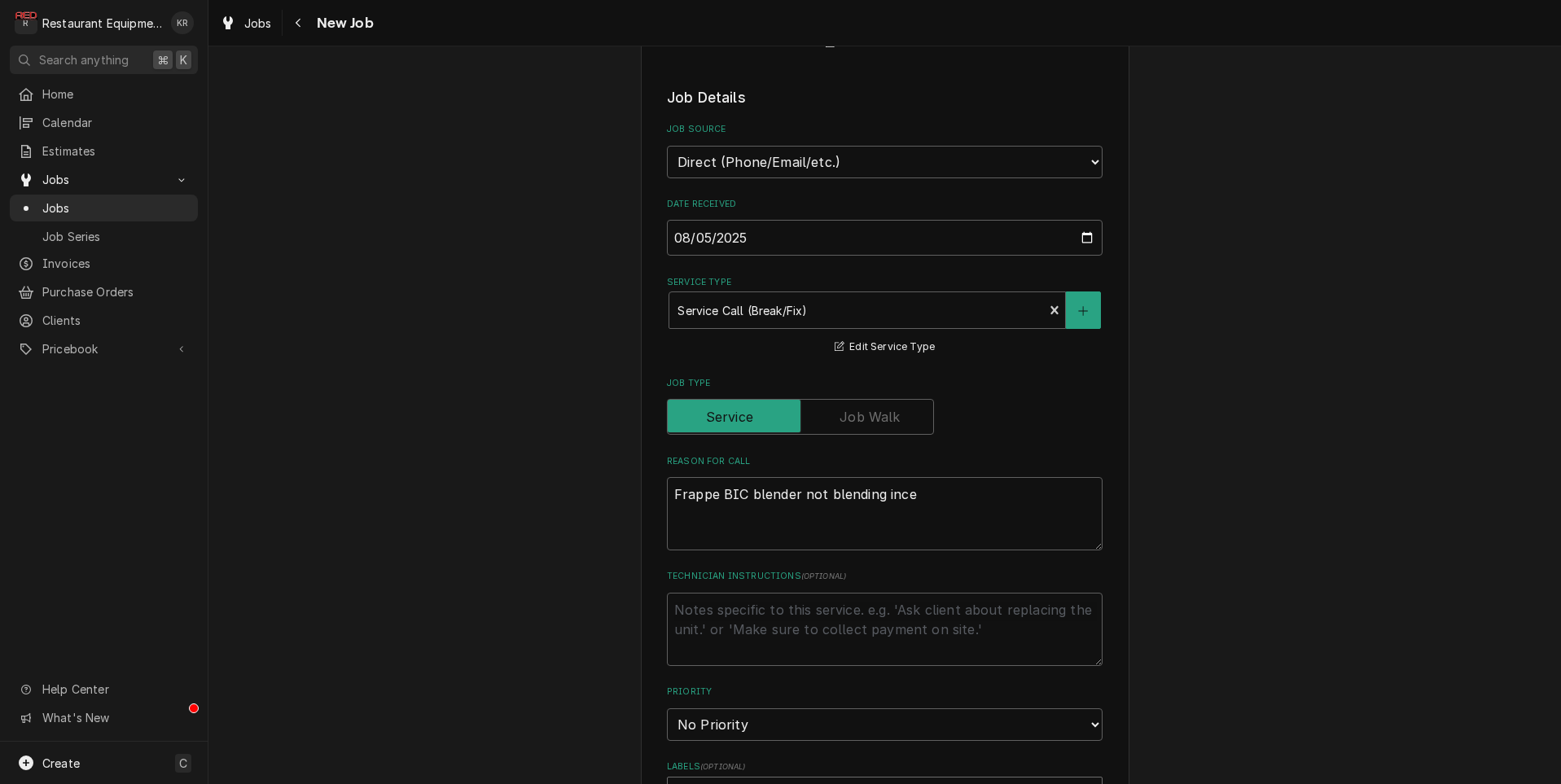 scroll, scrollTop: 754, scrollLeft: 0, axis: vertical 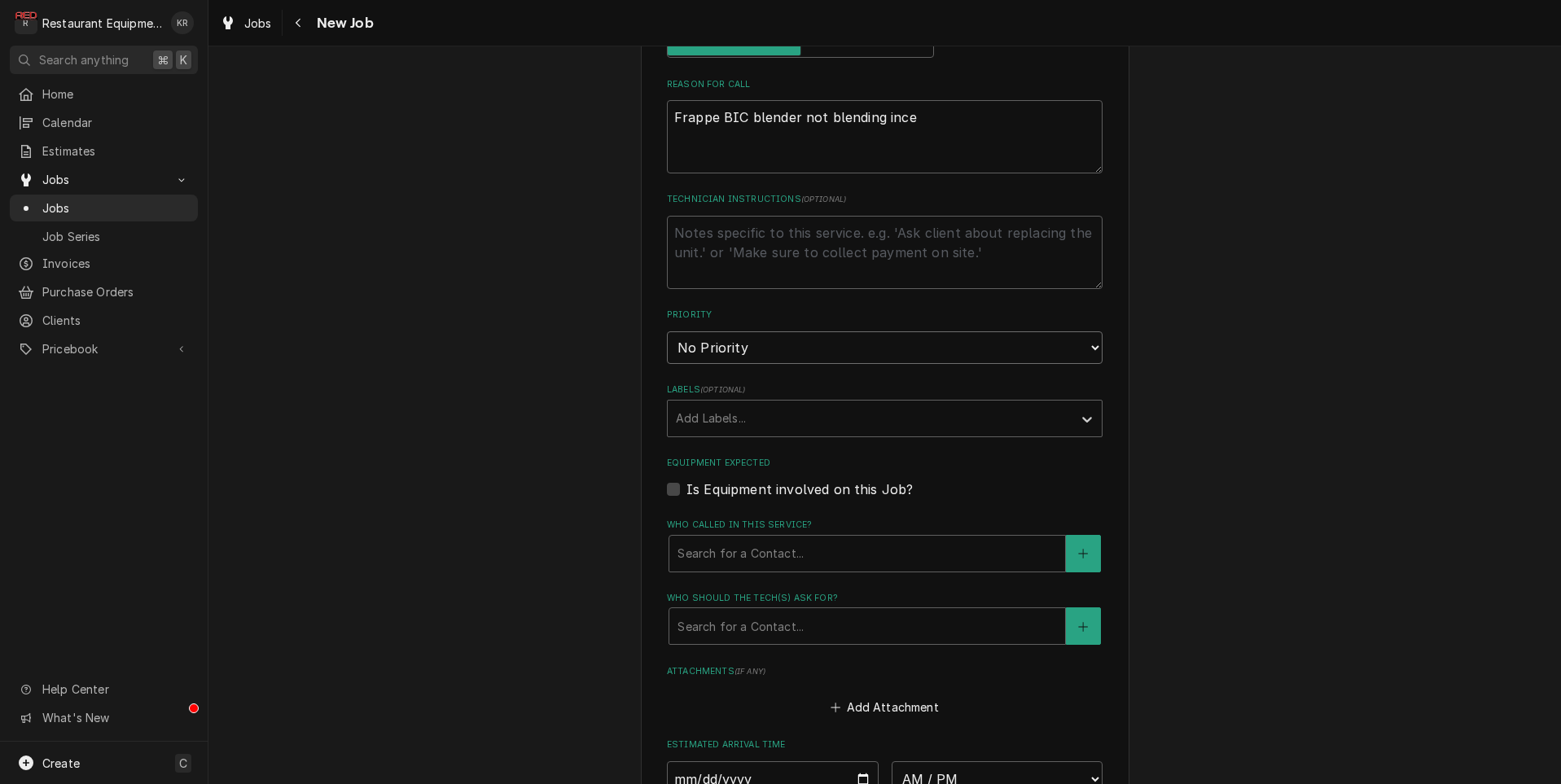 select on "2" 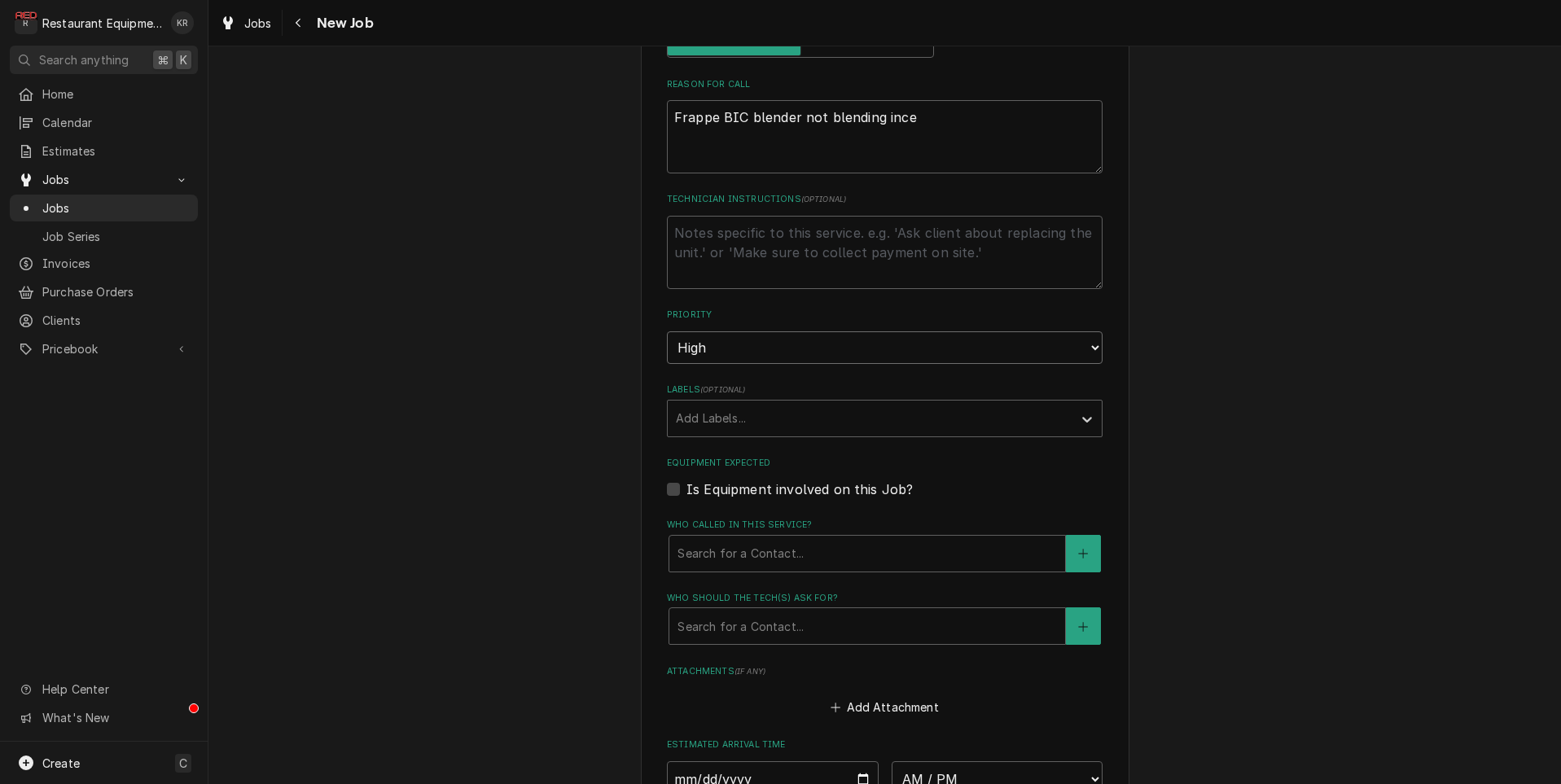 type on "x" 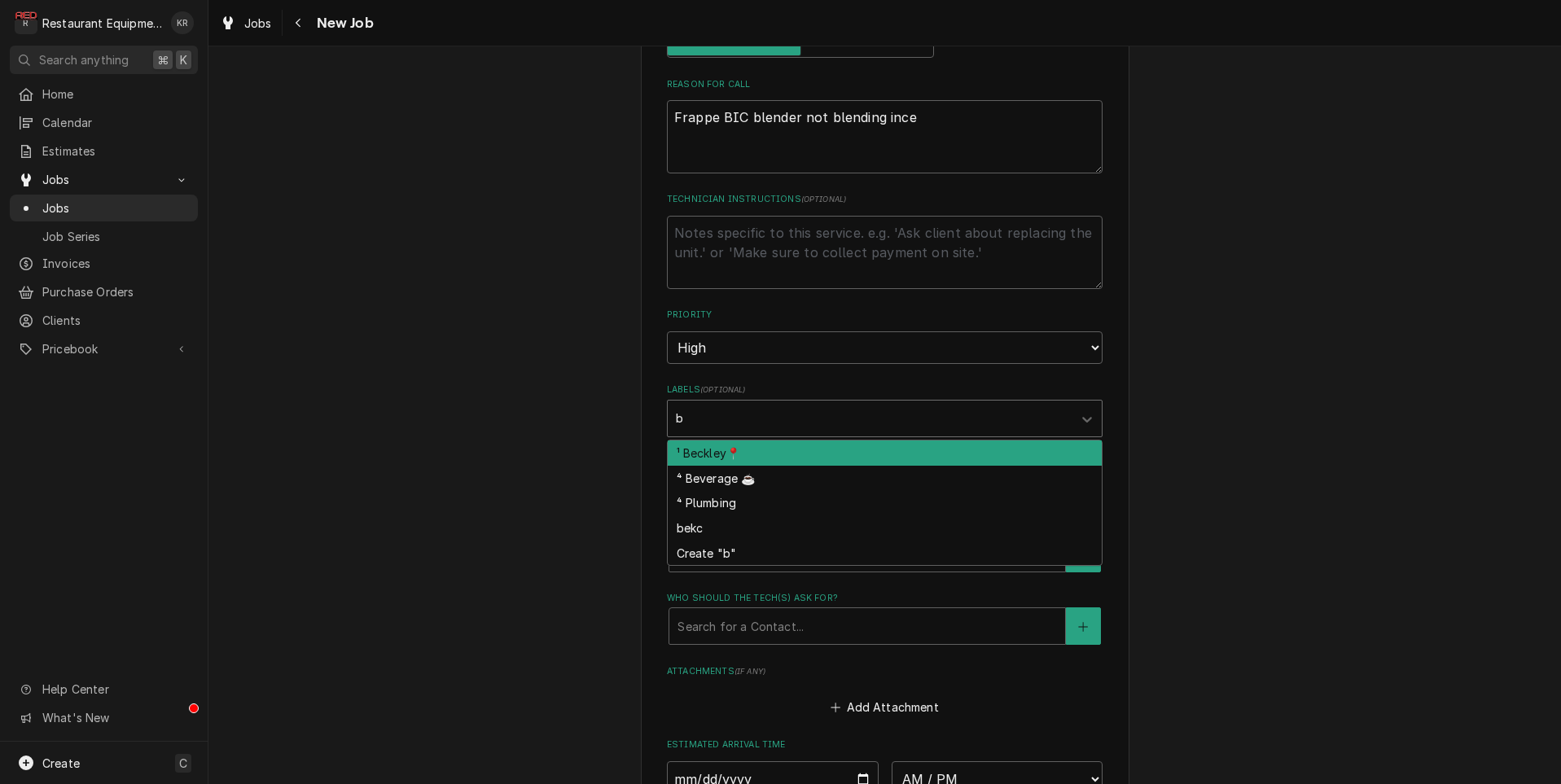 type on "be" 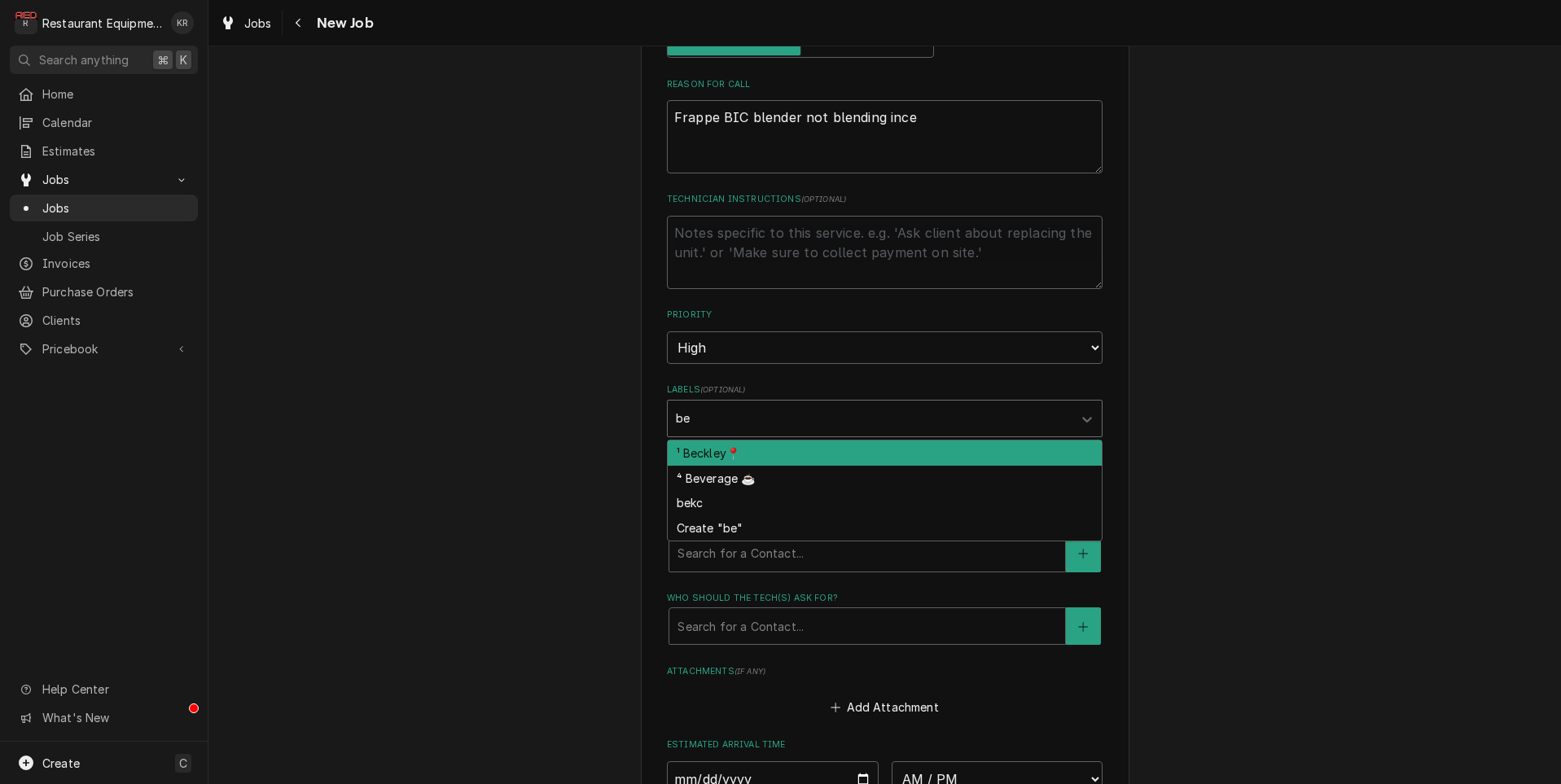 type on "x" 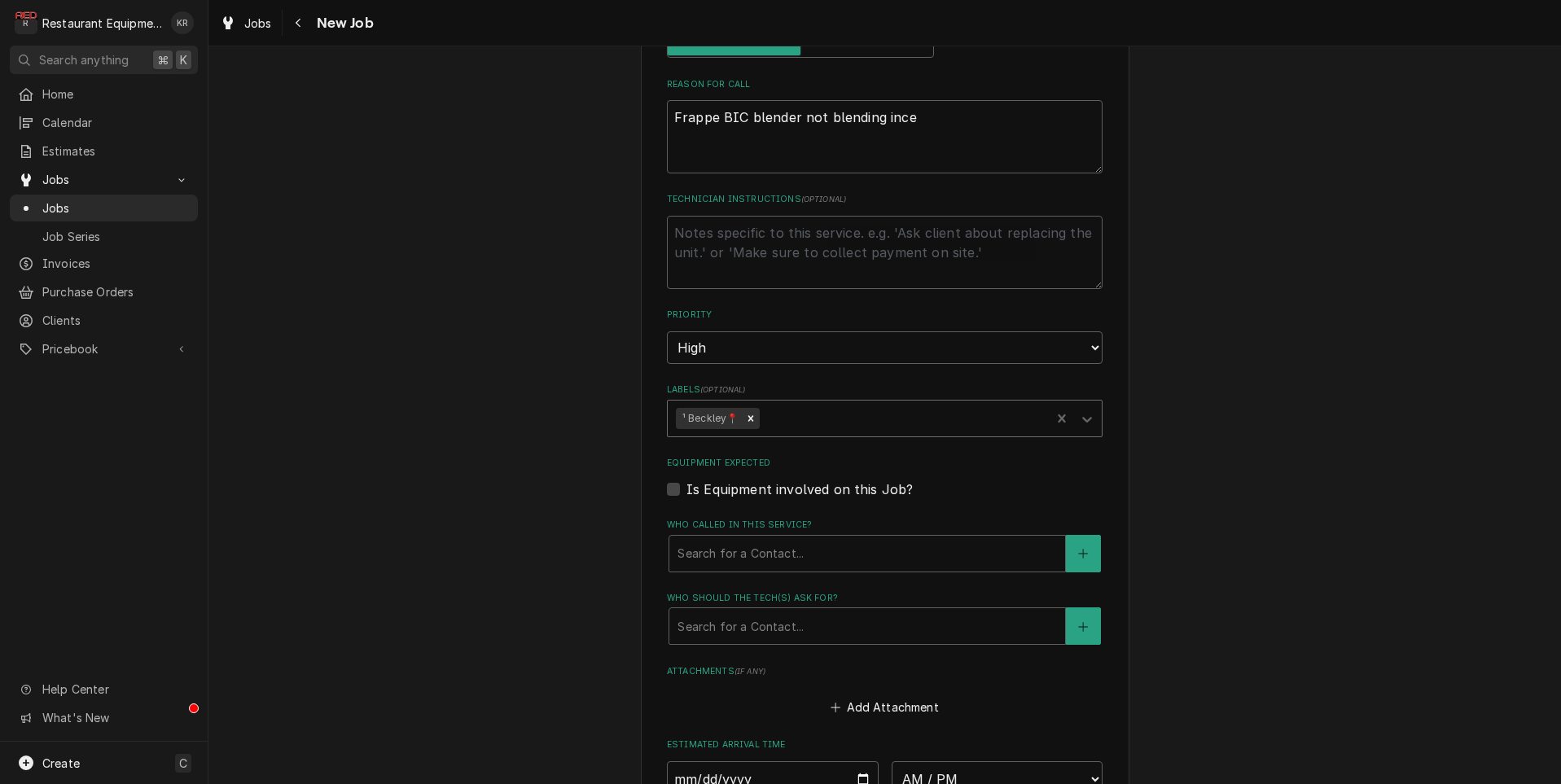 type on "x" 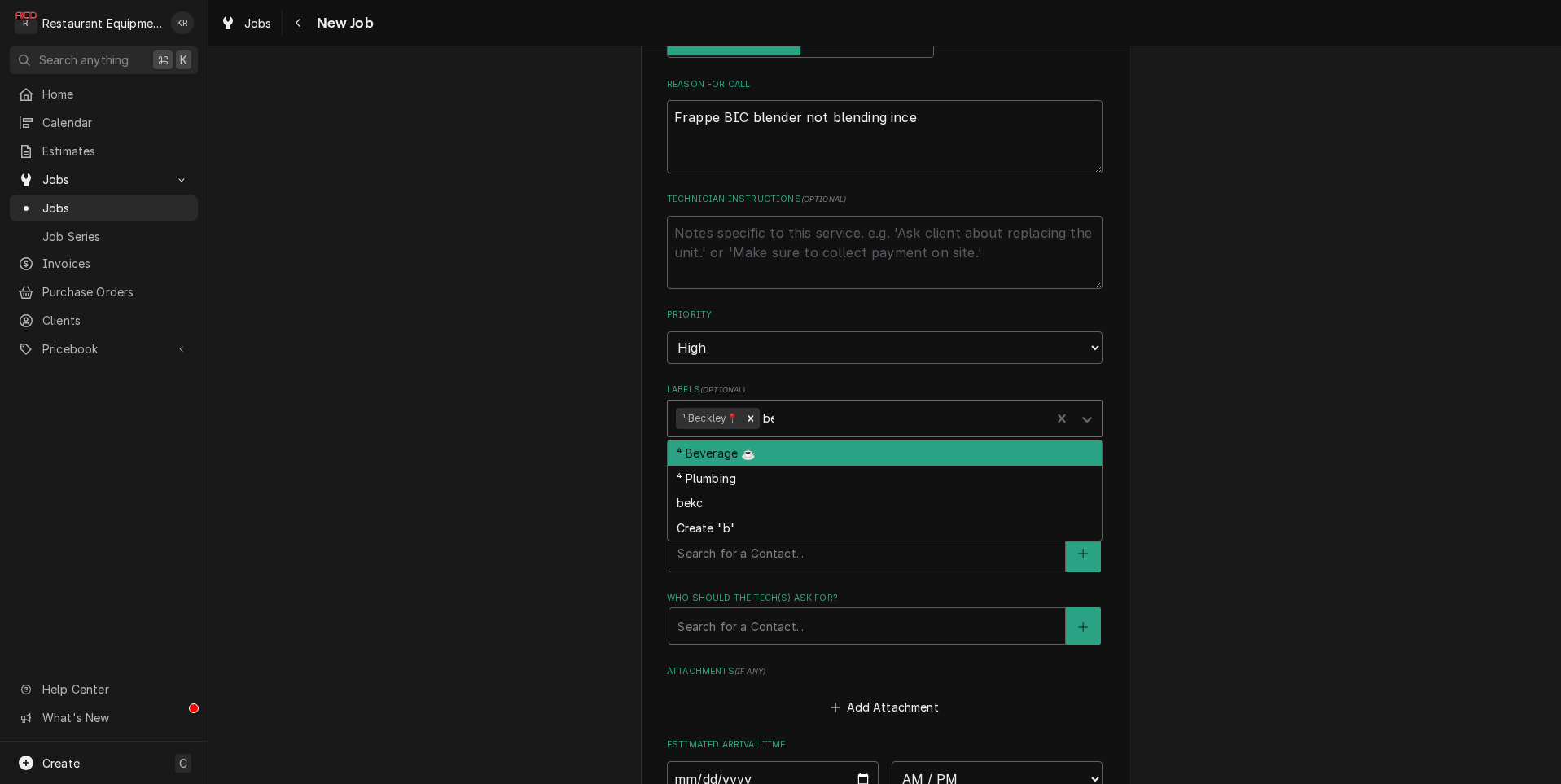 type on "bev" 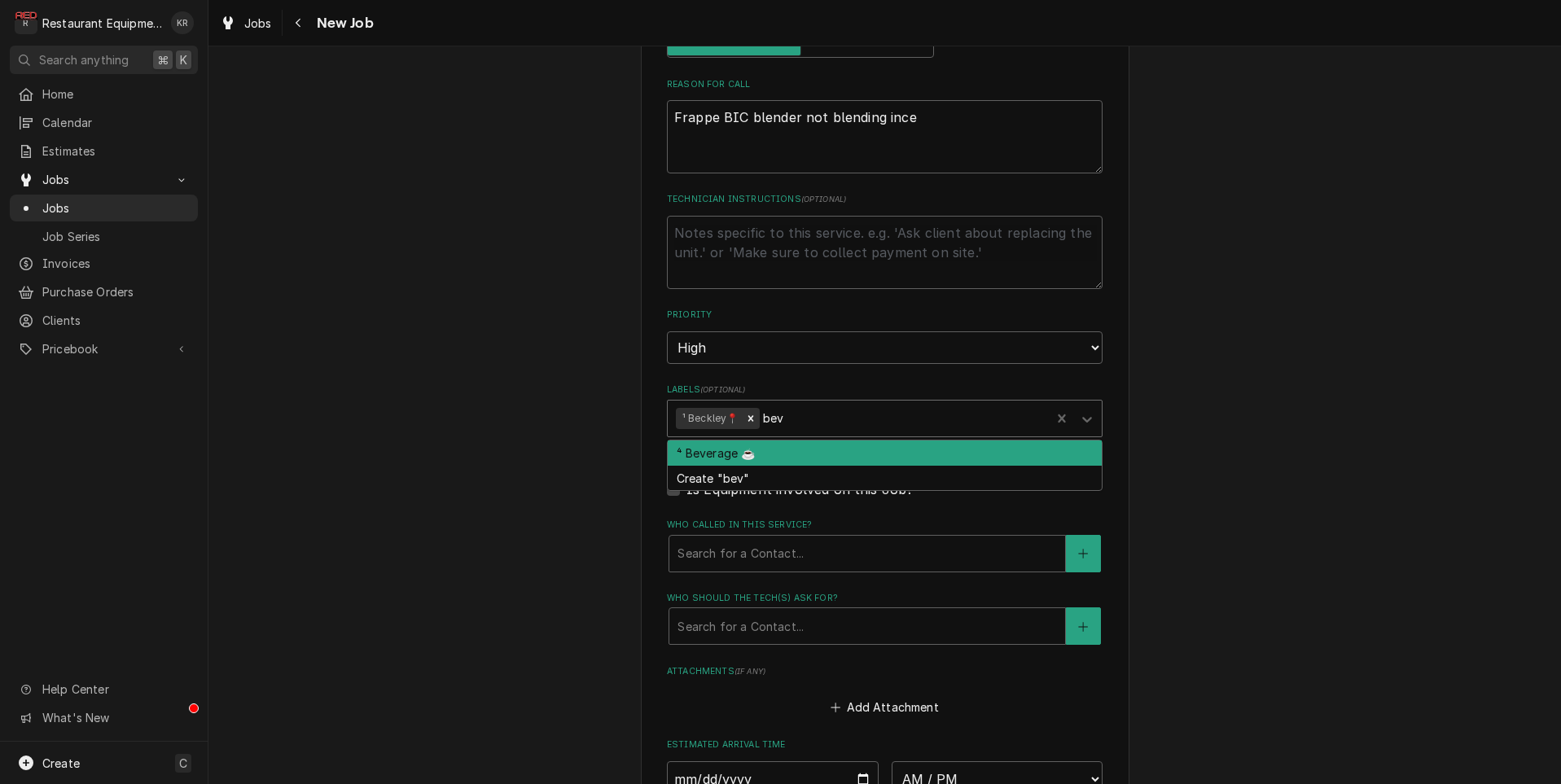 type on "x" 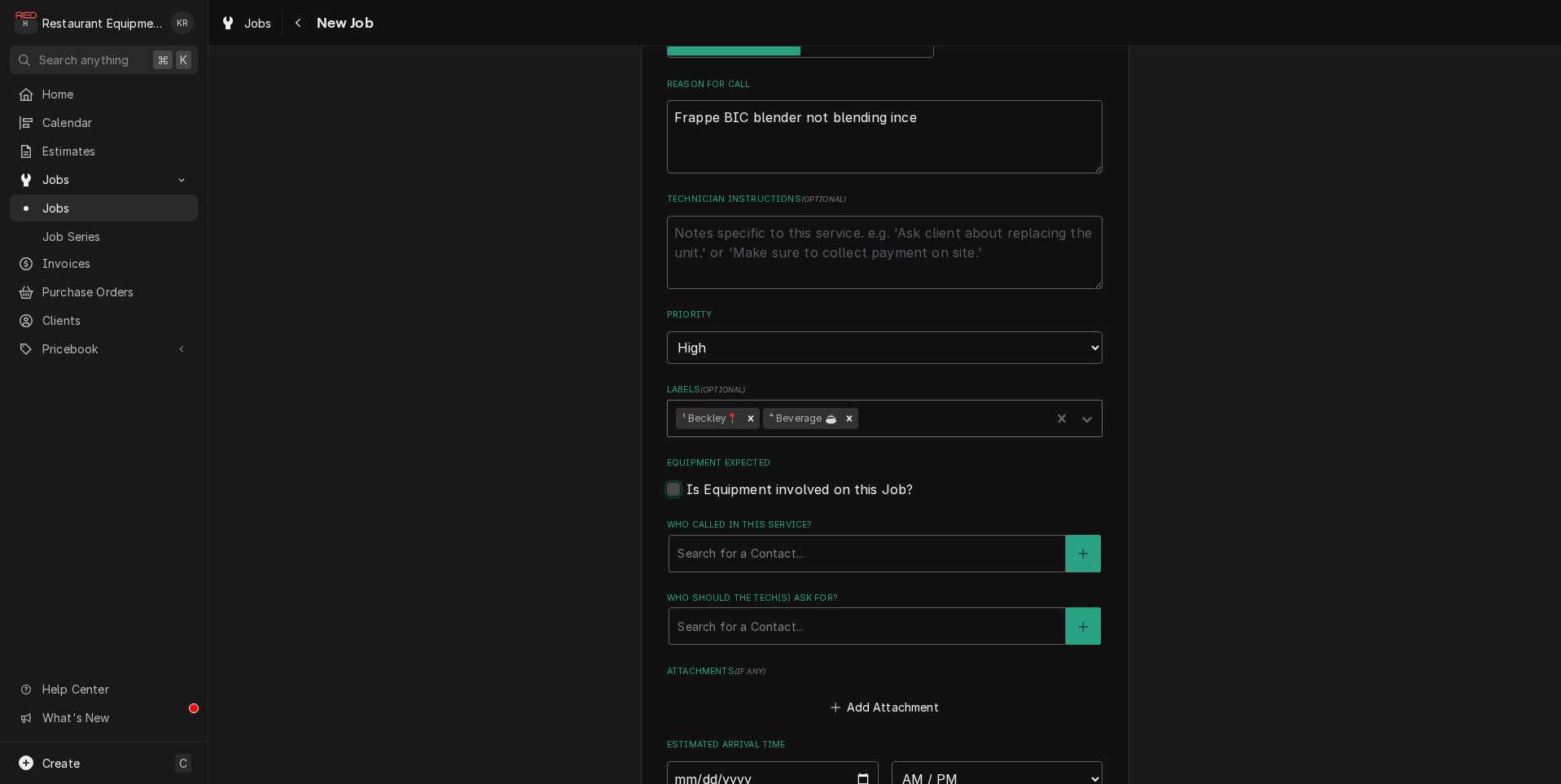 type on "x" 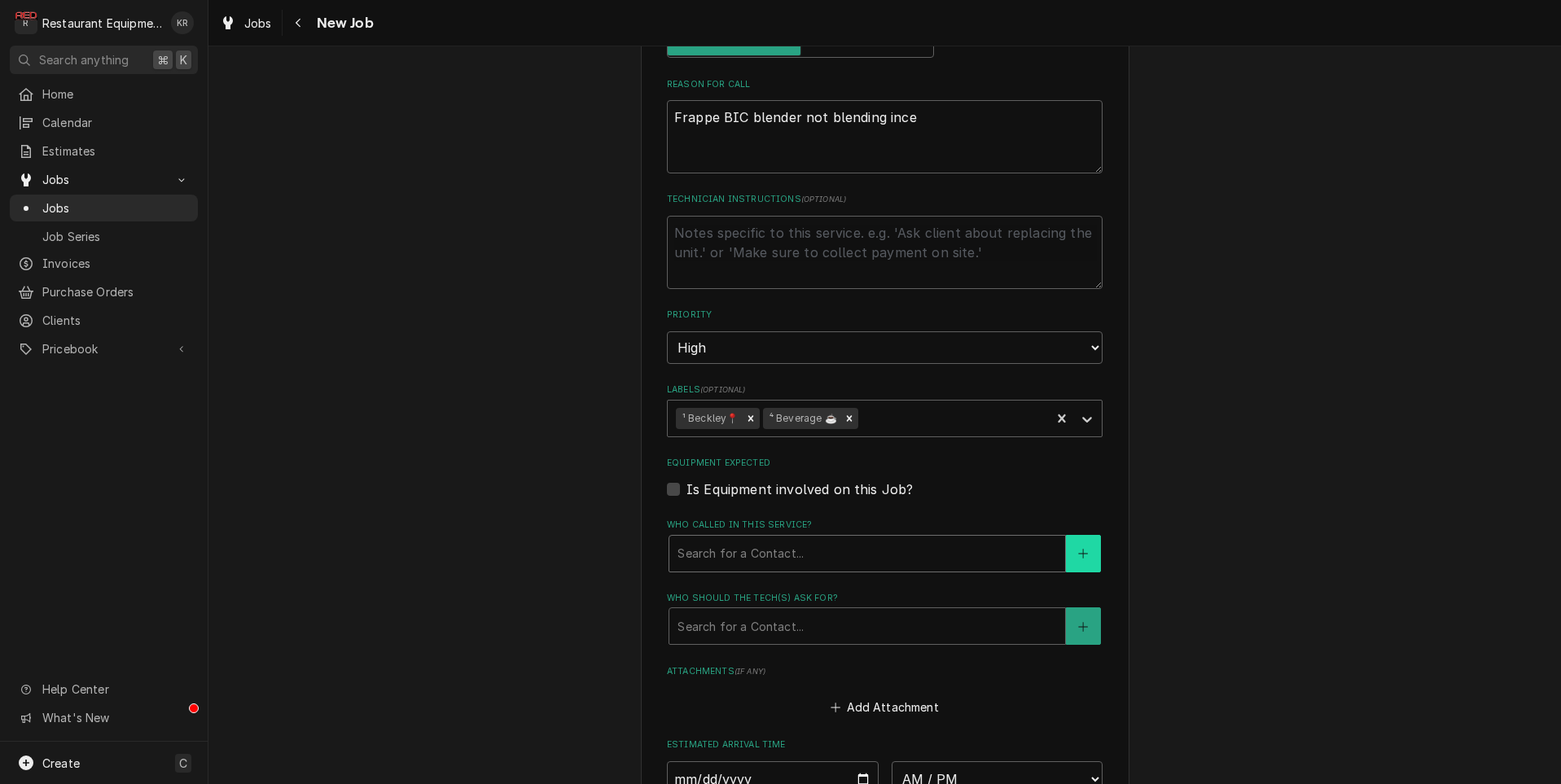 type 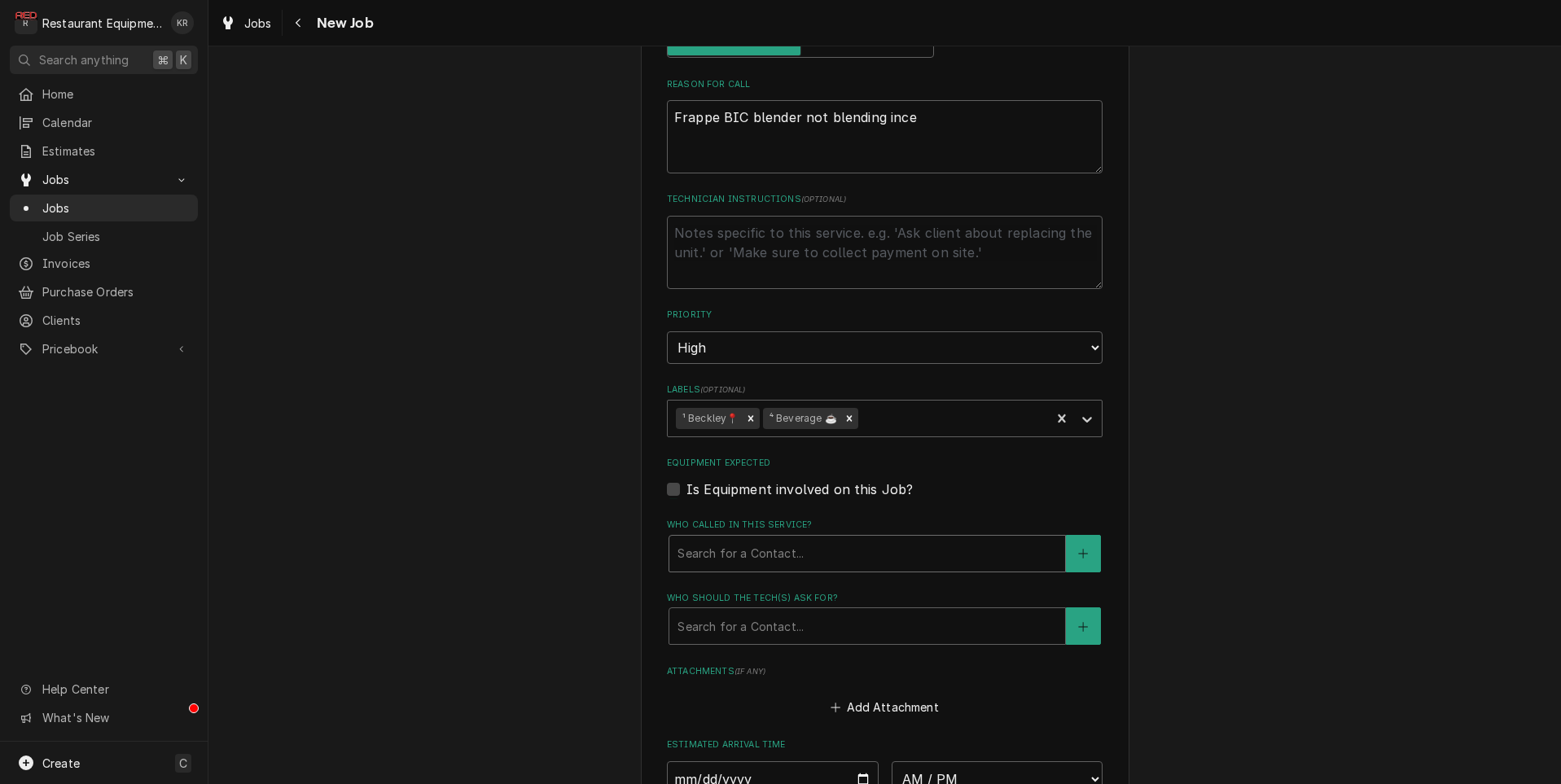 type on "x" 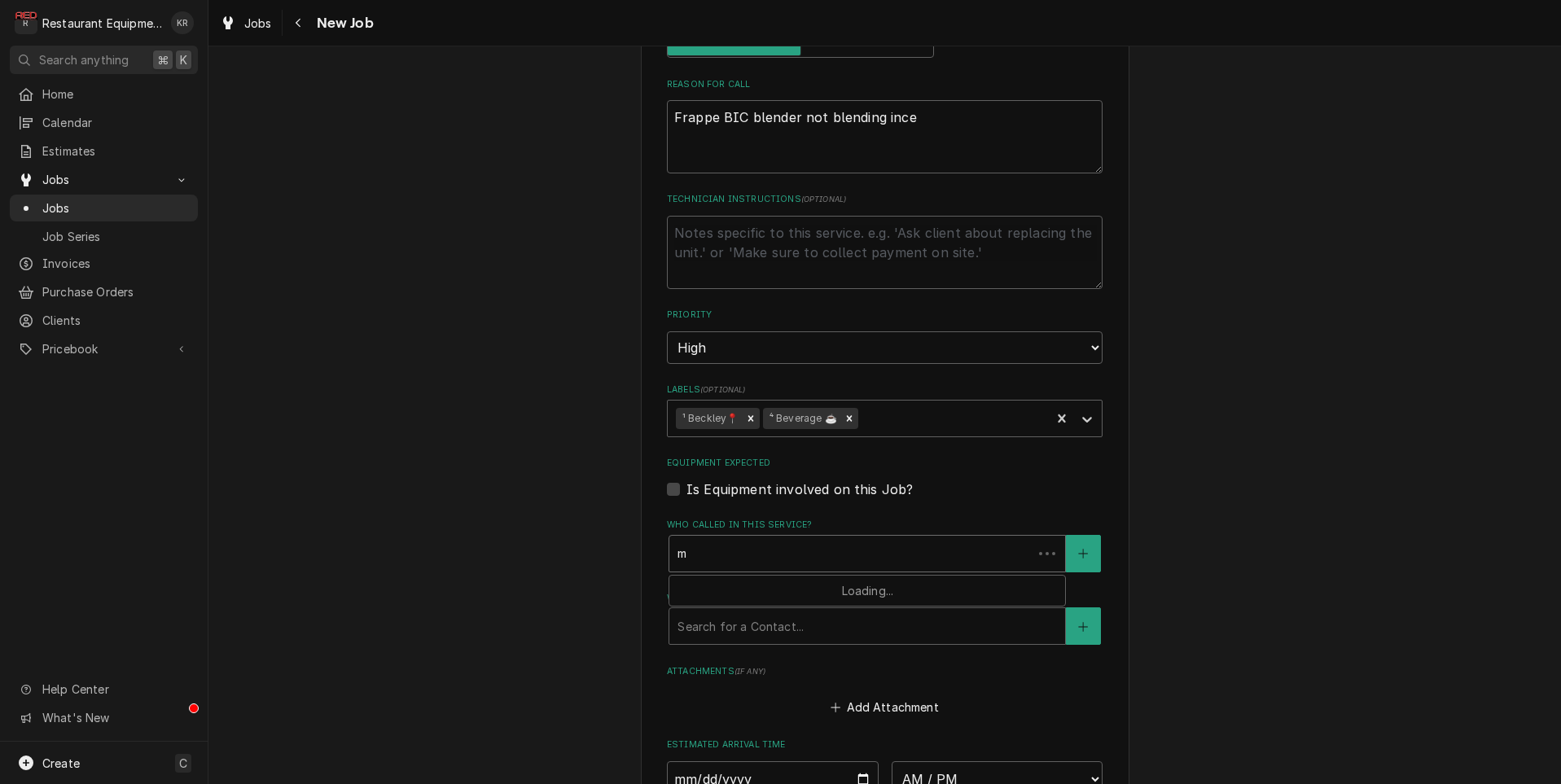 type on "x" 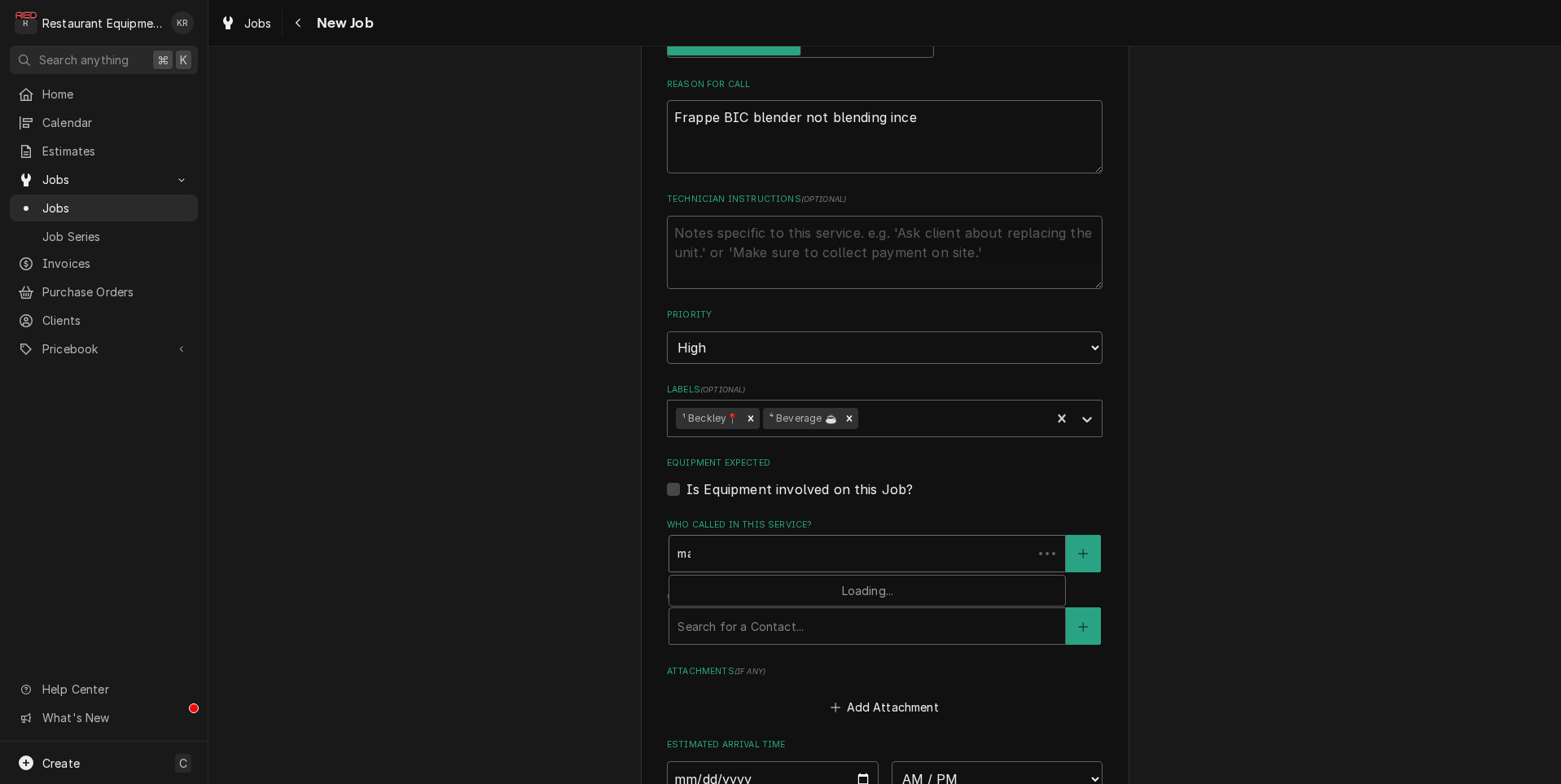 type on "x" 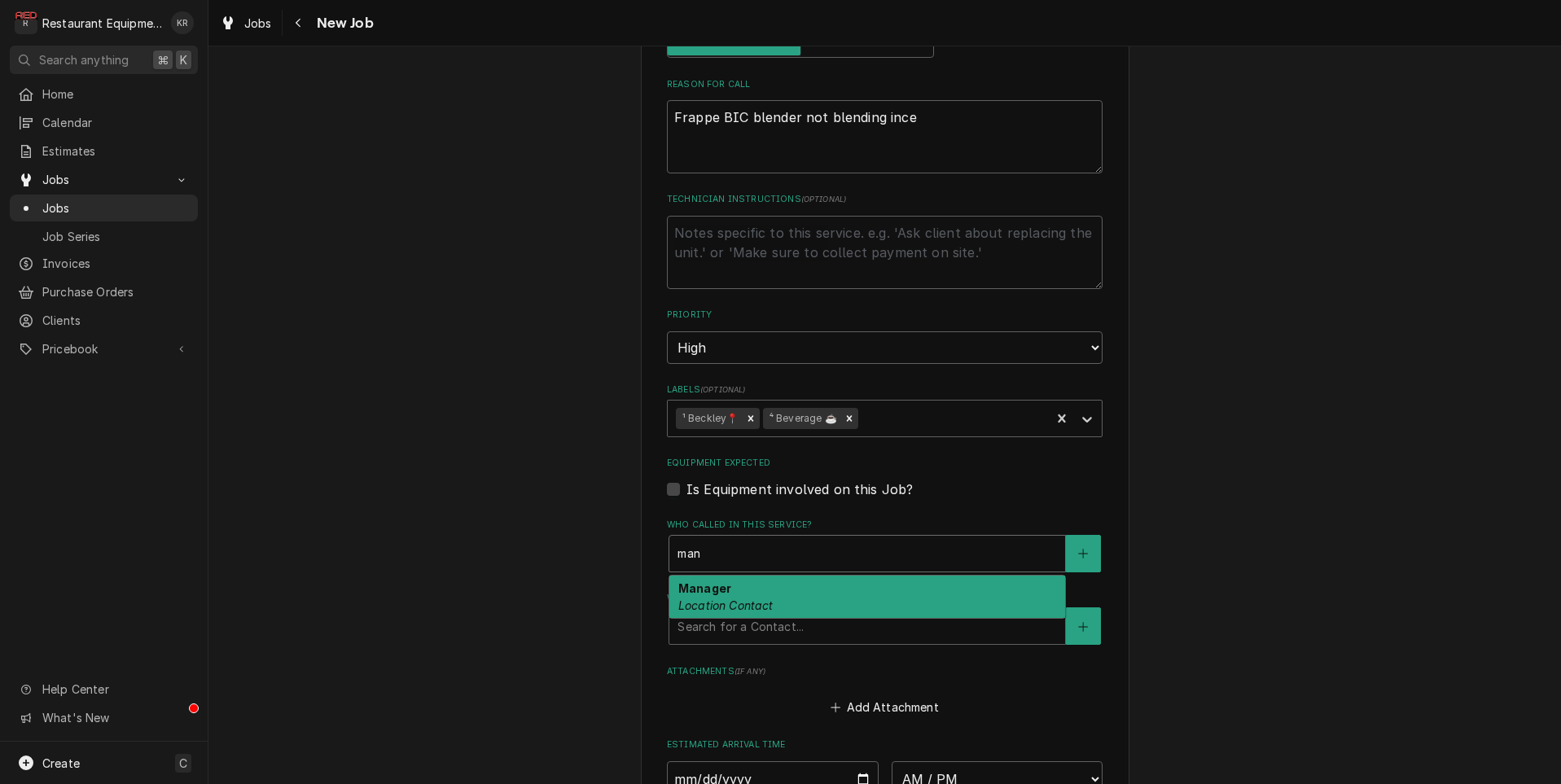 type on "x" 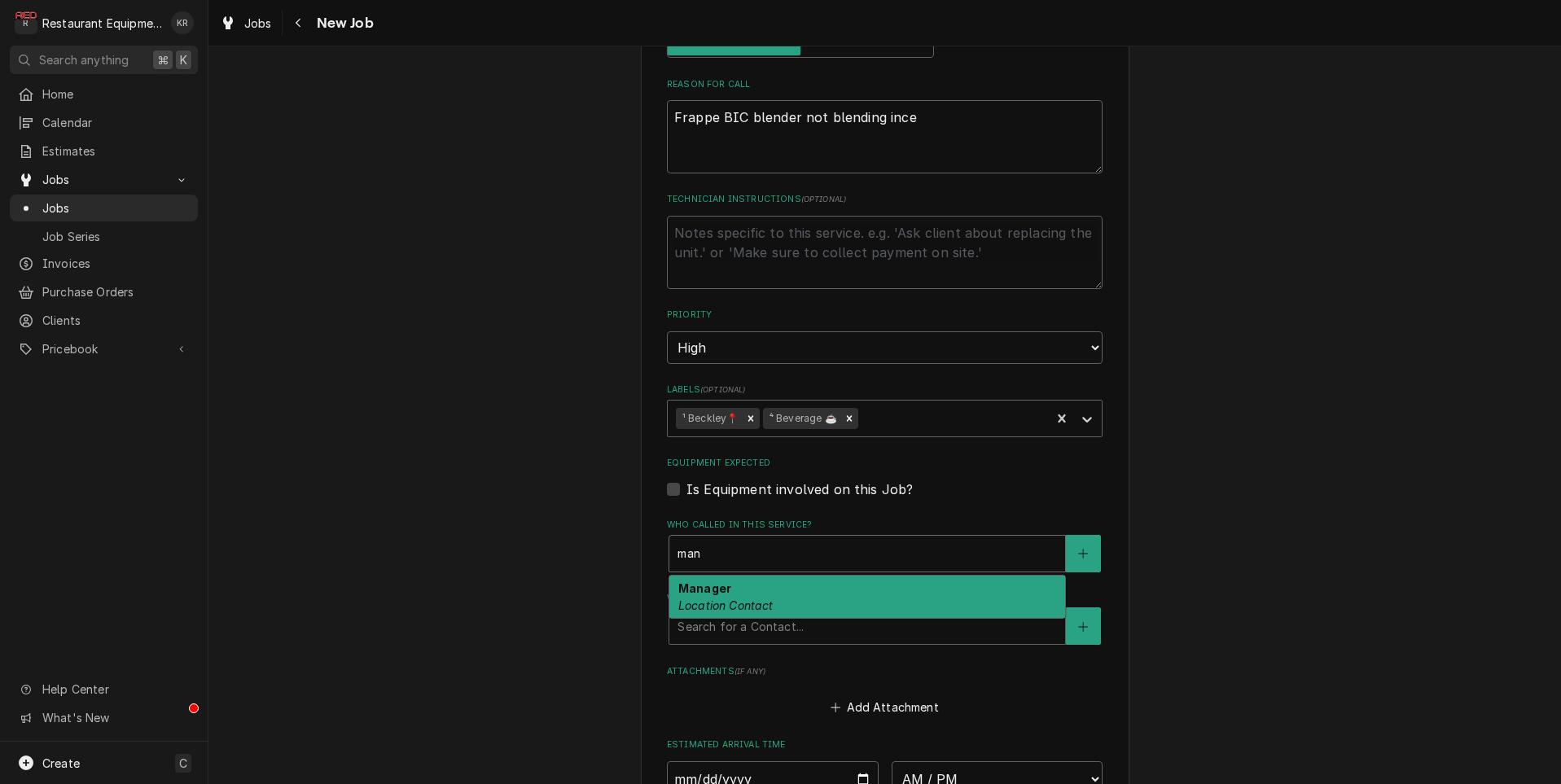 type 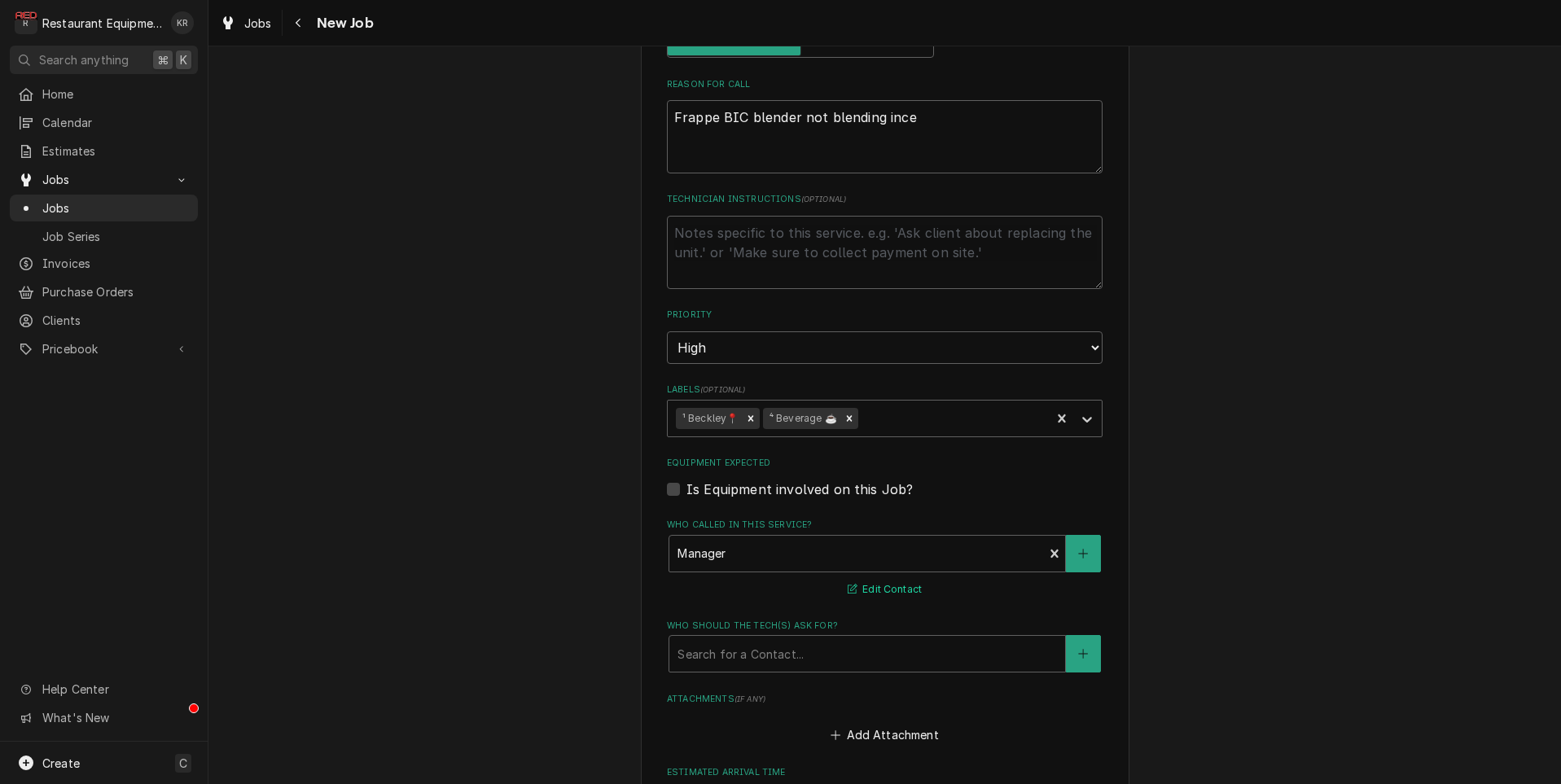 type 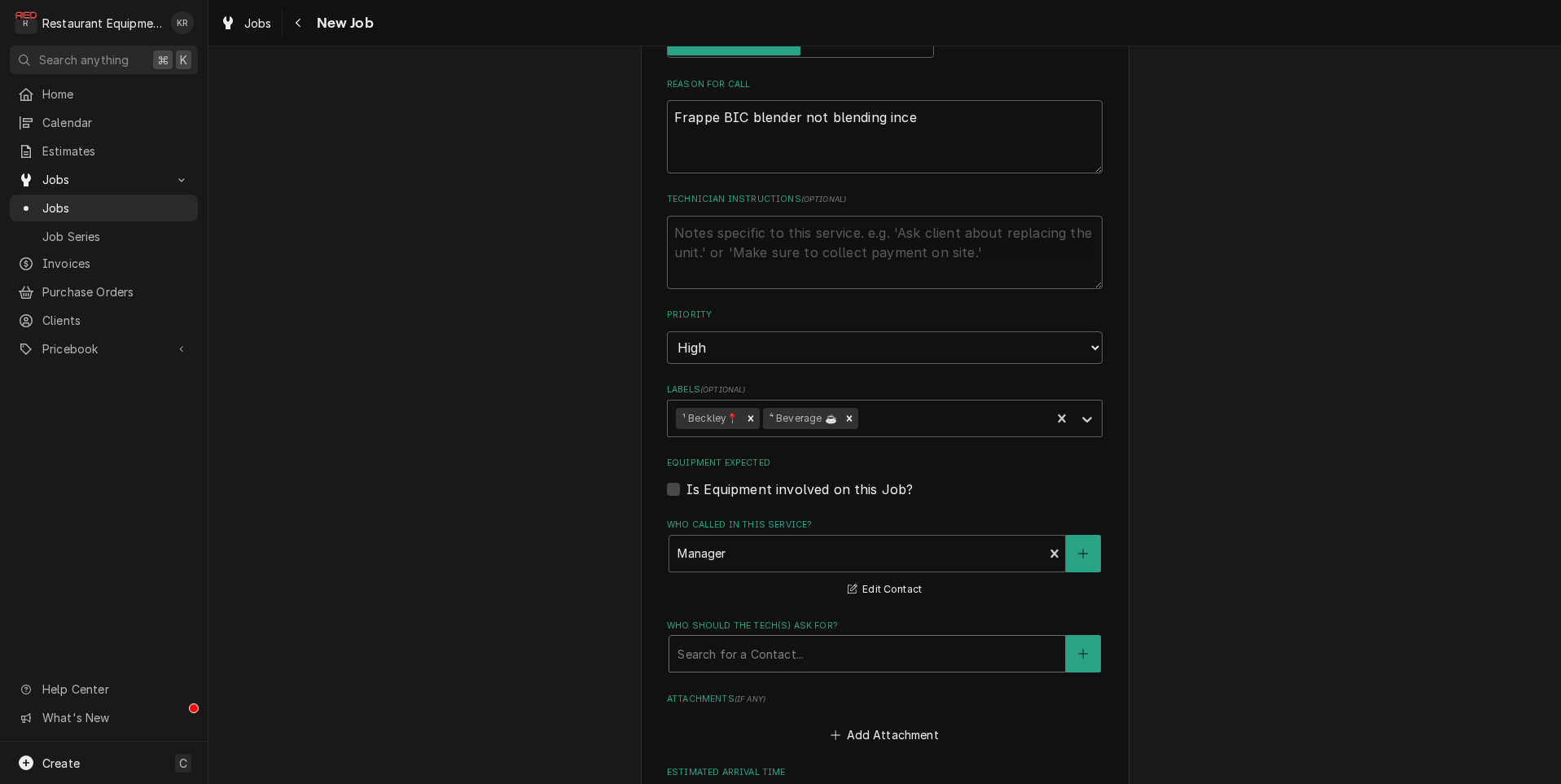 type on "x" 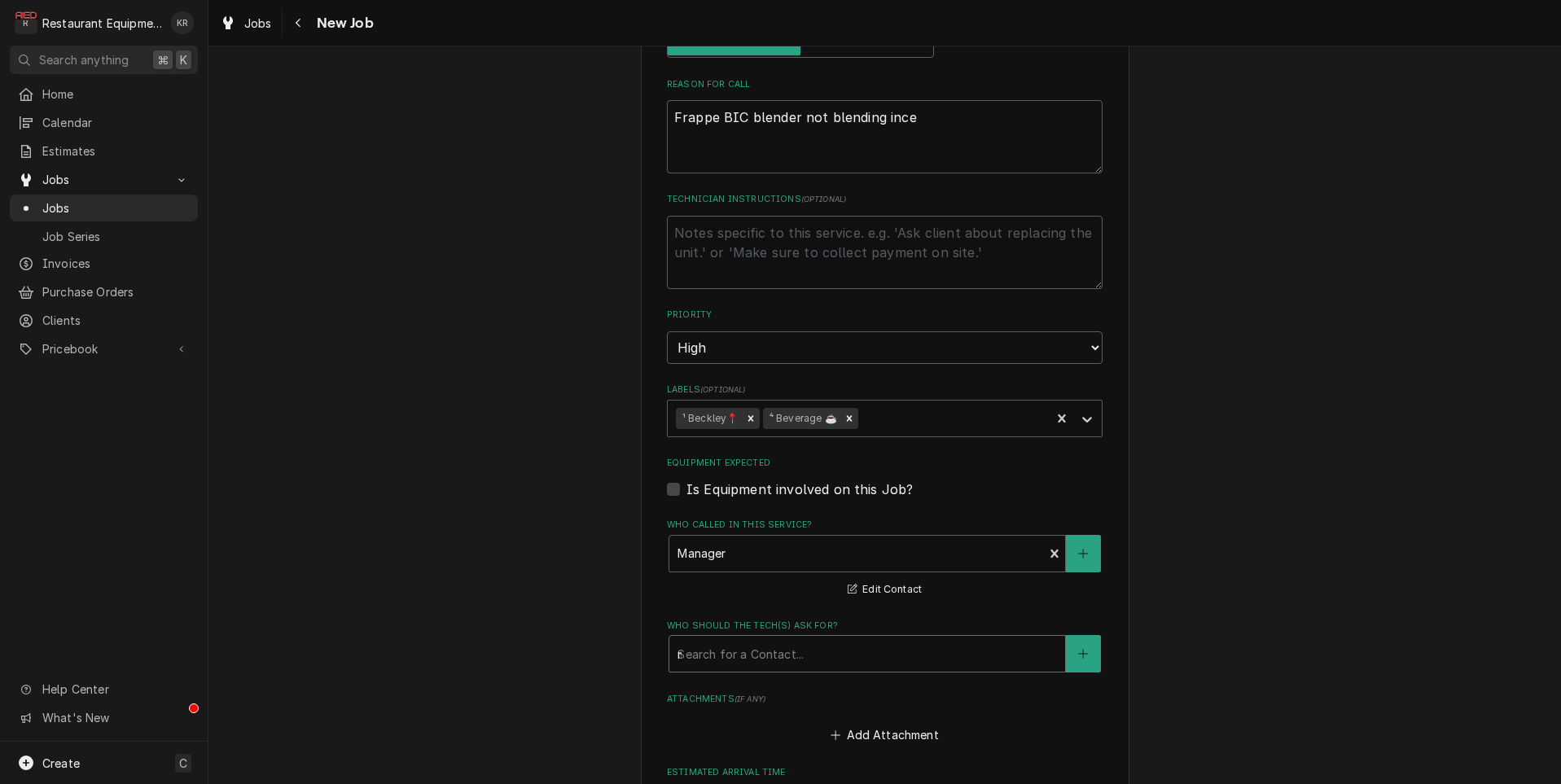 type on "x" 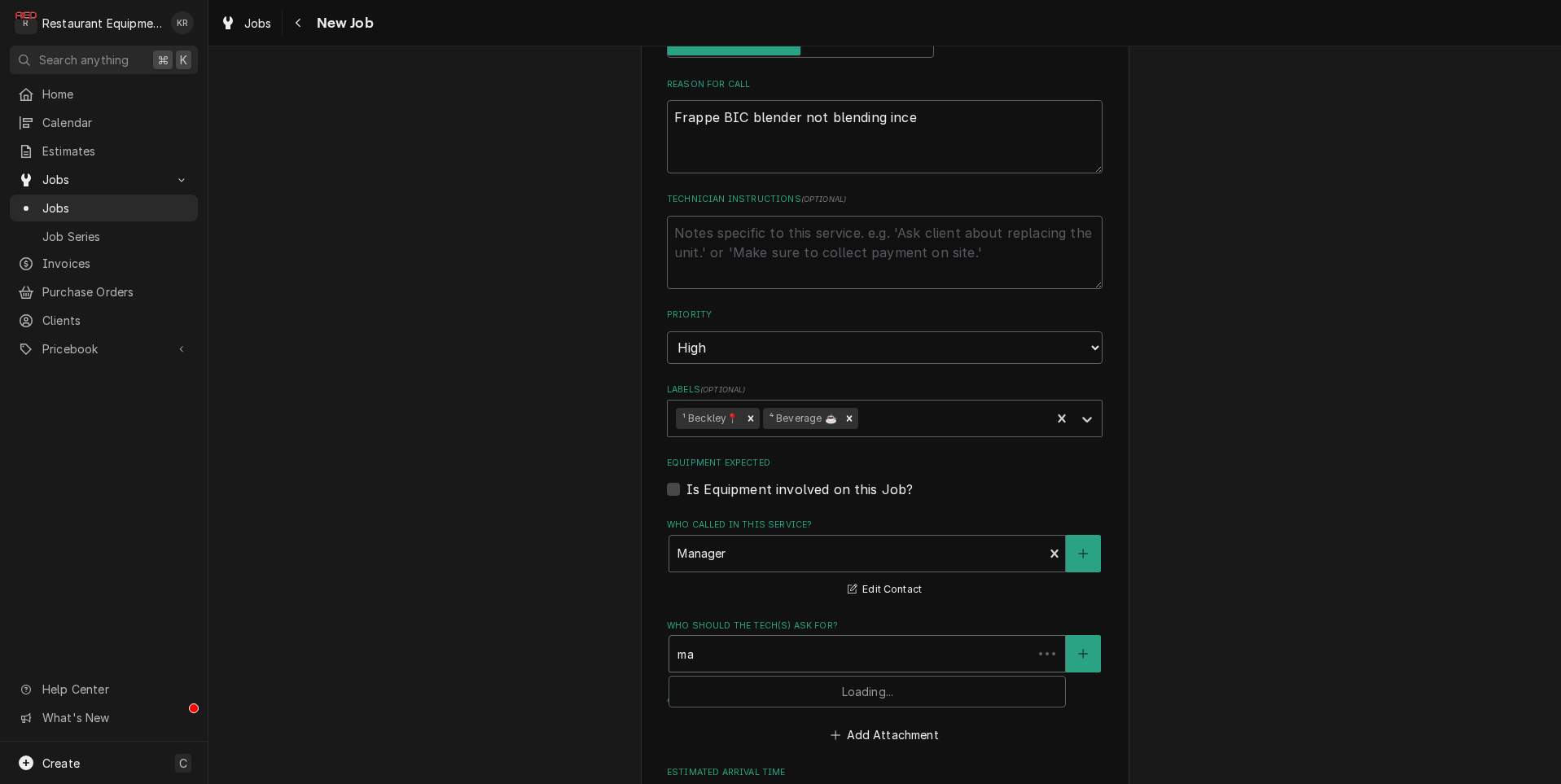 type on "x" 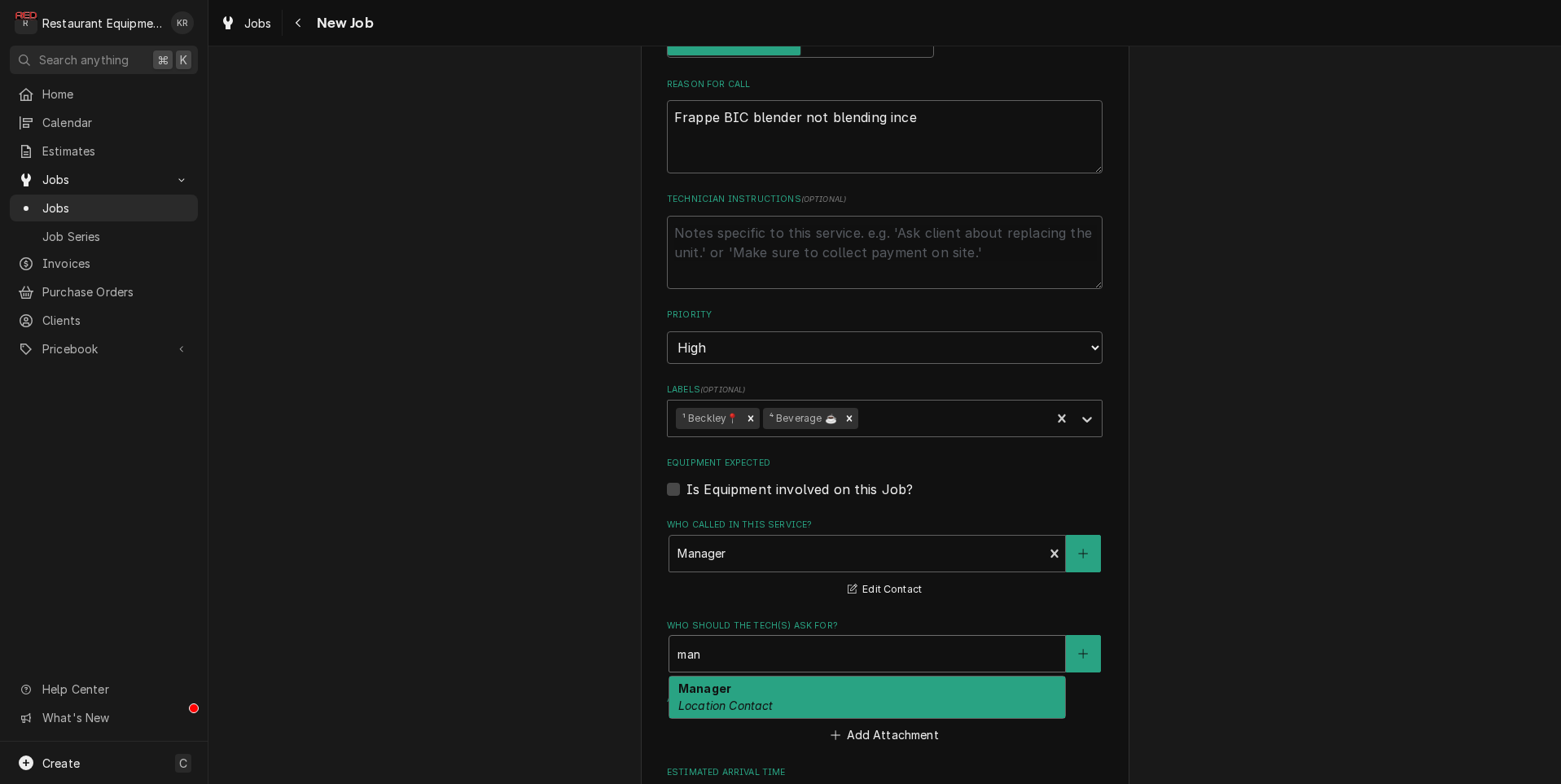 type on "x" 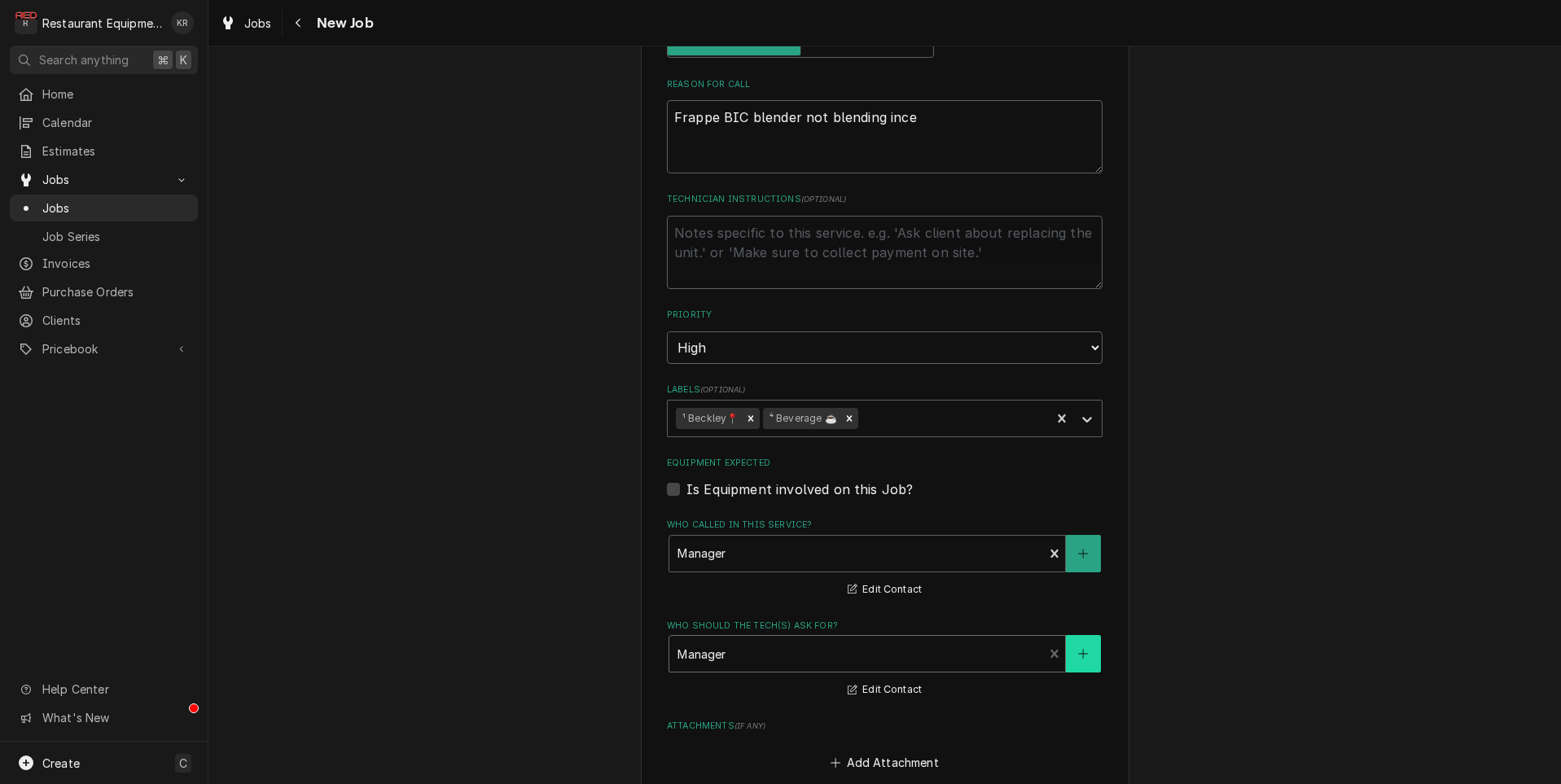 type 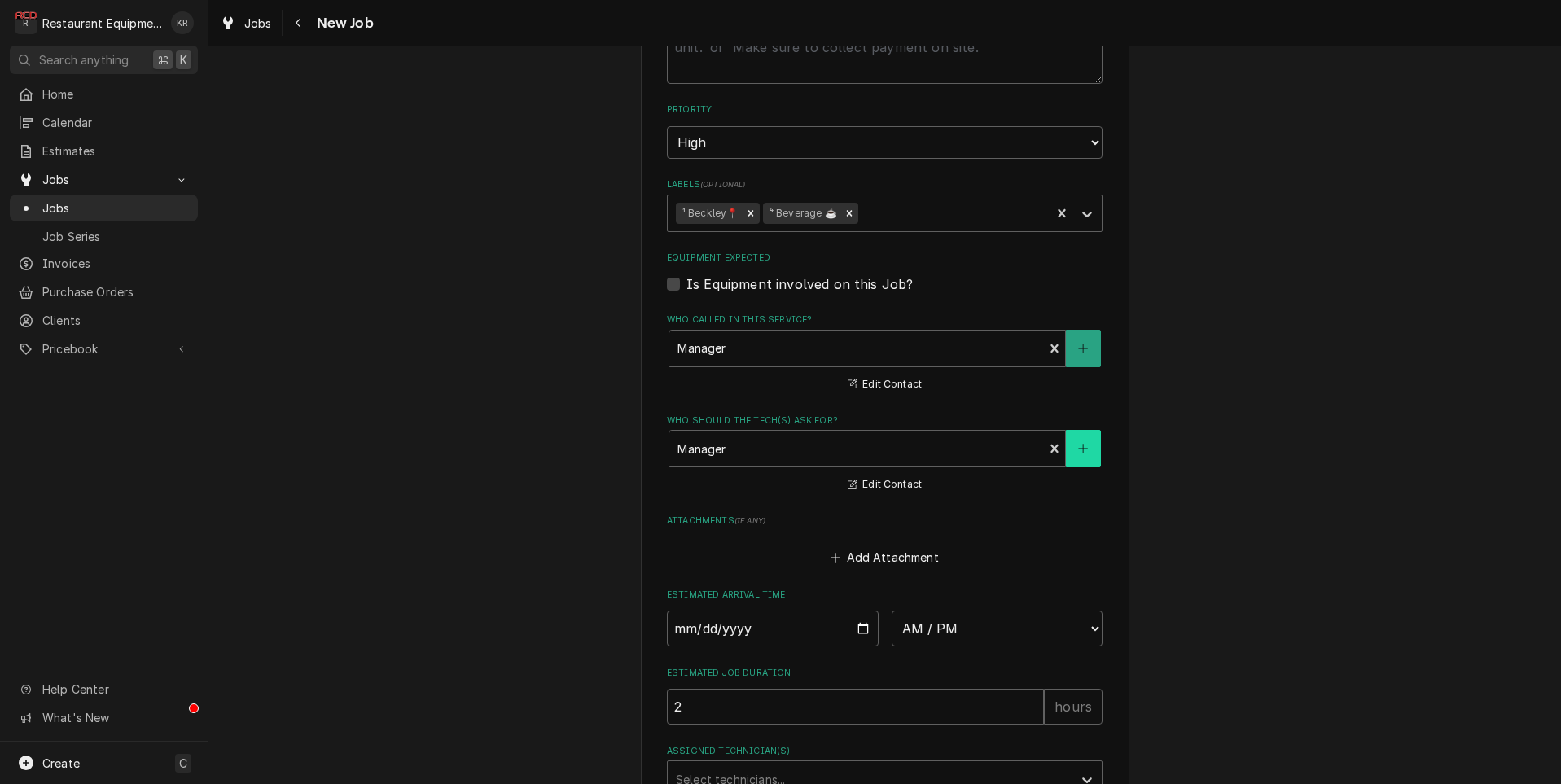 scroll, scrollTop: 1110, scrollLeft: 0, axis: vertical 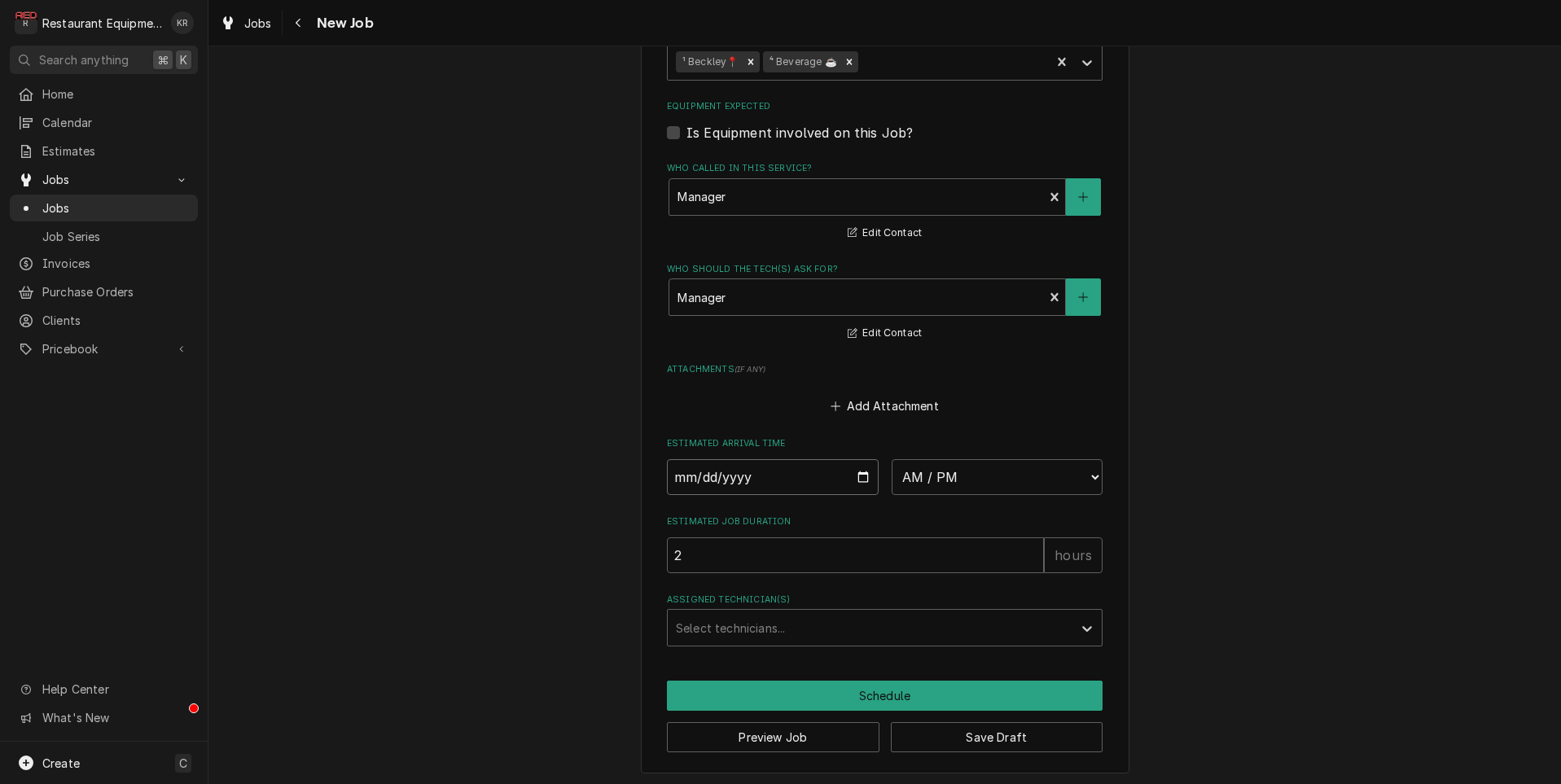 click at bounding box center [773, 477] 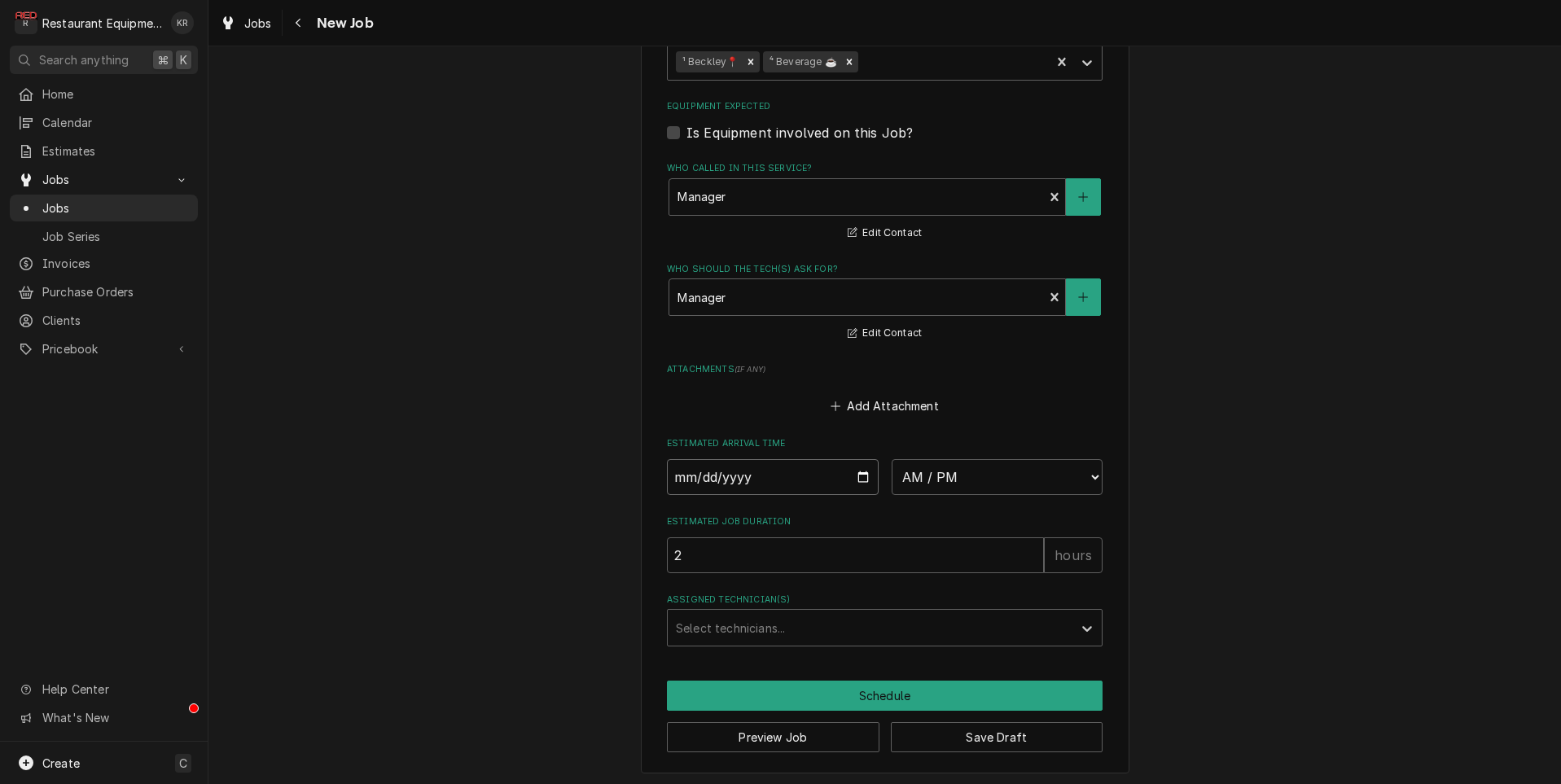 type on "2025-08-05" 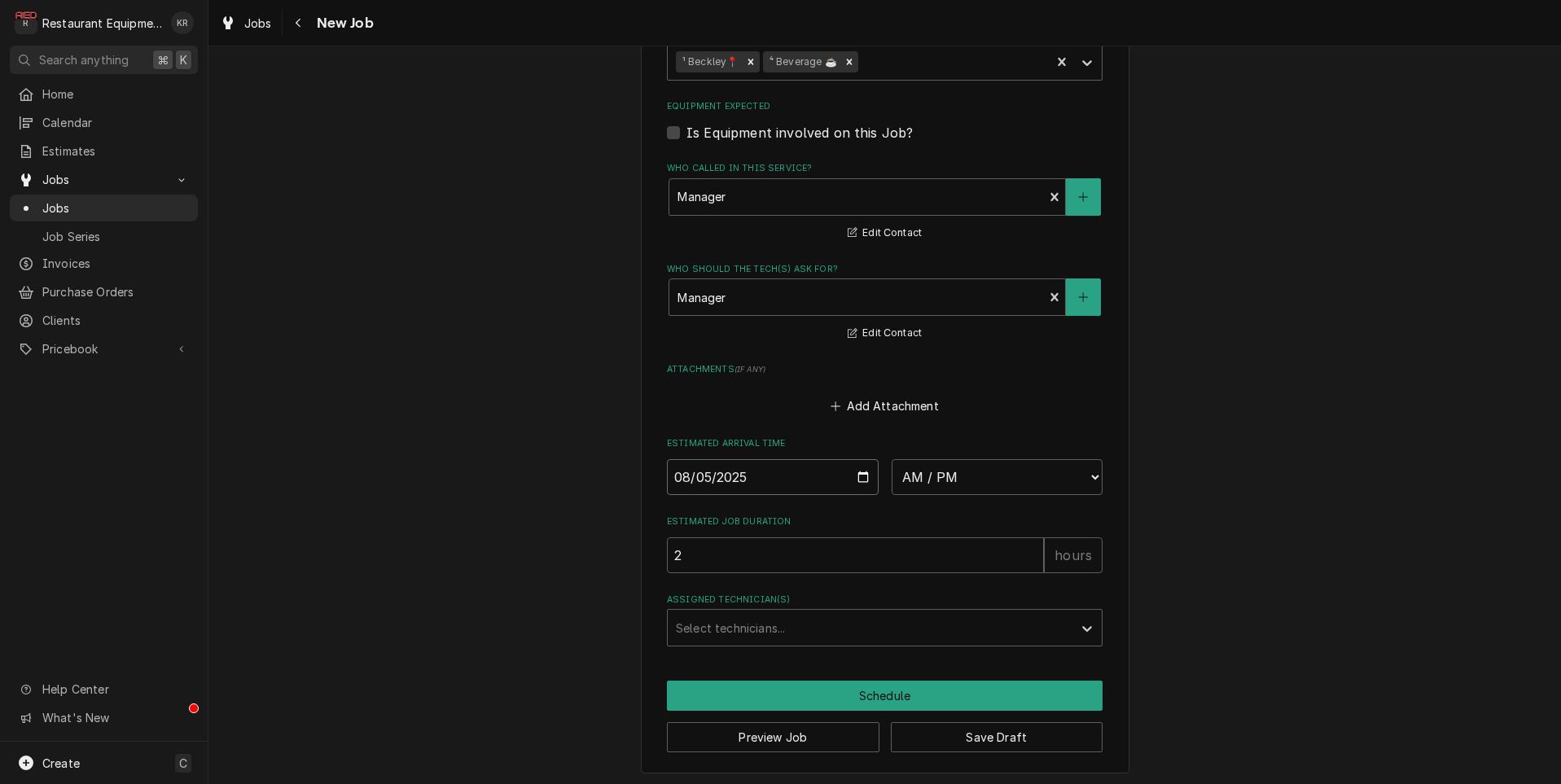 type on "x" 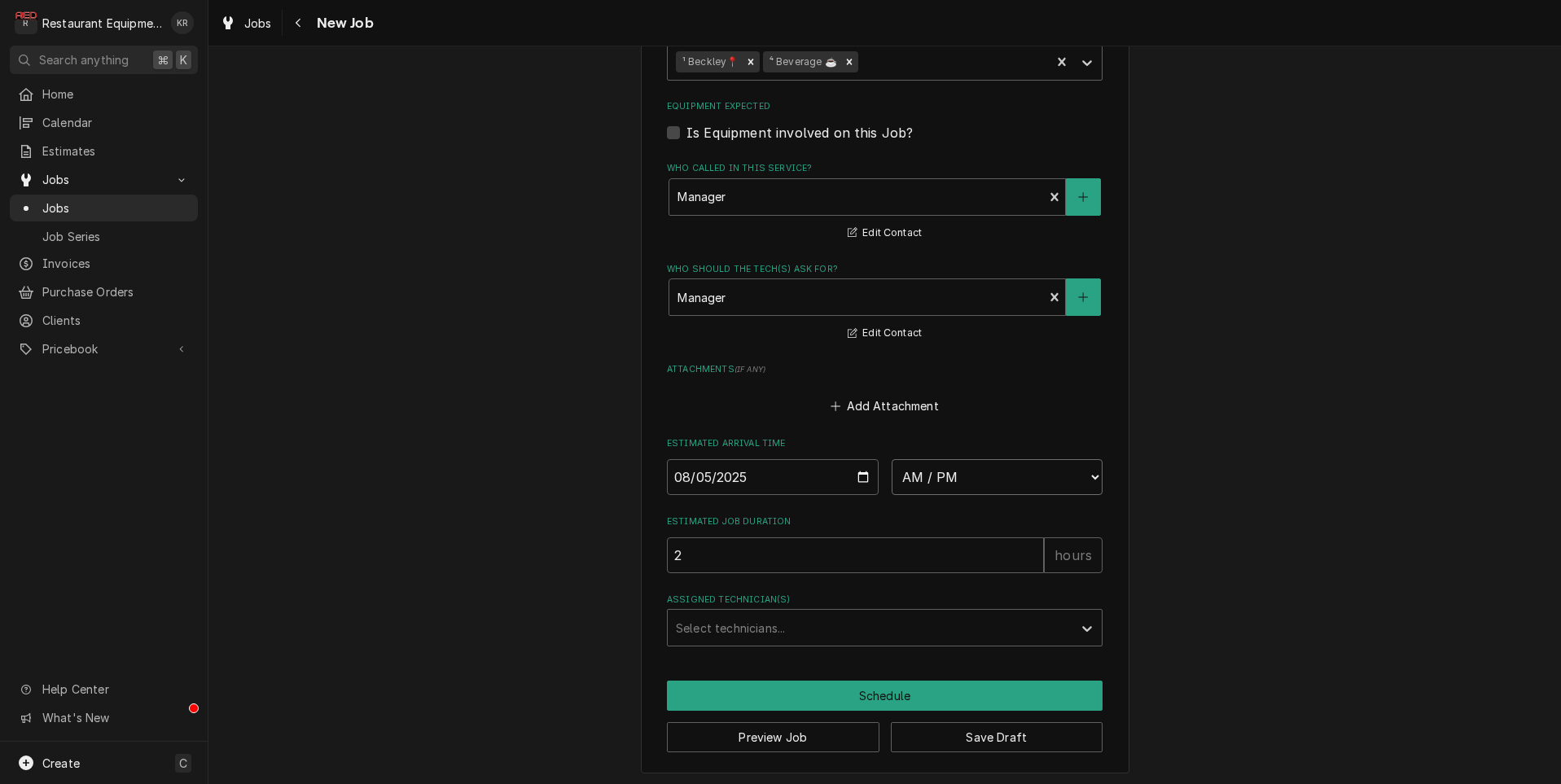 click on "AM / PM 6:00 AM 6:15 AM 6:30 AM 6:45 AM 7:00 AM 7:15 AM 7:30 AM 7:45 AM 8:00 AM 8:15 AM 8:30 AM 8:45 AM 9:00 AM 9:15 AM 9:30 AM 9:45 AM 10:00 AM 10:15 AM 10:30 AM 10:45 AM 11:00 AM 11:15 AM 11:30 AM 11:45 AM 12:00 PM 12:15 PM 12:30 PM 12:45 PM 1:00 PM 1:15 PM 1:30 PM 1:45 PM 2:00 PM 2:15 PM 2:30 PM 2:45 PM 3:00 PM 3:15 PM 3:30 PM 3:45 PM 4:00 PM 4:15 PM 4:30 PM 4:45 PM 5:00 PM 5:15 PM 5:30 PM 5:45 PM 6:00 PM 6:15 PM 6:30 PM 6:45 PM 7:00 PM 7:15 PM 7:30 PM 7:45 PM 8:00 PM 8:15 PM 8:30 PM 8:45 PM 9:00 PM 9:15 PM 9:30 PM 9:45 PM 10:00 PM 10:15 PM 10:30 PM 10:45 PM 11:00 PM 11:15 PM 11:30 PM 11:45 PM 12:00 AM 12:15 AM 12:30 AM 12:45 AM 1:00 AM 1:15 AM 1:30 AM 1:45 AM 2:00 AM 2:15 AM 2:30 AM 2:45 AM 3:00 AM 3:15 AM 3:30 AM 3:45 AM 4:00 AM 4:15 AM 4:30 AM 4:45 AM 5:00 AM 5:15 AM 5:30 AM 5:45 AM" at bounding box center [998, 477] 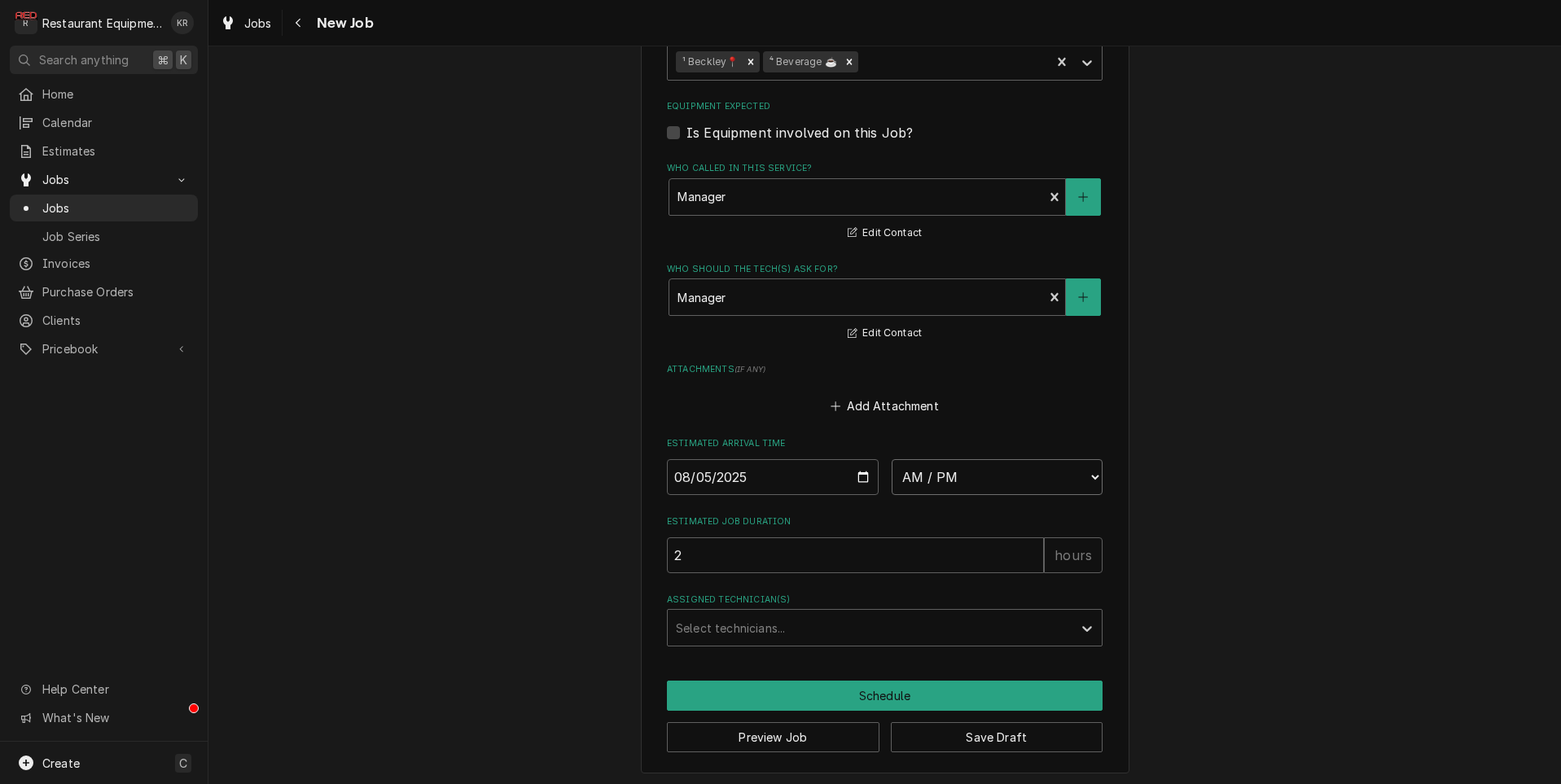 select on "09:15:00" 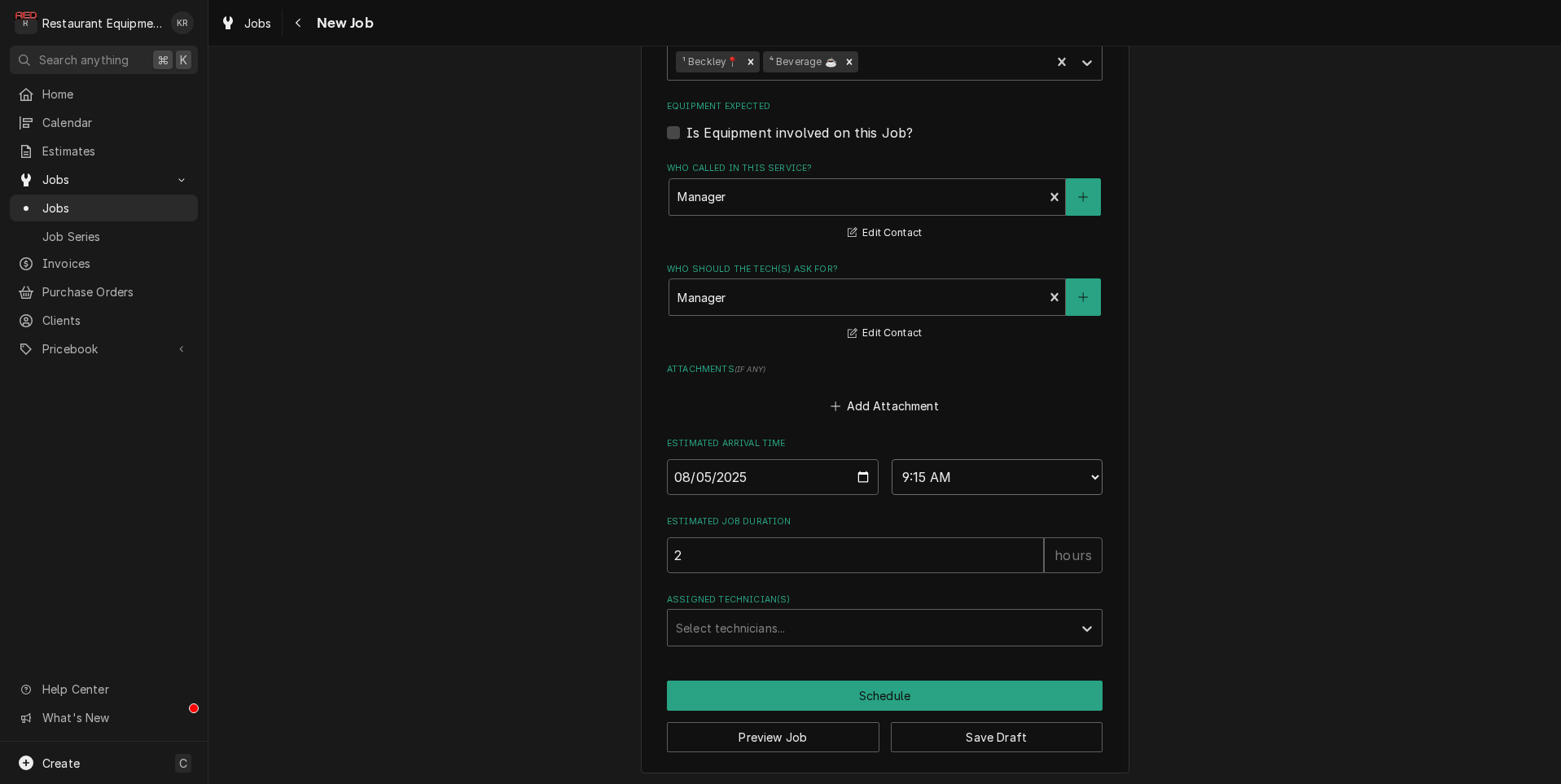 click on "9:15 AM" at bounding box center (0, 0) 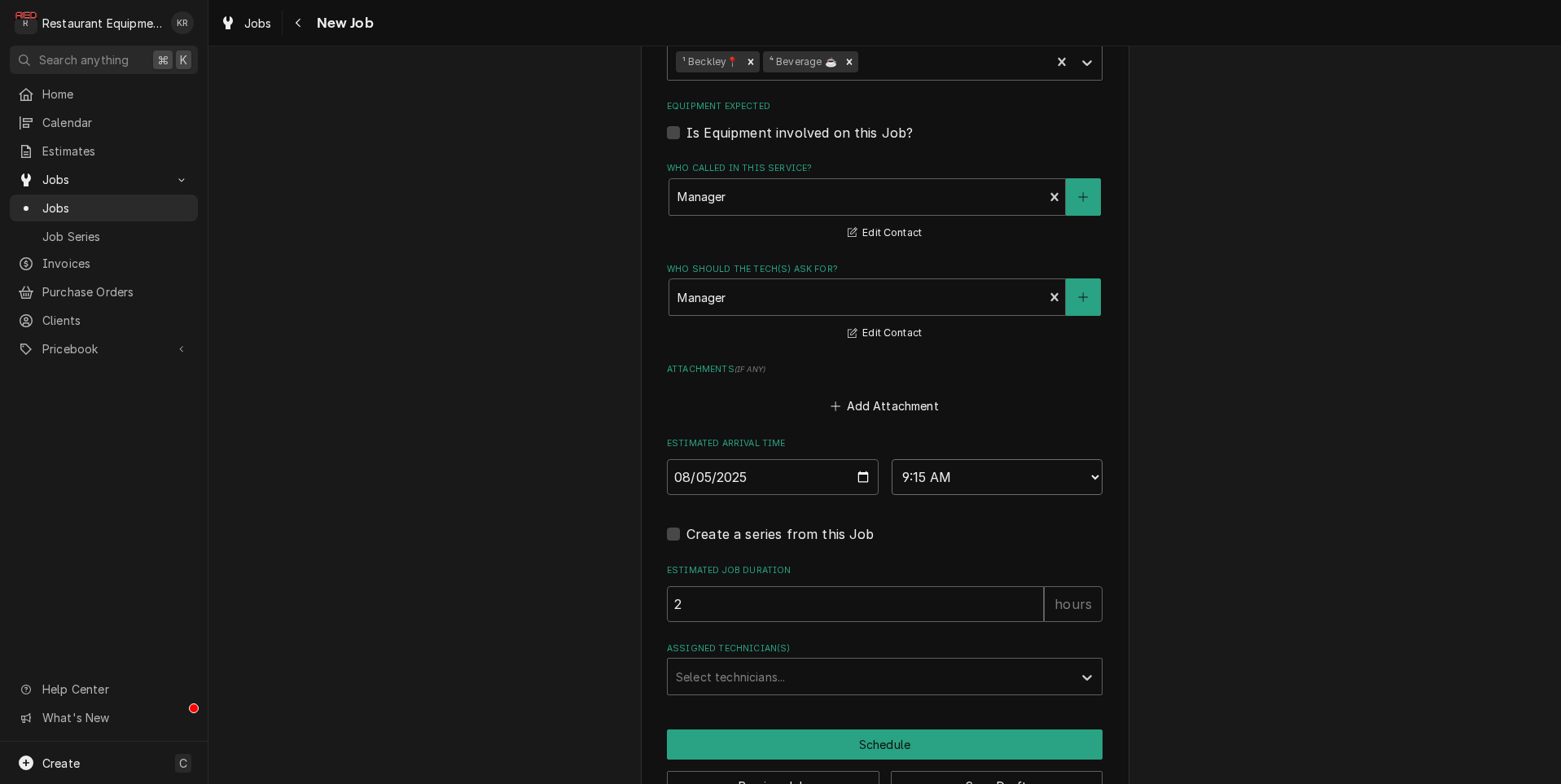 type on "x" 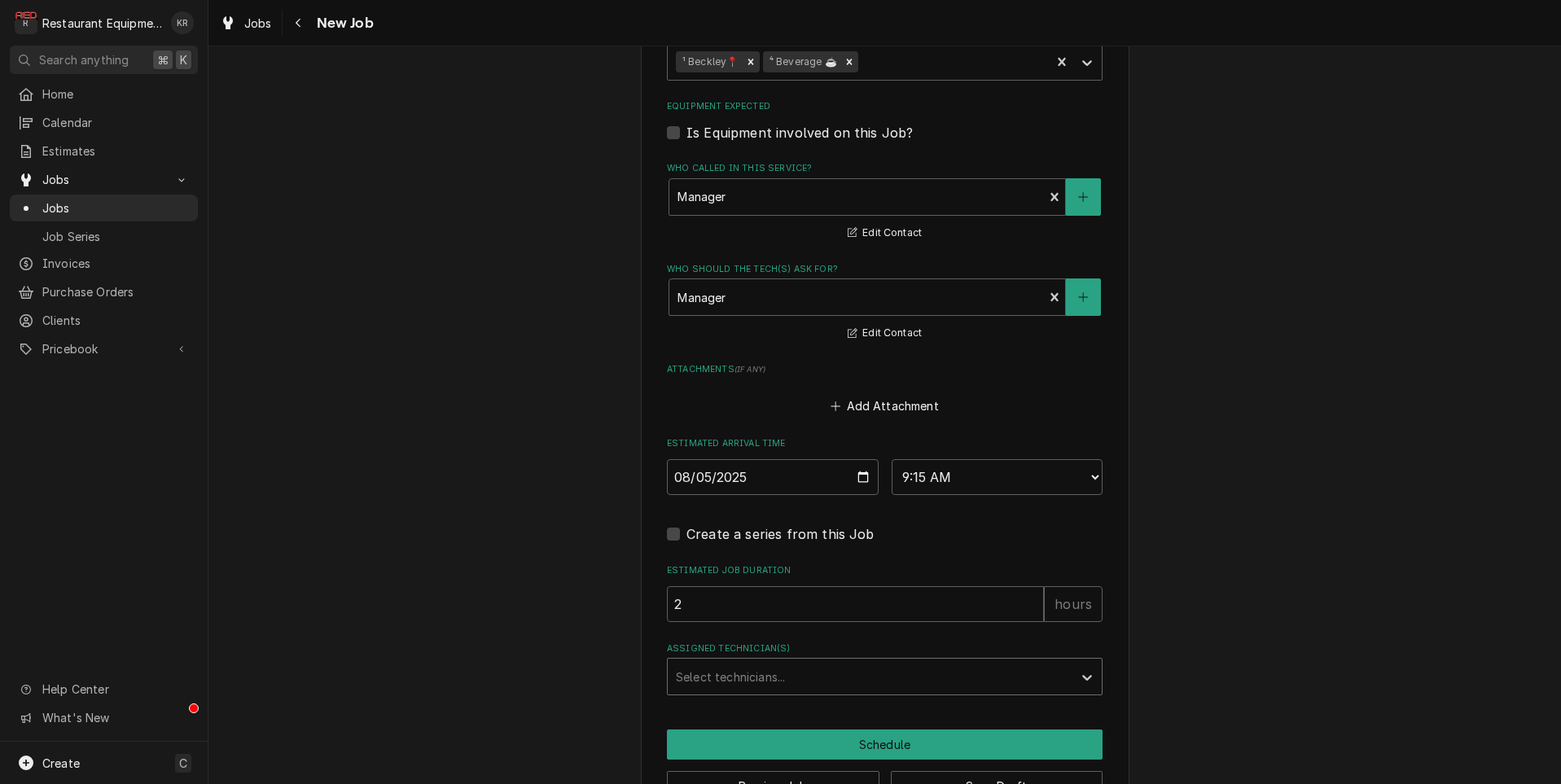 click at bounding box center [870, 677] 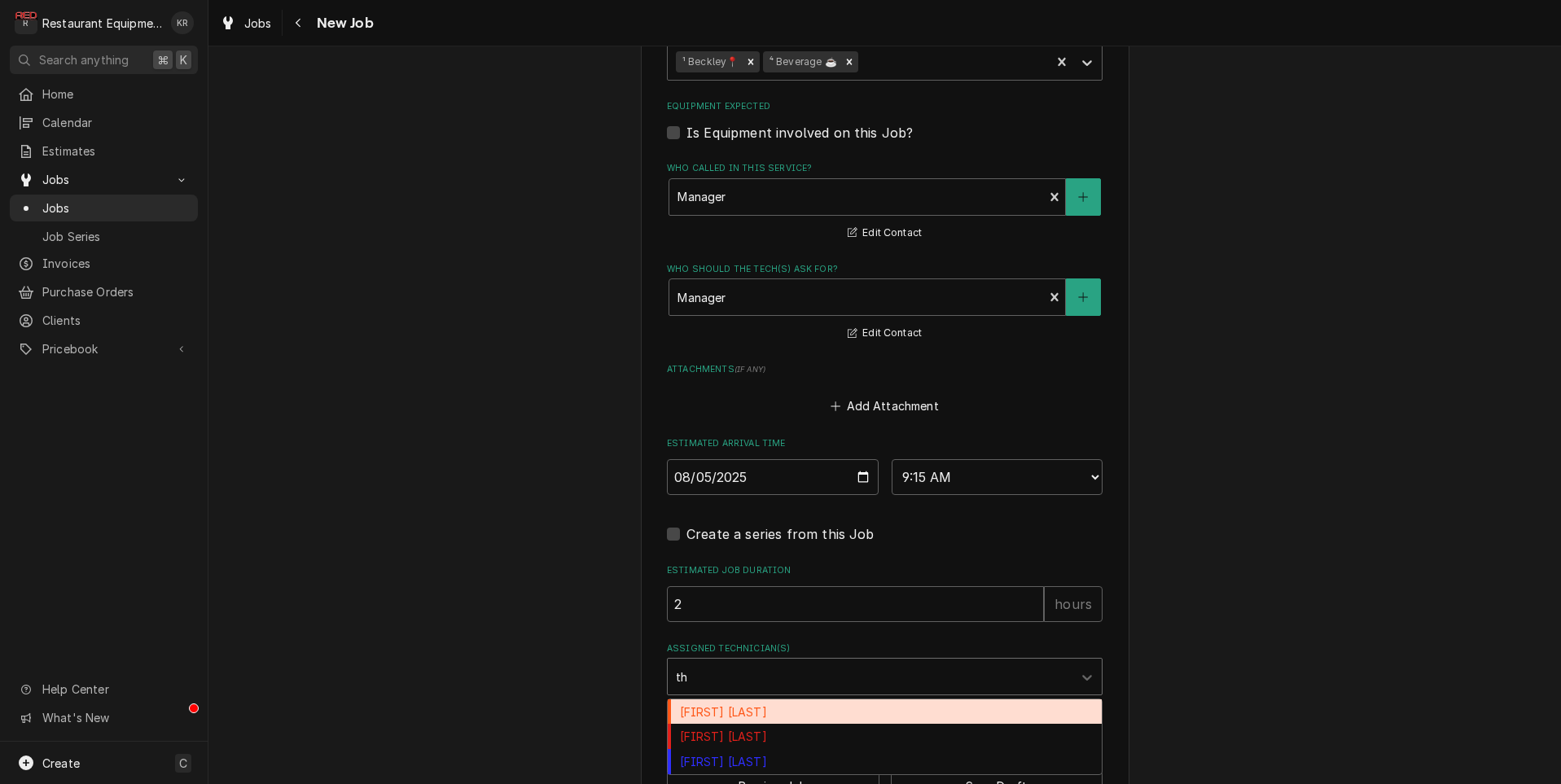 type on "tho" 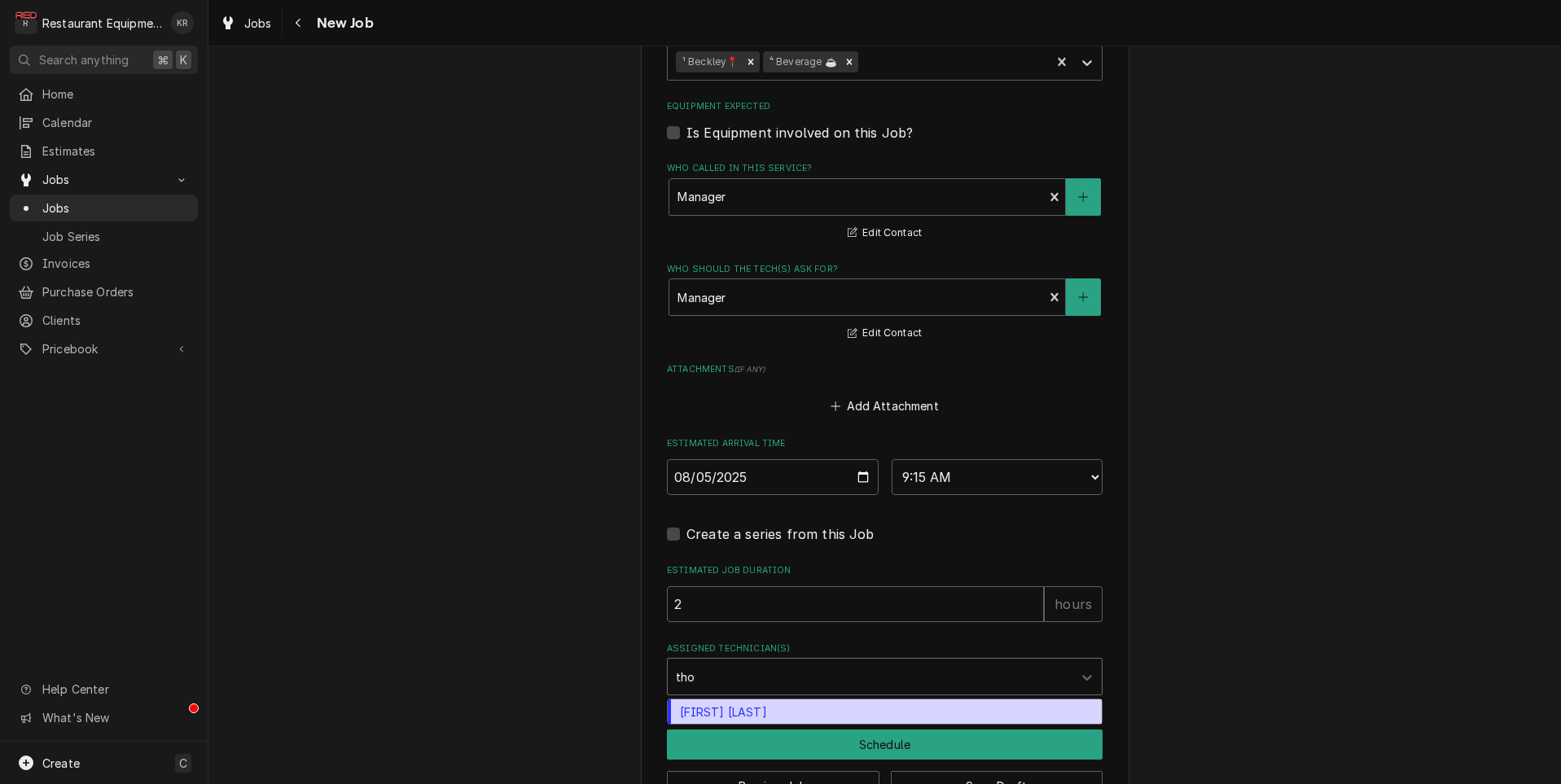 drag, startPoint x: 718, startPoint y: 711, endPoint x: 719, endPoint y: 722, distance: 11.045361 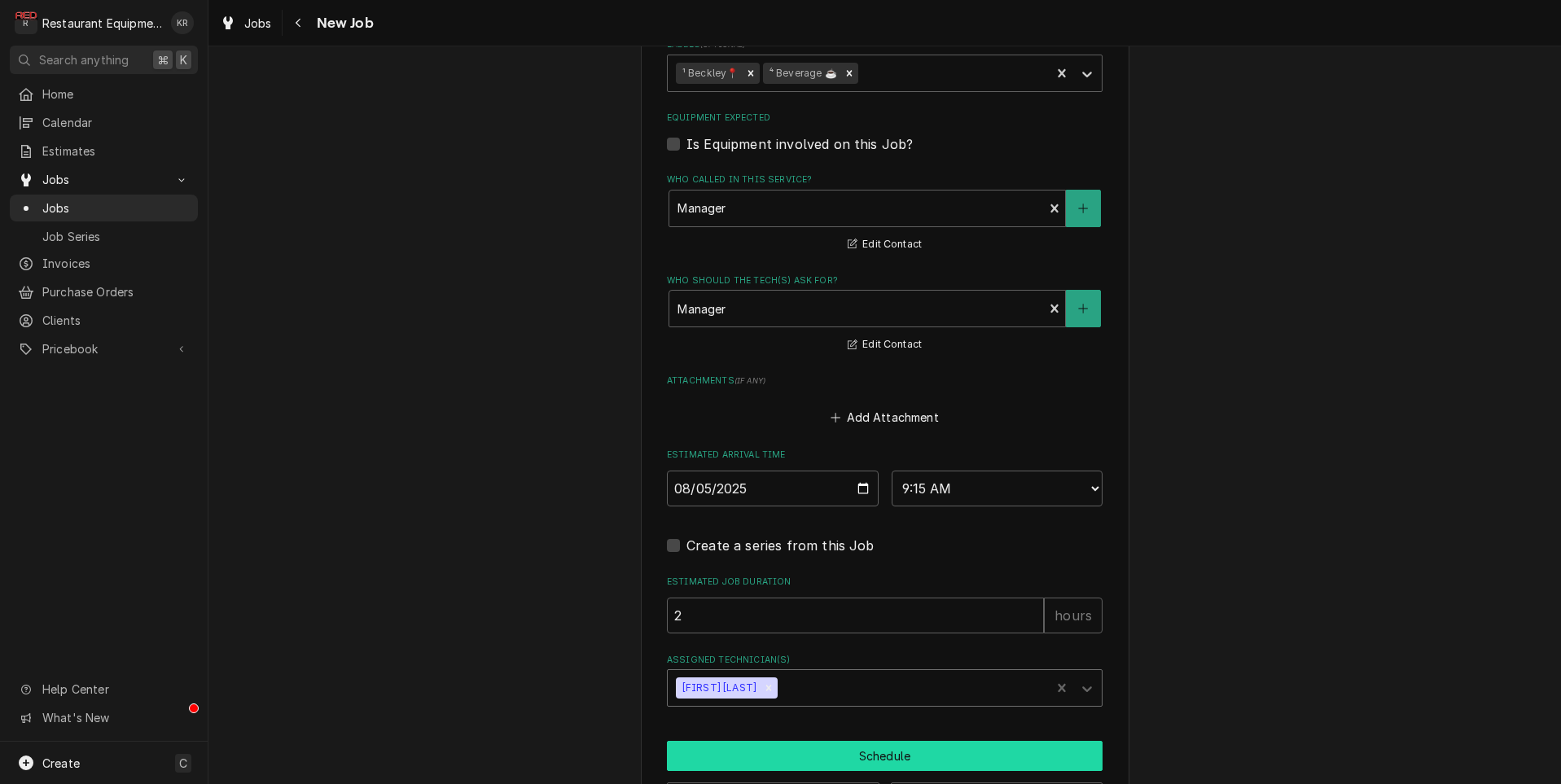click on "Schedule" at bounding box center [884, 756] 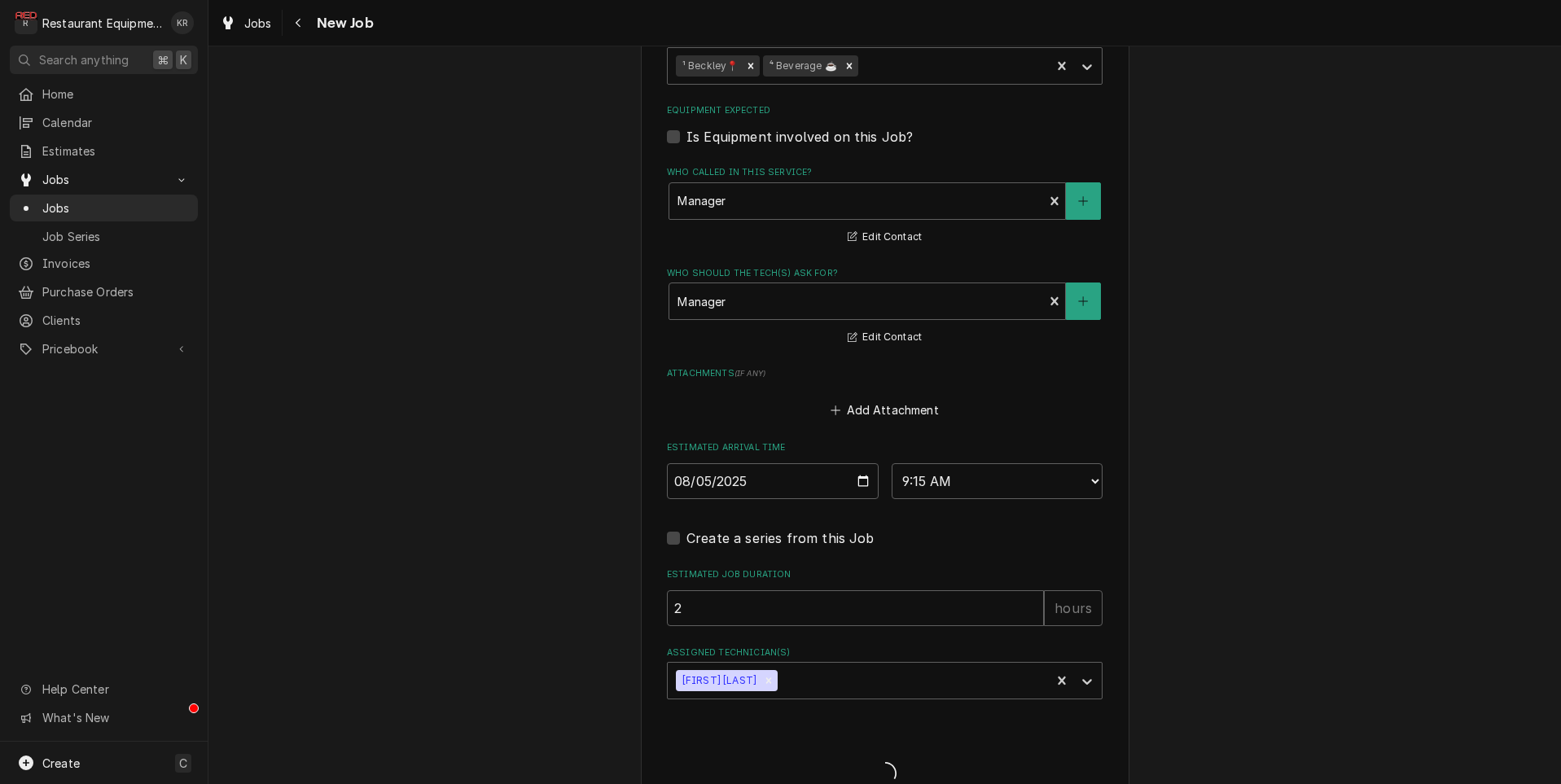 type on "x" 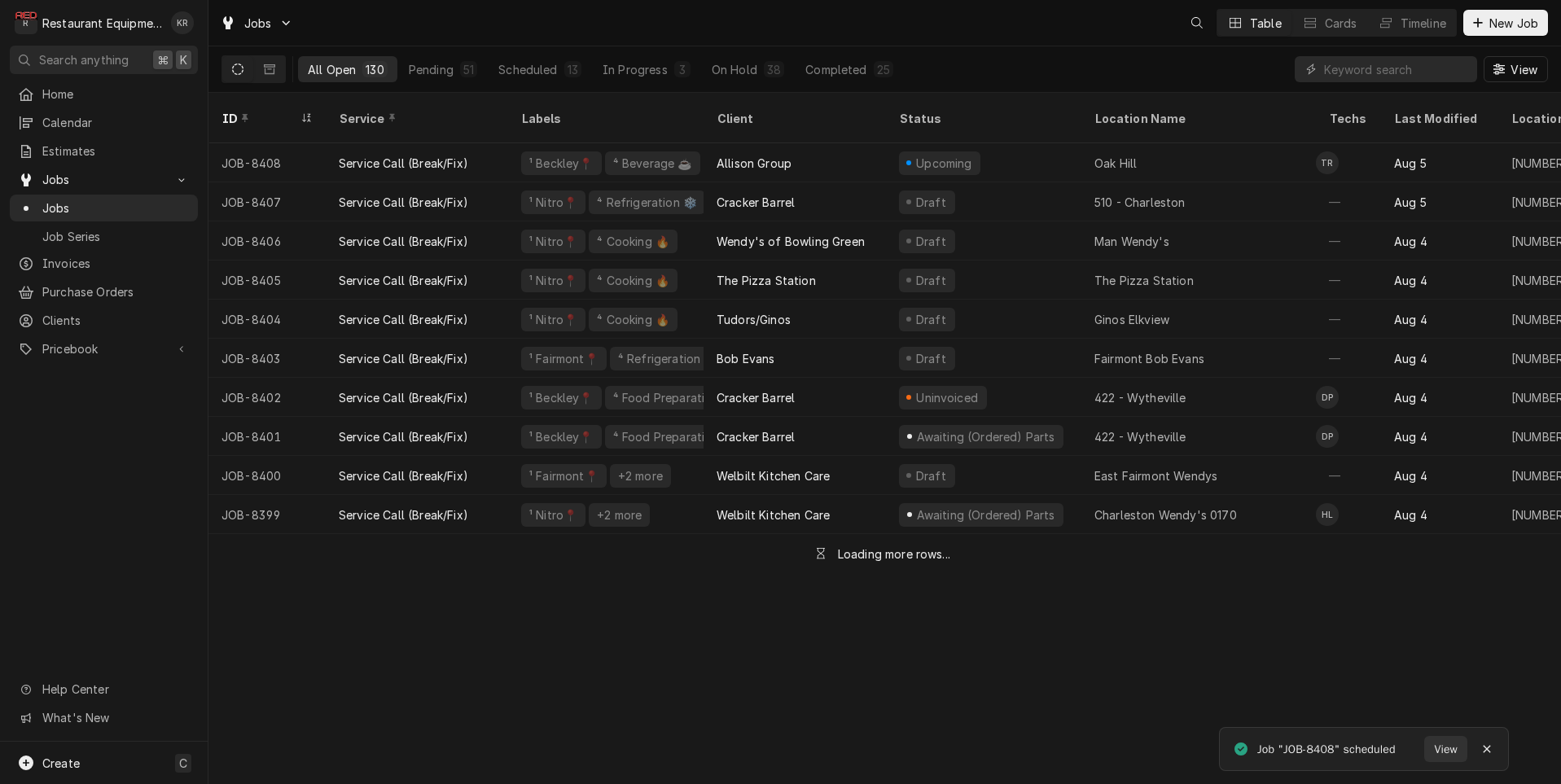 scroll, scrollTop: 0, scrollLeft: 0, axis: both 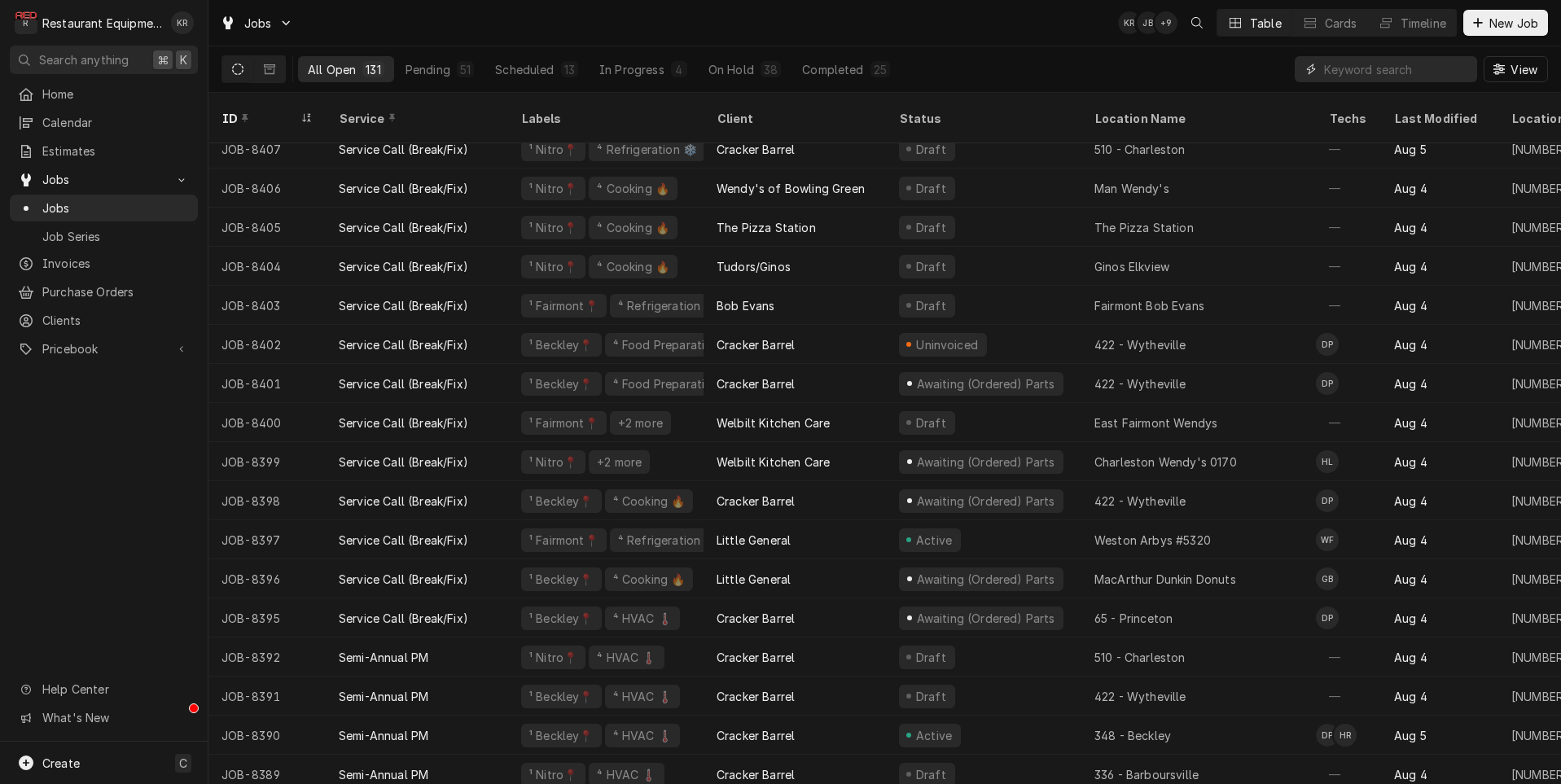 click at bounding box center [1397, 69] 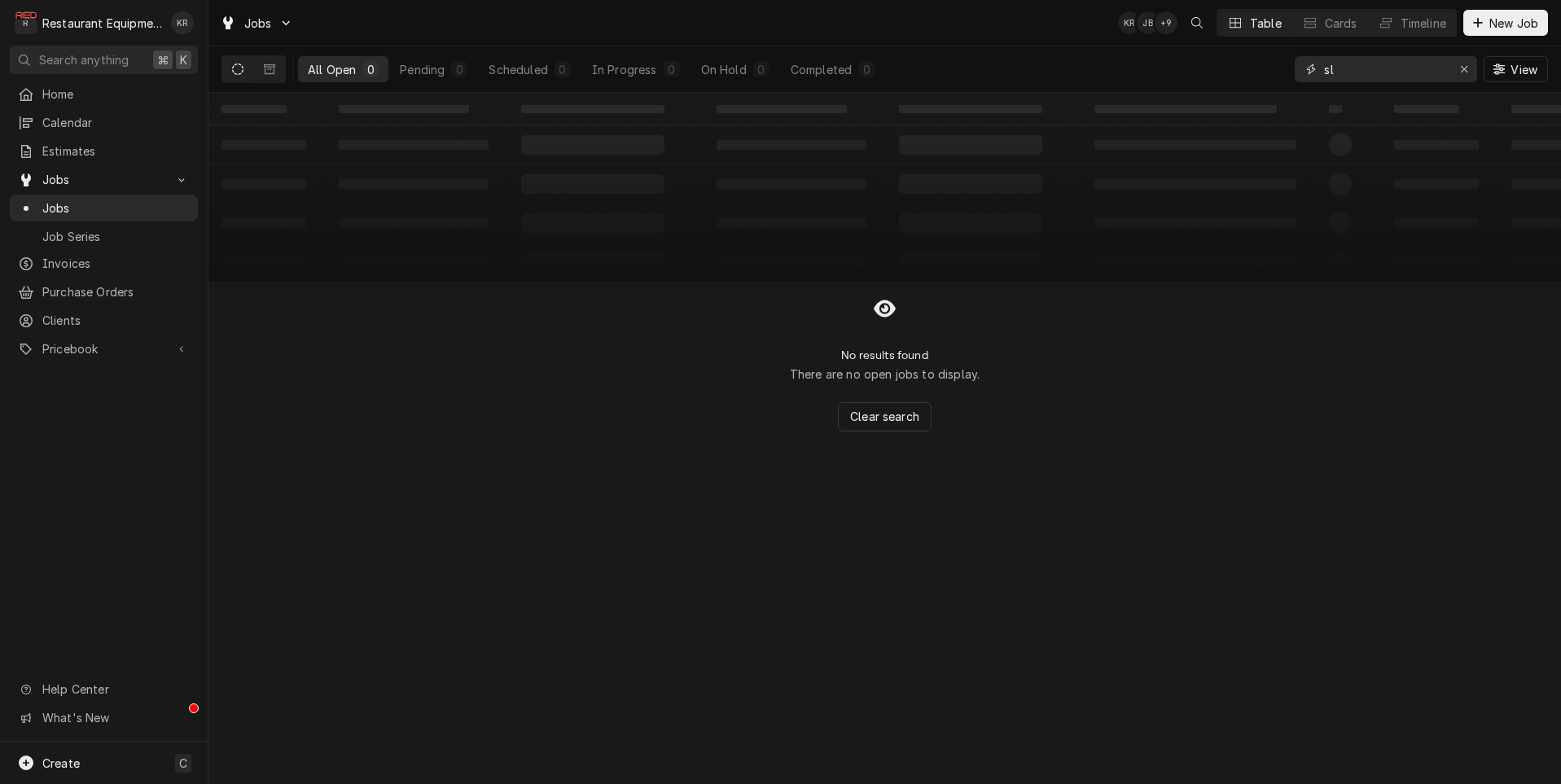 type on "s" 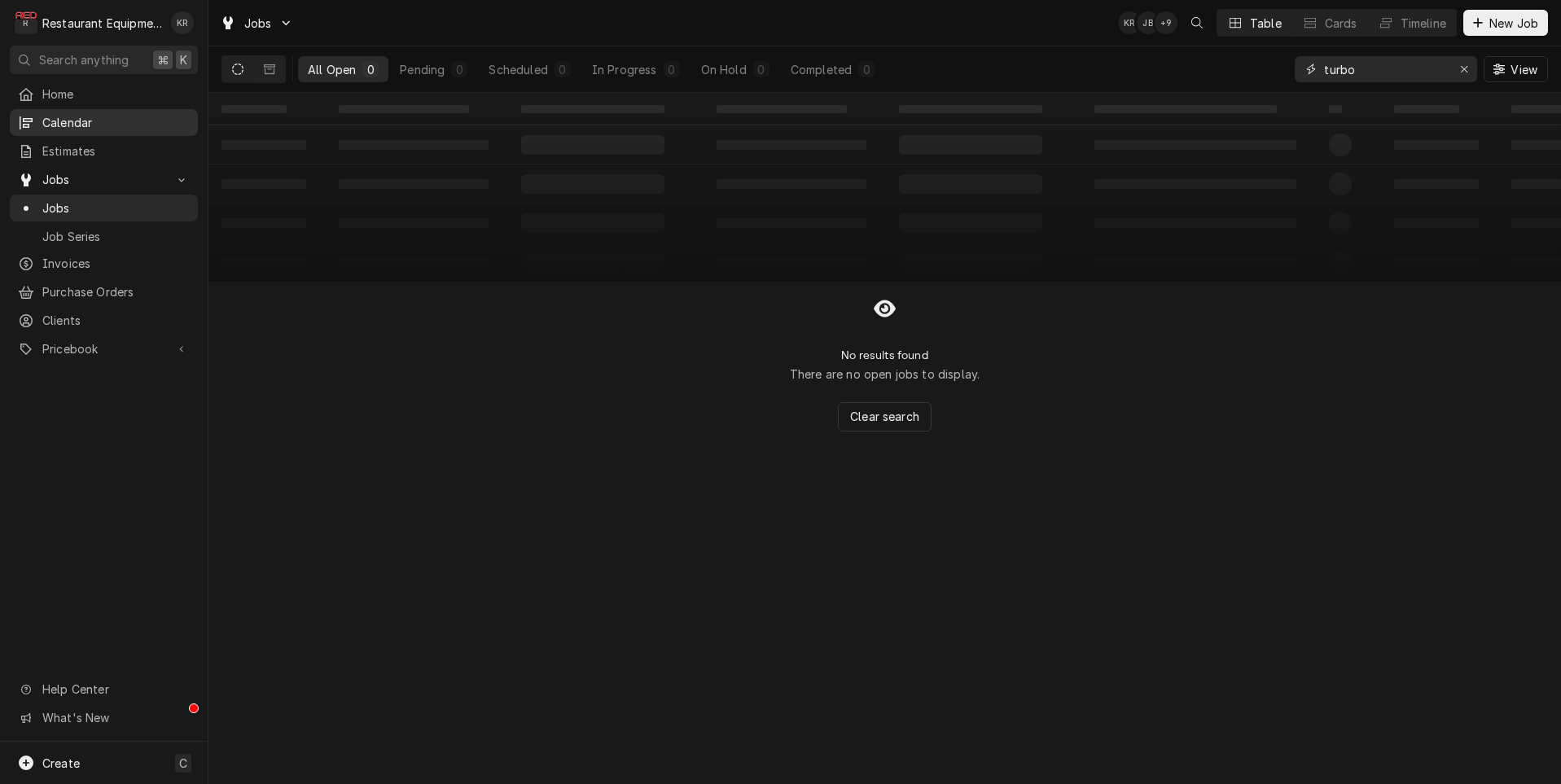 type on "turbo" 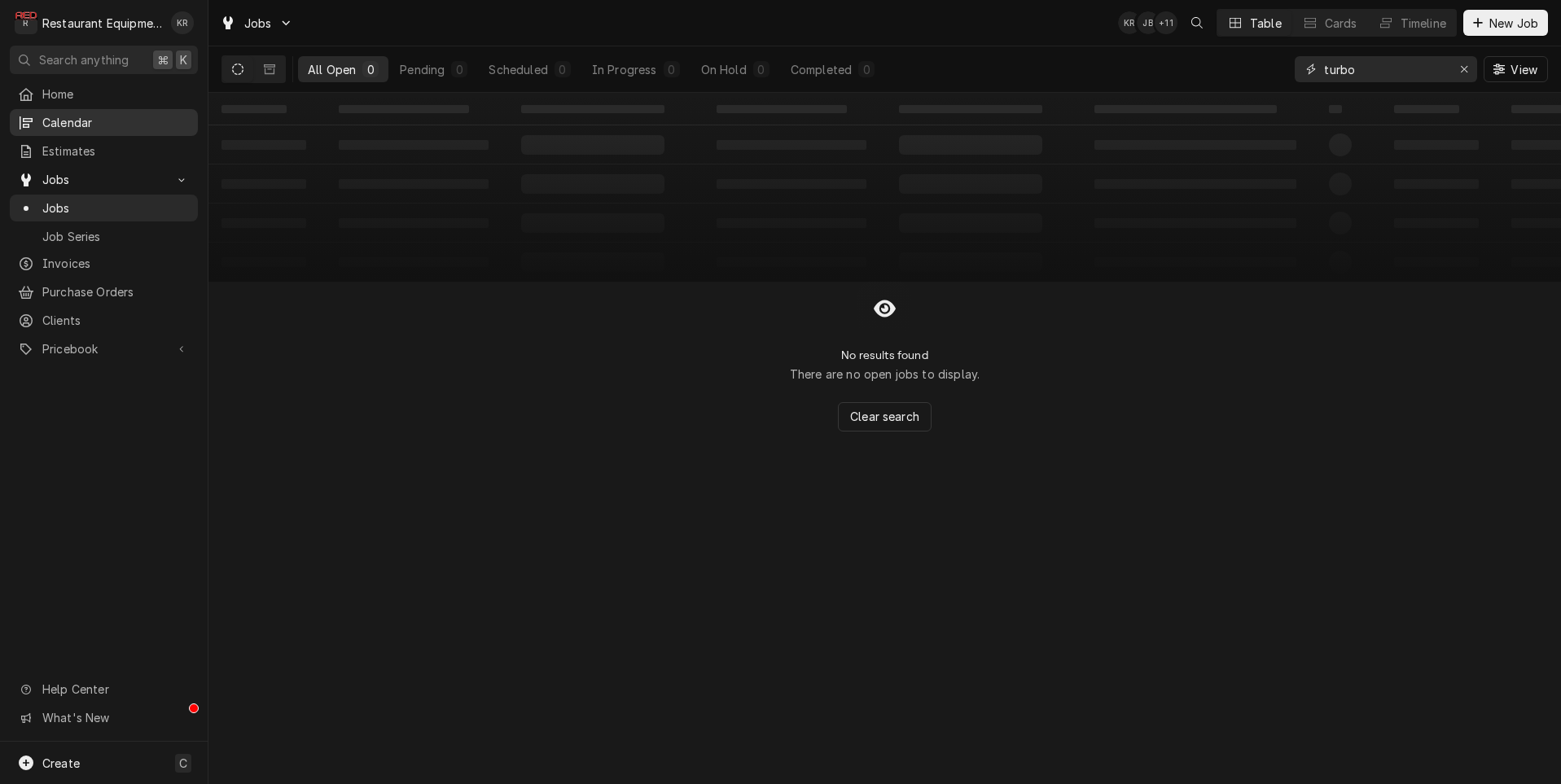 click 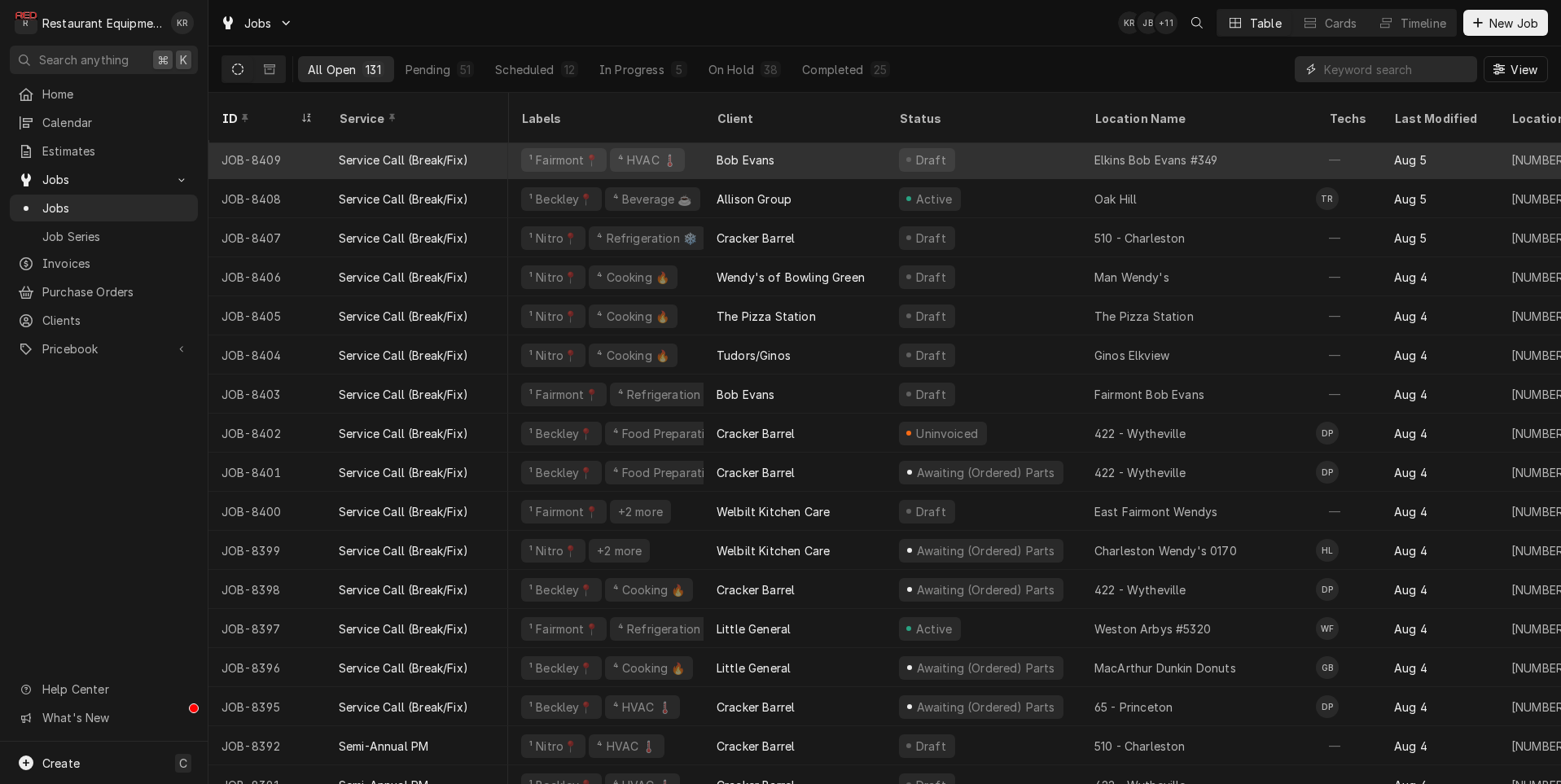 scroll, scrollTop: 3, scrollLeft: 1, axis: both 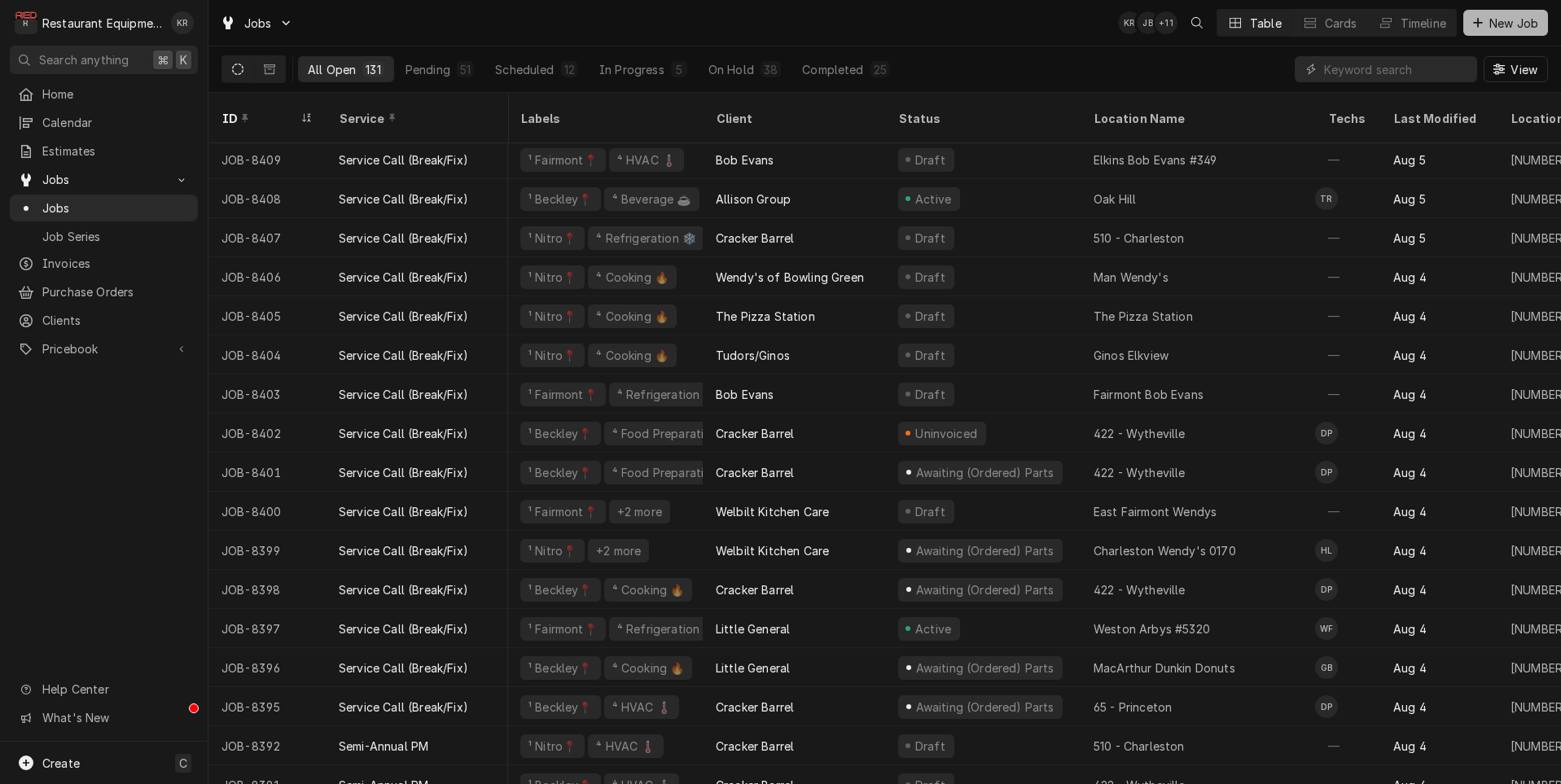 click on "New Job" at bounding box center [1514, 23] 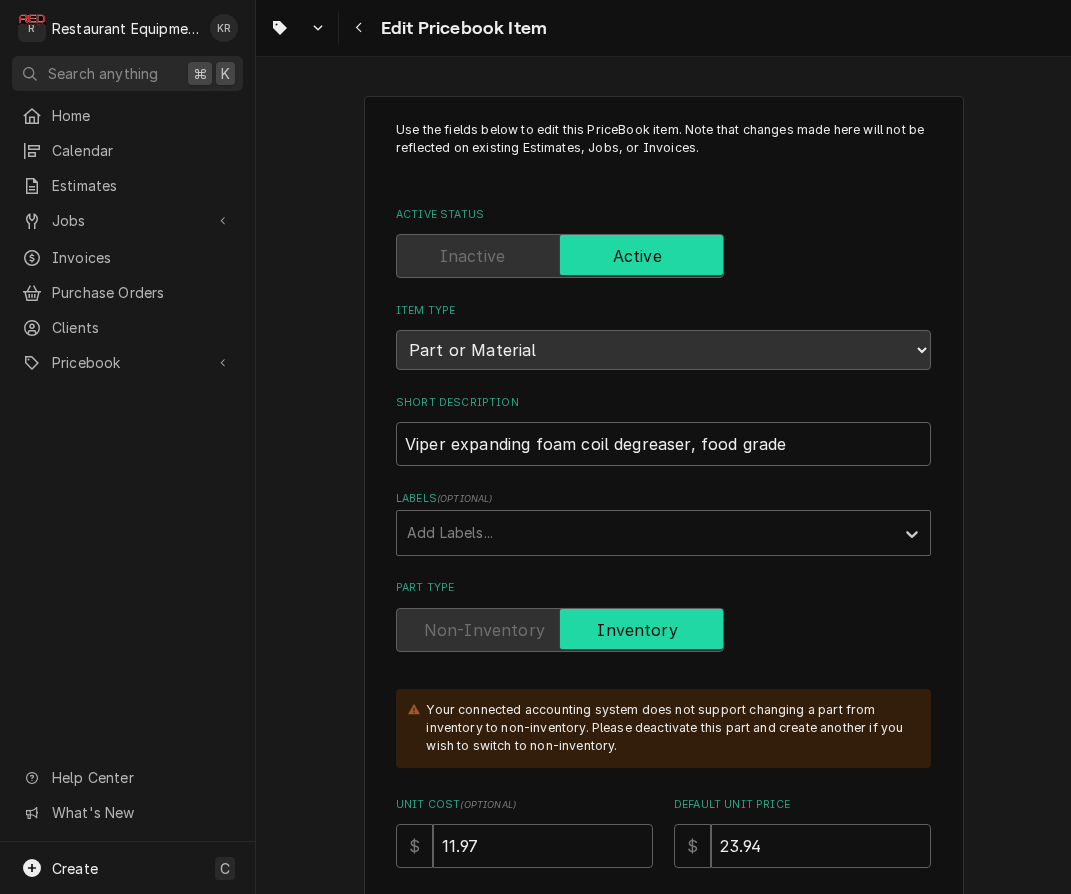 type on "x" 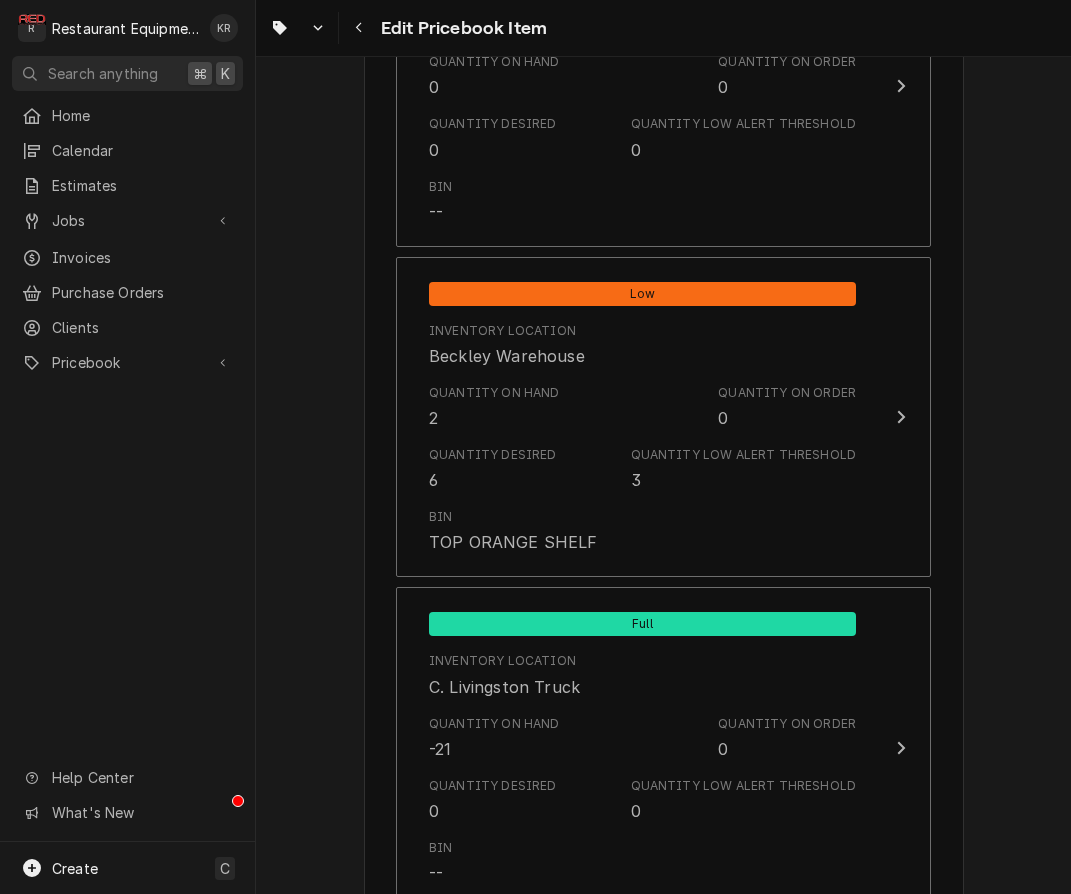 scroll, scrollTop: 2020, scrollLeft: 0, axis: vertical 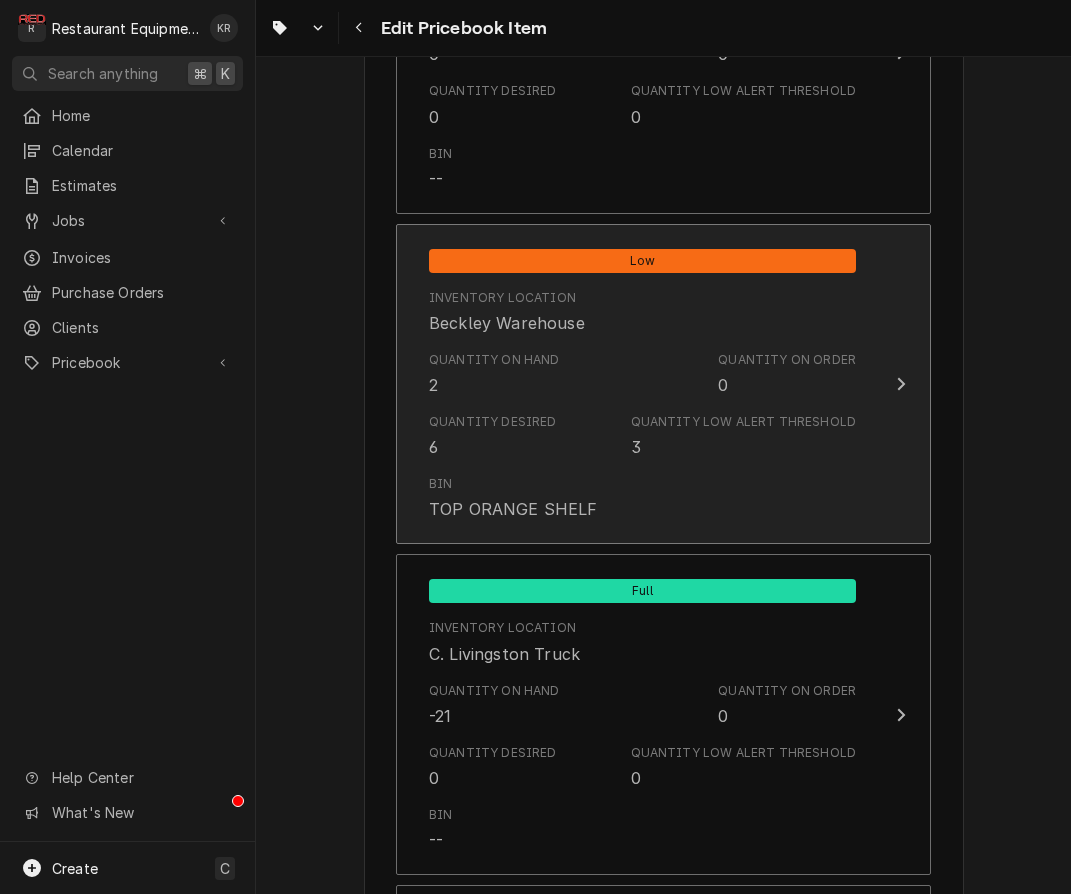 click on "Quantity on Hand 2" at bounding box center (494, 374) 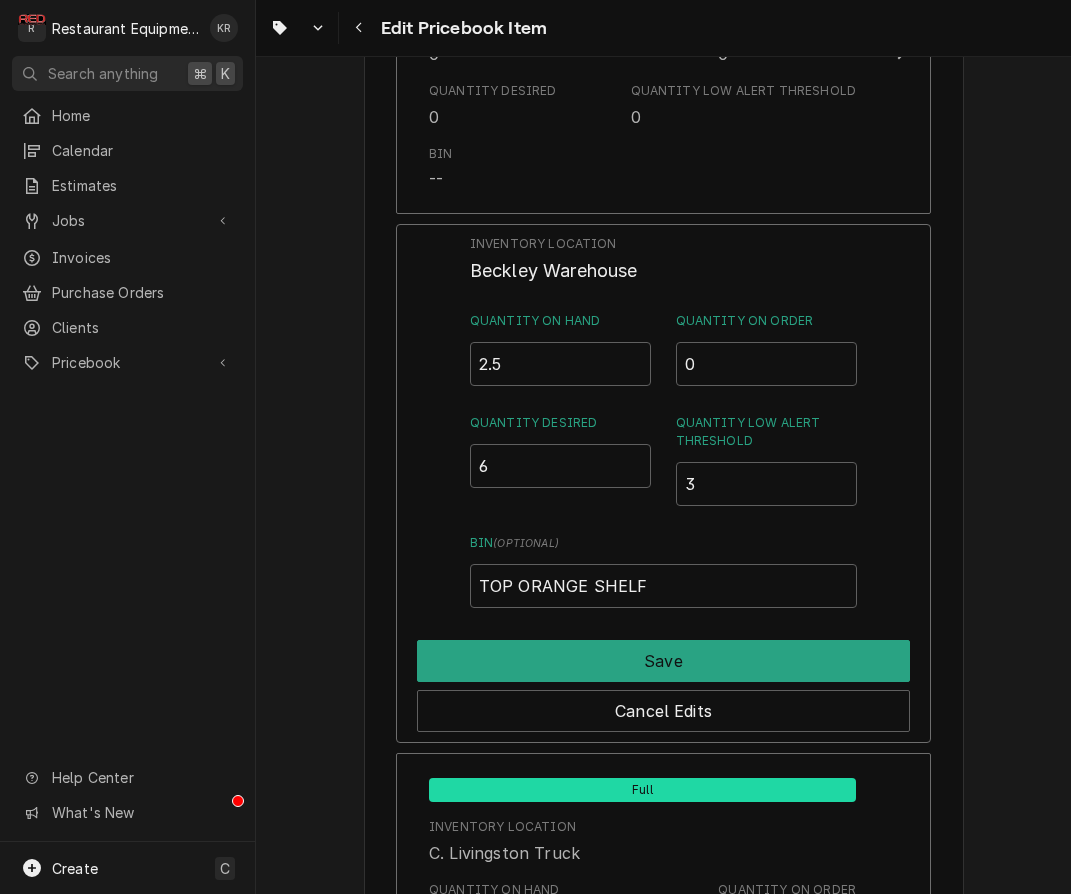 click on "2.5" at bounding box center (561, 364) 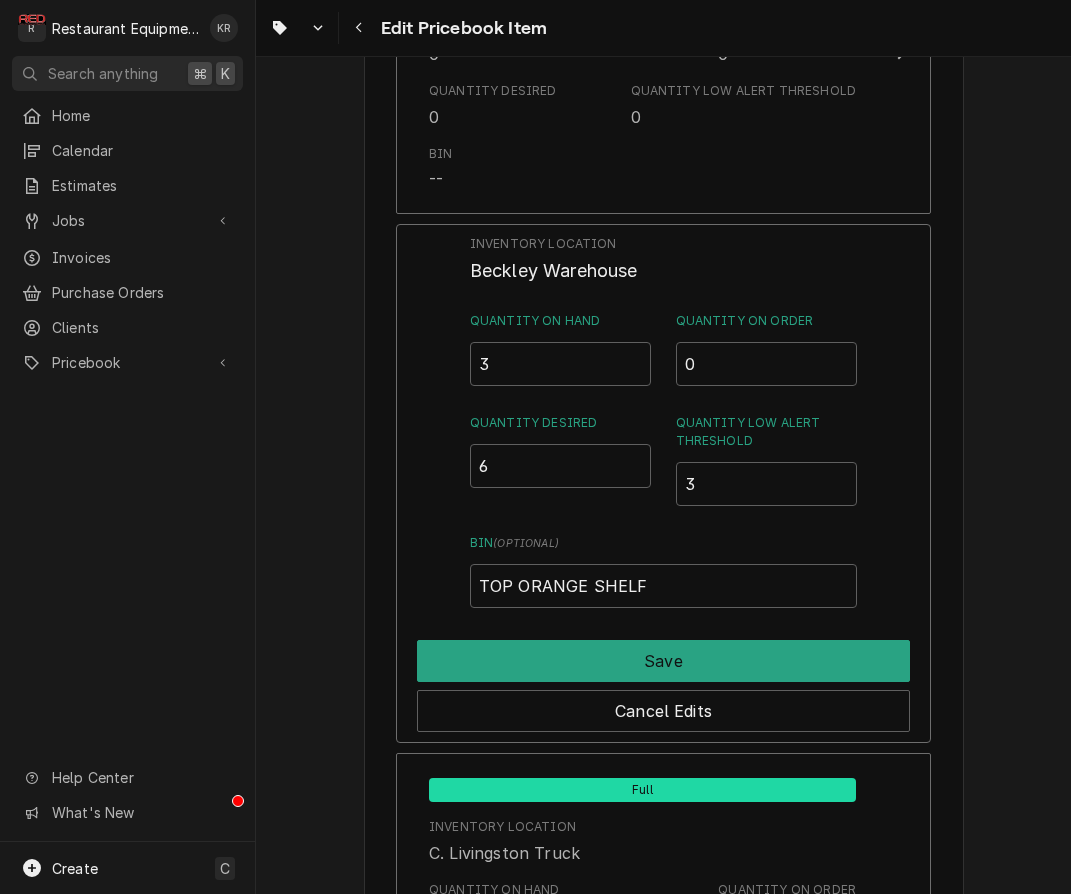 click on "3" at bounding box center [561, 364] 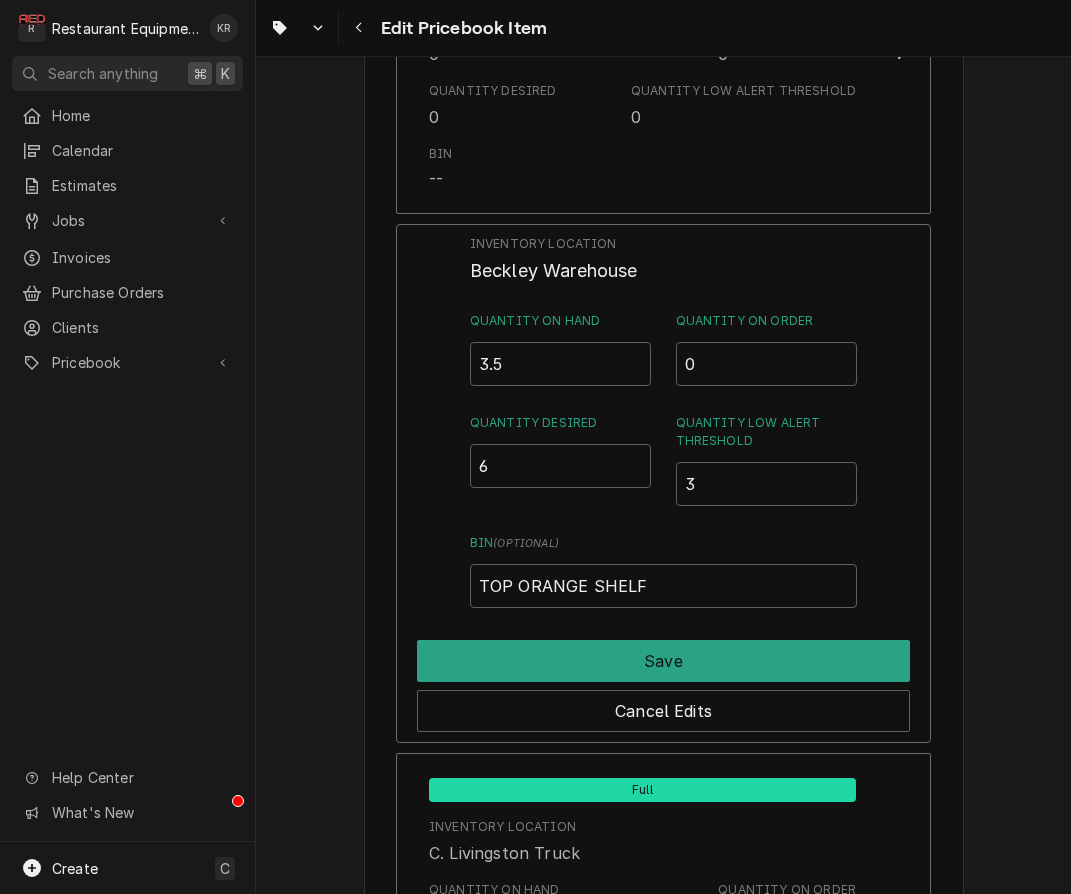 click on "3.5" at bounding box center [561, 364] 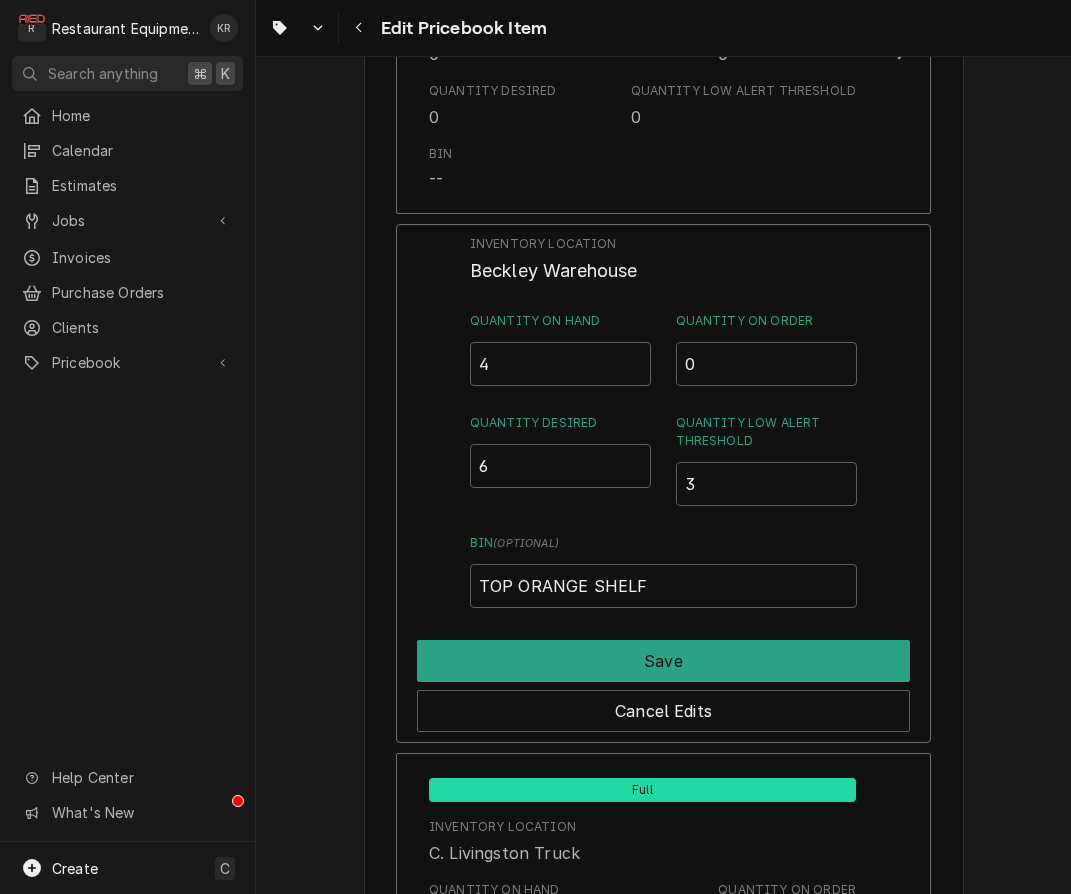 click on "4" at bounding box center (561, 364) 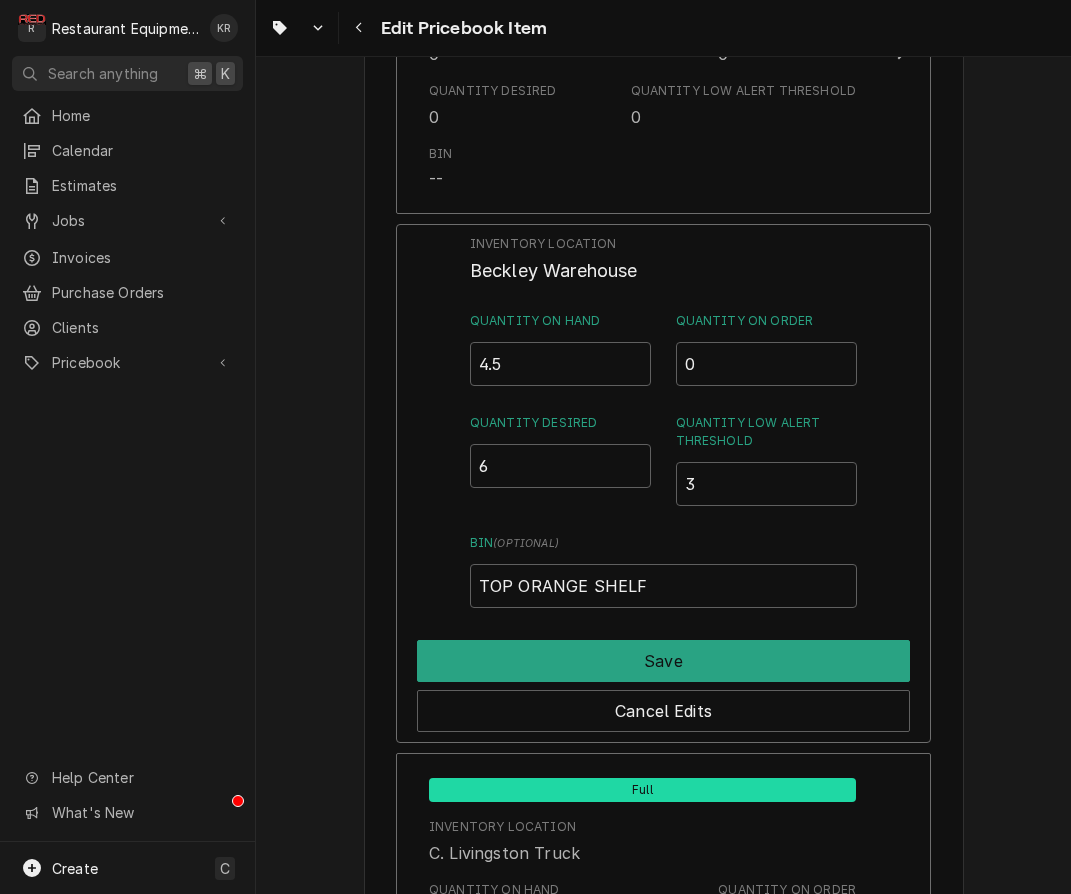 click on "4.5" at bounding box center (561, 364) 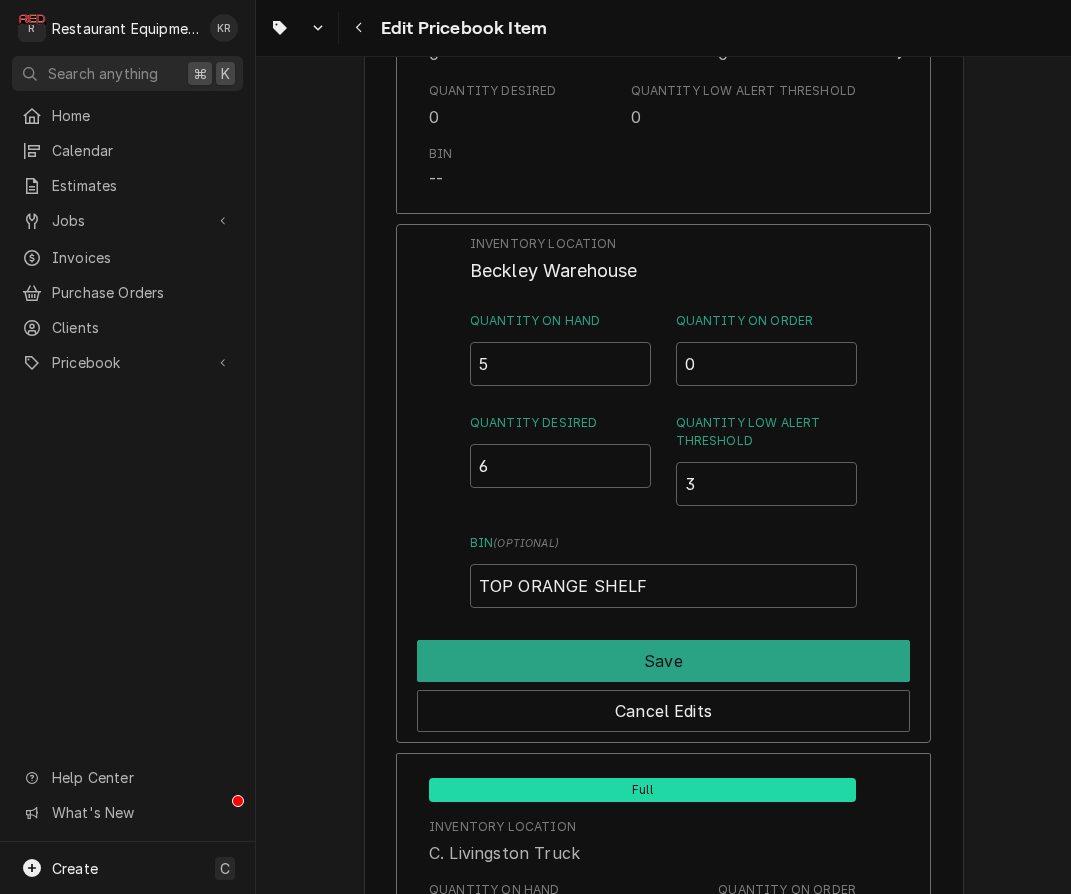 click on "5" at bounding box center (561, 364) 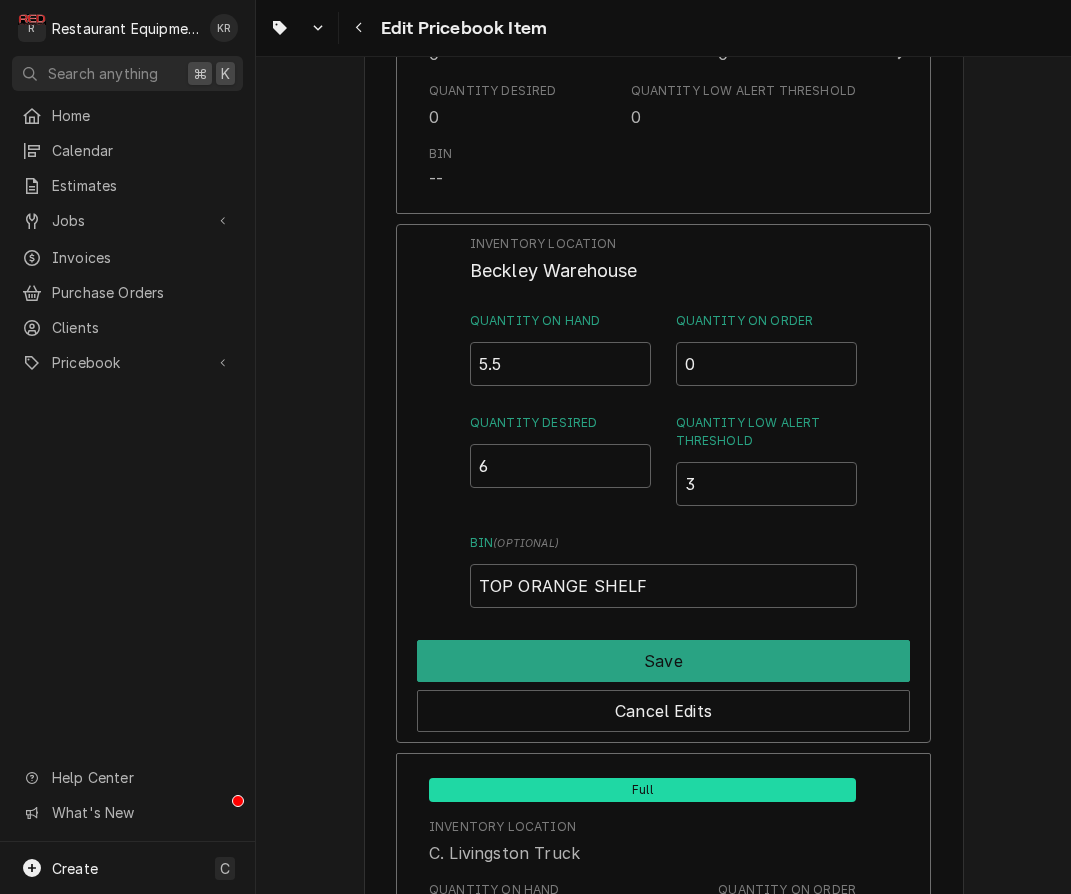 click on "5.5" at bounding box center [561, 364] 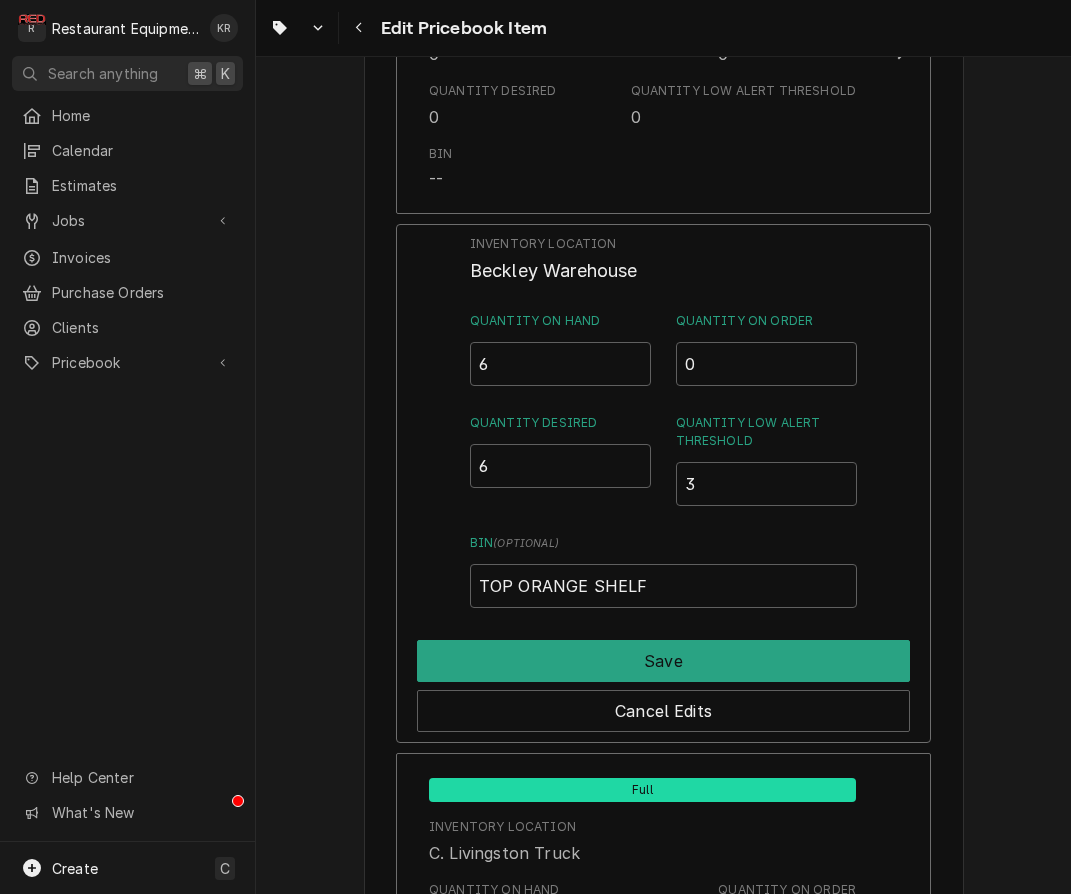 click on "6" at bounding box center [561, 364] 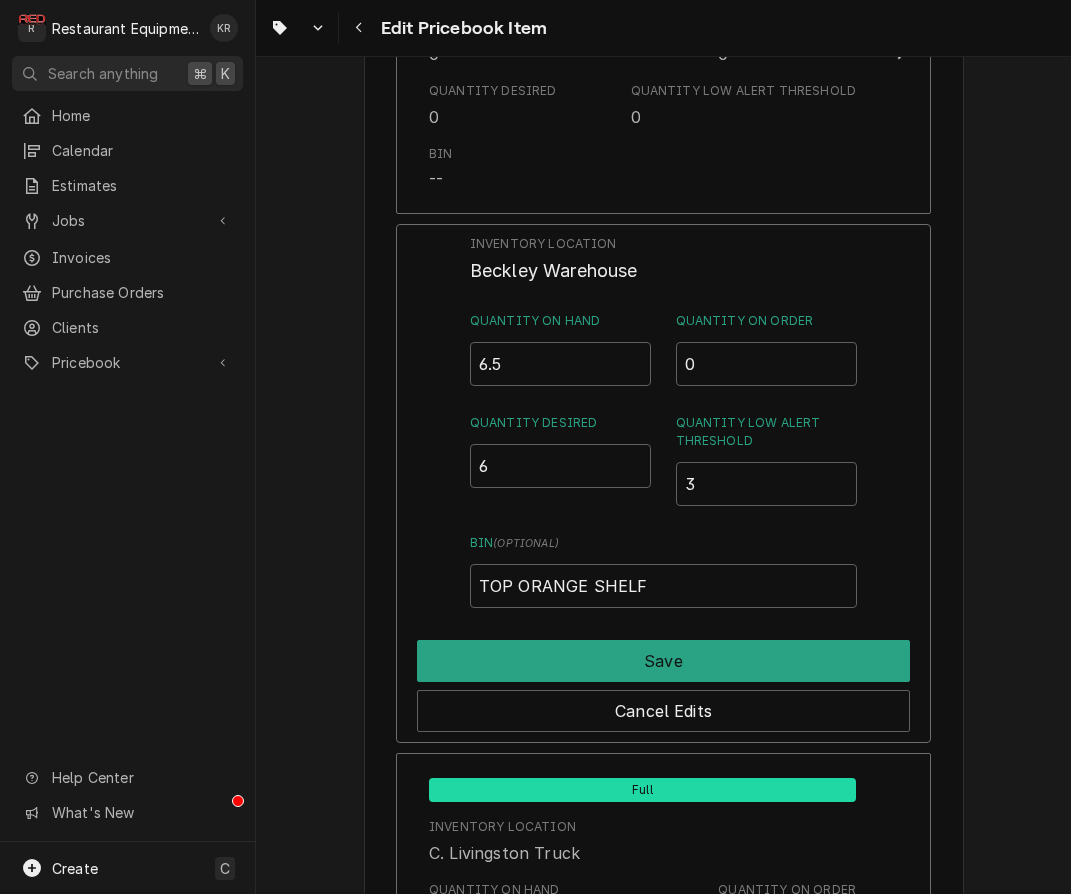 click on "6.5" at bounding box center [561, 364] 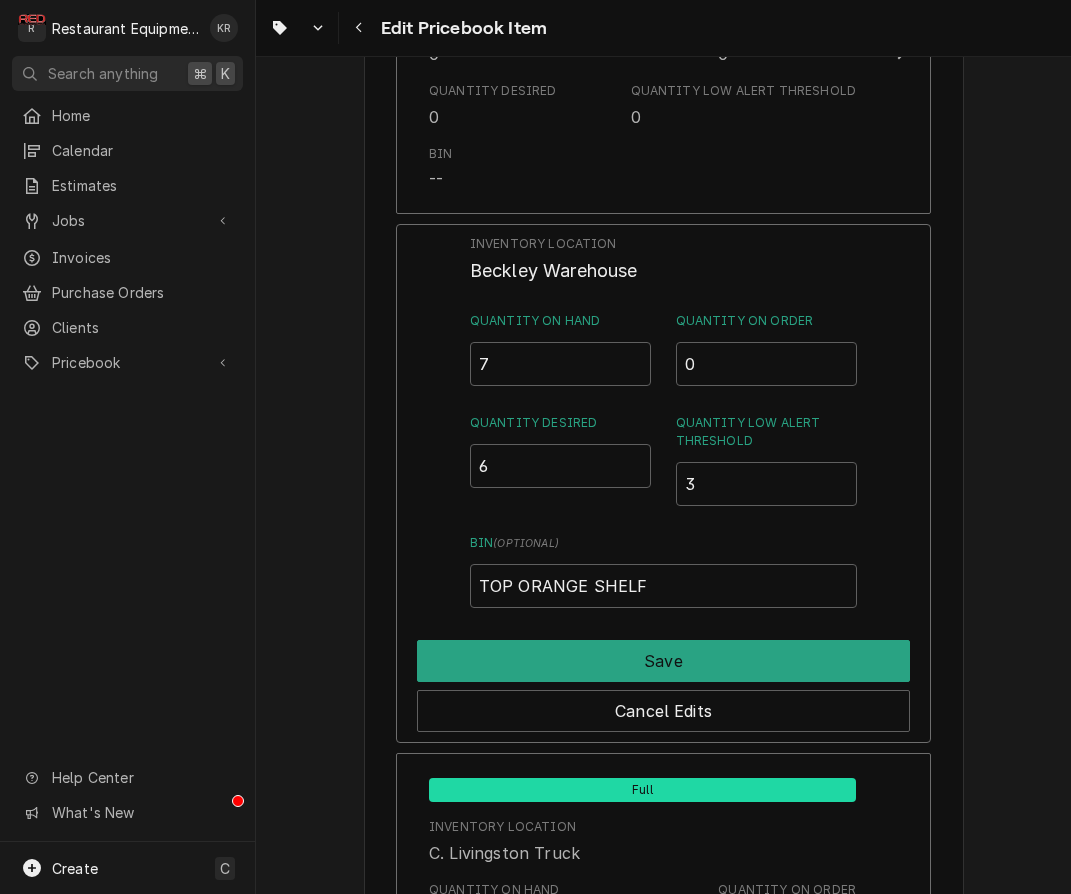 click on "7" at bounding box center [561, 364] 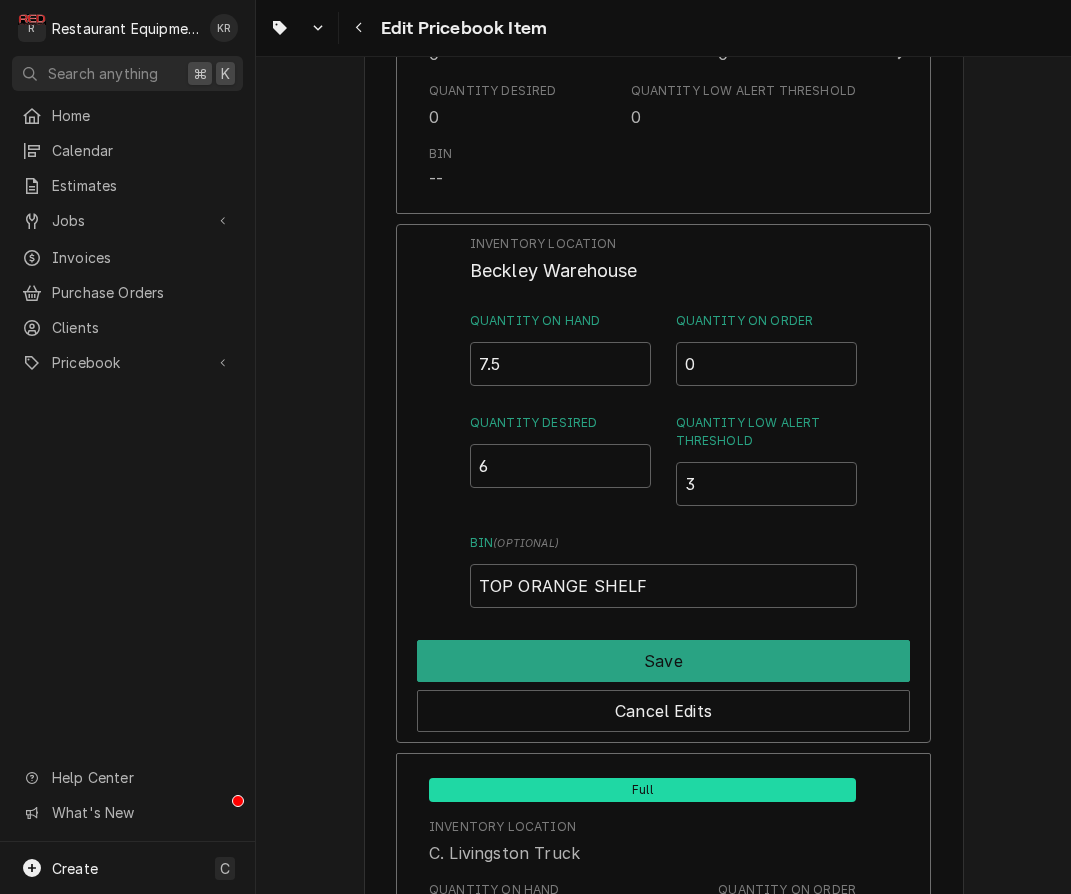 click on "7.5" at bounding box center [561, 364] 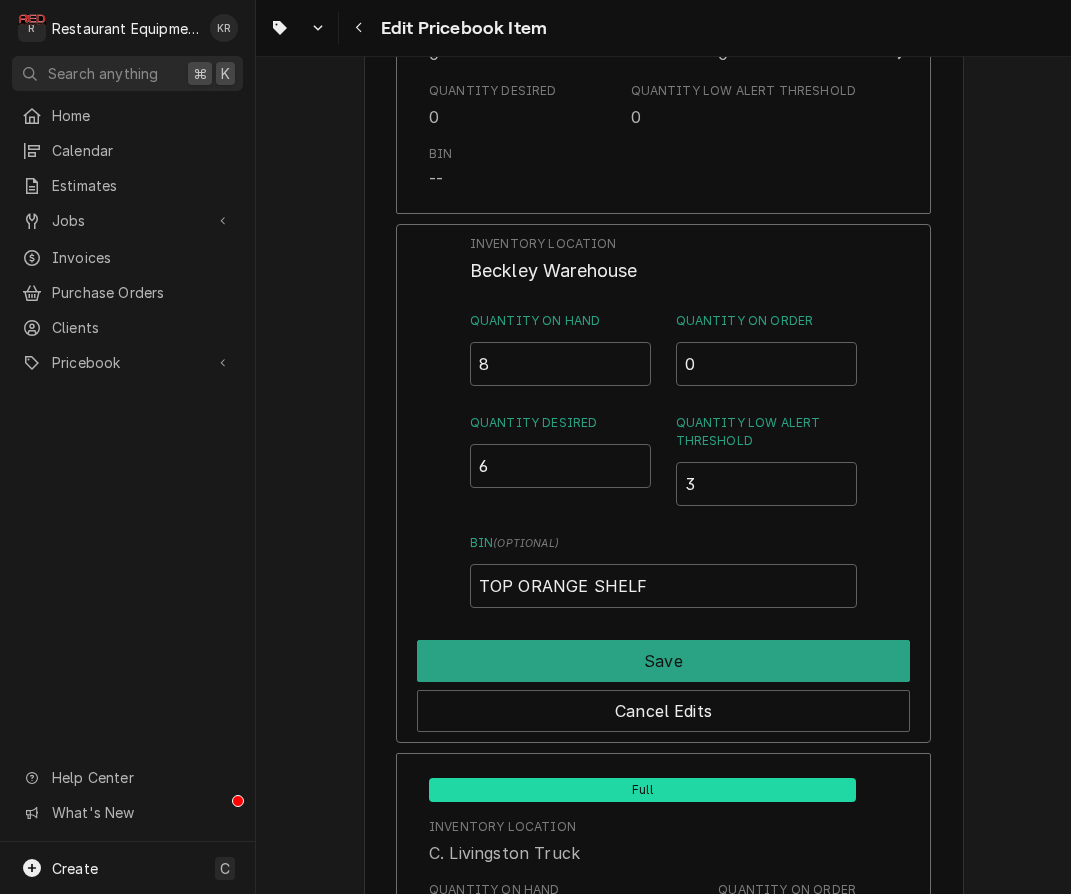 type on "8" 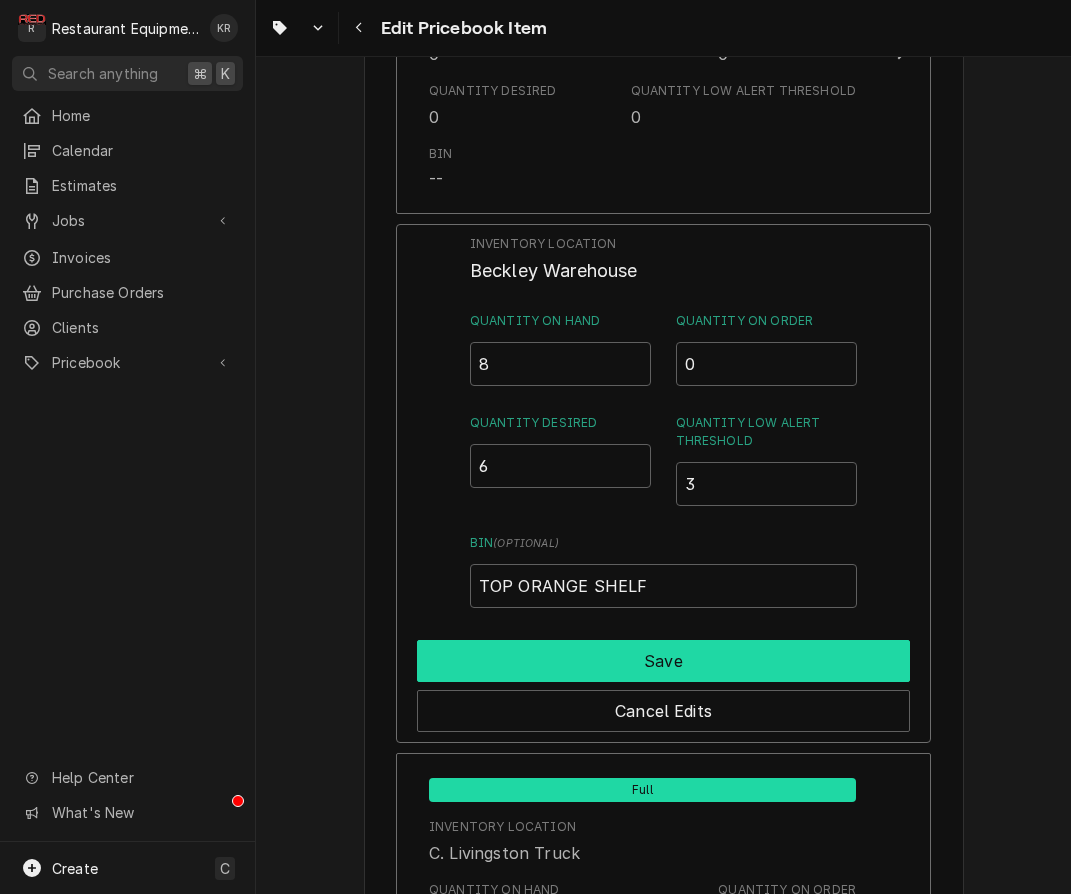 click on "Save" at bounding box center (663, 661) 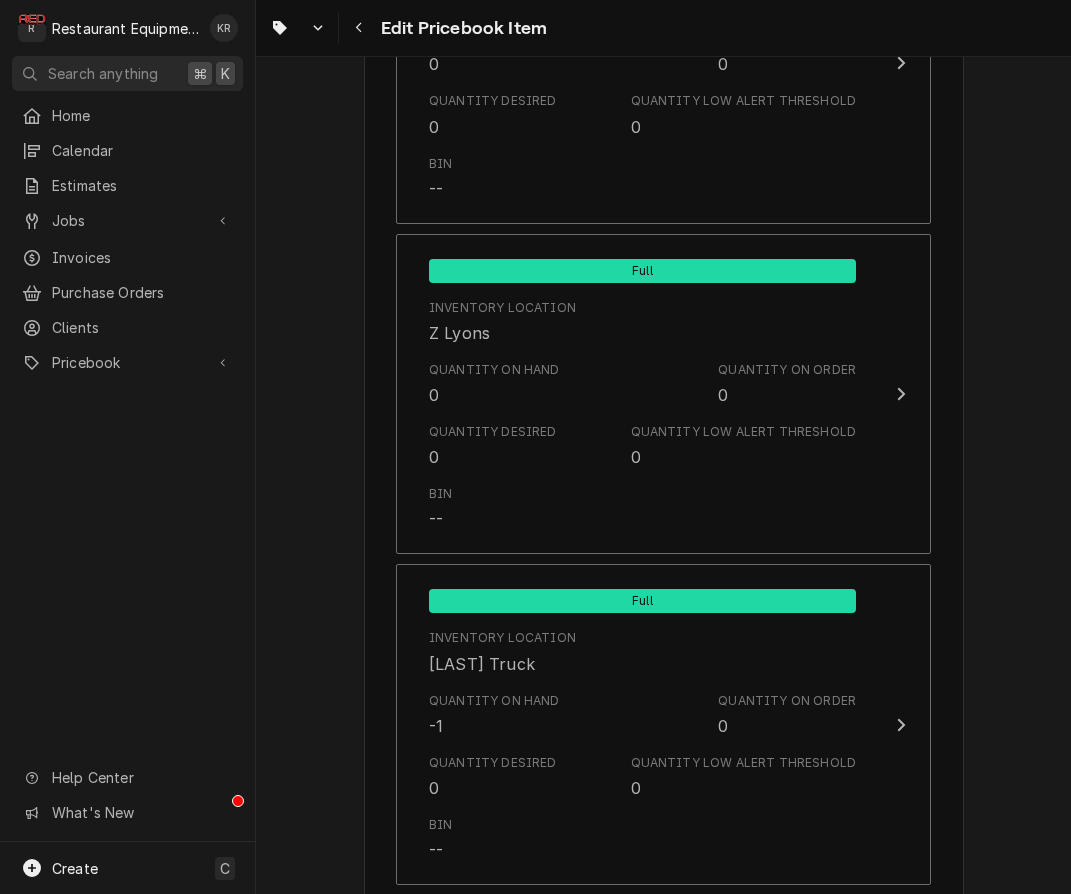 scroll, scrollTop: 11685, scrollLeft: 0, axis: vertical 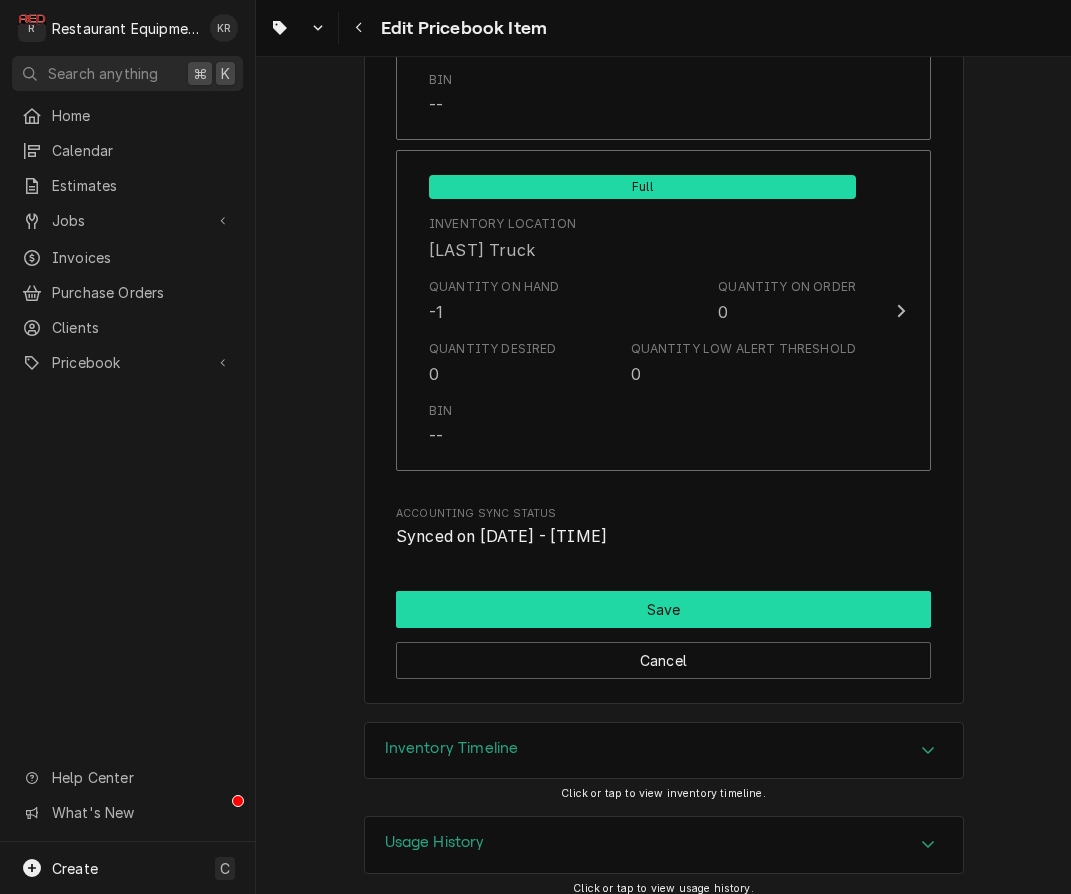 click on "Save" at bounding box center (663, 609) 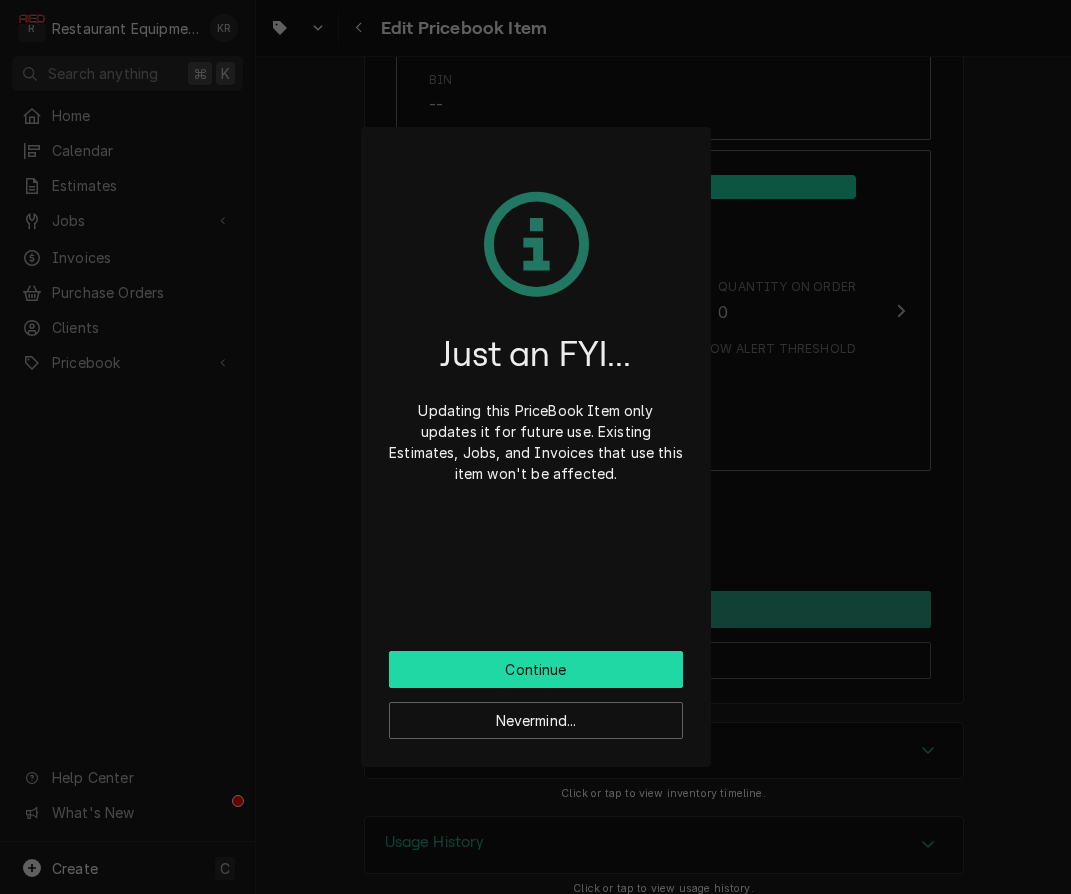 click on "Continue" at bounding box center [536, 669] 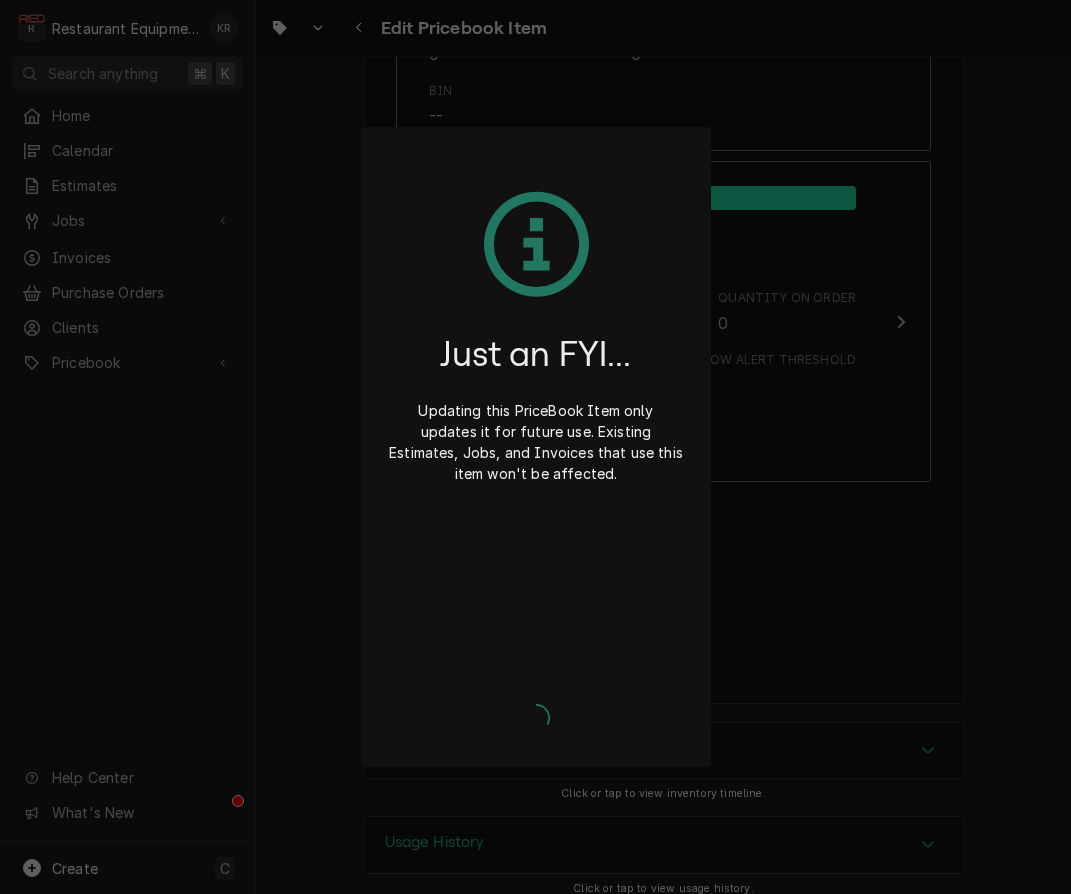 type on "x" 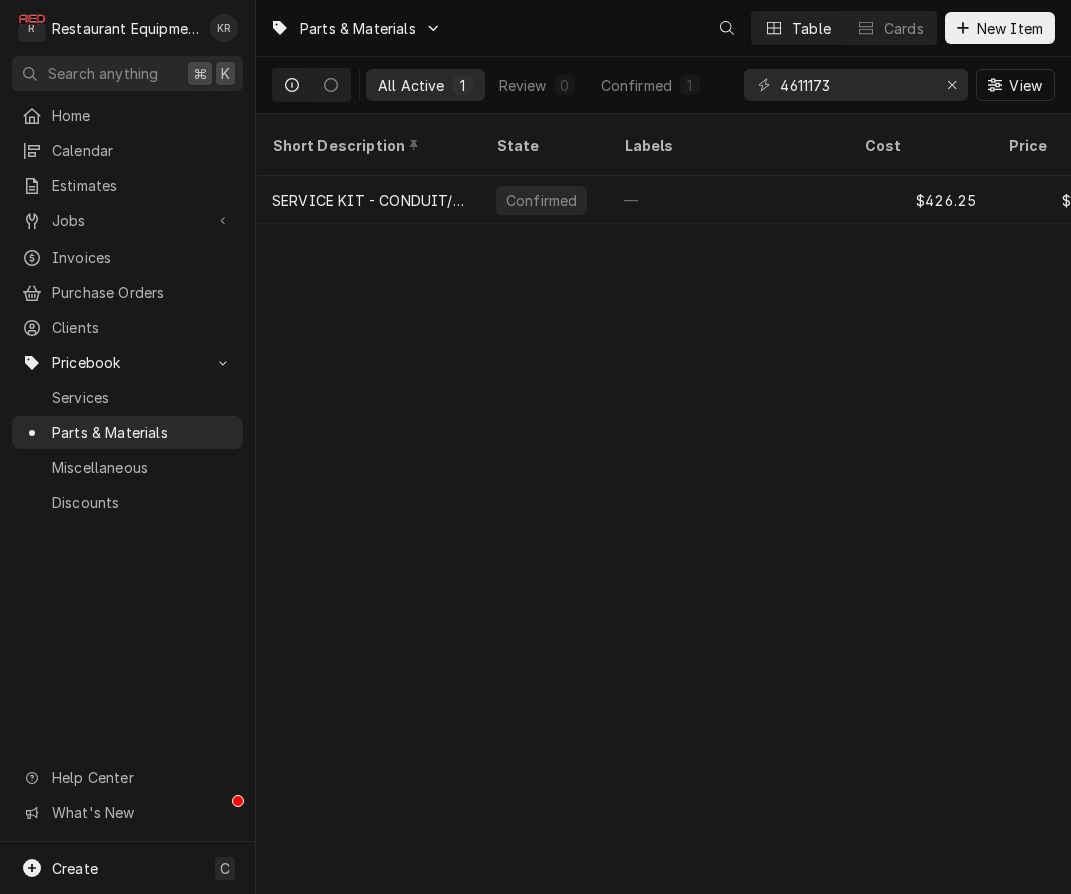scroll, scrollTop: 0, scrollLeft: 0, axis: both 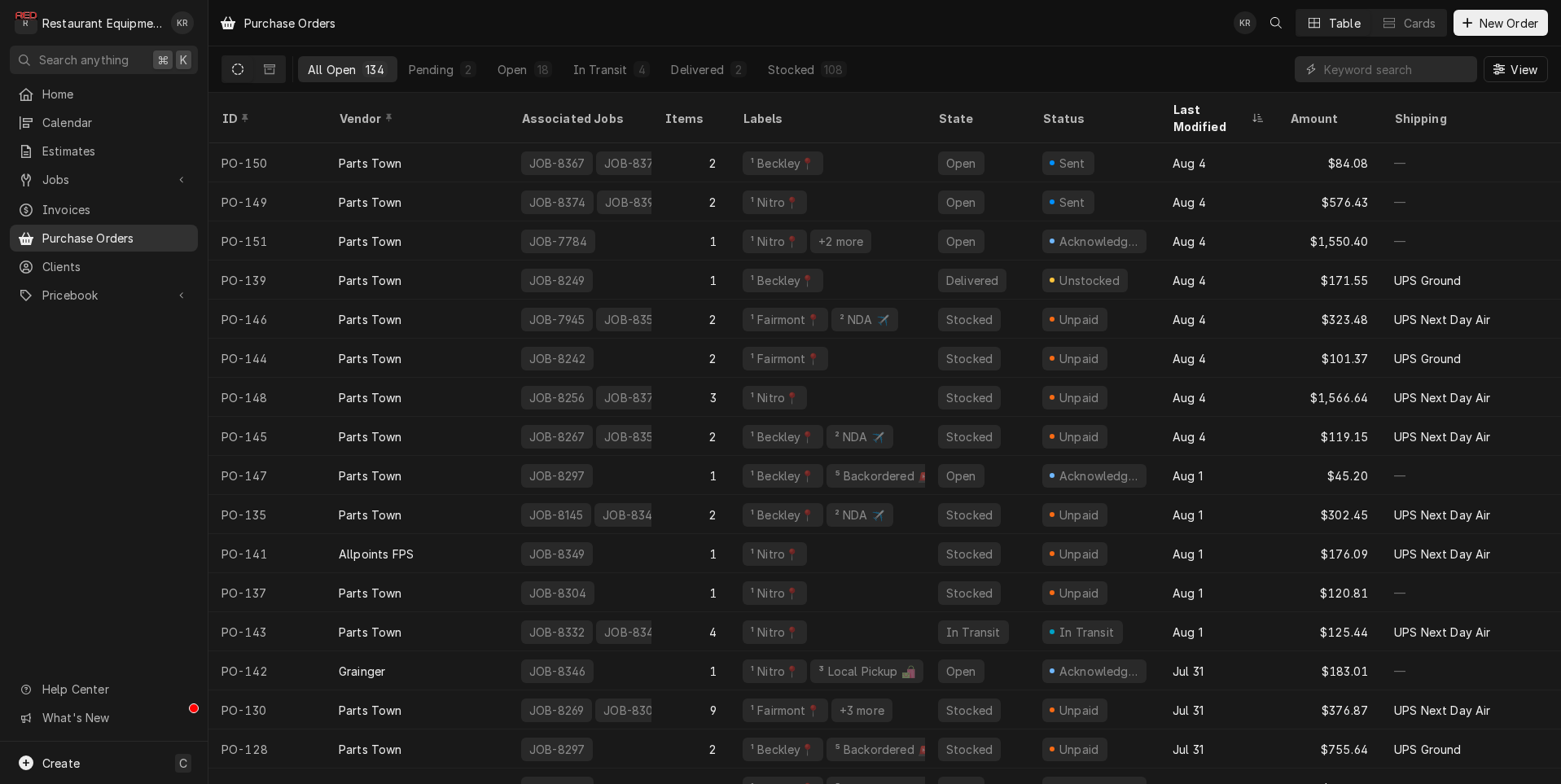 click on "Parts Town" at bounding box center [417, 241] 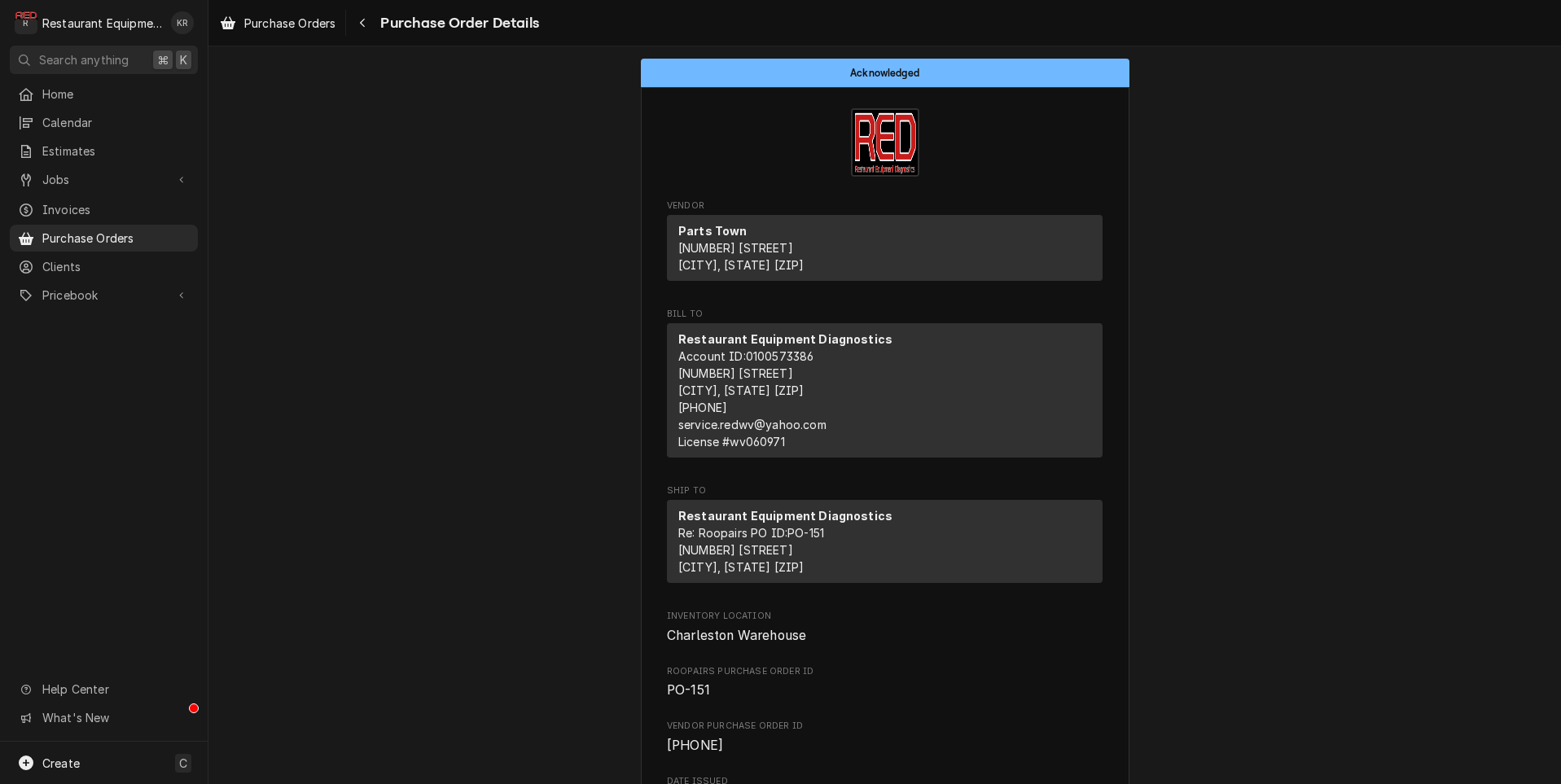 scroll, scrollTop: 0, scrollLeft: 0, axis: both 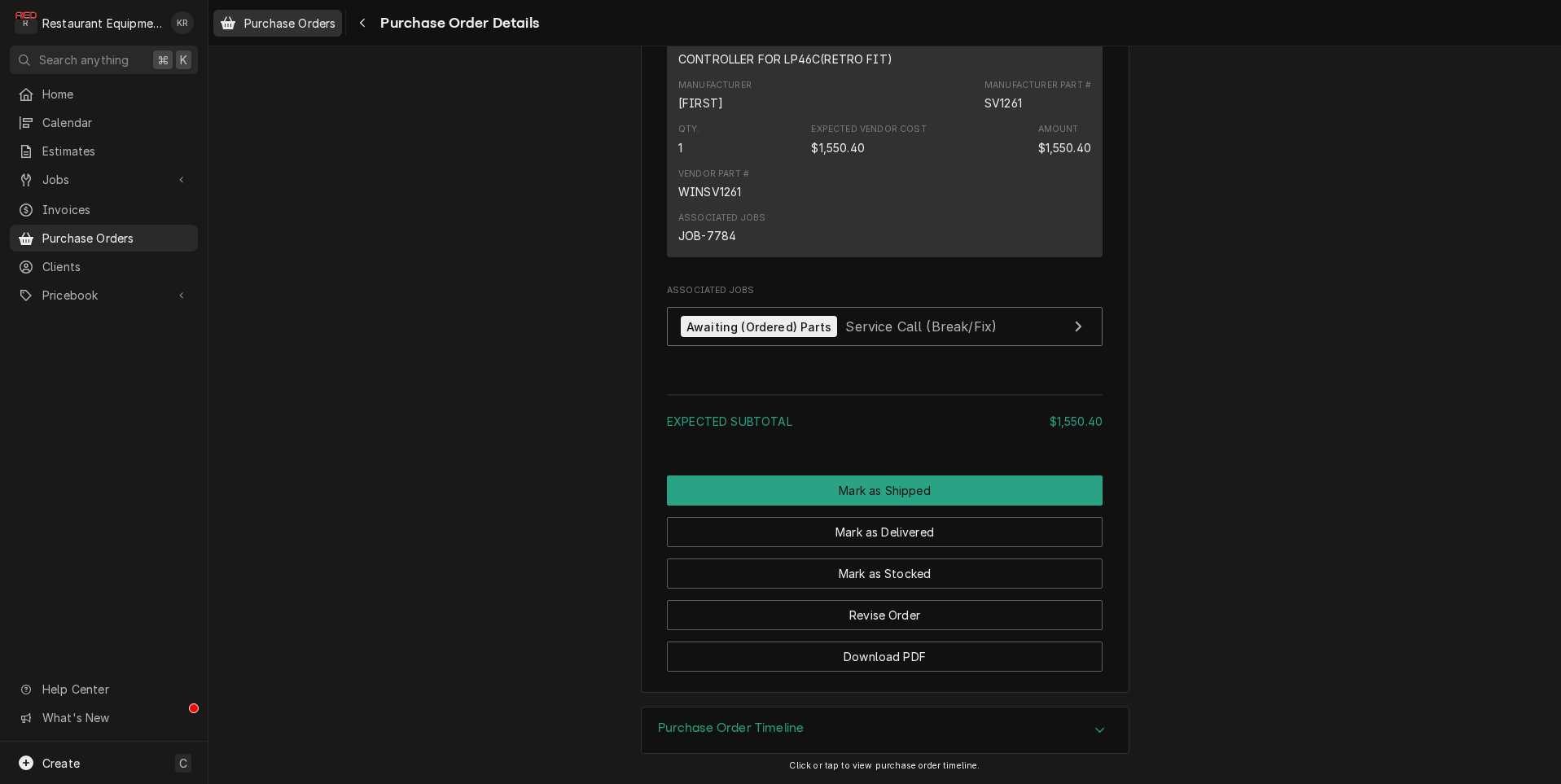 click on "Purchase Orders" at bounding box center (290, 23) 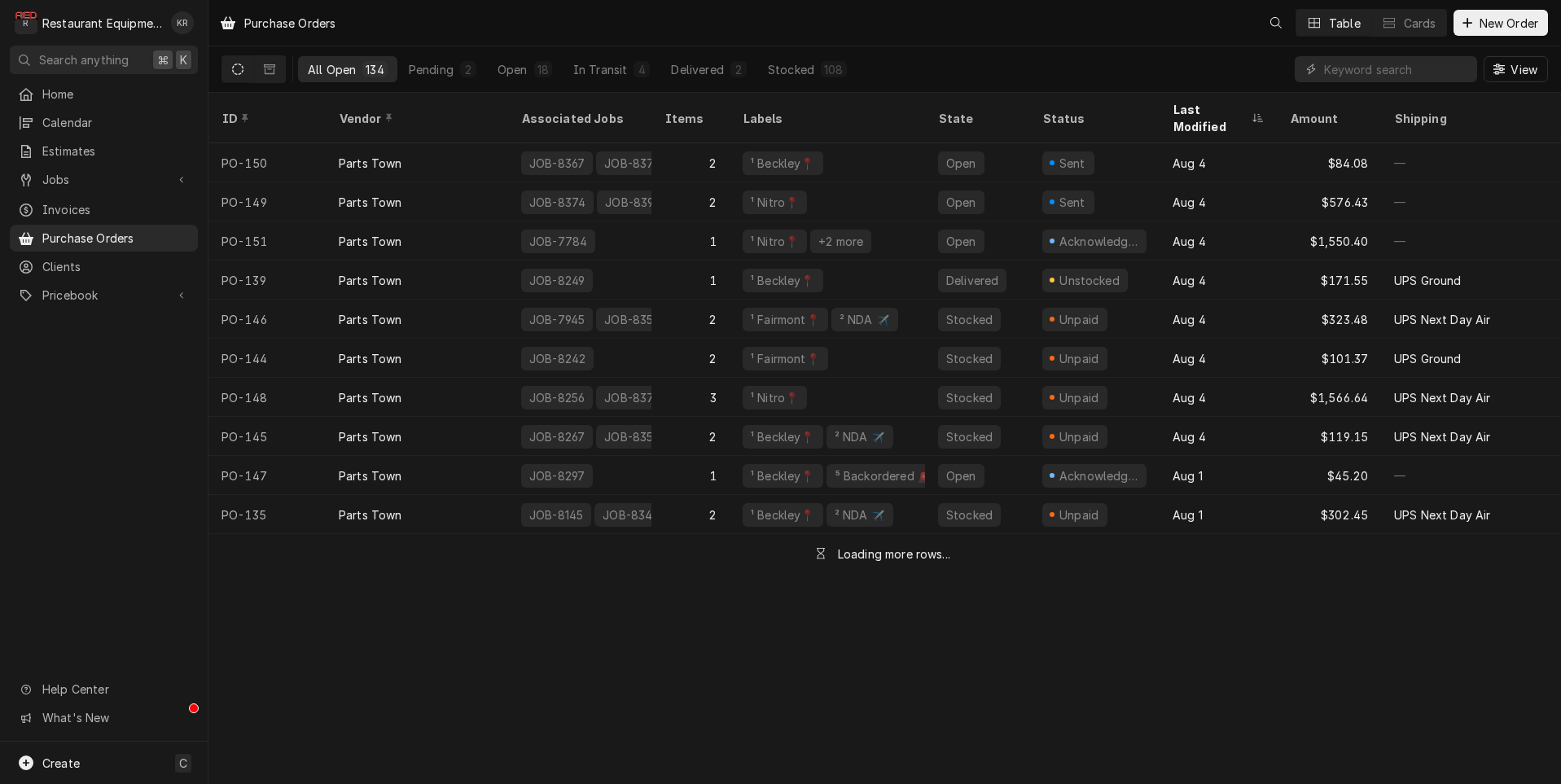 scroll, scrollTop: 0, scrollLeft: 0, axis: both 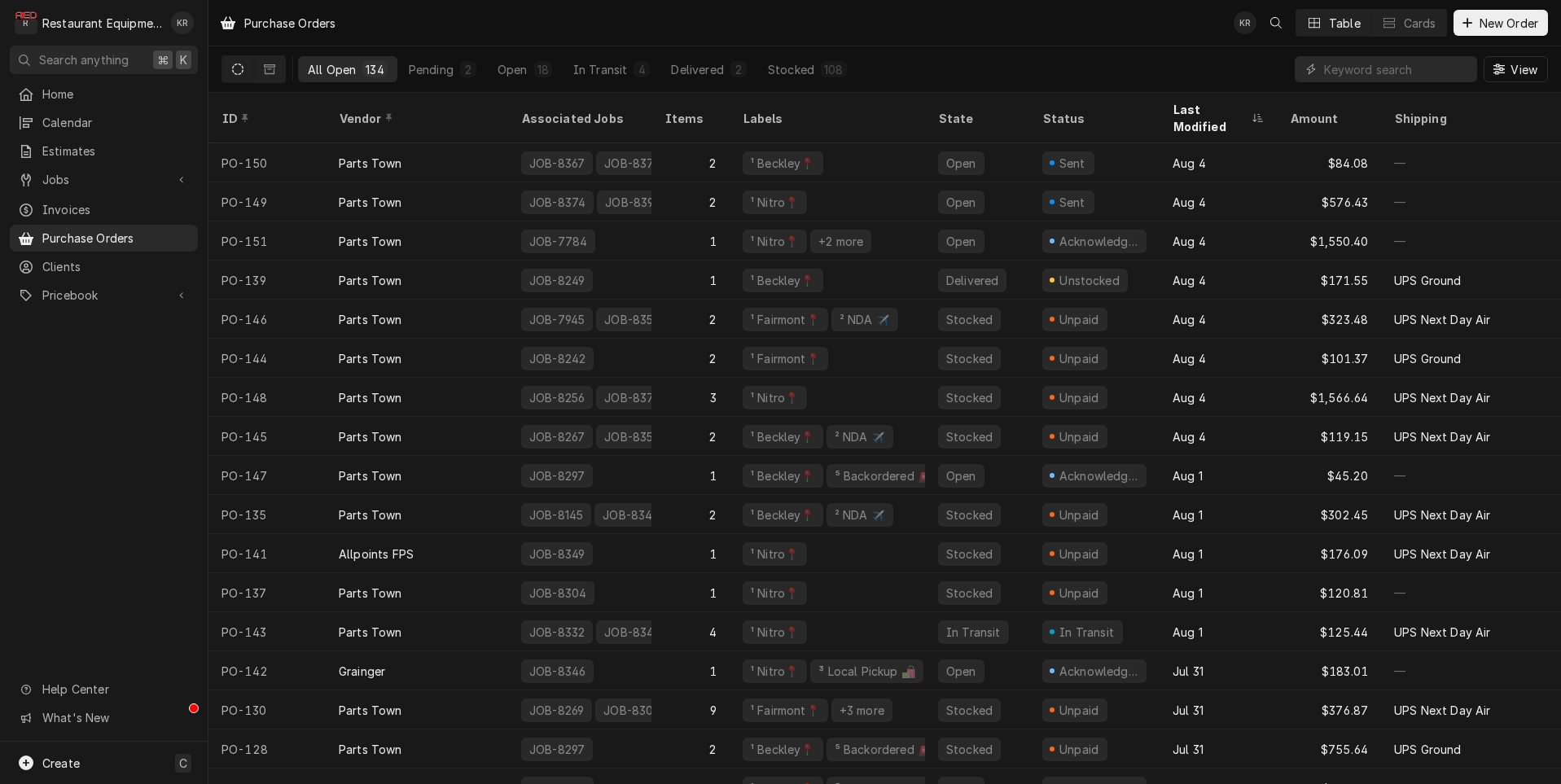 click on "¹ Beckley📍" at bounding box center [783, 163] 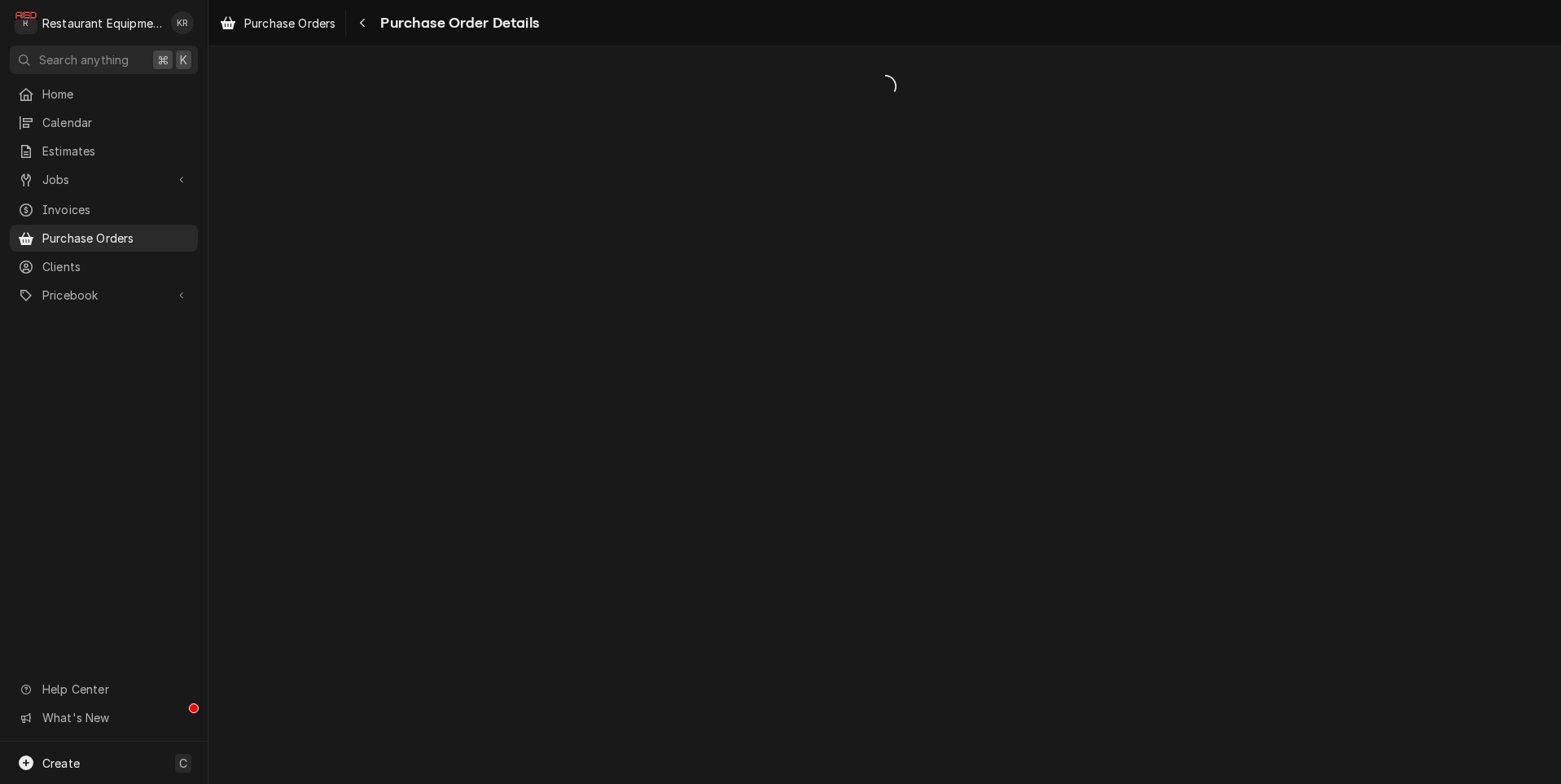 scroll, scrollTop: 0, scrollLeft: 0, axis: both 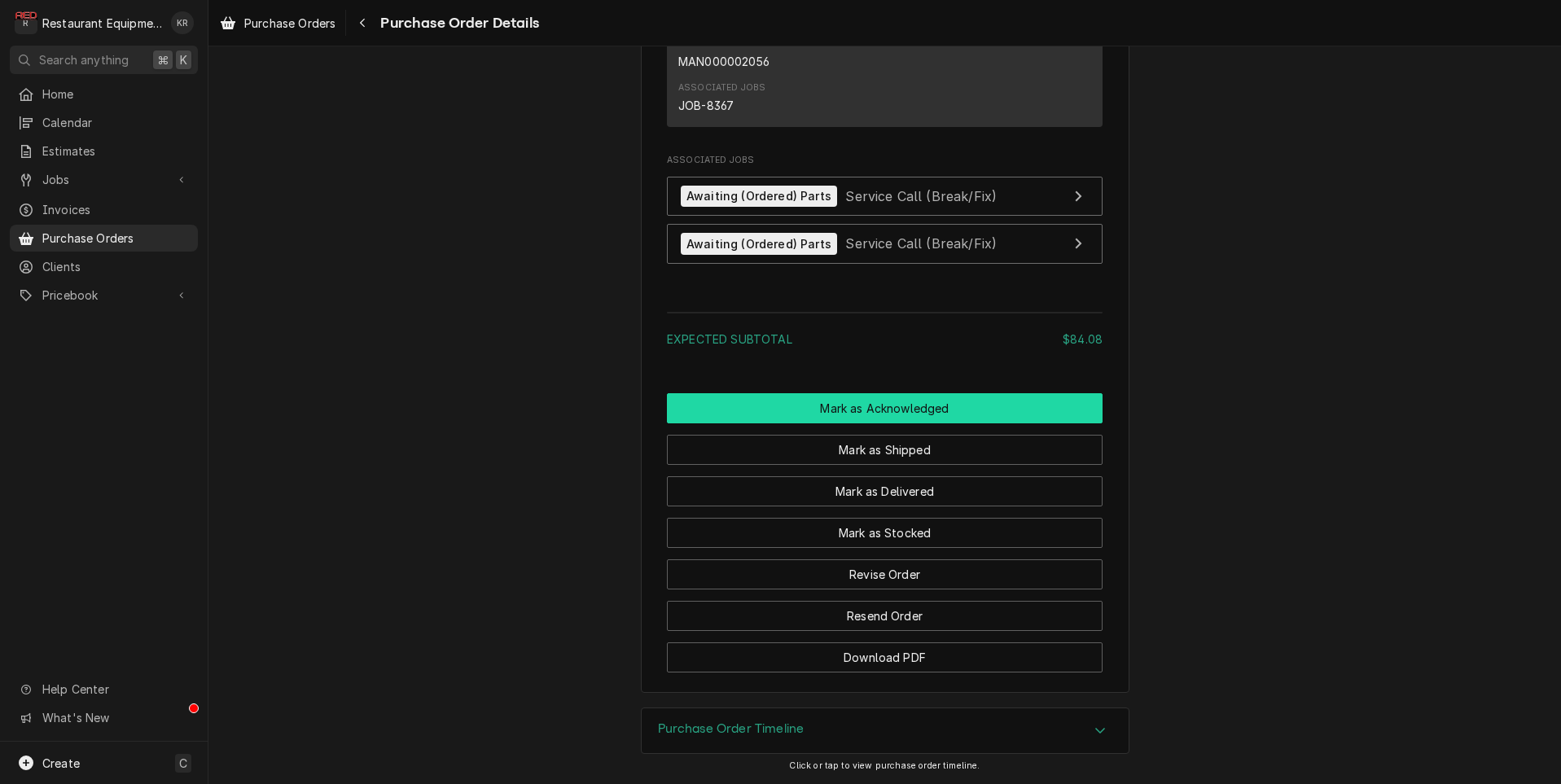 click on "Mark as Acknowledged" at bounding box center (884, 408) 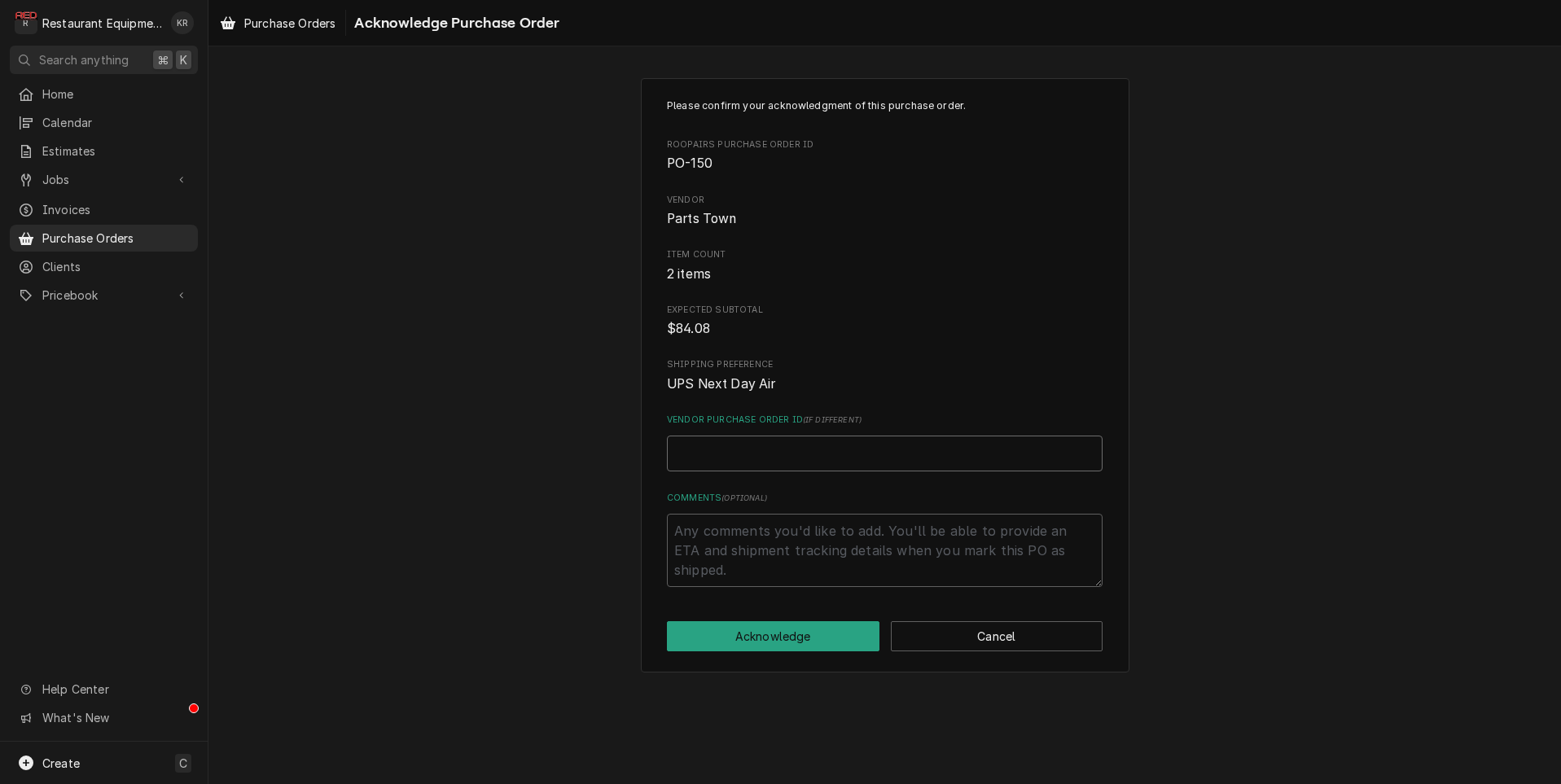click on "Vendor Purchase Order ID  ( if different )" at bounding box center [884, 453] 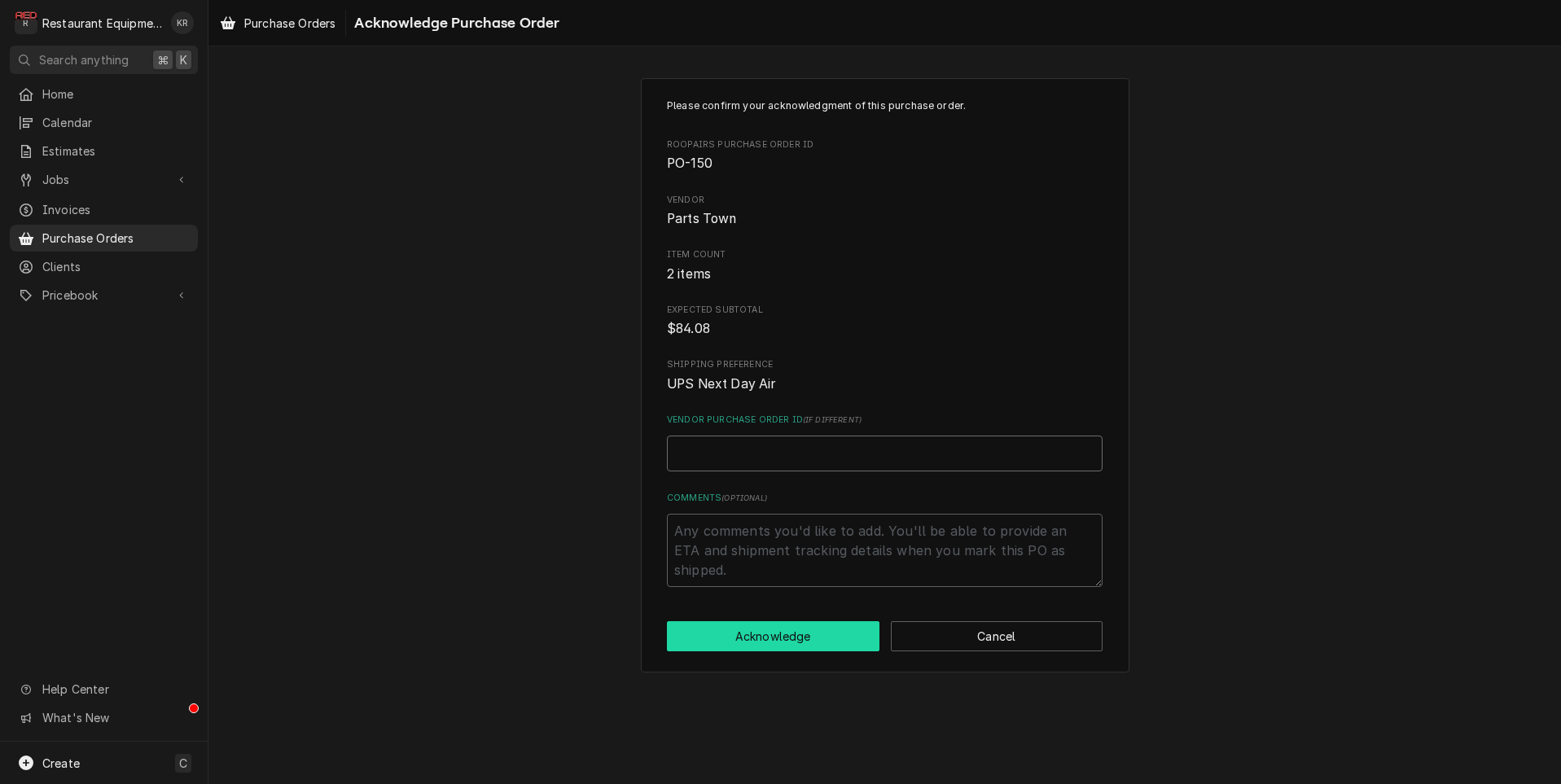 type on "x" 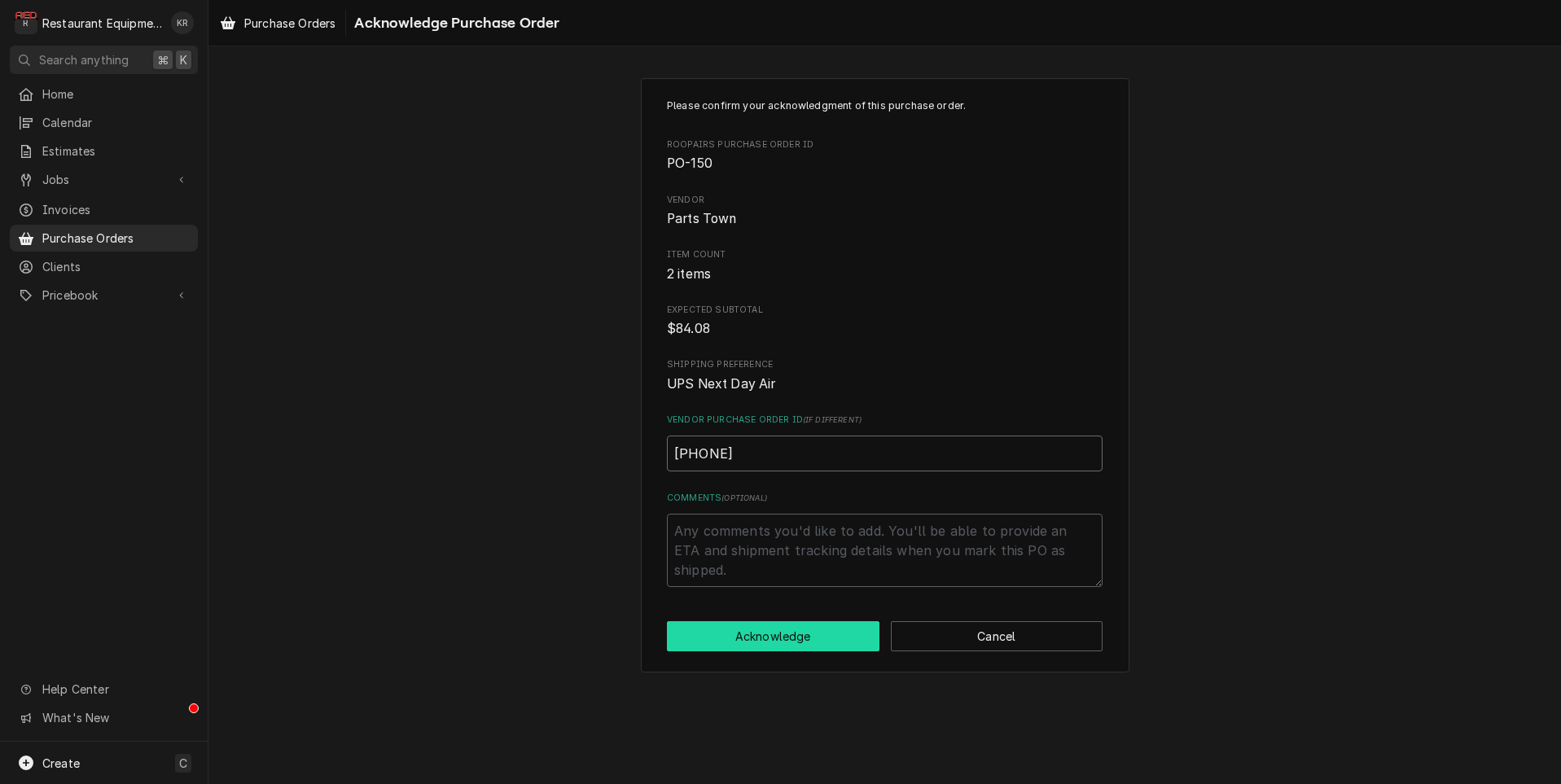 type on "[DATE]" 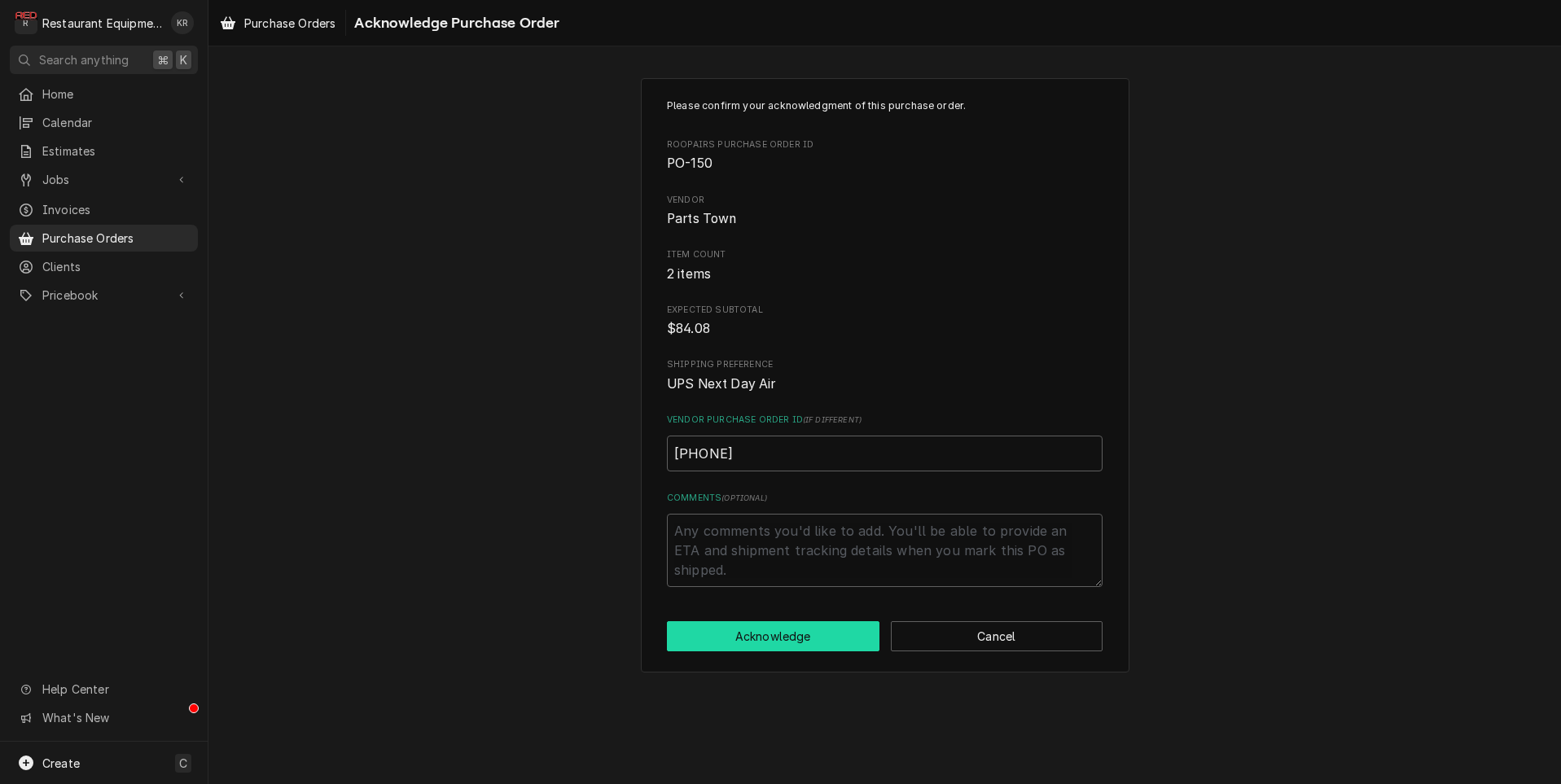 click on "Acknowledge" at bounding box center [773, 636] 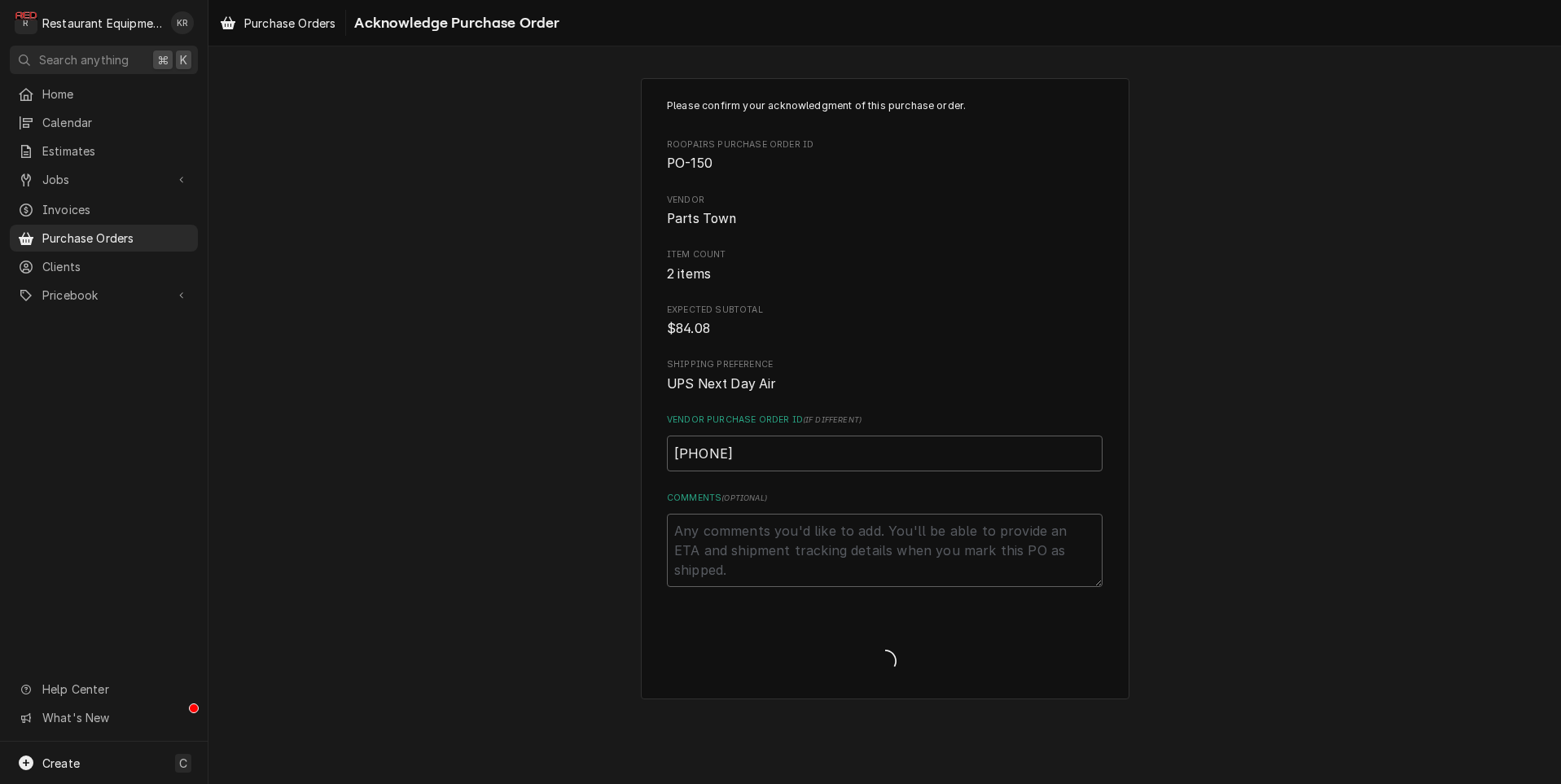 type on "x" 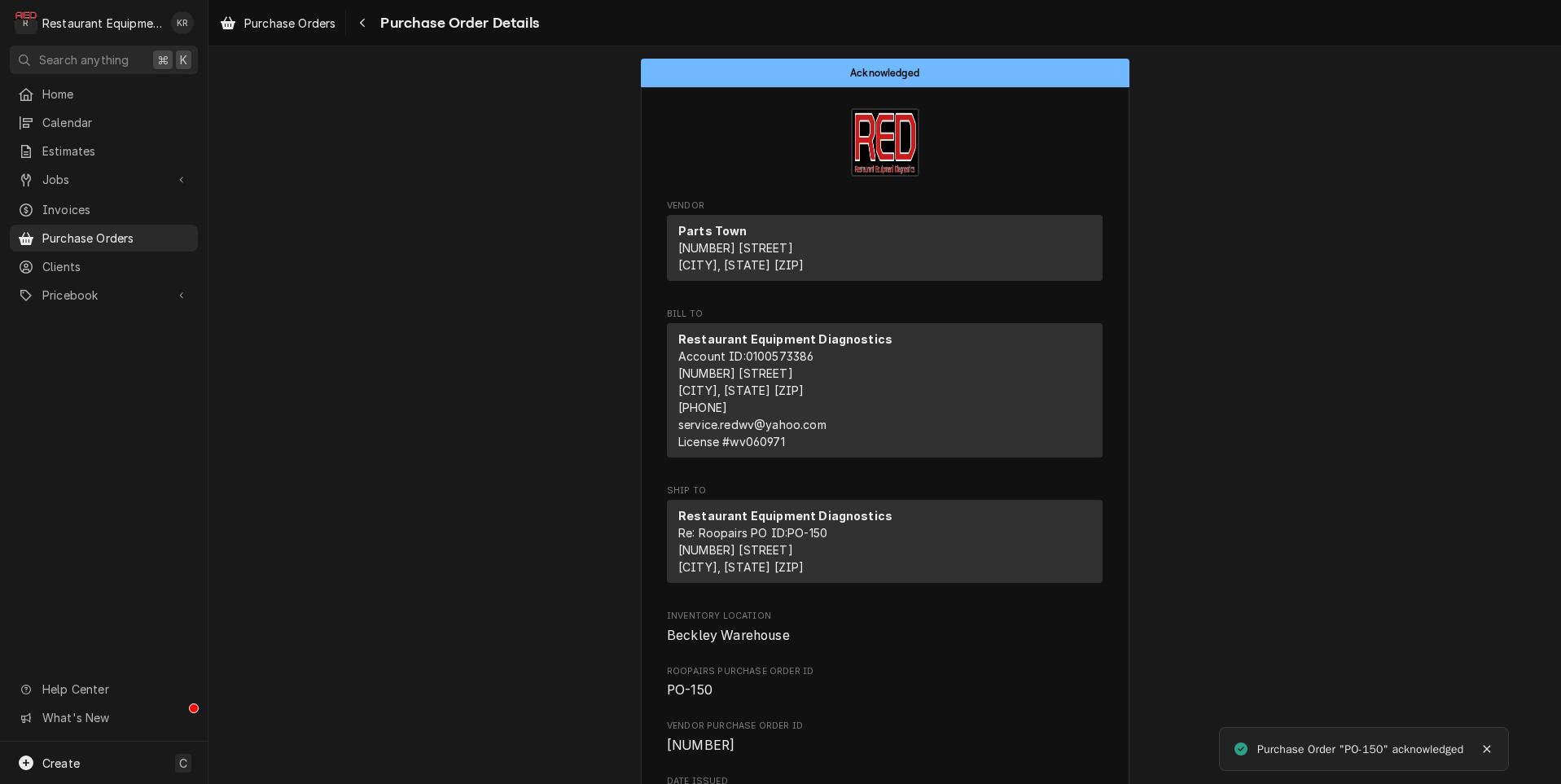 scroll, scrollTop: 0, scrollLeft: 0, axis: both 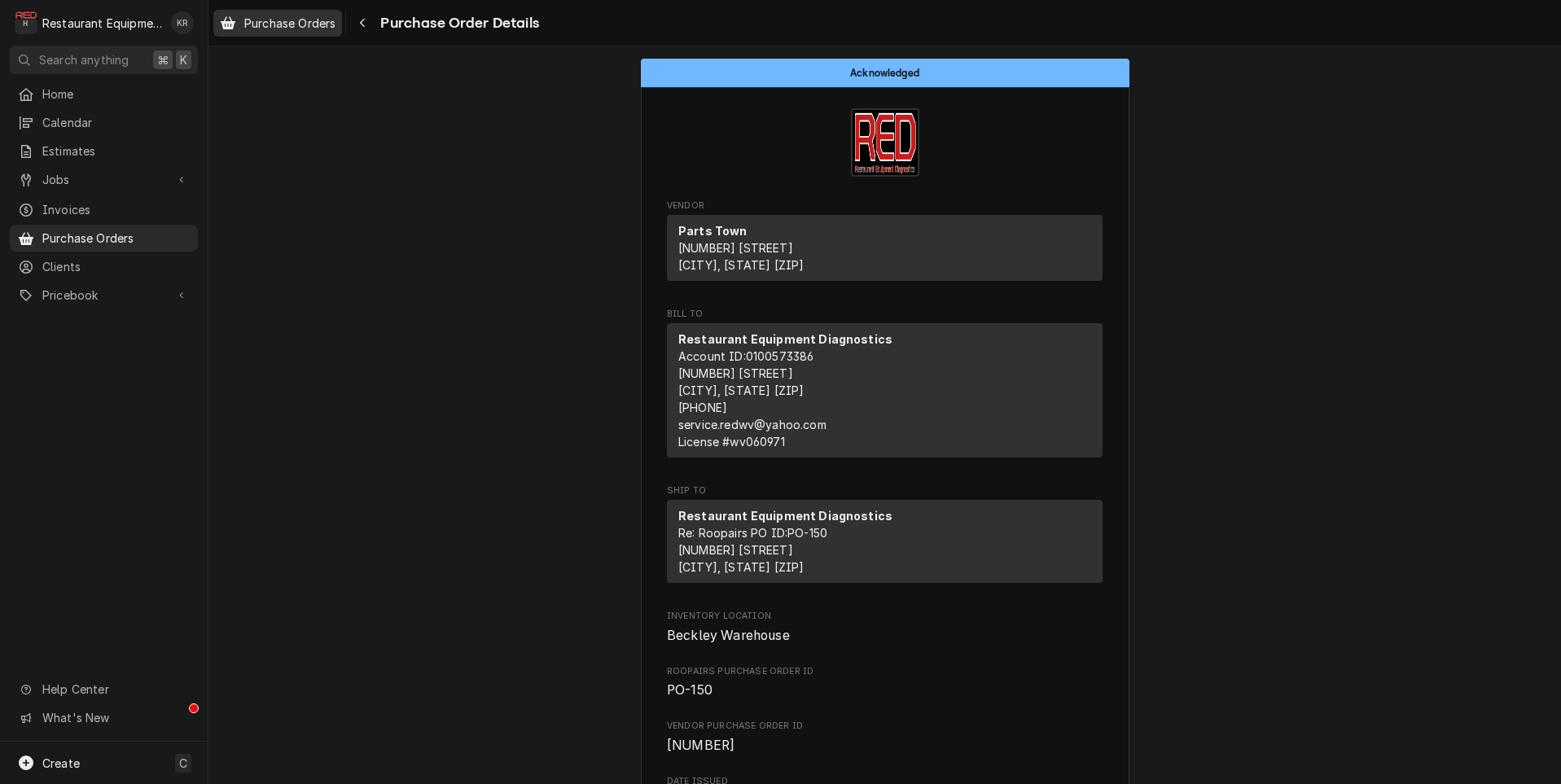 click on "Purchase Orders" at bounding box center (290, 23) 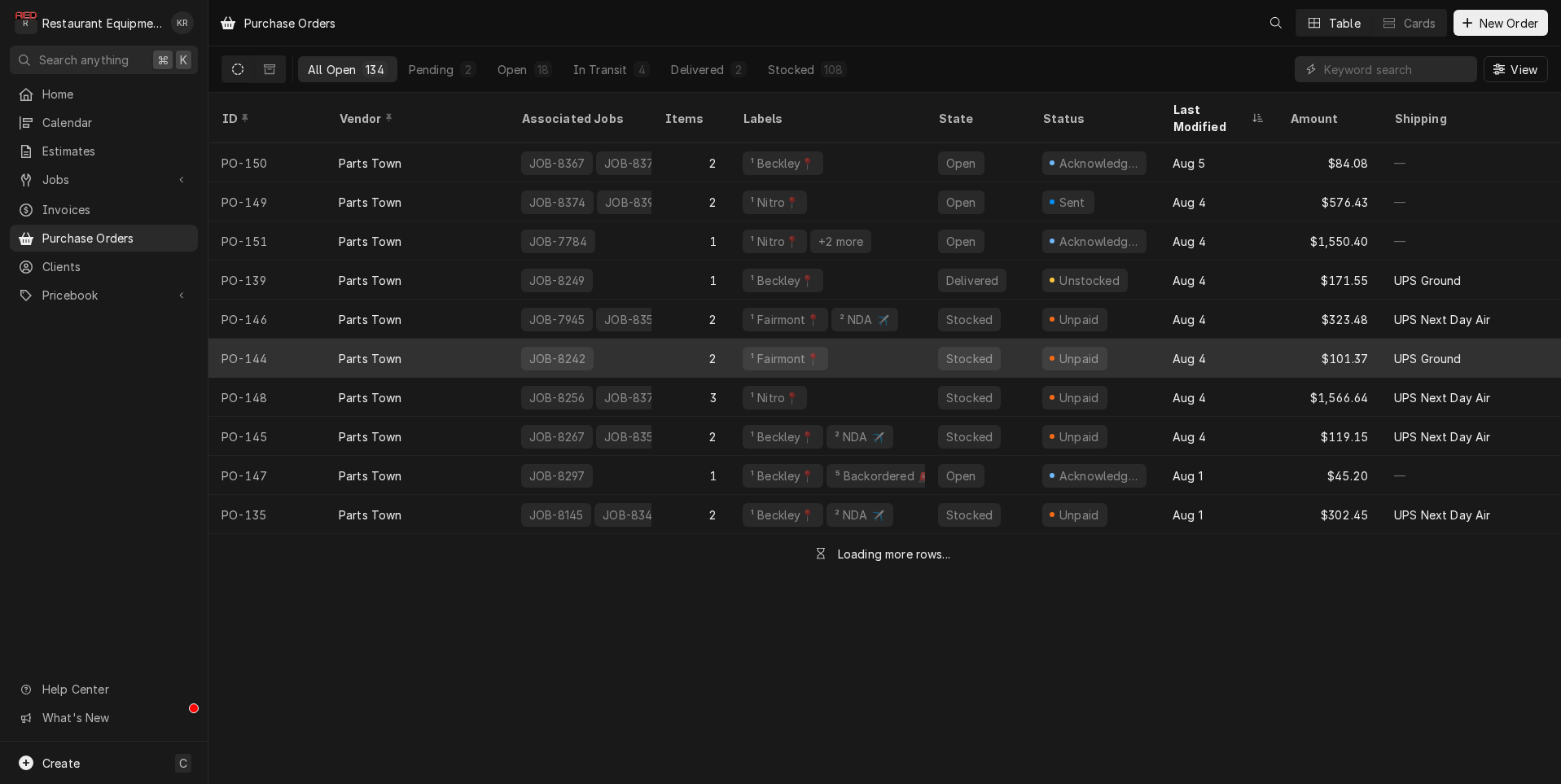 scroll, scrollTop: 0, scrollLeft: 0, axis: both 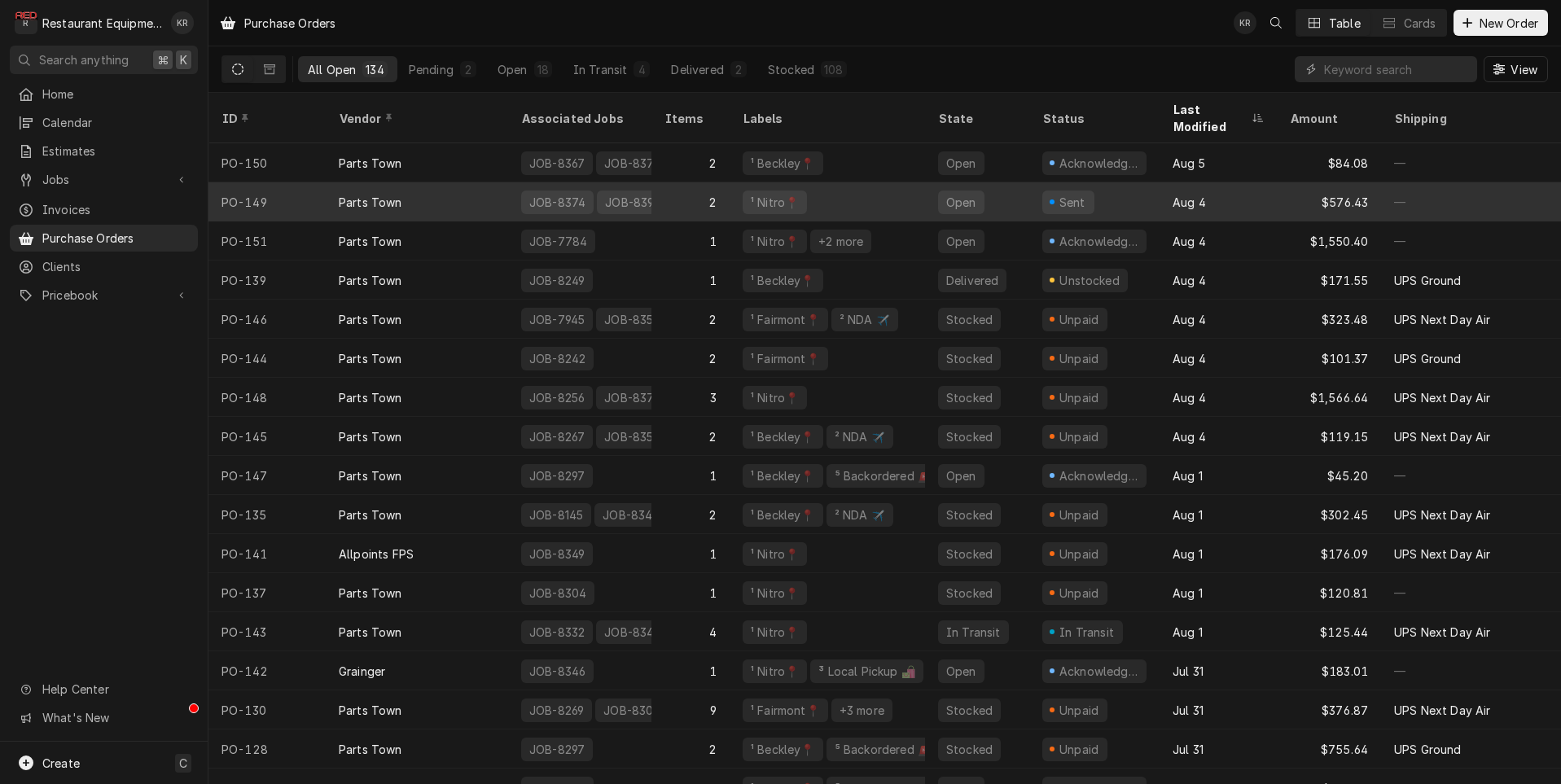 click on "JOB-8374" at bounding box center (557, 202) 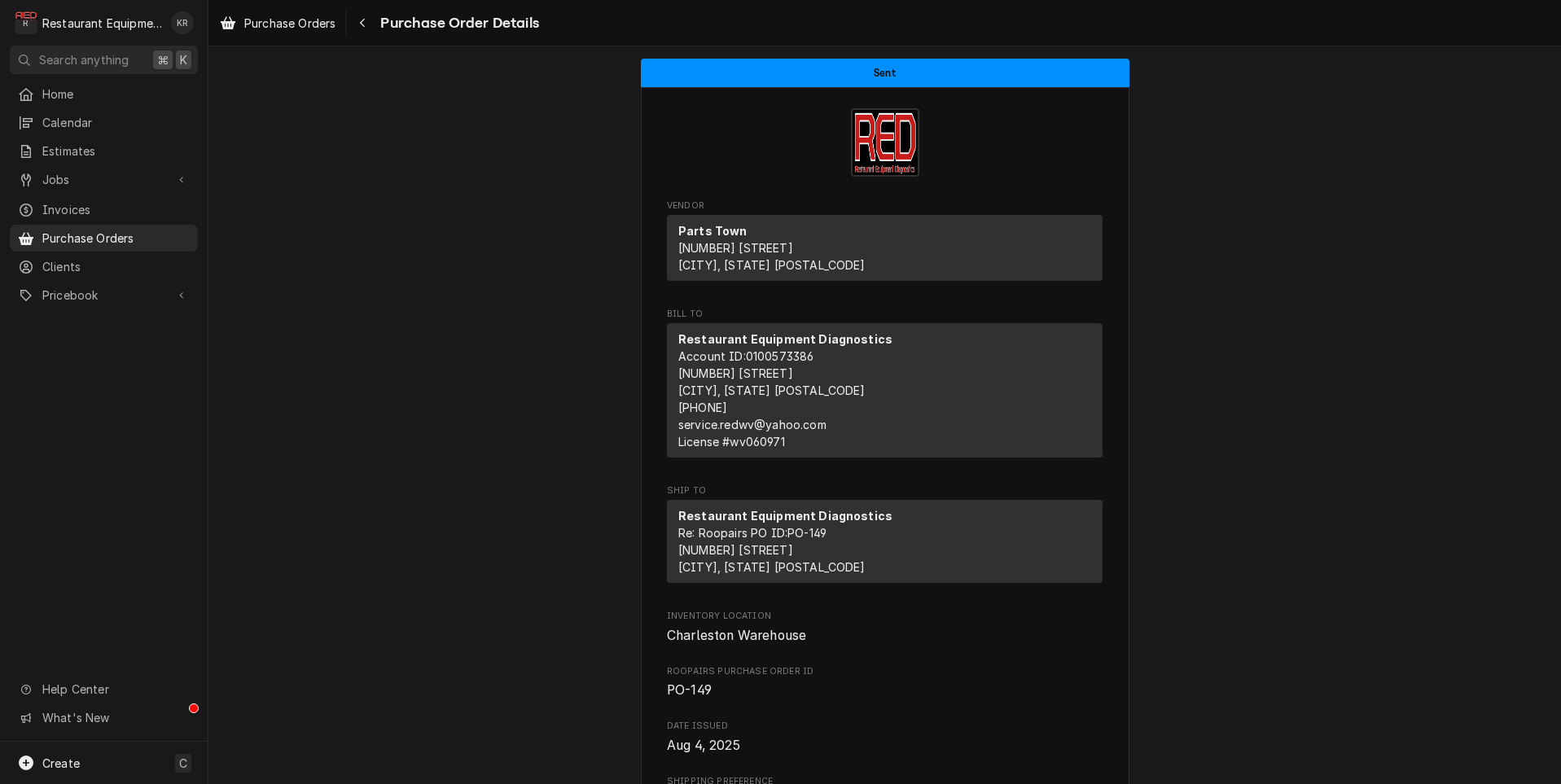 scroll, scrollTop: 0, scrollLeft: 0, axis: both 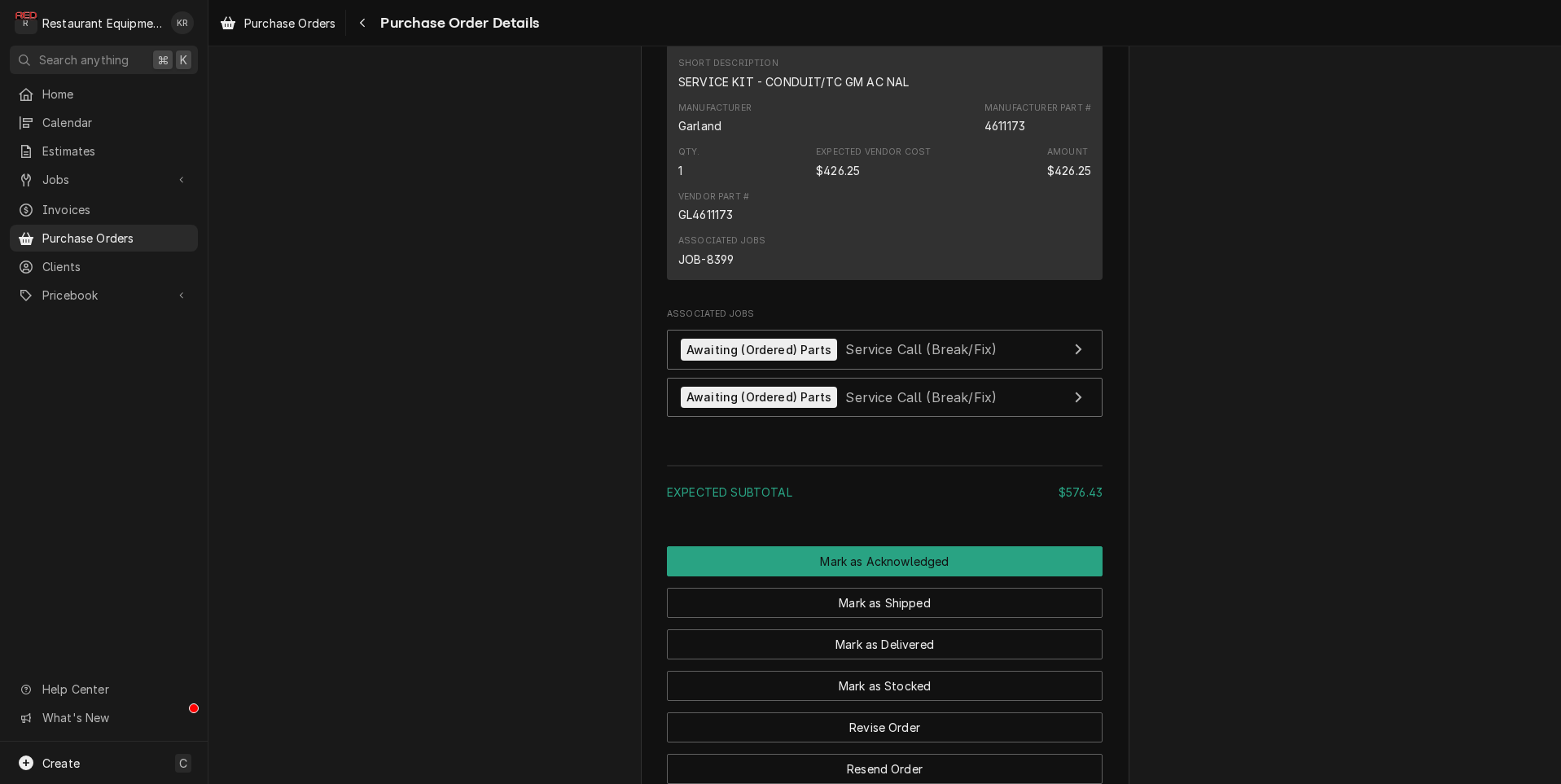 click on "Mark as Shipped" at bounding box center (884, 597) 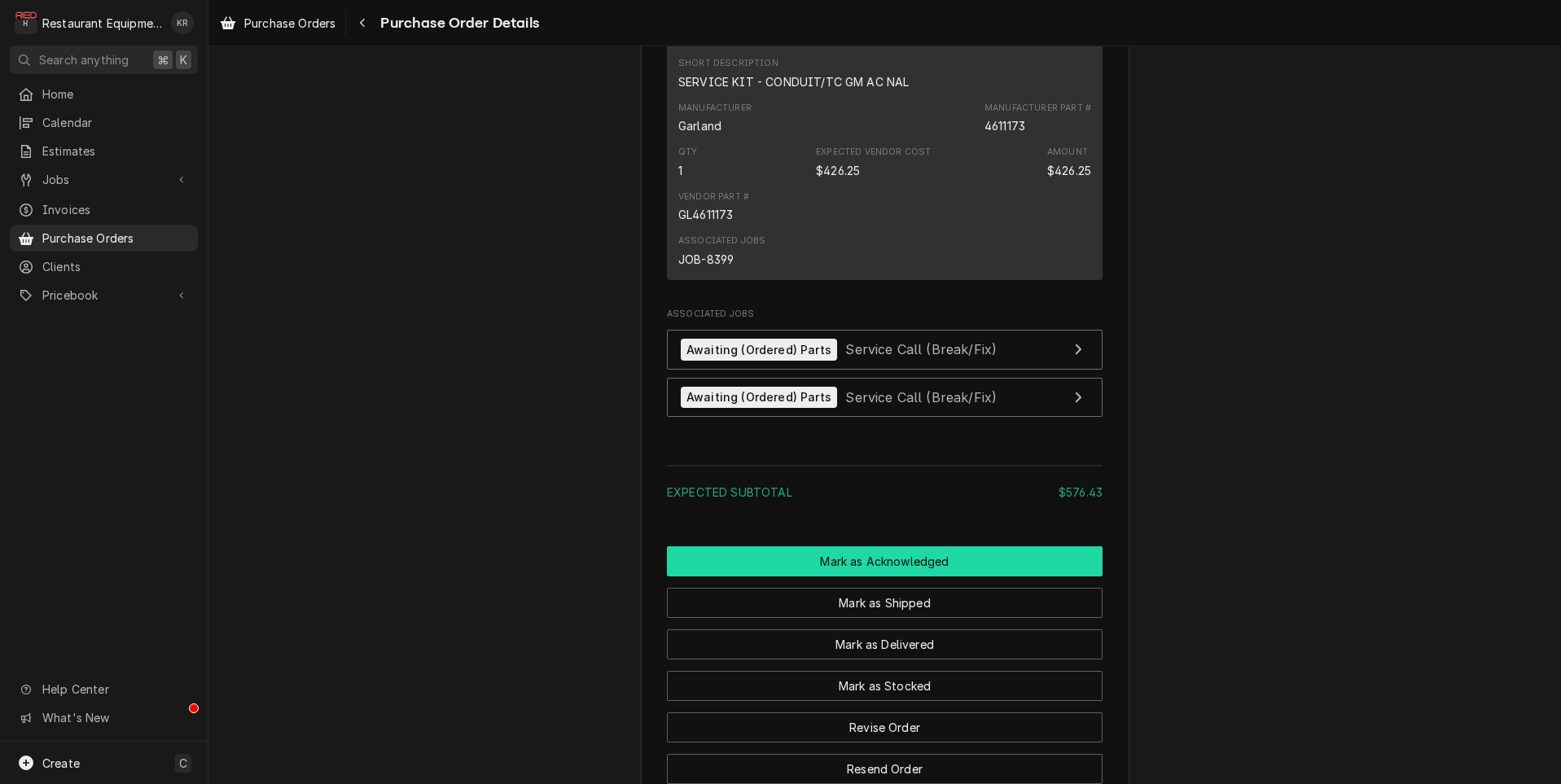 click on "Mark as Acknowledged" at bounding box center [884, 561] 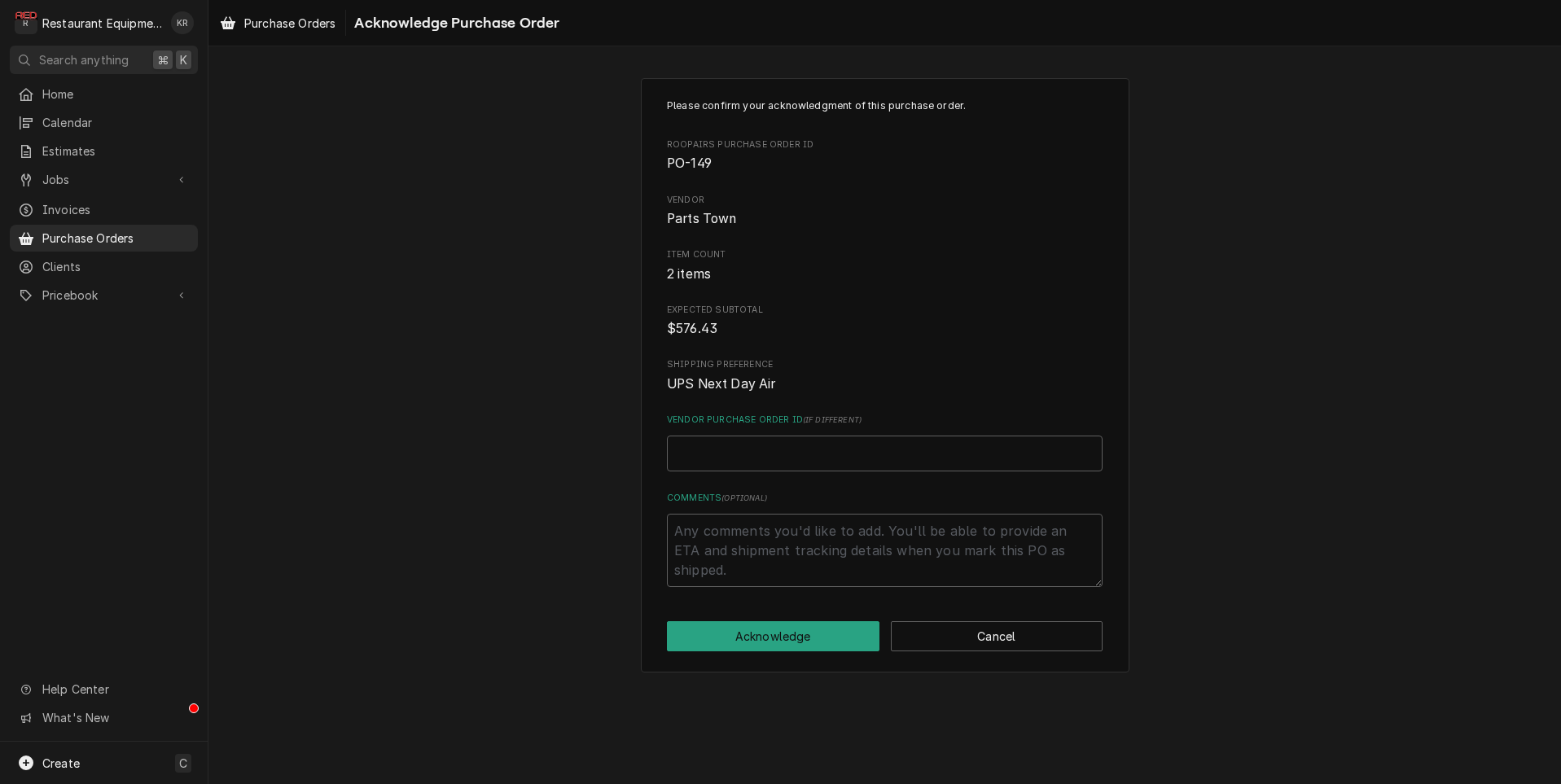 scroll, scrollTop: 0, scrollLeft: 0, axis: both 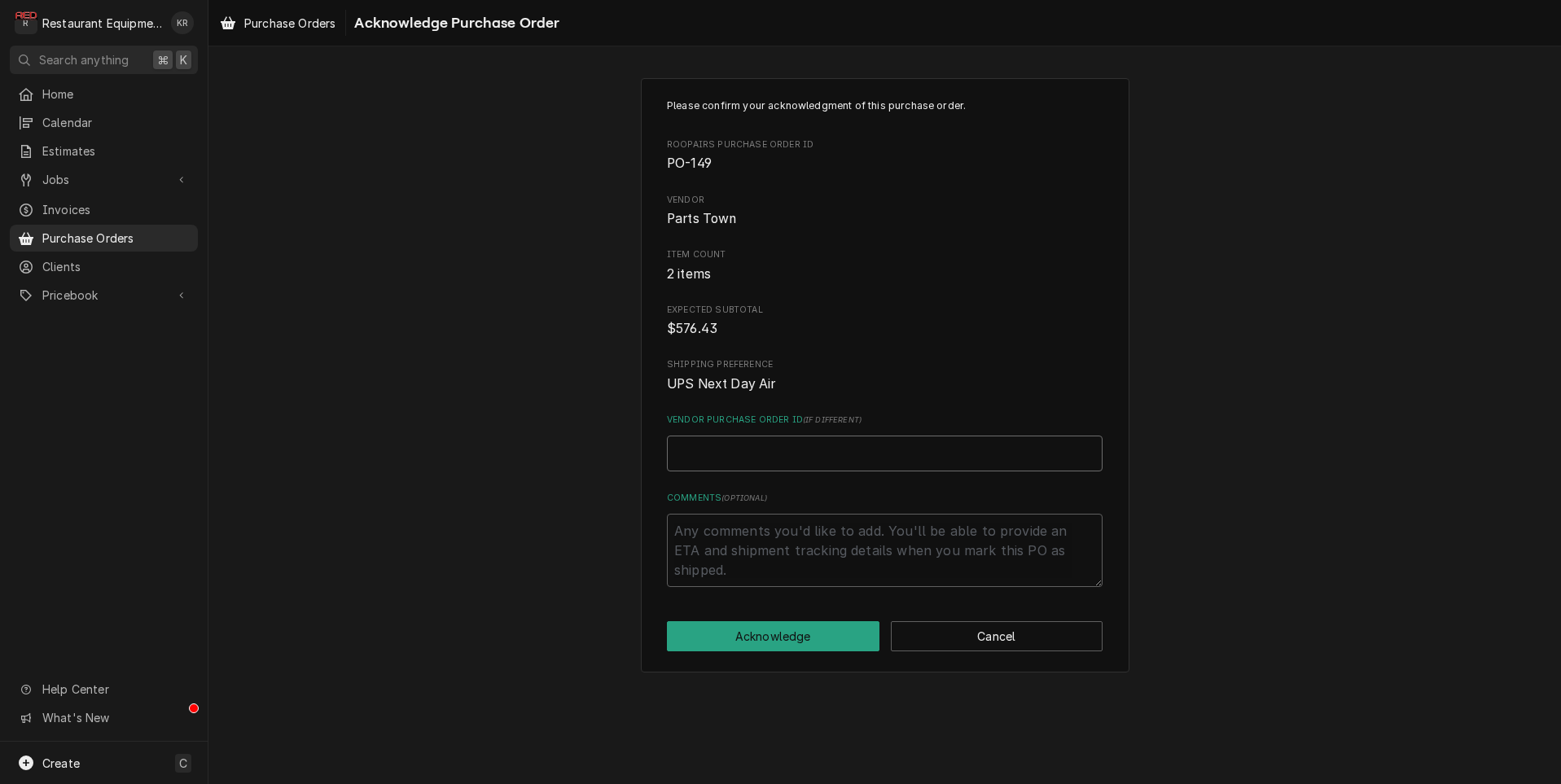 click on "Vendor Purchase Order ID  ( if different )" at bounding box center (884, 453) 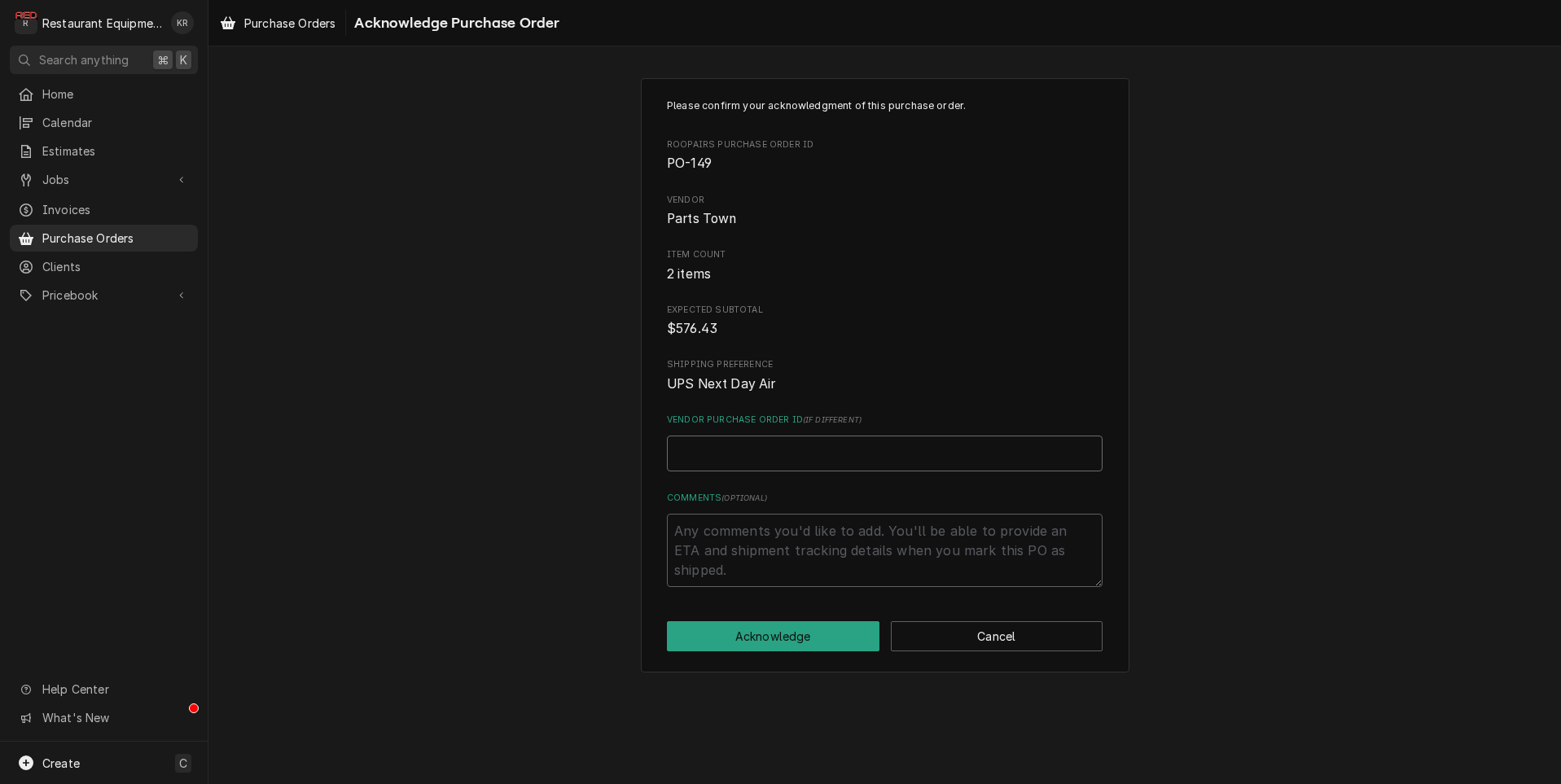 paste on "0506171559" 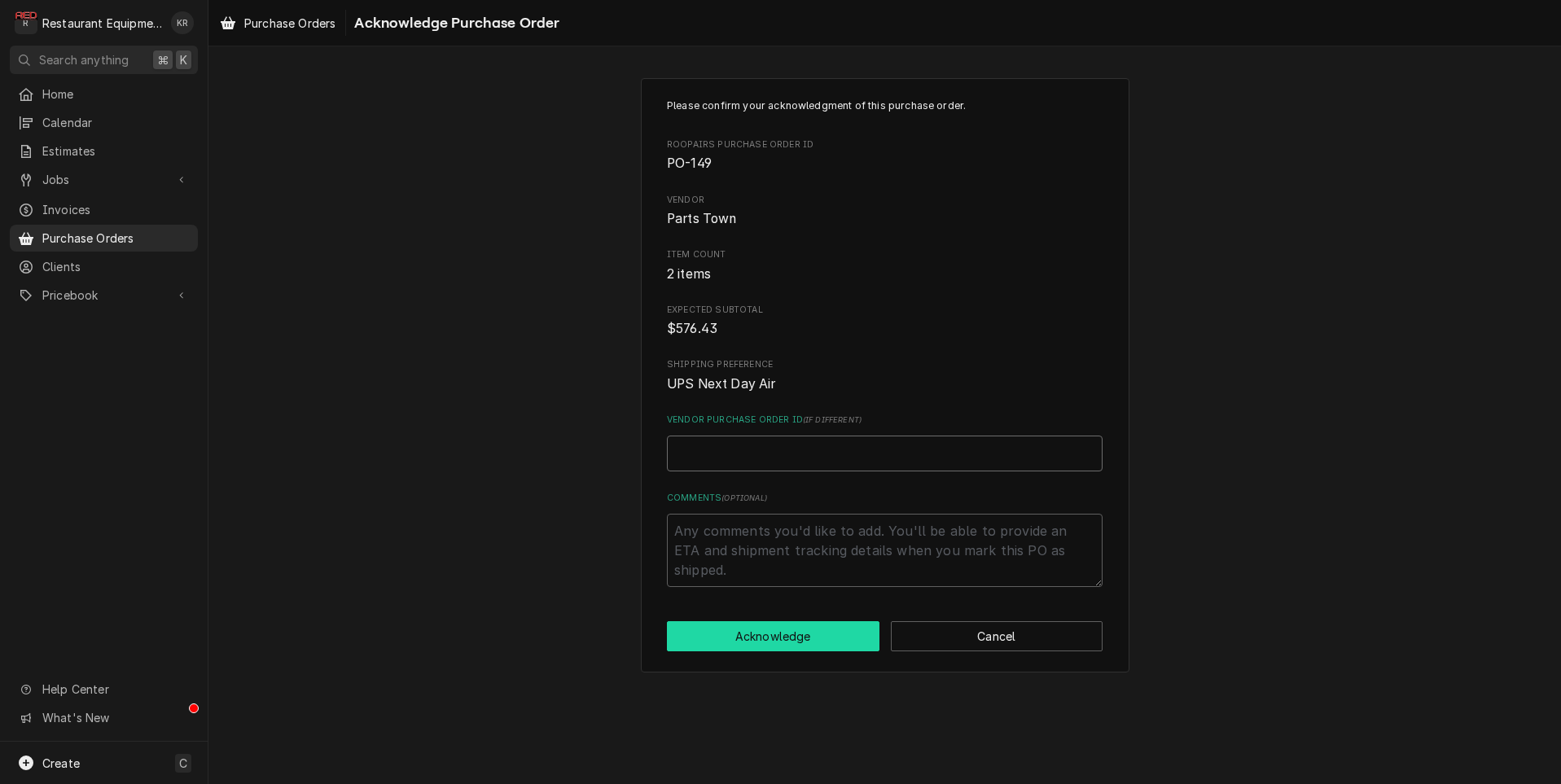 type on "x" 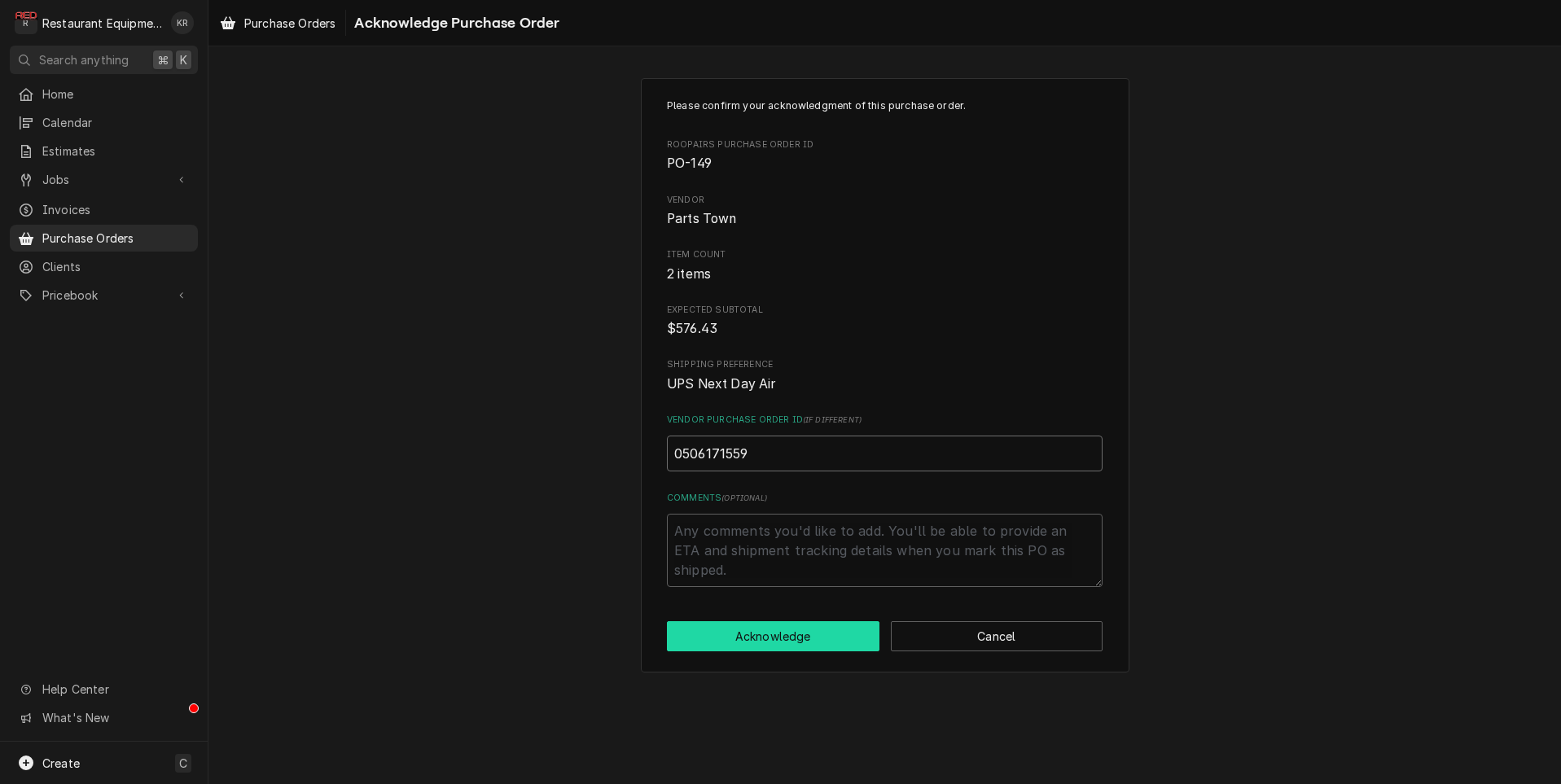 type on "0506171559" 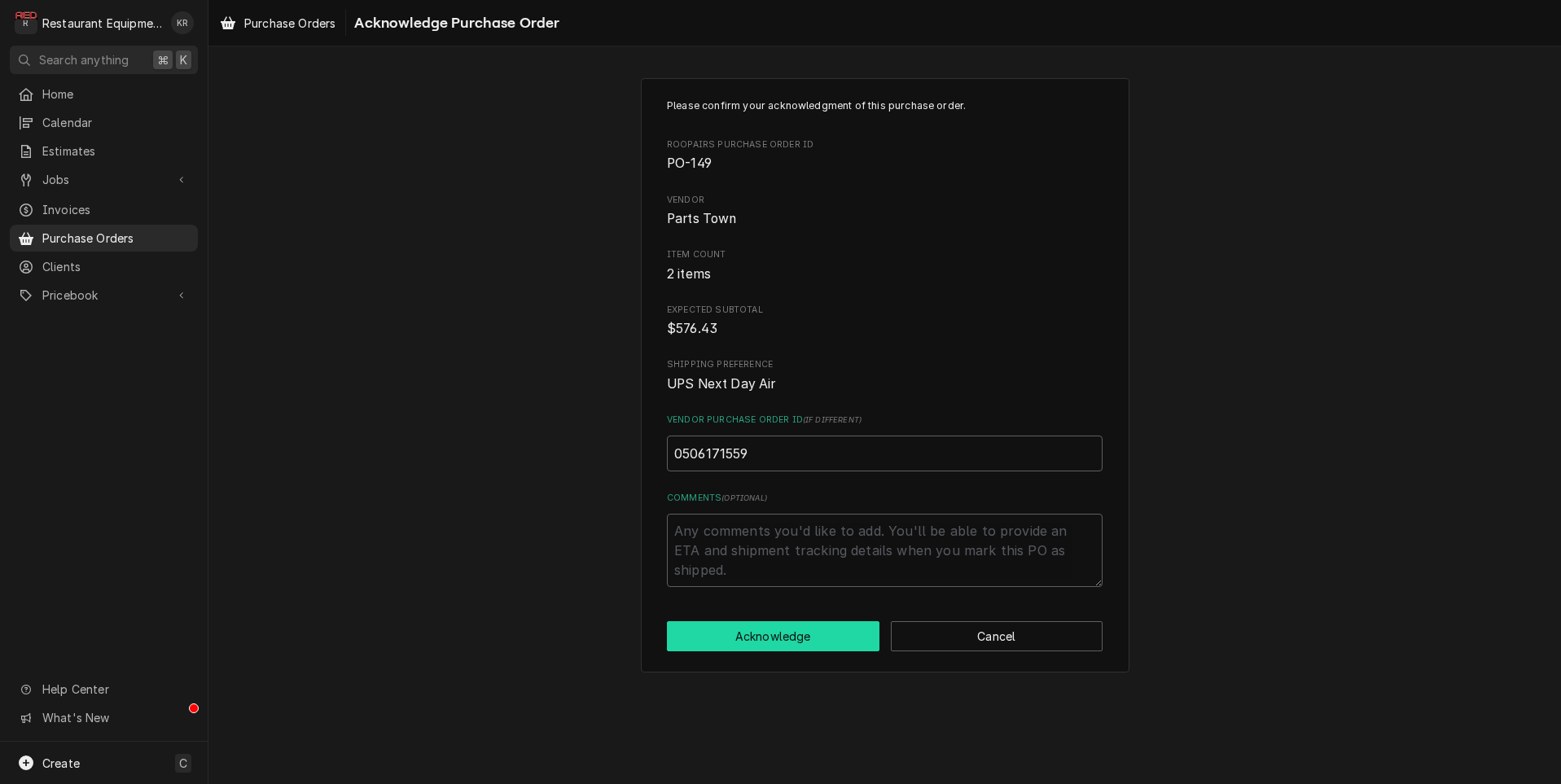 click on "Acknowledge" at bounding box center (773, 636) 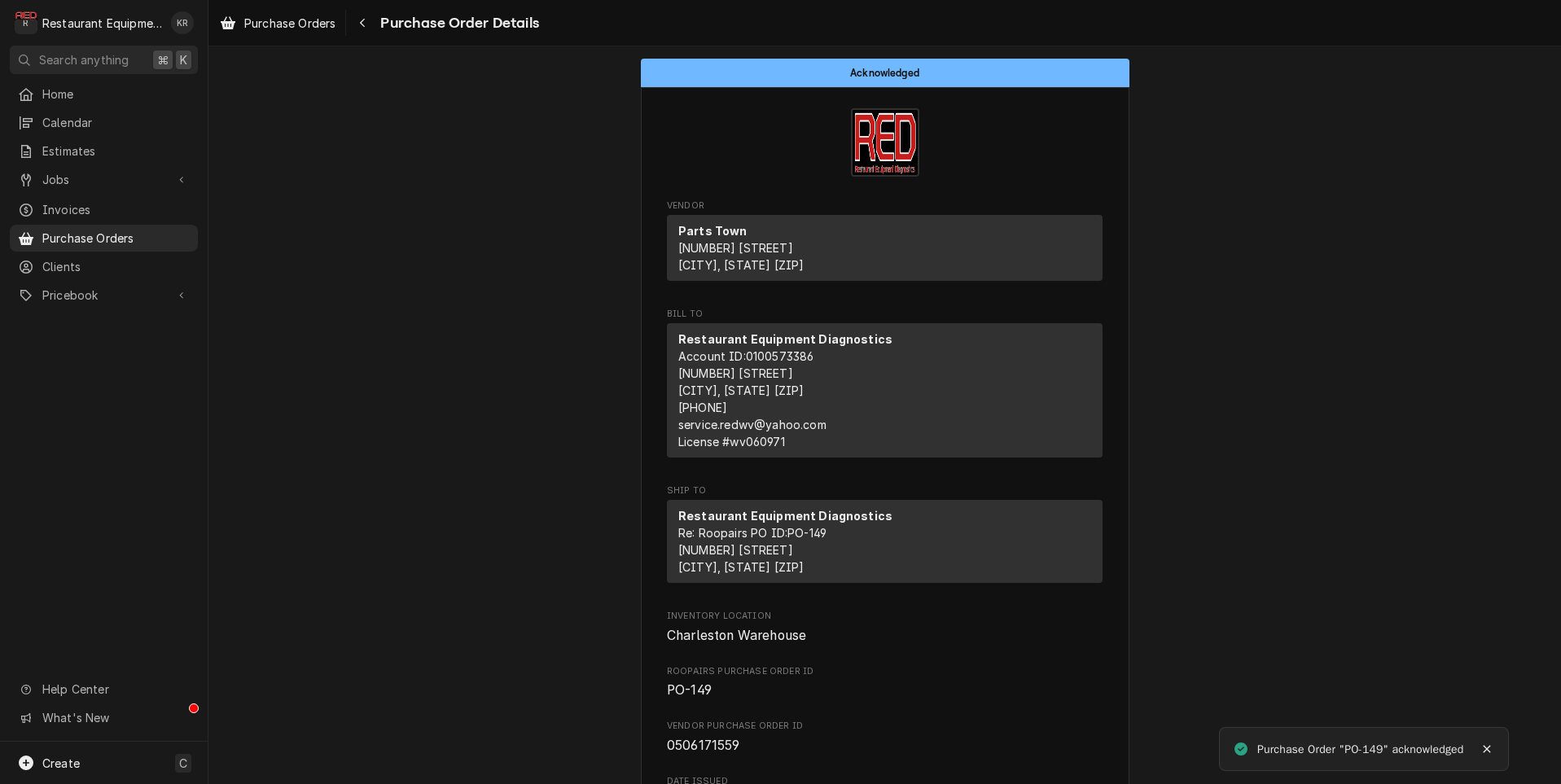 scroll, scrollTop: 0, scrollLeft: 0, axis: both 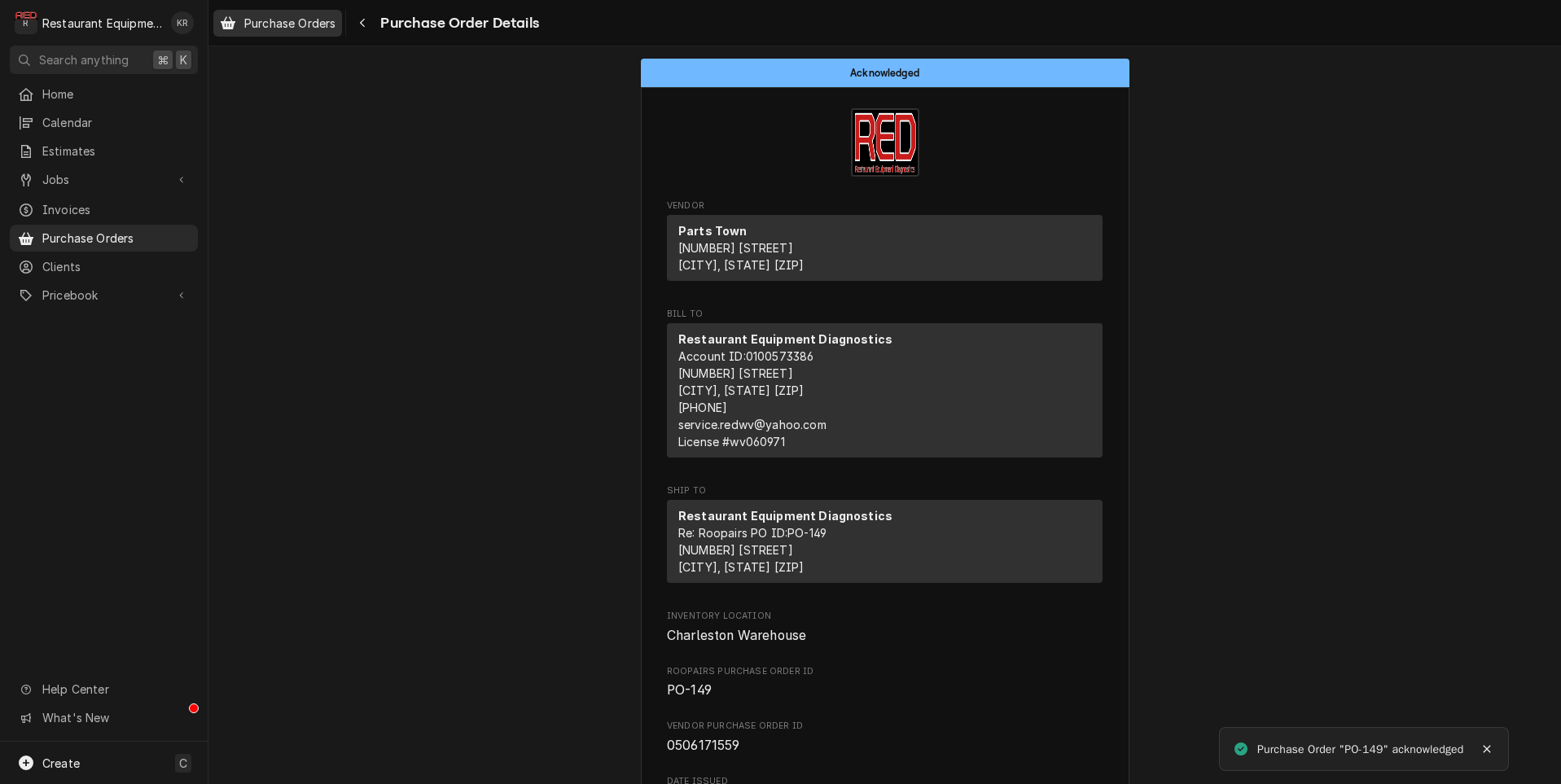 click on "Purchase Orders" at bounding box center (290, 23) 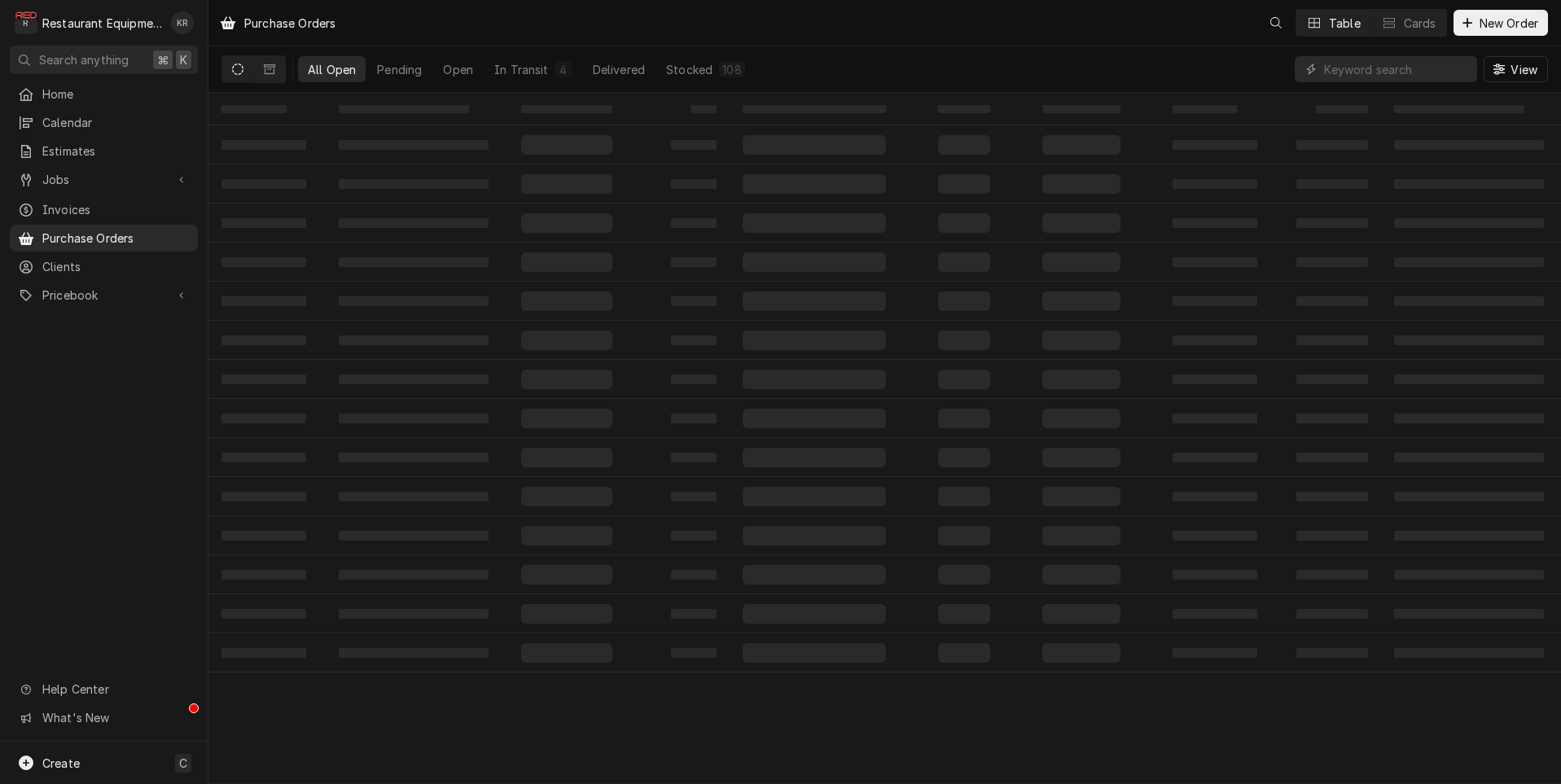 scroll, scrollTop: 0, scrollLeft: 0, axis: both 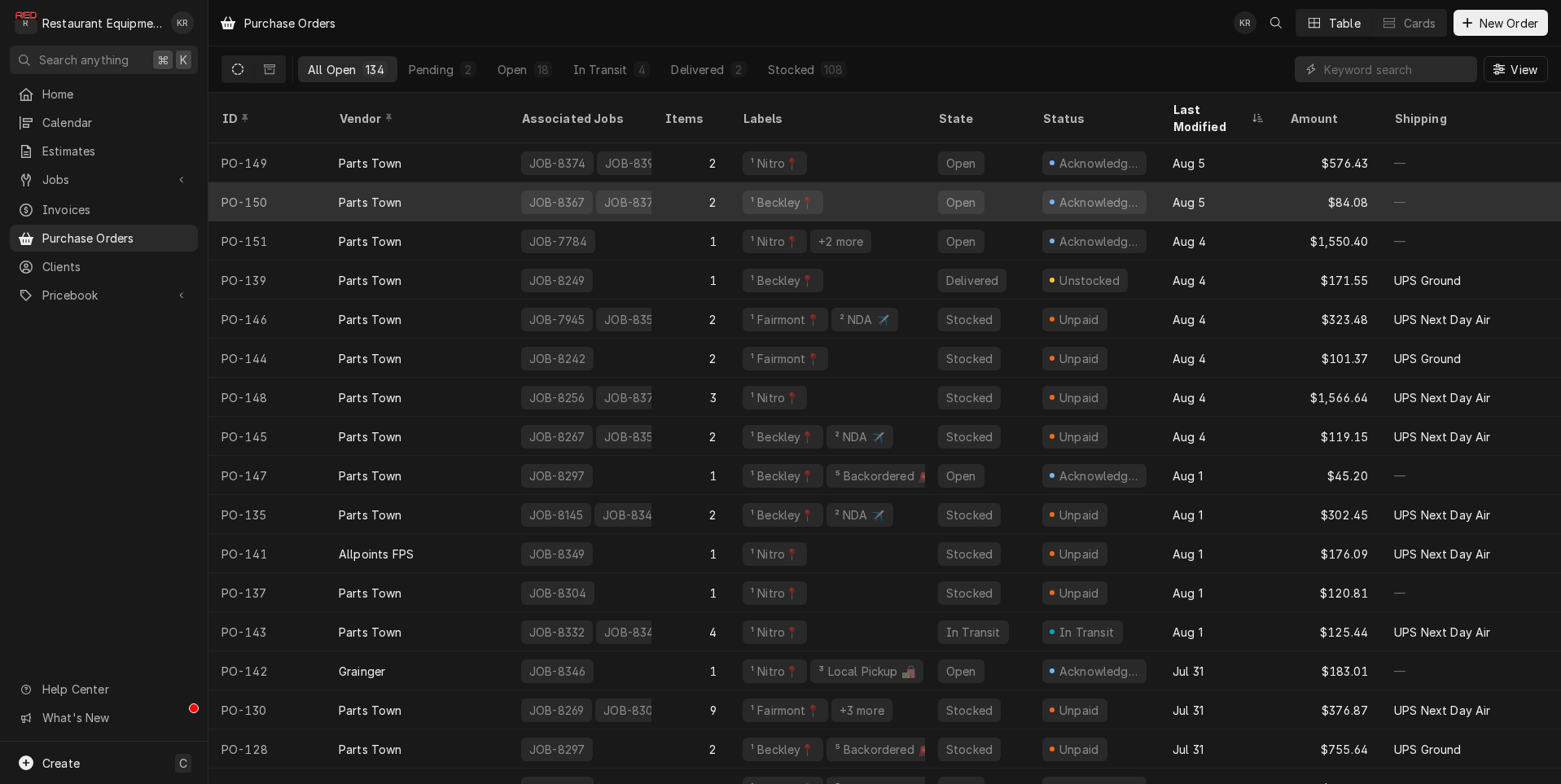 click on "Parts Town" at bounding box center [417, 202] 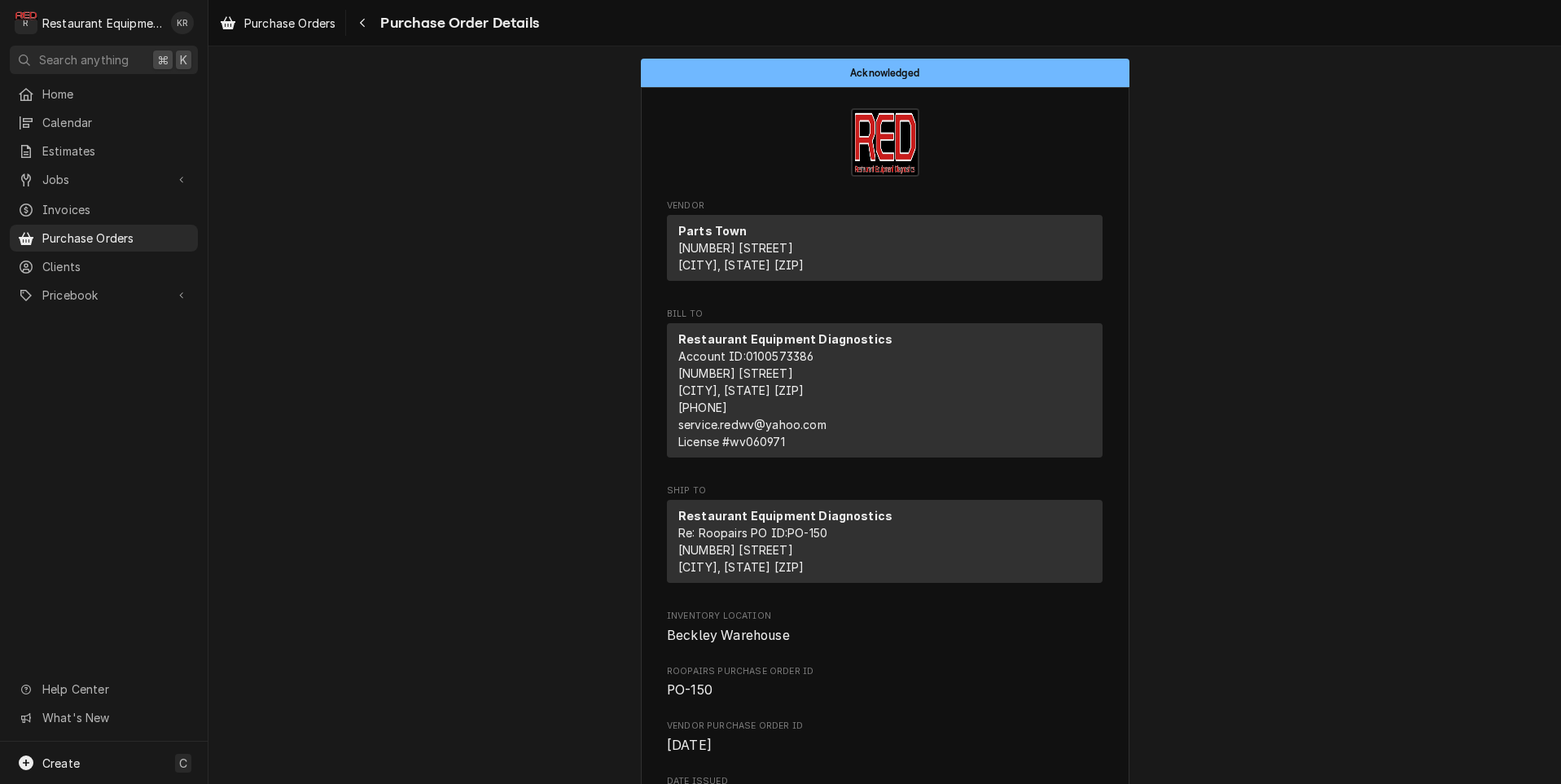 scroll, scrollTop: 0, scrollLeft: 0, axis: both 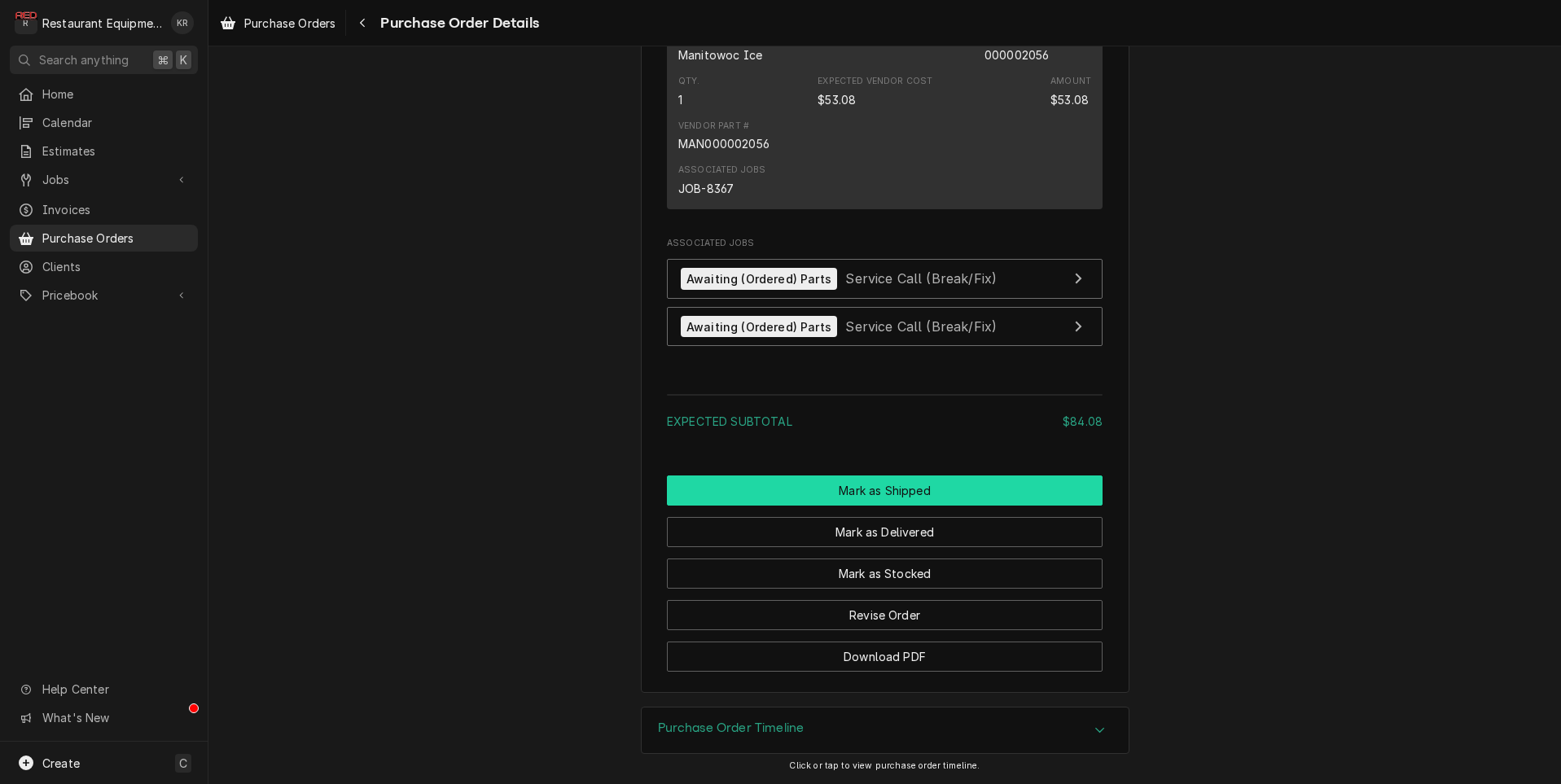 click on "Mark as Shipped" at bounding box center (884, 490) 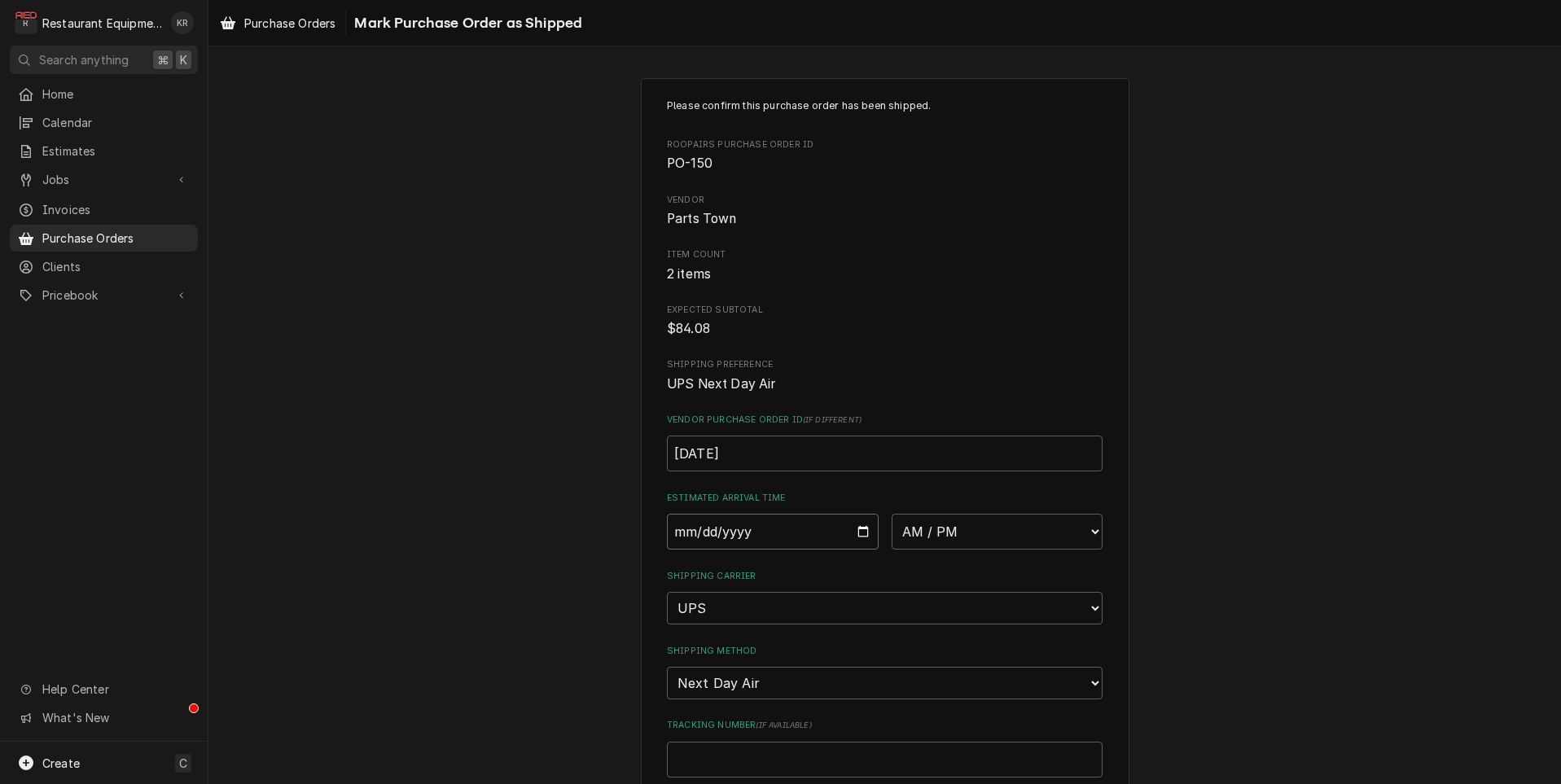 scroll, scrollTop: 4, scrollLeft: 0, axis: vertical 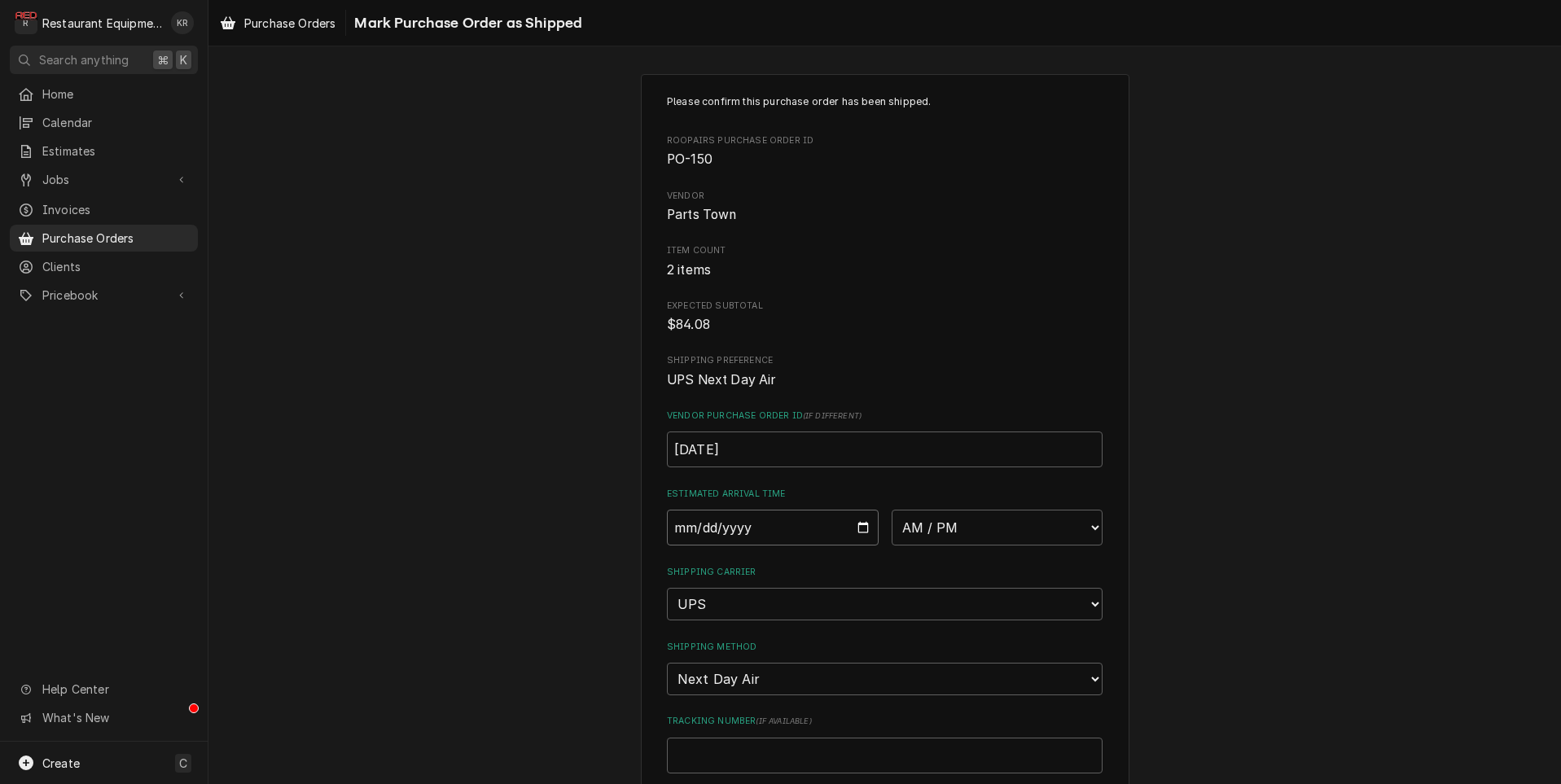 click at bounding box center (773, 528) 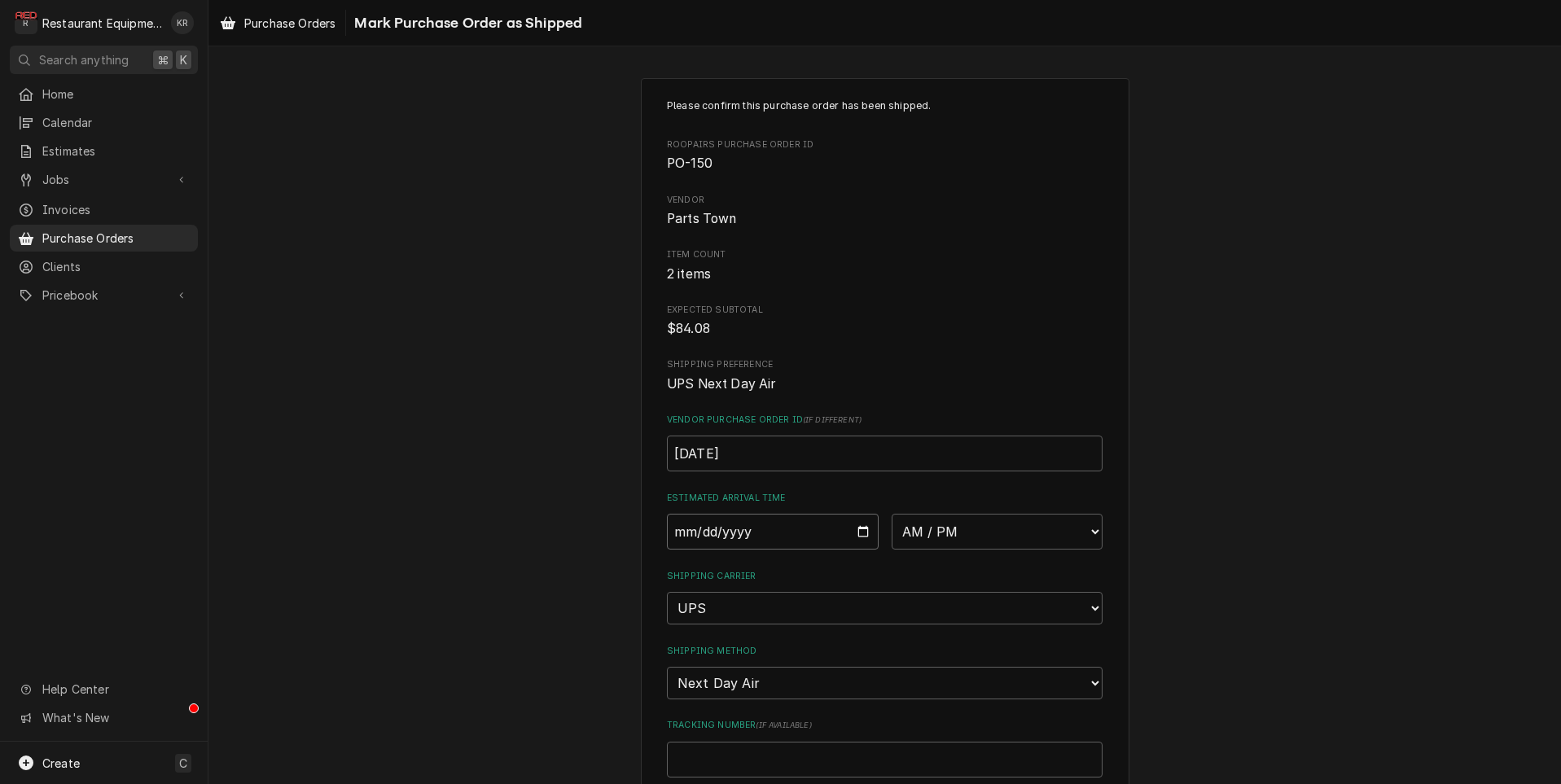 type on "2025-08-05" 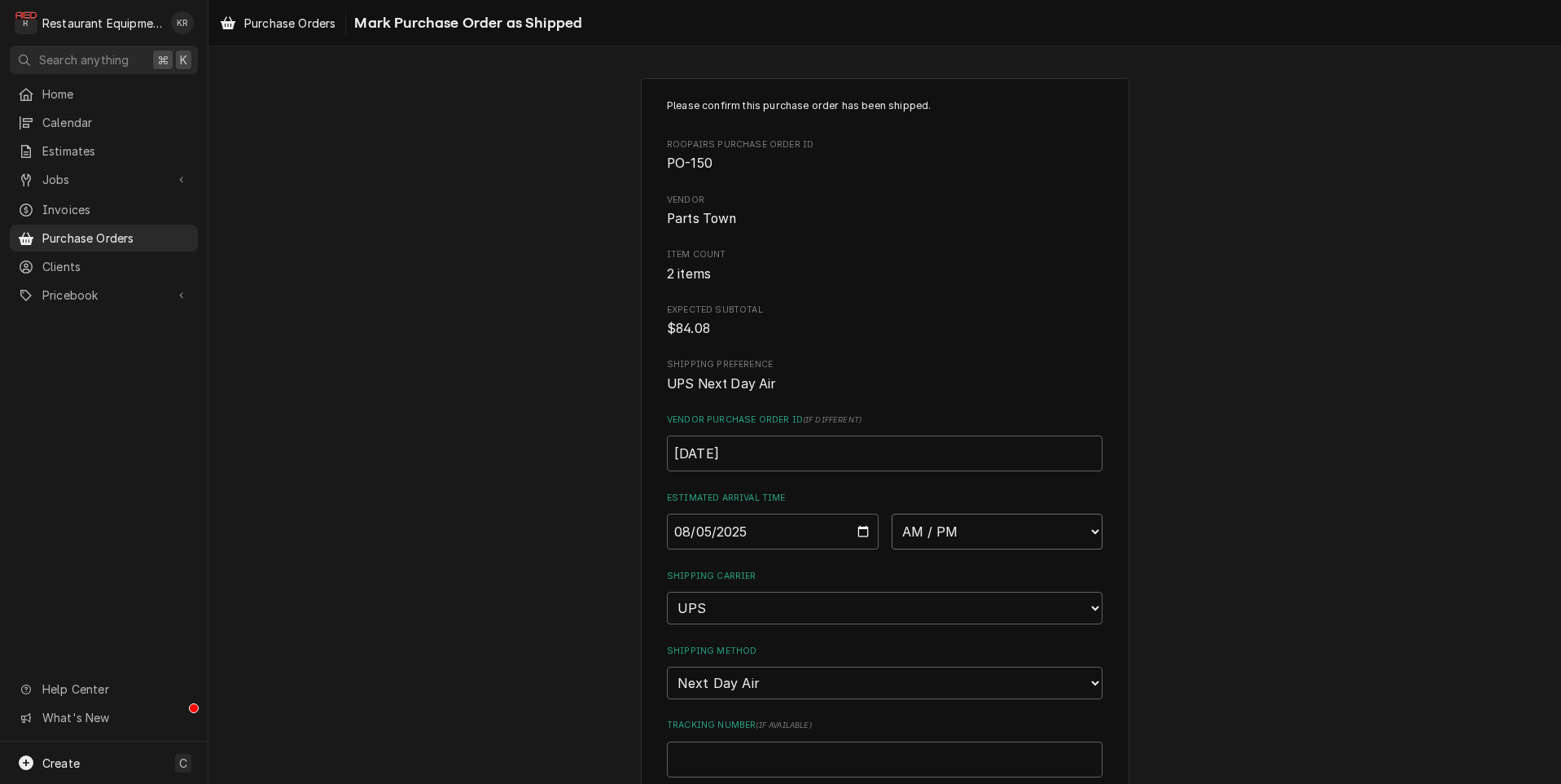 click on "AM / PM 6:00 AM 6:15 AM 6:30 AM 6:45 AM 7:00 AM 7:15 AM 7:30 AM 7:45 AM 8:00 AM 8:15 AM 8:30 AM 8:45 AM 9:00 AM 9:15 AM 9:30 AM 9:45 AM 10:00 AM 10:15 AM 10:30 AM 10:45 AM 11:00 AM 11:15 AM 11:30 AM 11:45 AM 12:00 PM 12:15 PM 12:30 PM 12:45 PM 1:00 PM 1:15 PM 1:30 PM 1:45 PM 2:00 PM 2:15 PM 2:30 PM 2:45 PM 3:00 PM 3:15 PM 3:30 PM 3:45 PM 4:00 PM 4:15 PM 4:30 PM 4:45 PM 5:00 PM 5:15 PM 5:30 PM 5:45 PM 6:00 PM 6:15 PM 6:30 PM 6:45 PM 7:00 PM 7:15 PM 7:30 PM 7:45 PM 8:00 PM 8:15 PM 8:30 PM 8:45 PM 9:00 PM 9:15 PM 9:30 PM 9:45 PM 10:00 PM 10:15 PM 10:30 PM 10:45 PM 11:00 PM 11:15 PM 11:30 PM 11:45 PM 12:00 AM 12:15 AM 12:30 AM 12:45 AM 1:00 AM 1:15 AM 1:30 AM 1:45 AM 2:00 AM 2:15 AM 2:30 AM 2:45 AM 3:00 AM 3:15 AM 3:30 AM 3:45 AM 4:00 AM 4:15 AM 4:30 AM 4:45 AM 5:00 AM 5:15 AM 5:30 AM 5:45 AM" at bounding box center (998, 532) 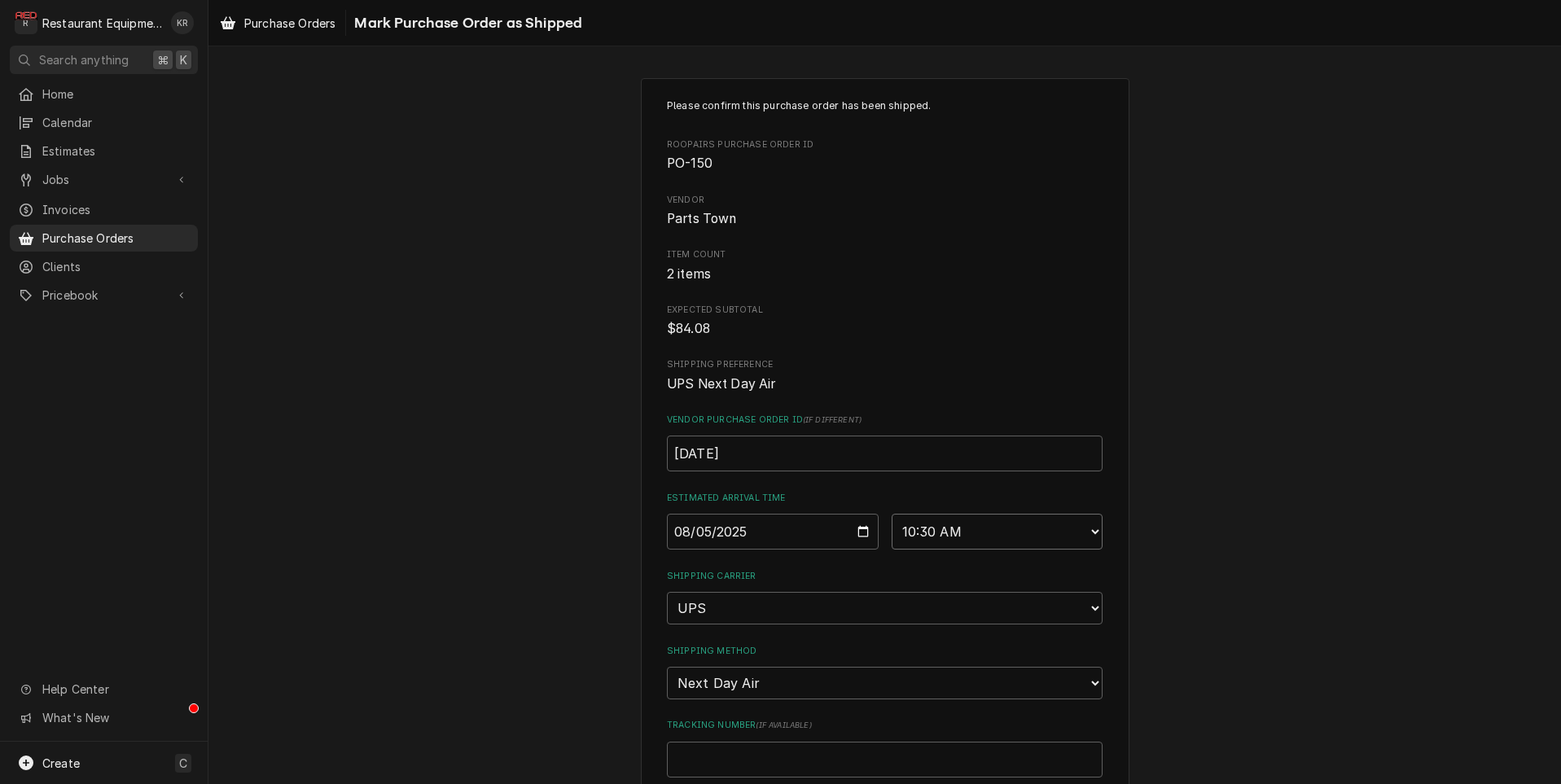 click on "10:30 AM" at bounding box center [0, 0] 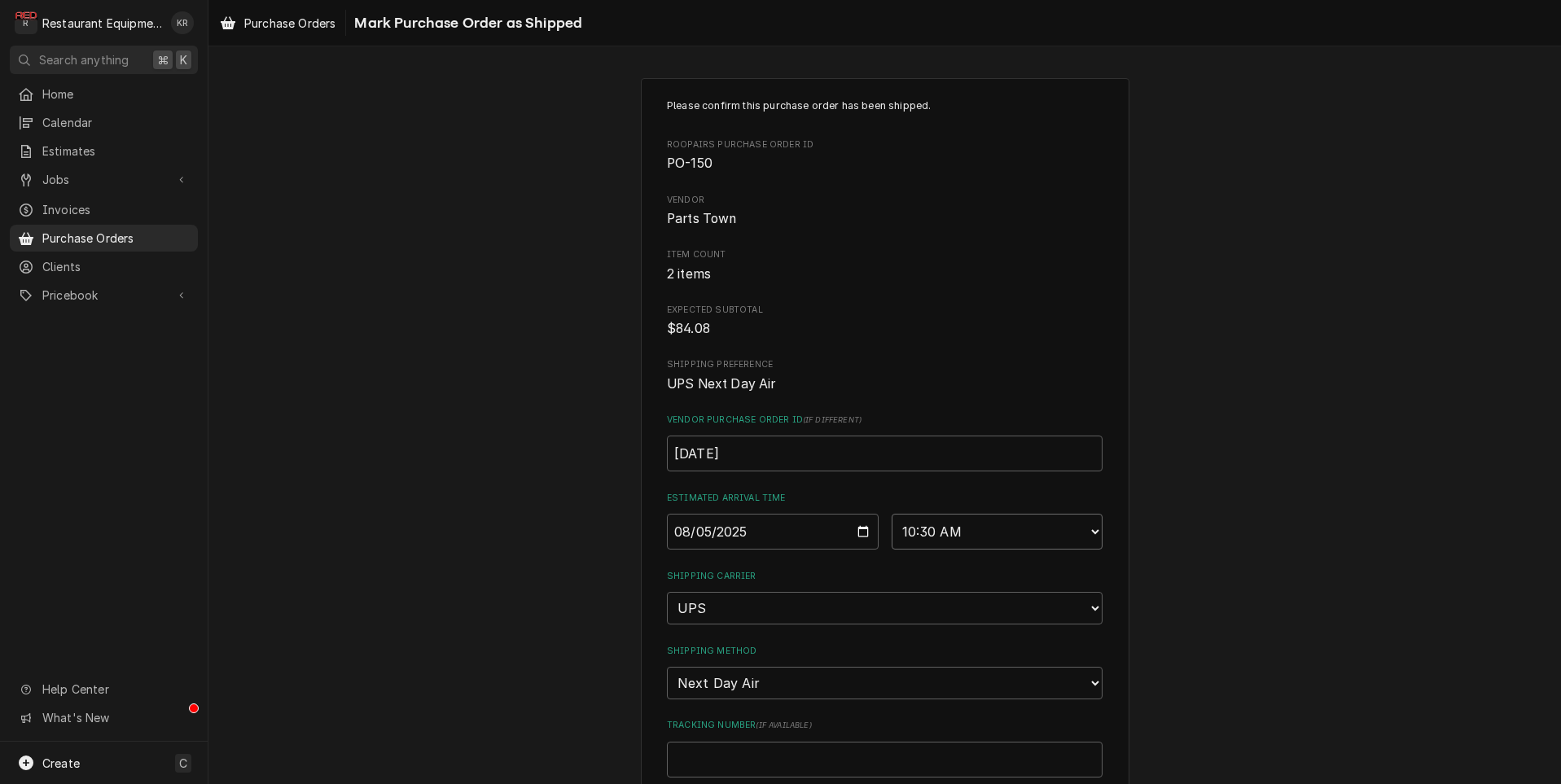 scroll, scrollTop: 205, scrollLeft: 0, axis: vertical 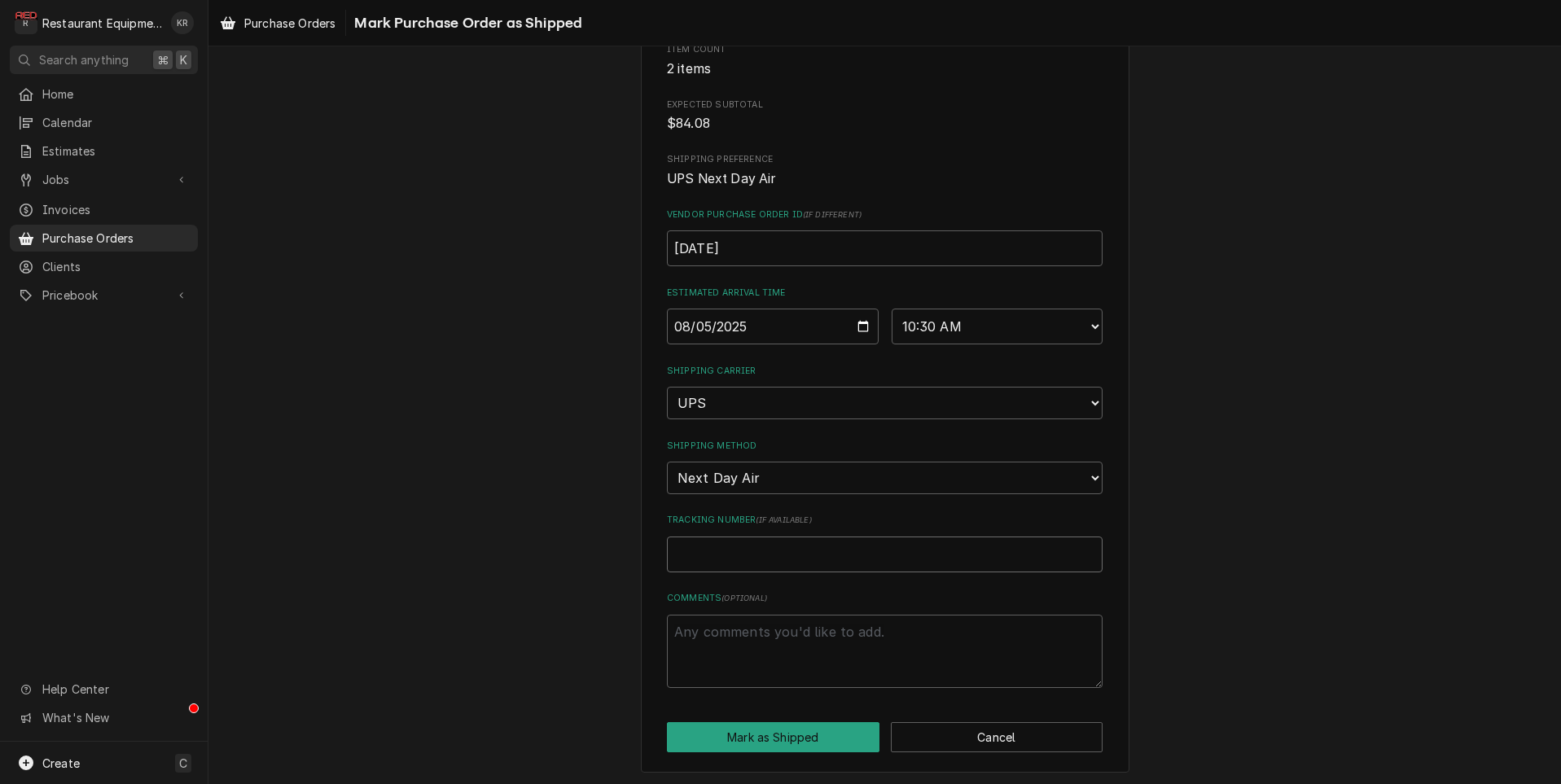 click on "Tracking Number  ( if available )" at bounding box center [884, 554] 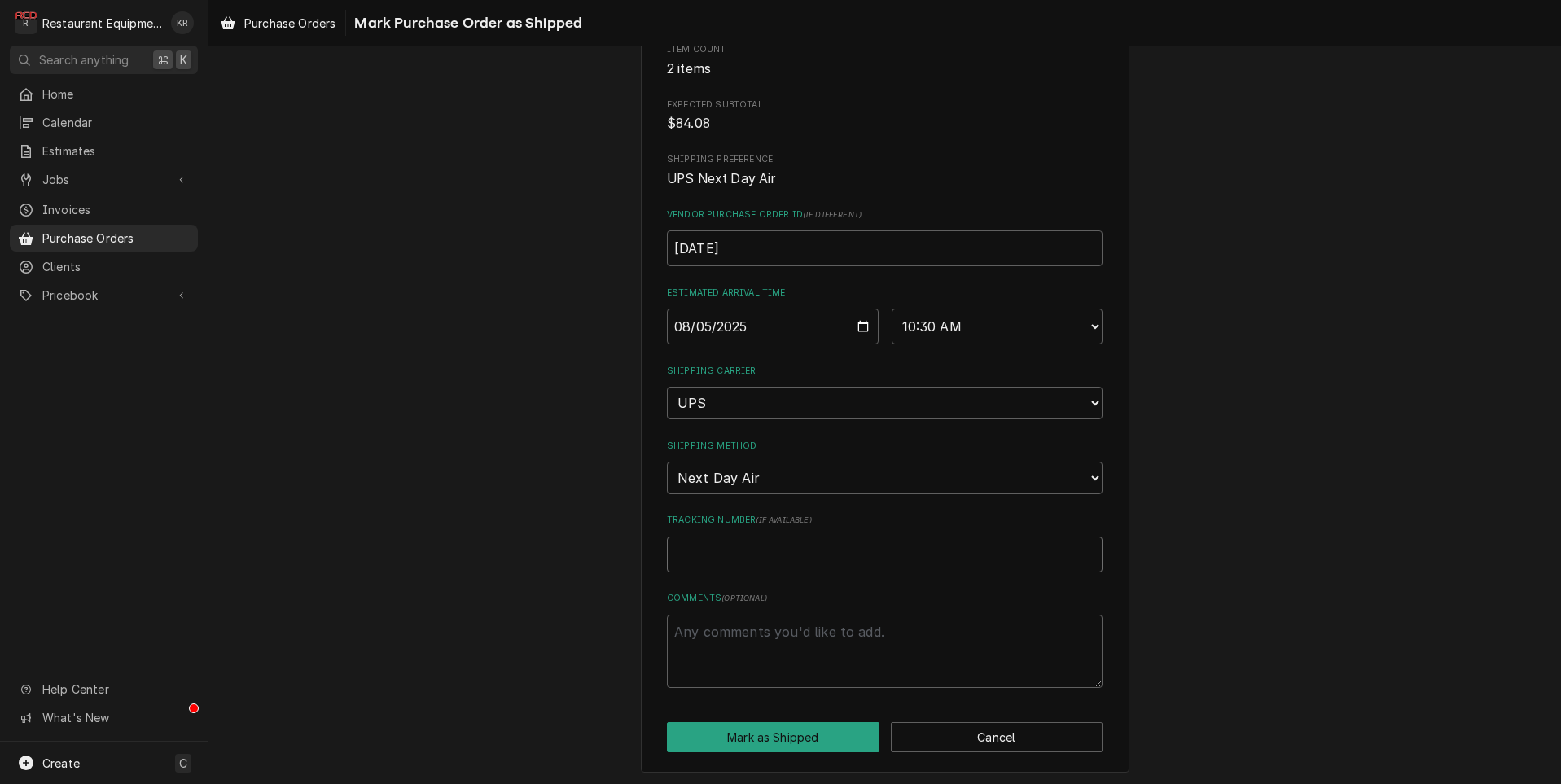 paste on "1Z6254550139333927" 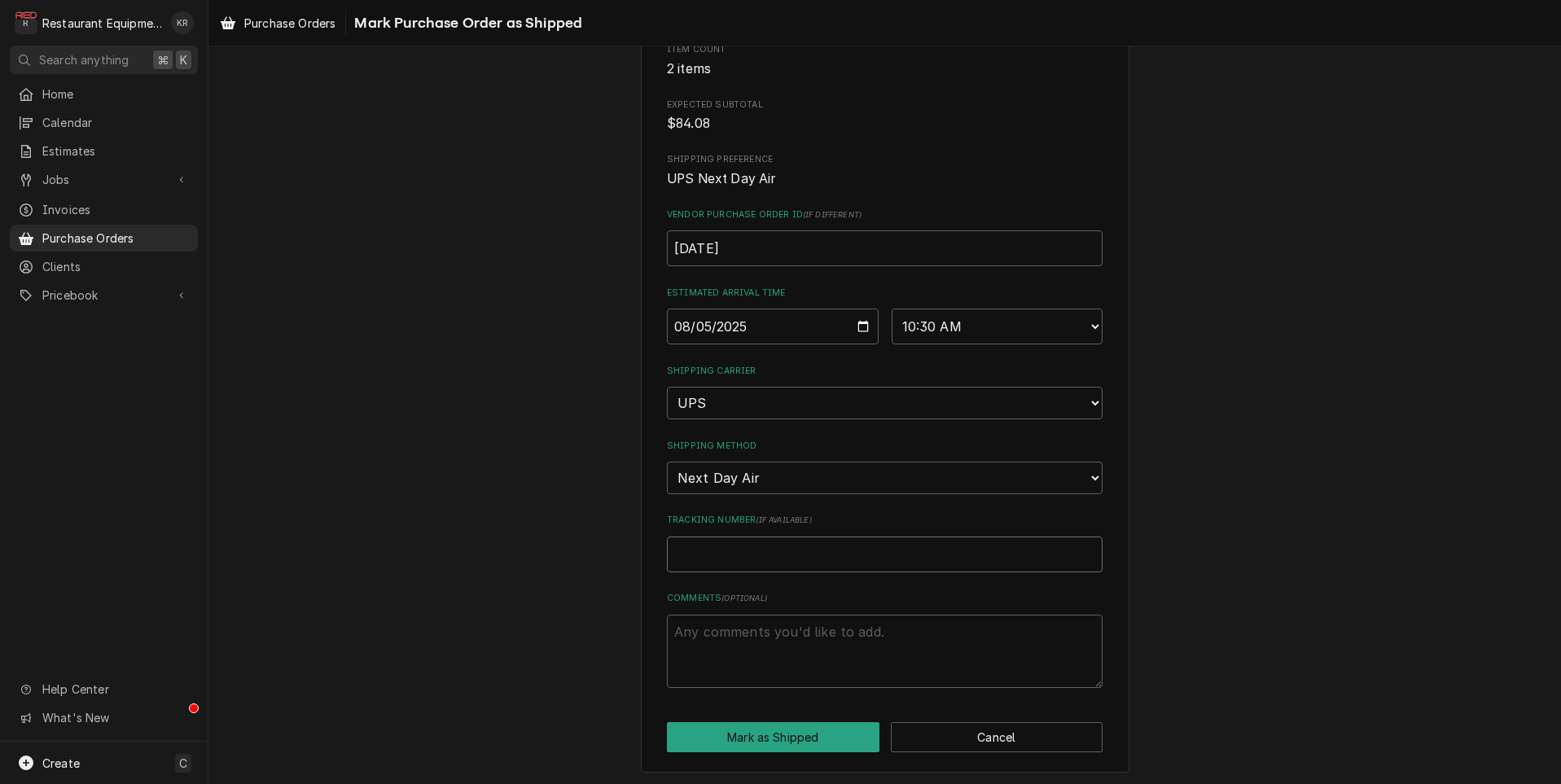 type on "x" 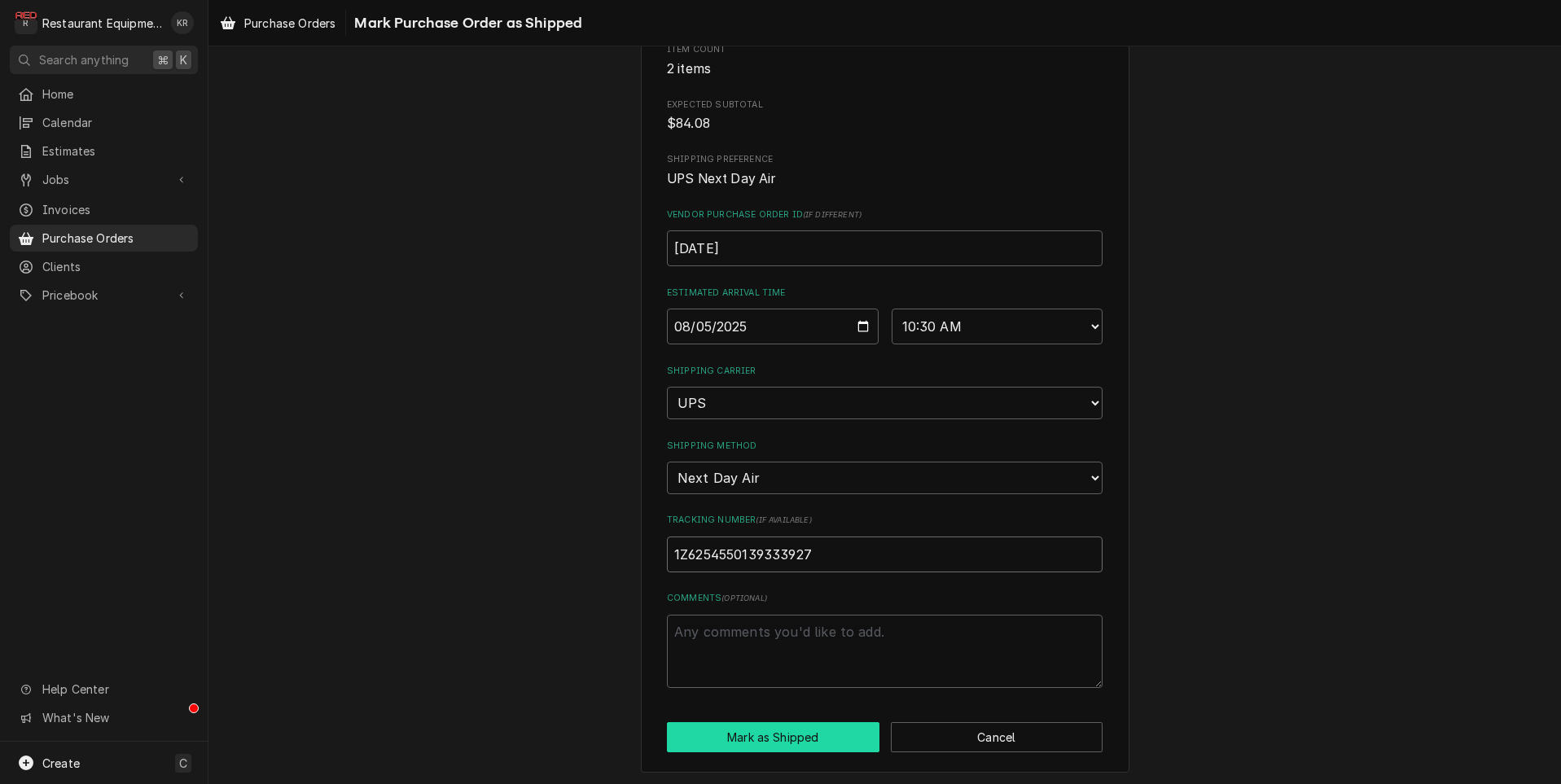 type on "1Z6254550139333927" 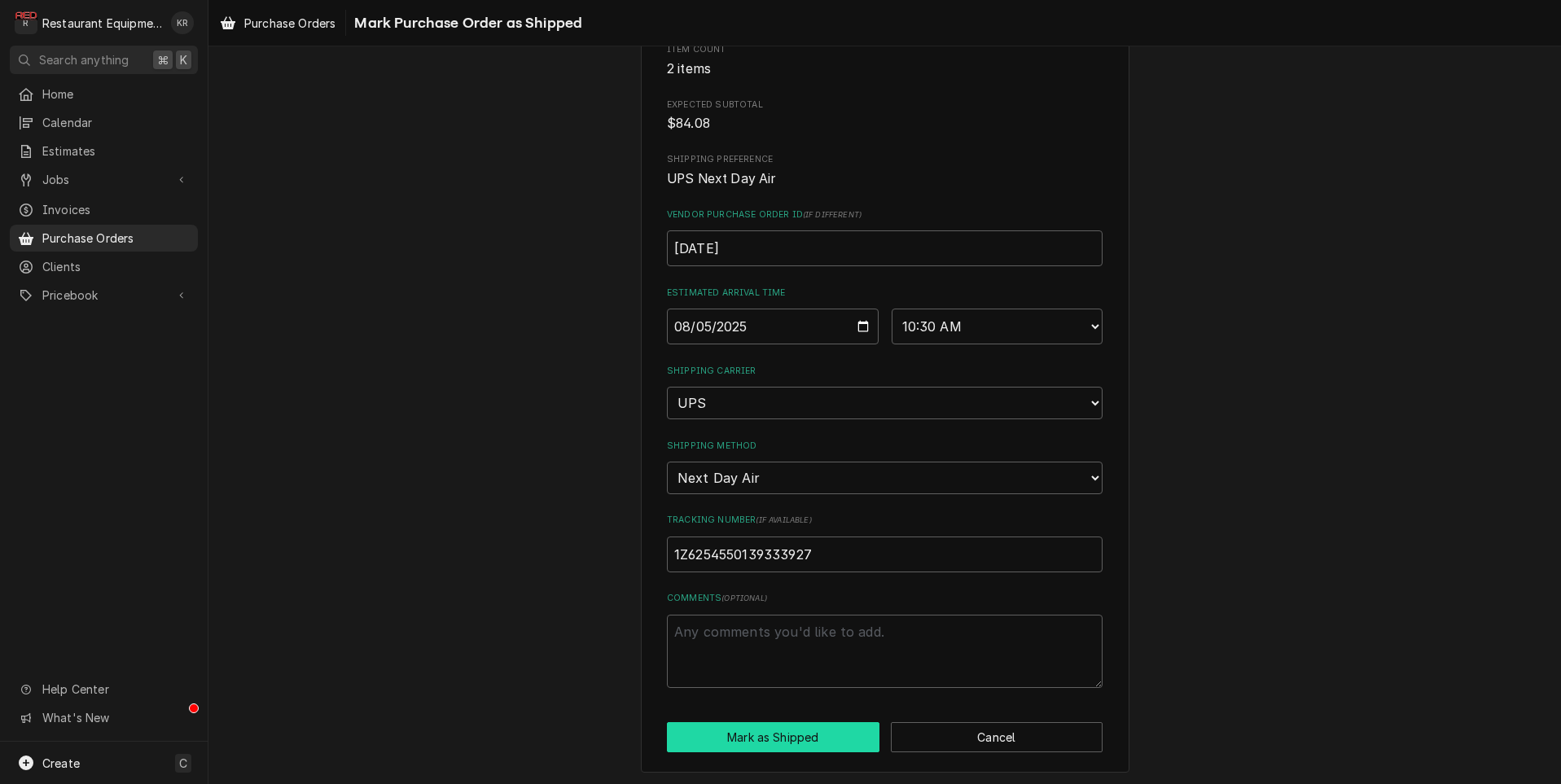 click on "Mark as Shipped" at bounding box center (773, 737) 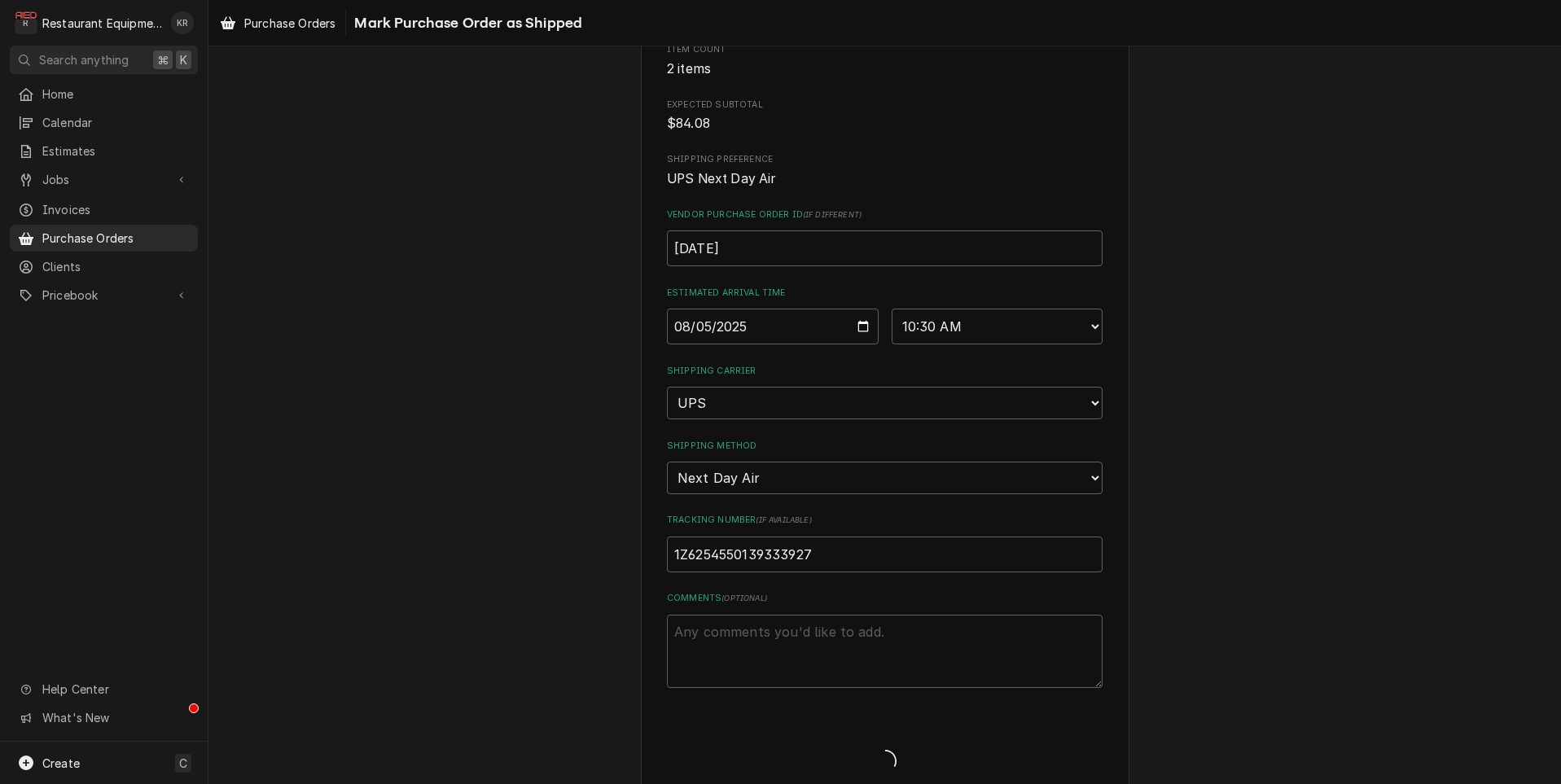 type on "x" 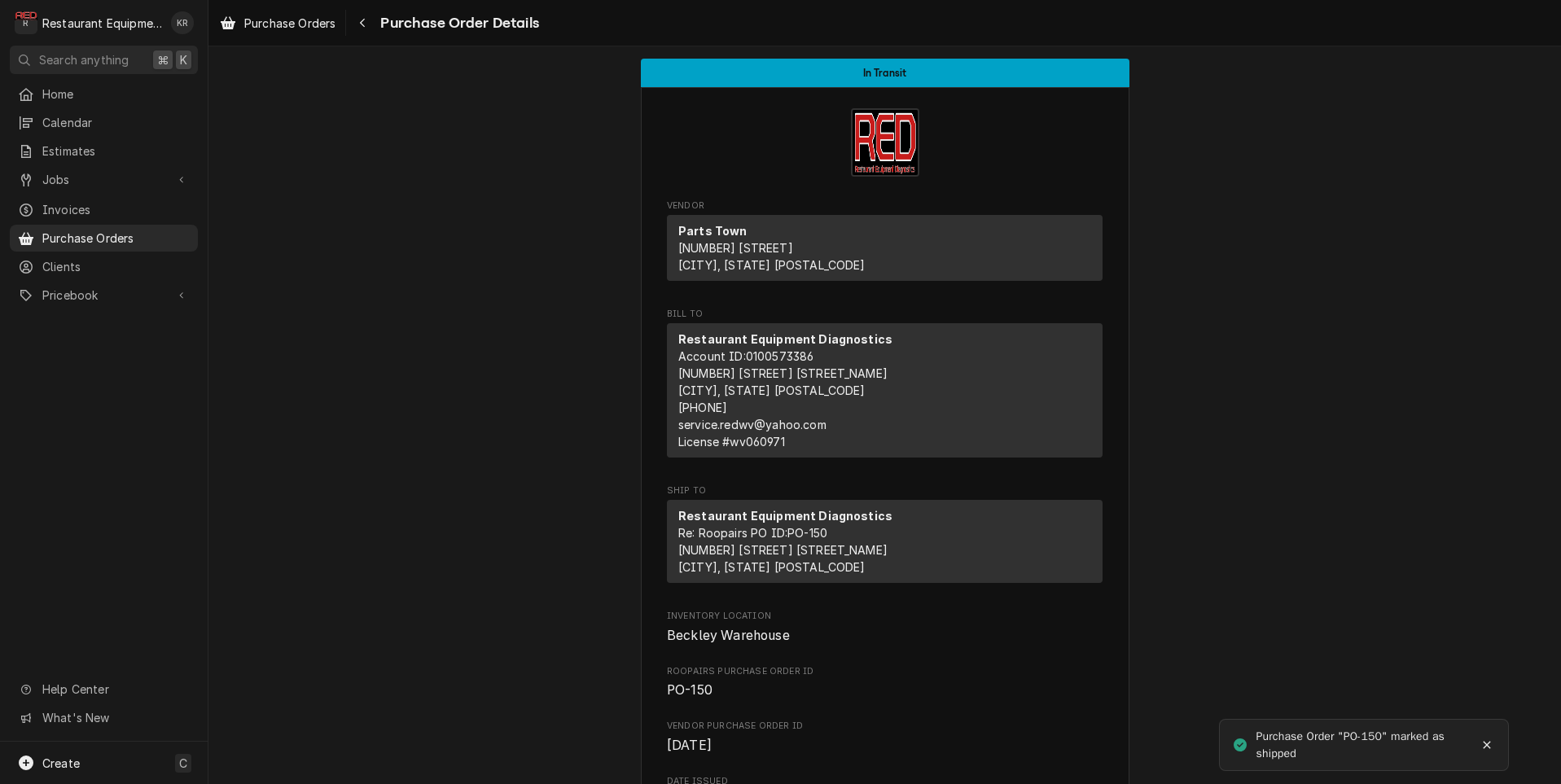 scroll, scrollTop: 0, scrollLeft: 0, axis: both 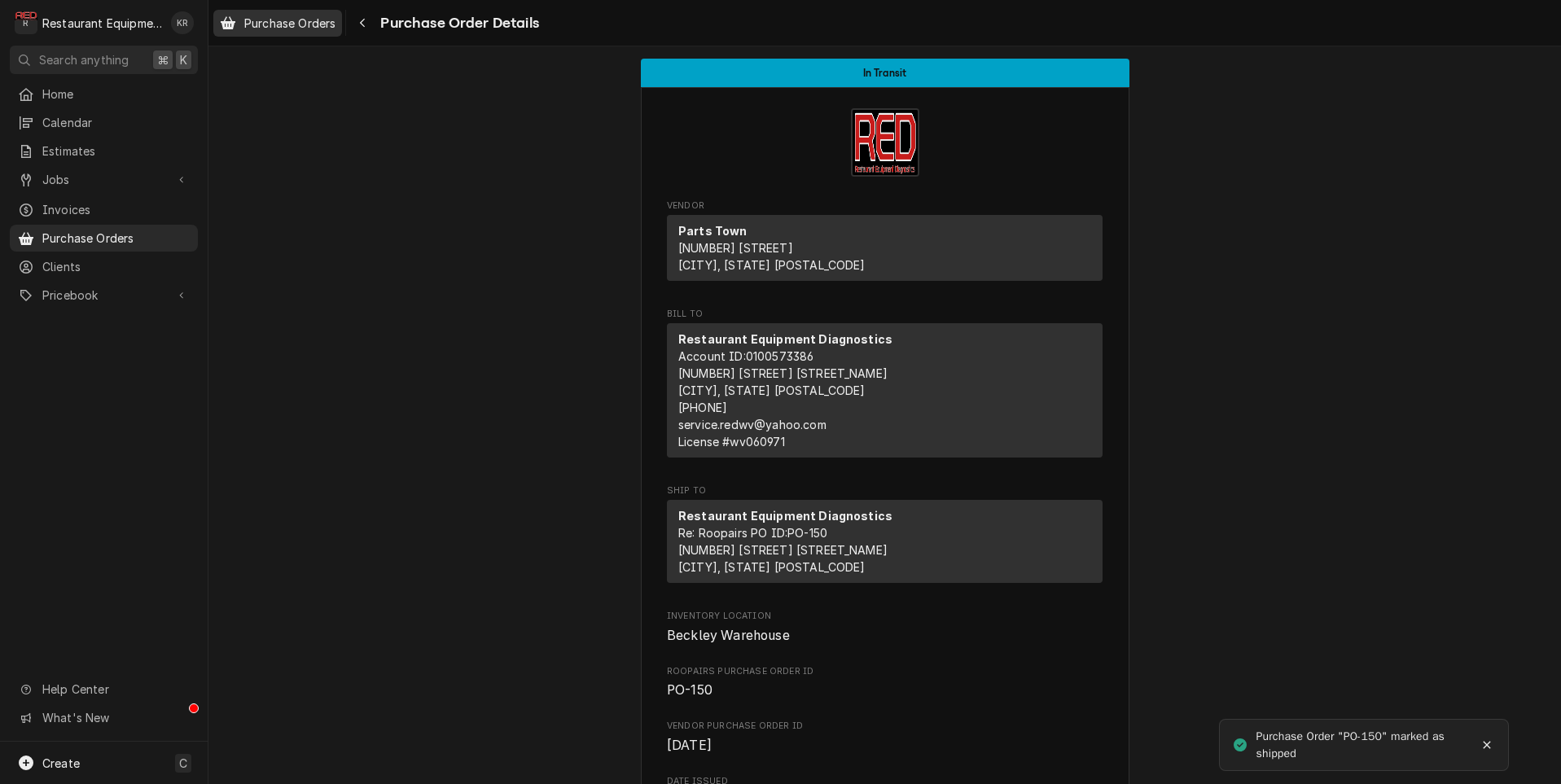 drag, startPoint x: 314, startPoint y: 25, endPoint x: 344, endPoint y: 20, distance: 30.41381 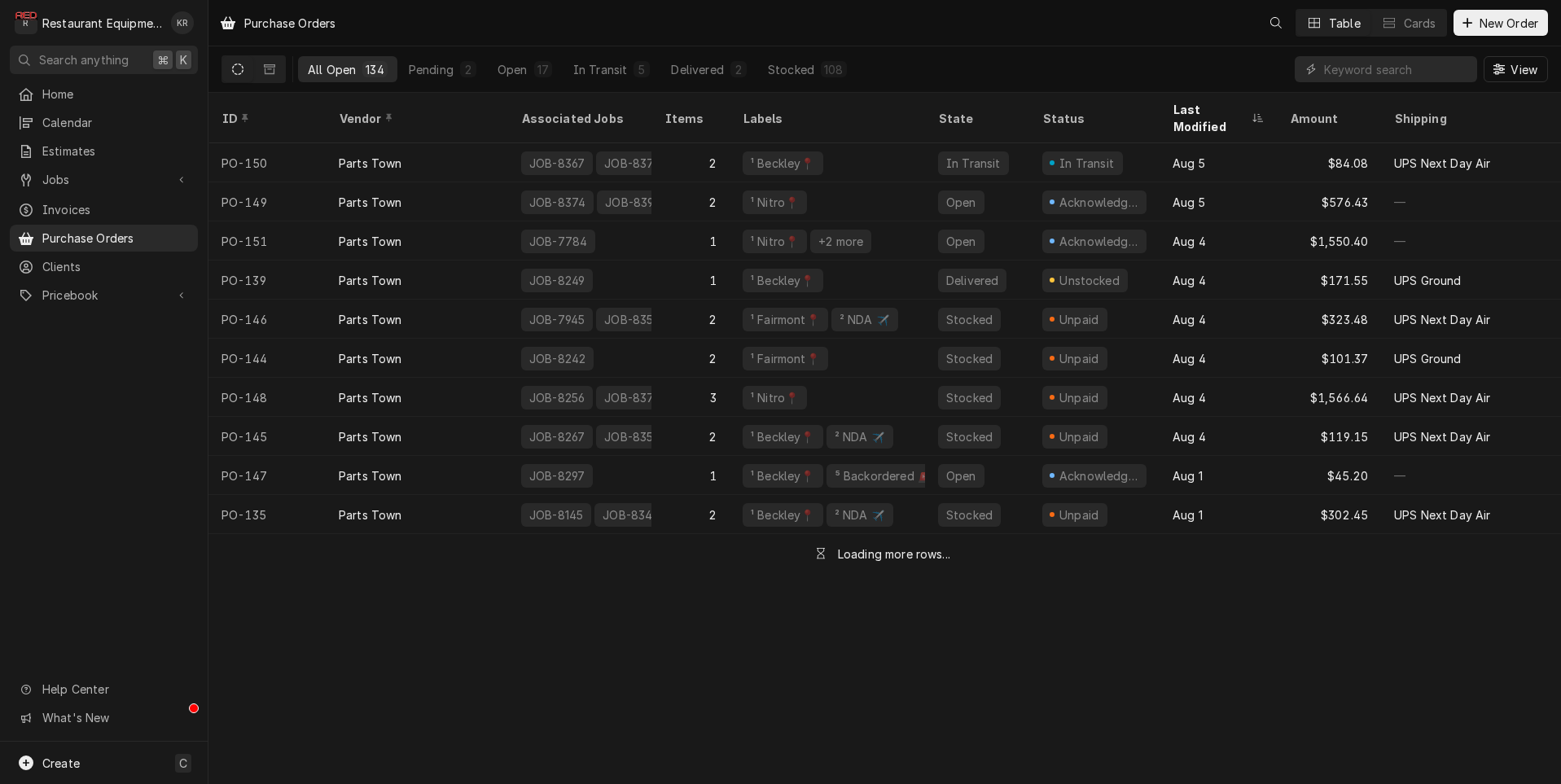 scroll, scrollTop: 0, scrollLeft: 0, axis: both 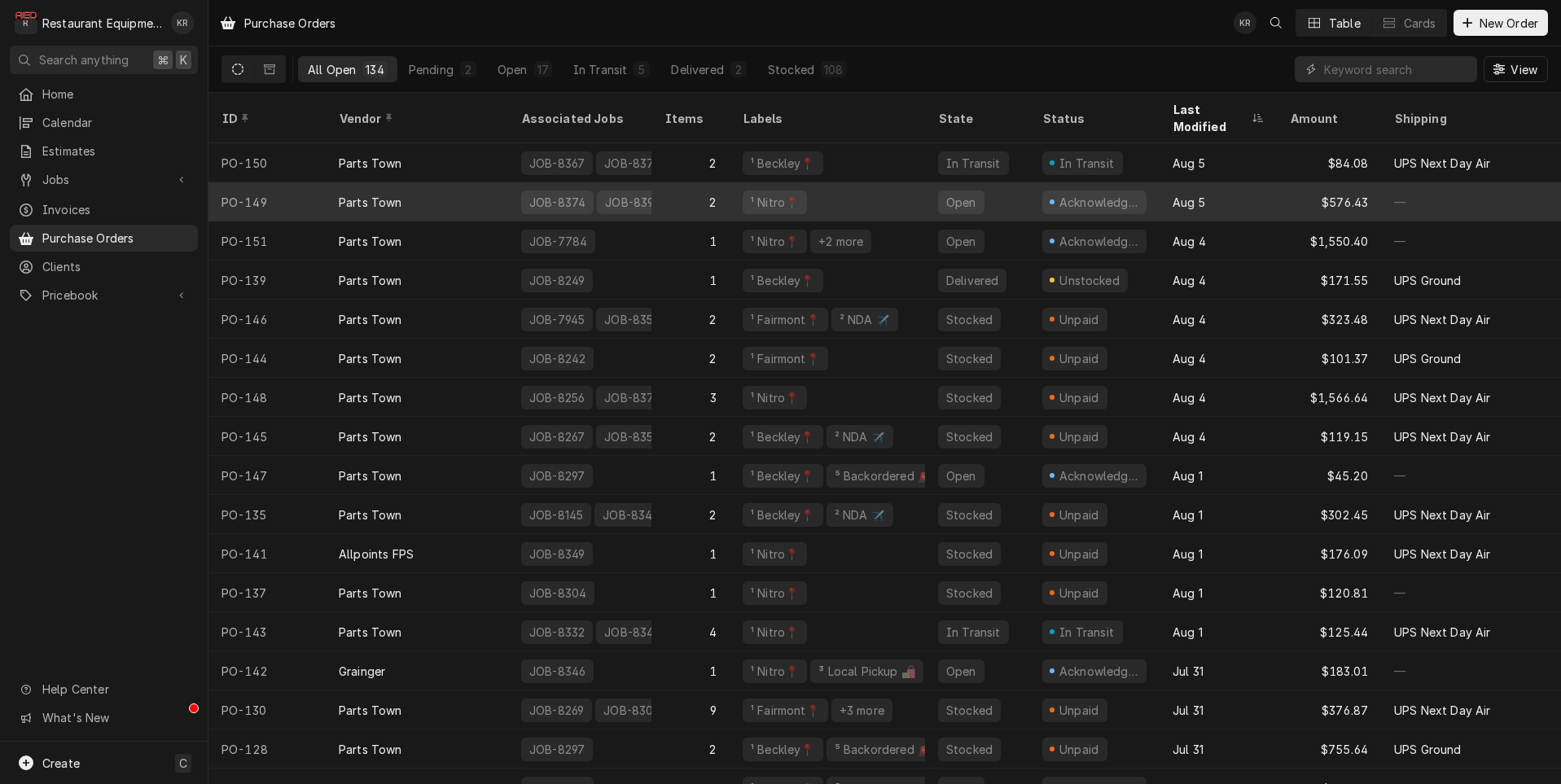 click on "Parts Town" at bounding box center (417, 202) 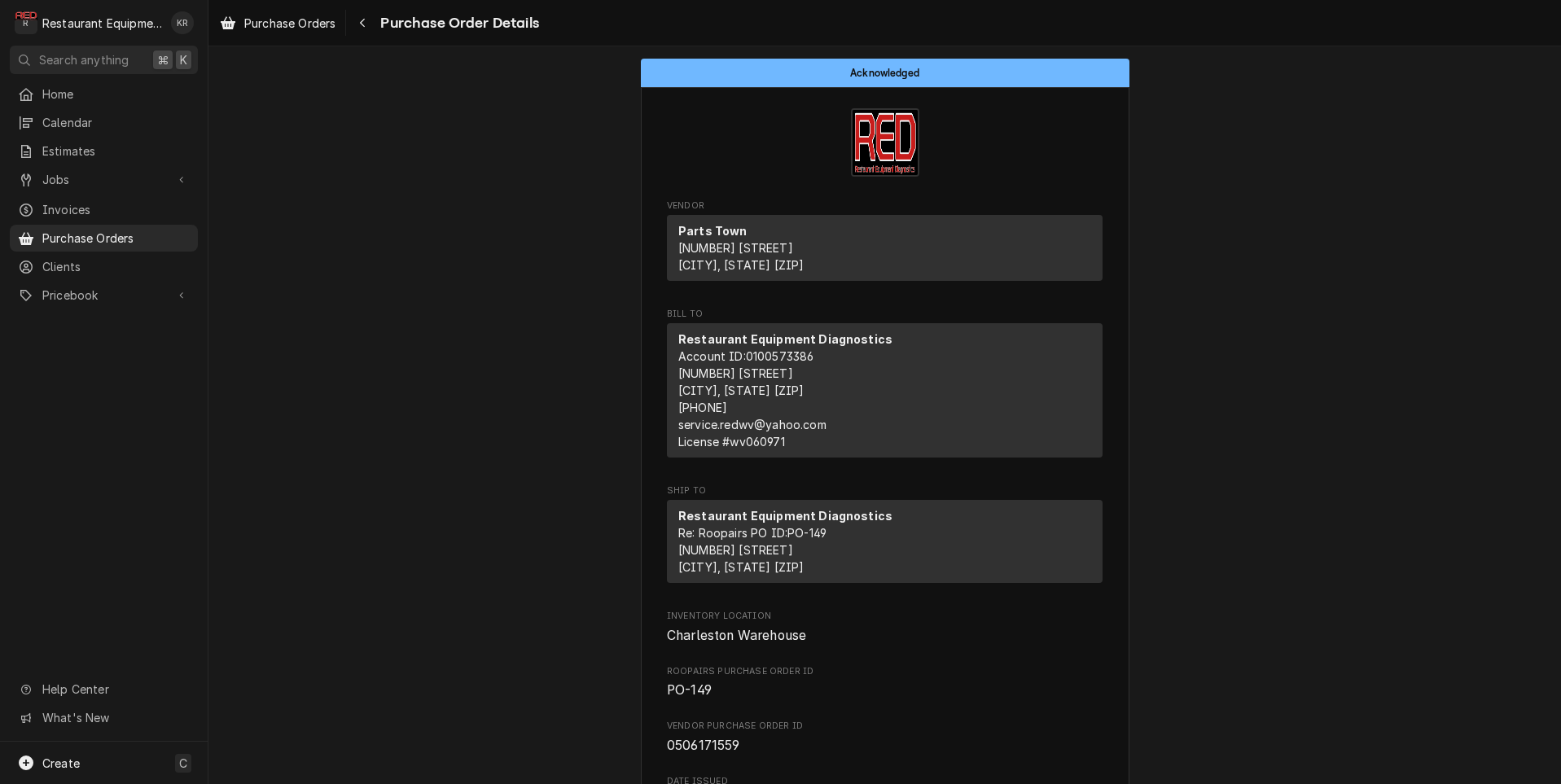 scroll, scrollTop: 0, scrollLeft: 0, axis: both 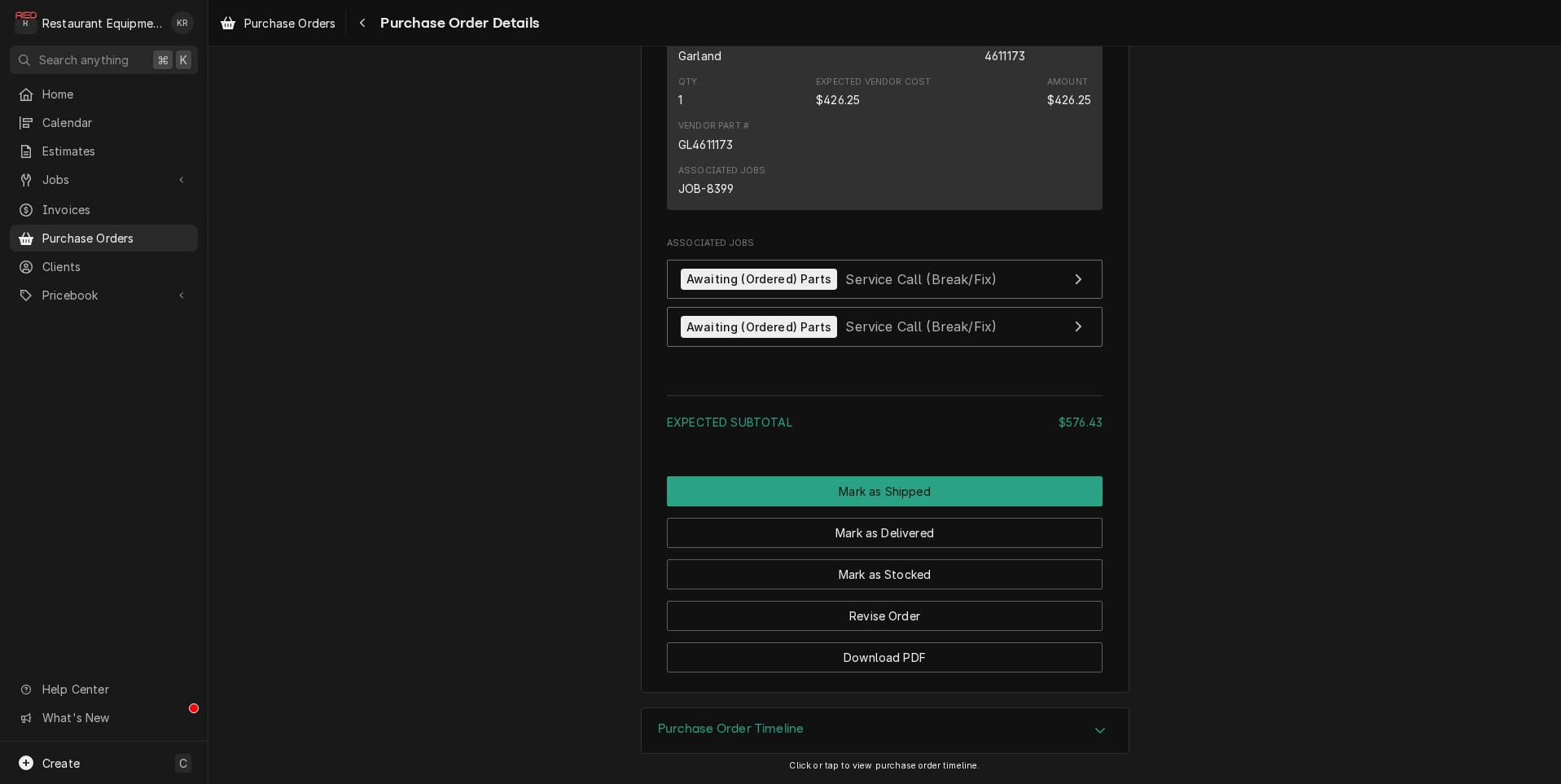 click on "Vendor Parts Town [NUMBER] [STREET]
[CITY], [STATE] [ZIP] Bill To Restaurant Equipment Diagnostics Account ID:  0100573386 [NUMBER] [STREET]
[CITY], [STATE] [ZIP] ([PHONE]) [EMAIL] License # wv060971 Ship To Restaurant Equipment Diagnostics Re: Roopairs PO ID:  PO-149 [NUMBER] [STREET]
[CITY], [STATE] Inventory Location Charleston Warehouse Roopairs Purchase Order ID PO-149 Vendor Purchase Order ID 0506171559 Date Issued Aug 4, [YEAR] Shipping Preference UPS Next Day Air Labels  (Only Visible to You) ¹ Nitro📍 Payment Terms Net 30 Acknowledged On Tue, Aug 5th, [YEAR] - 8:34 AM Last Modified Tue, Aug 5th, [YEAR] - 8:34 AM Parts and Materials Short Description Temperature Probe Kit Manufacturer FRYMASTER Manufacturer Part # 8262212 Inventory Location Charleston Warehouse Qty. 1 Expected Vendor Cost $150.18 Amount $150.18 Vendor Part # FM8262212 Associated Jobs JOB-8374 Short Description SERVICE KIT - CONDUIT/TC GM AC NAL Manufacturer Garland Manufacturer Part # 4611173 Qty. 1 Expected Vendor Cost" at bounding box center (885, -330) 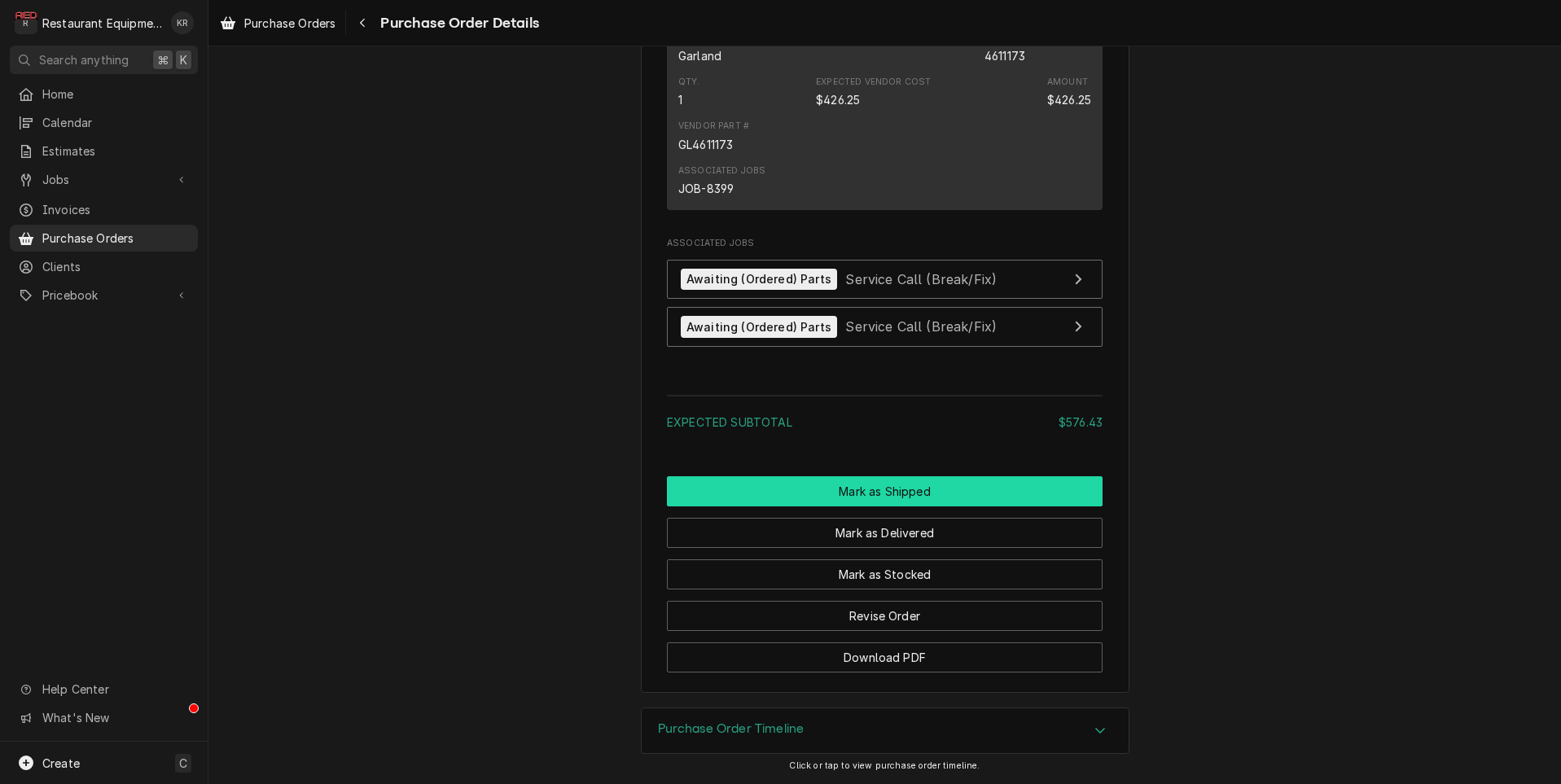 click on "Mark as Shipped" at bounding box center [884, 491] 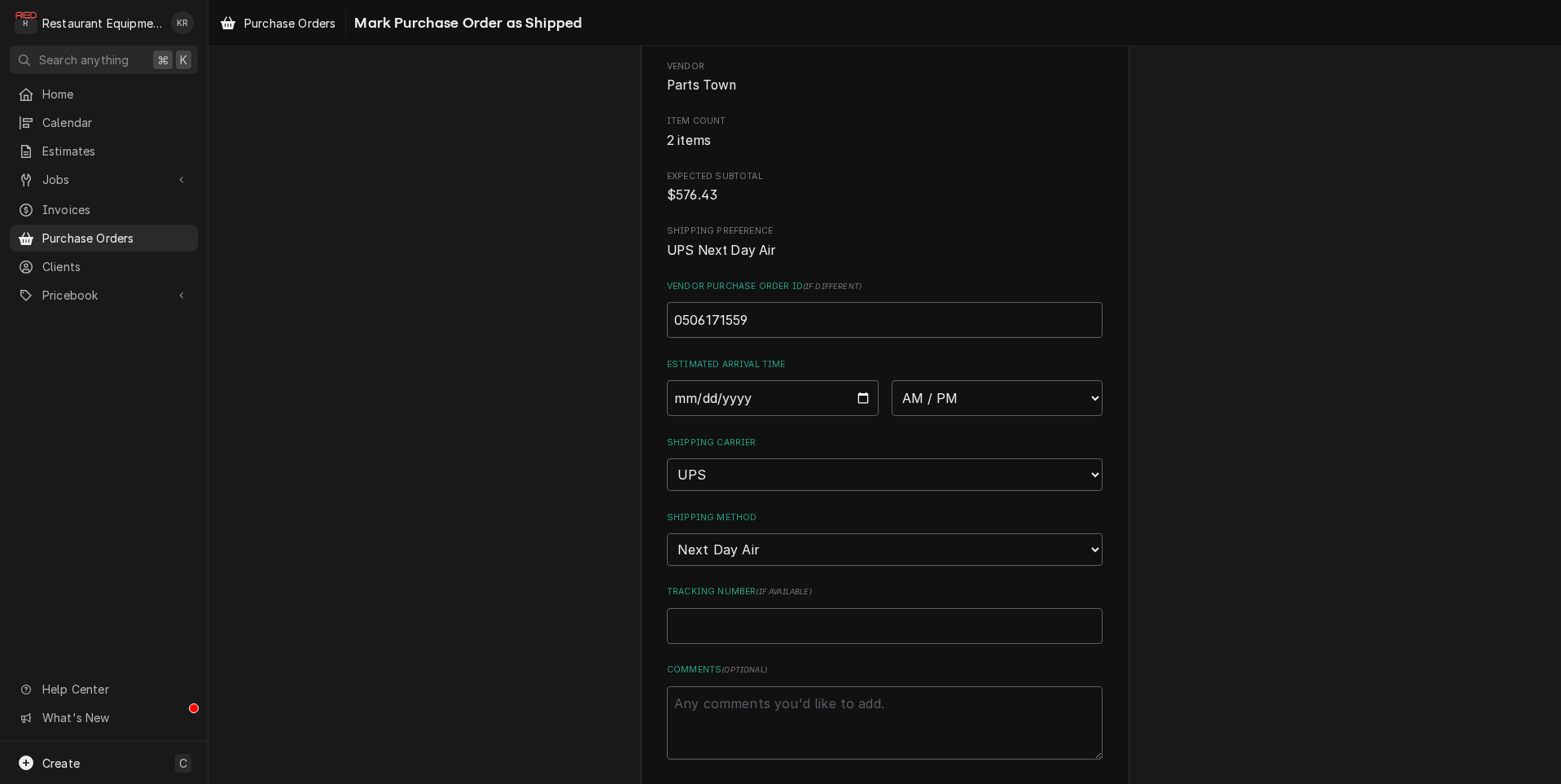 scroll, scrollTop: 205, scrollLeft: 0, axis: vertical 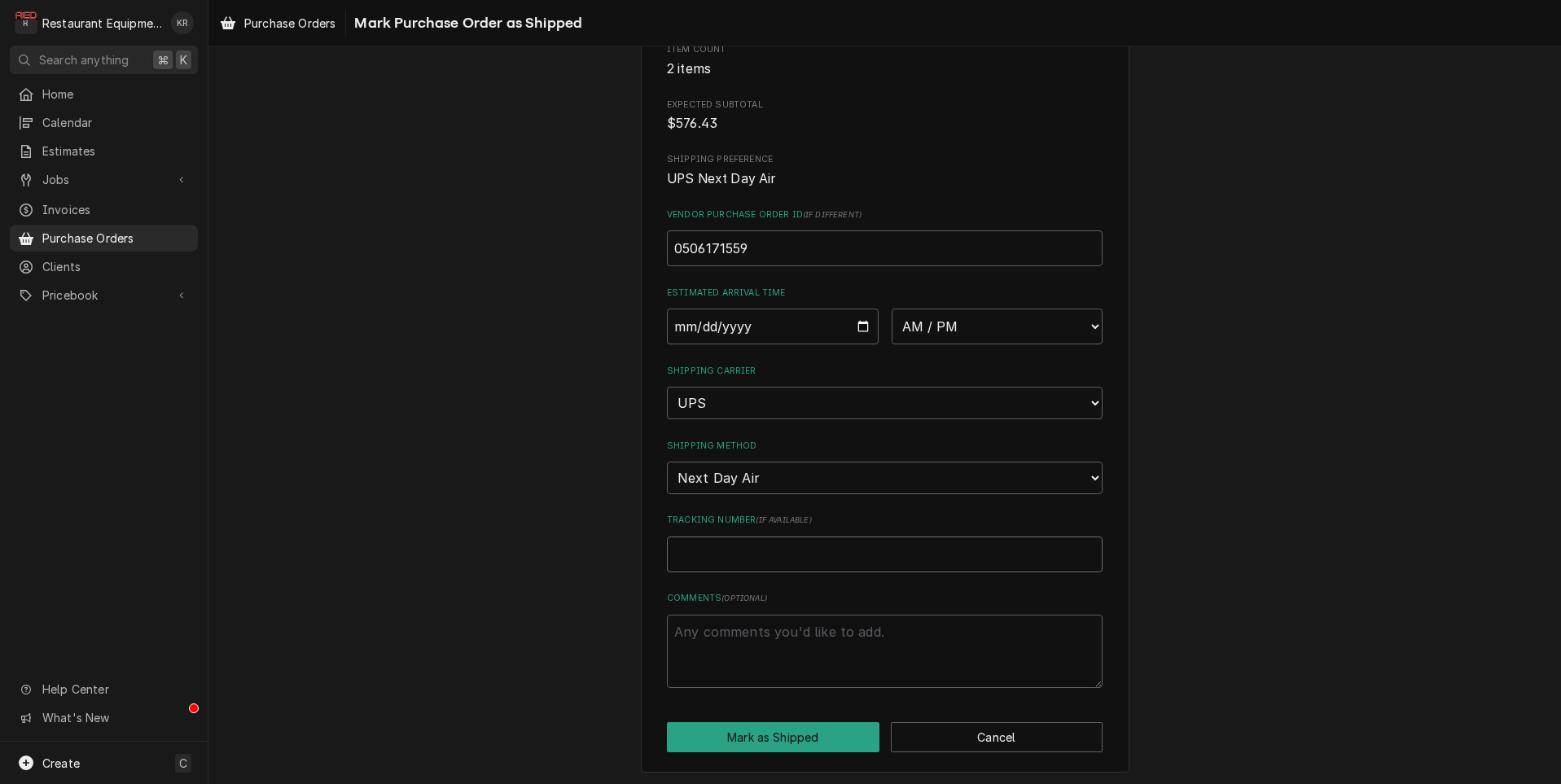 click on "Tracking Number  ( if available )" at bounding box center (884, 554) 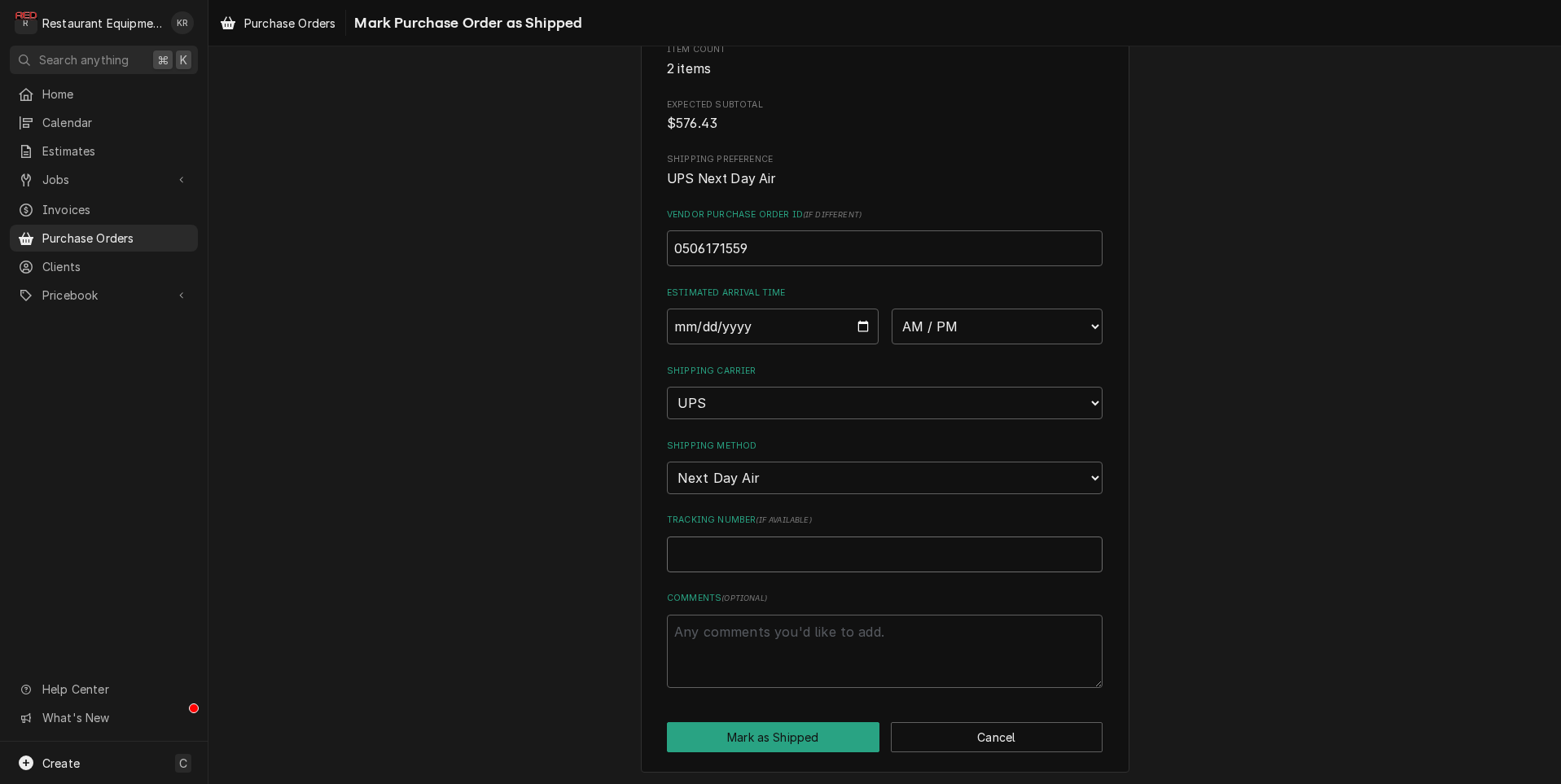paste on "1Z6254550139335461" 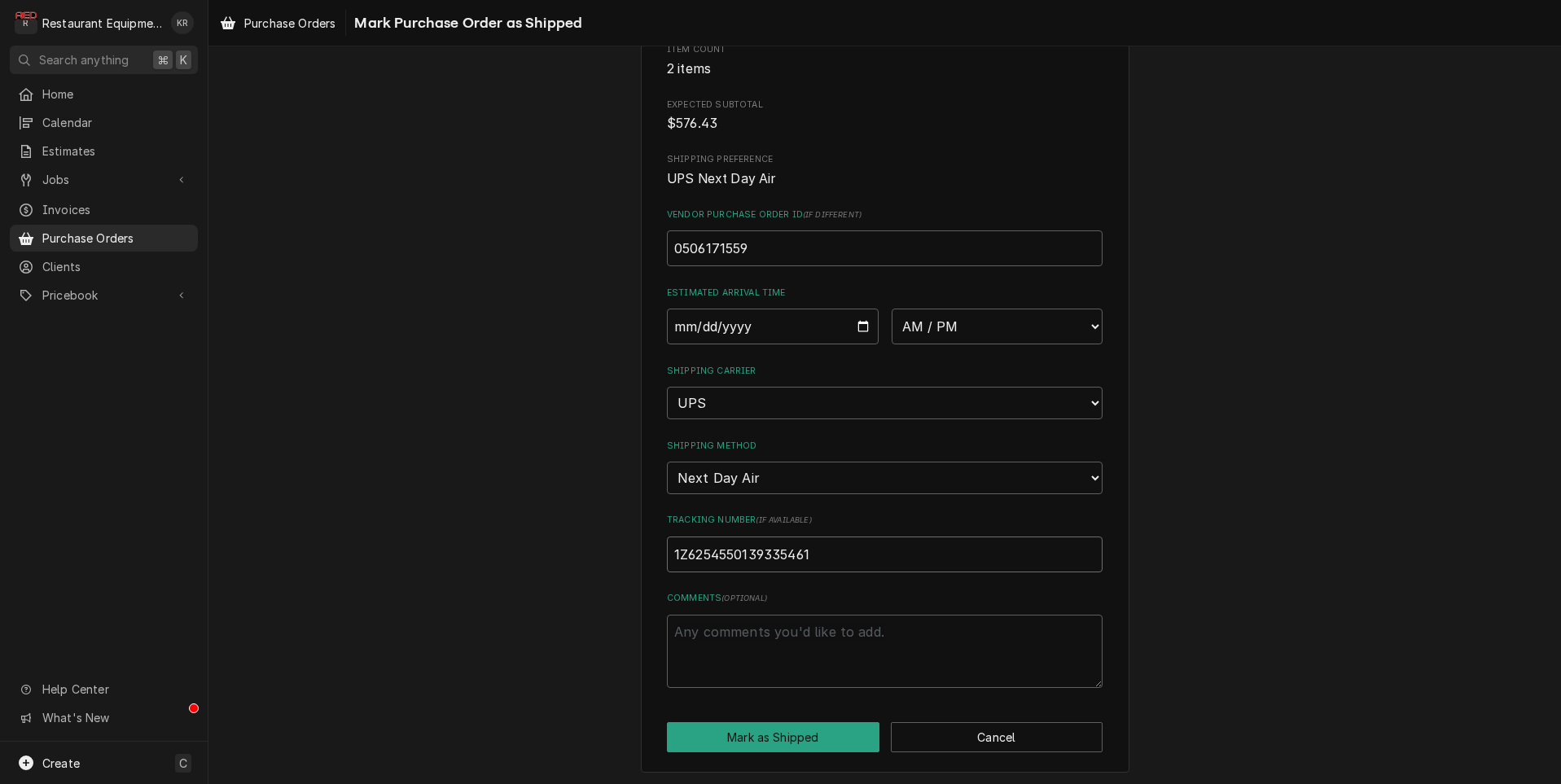 type on "x" 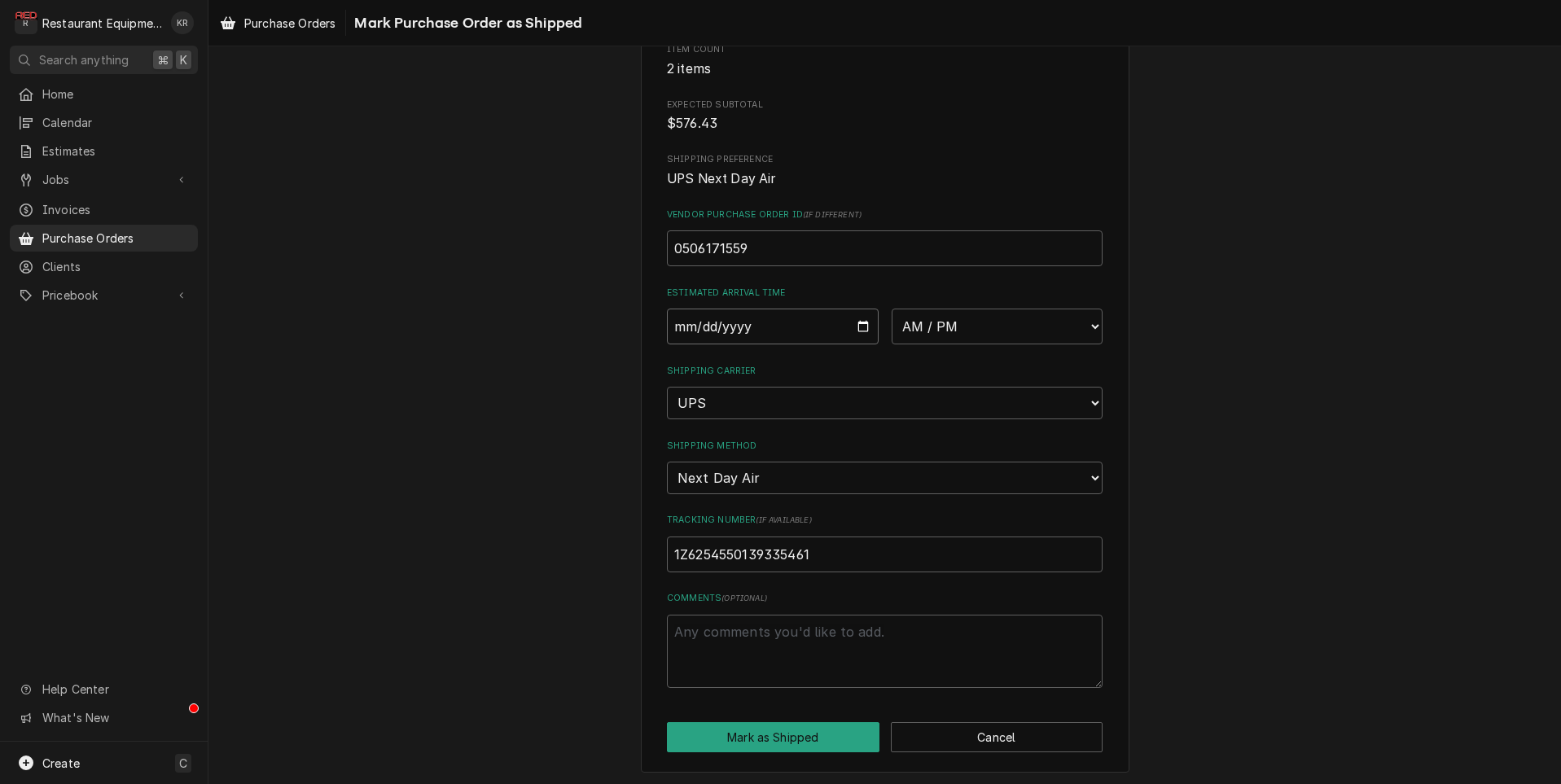click at bounding box center [773, 326] 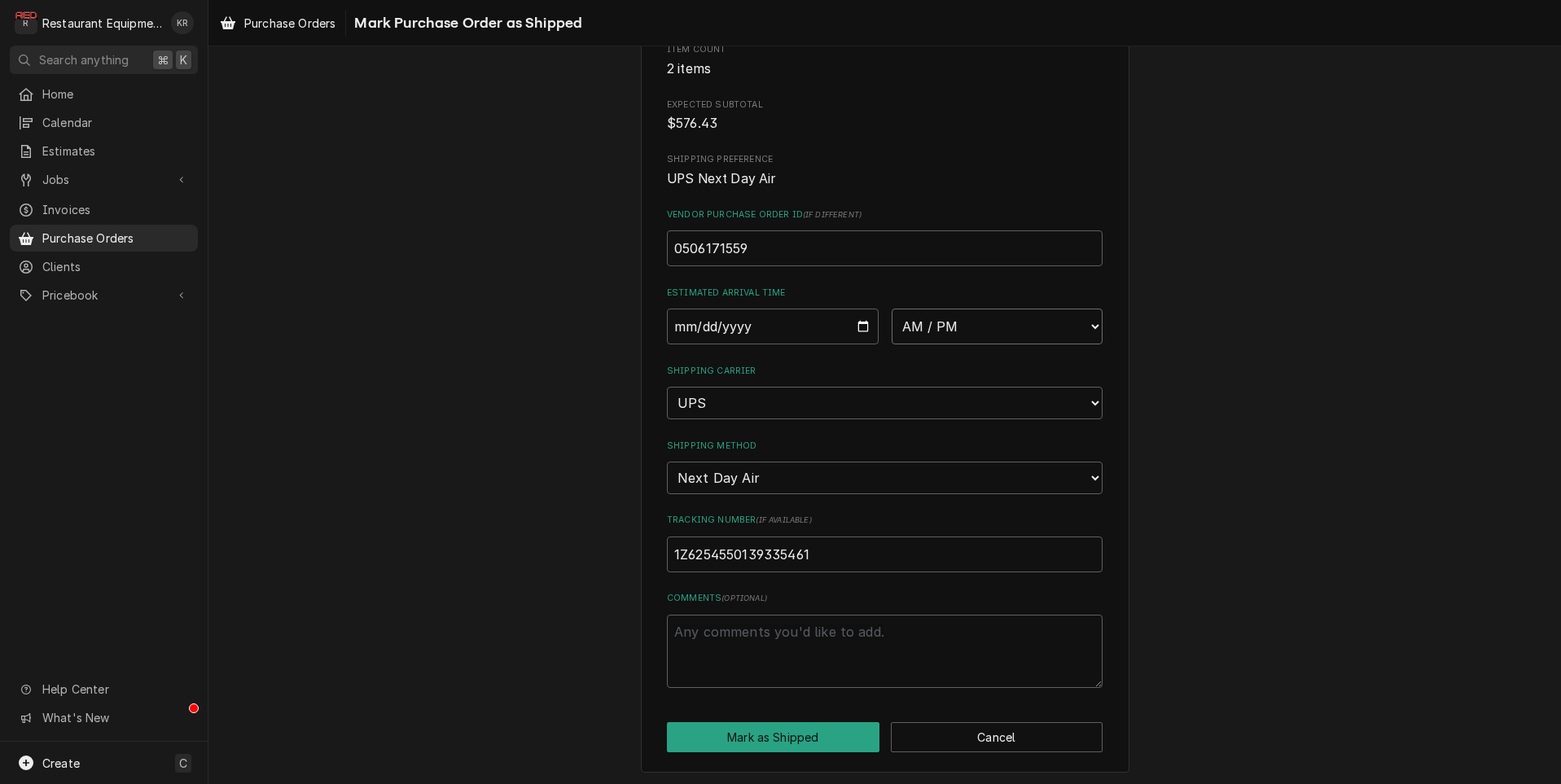 click on "AM / PM 6:00 AM 6:15 AM 6:30 AM 6:45 AM 7:00 AM 7:15 AM 7:30 AM 7:45 AM 8:00 AM 8:15 AM 8:30 AM 8:45 AM 9:00 AM 9:15 AM 9:30 AM 9:45 AM 10:00 AM 10:15 AM 10:30 AM 10:45 AM 11:00 AM 11:15 AM 11:30 AM 11:45 AM 12:00 PM 12:15 PM 12:30 PM 12:45 PM 1:00 PM 1:15 PM 1:30 PM 1:45 PM 2:00 PM 2:15 PM 2:30 PM 2:45 PM 3:00 PM 3:15 PM 3:30 PM 3:45 PM 4:00 PM 4:15 PM 4:30 PM 4:45 PM 5:00 PM 5:15 PM 5:30 PM 5:45 PM 6:00 PM 6:15 PM 6:30 PM 6:45 PM 7:00 PM 7:15 PM 7:30 PM 7:45 PM 8:00 PM 8:15 PM 8:30 PM 8:45 PM 9:00 PM 9:15 PM 9:30 PM 9:45 PM 10:00 PM 10:15 PM 10:30 PM 10:45 PM 11:00 PM 11:15 PM 11:30 PM 11:45 PM 12:00 AM 12:15 AM 12:30 AM 12:45 AM 1:00 AM 1:15 AM 1:30 AM 1:45 AM 2:00 AM 2:15 AM 2:30 AM 2:45 AM 3:00 AM 3:15 AM 3:30 AM 3:45 AM 4:00 AM 4:15 AM 4:30 AM 4:45 AM 5:00 AM 5:15 AM 5:30 AM 5:45 AM" at bounding box center (998, 326) 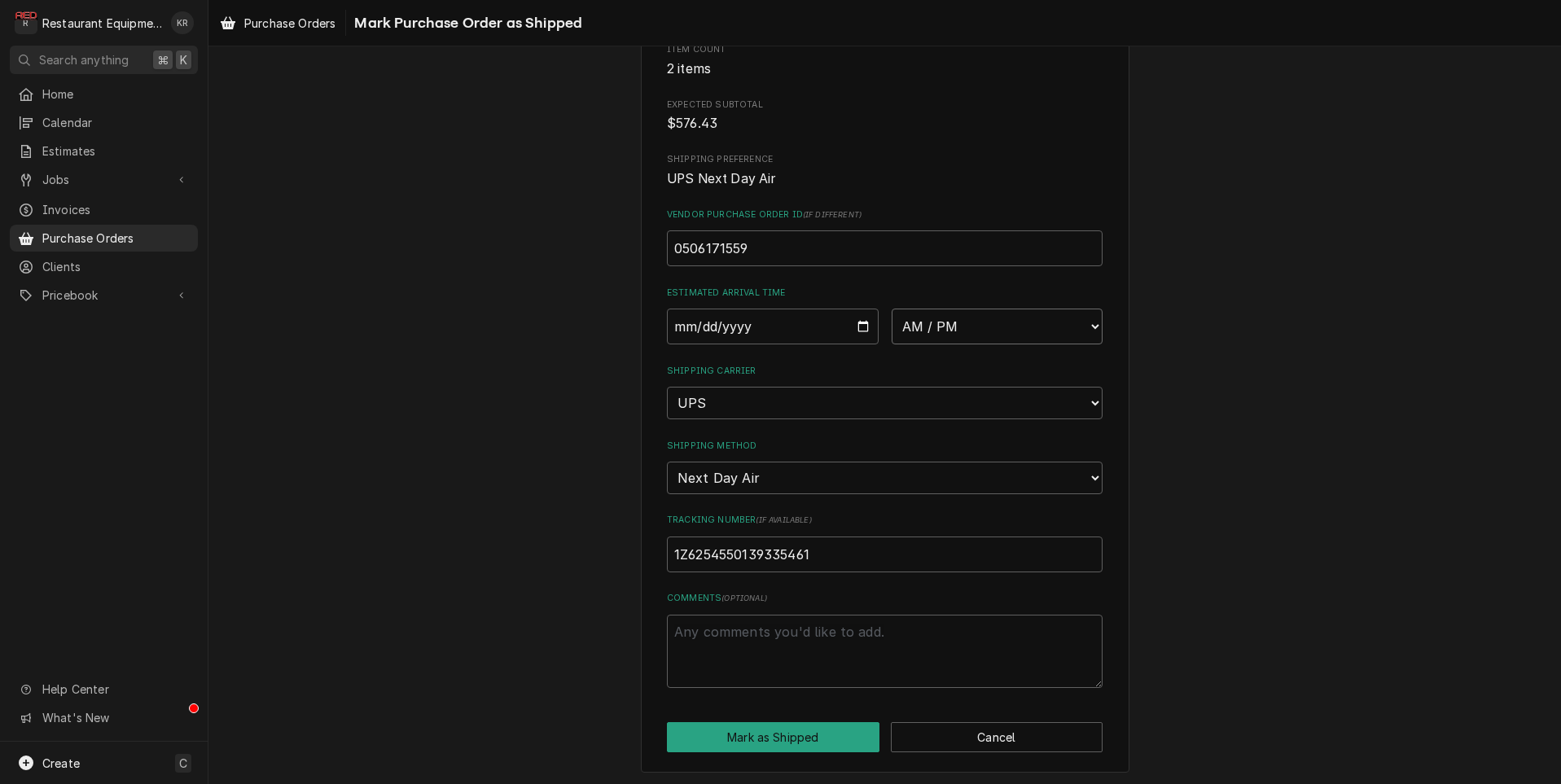 select on "10:30:00" 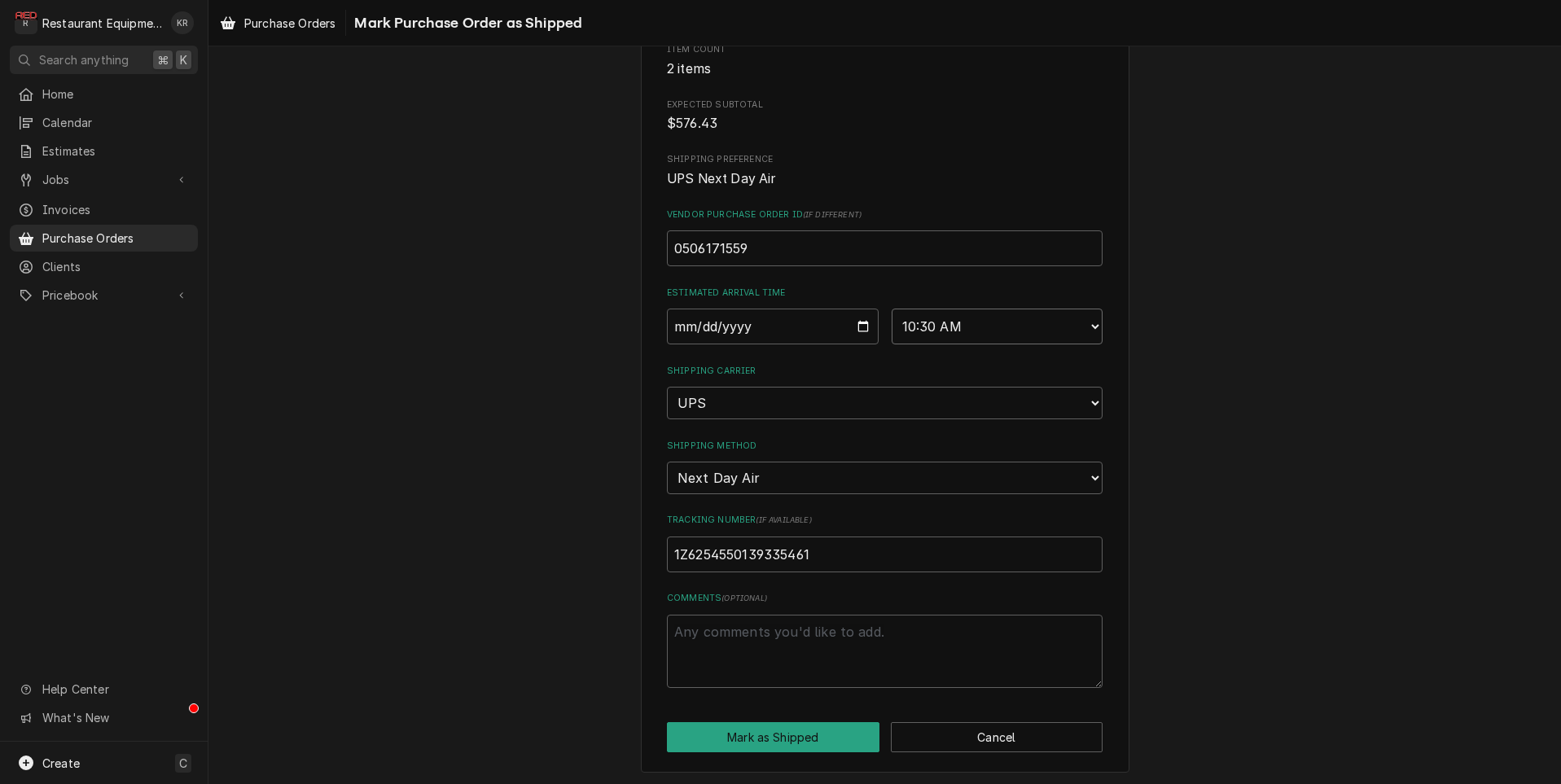 click on "10:30 AM" at bounding box center [0, 0] 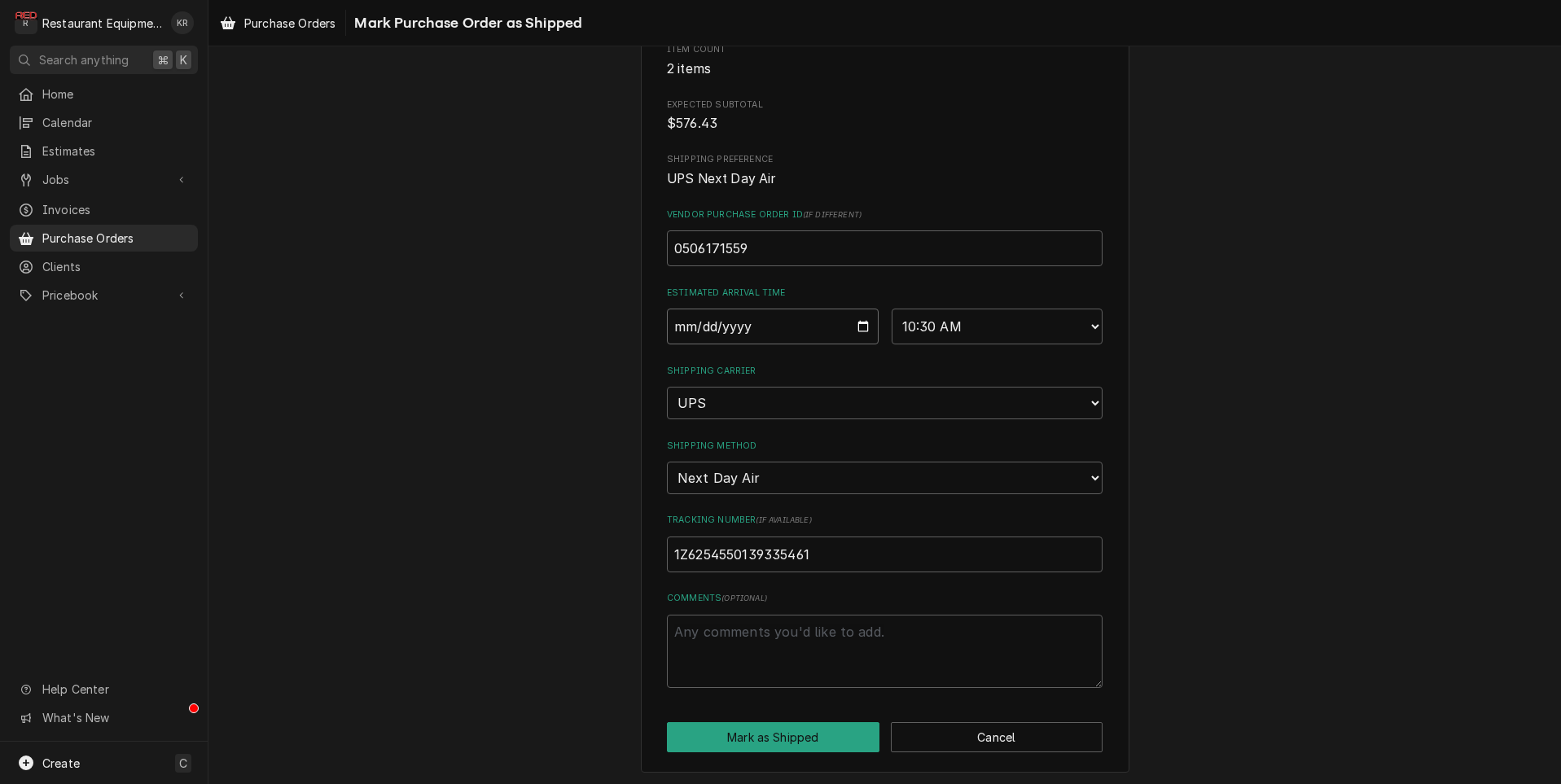 click at bounding box center [773, 326] 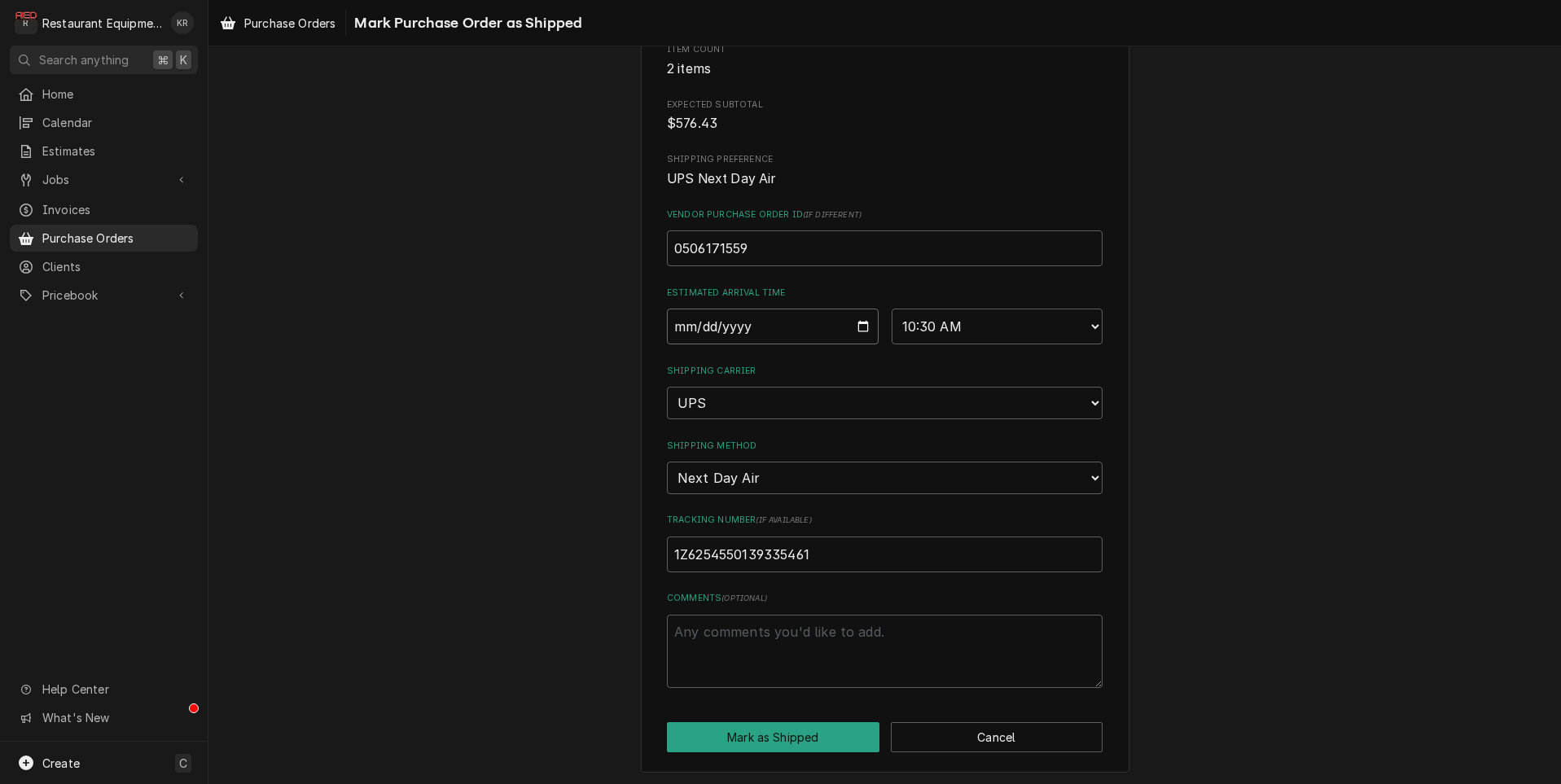type on "2025-08-05" 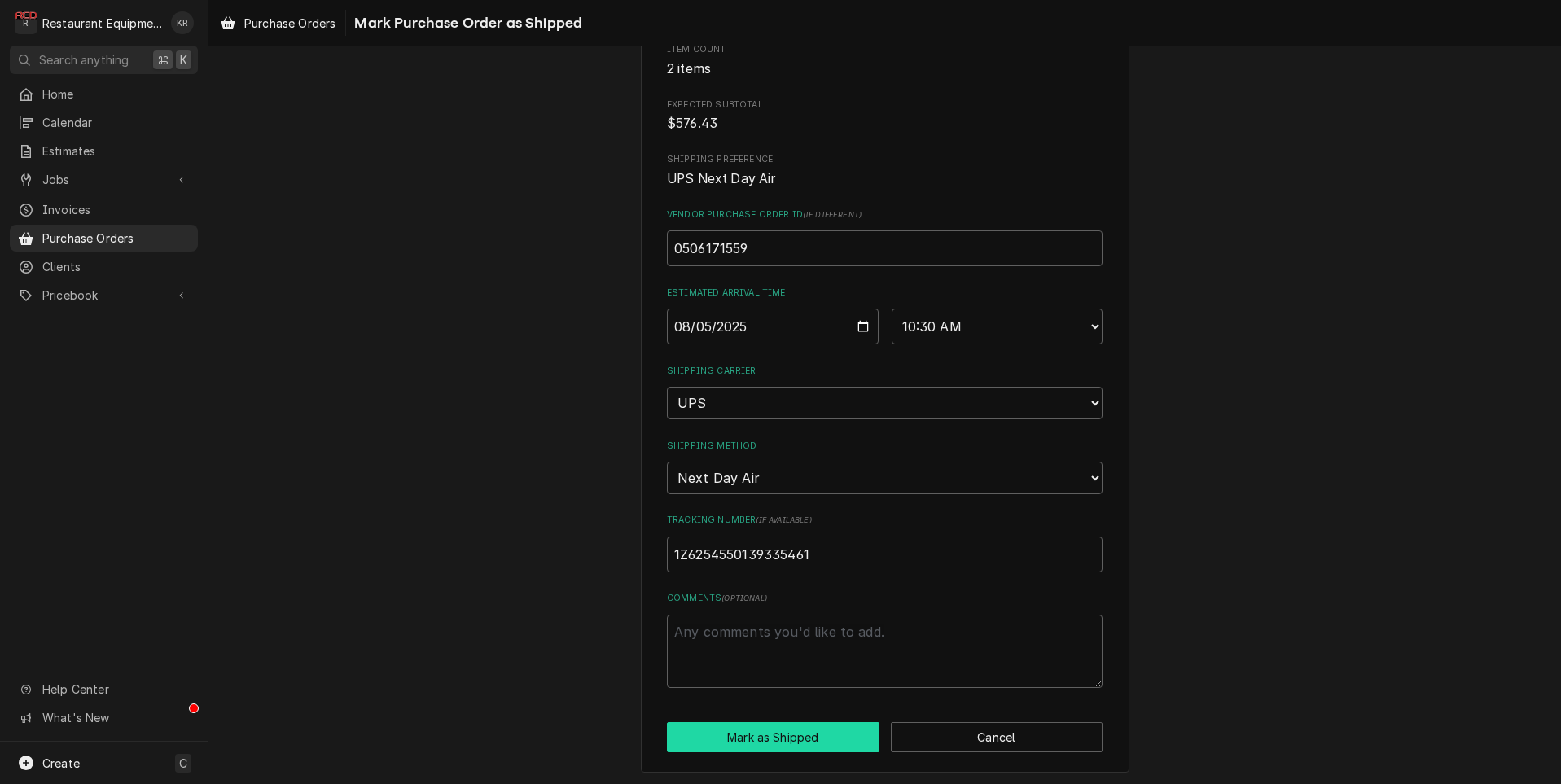 click on "Mark as Shipped" at bounding box center (773, 737) 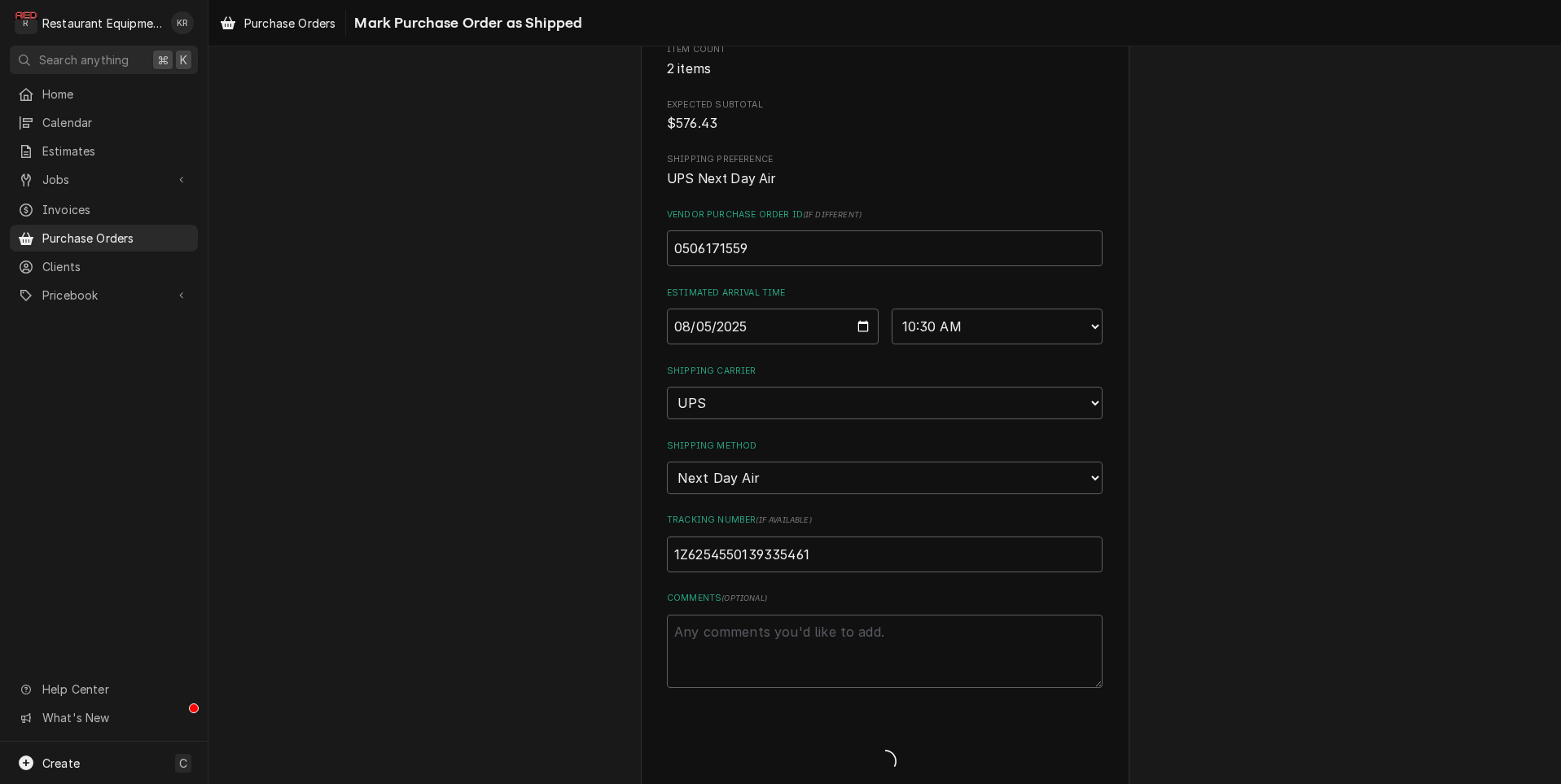type on "x" 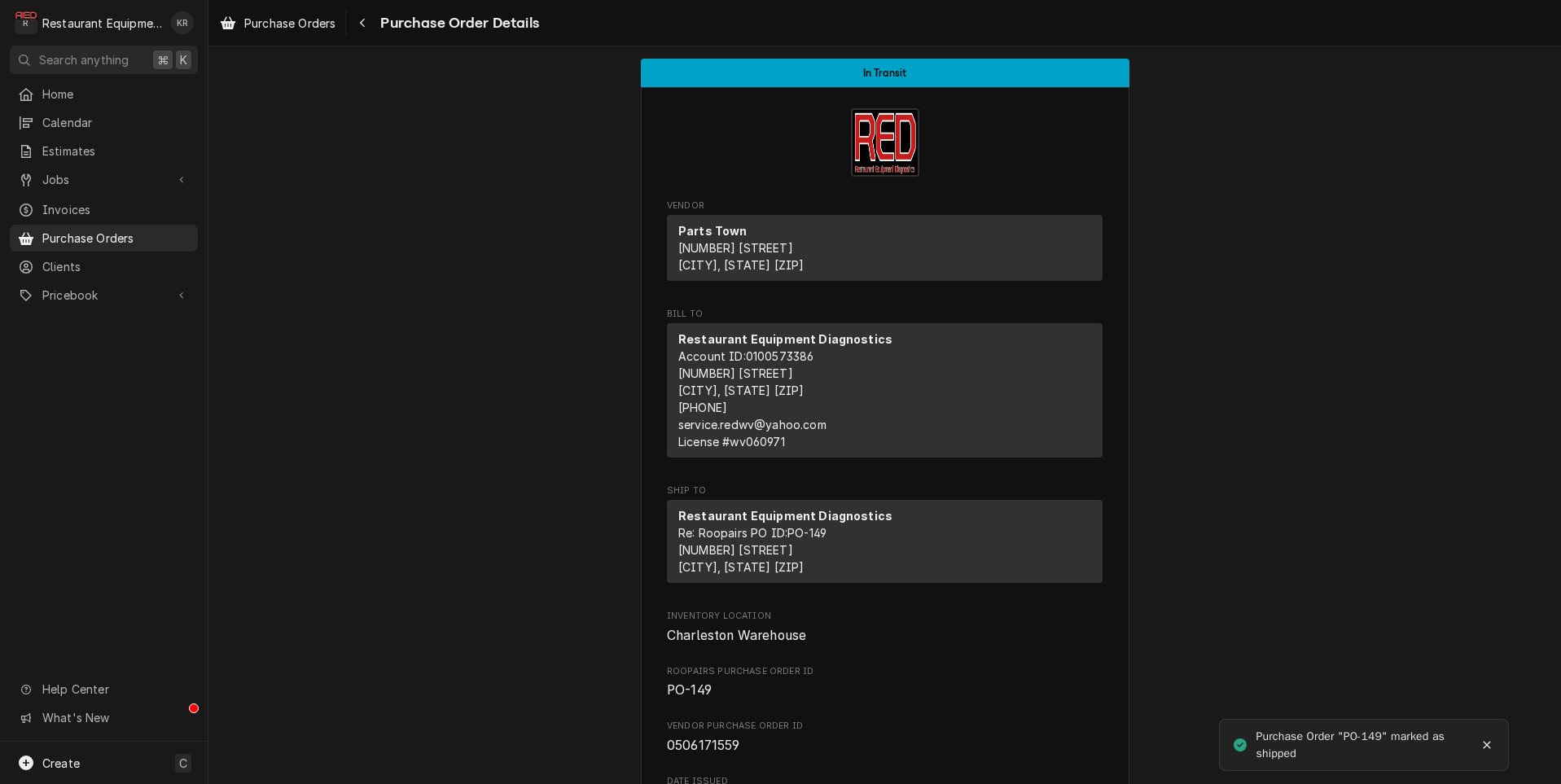 scroll, scrollTop: 0, scrollLeft: 0, axis: both 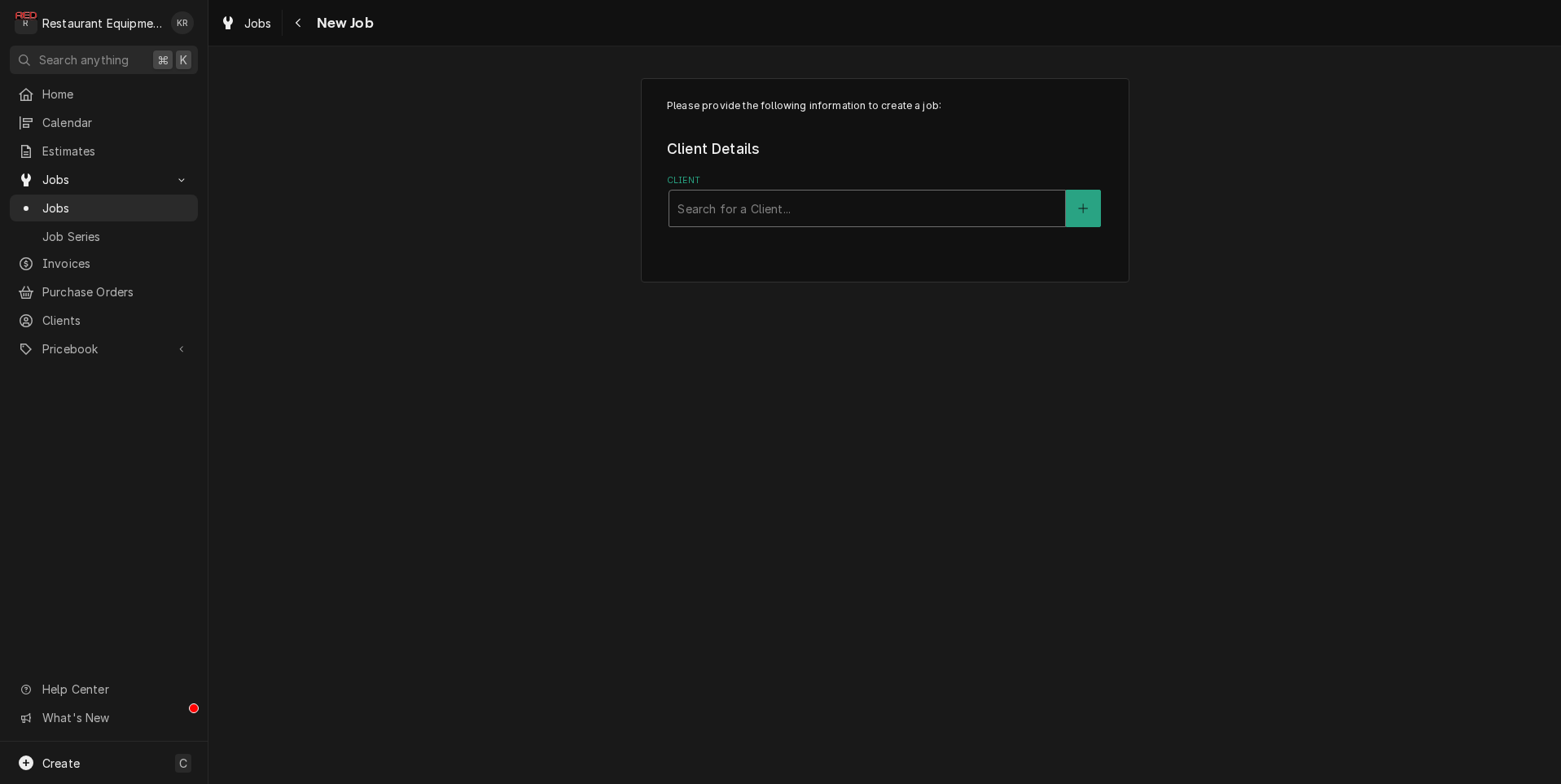 click at bounding box center [867, 208] 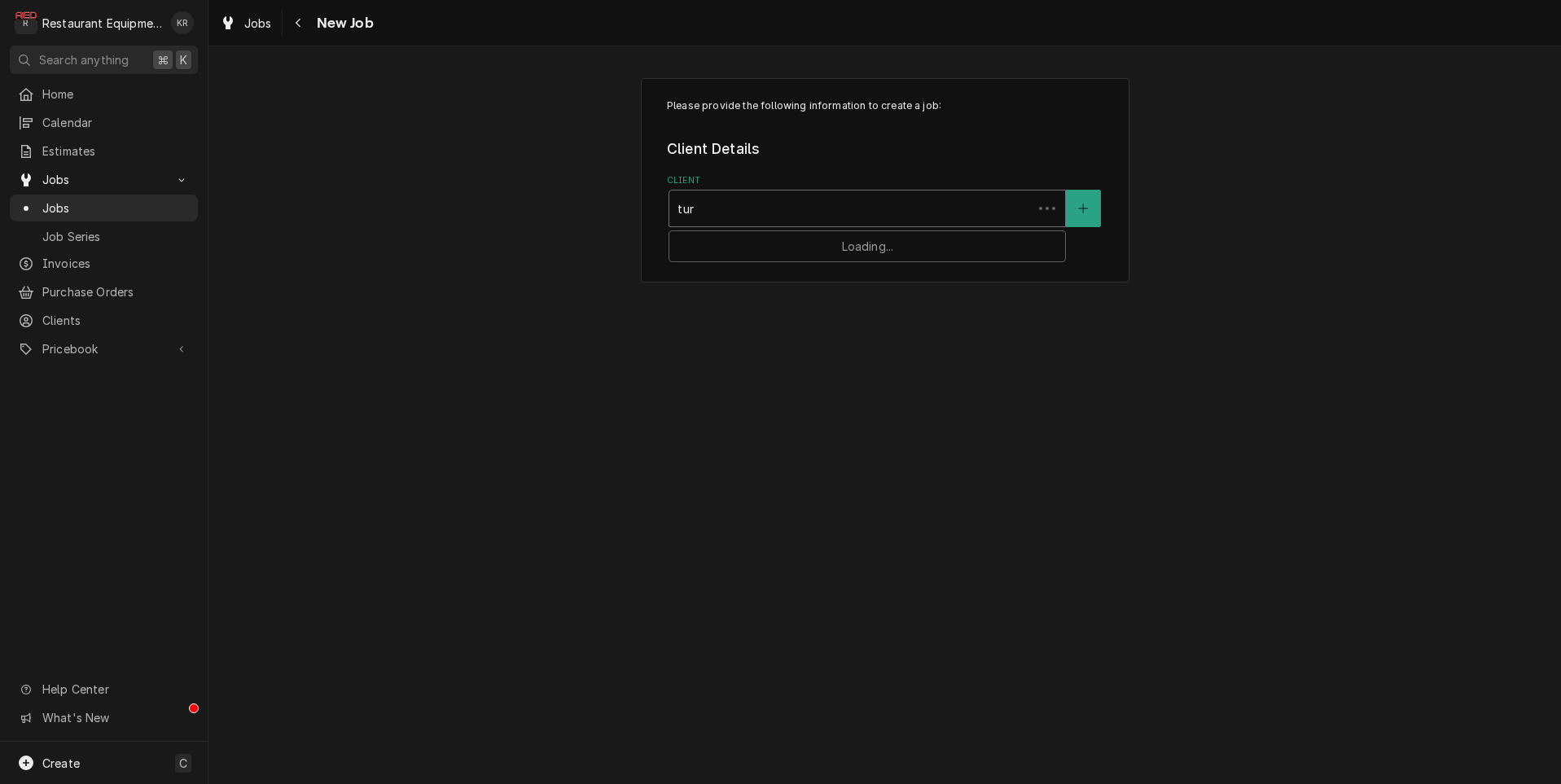type on "turb" 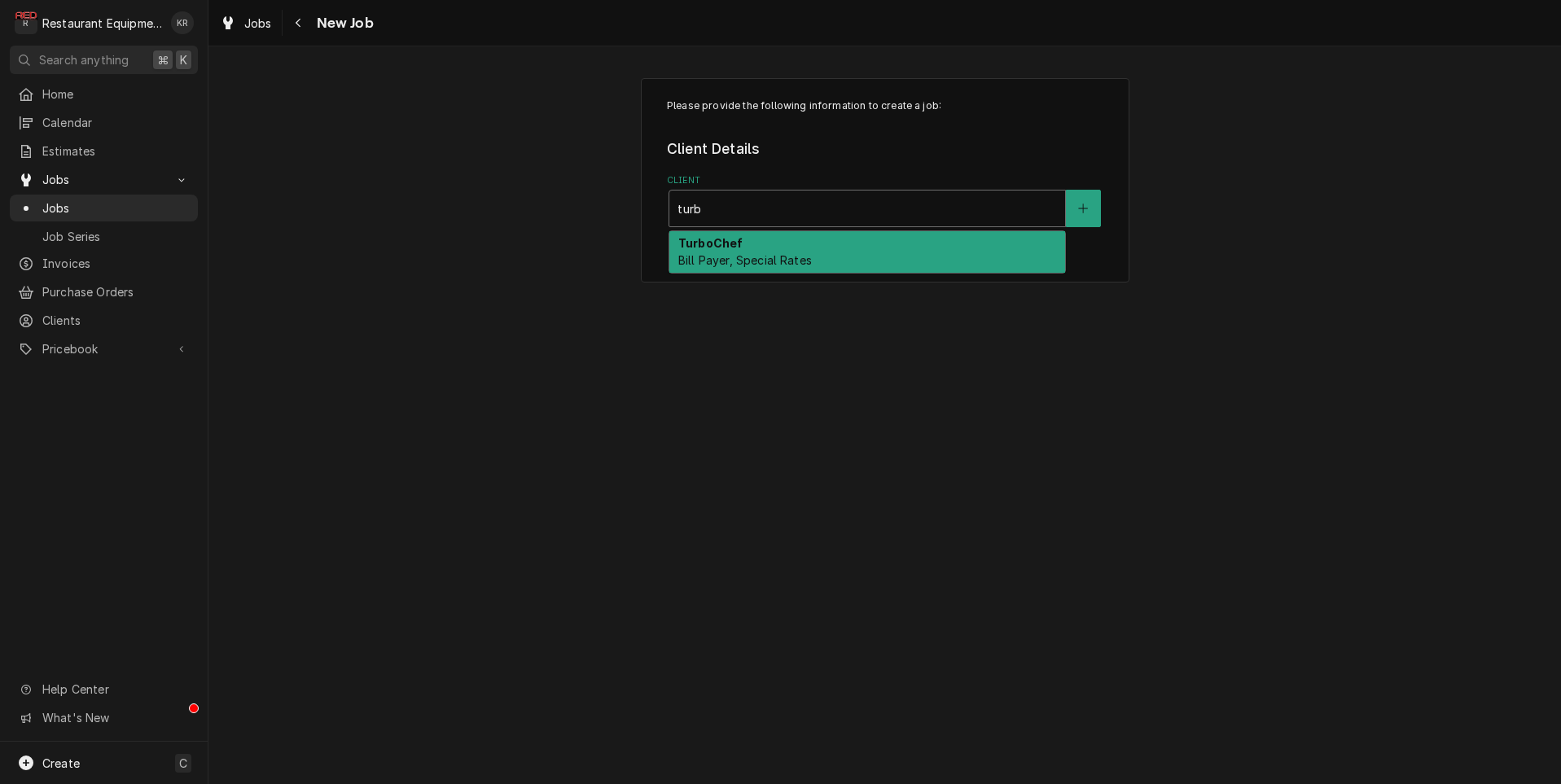click on "Bill Payer, Special Rates" at bounding box center (745, 260) 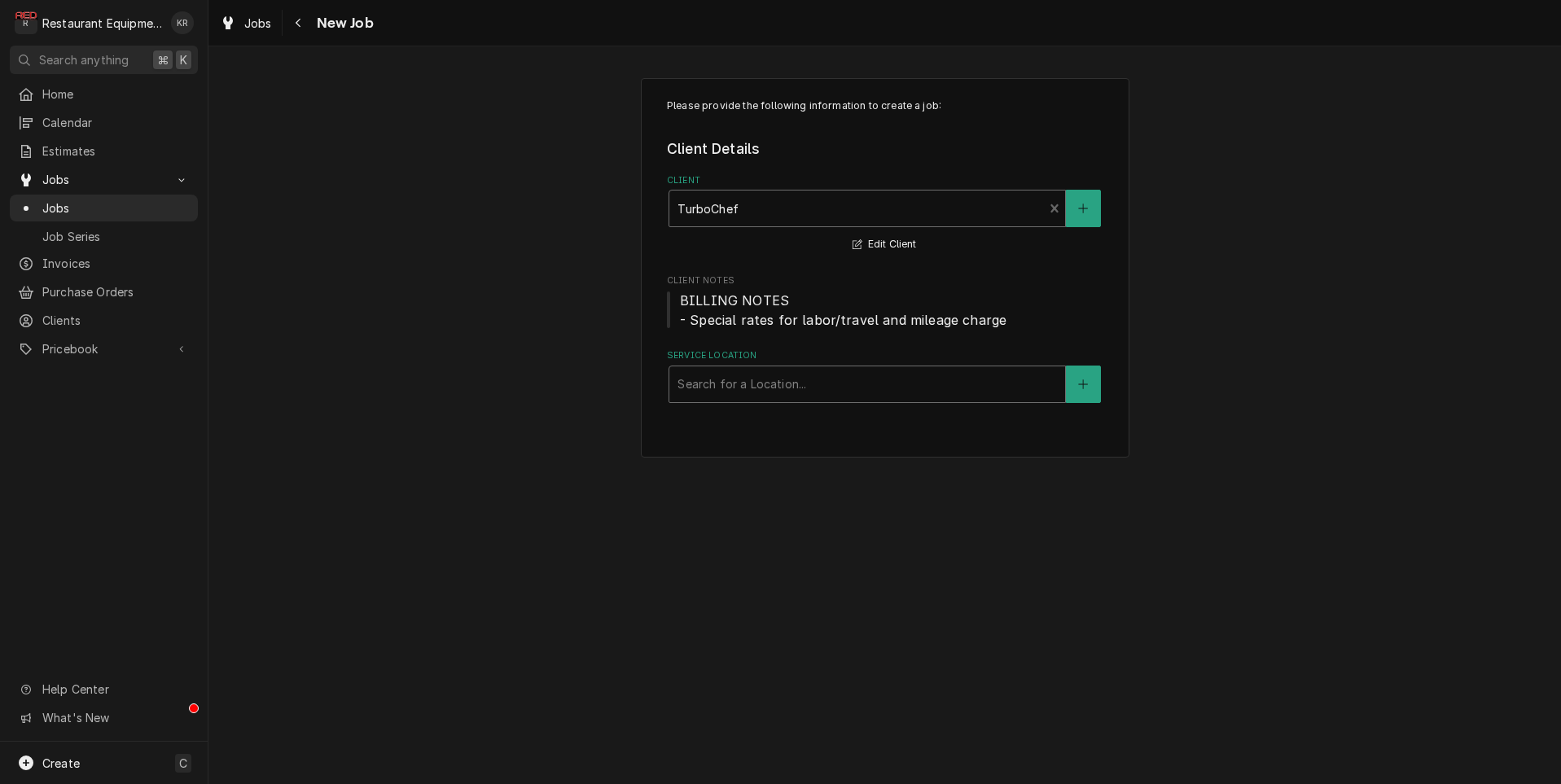 click at bounding box center [867, 384] 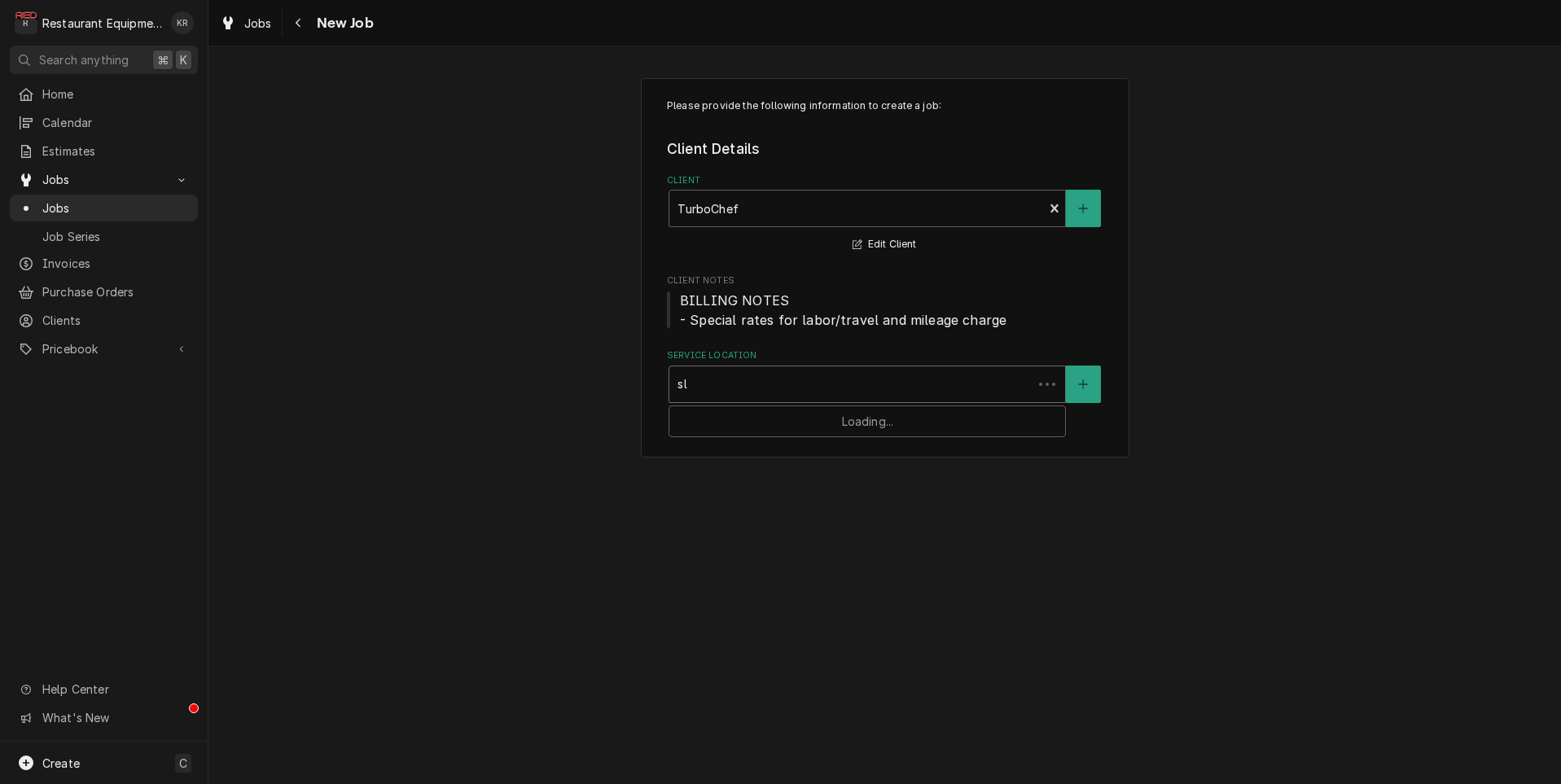 type on "s" 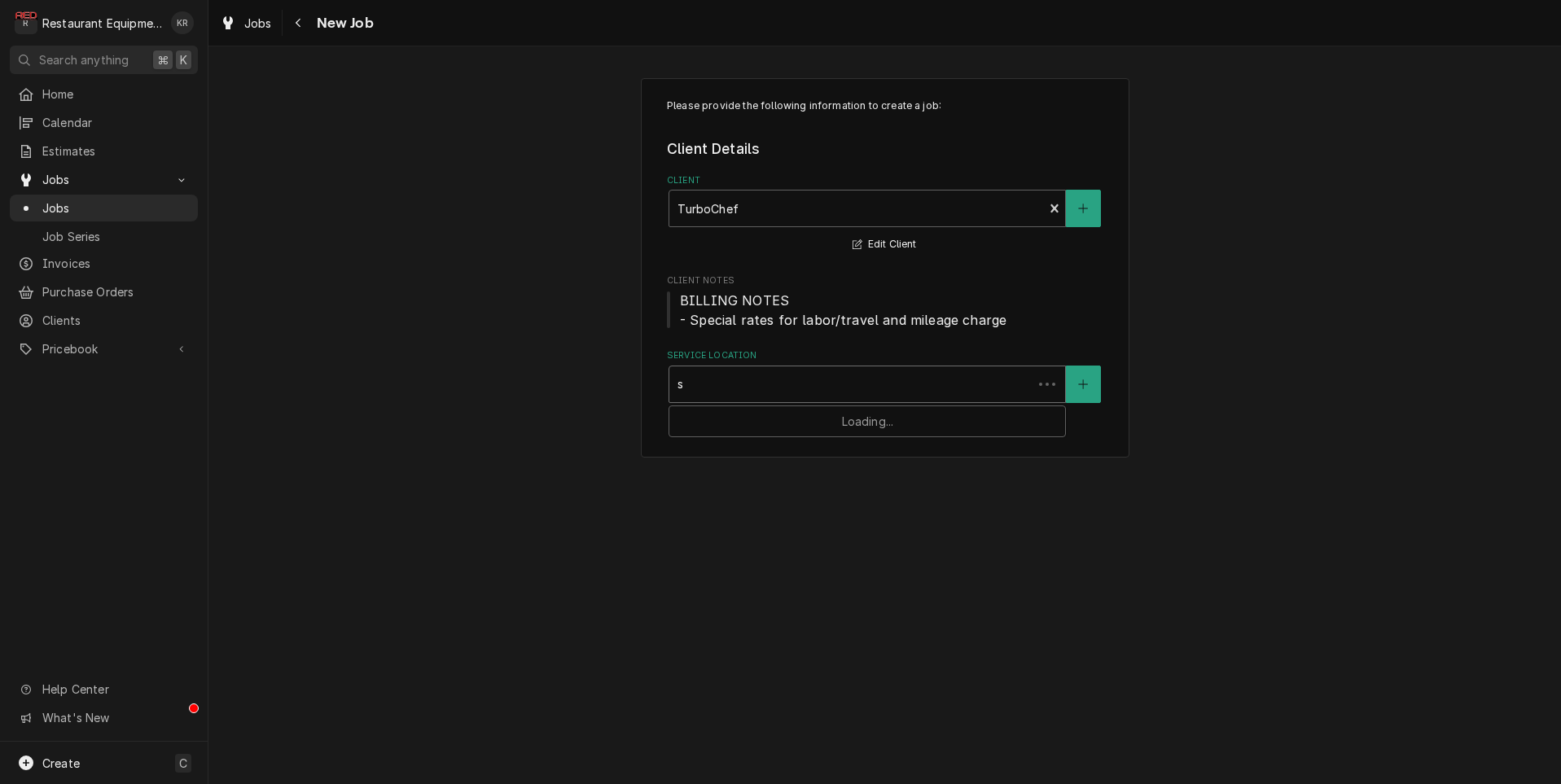 type 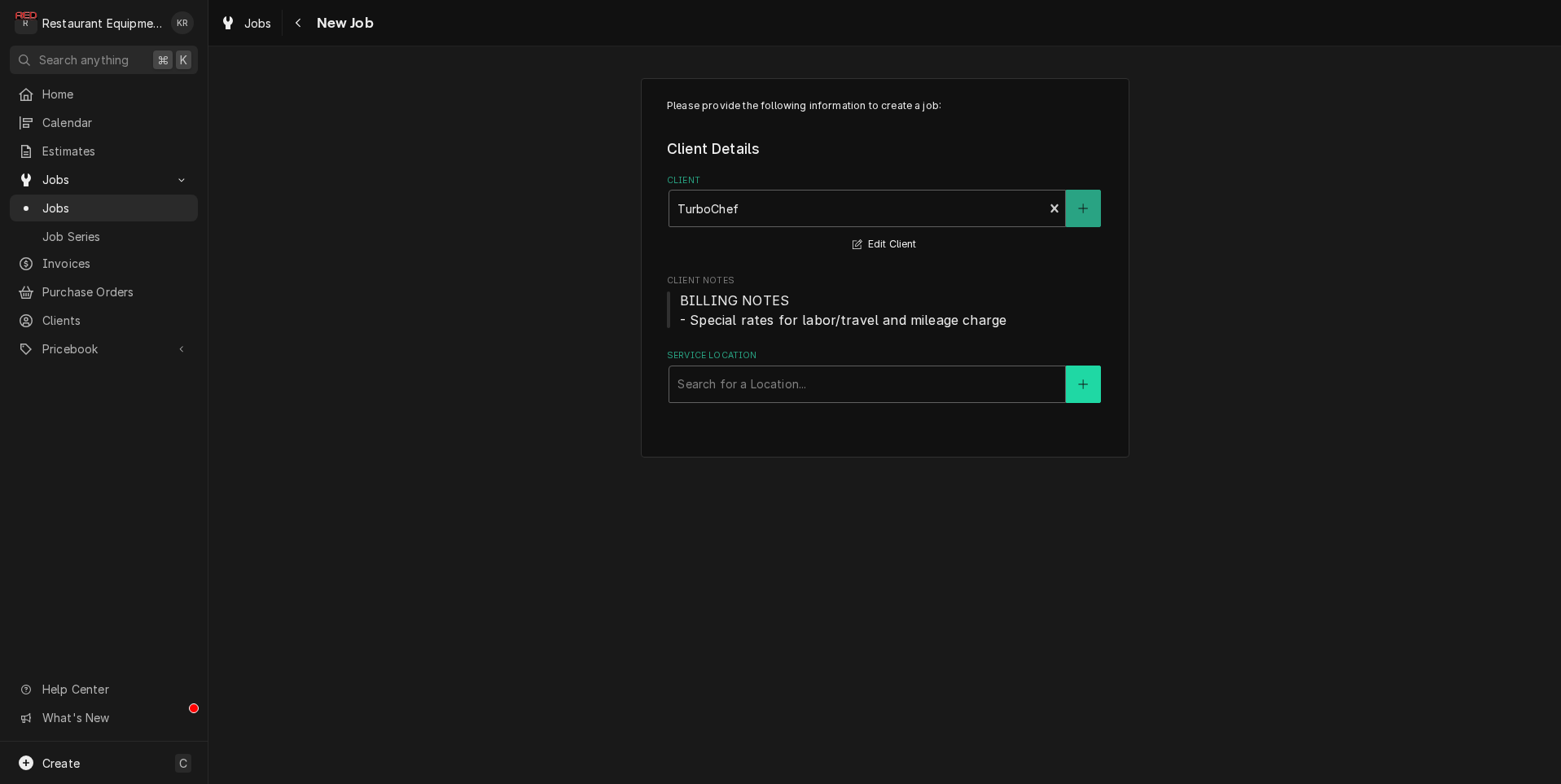 click 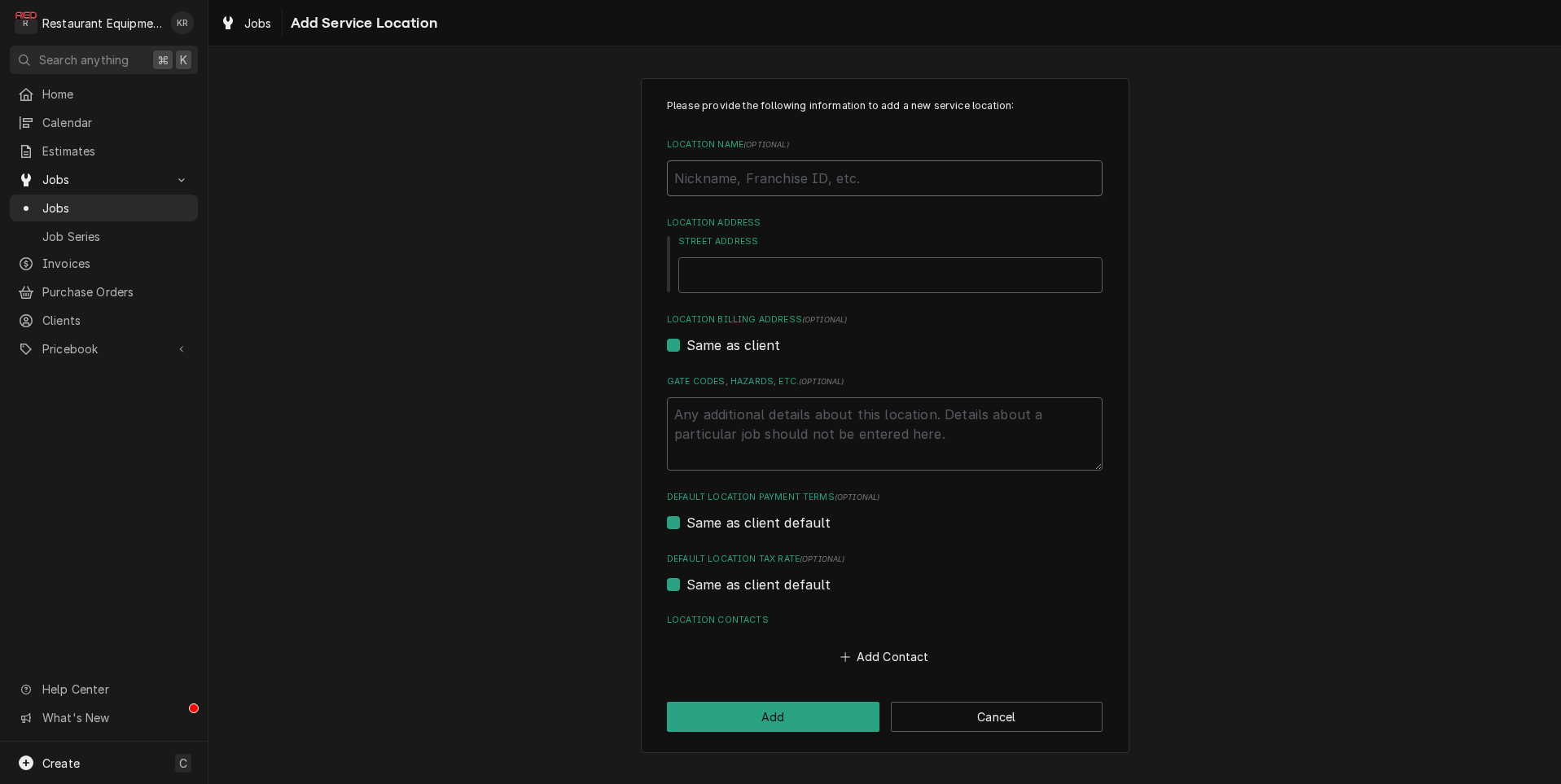 click on "Location Name  ( optional )" at bounding box center [884, 178] 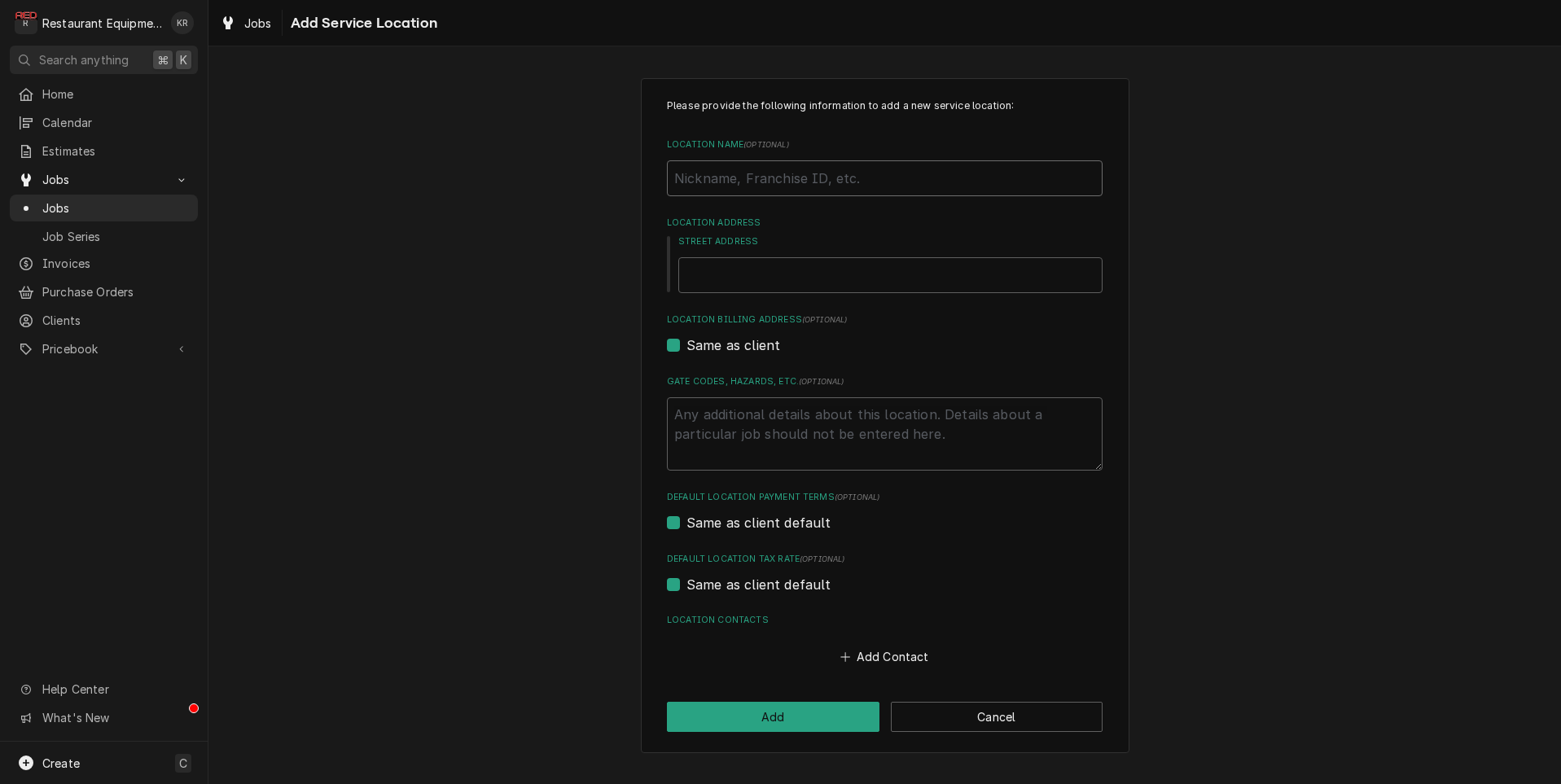 type on "x" 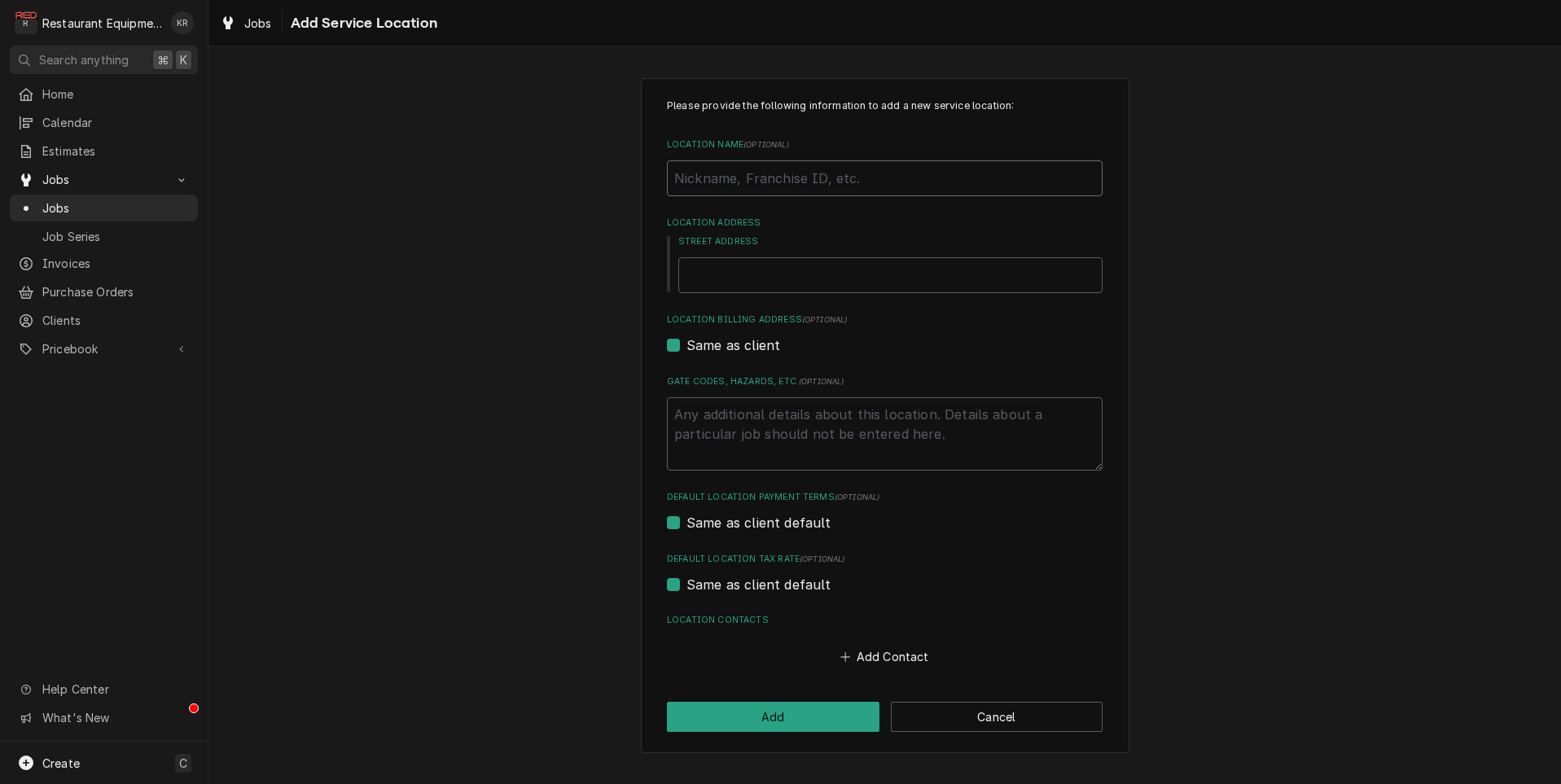 type on "S" 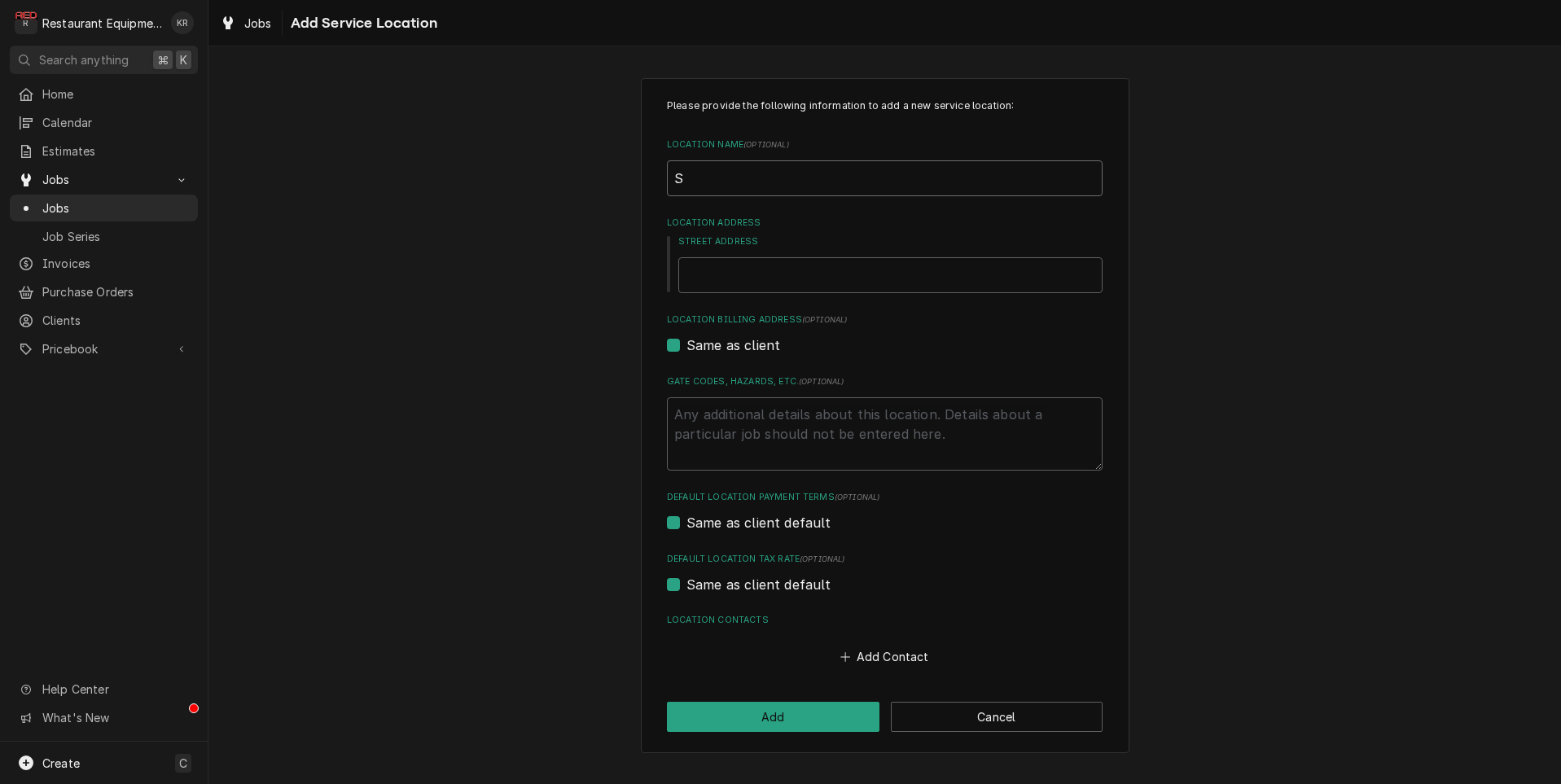 type on "x" 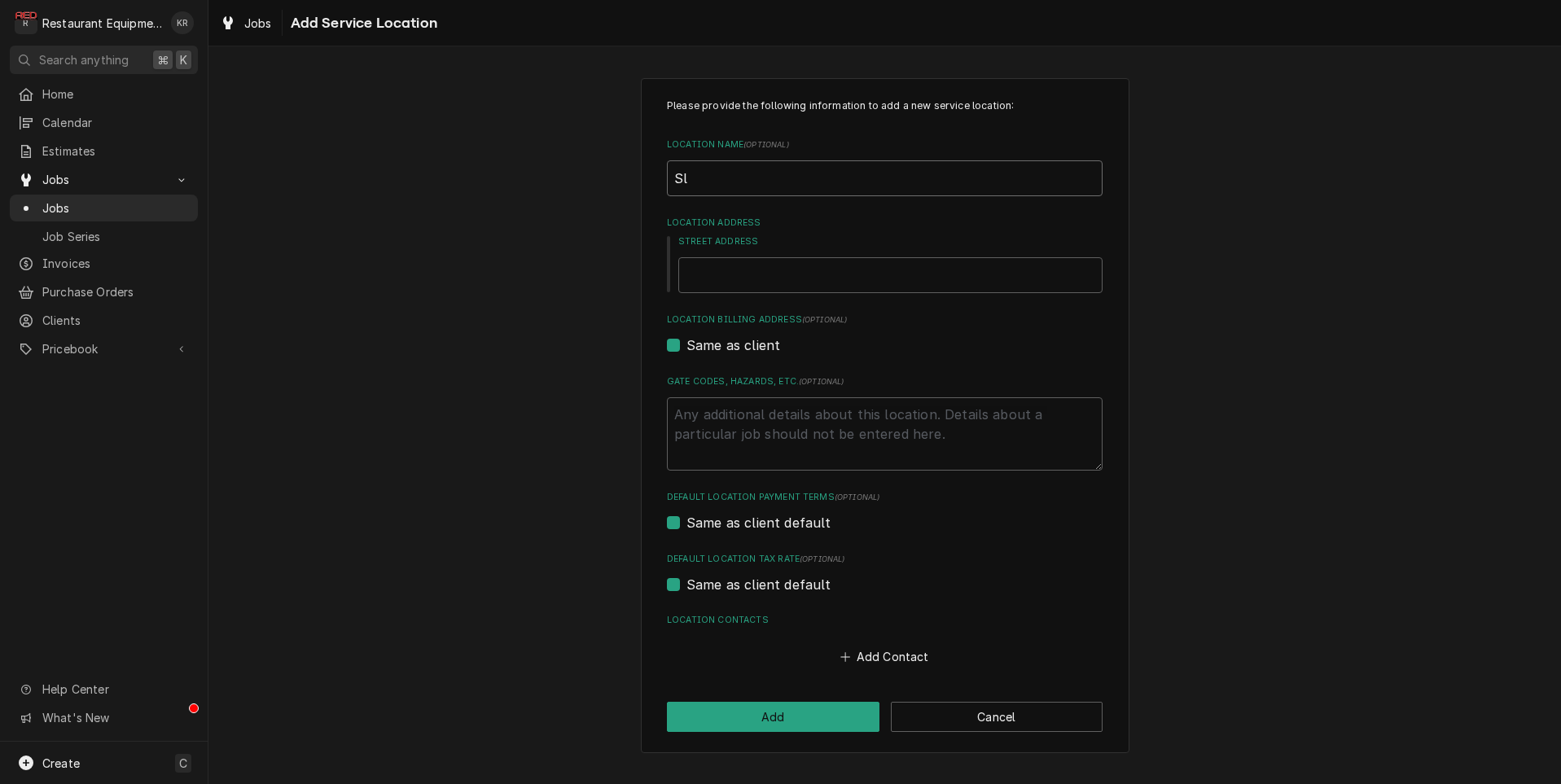 type on "x" 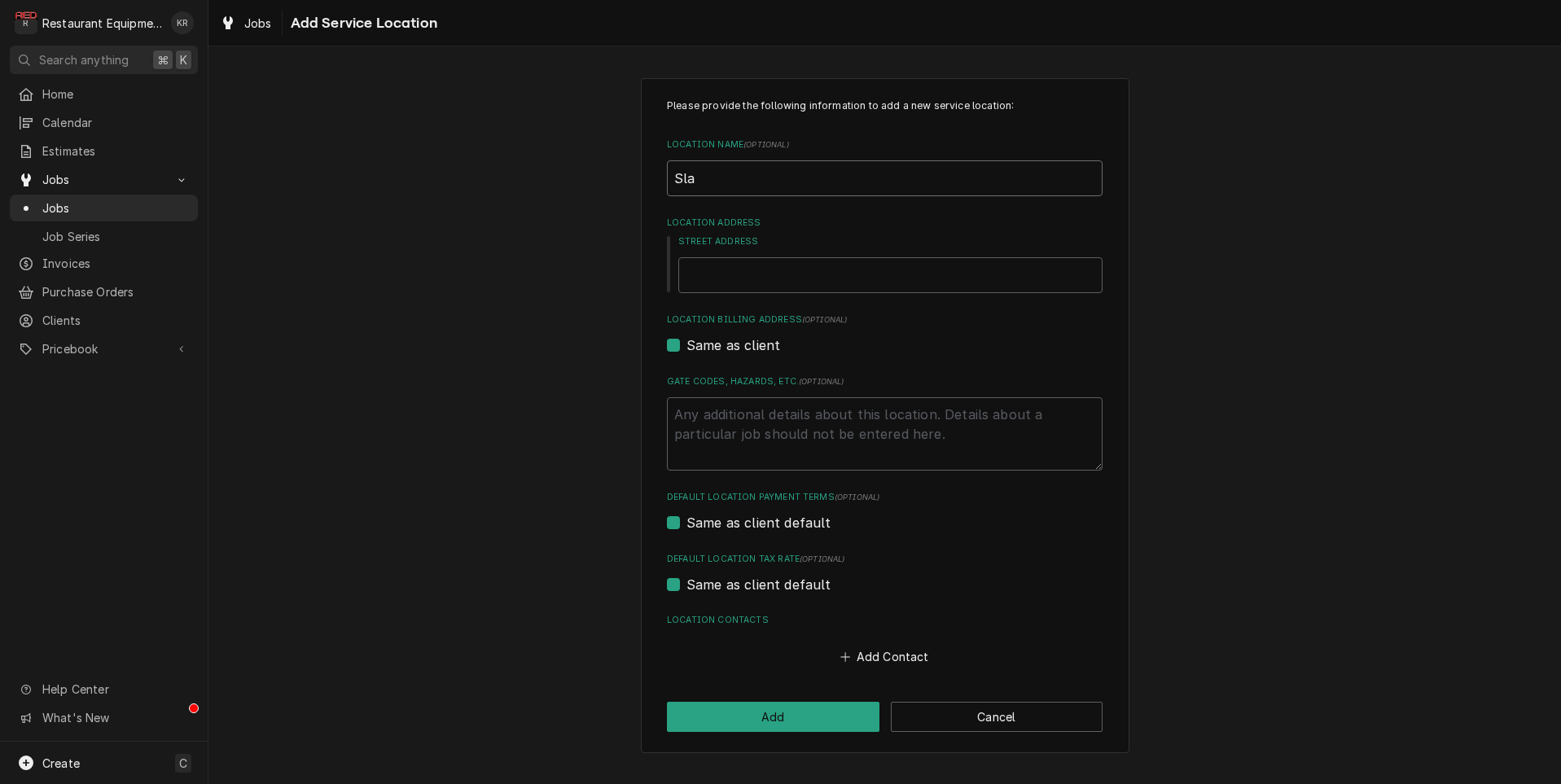 type on "x" 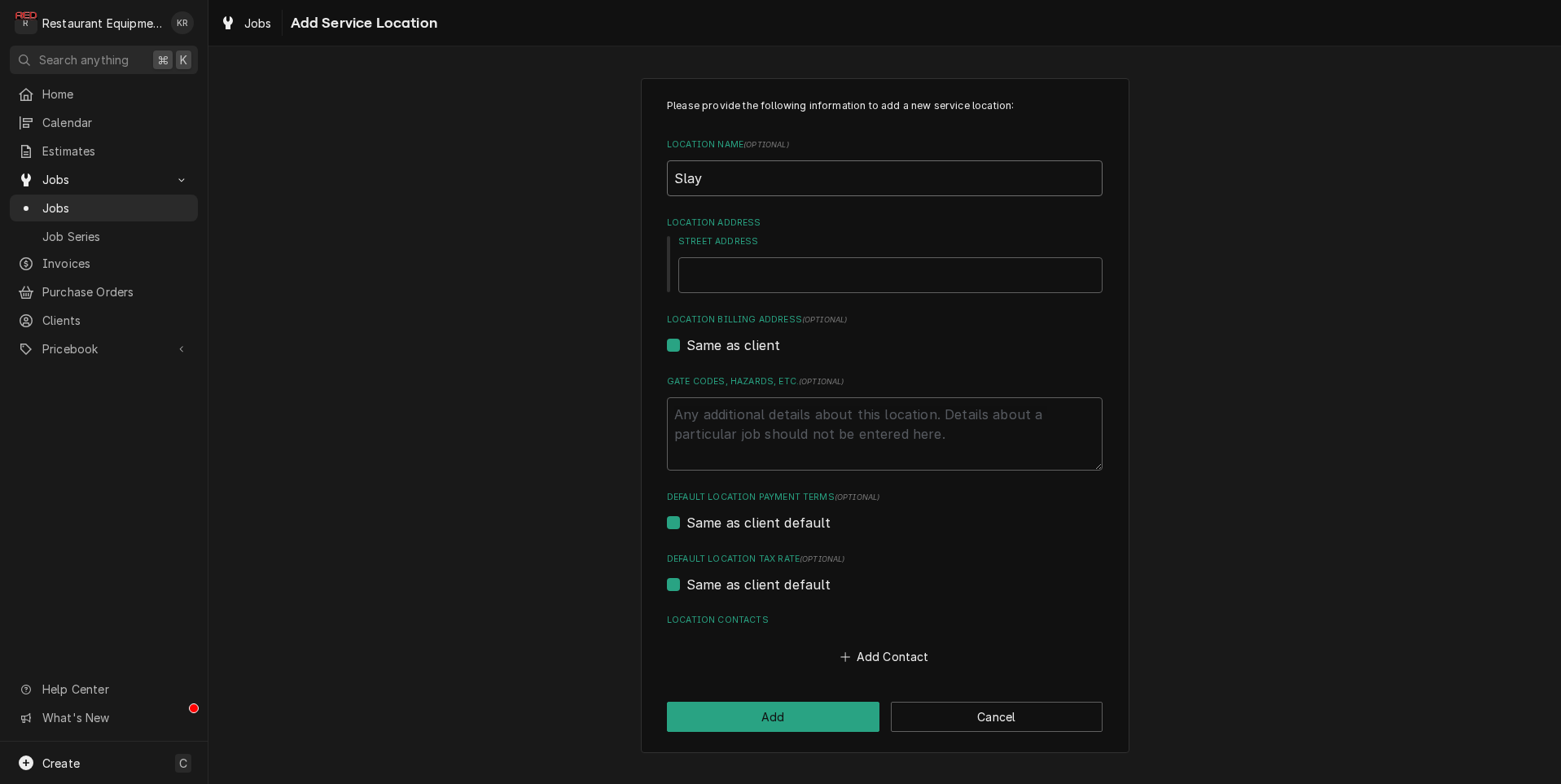 type on "x" 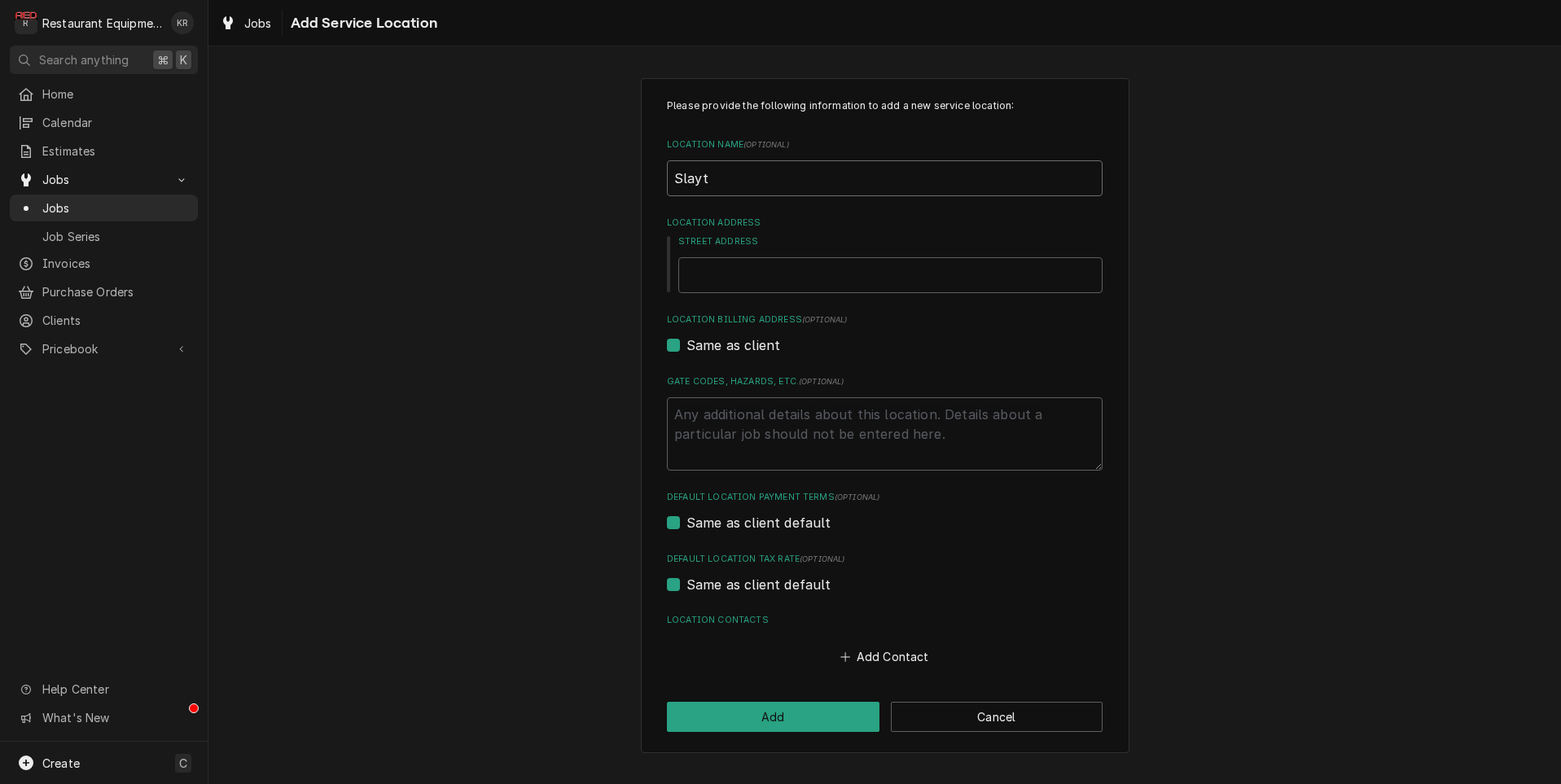 type on "x" 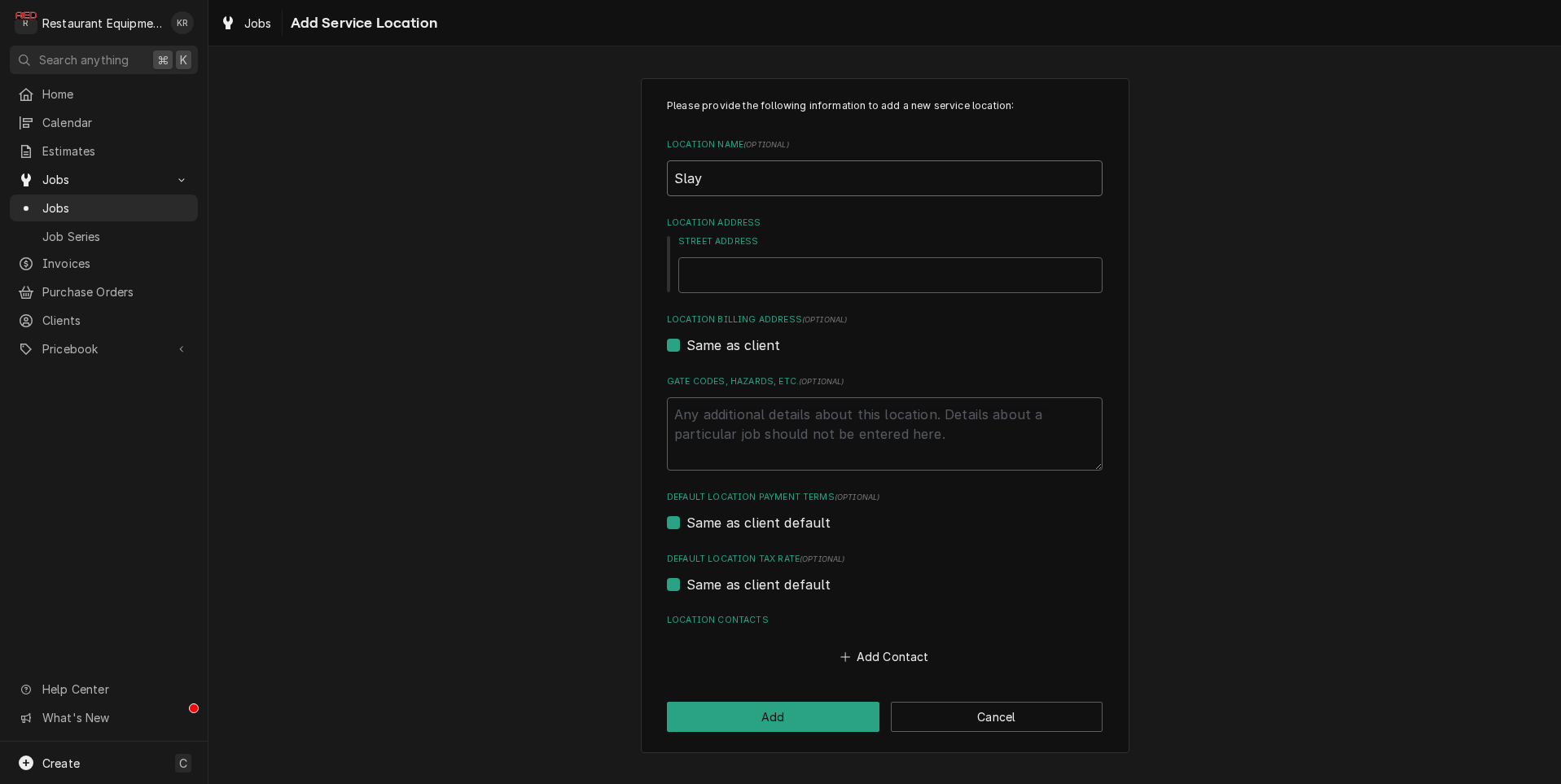 type on "x" 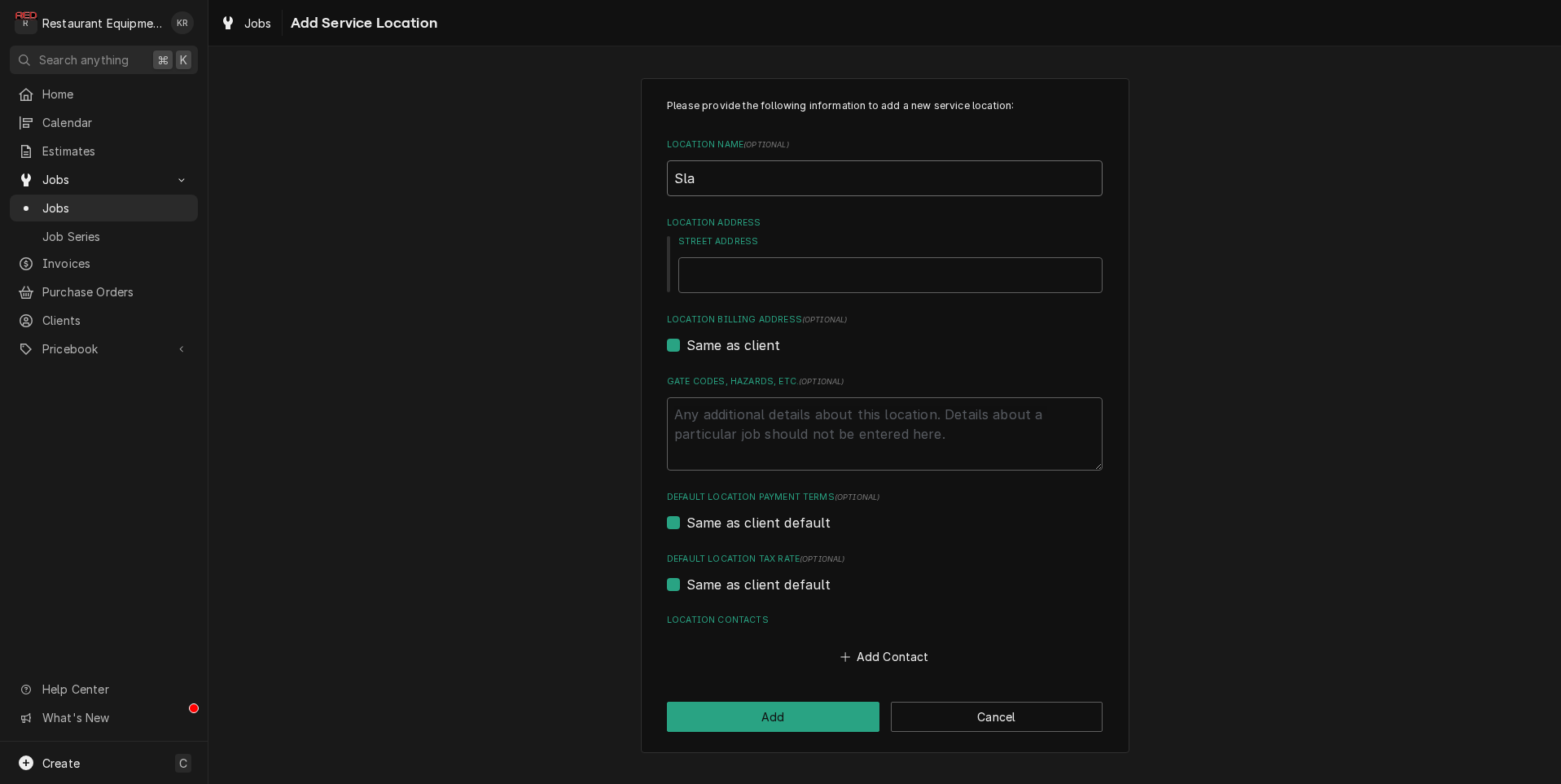 type on "x" 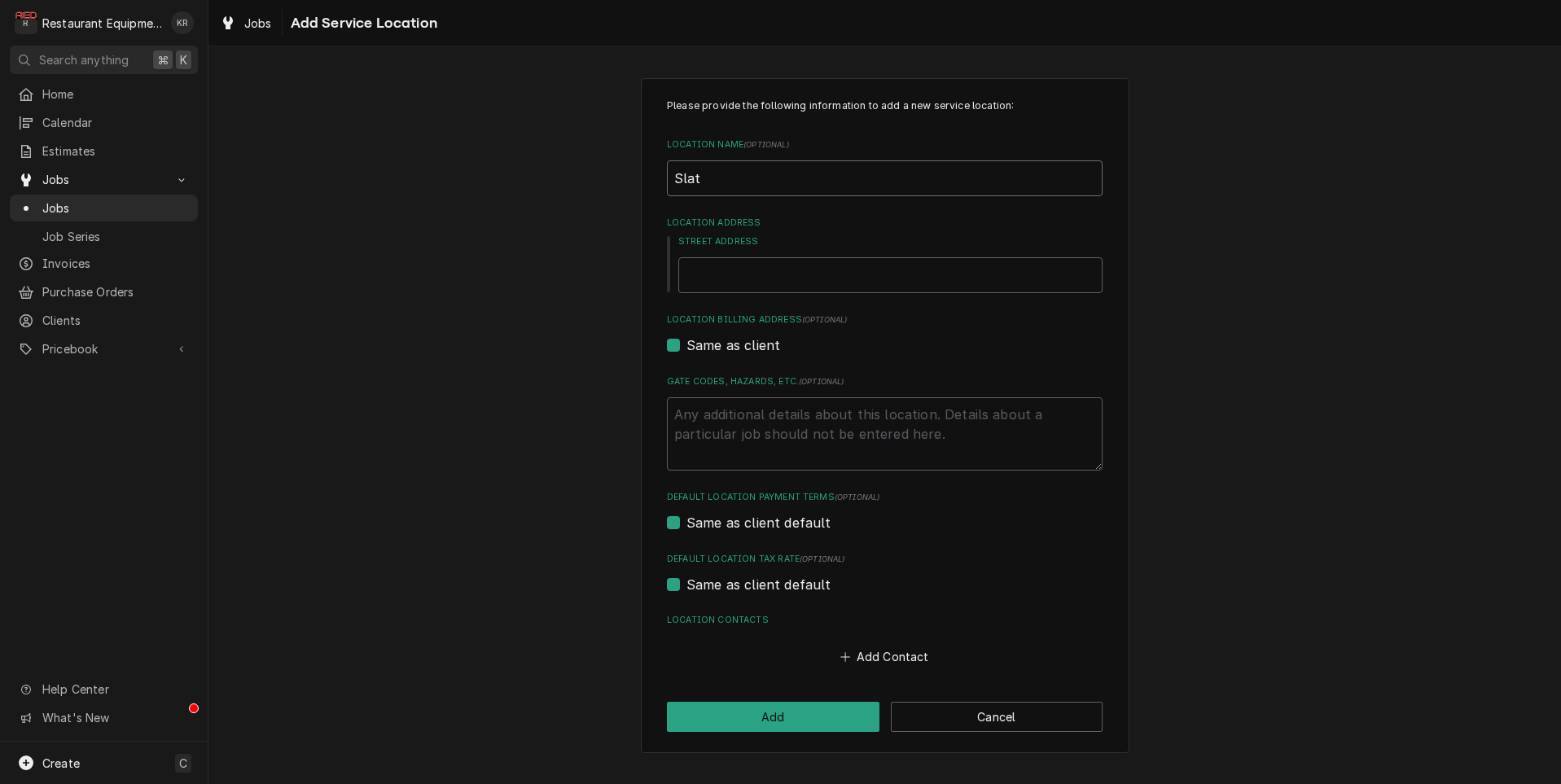 type on "x" 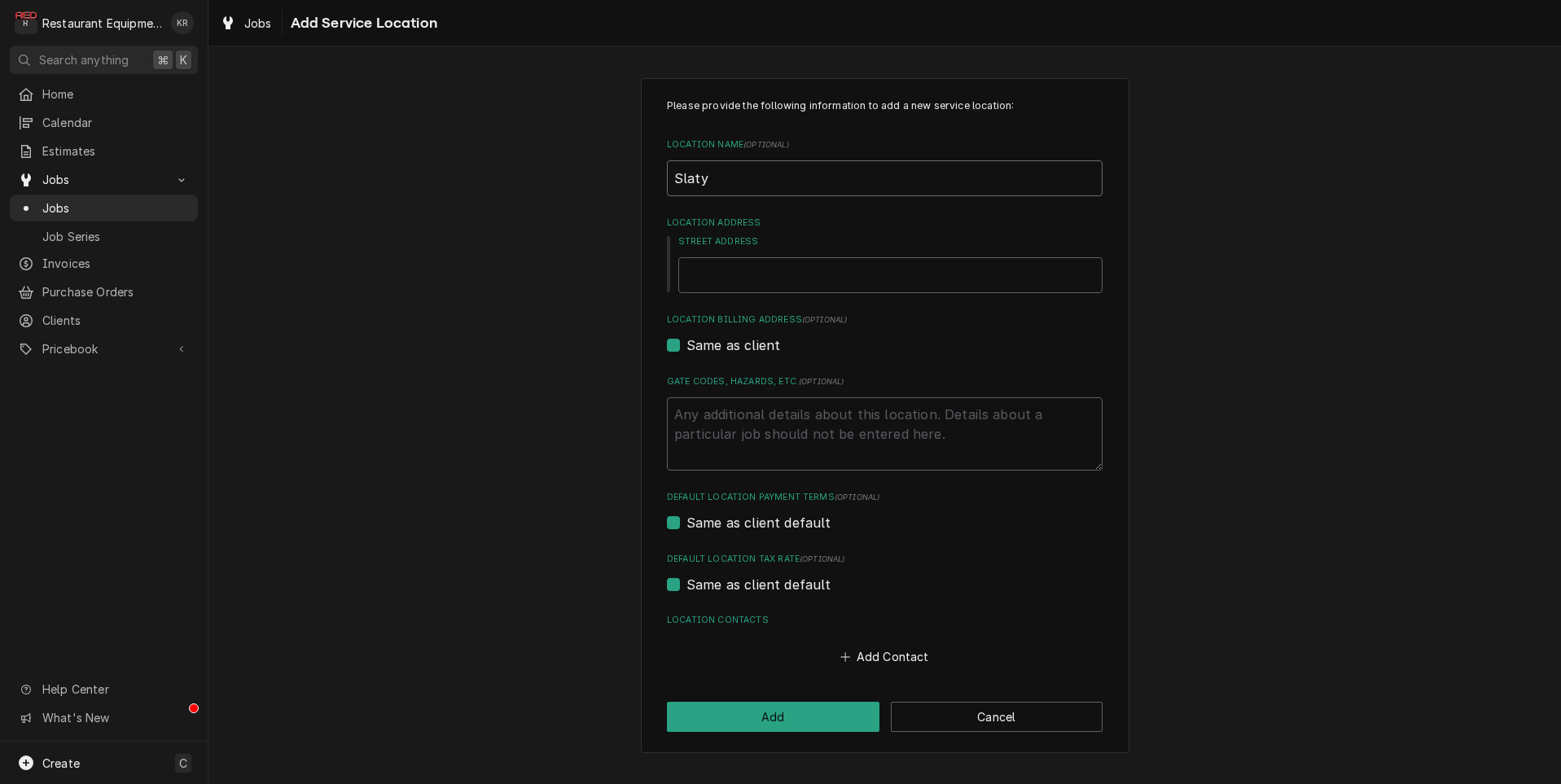 type on "x" 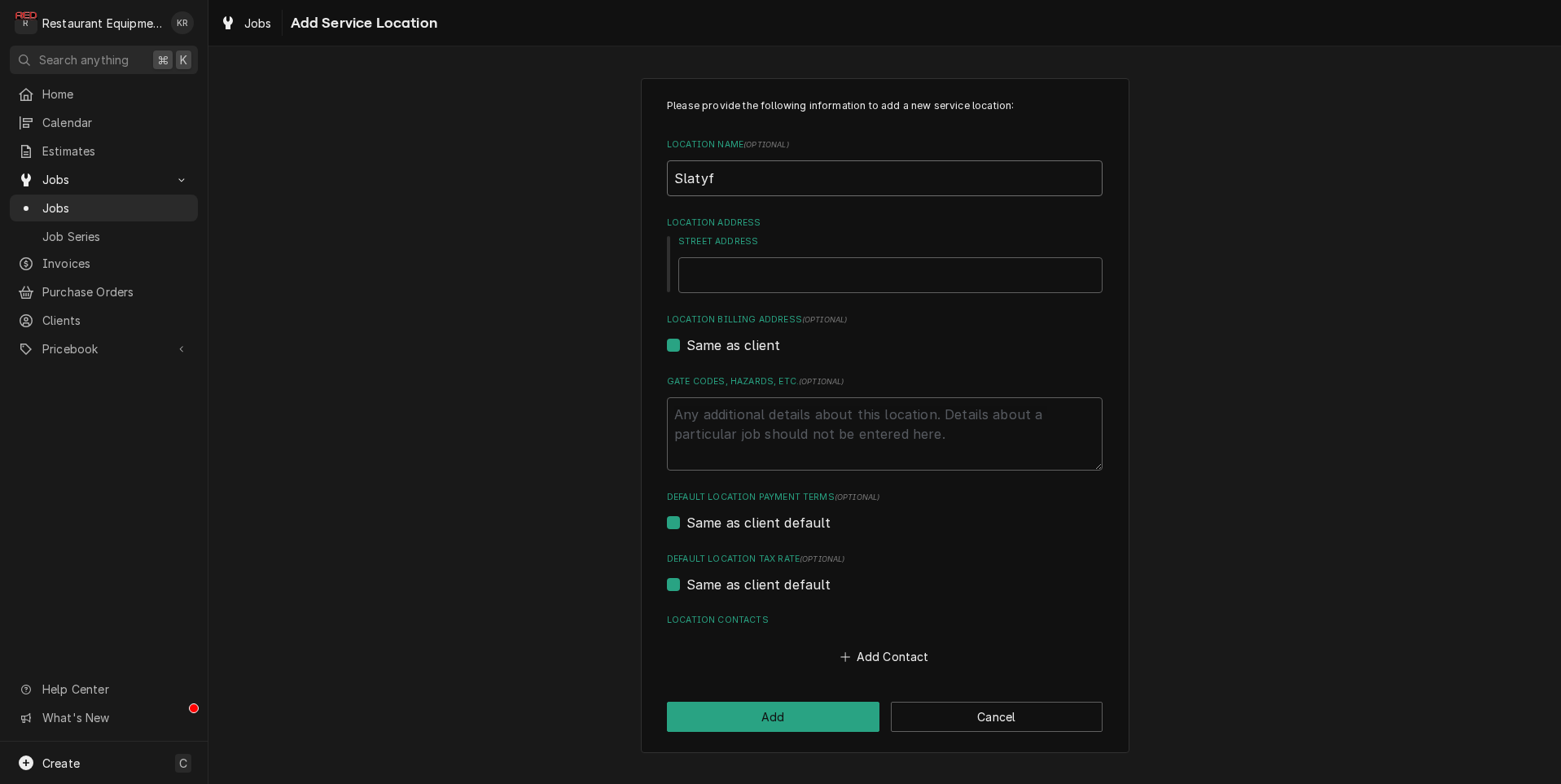 type on "x" 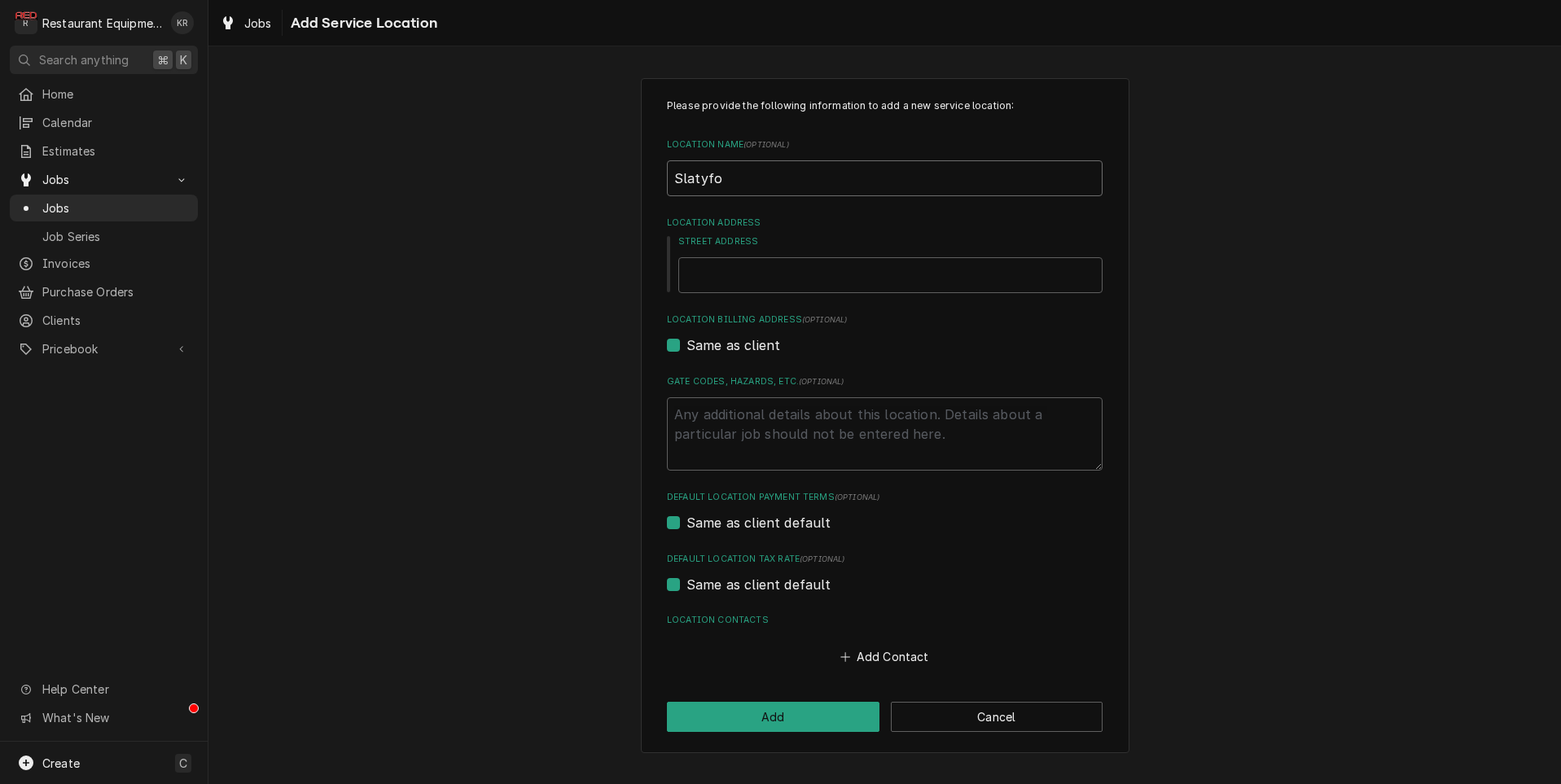 type on "x" 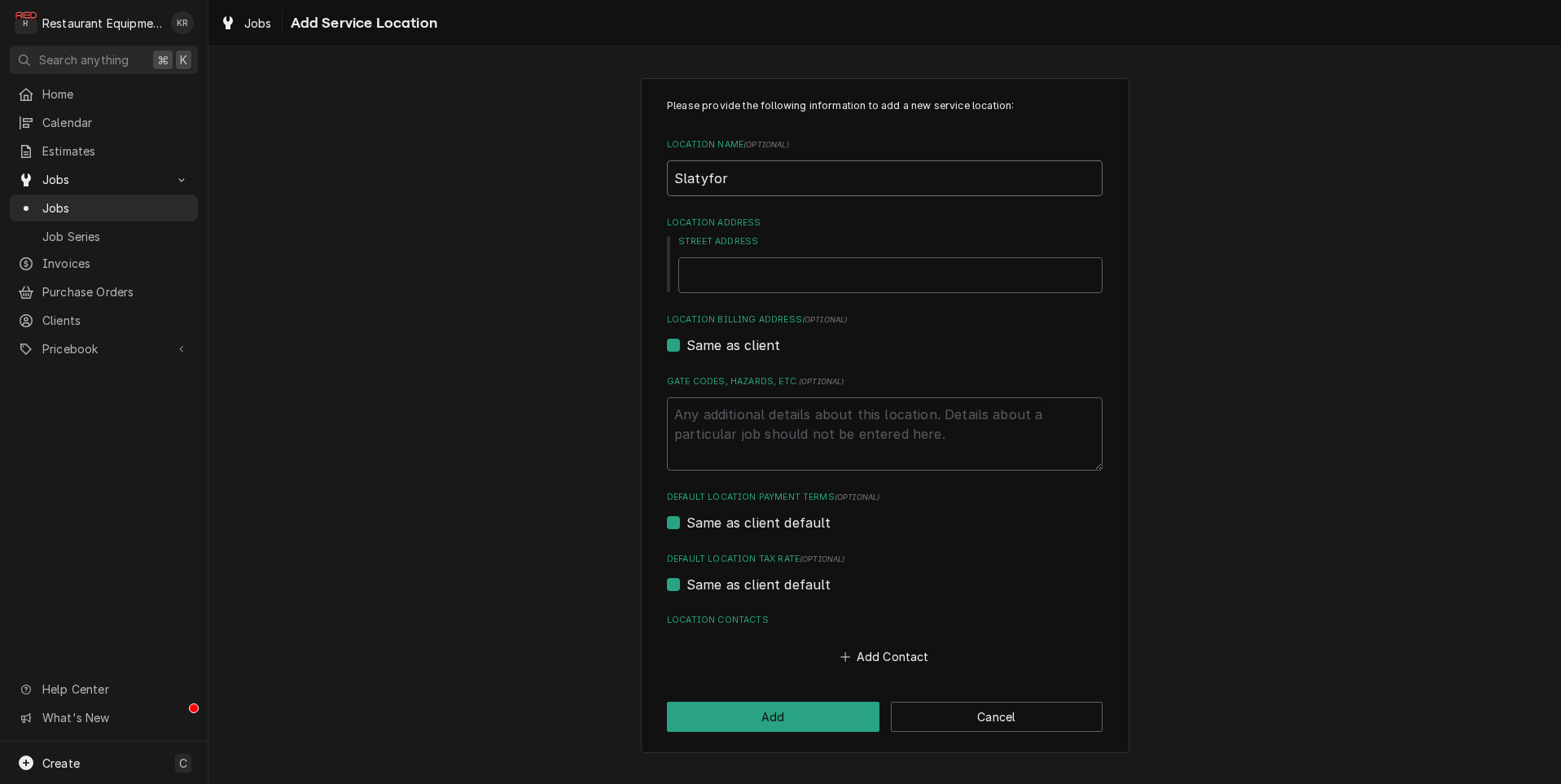 type on "x" 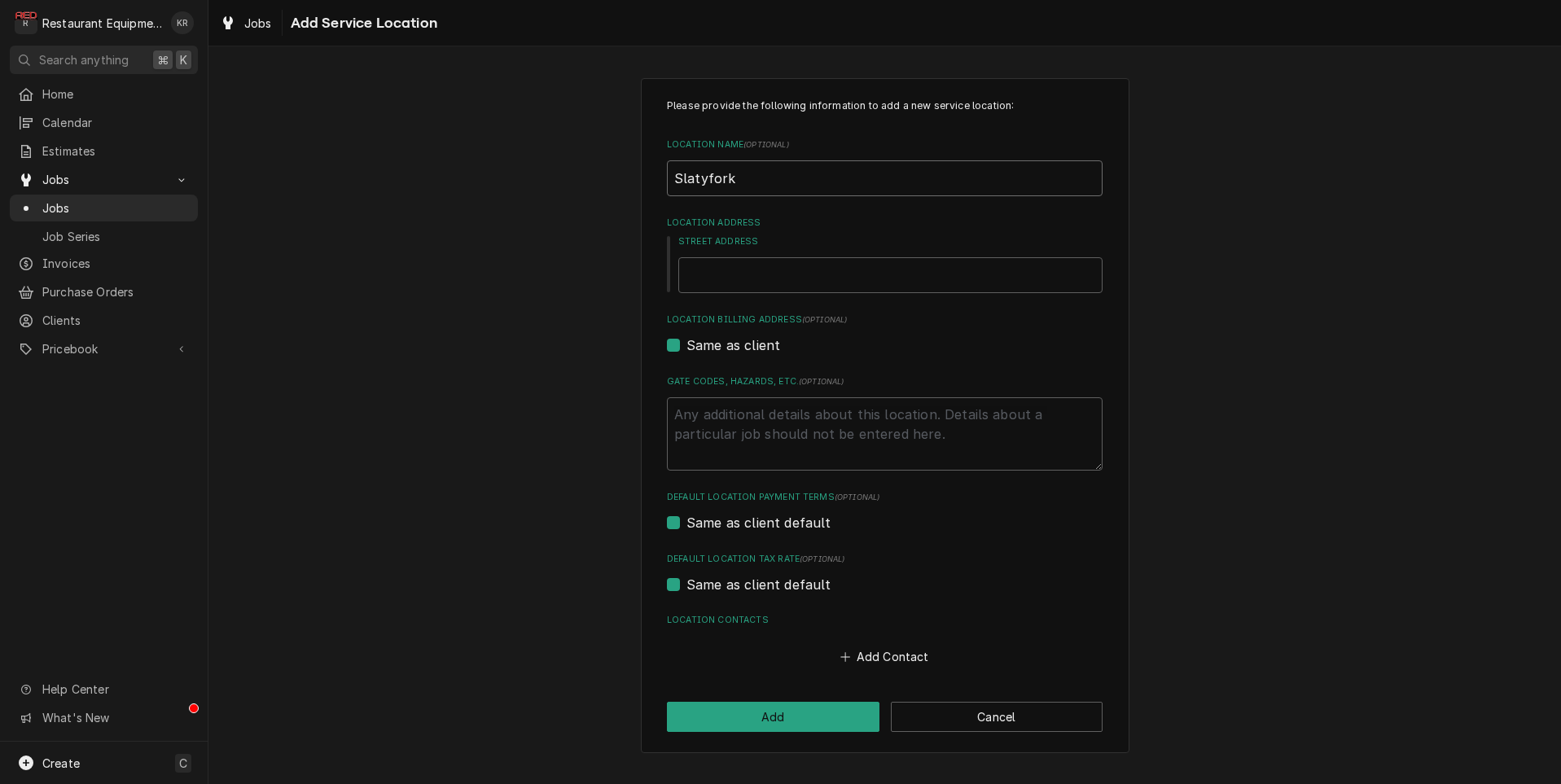 type on "x" 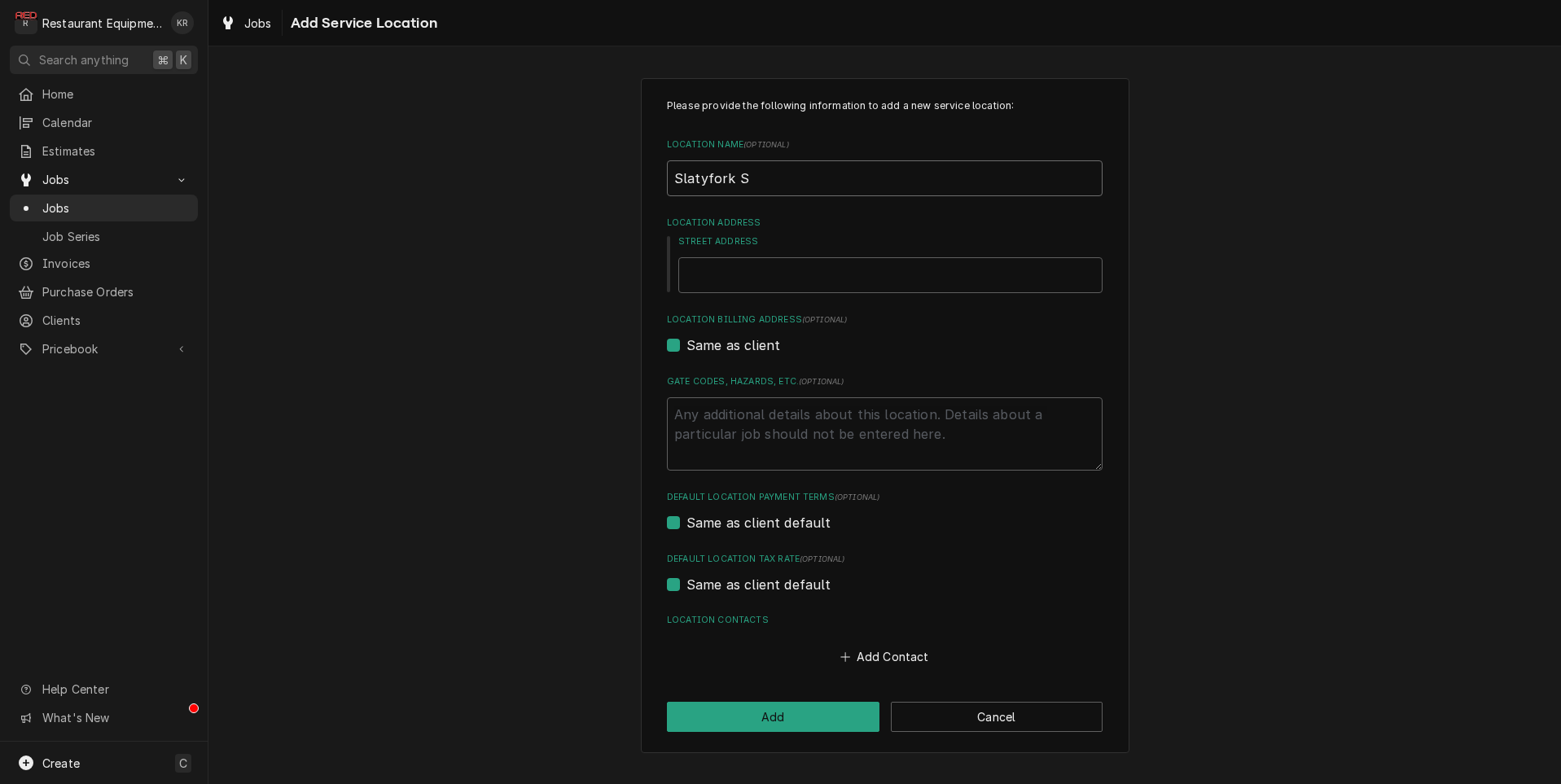 type on "x" 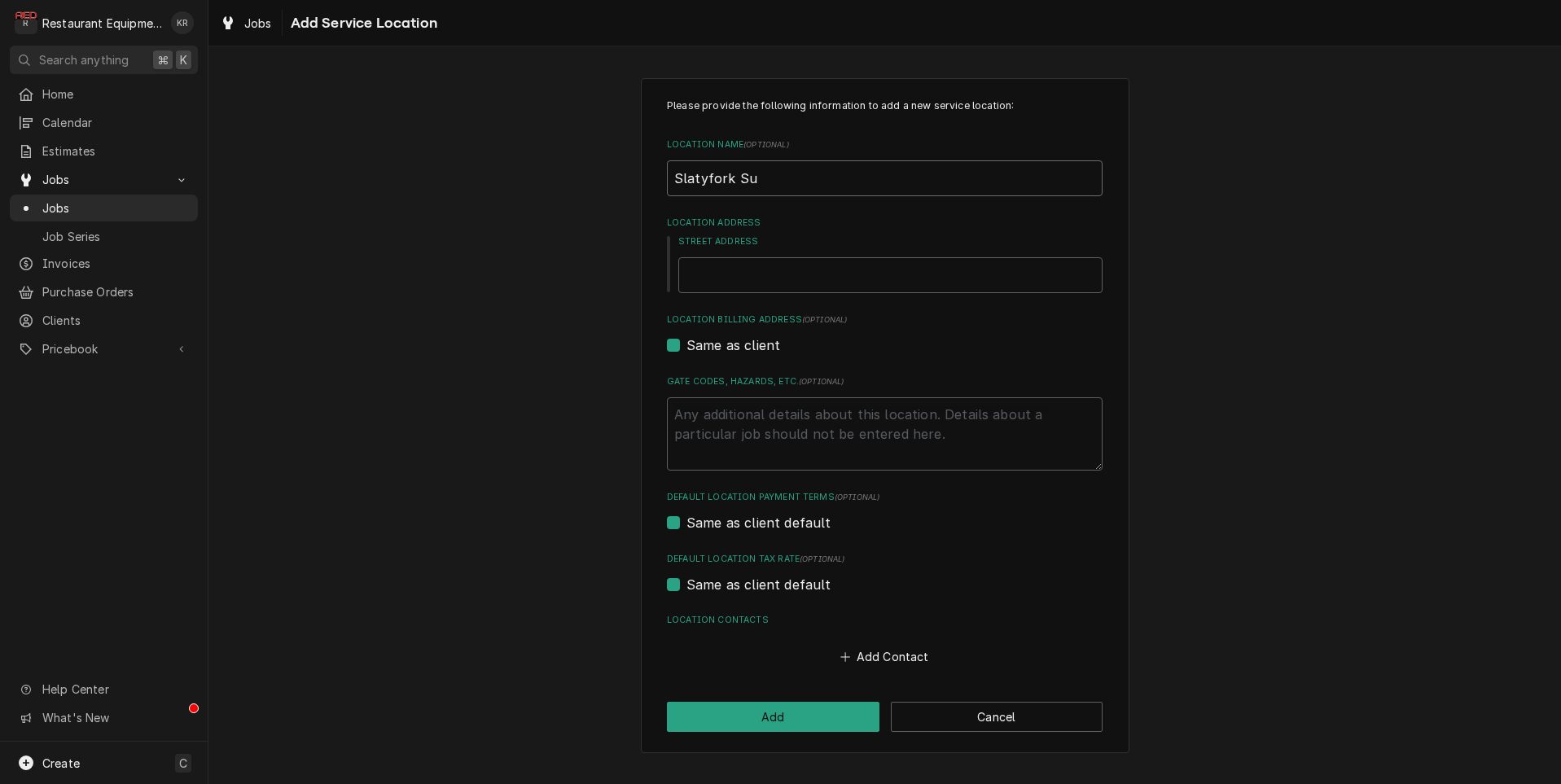type on "x" 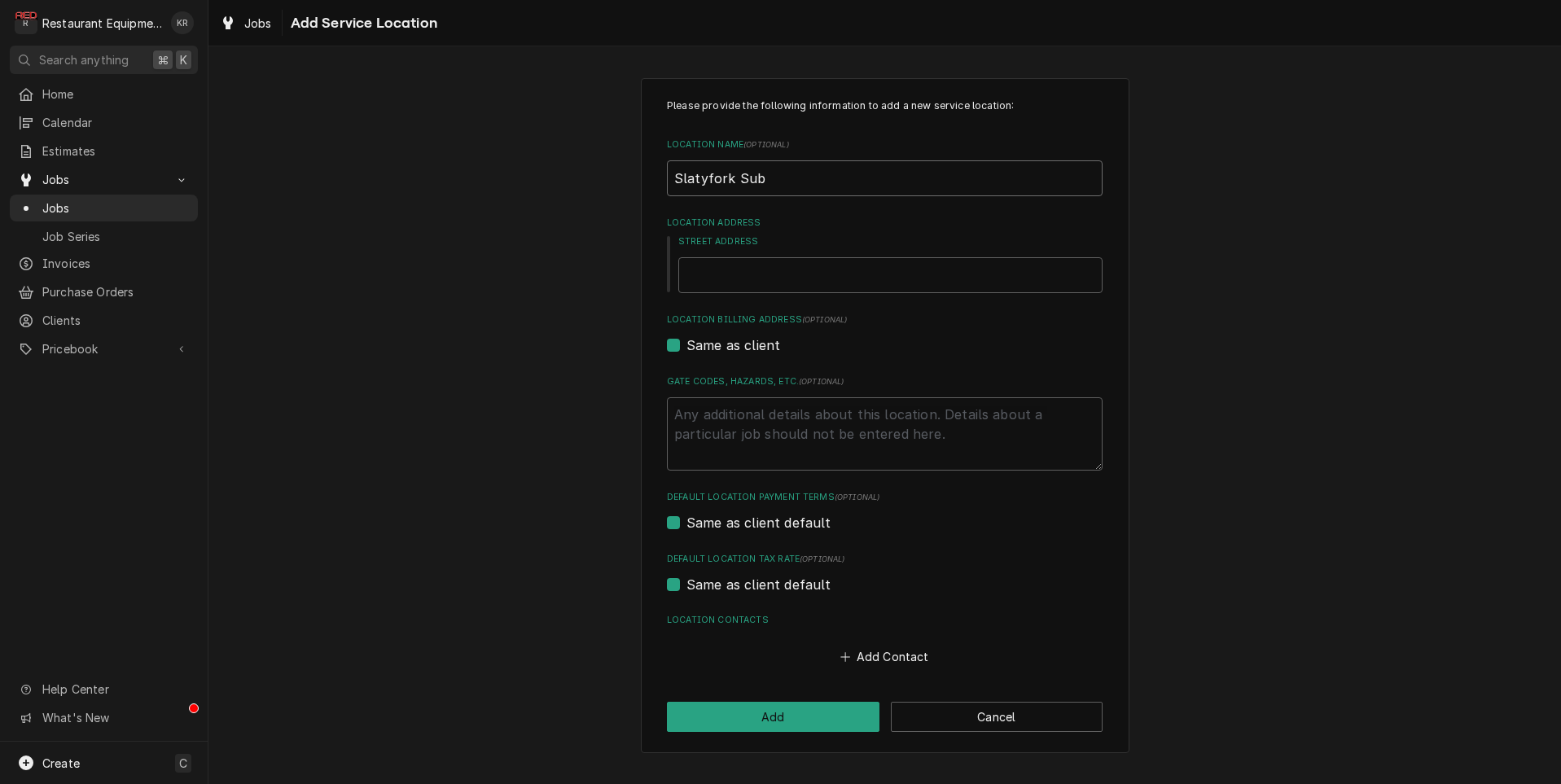 type on "x" 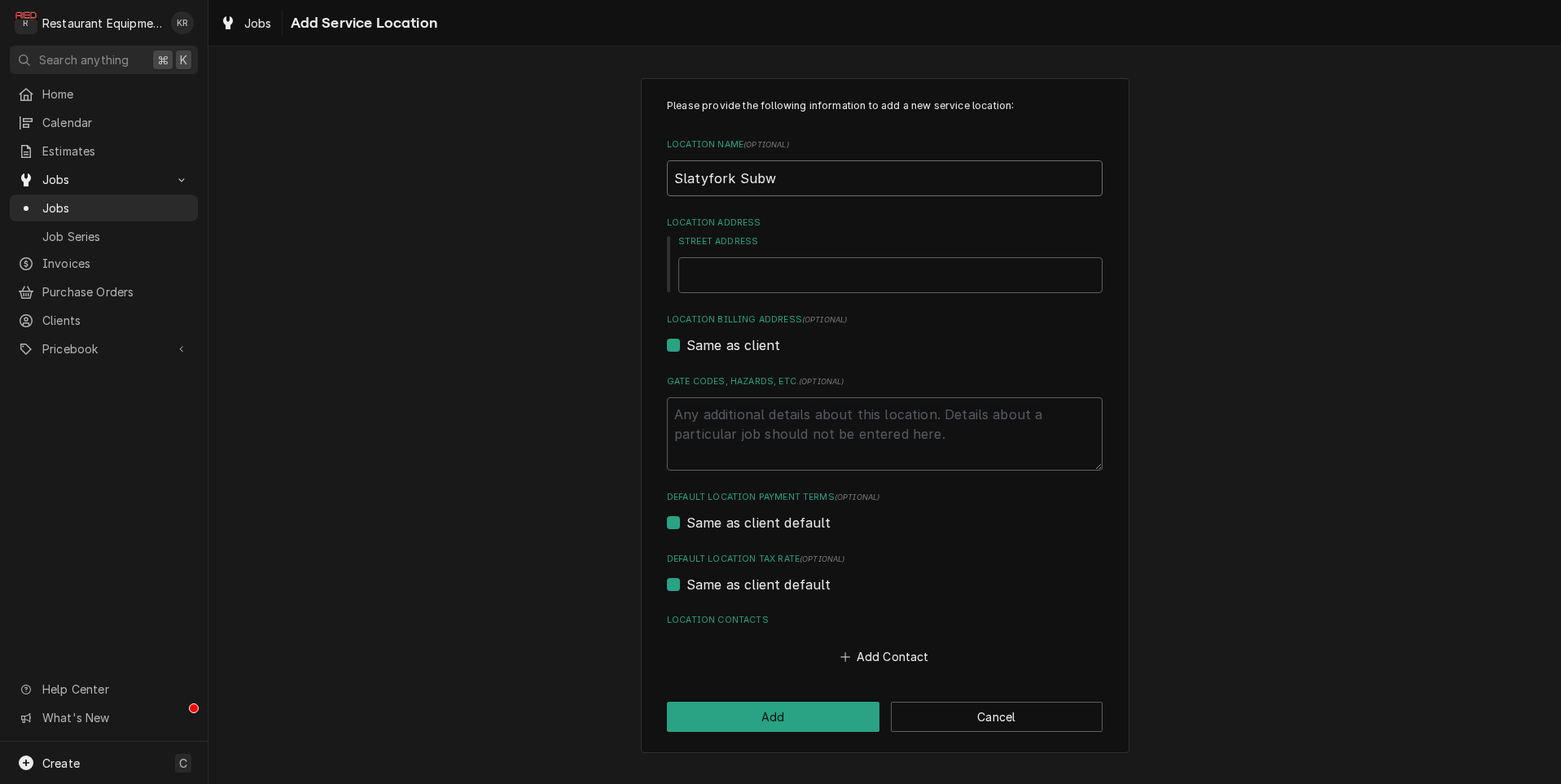 type on "x" 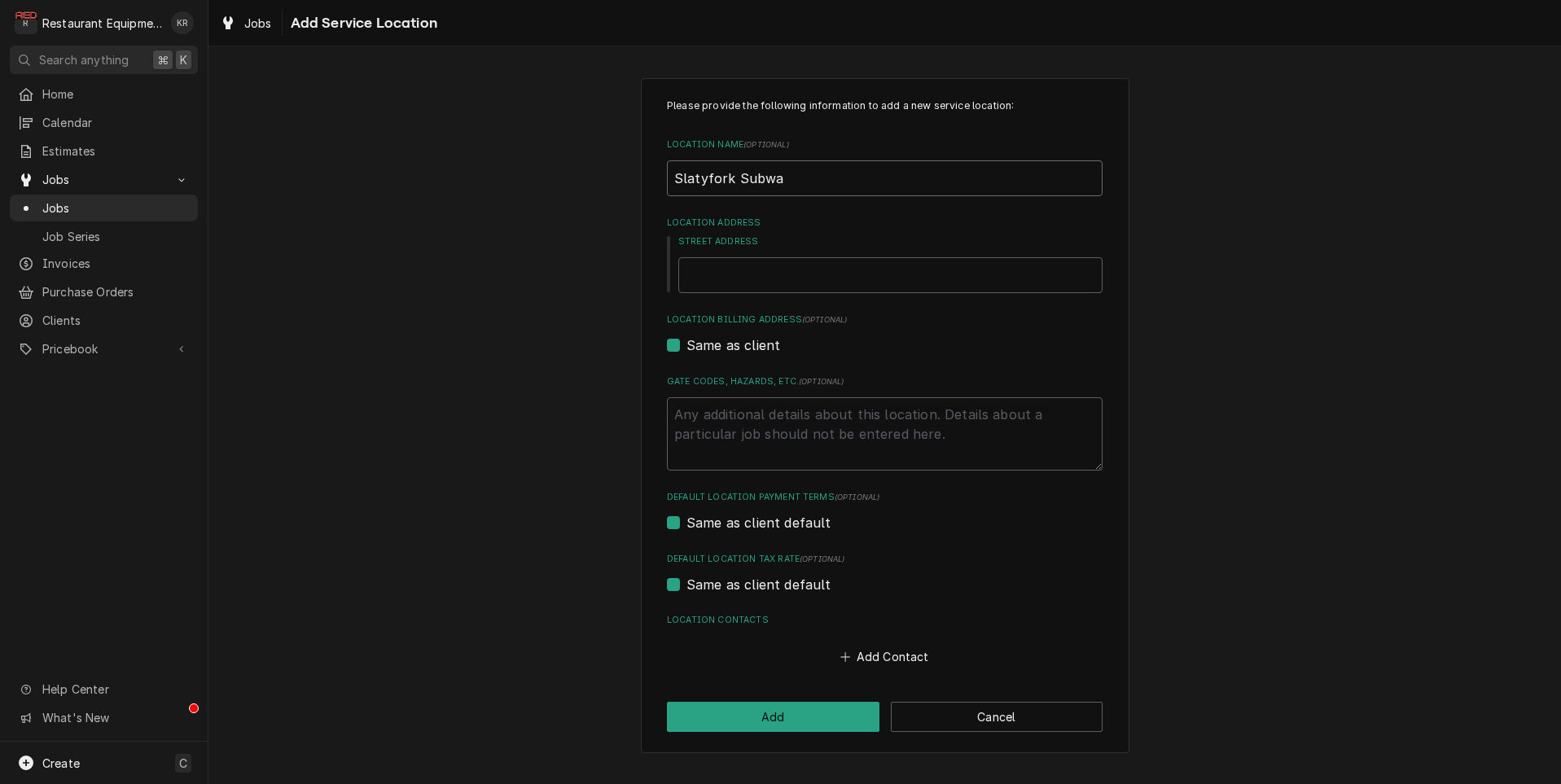 type on "x" 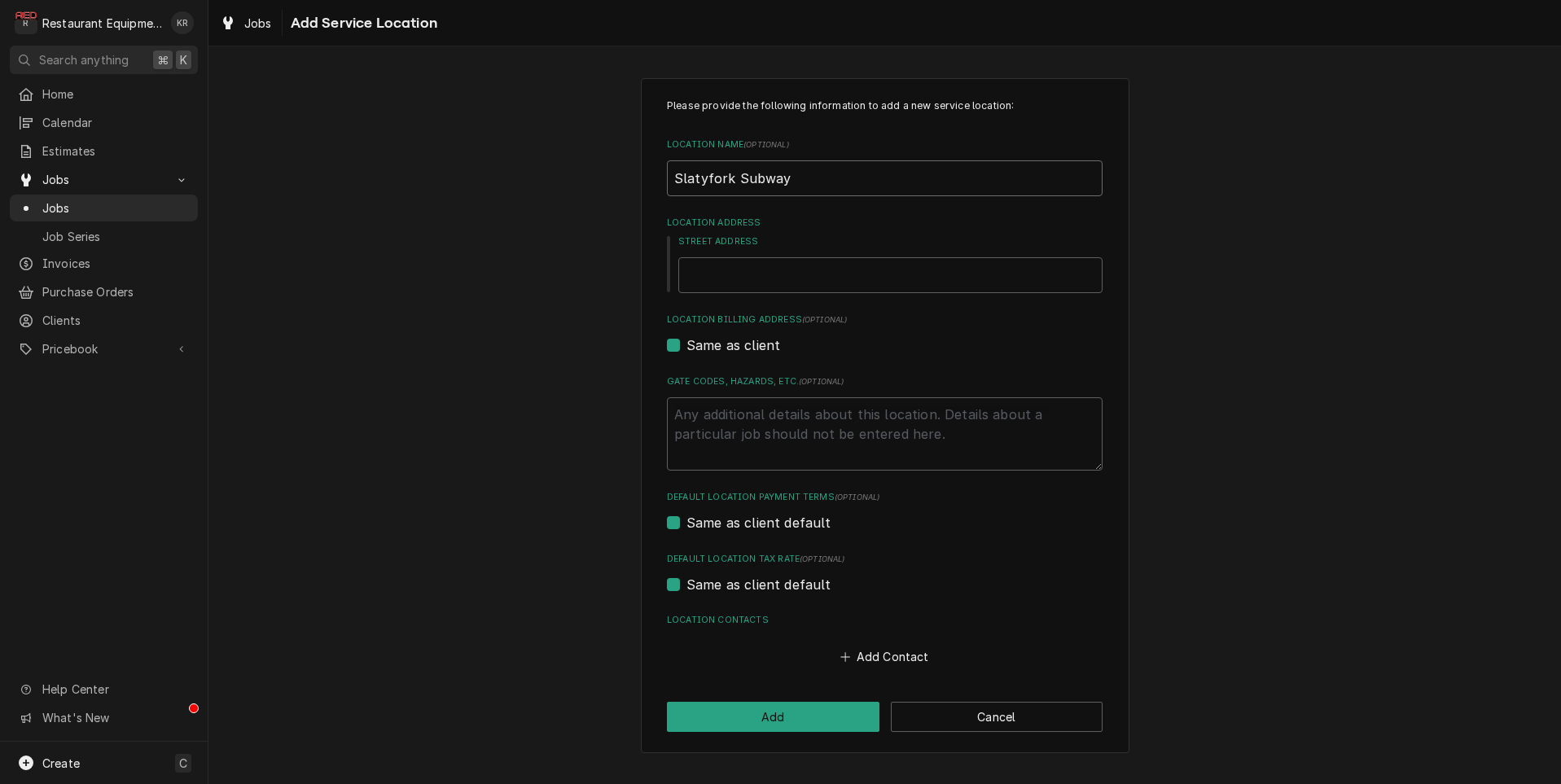 type on "x" 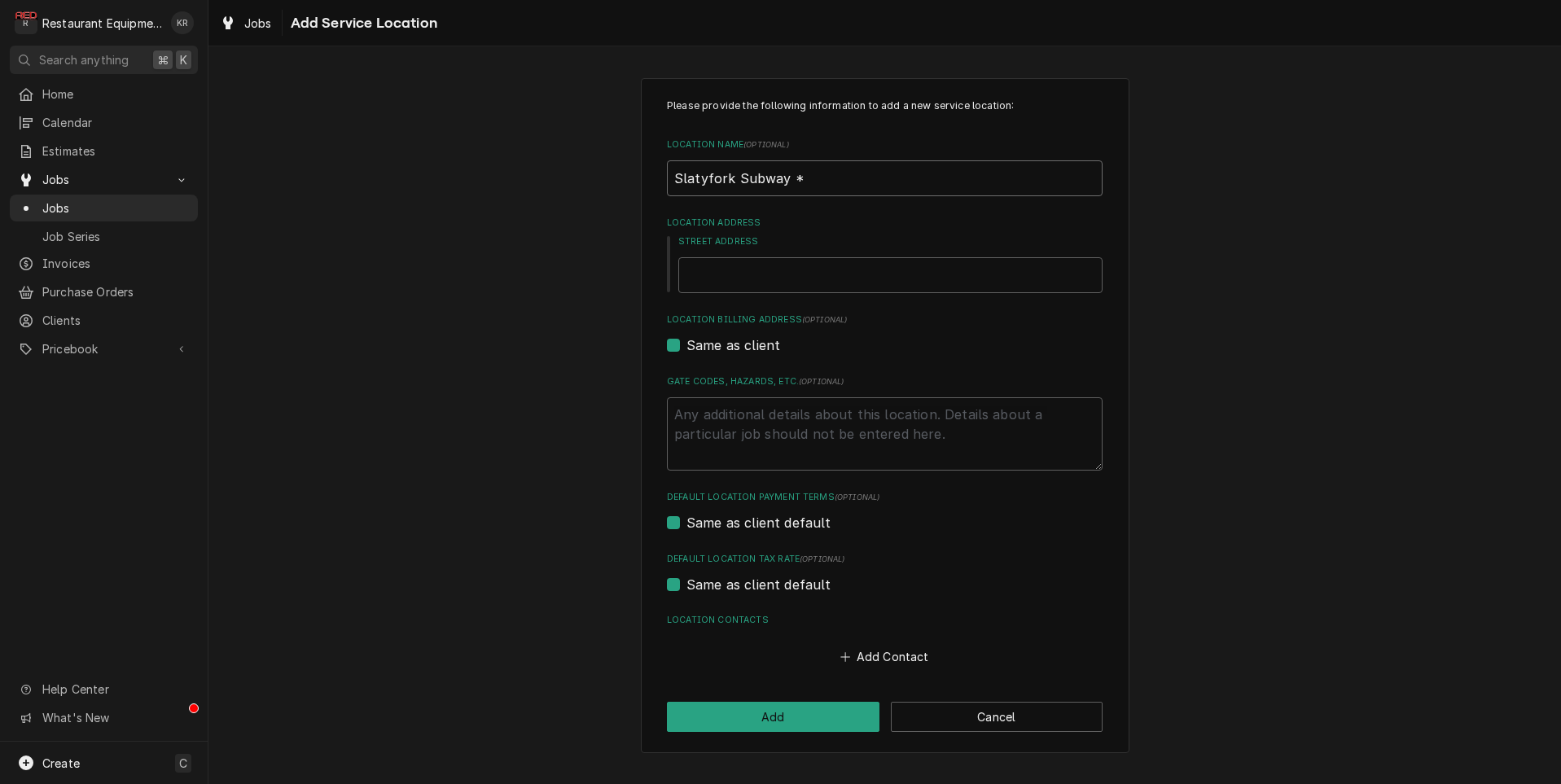 type on "x" 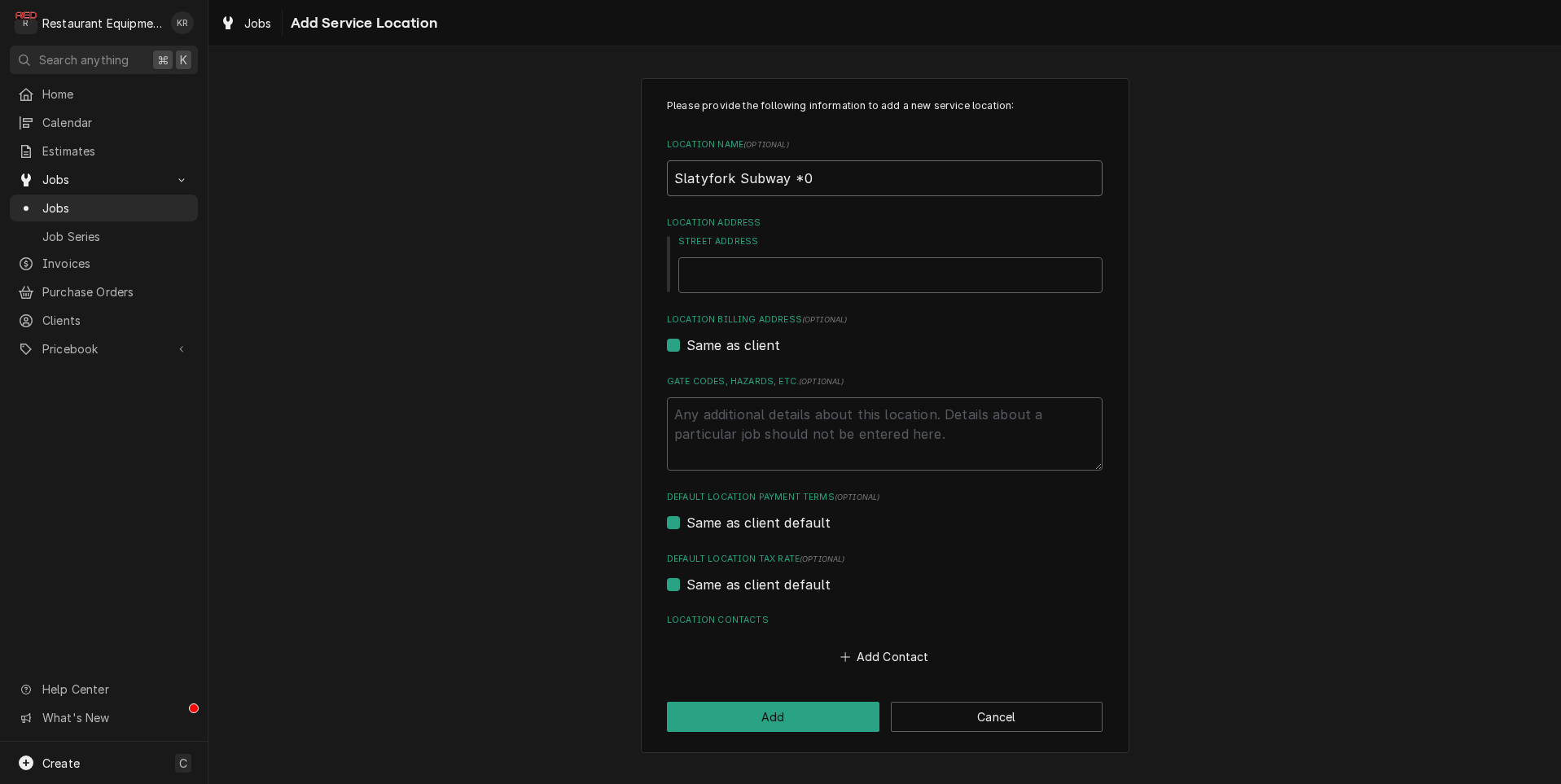 type on "x" 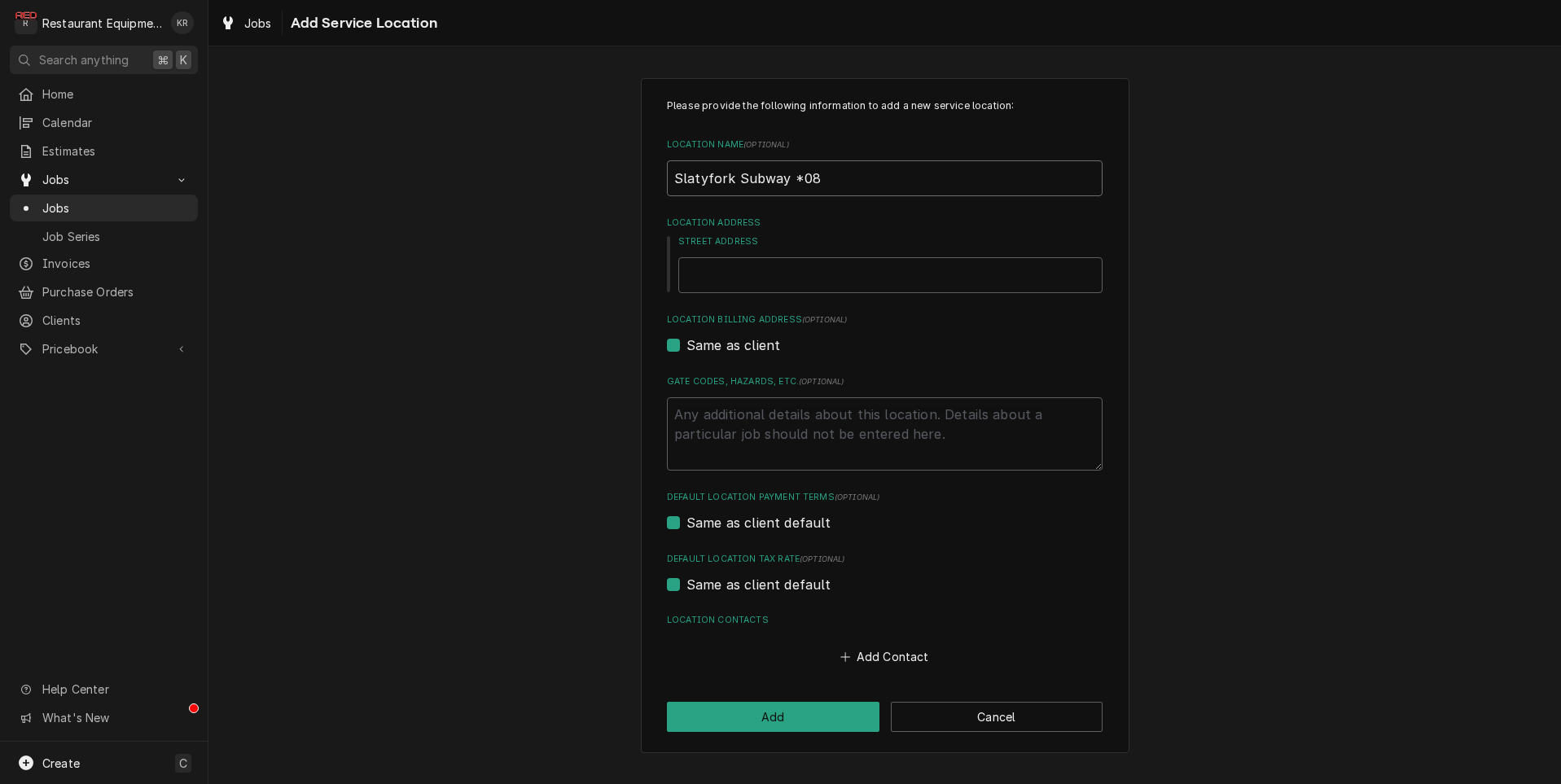type on "x" 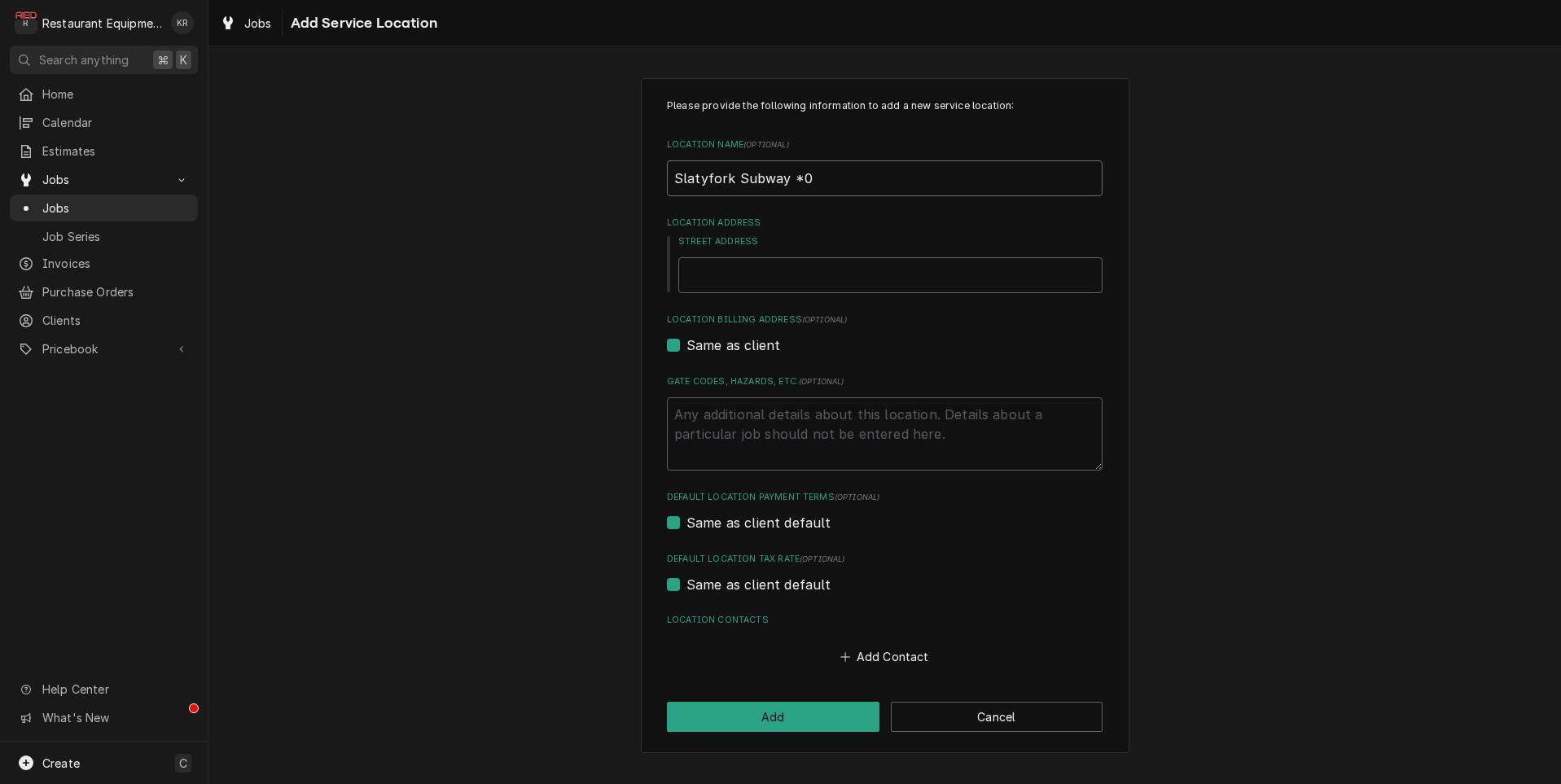 type on "x" 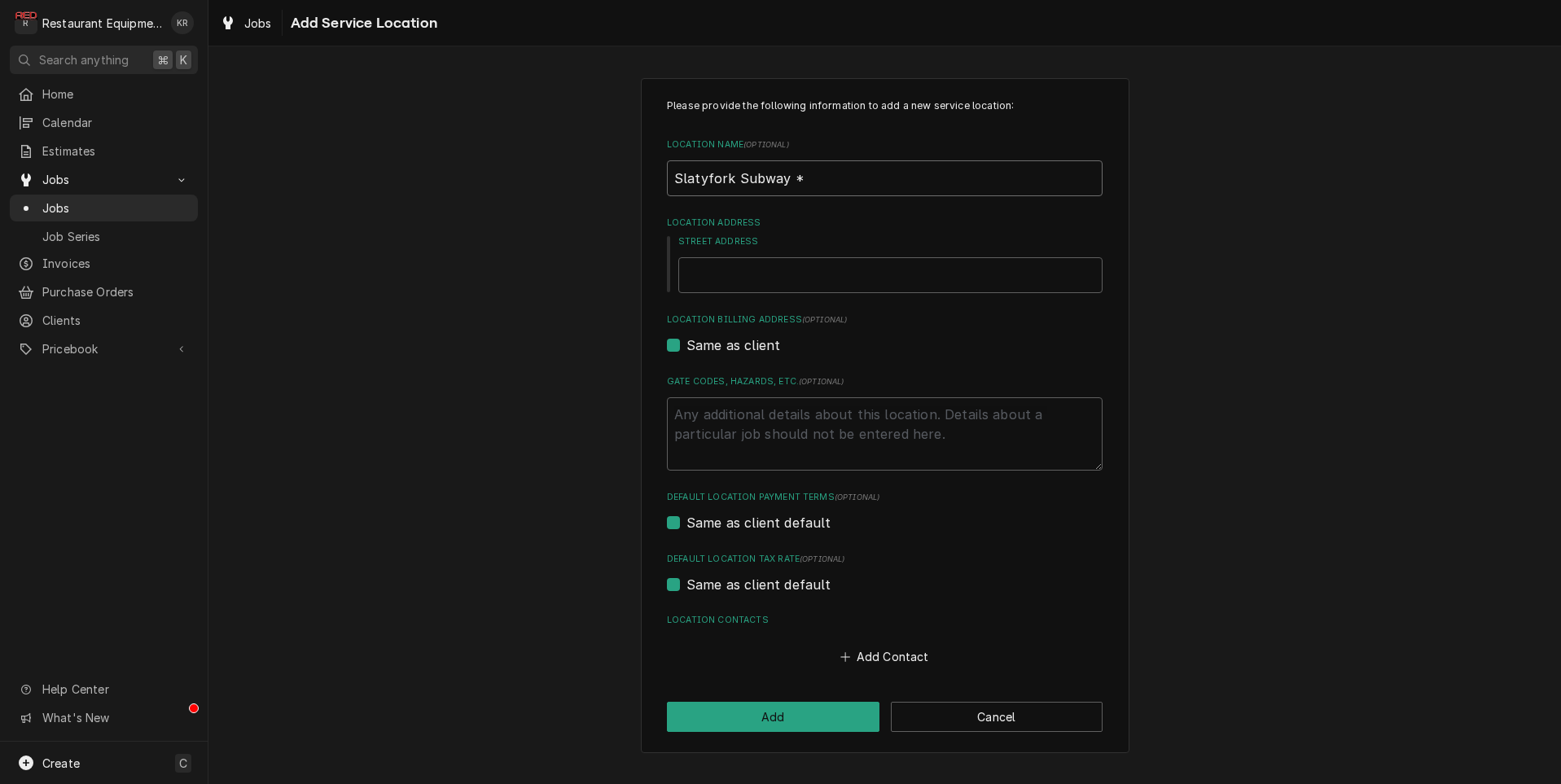 type on "x" 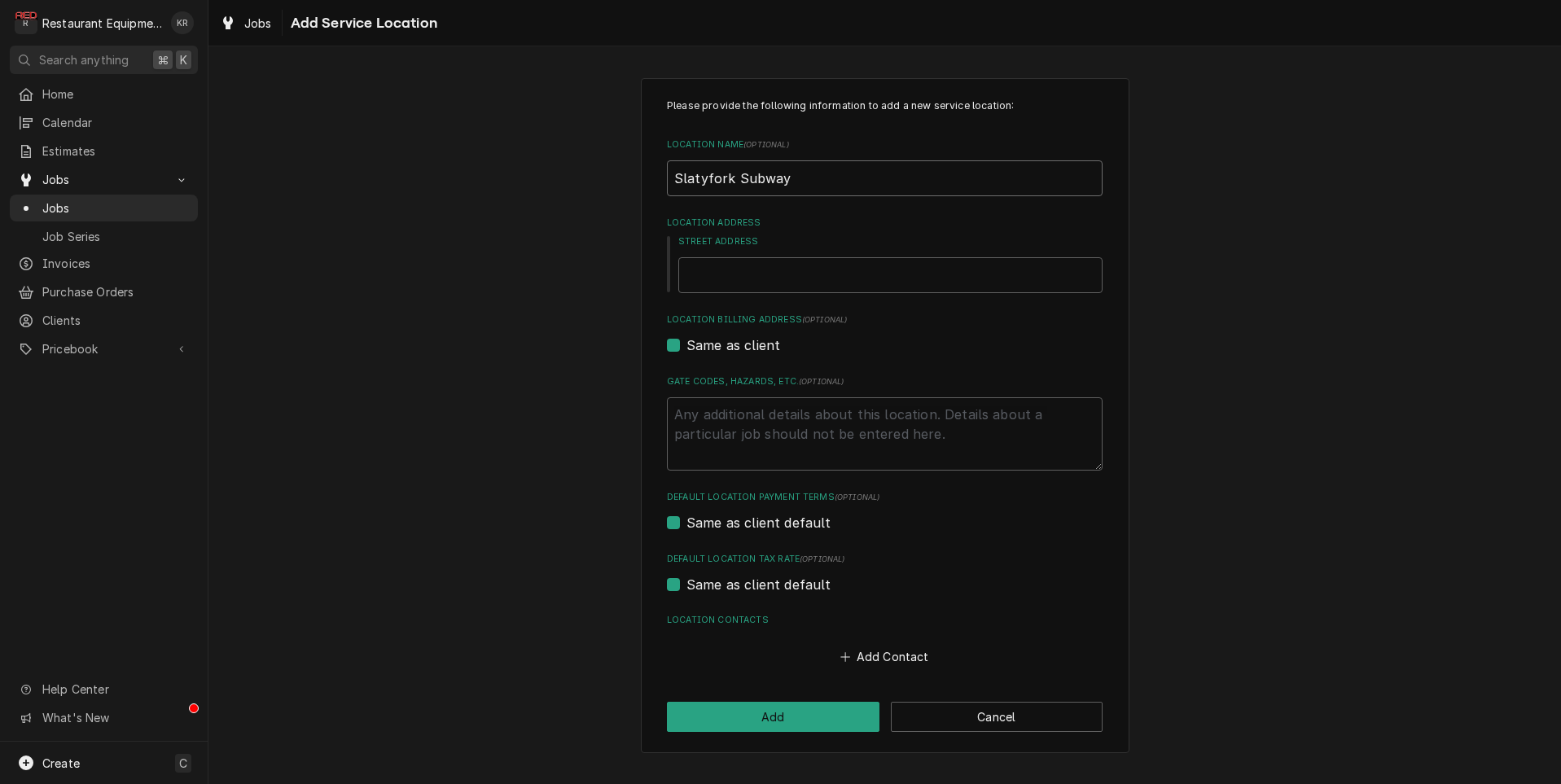 type on "x" 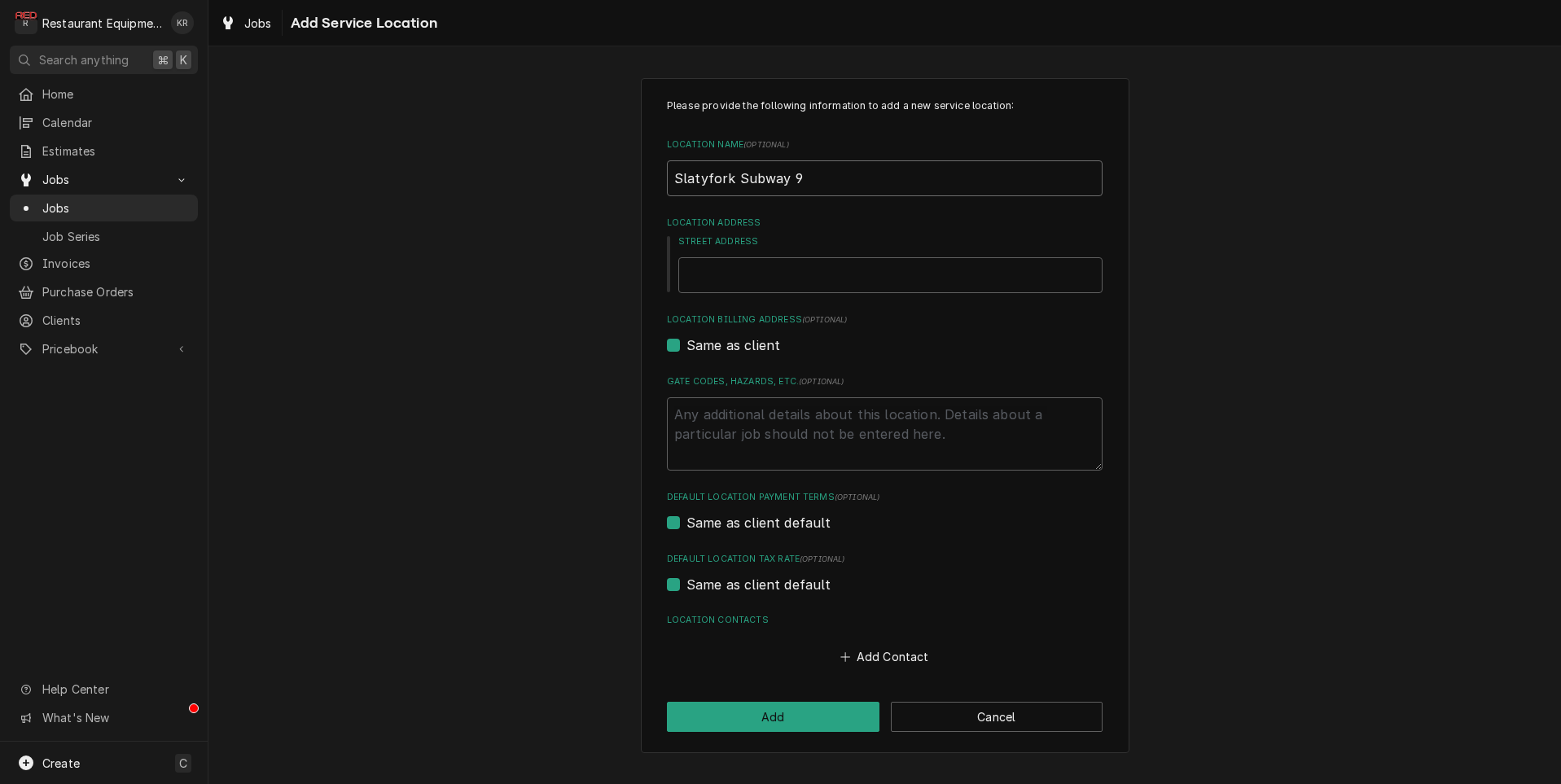 type on "x" 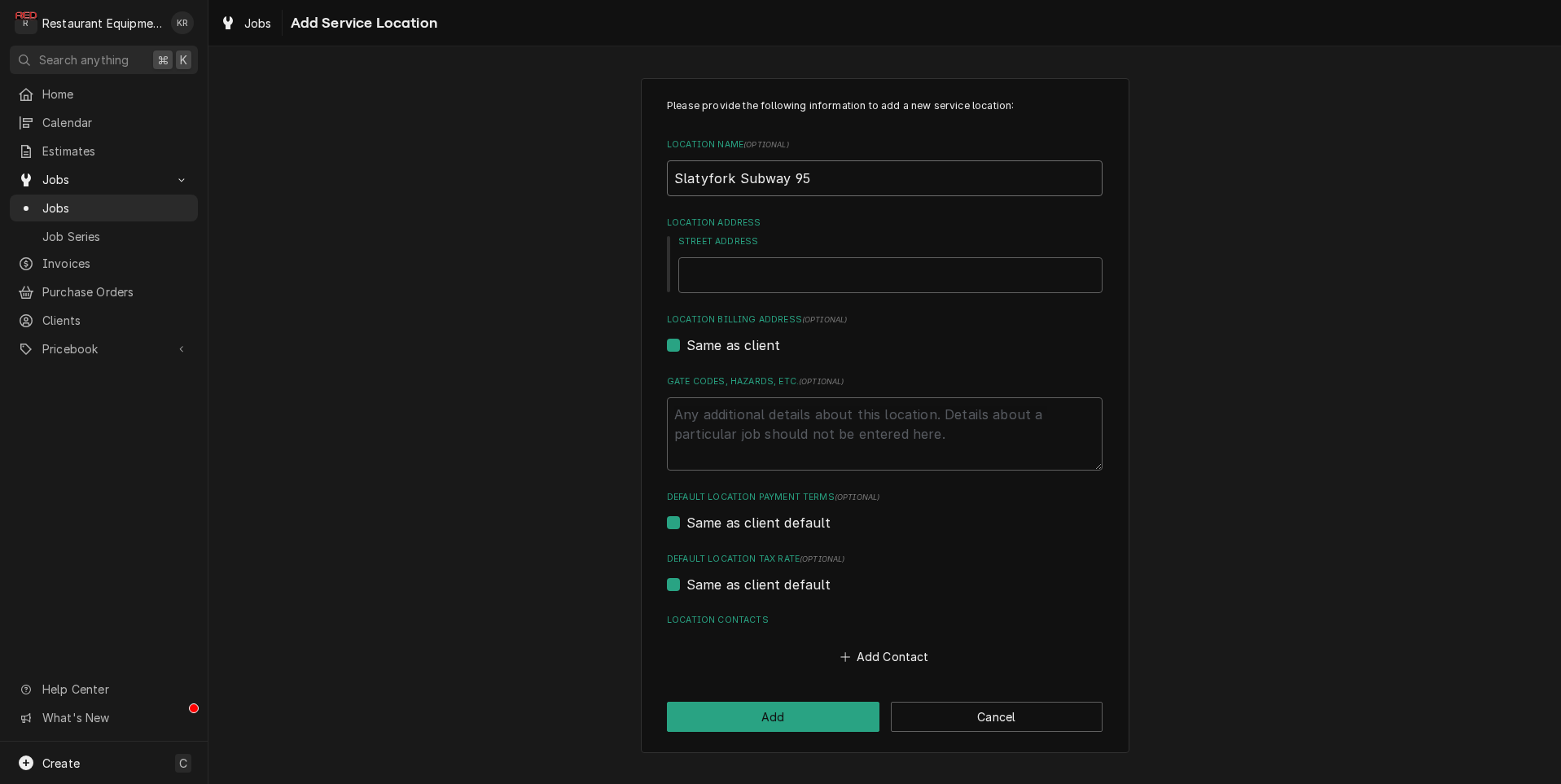 type on "x" 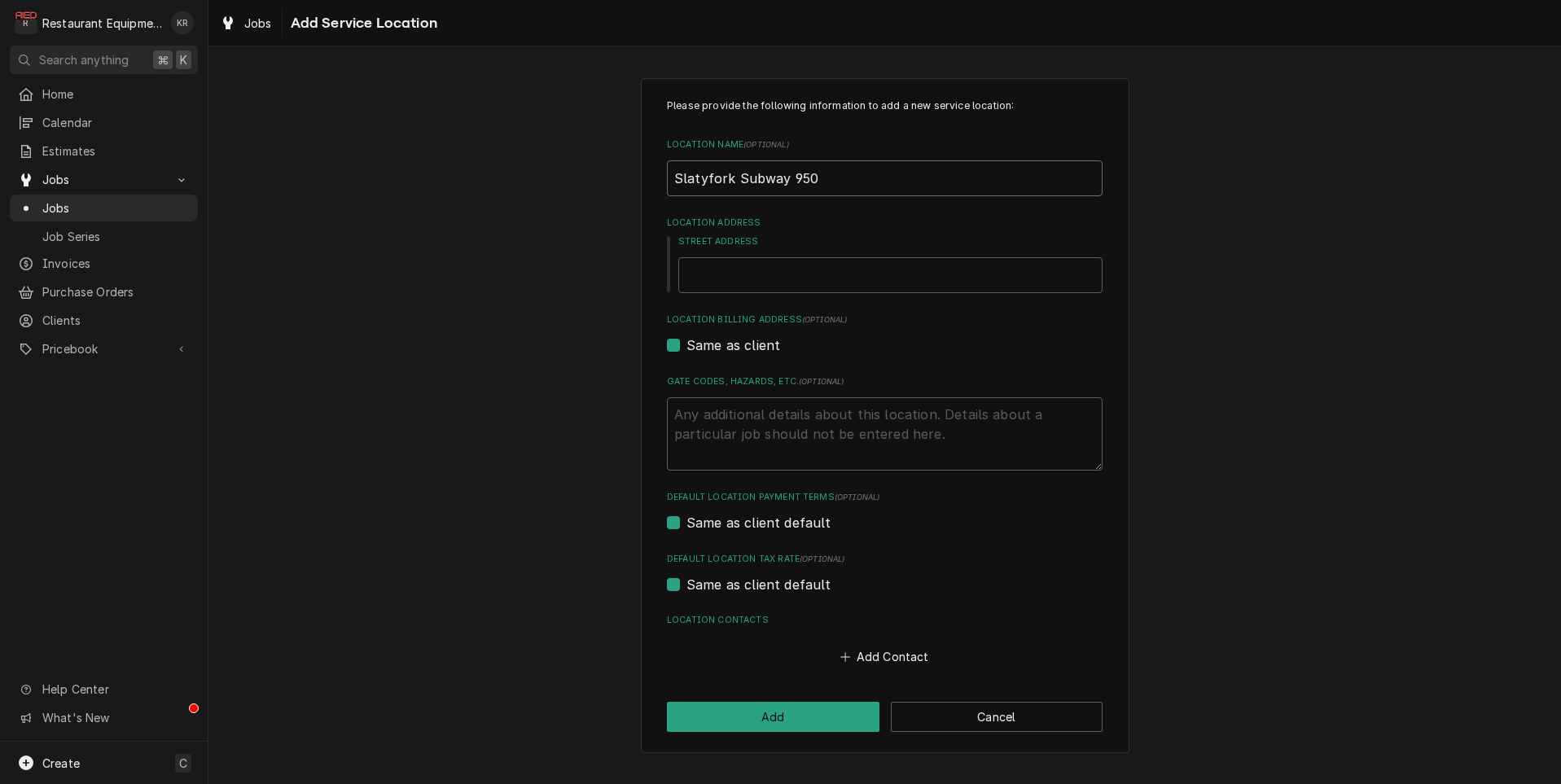 type on "x" 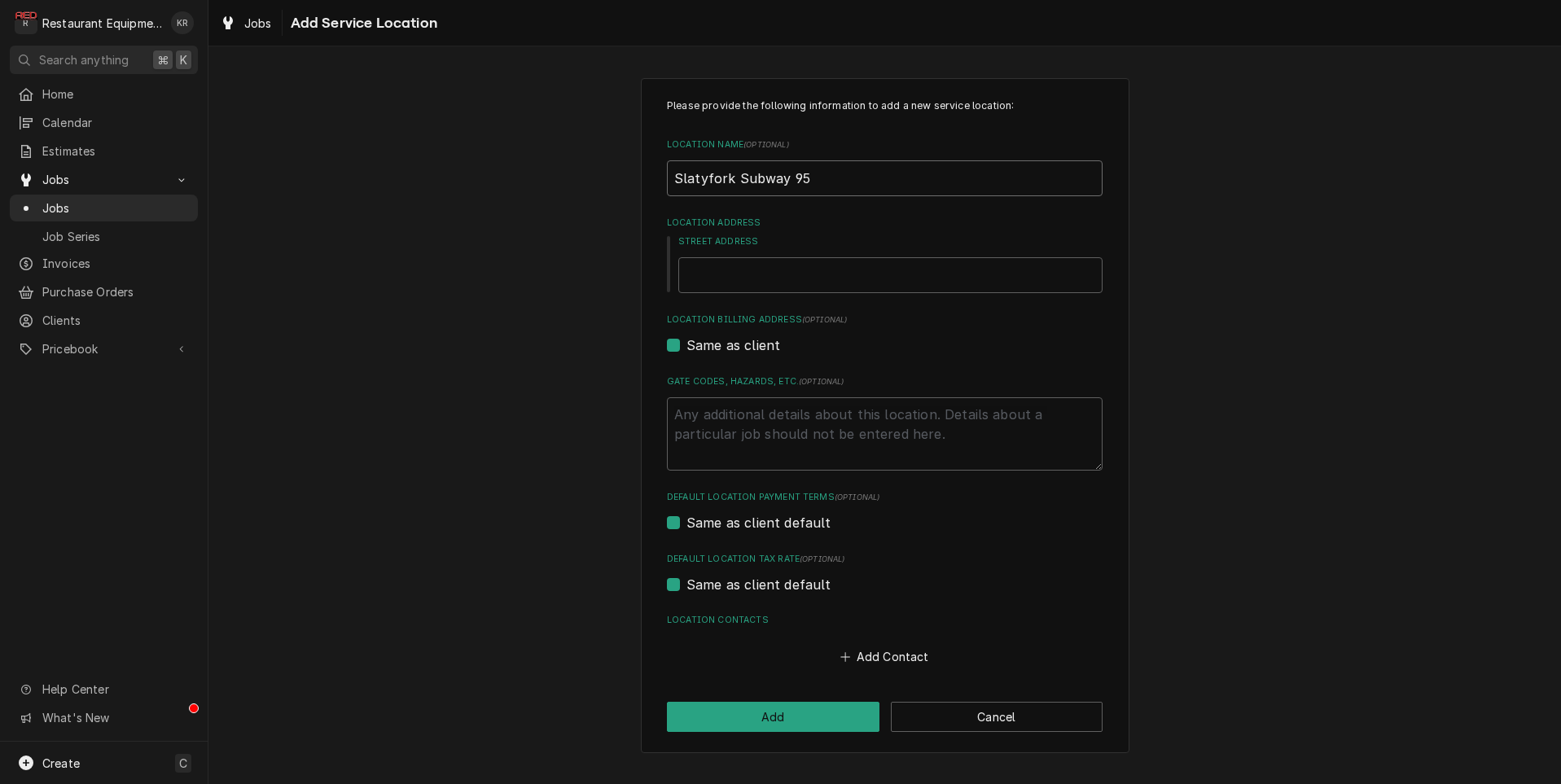 type on "x" 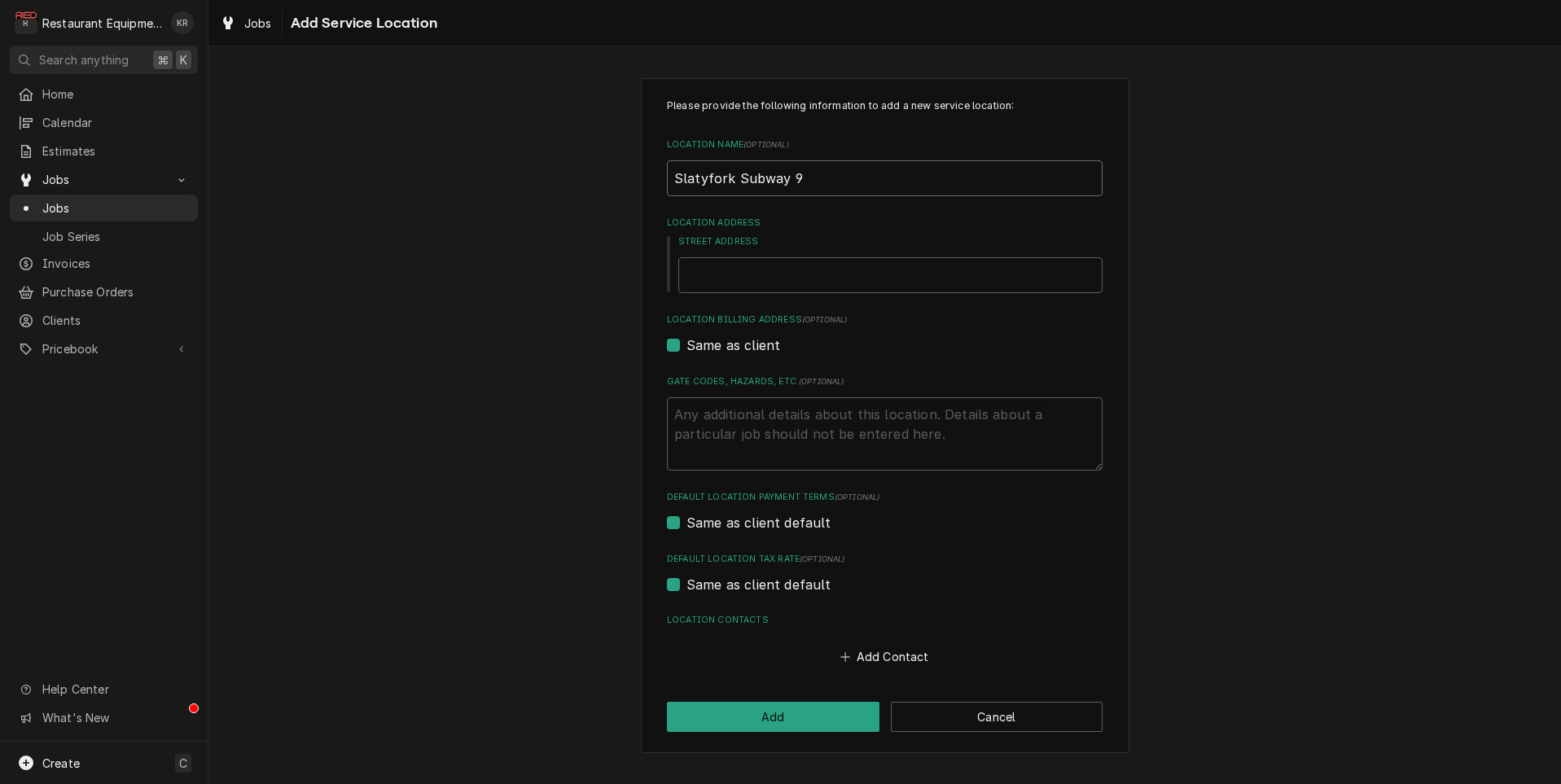 type on "x" 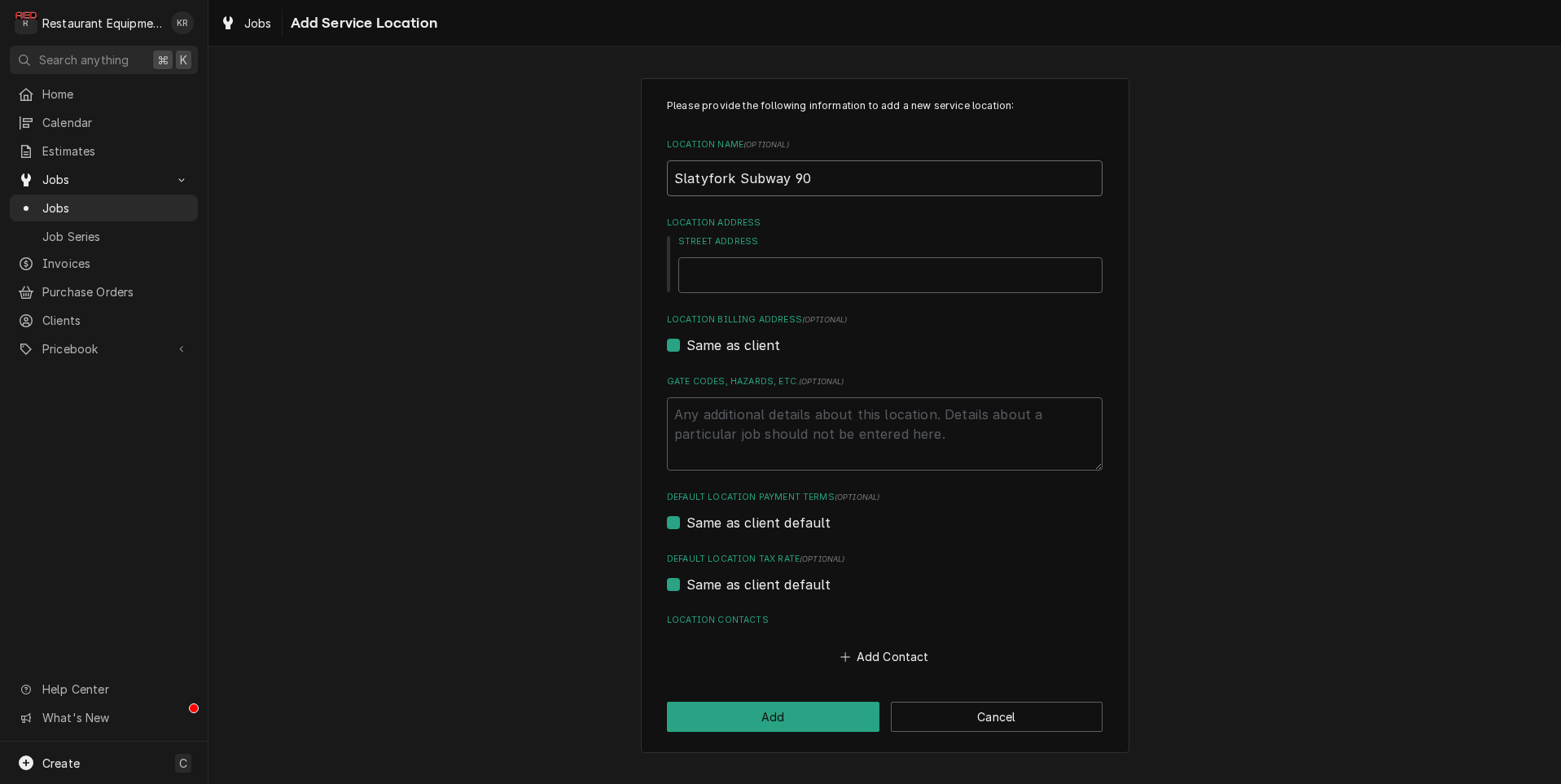 type on "x" 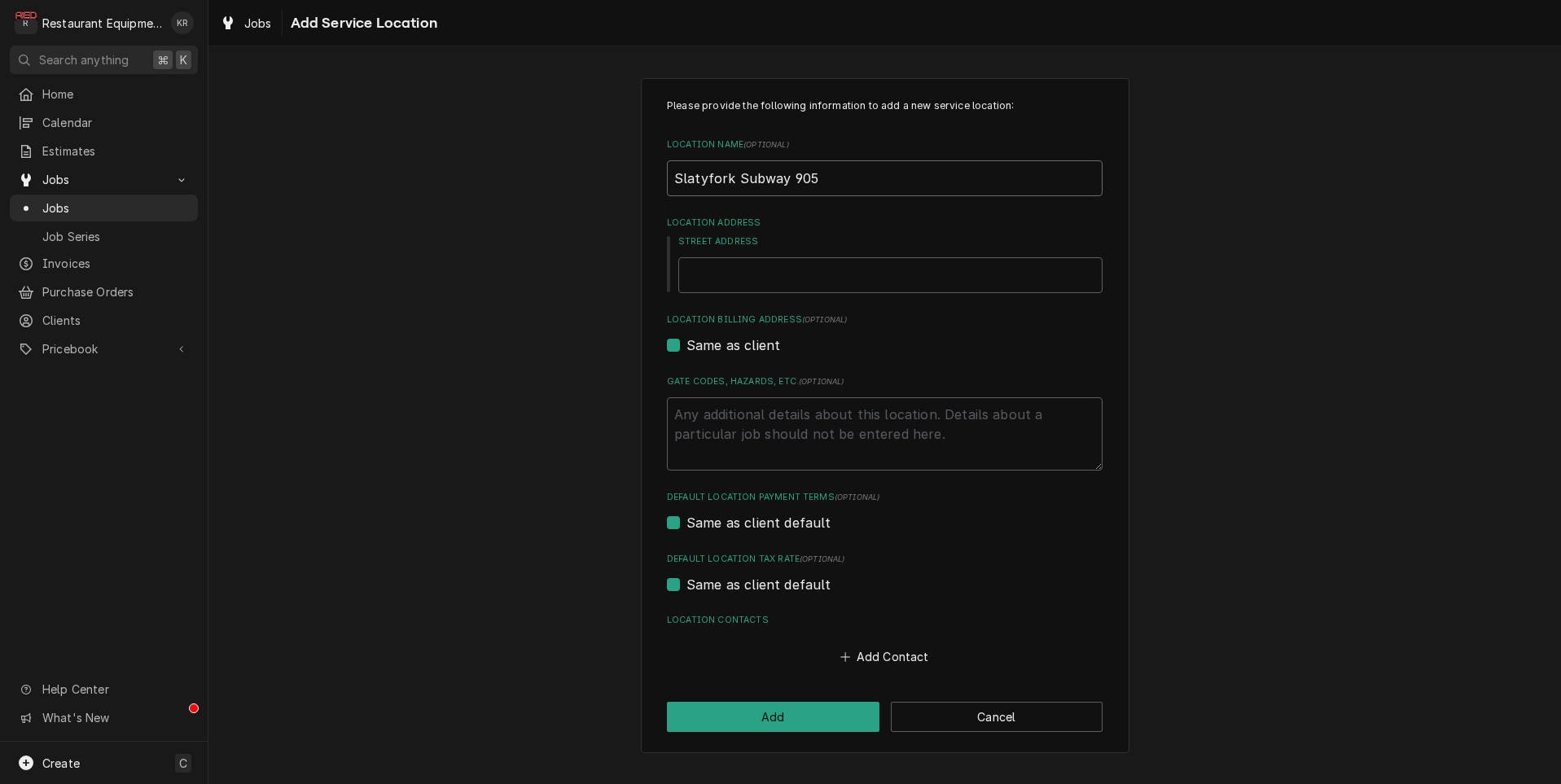 type on "Slatyfork Subway 9051" 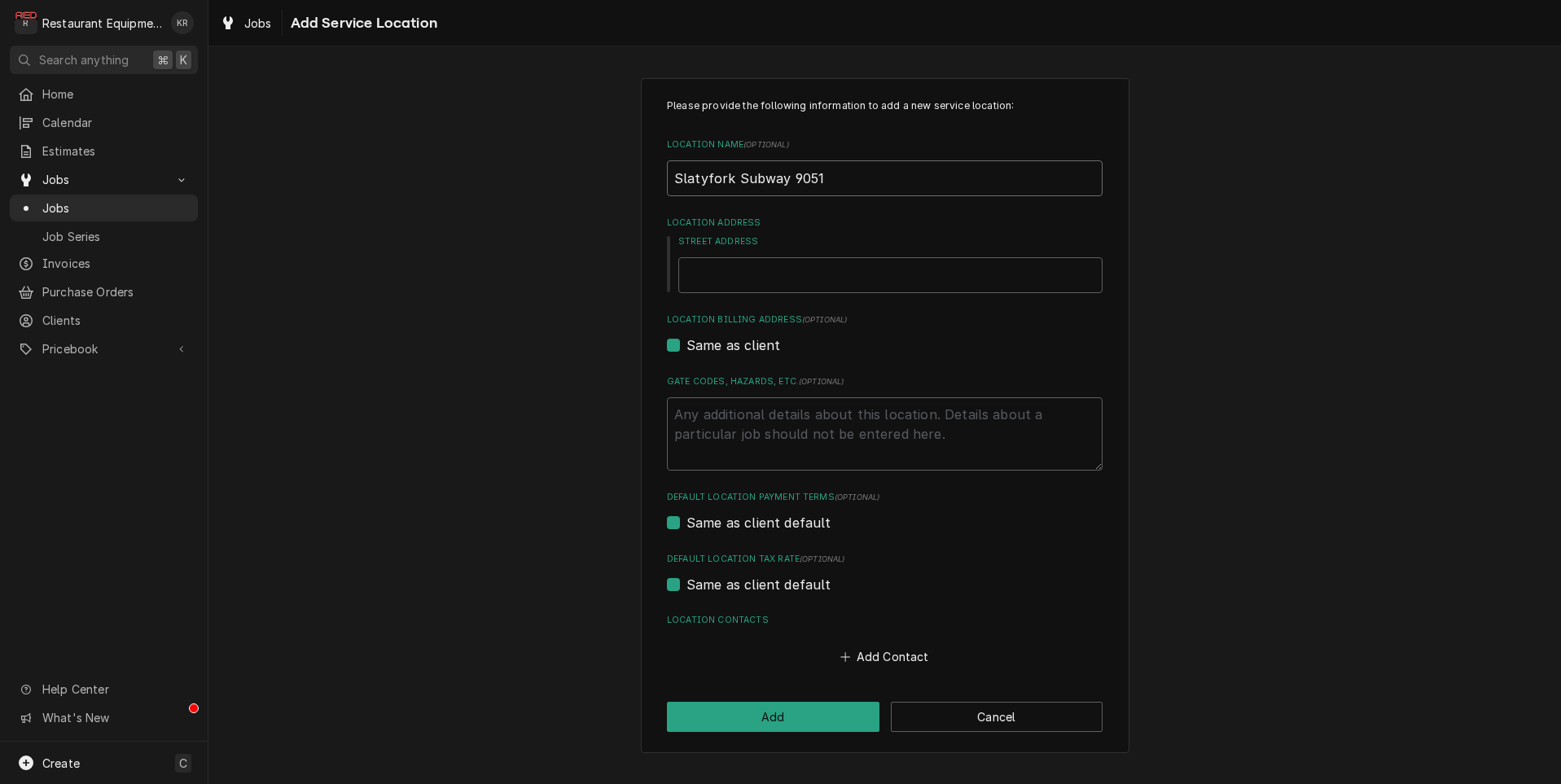 type on "x" 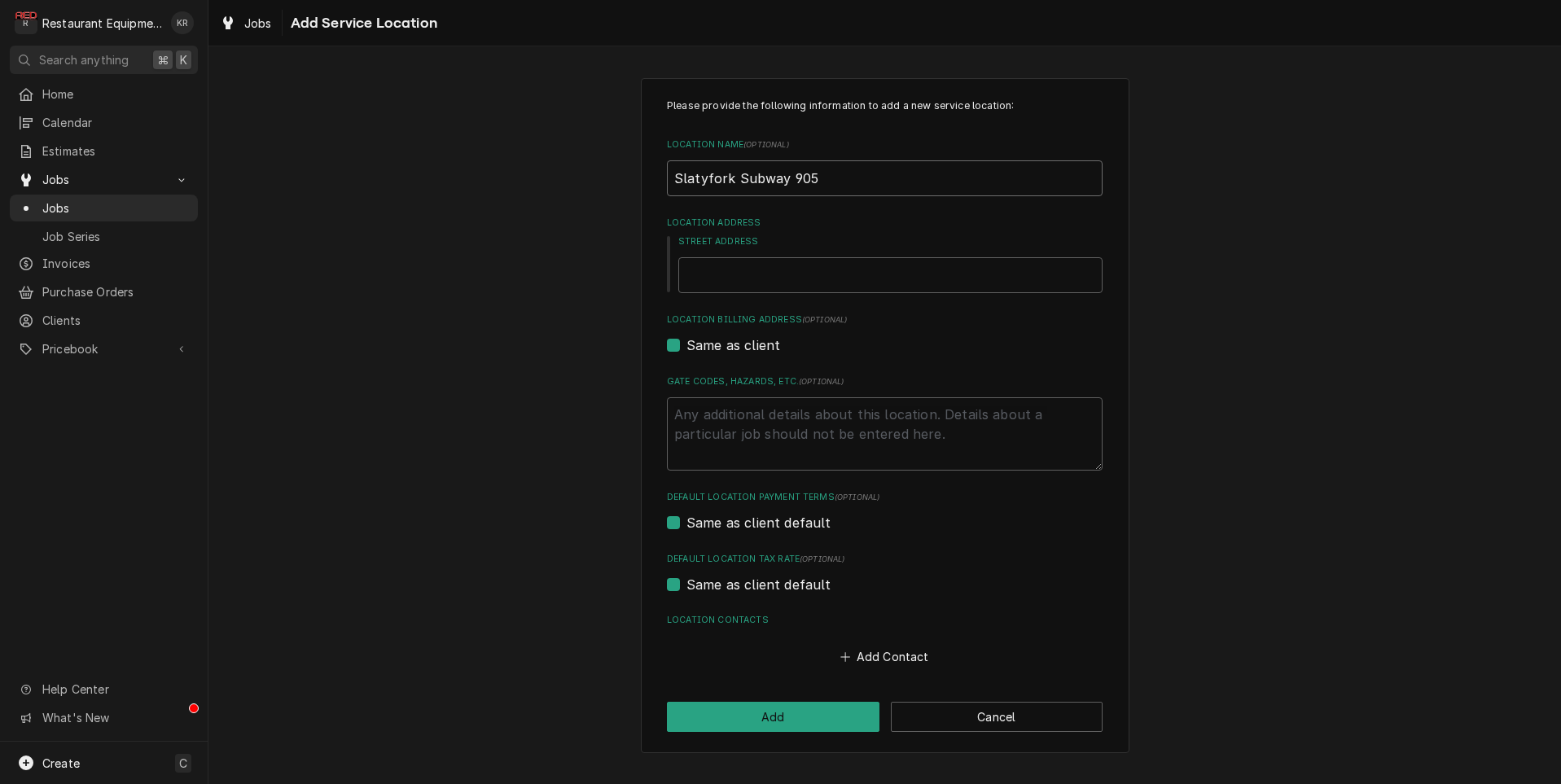 type on "x" 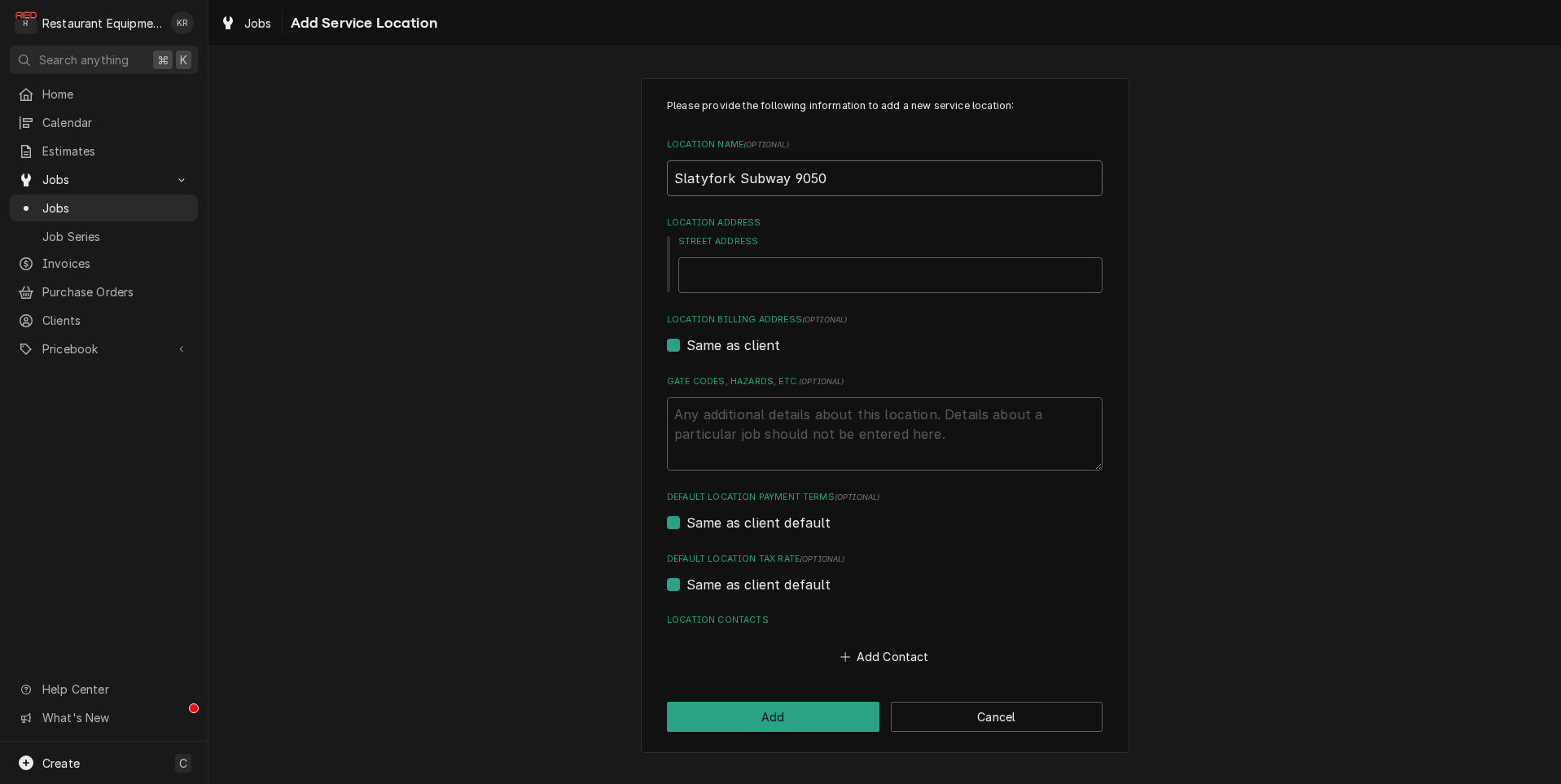 type on "Slatyfork Subway 9050" 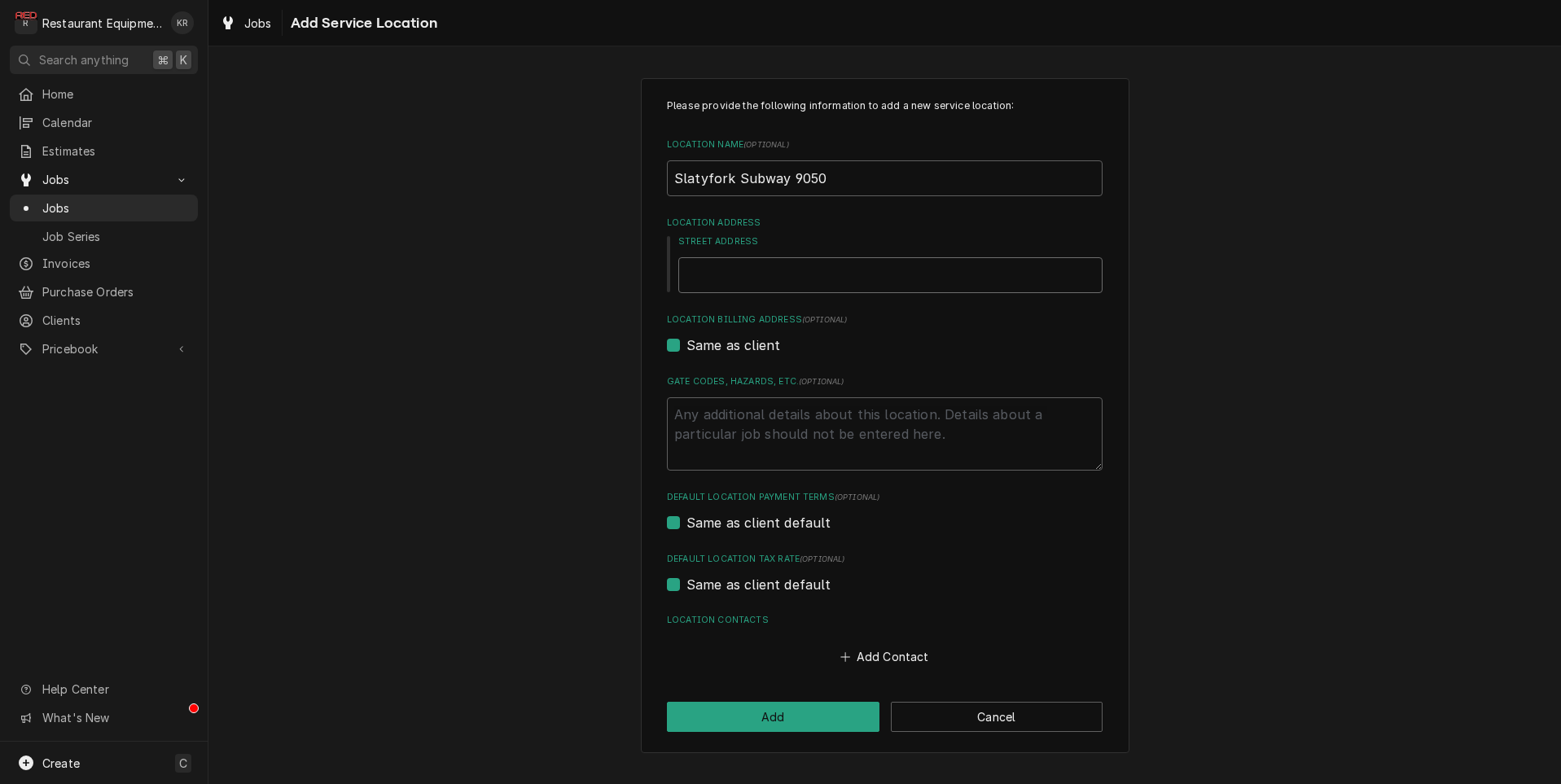 type on "x" 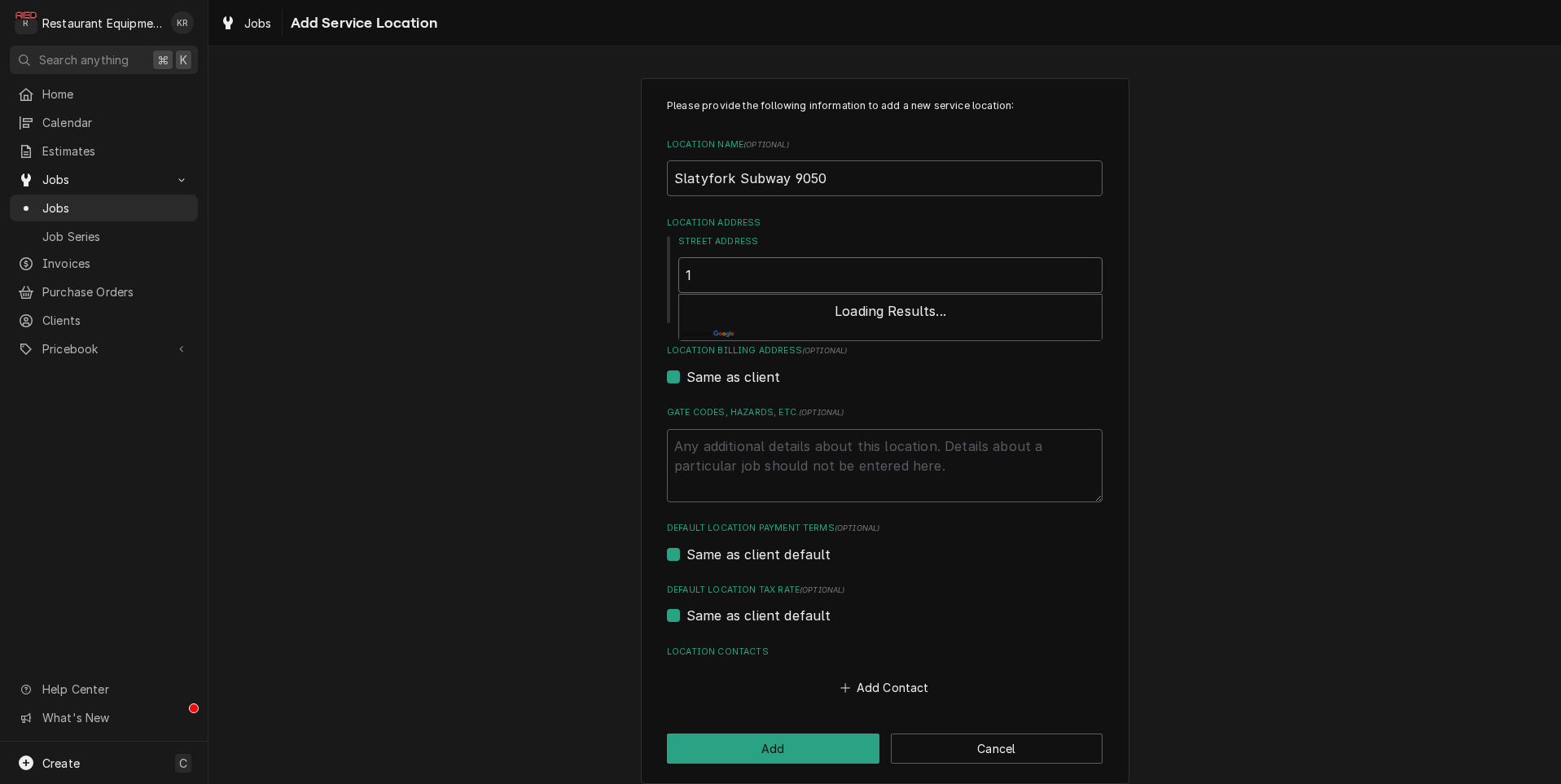 type on "x" 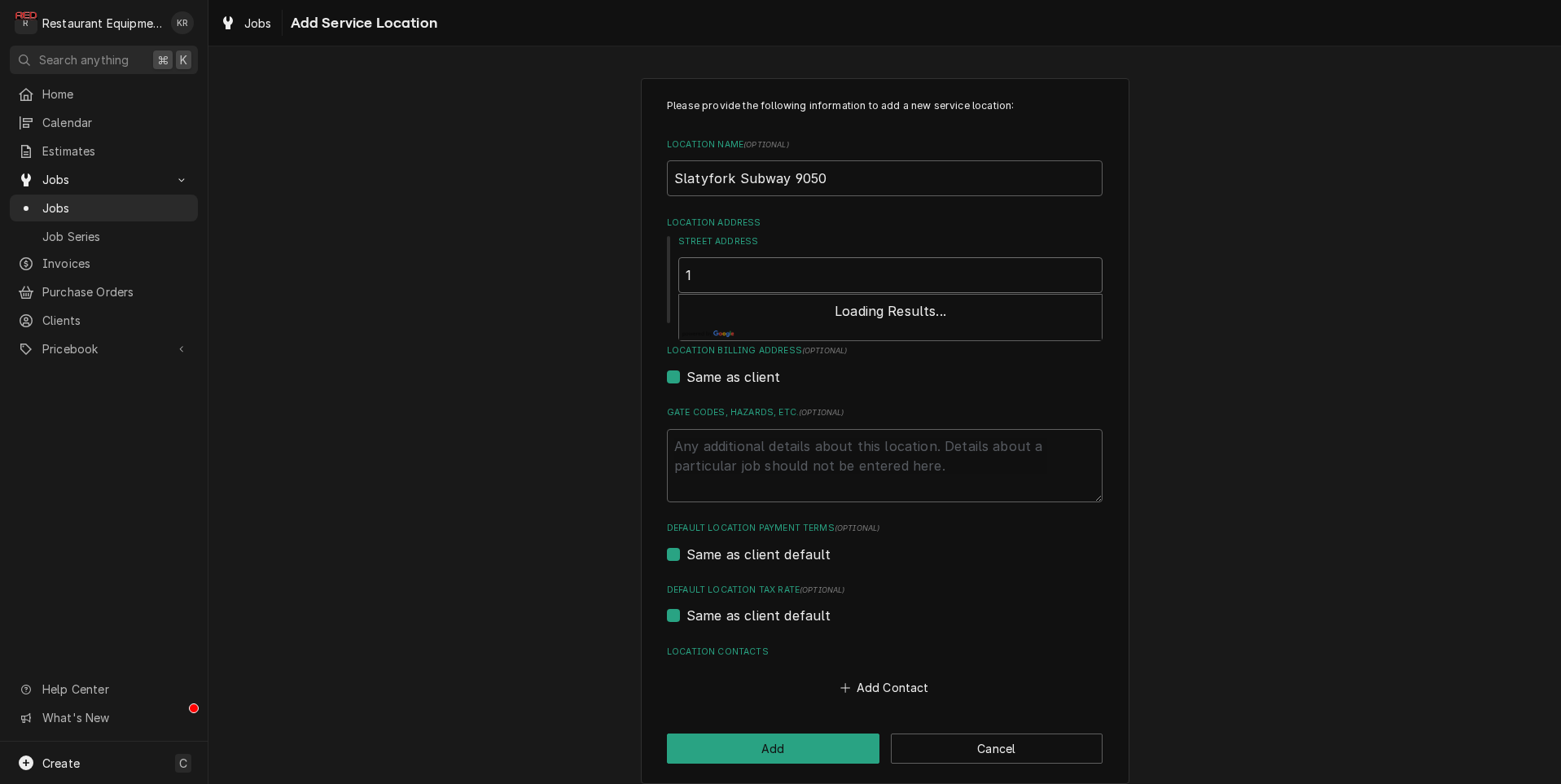 type on "1" 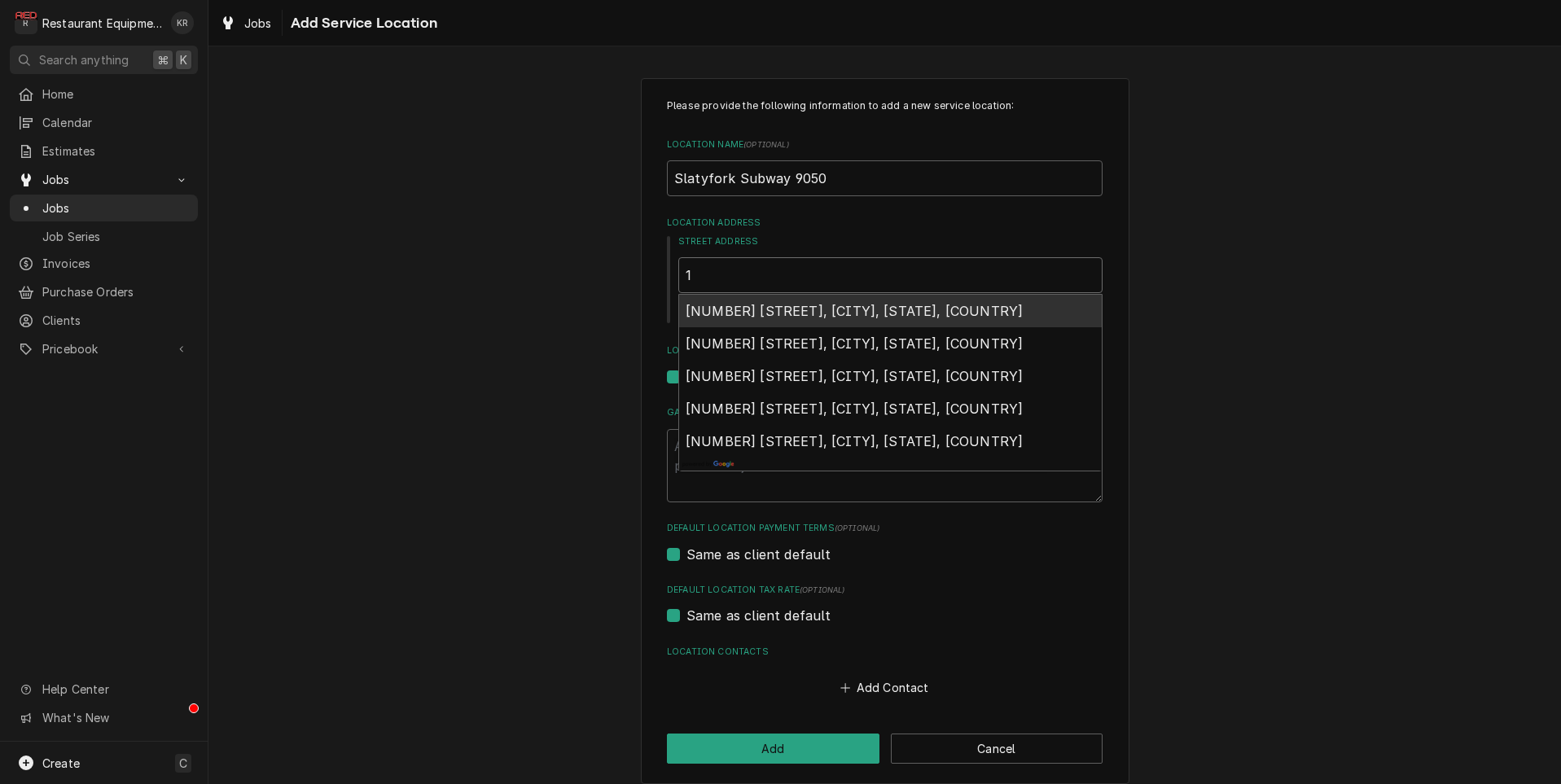 type on "x" 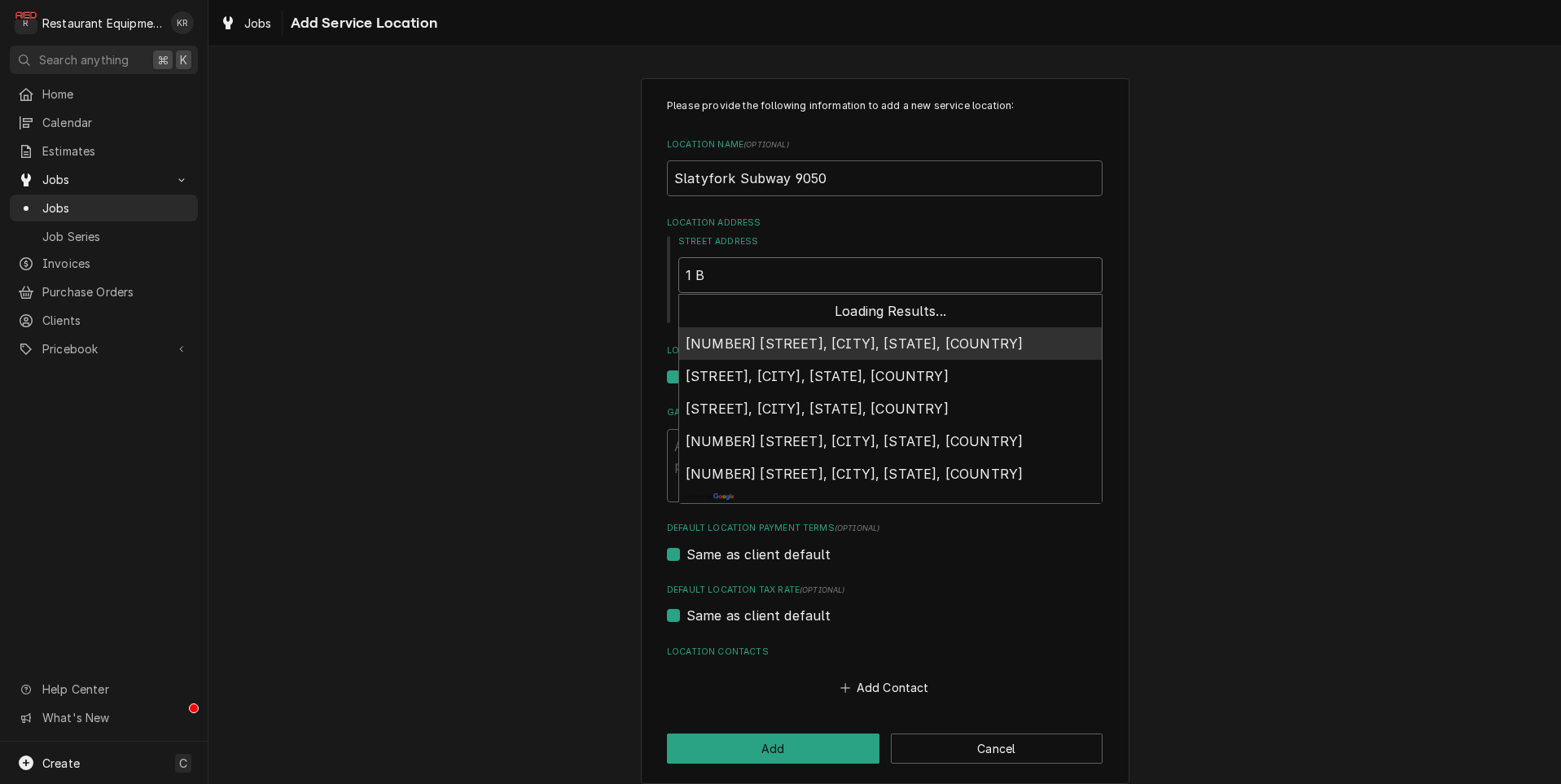 type on "x" 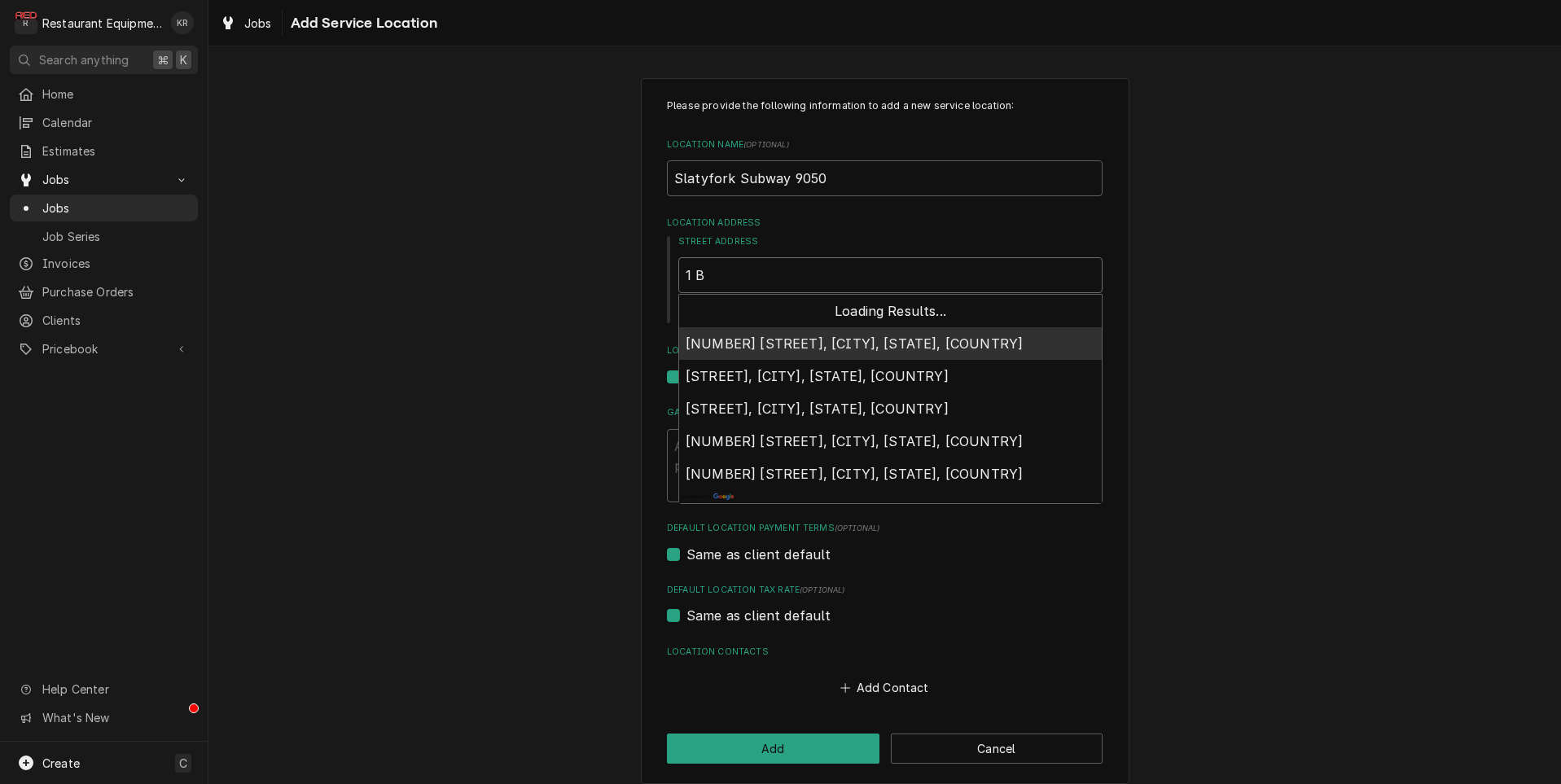 type on "1 Bi" 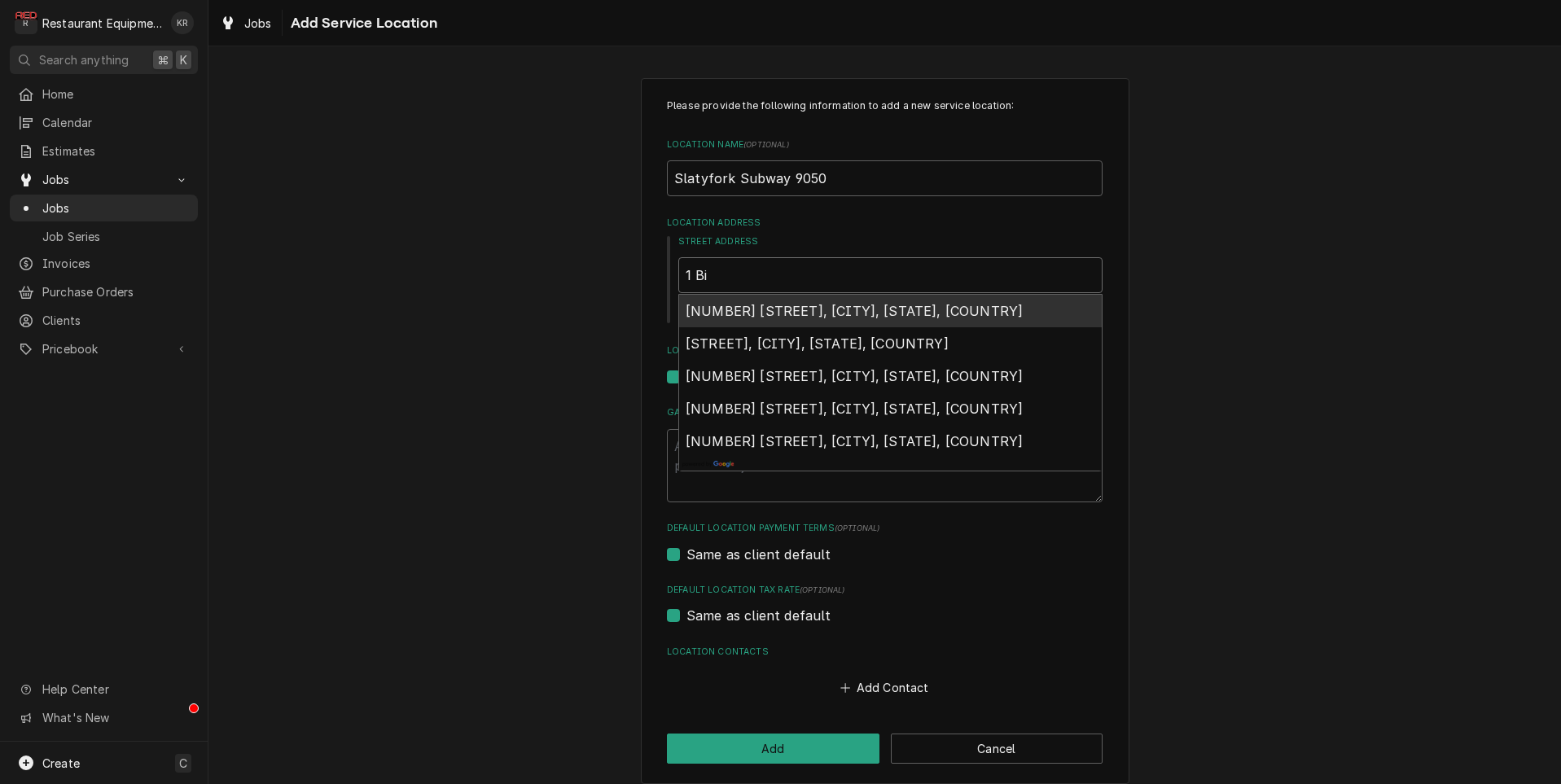 type on "x" 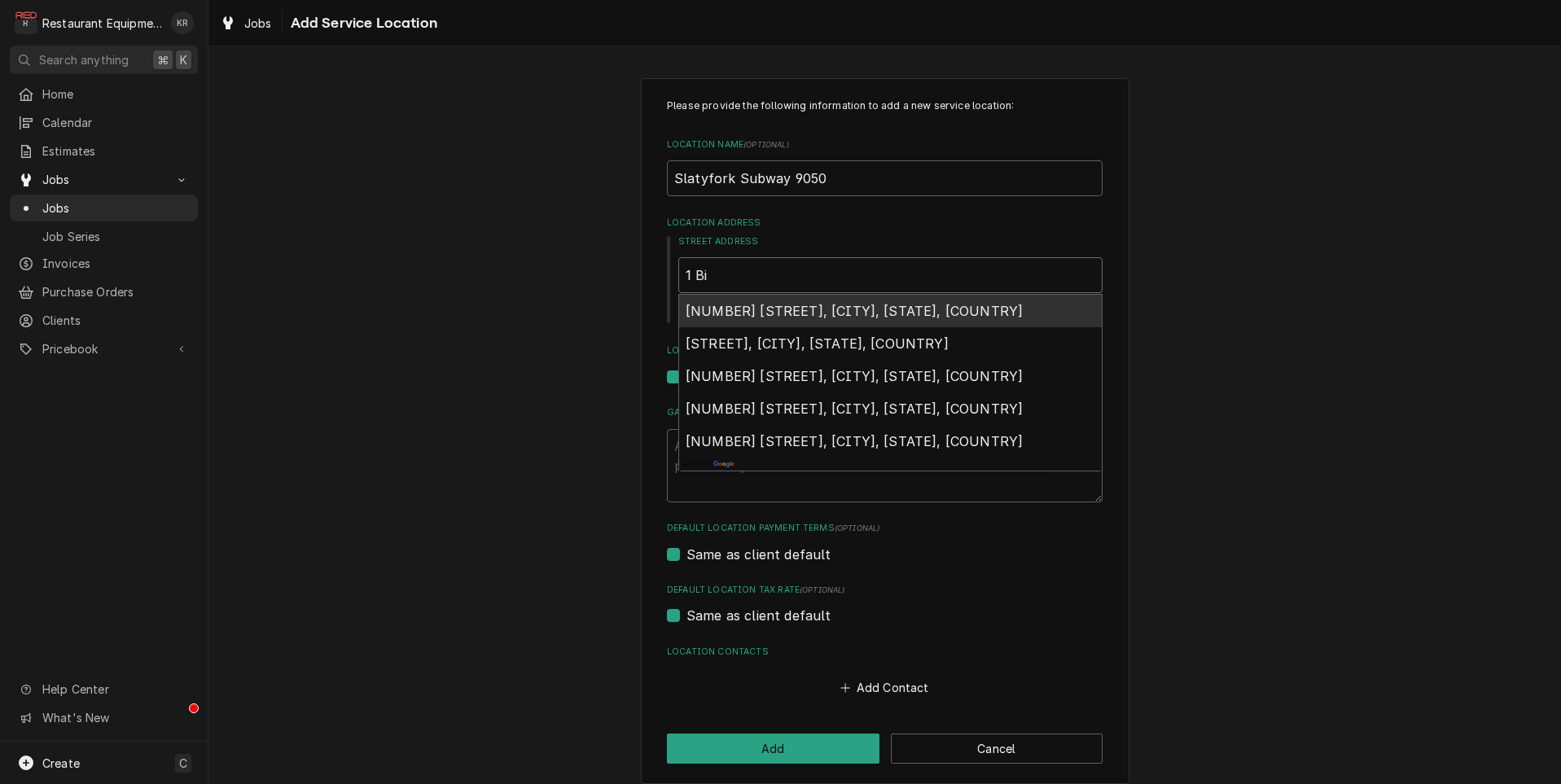 type on "1 Big" 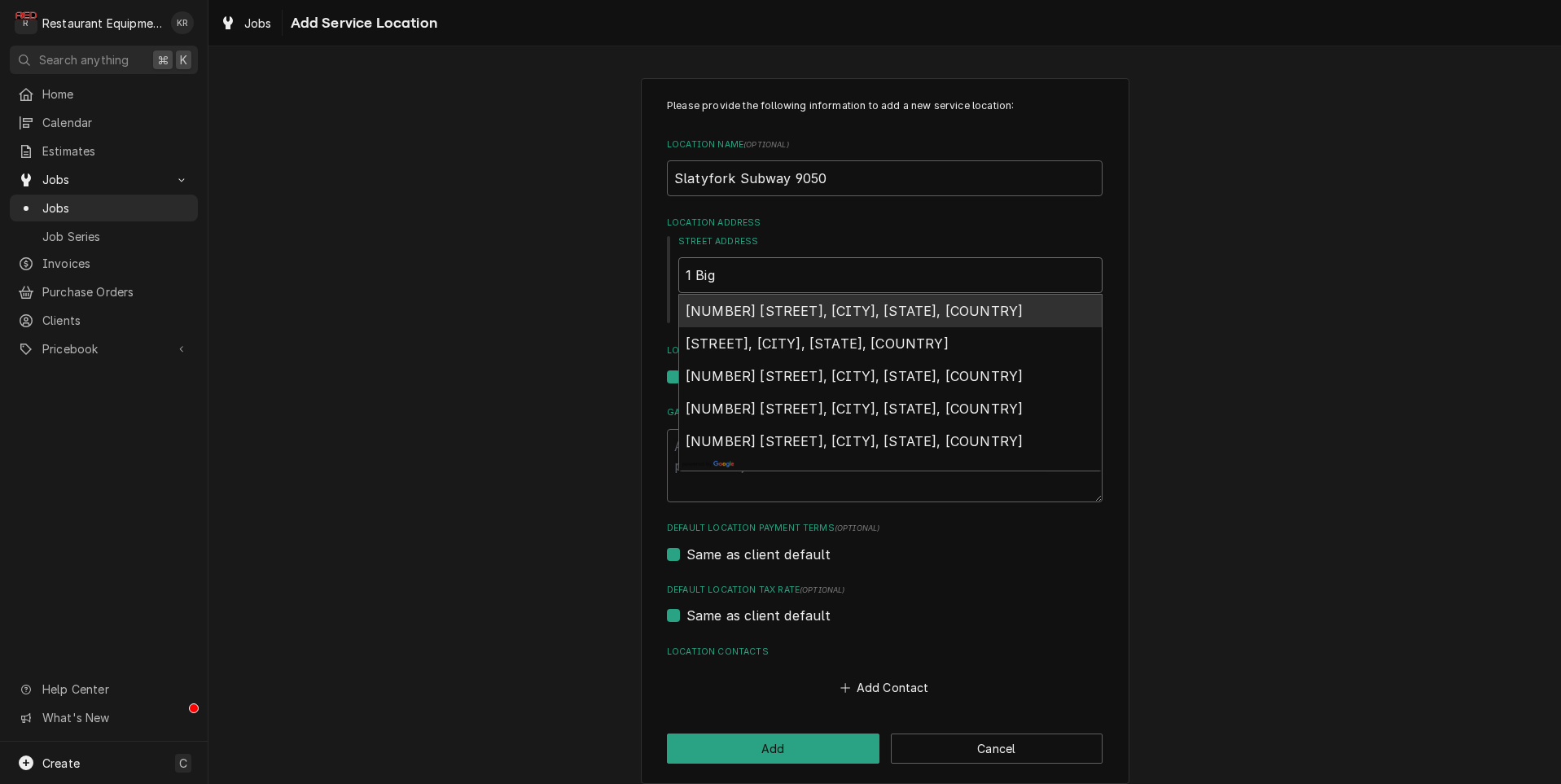 type on "x" 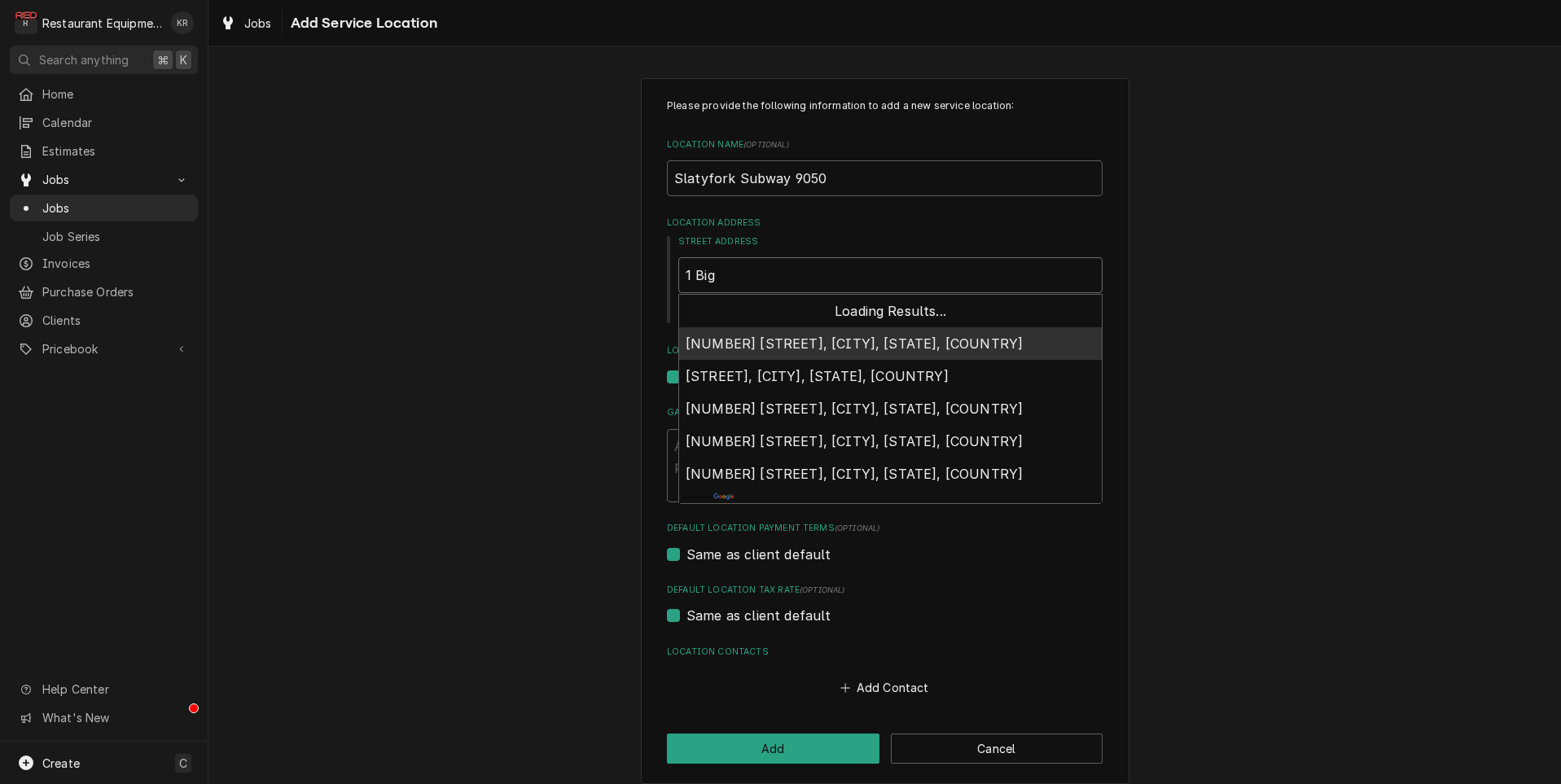 type on "x" 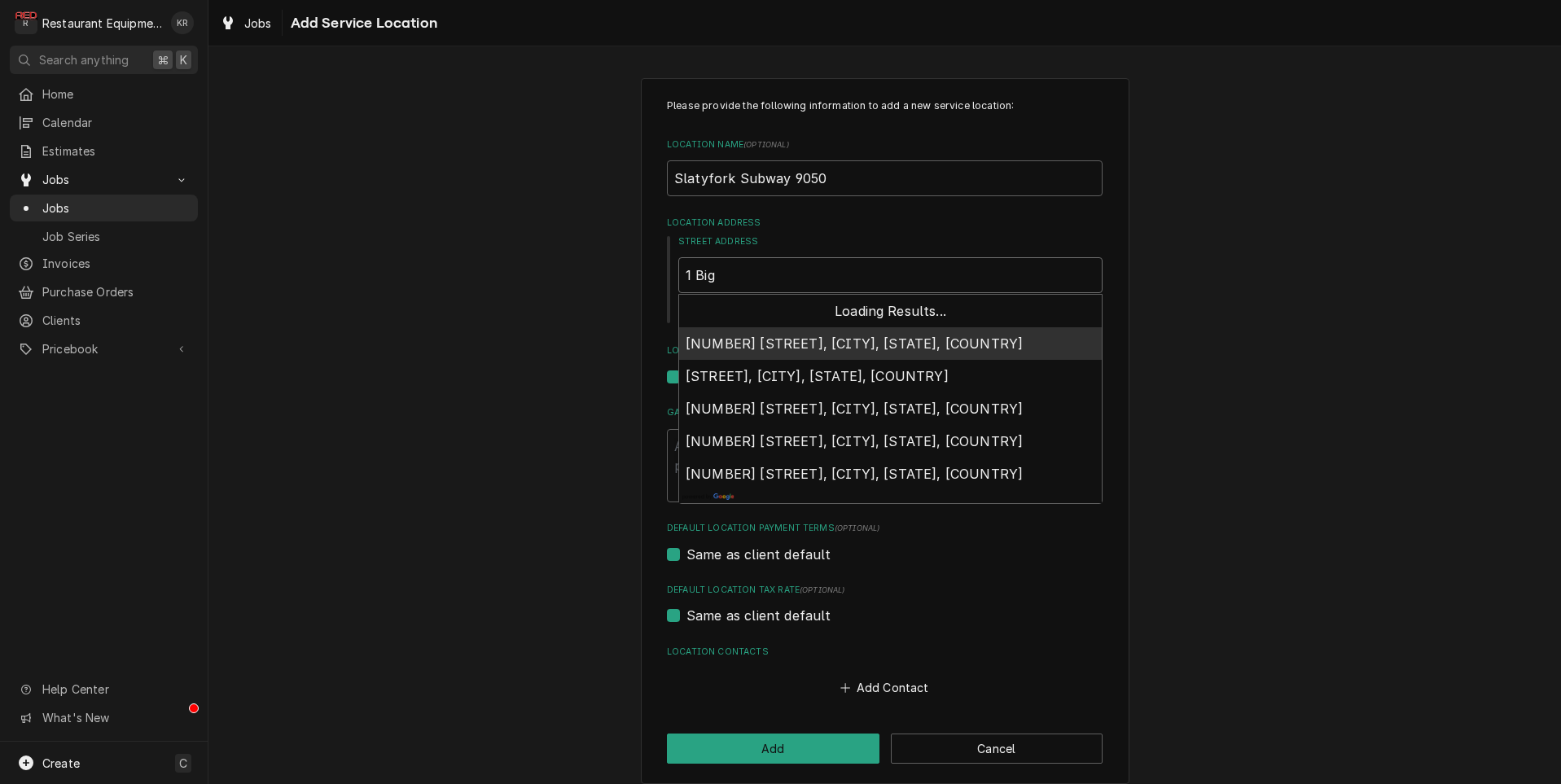 type on "1 Big S" 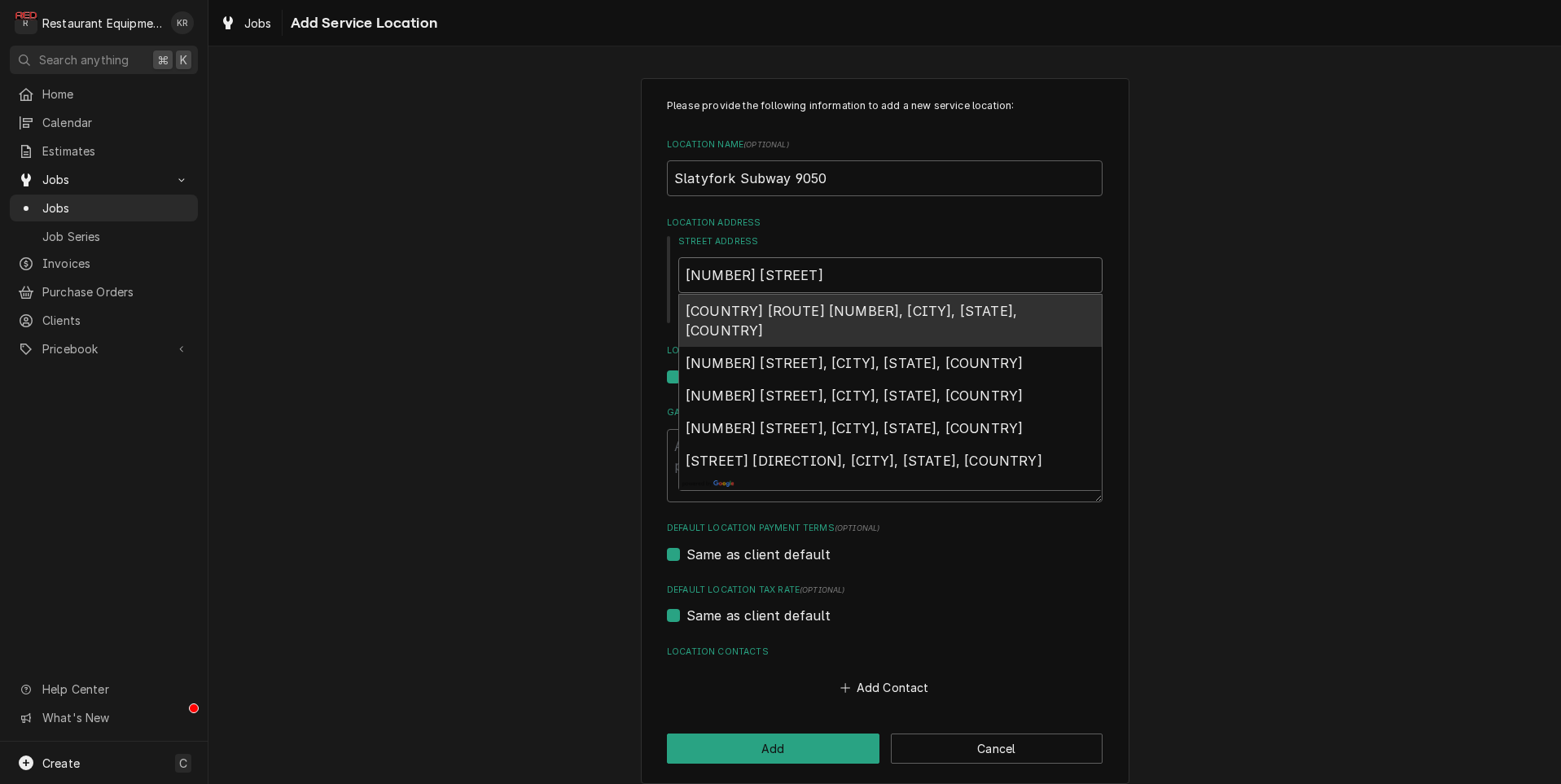 type on "x" 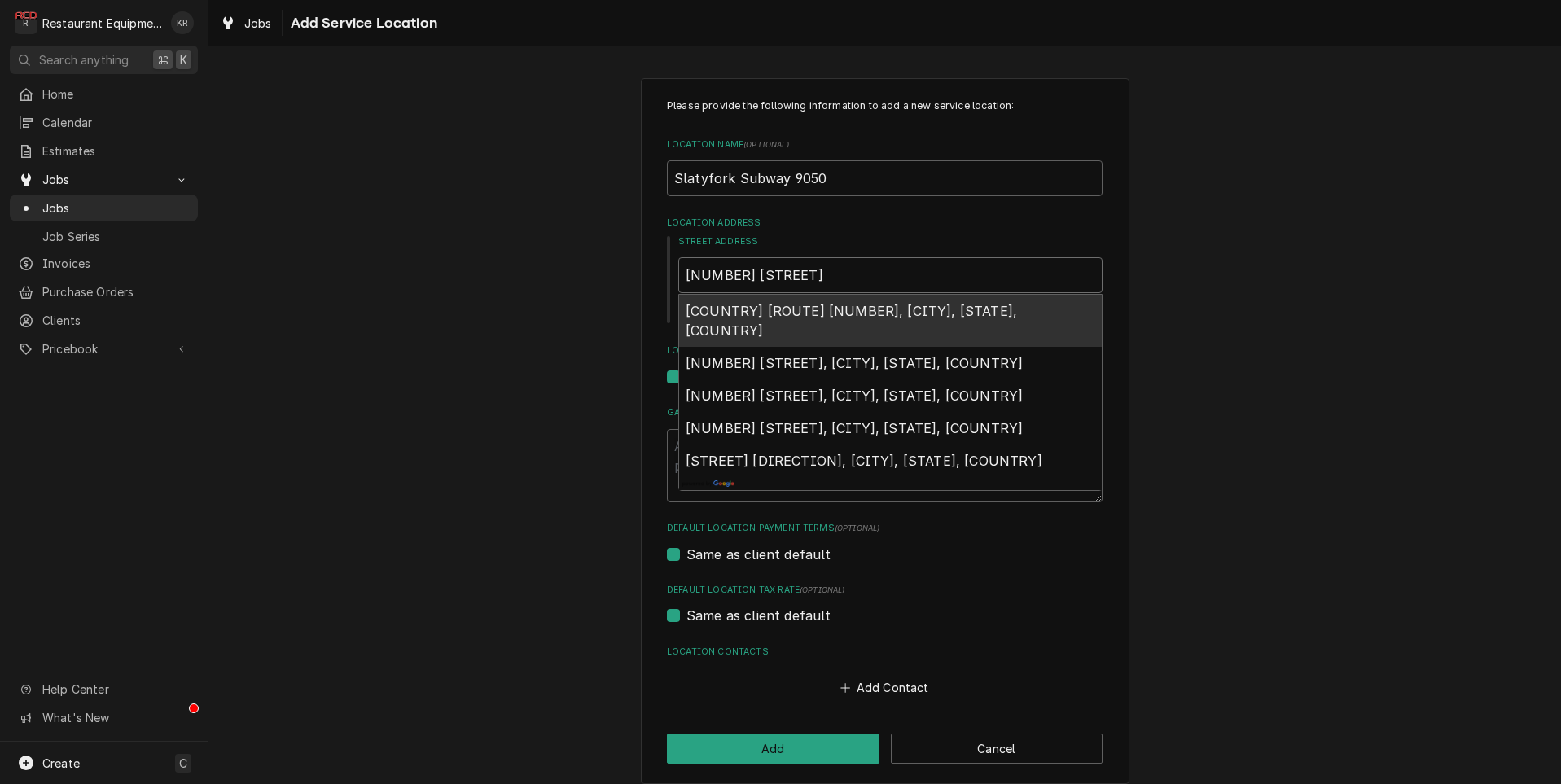 type on "1 Big Sp" 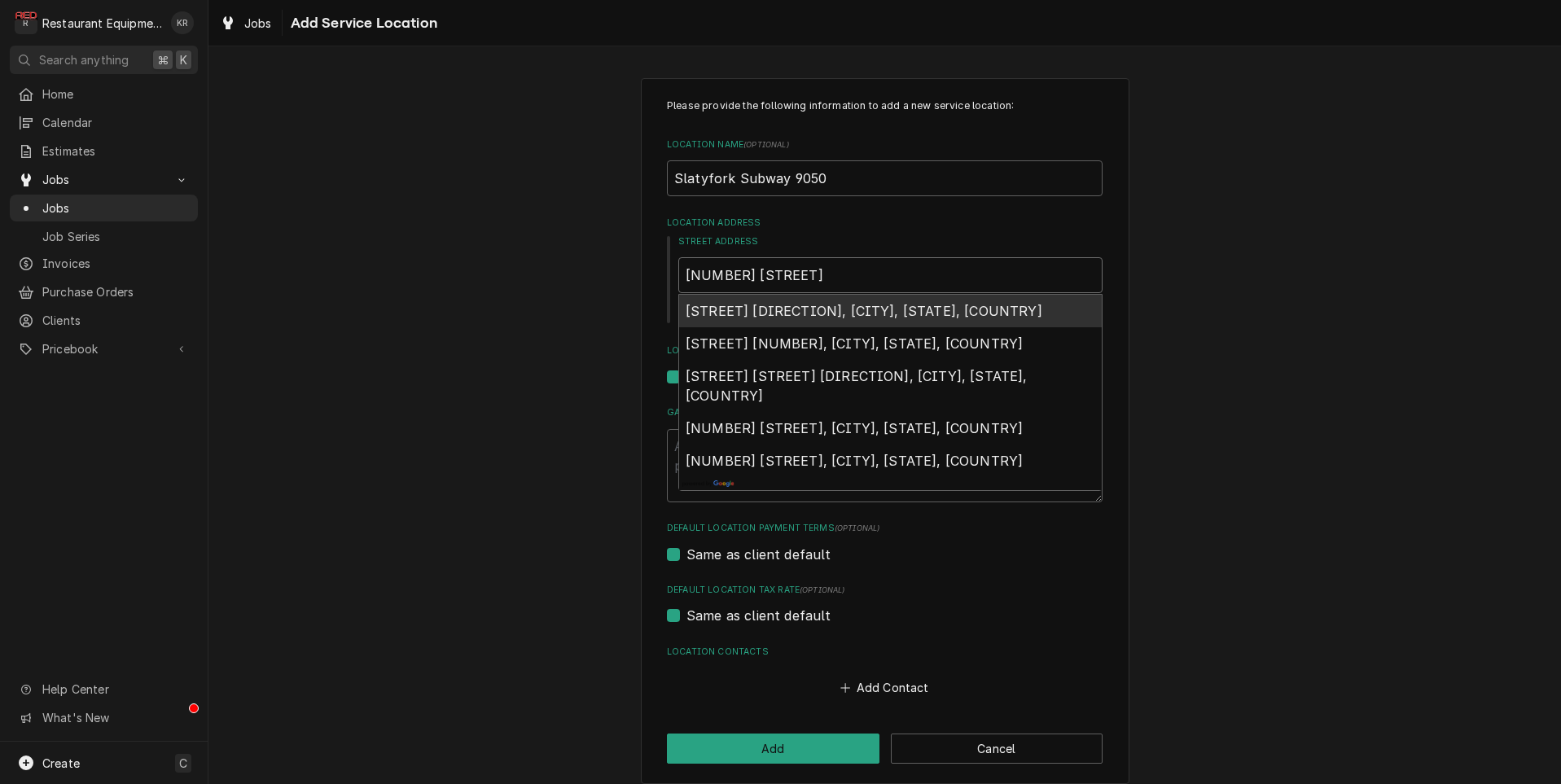 type on "x" 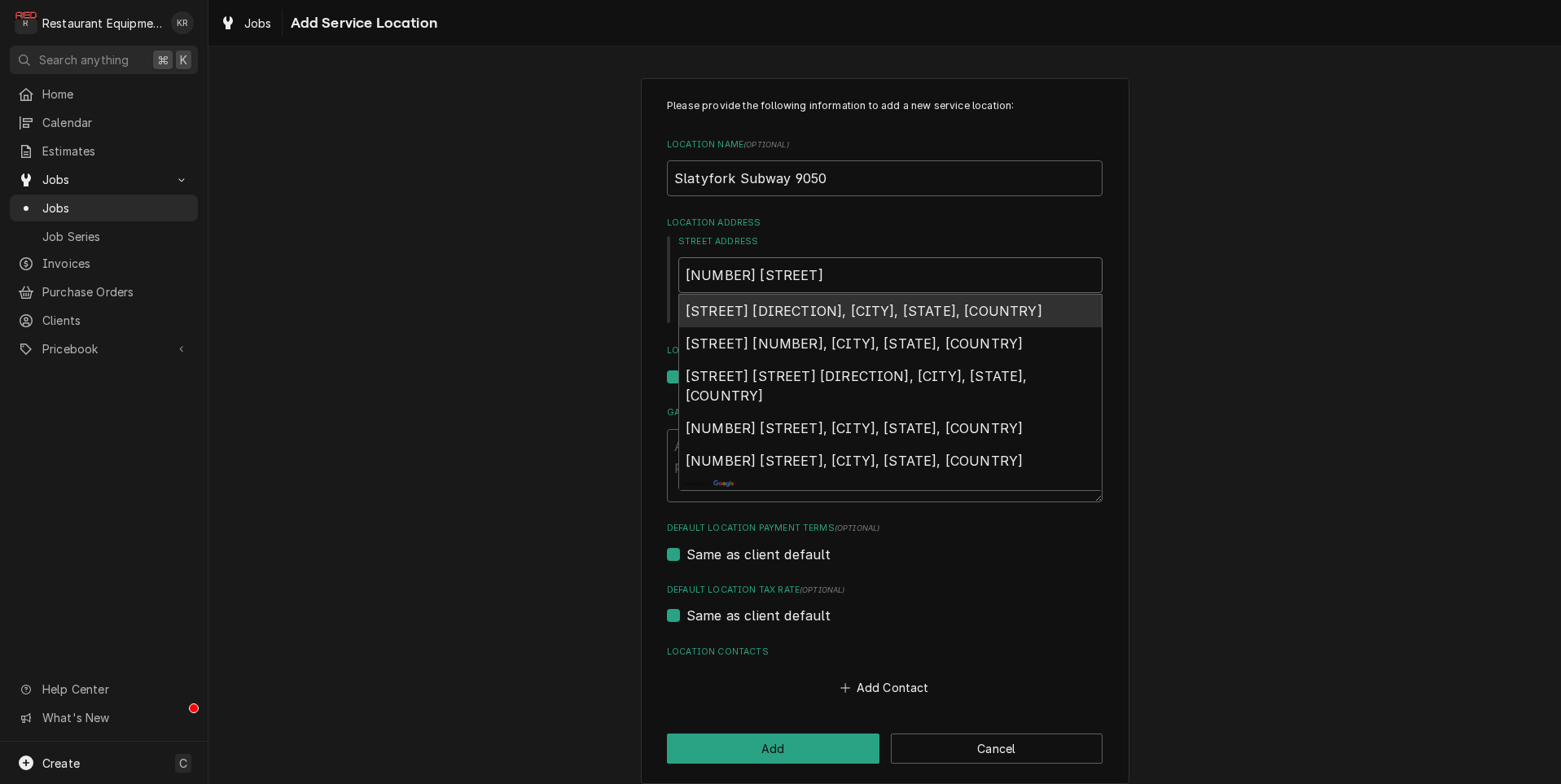 type on "1 Big Spri" 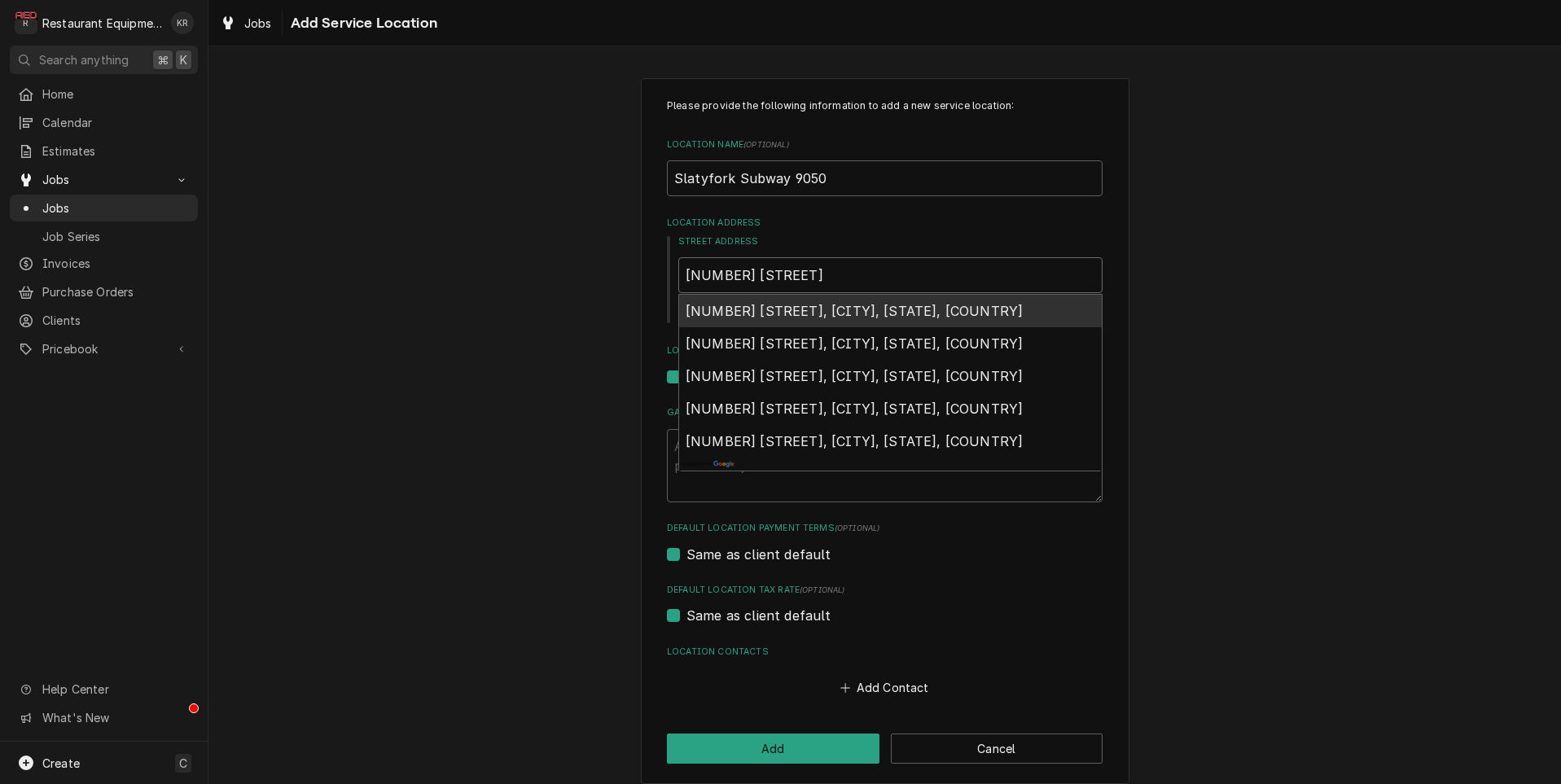 type on "x" 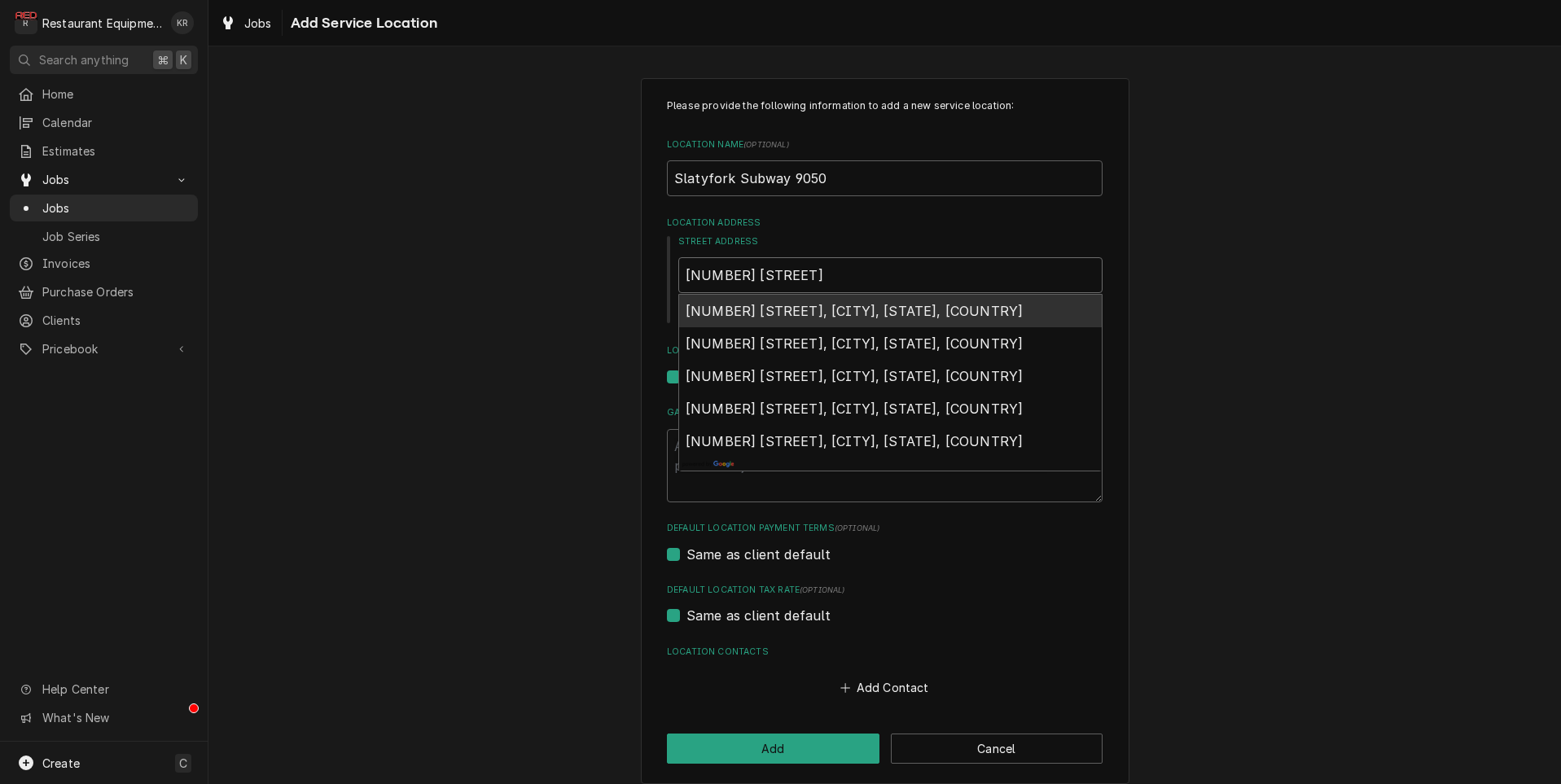 type on "1 Big Springs" 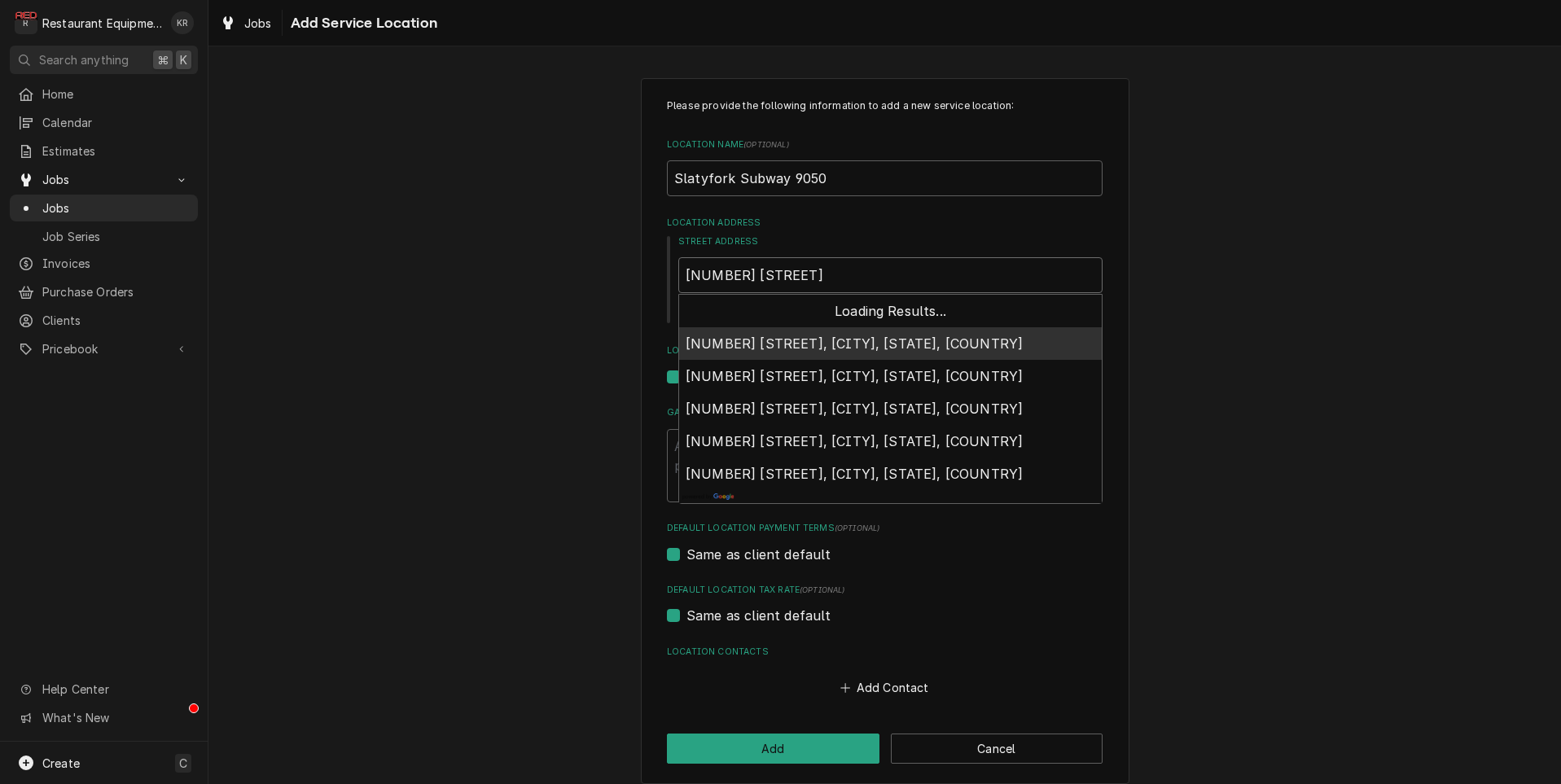 type on "x" 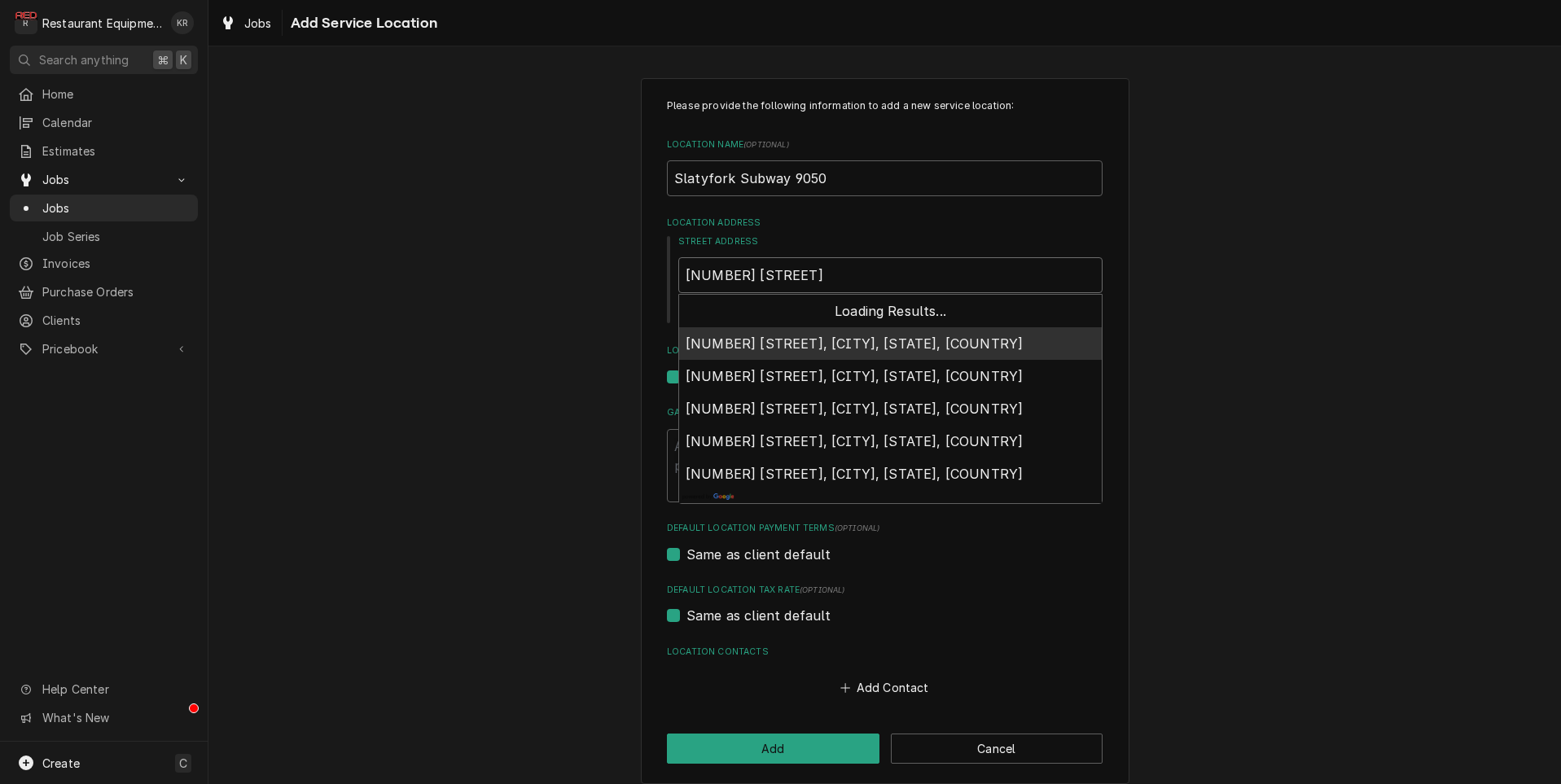 type on "1 Big Springs Pl" 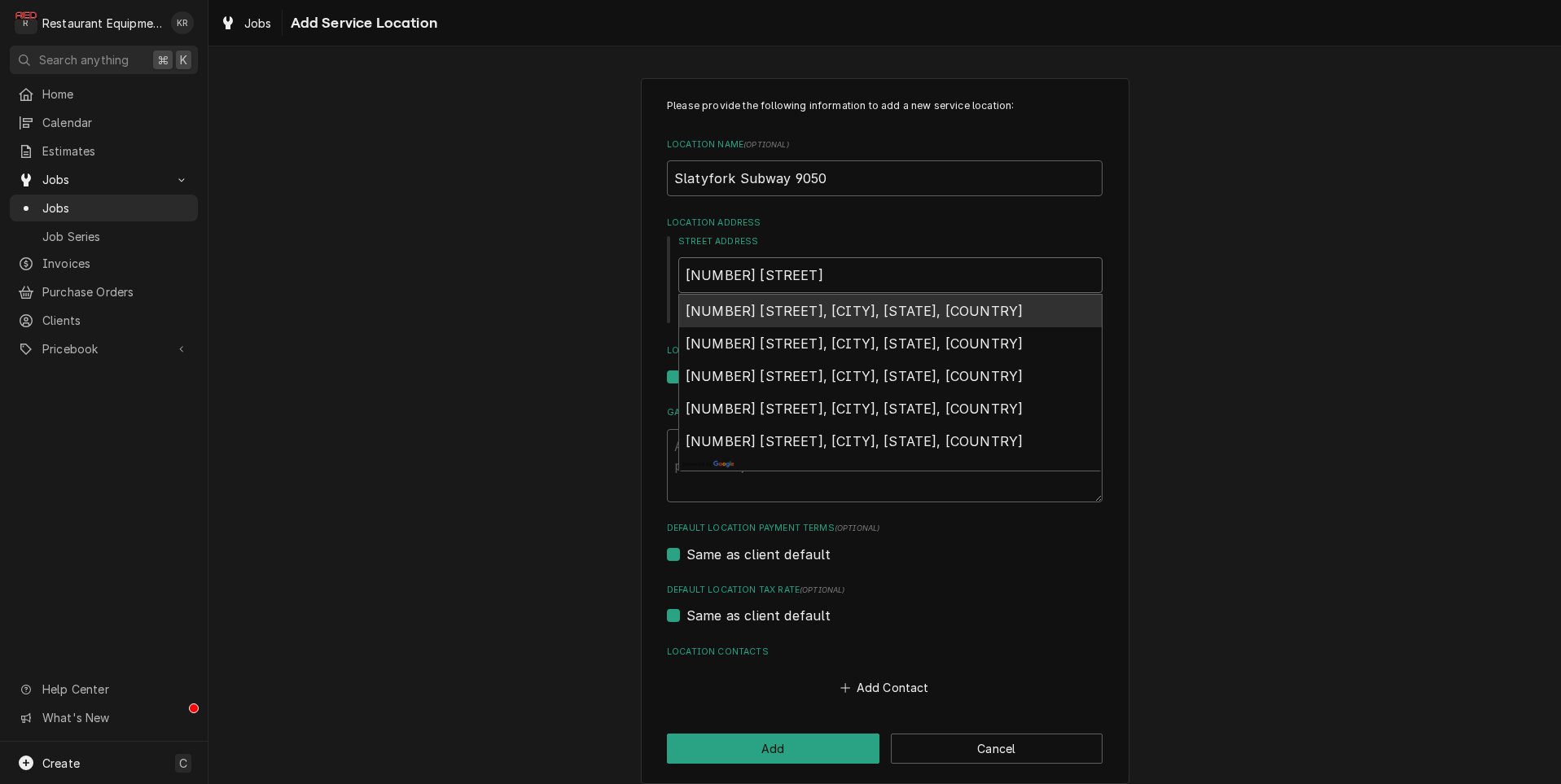 type on "x" 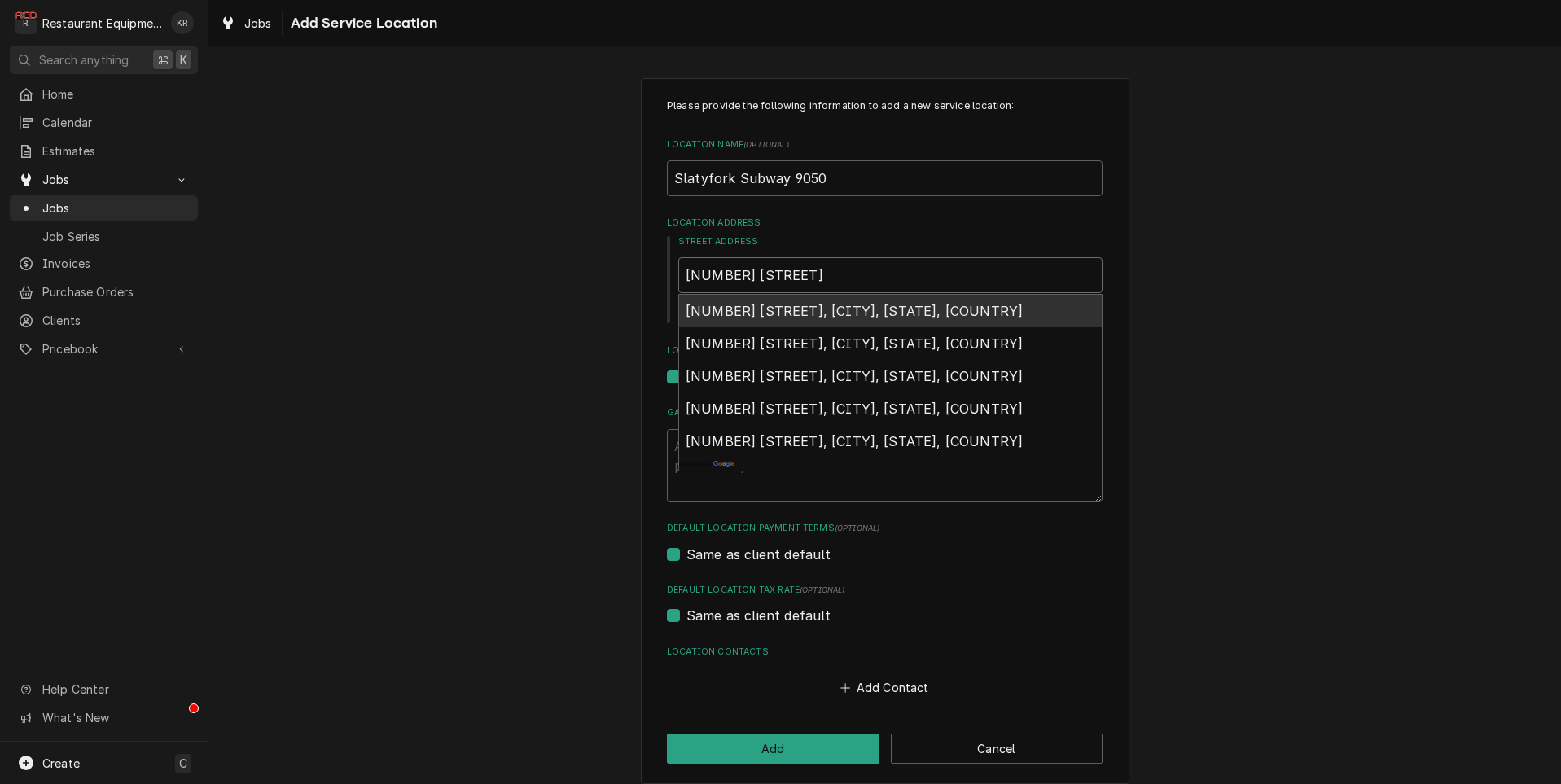 type on "1 Big Springs Plaz" 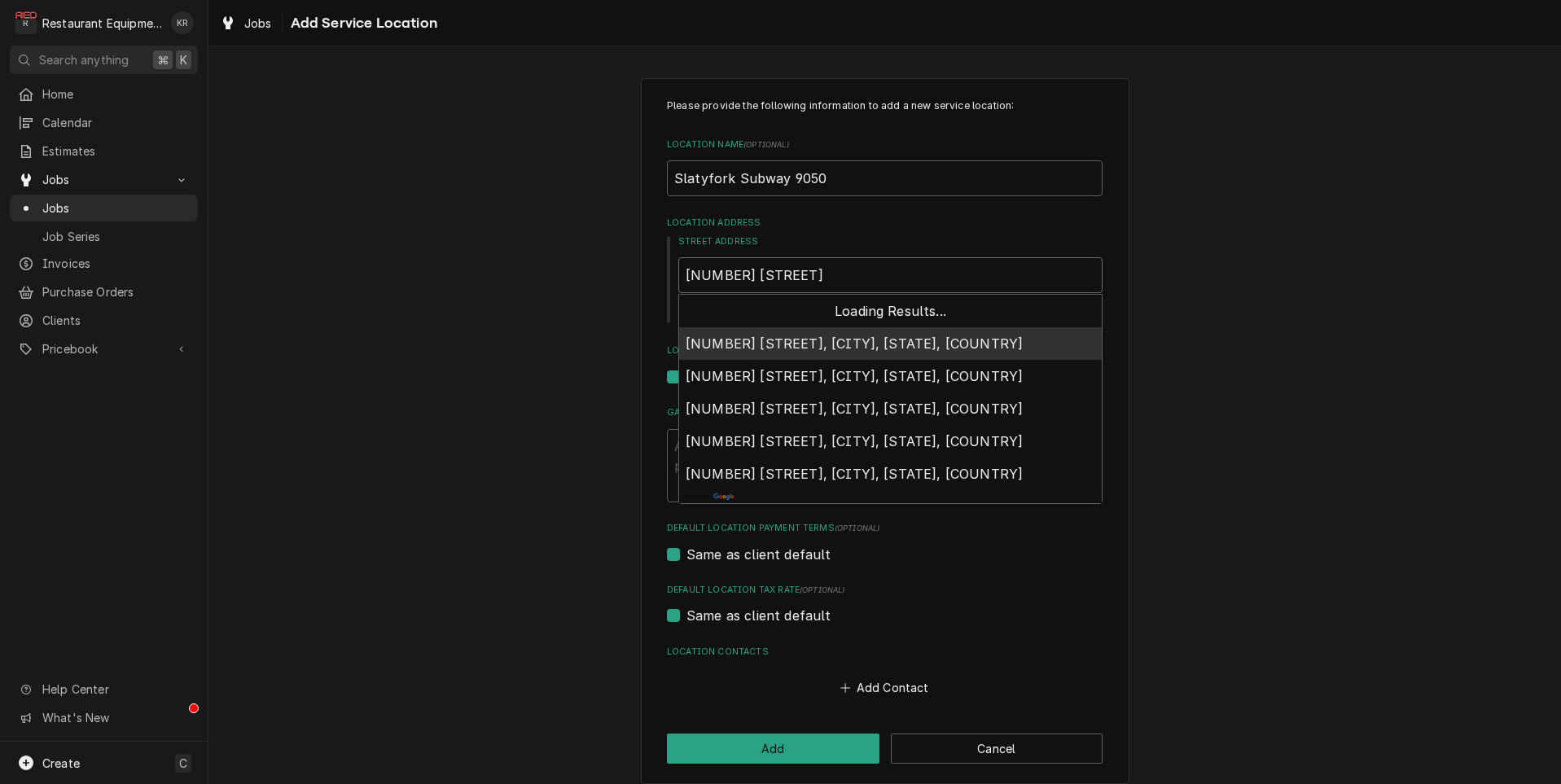 type on "x" 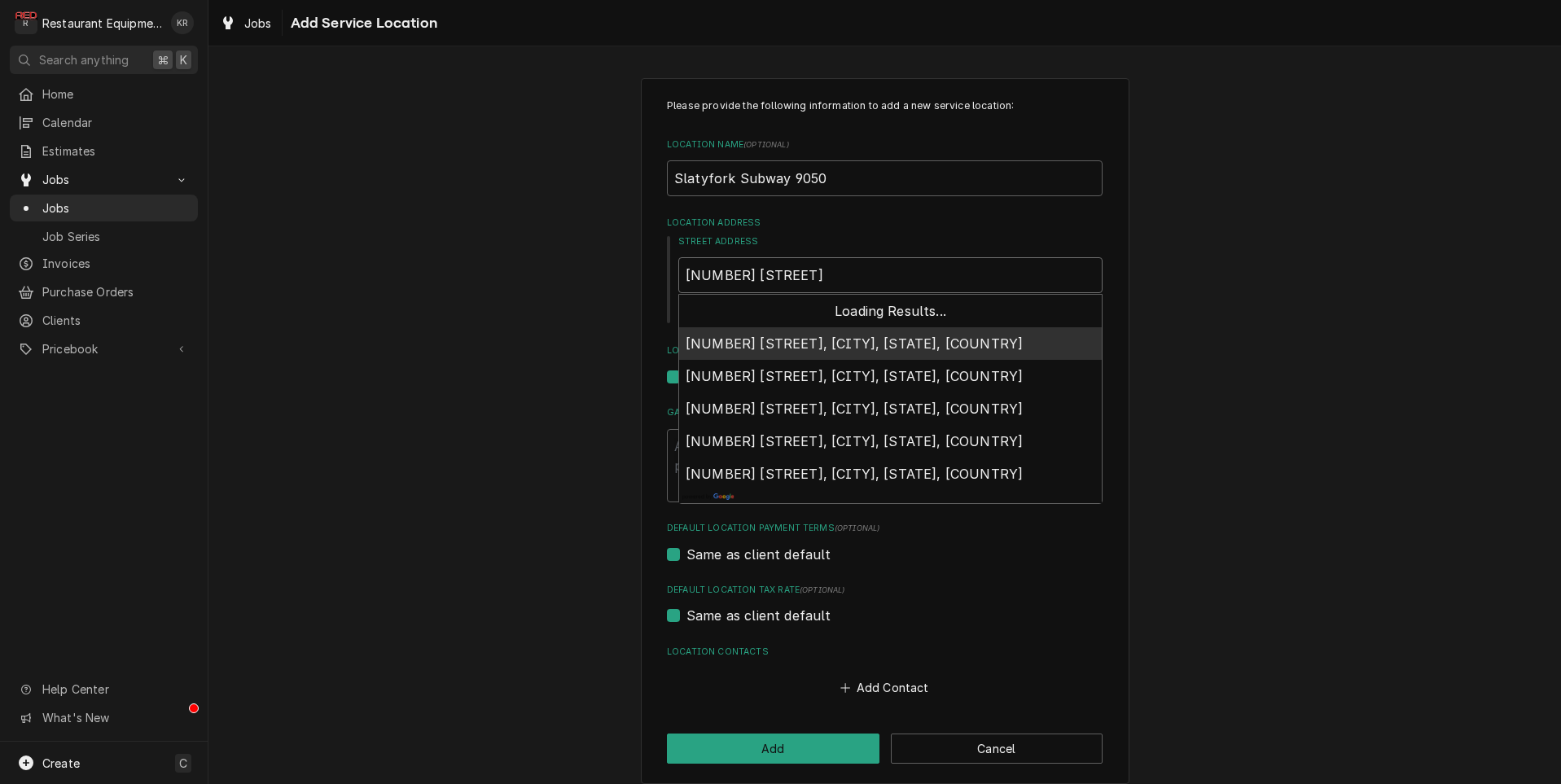 type on "1 Big Springs Plaza" 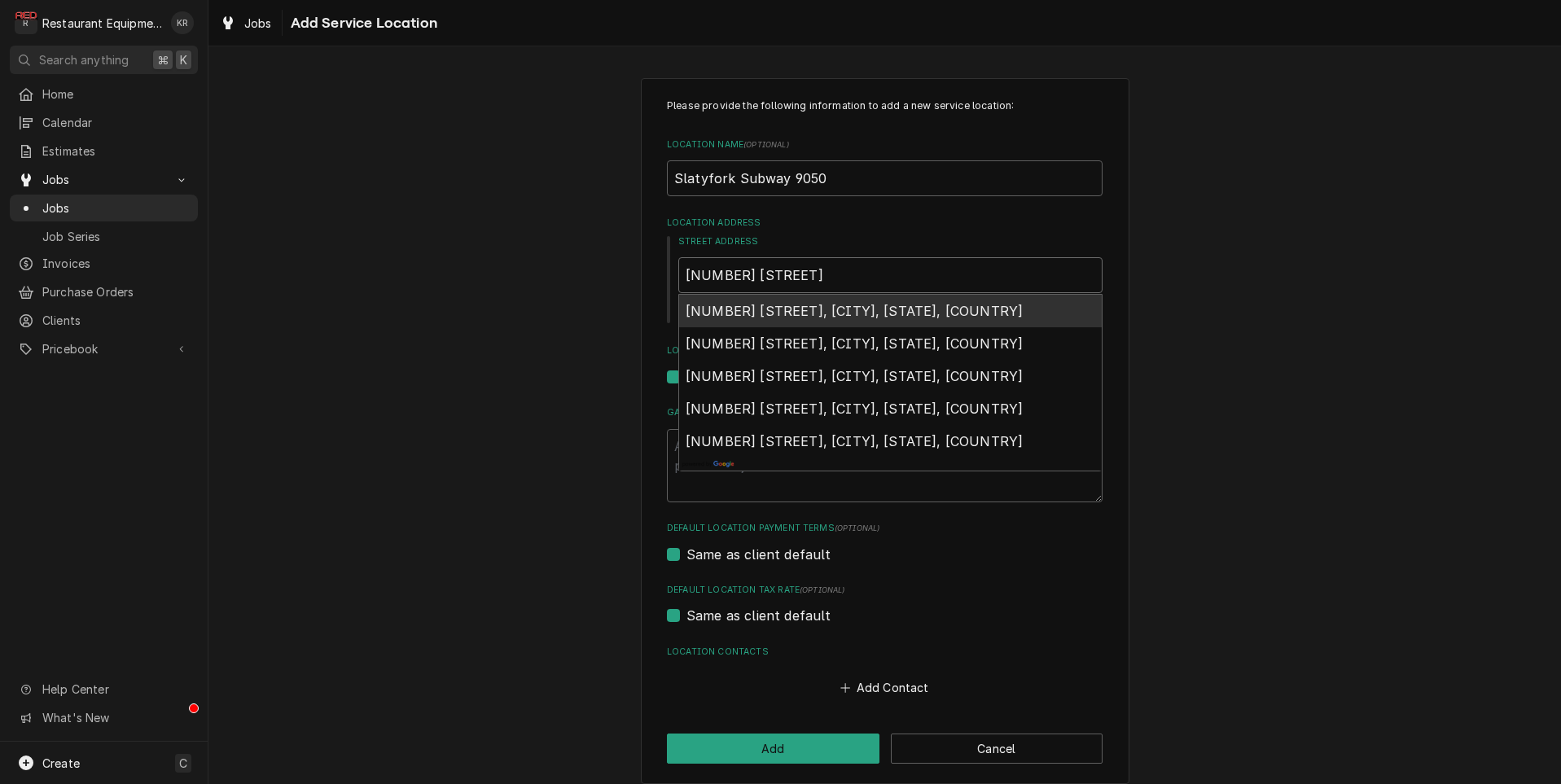 type on "x" 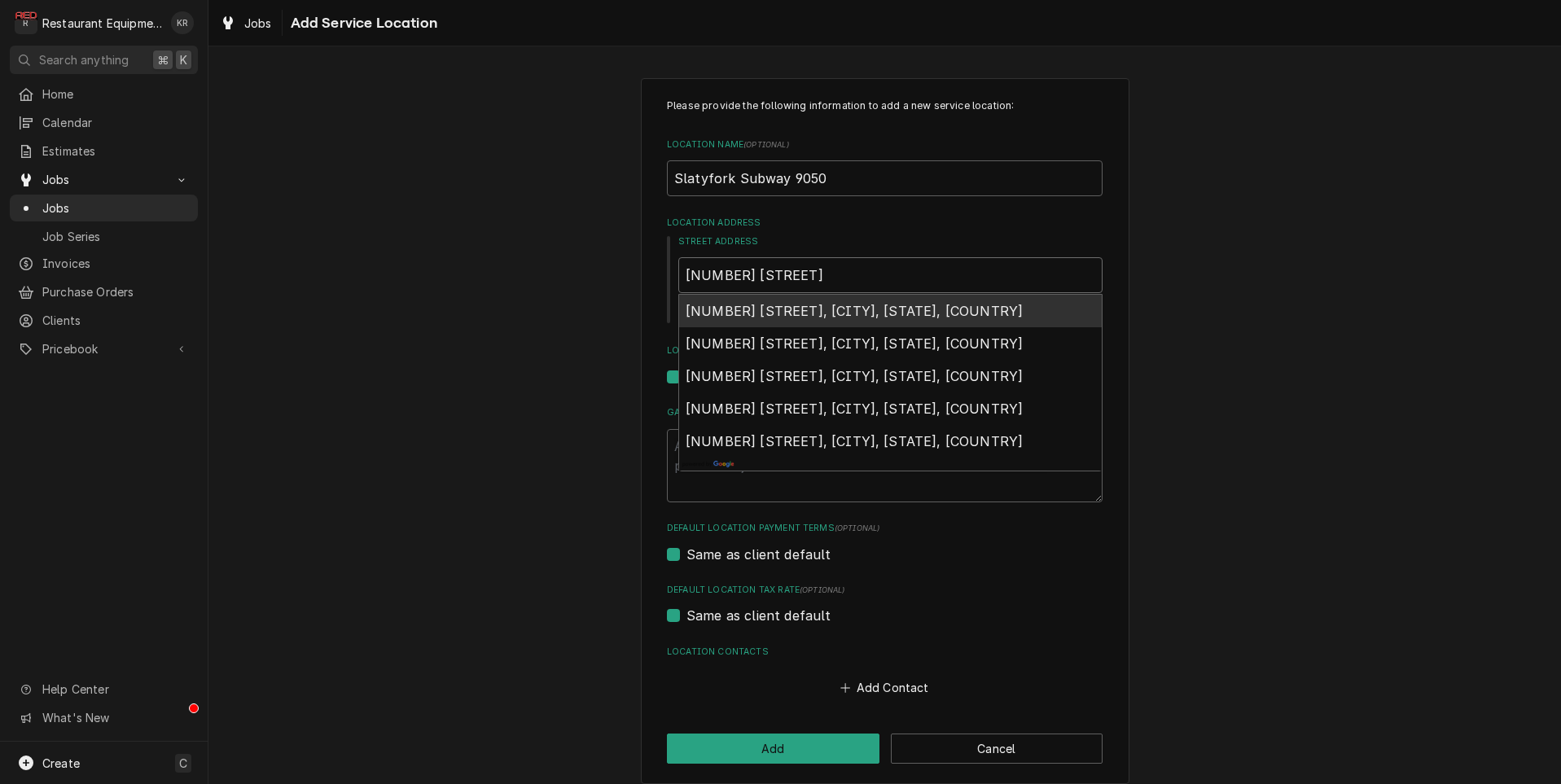 type on "1 Big Springs Plaza" 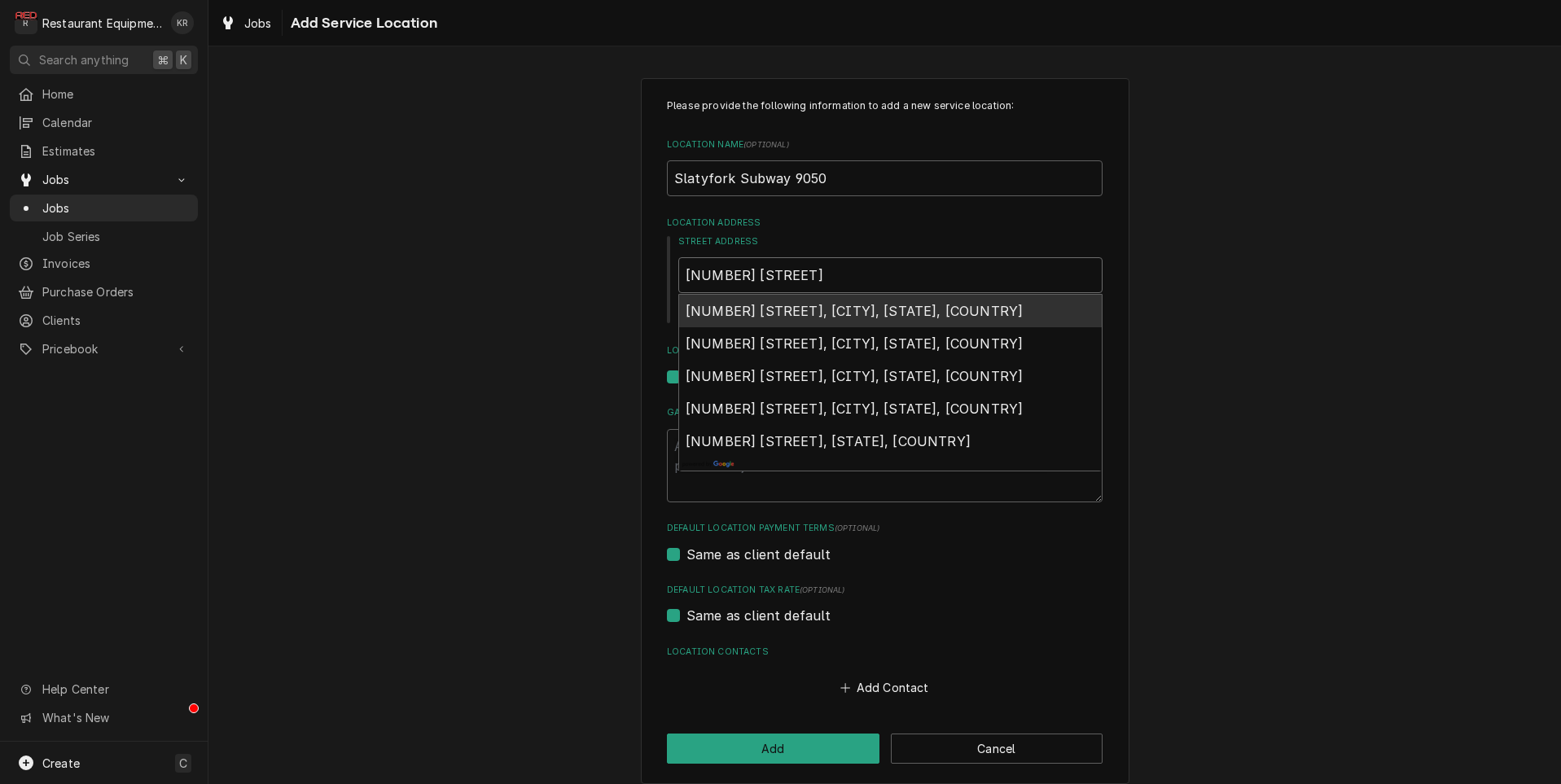 type on "x" 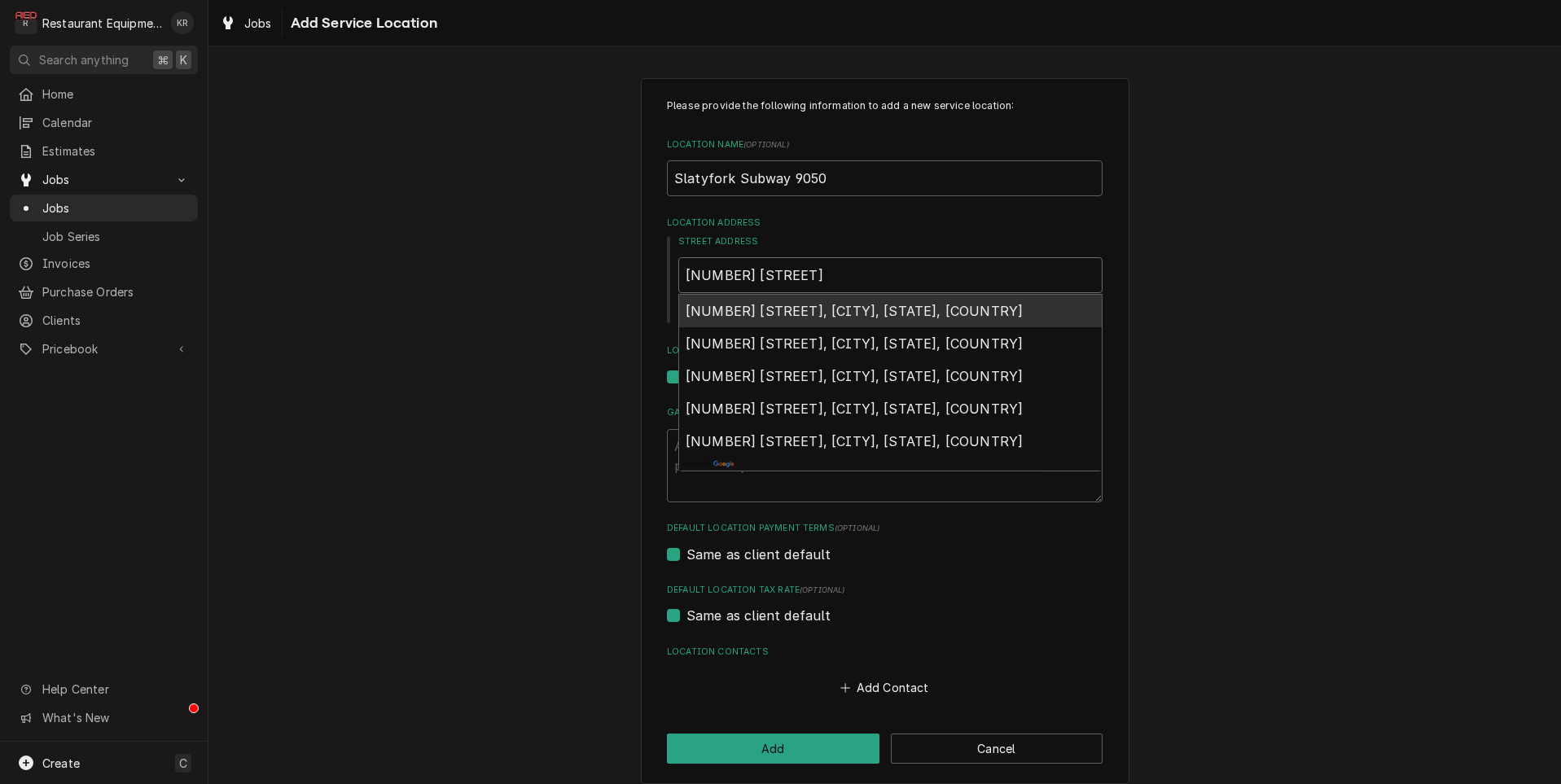 type on "x" 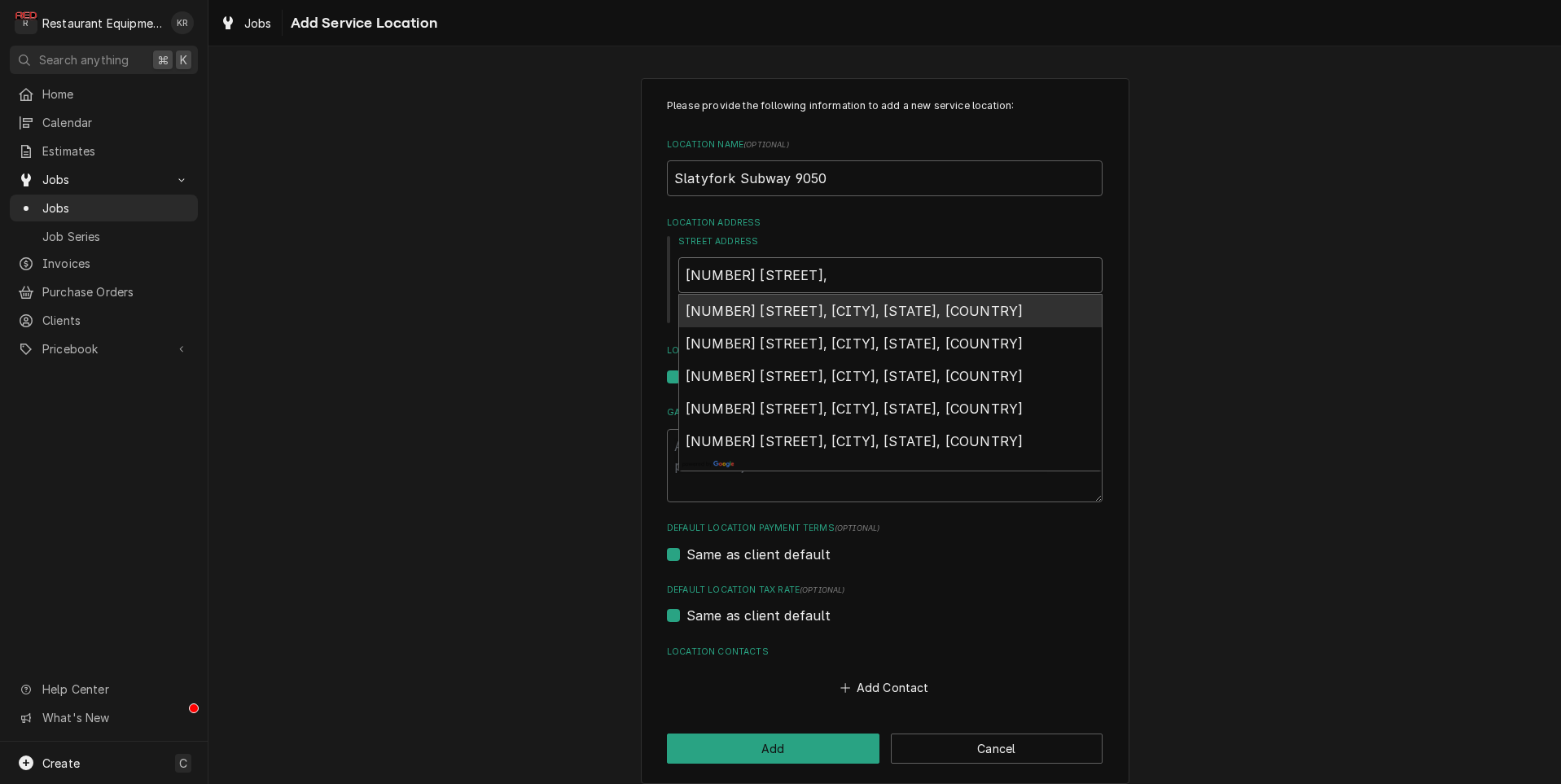 type on "x" 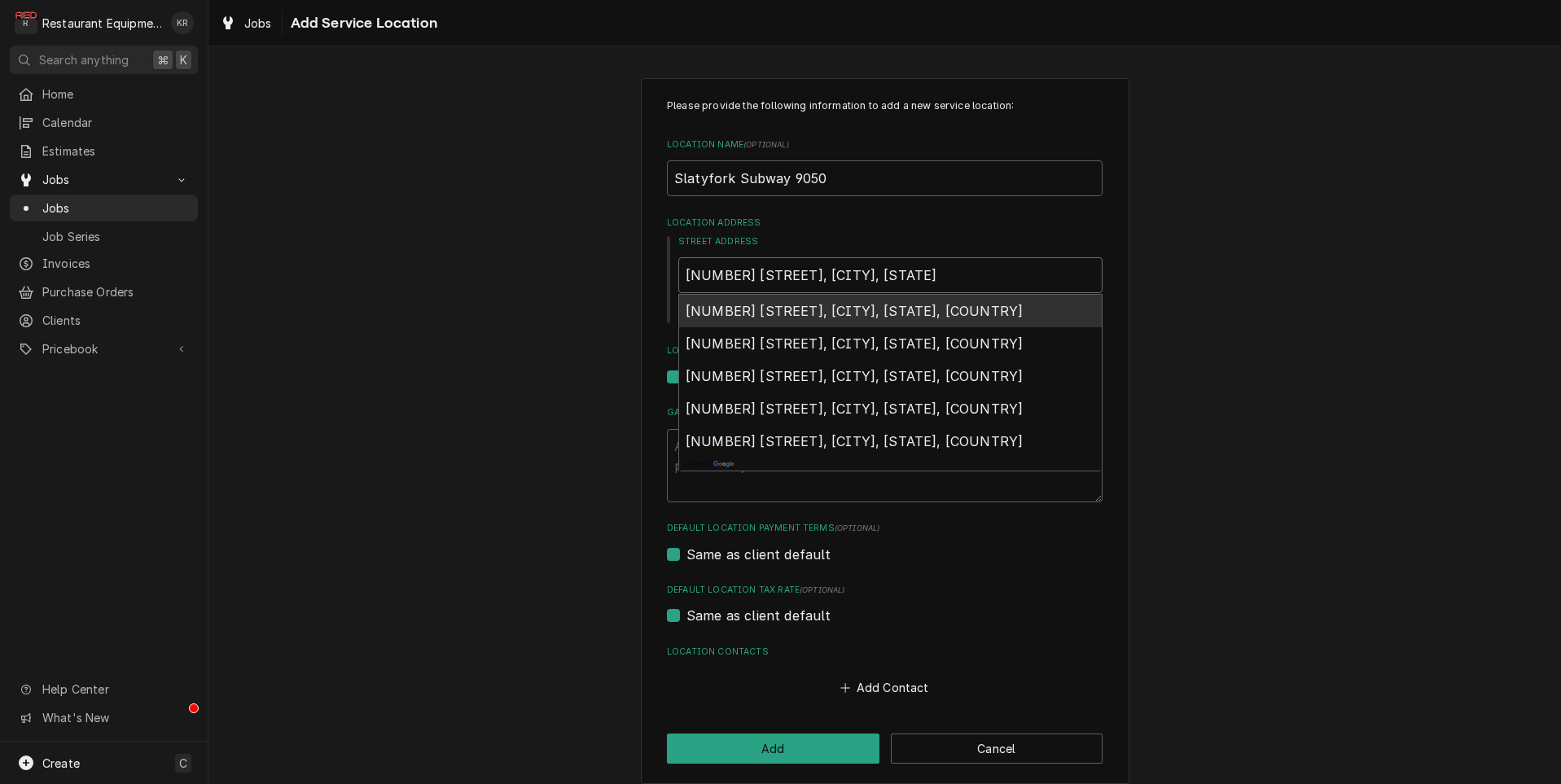type on "x" 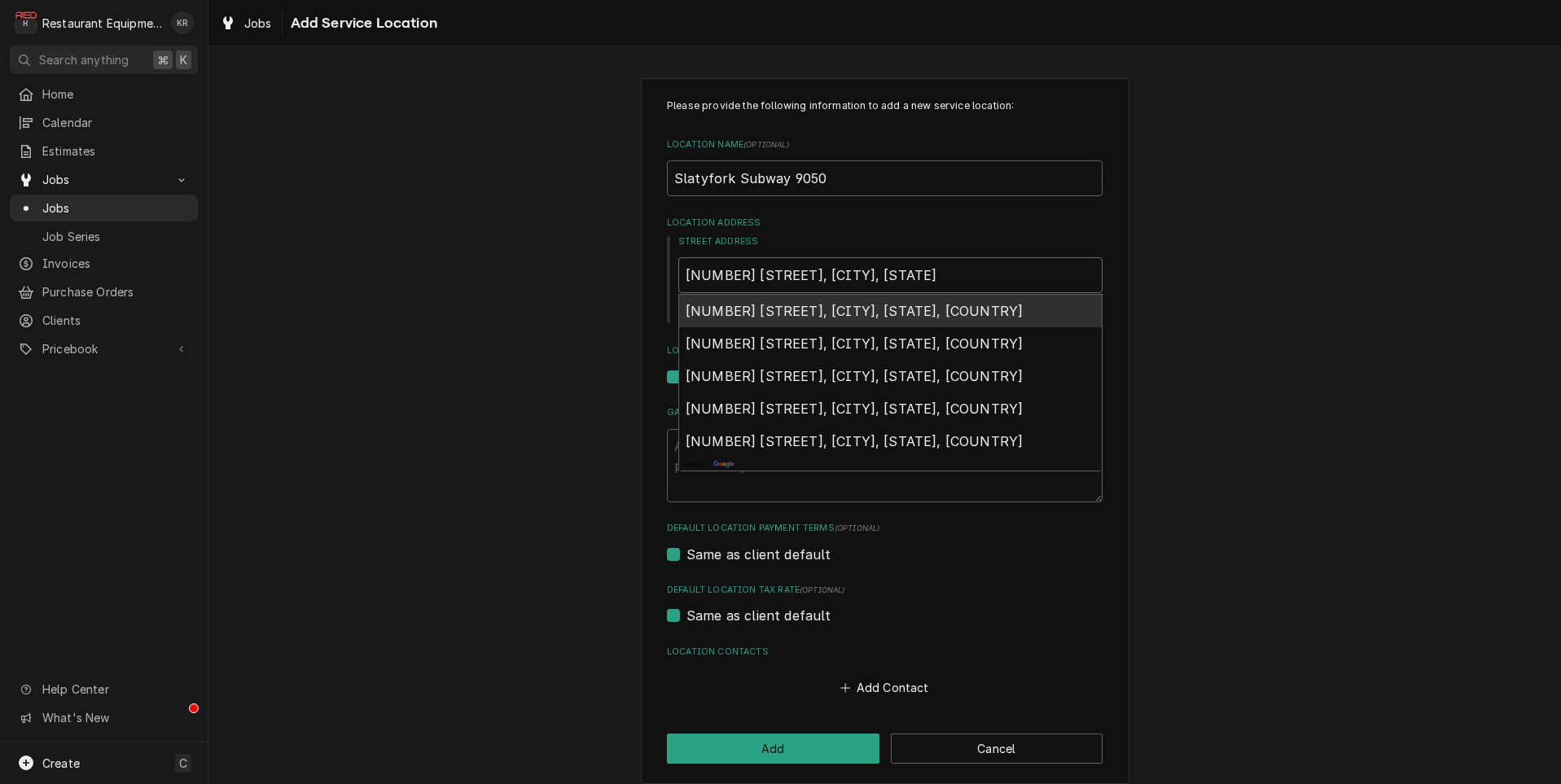 type on "1 Big Springs Plaza Slatyfork, WV" 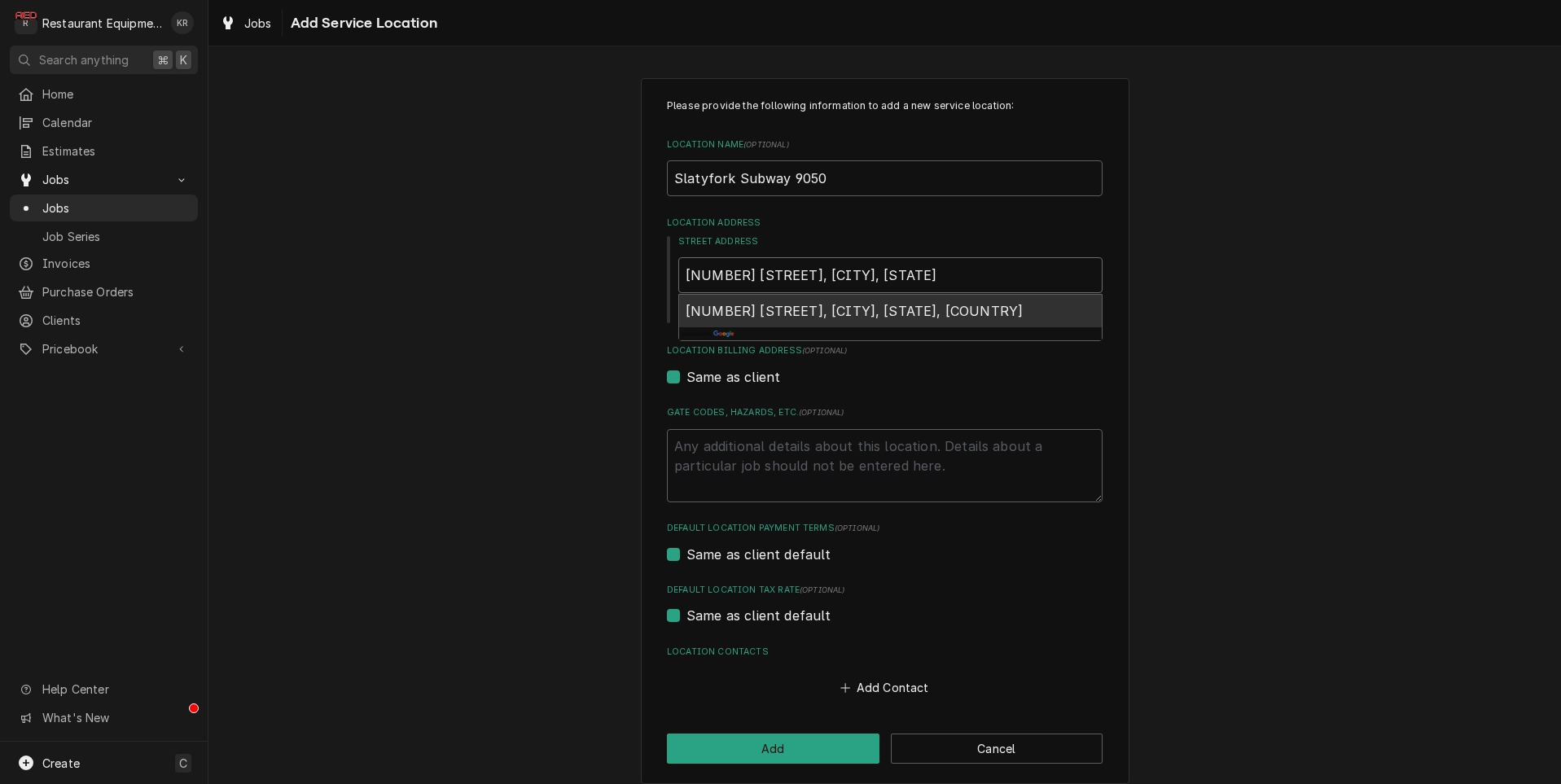 type on "x" 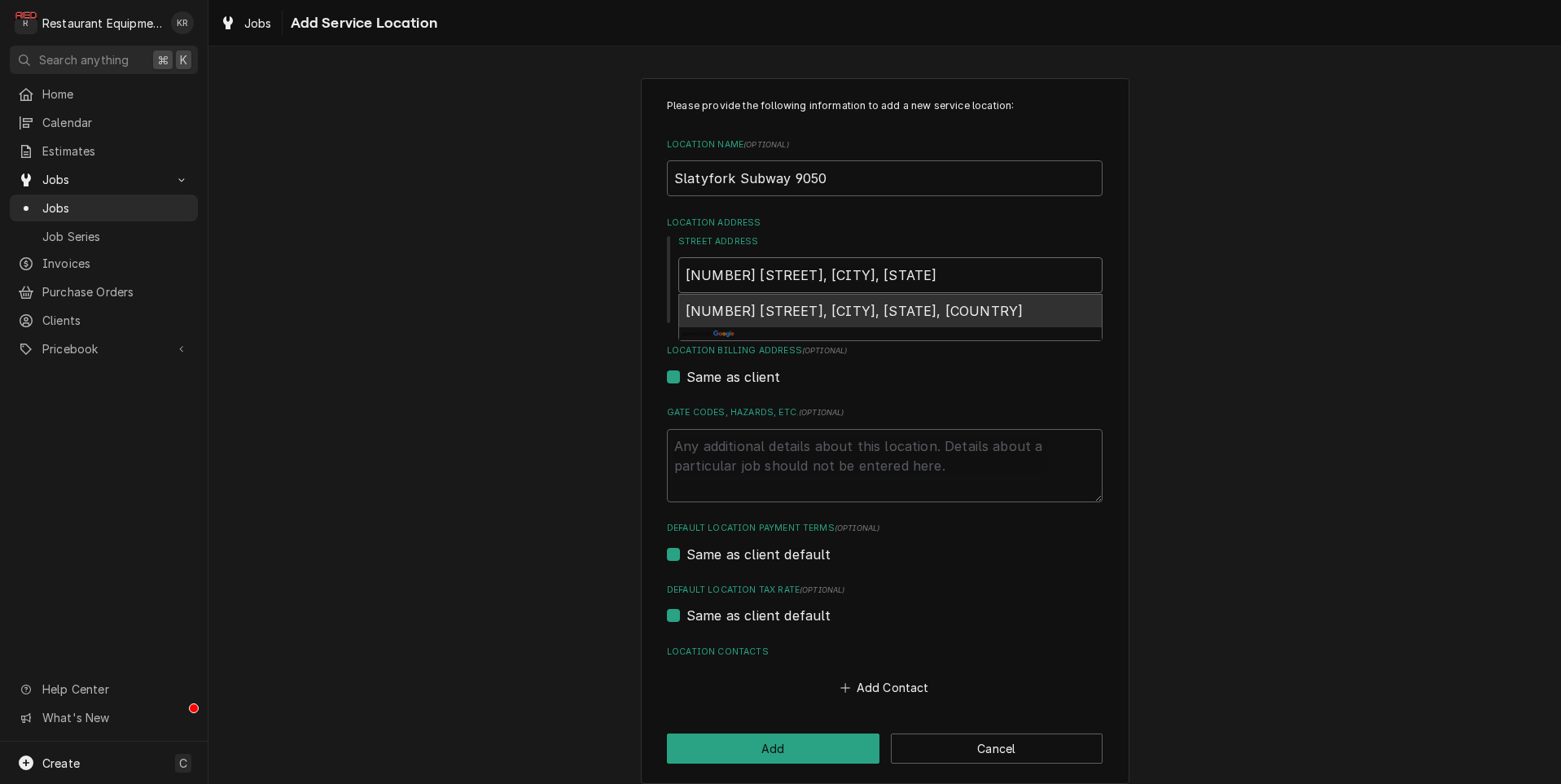 type on "1 Big Springs Plaza Slatyfork, WV" 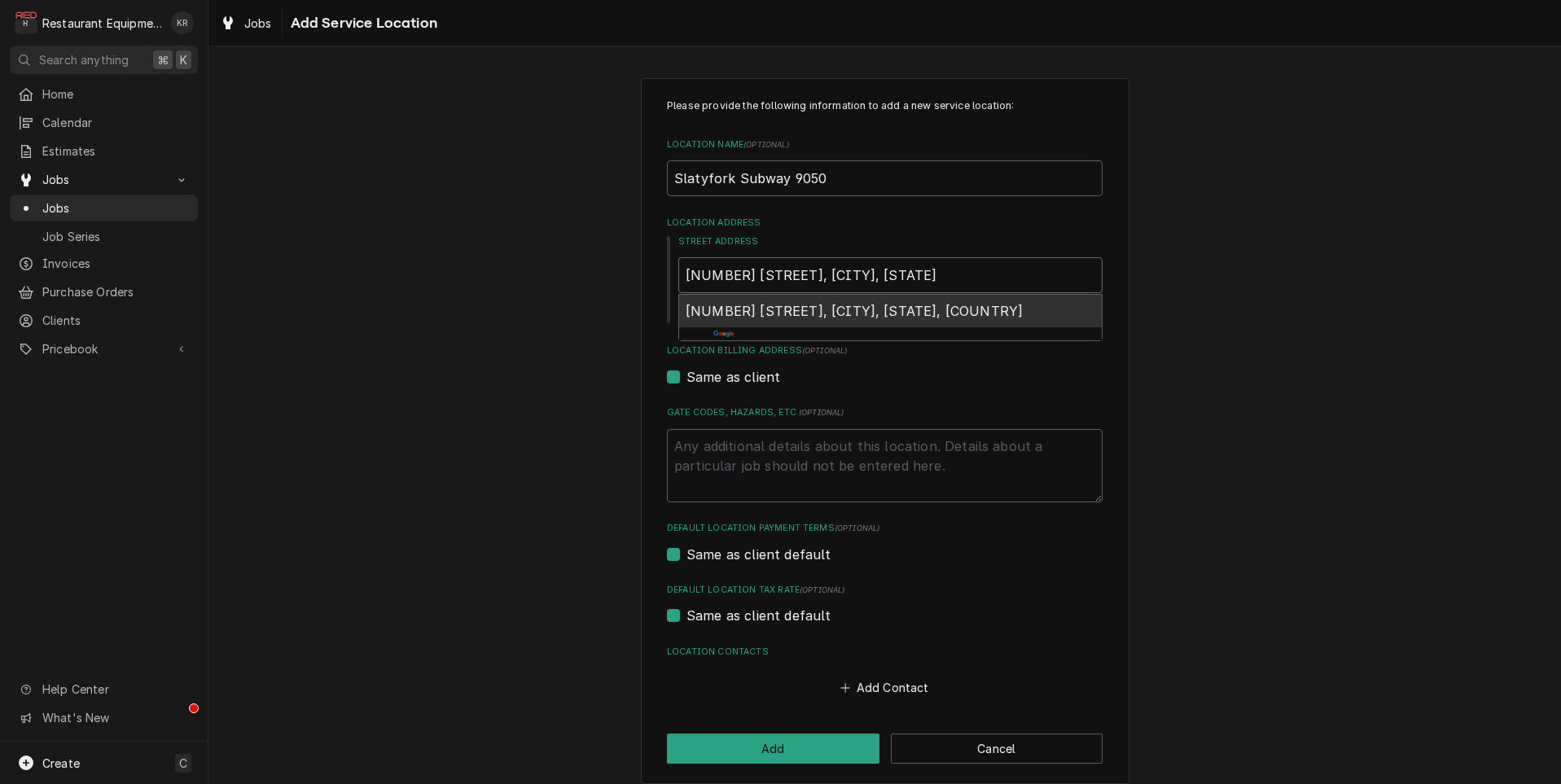 type on "x" 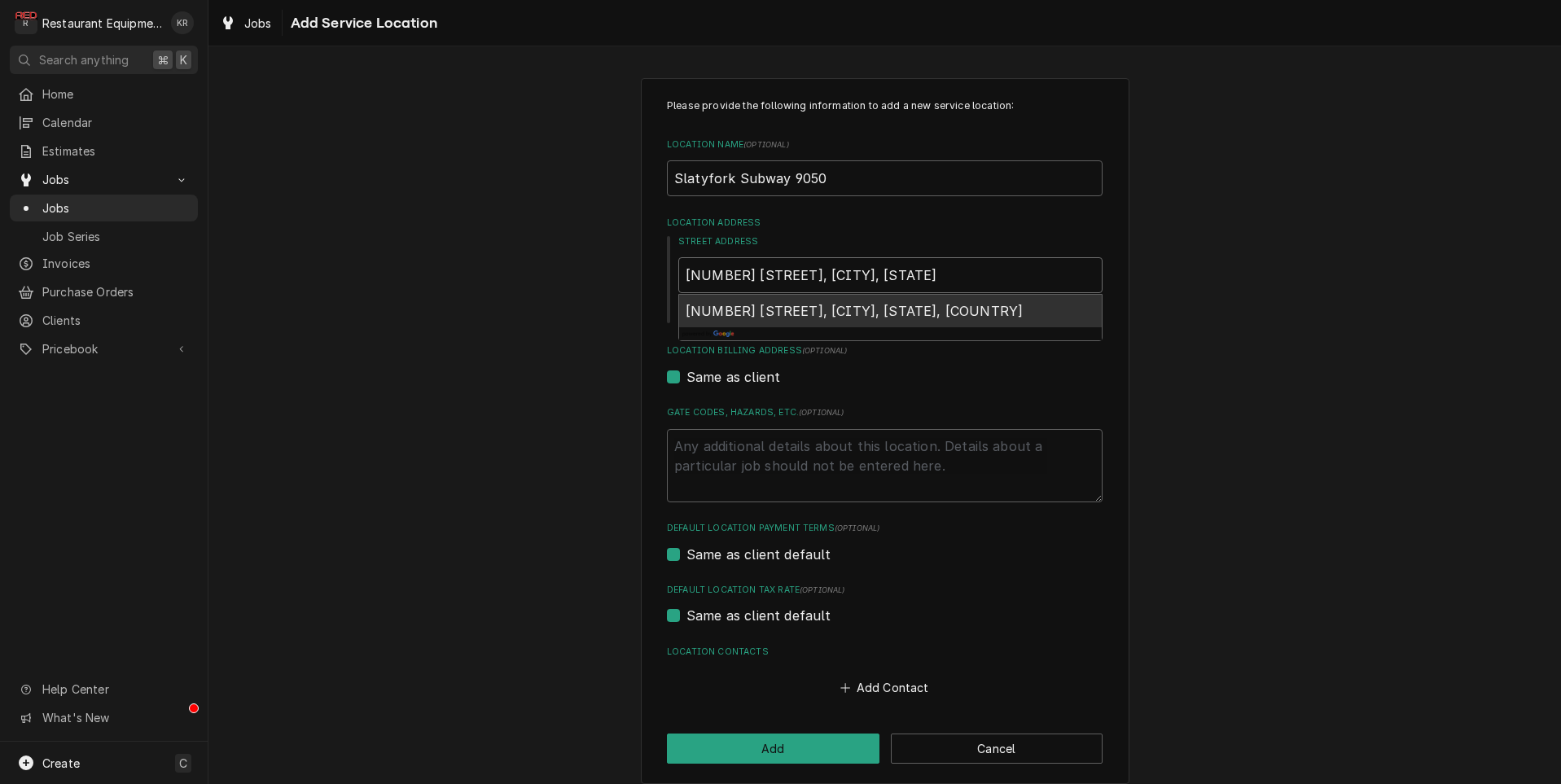 type on "1 Big Springs Plaza Slatyfork, WV 2" 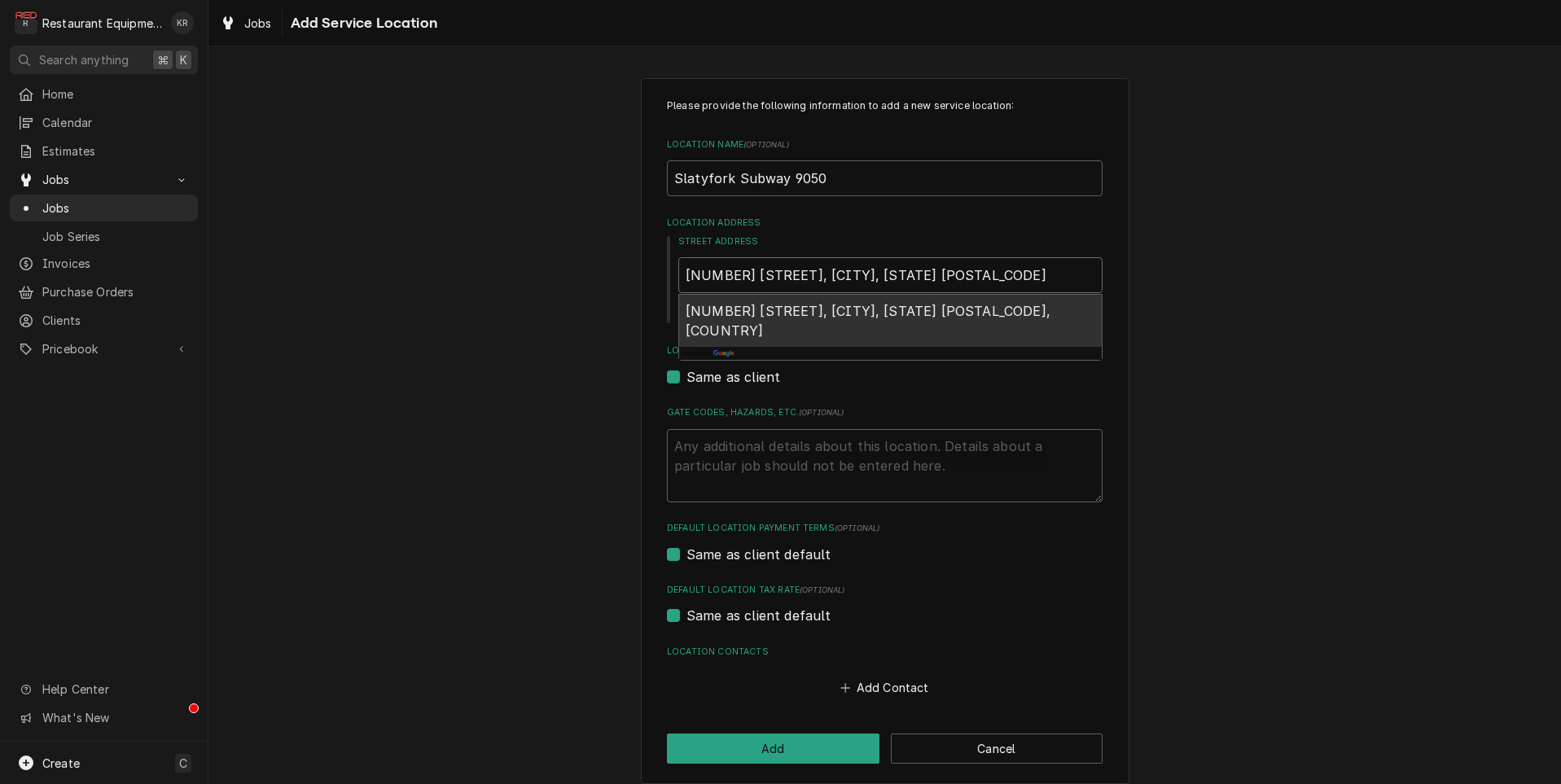 type on "x" 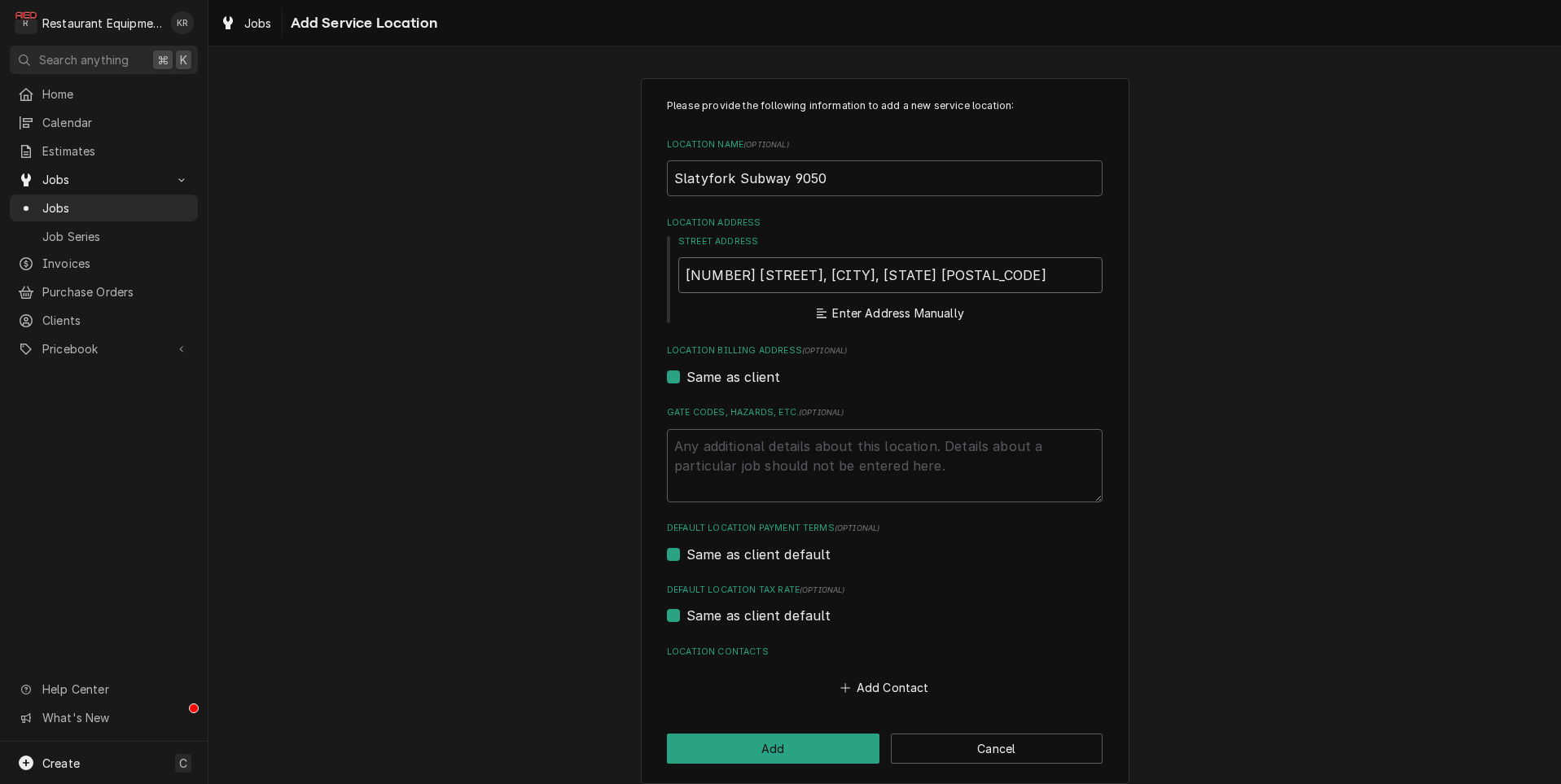 type on "x" 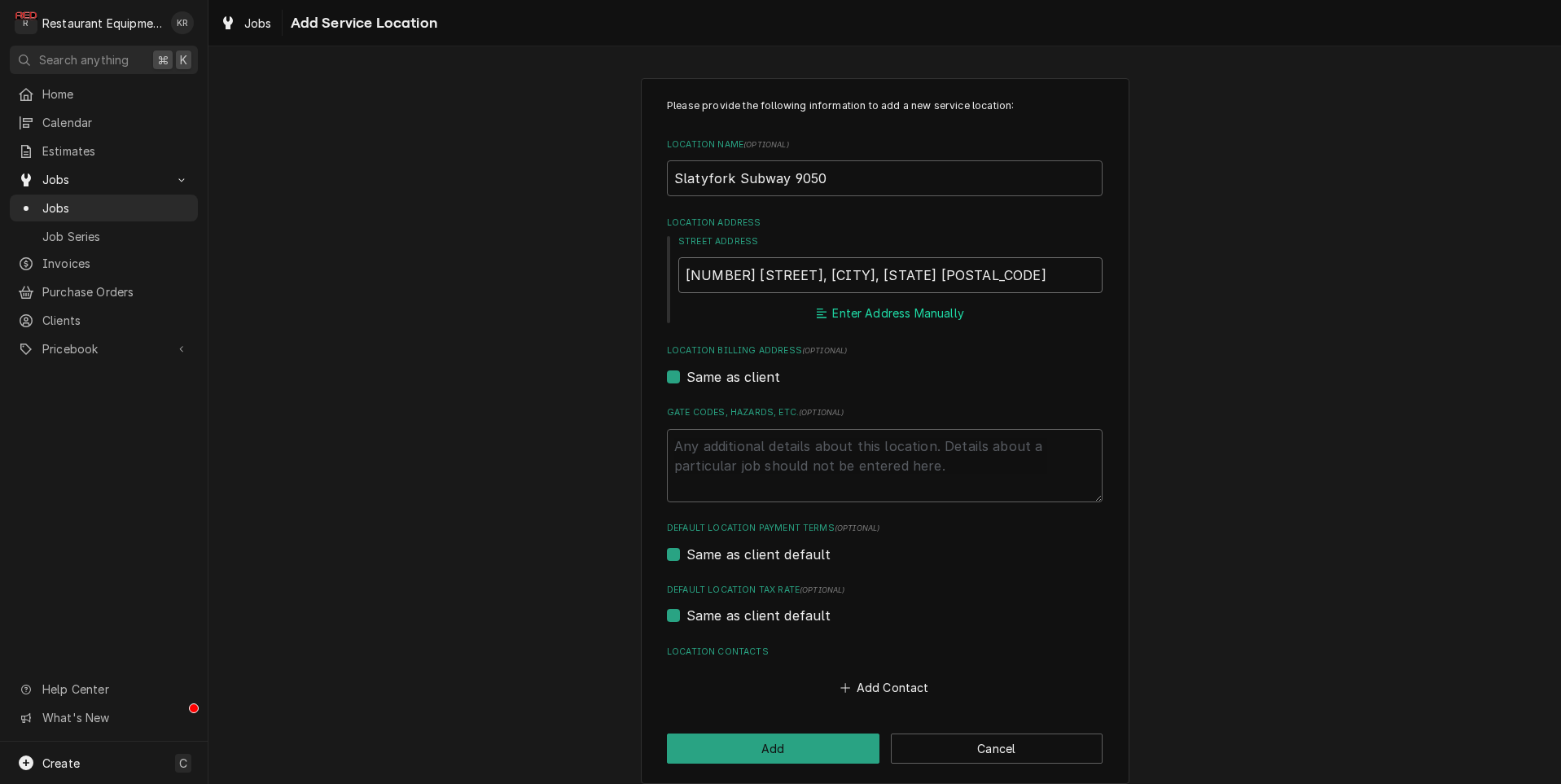 type on "1 Big Springs Plaza Slatyfork, WV 26291" 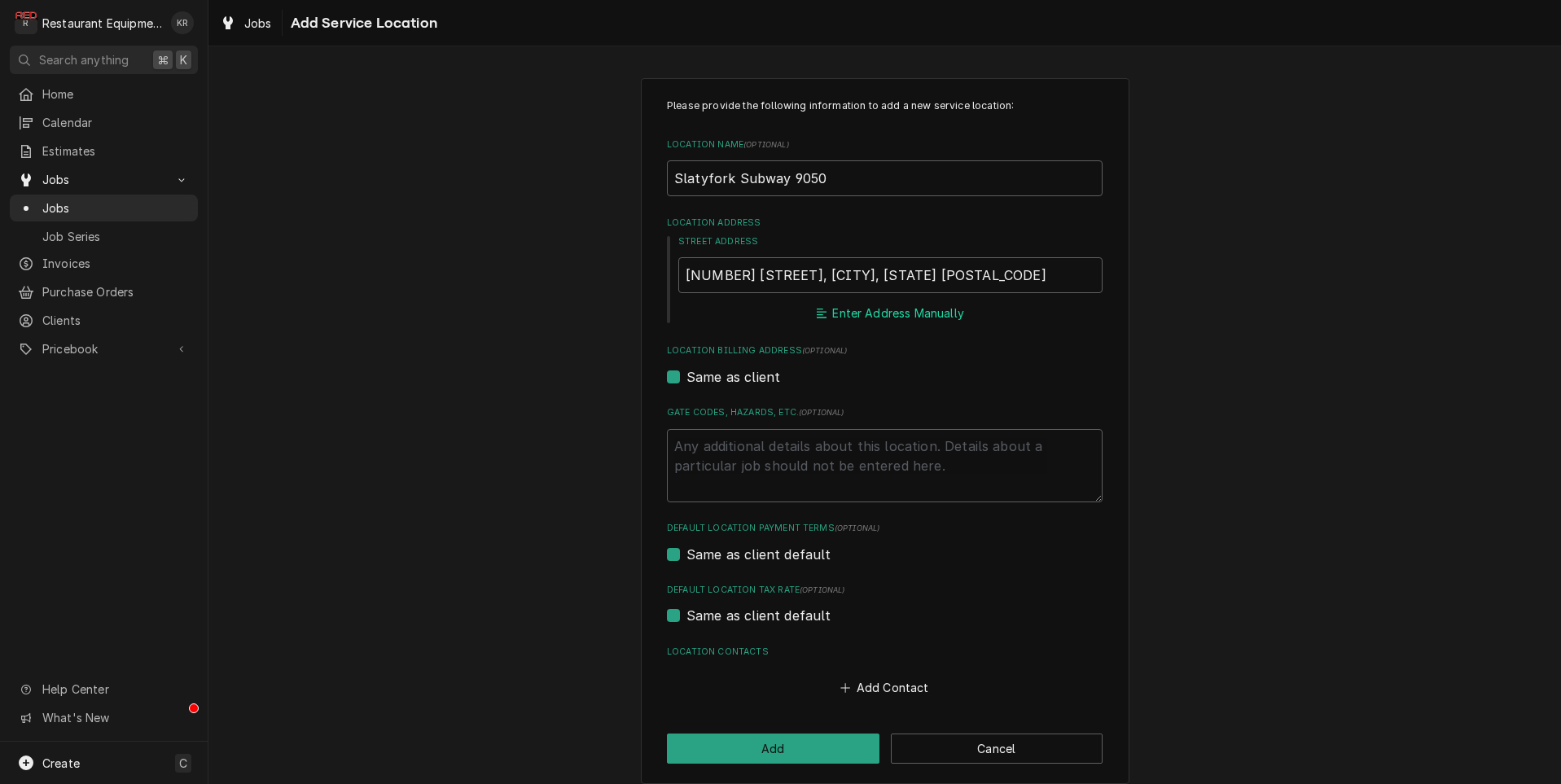 click on "Enter Address Manually" at bounding box center (891, 313) 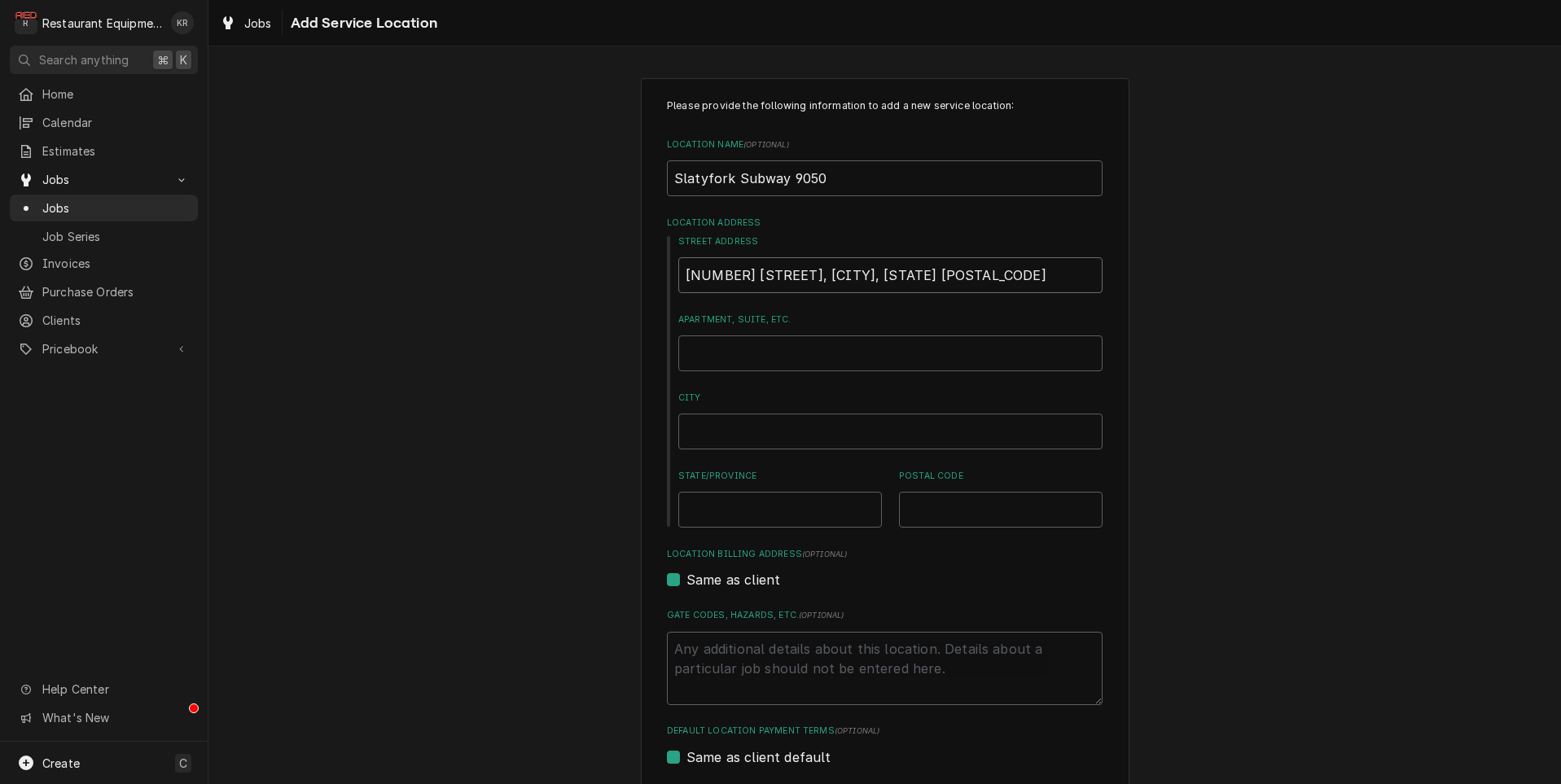 drag, startPoint x: 808, startPoint y: 277, endPoint x: 931, endPoint y: 280, distance: 123.03658 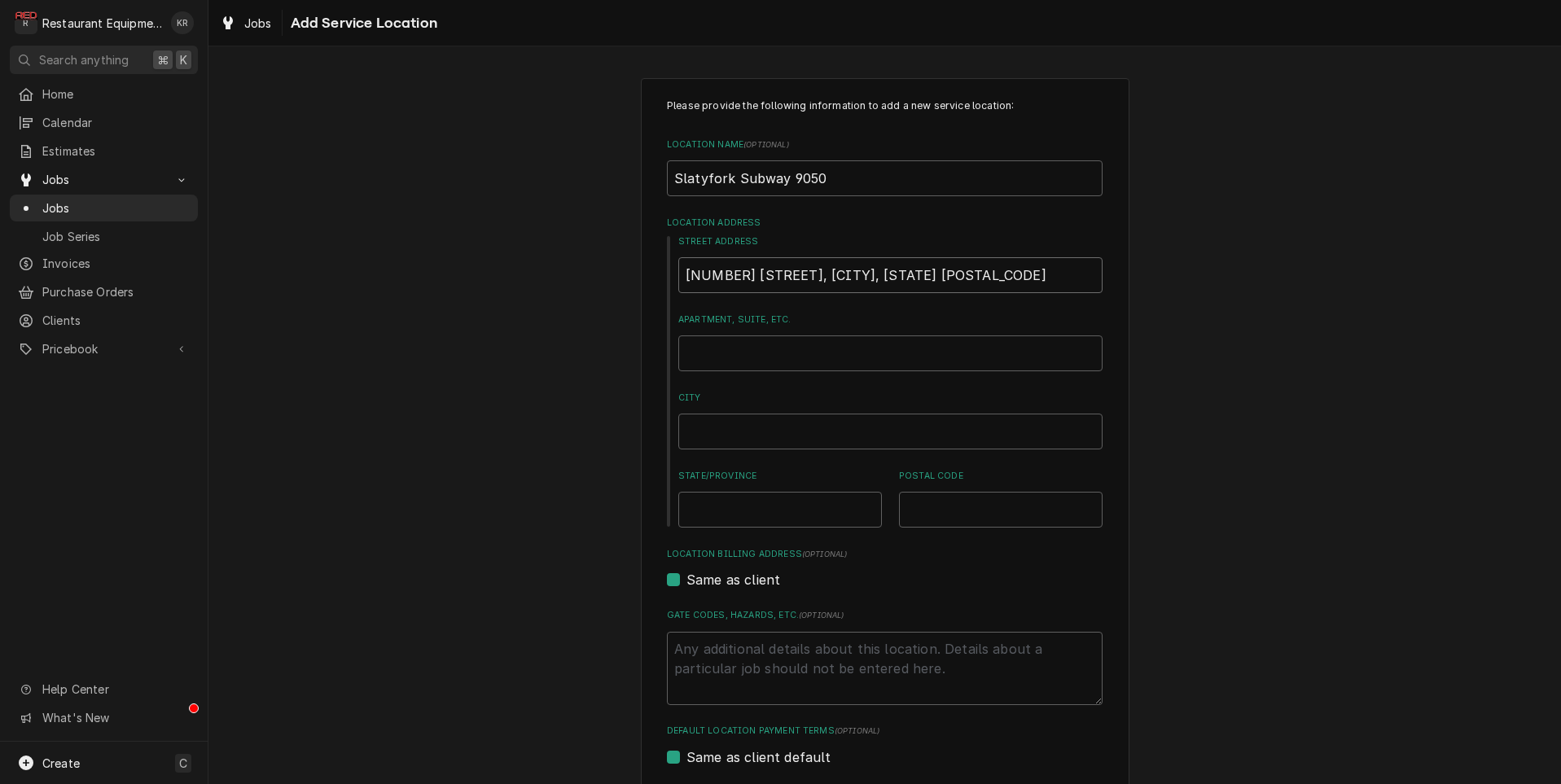 drag, startPoint x: 928, startPoint y: 275, endPoint x: 805, endPoint y: 280, distance: 123.10158 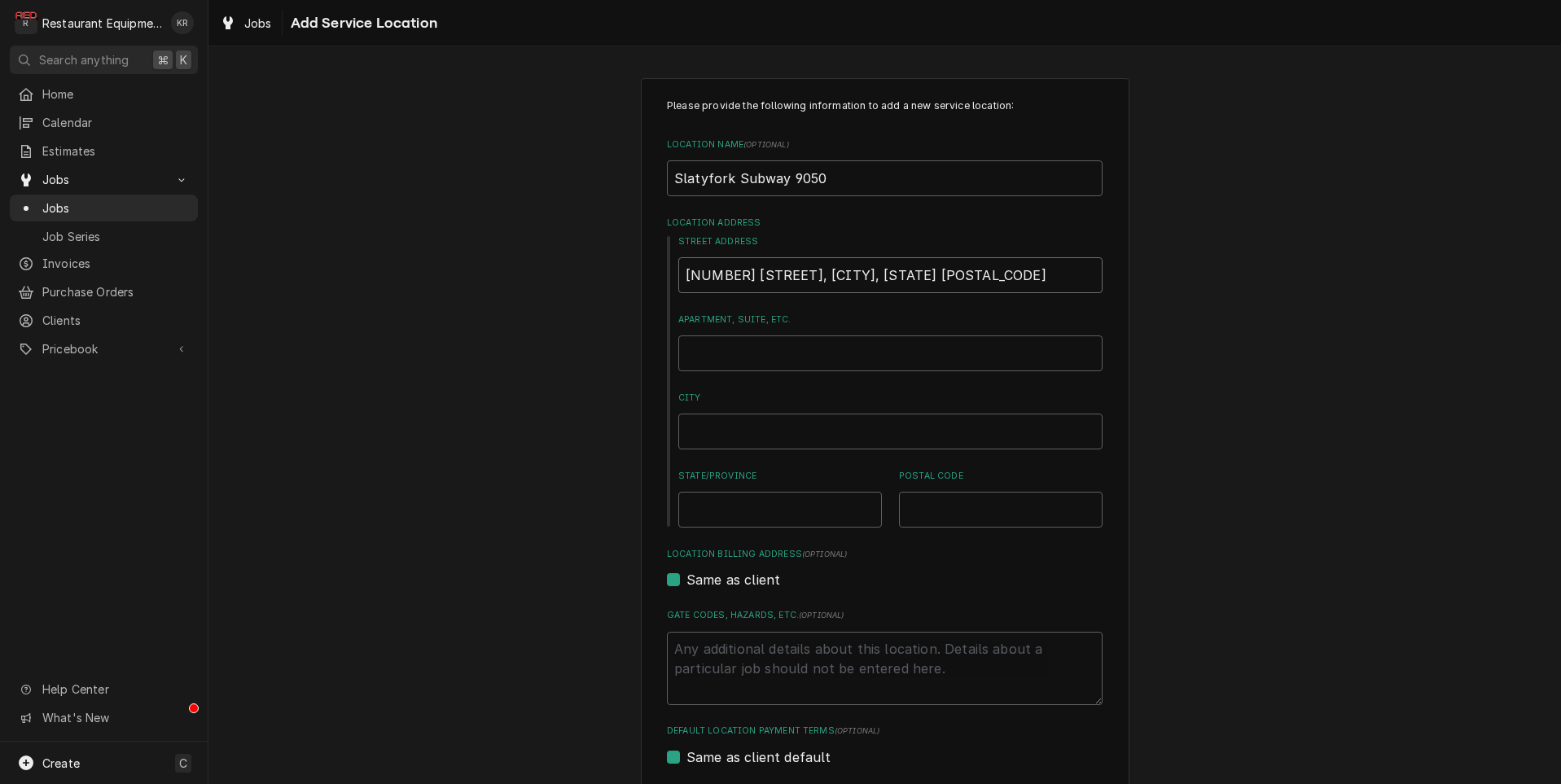 click on "1 Big Springs Plaza Slatyfork, WV 26291" at bounding box center [890, 275] 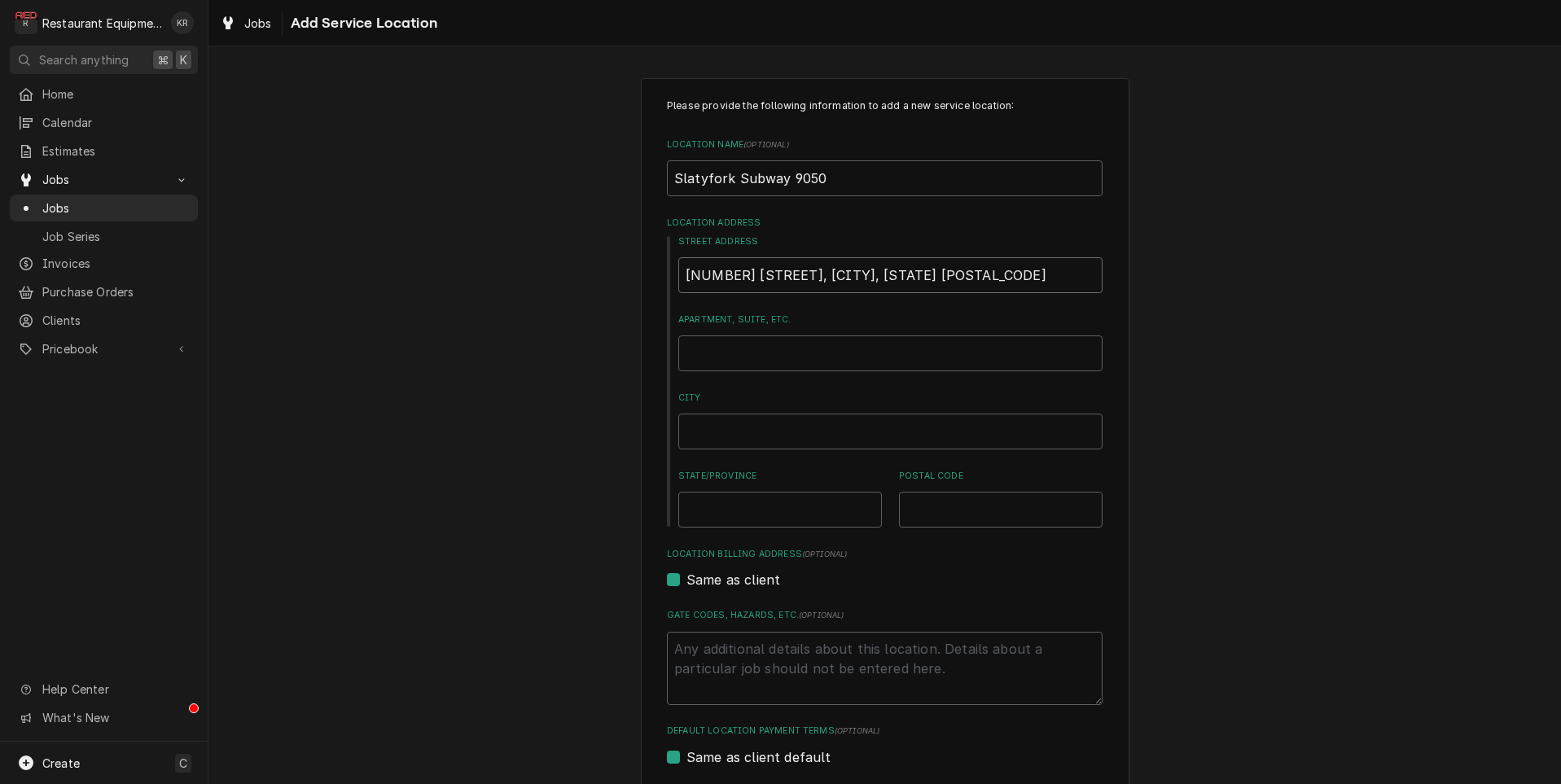 type on "x" 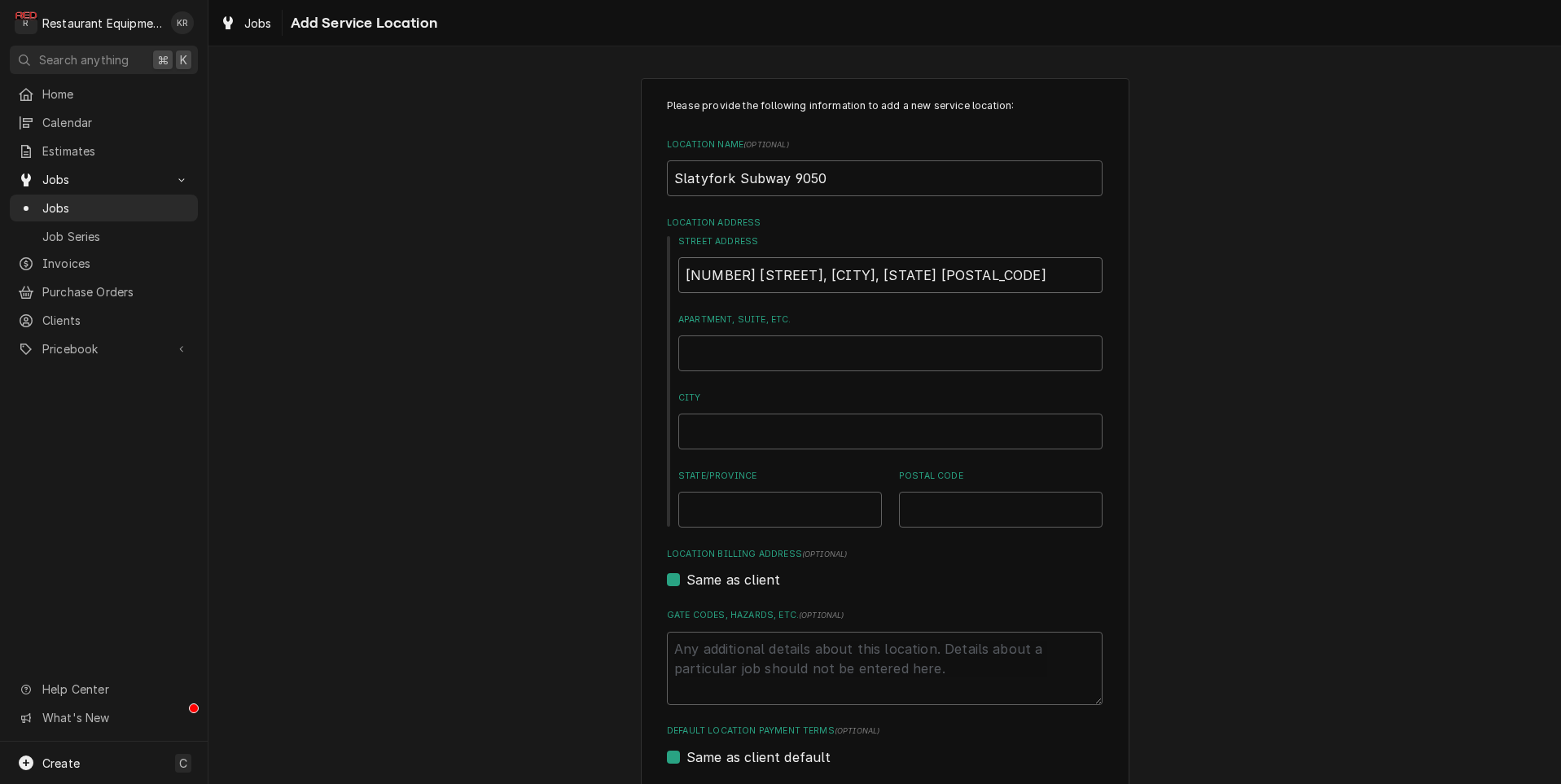 type on "1 Big Springs Plaza" 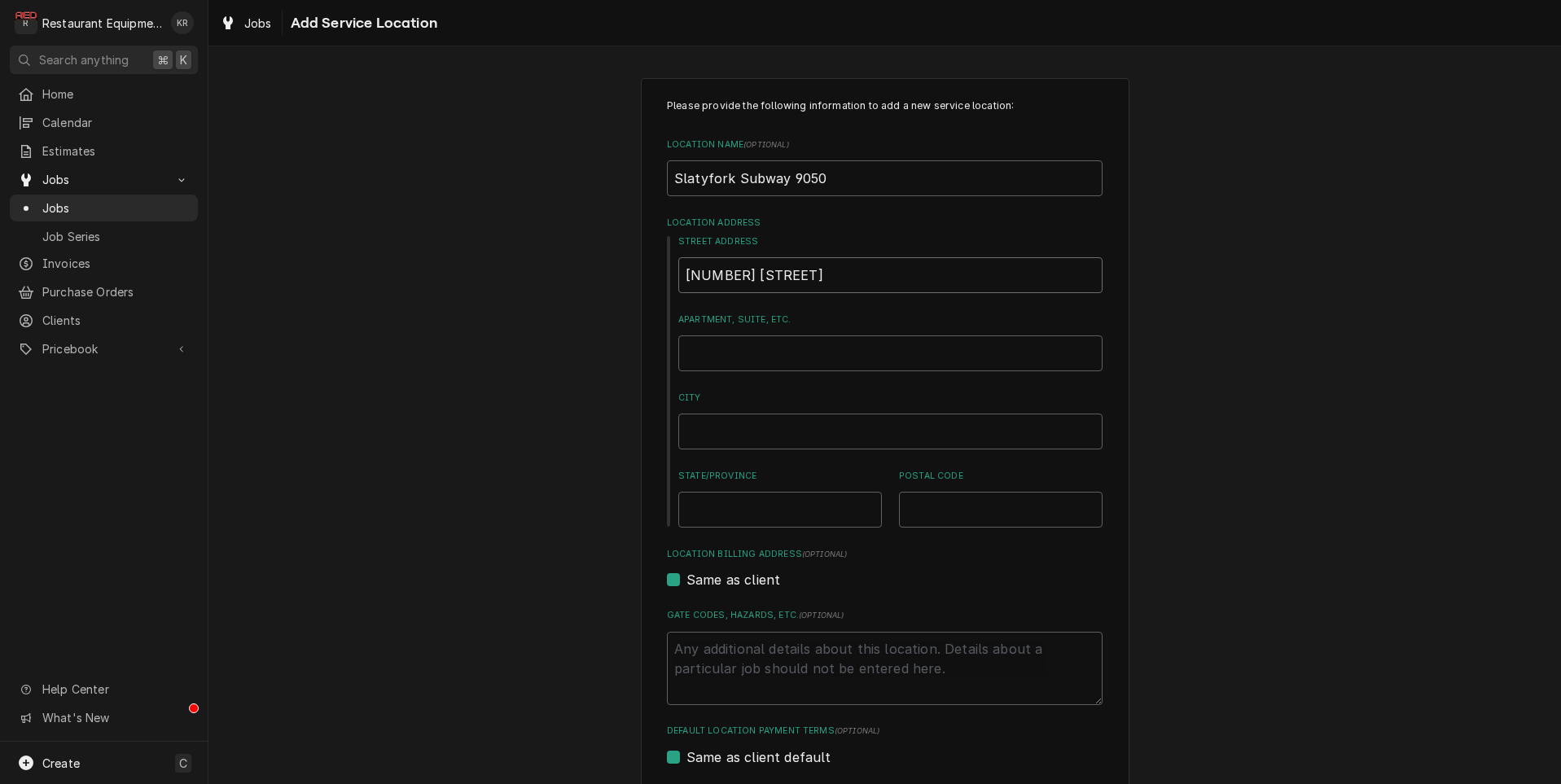 scroll, scrollTop: 0, scrollLeft: 0, axis: both 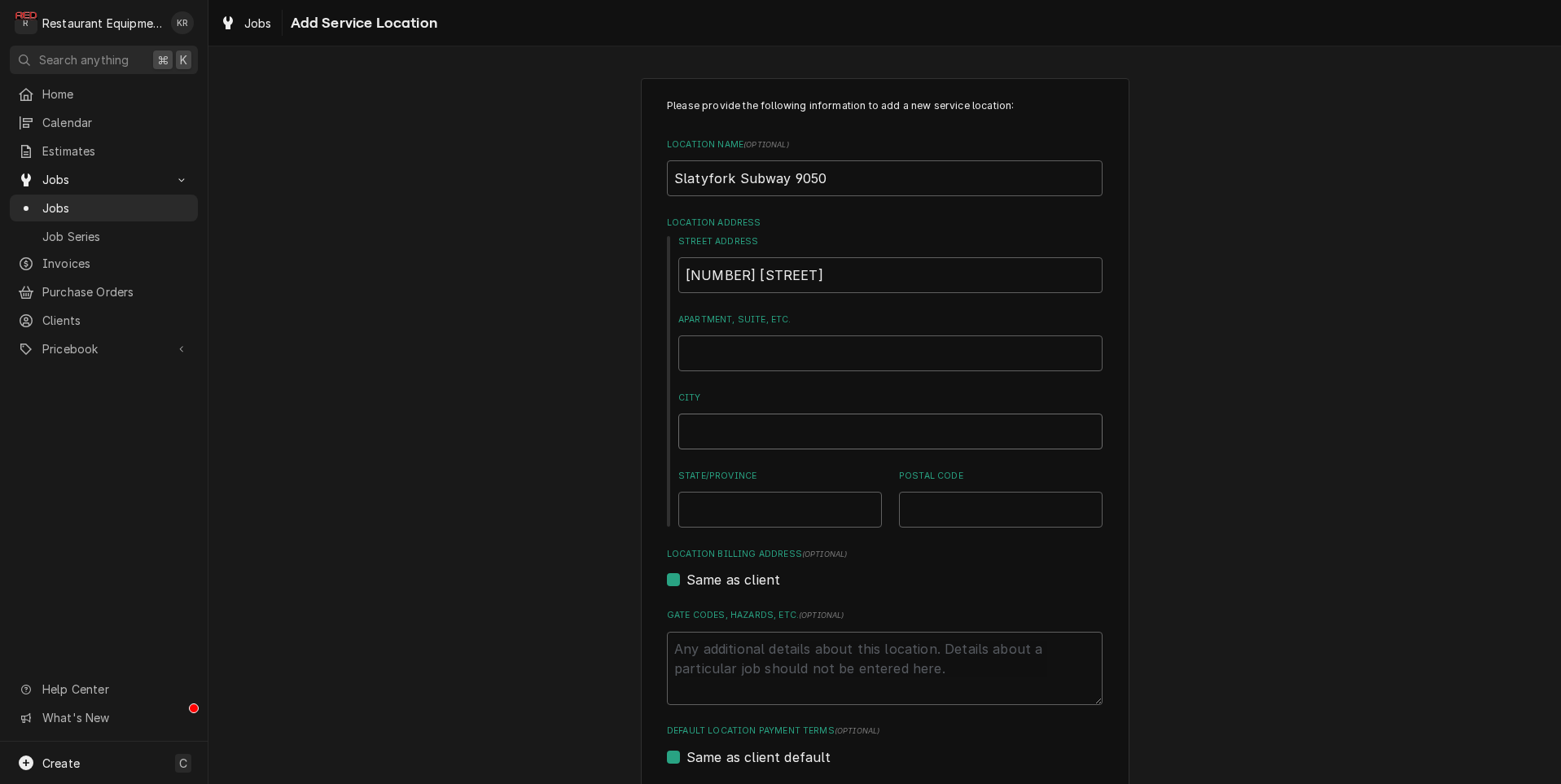 type on "x" 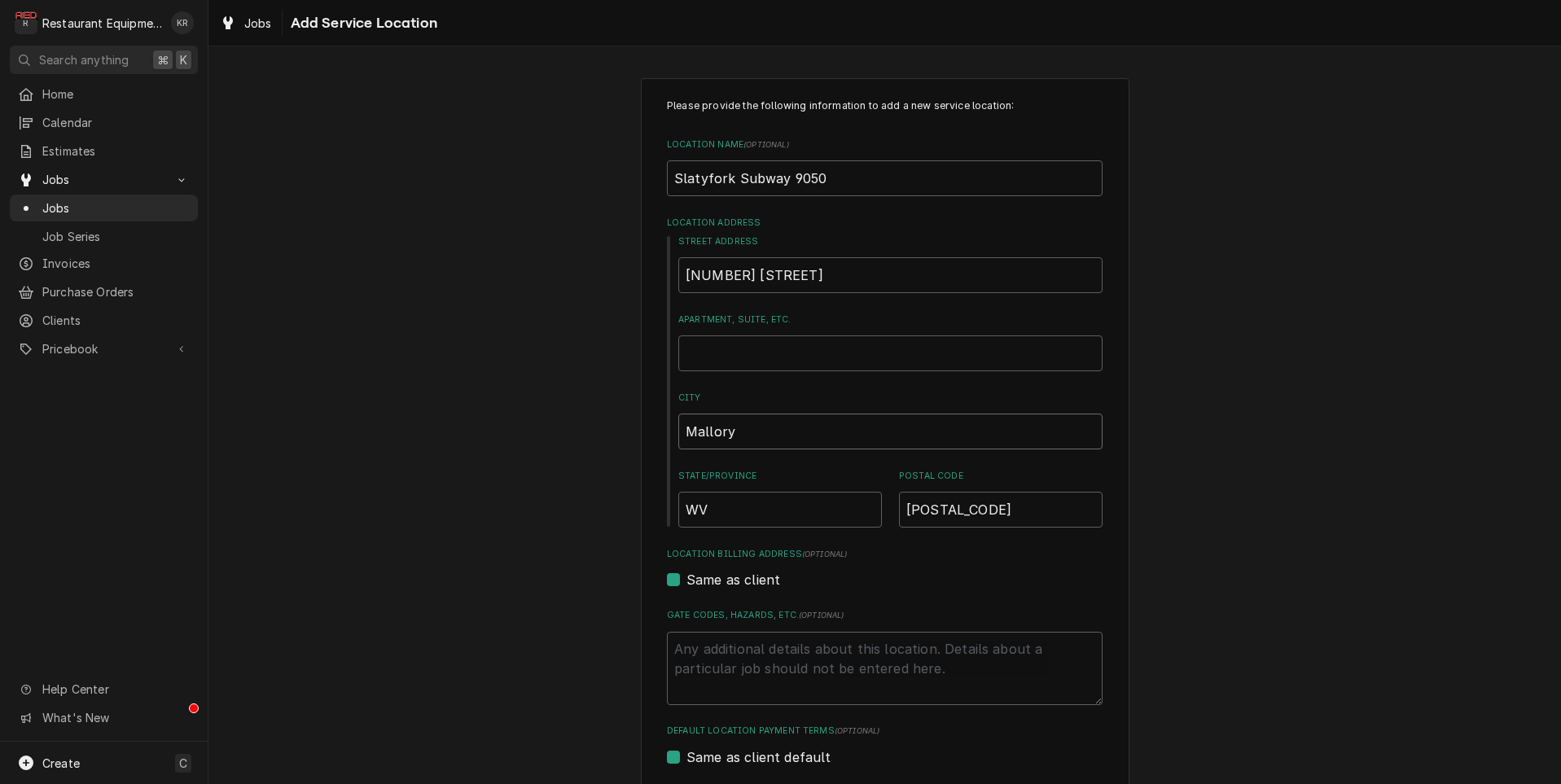 drag, startPoint x: 743, startPoint y: 429, endPoint x: 652, endPoint y: 426, distance: 91.0494 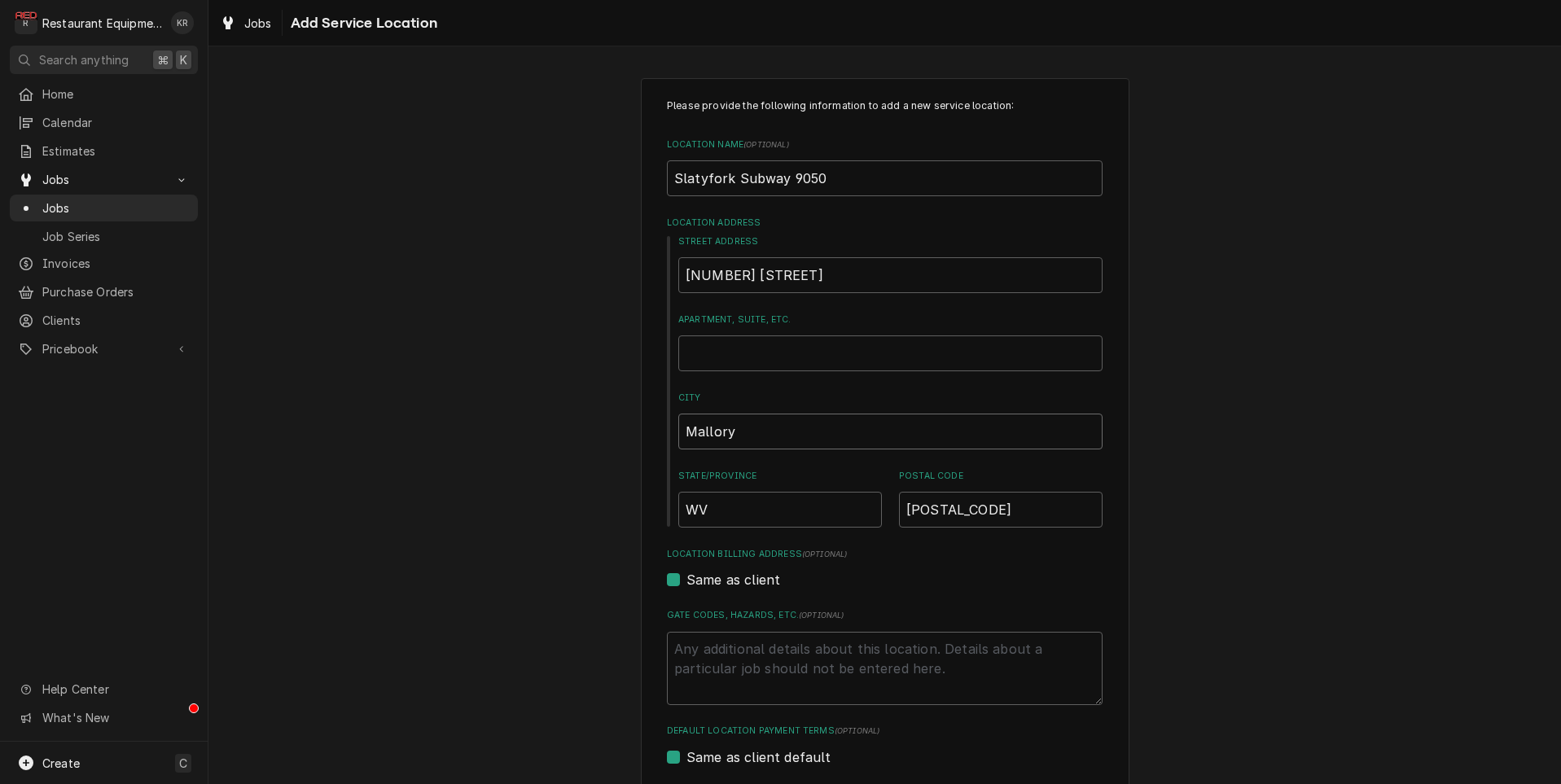 paste on "Slatyfork, WV 26291" 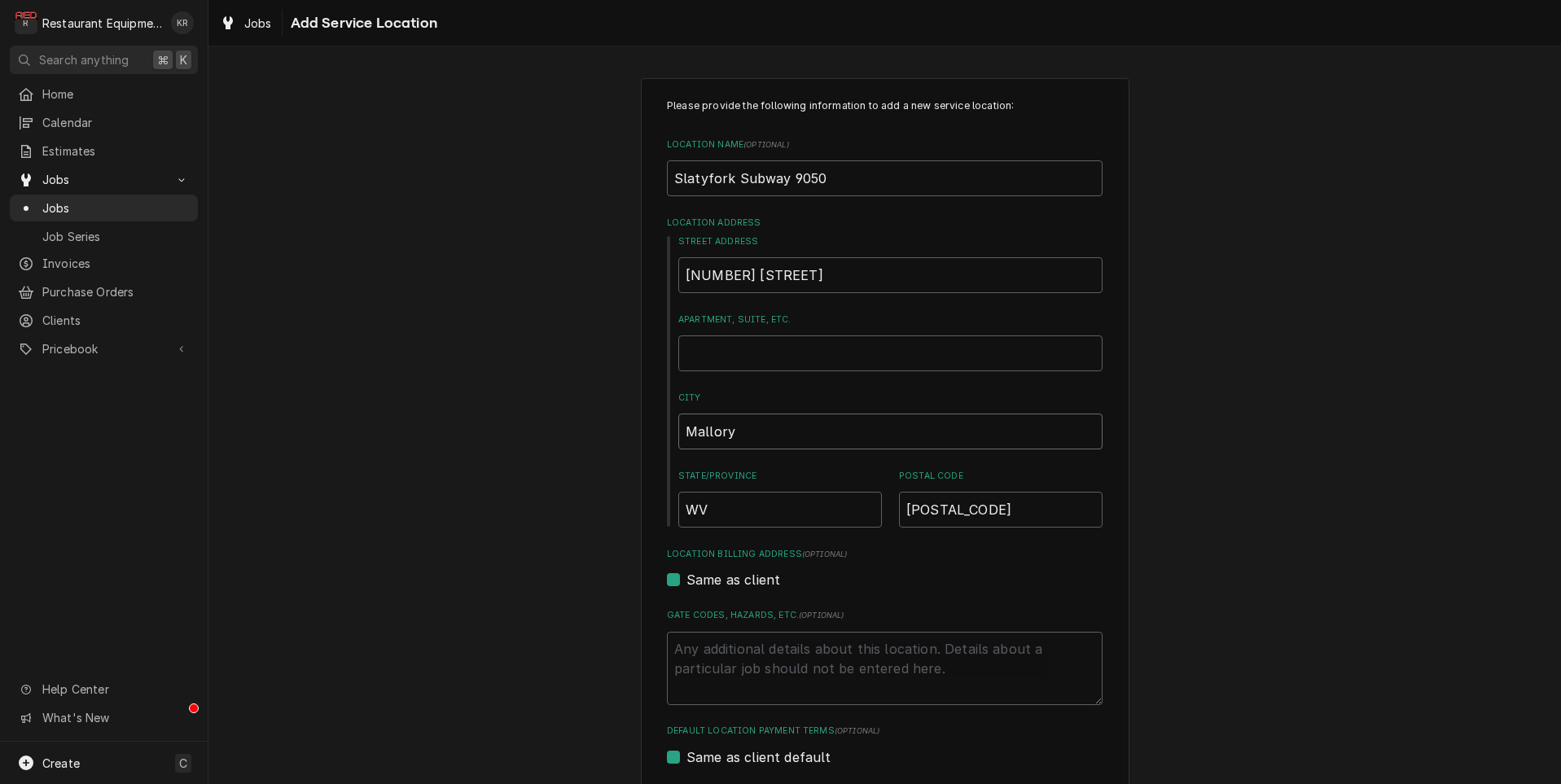 type on "x" 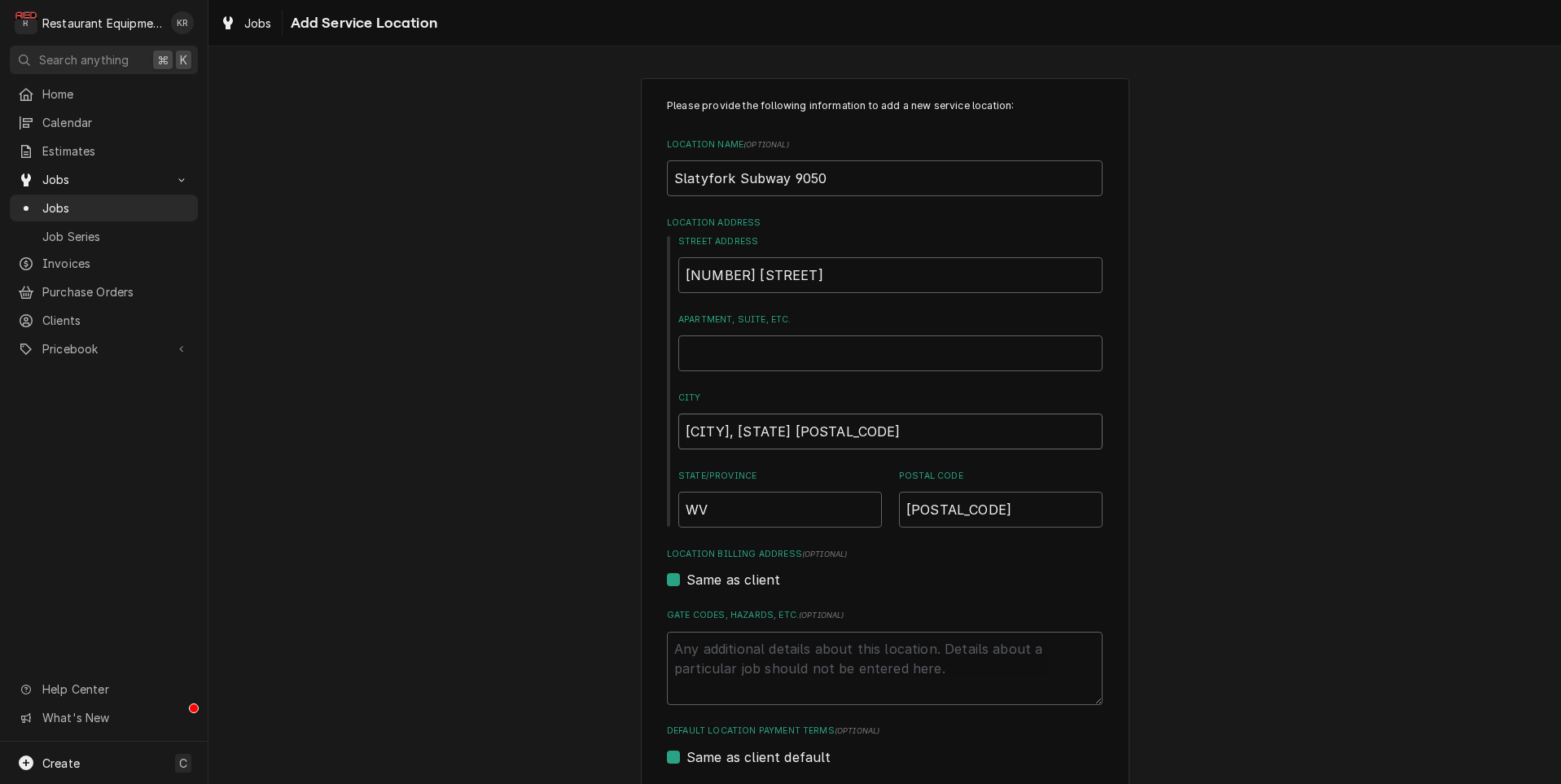 drag, startPoint x: 746, startPoint y: 436, endPoint x: 859, endPoint y: 432, distance: 113.07077 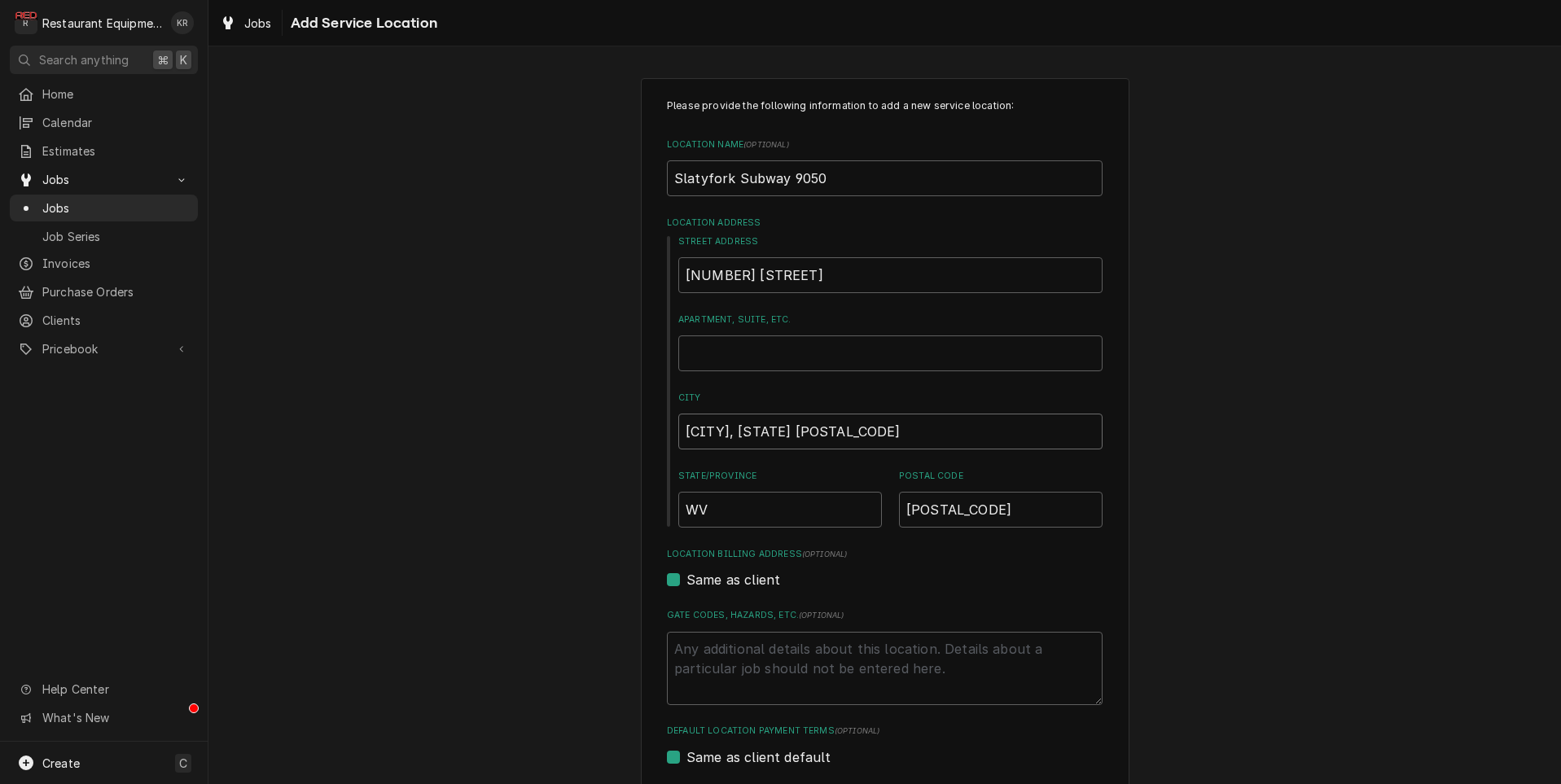 type on "x" 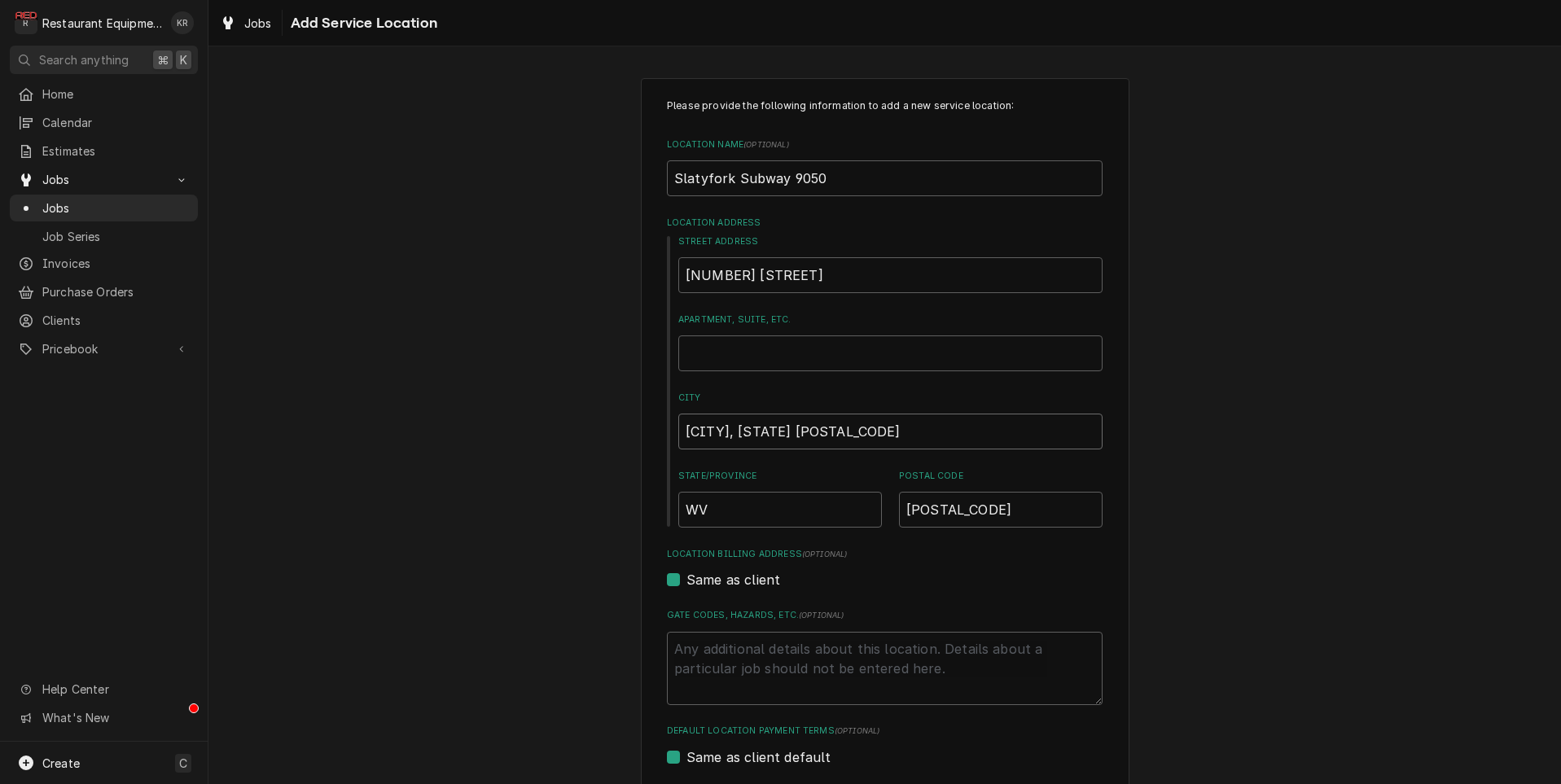 type on "Slatyfork" 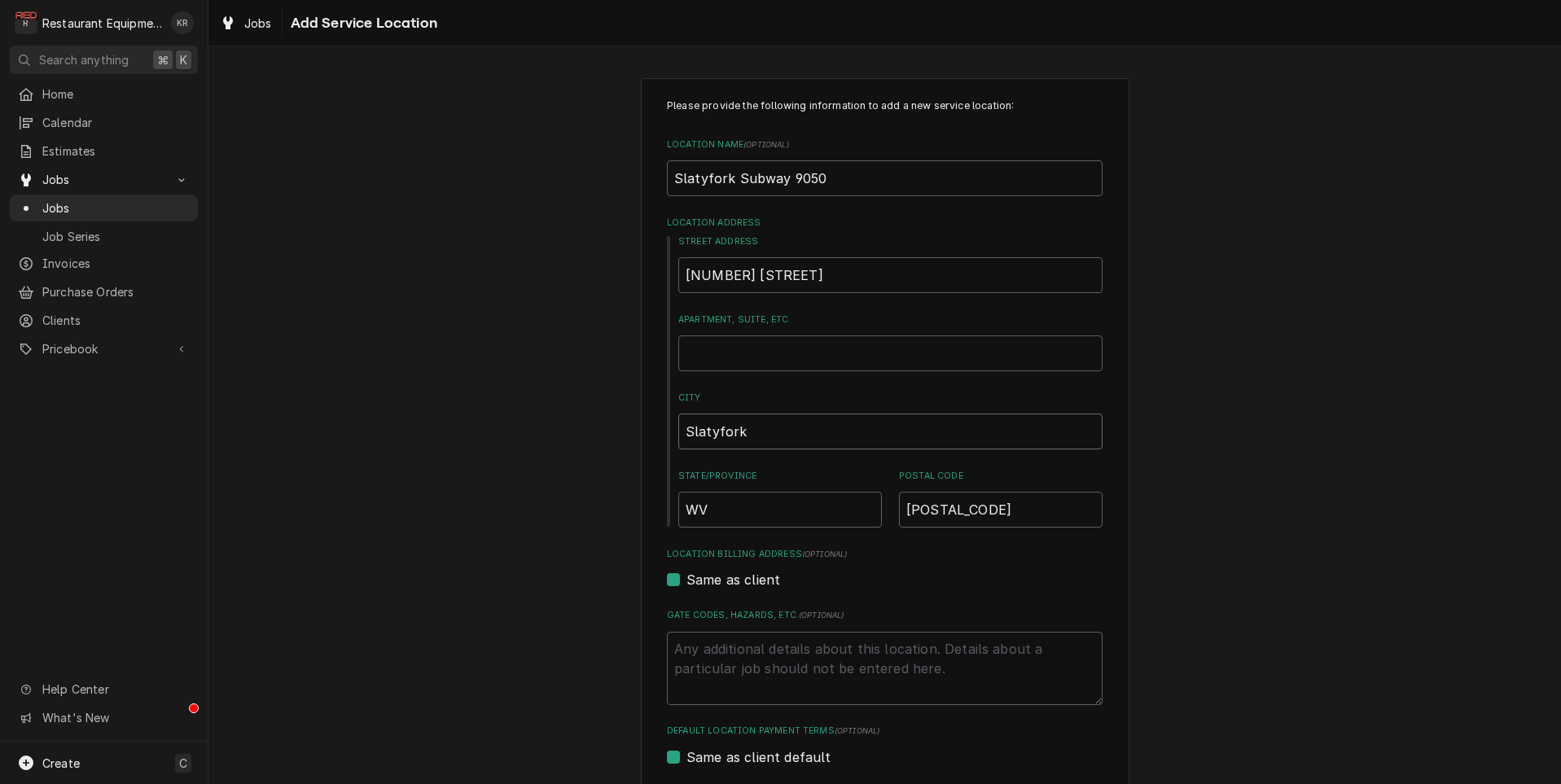 type on "x" 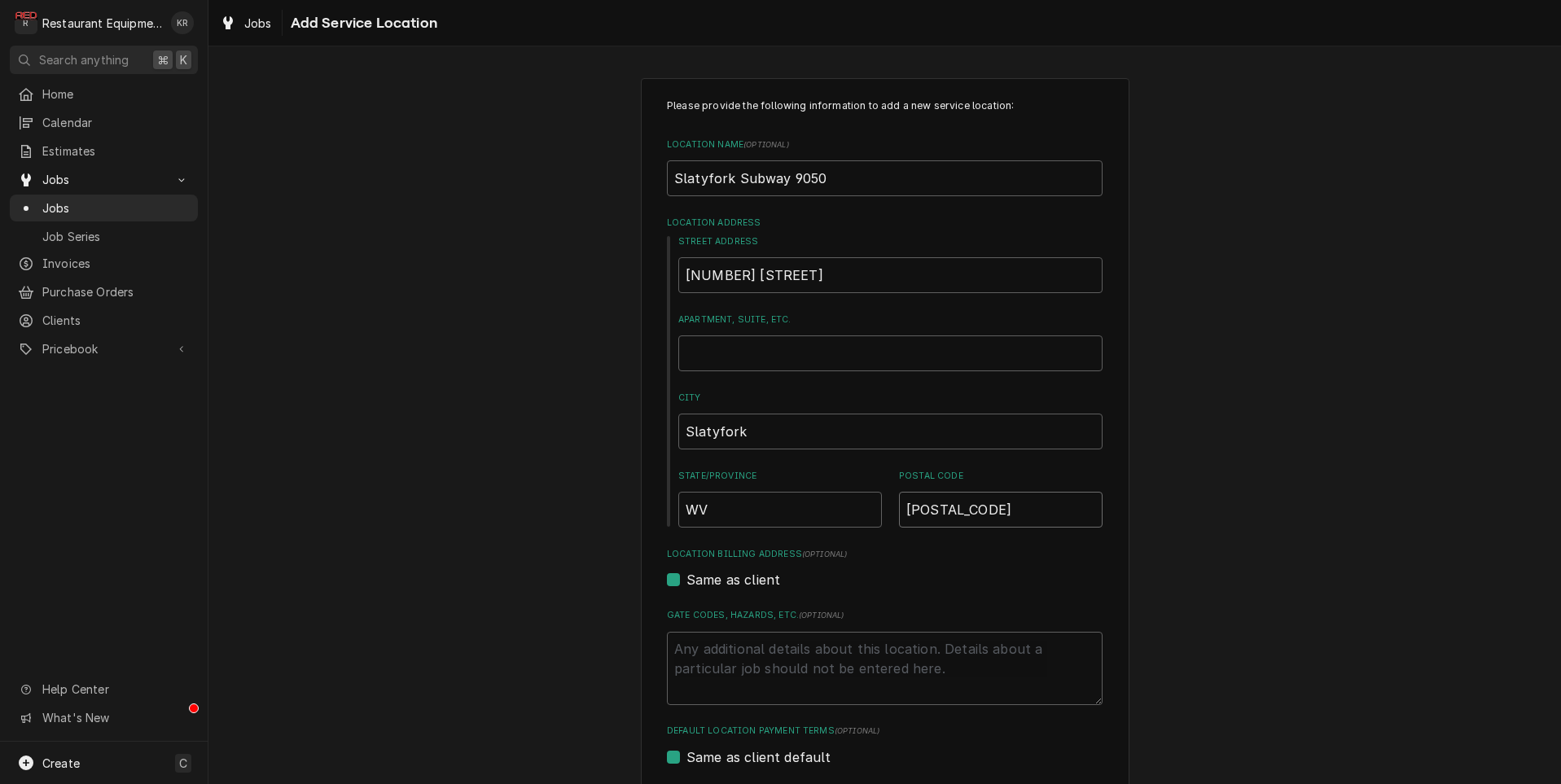 drag, startPoint x: 946, startPoint y: 512, endPoint x: 877, endPoint y: 507, distance: 69.1809 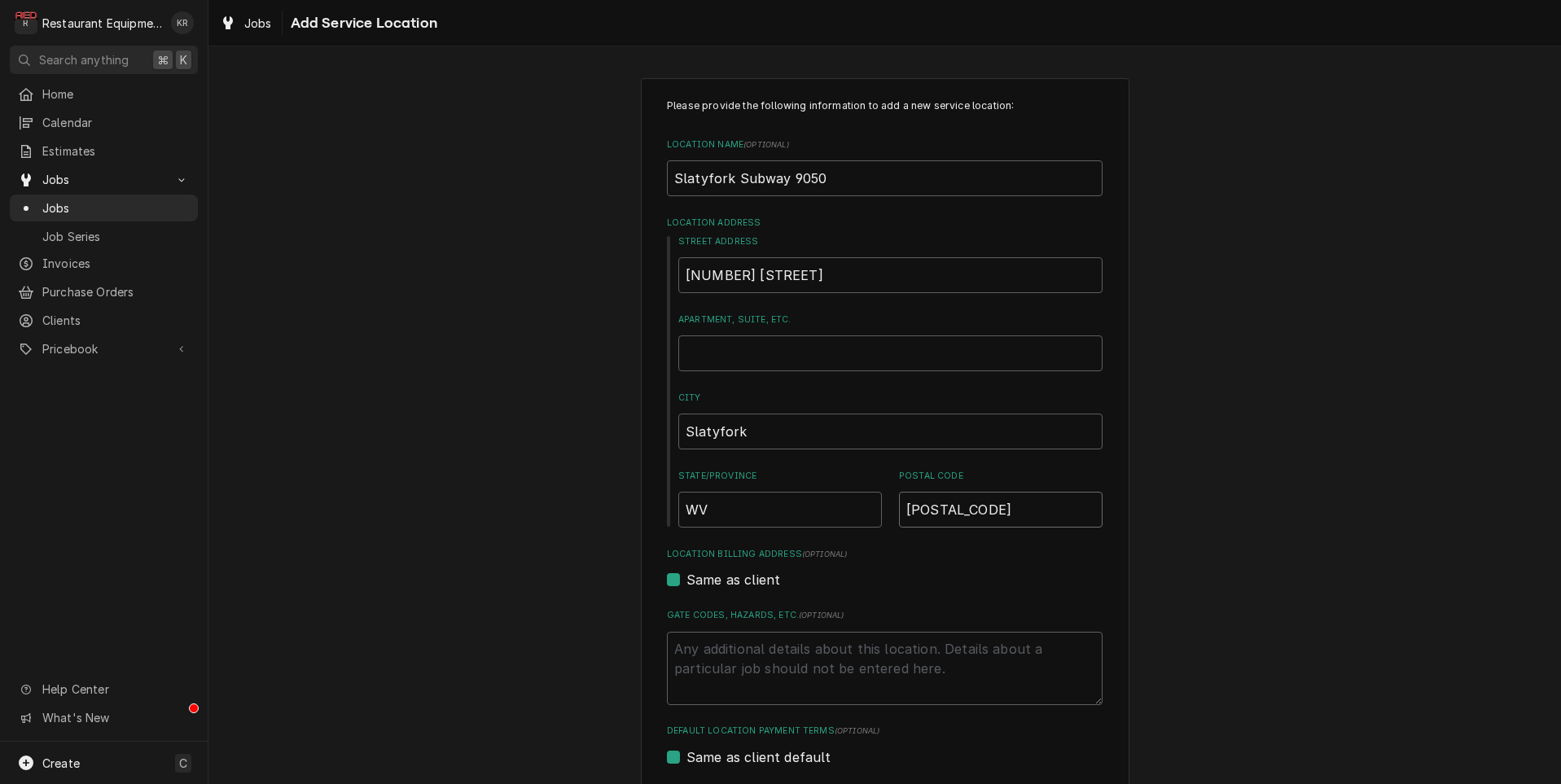 type on "x" 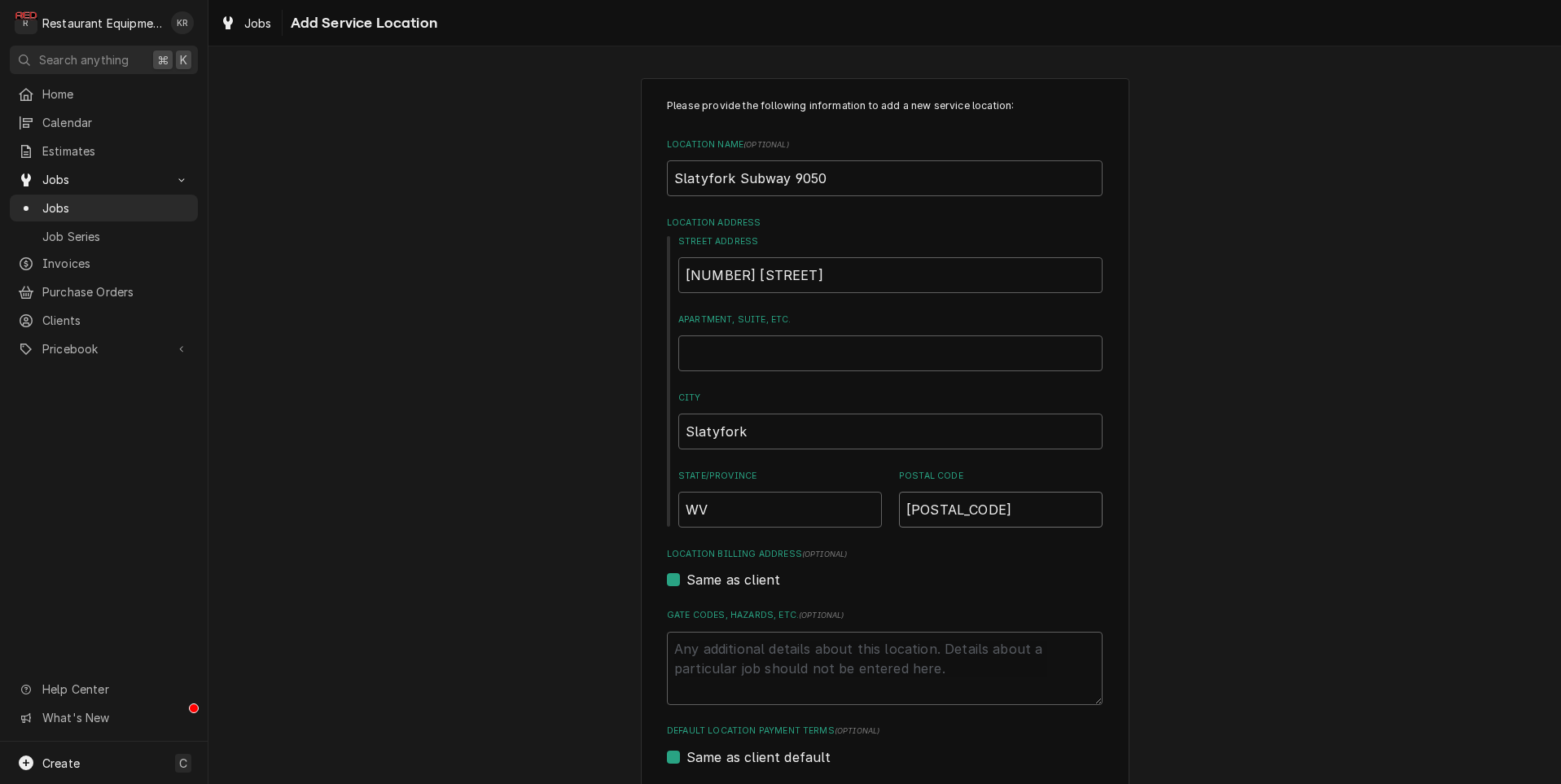 type on "2" 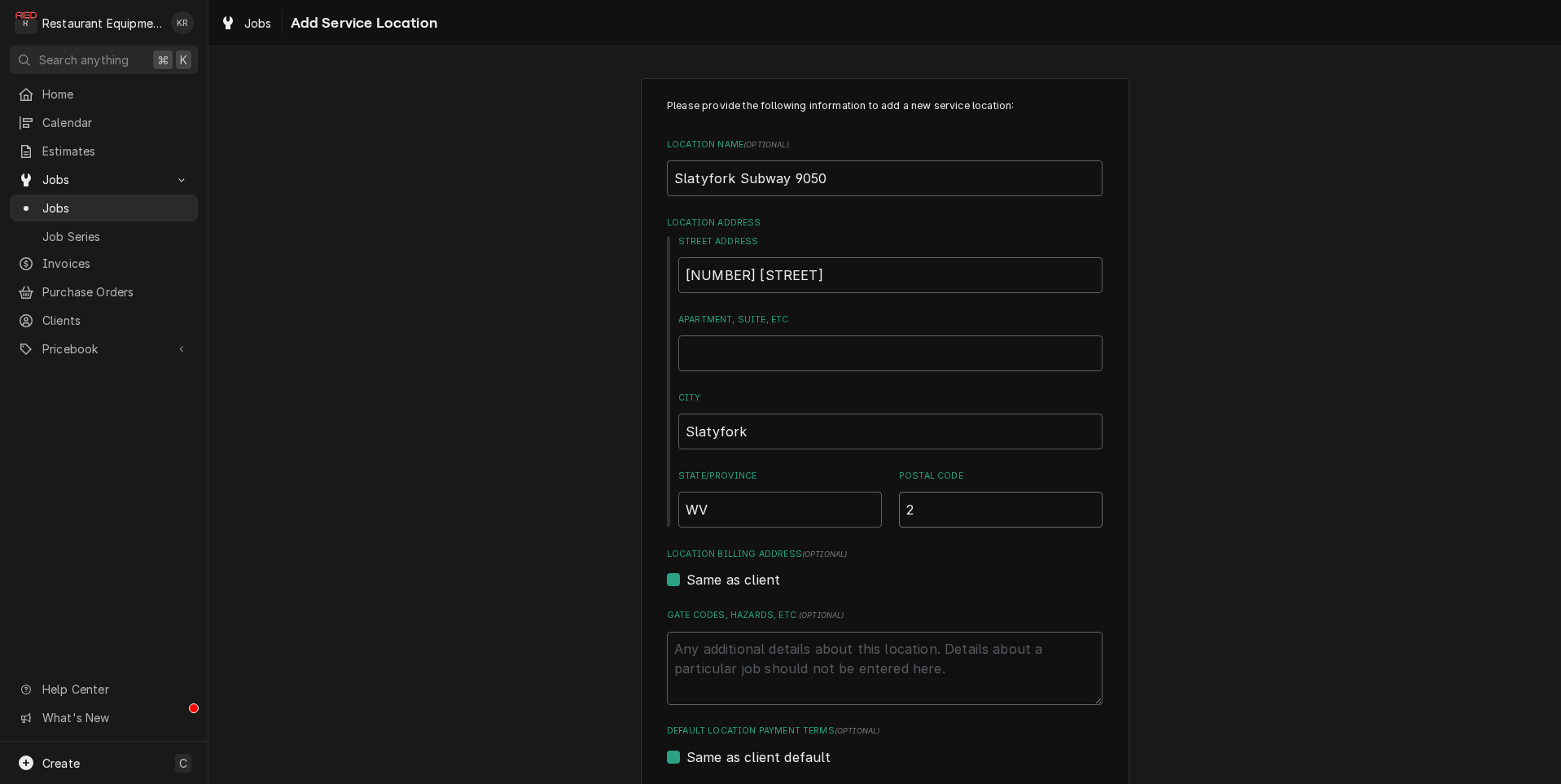 type on "x" 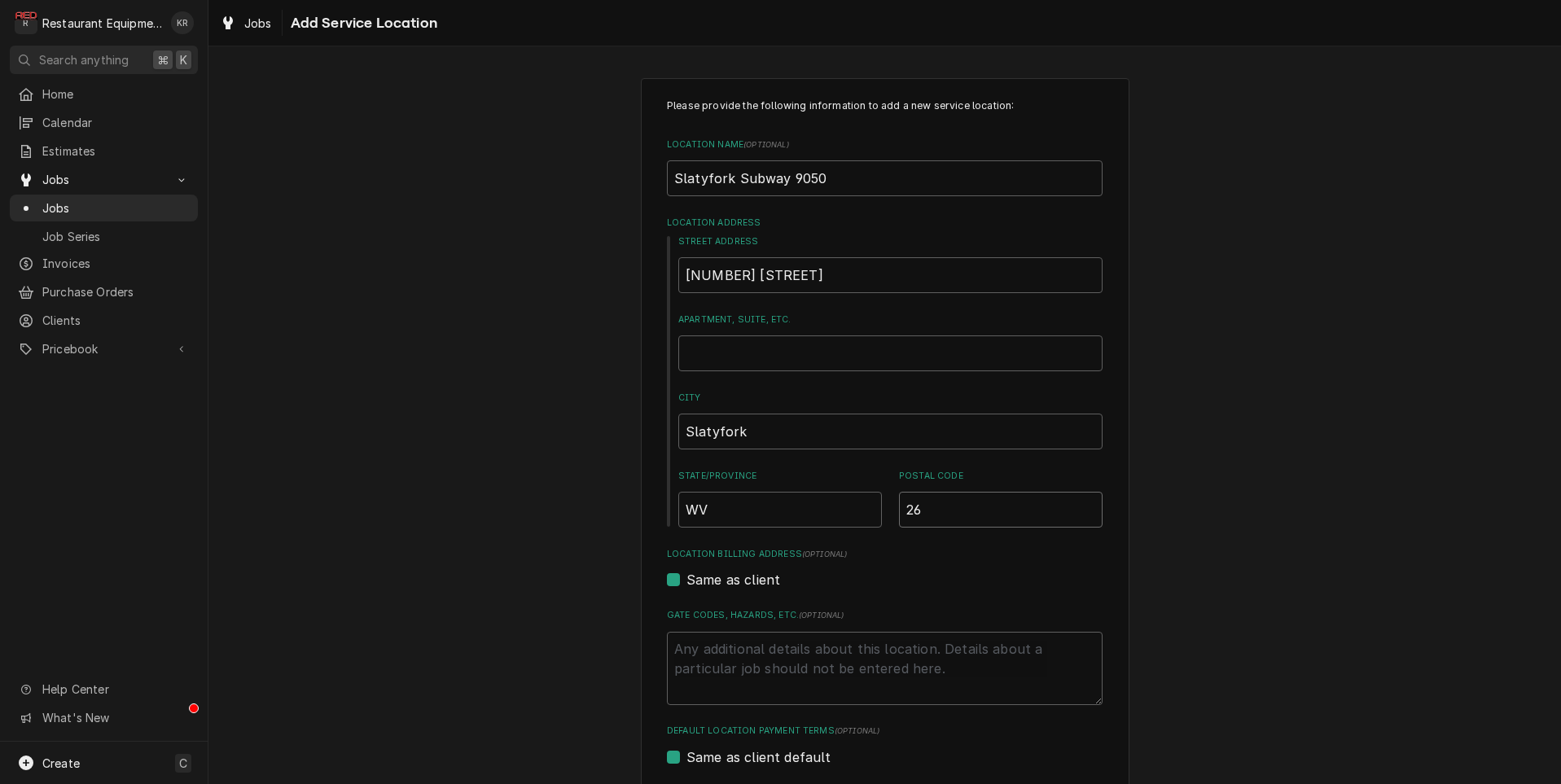 type on "x" 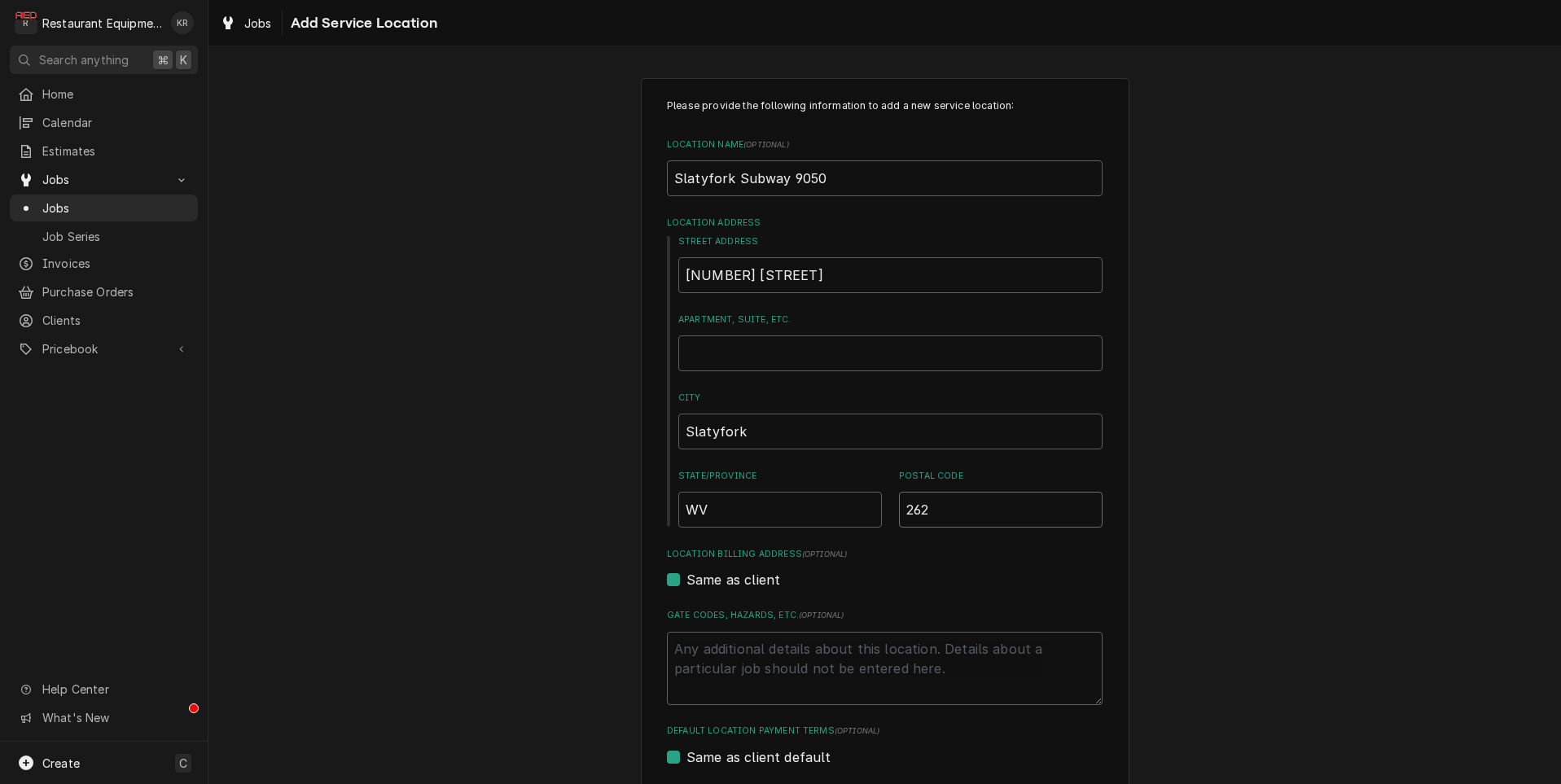 type on "x" 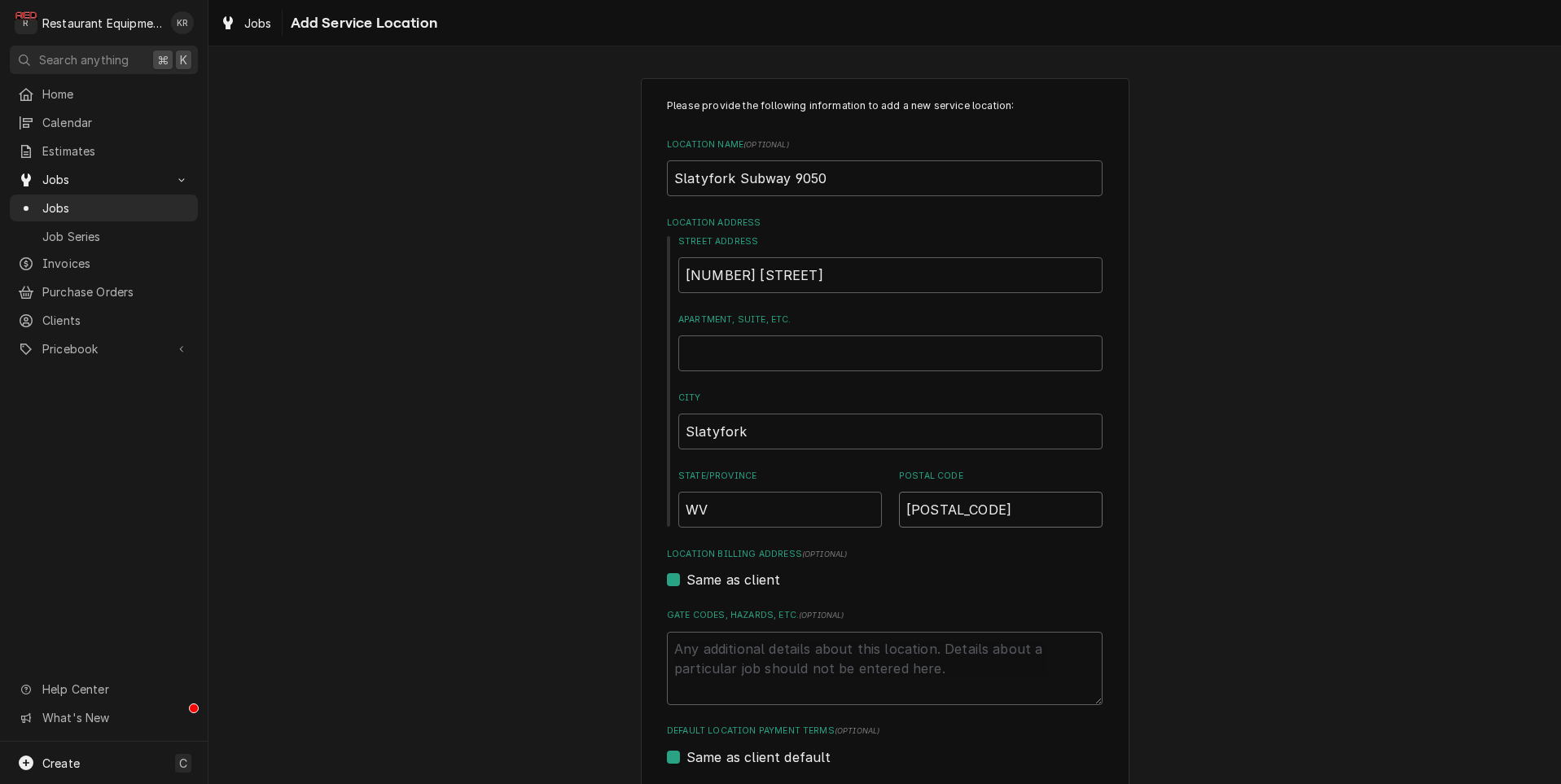type on "x" 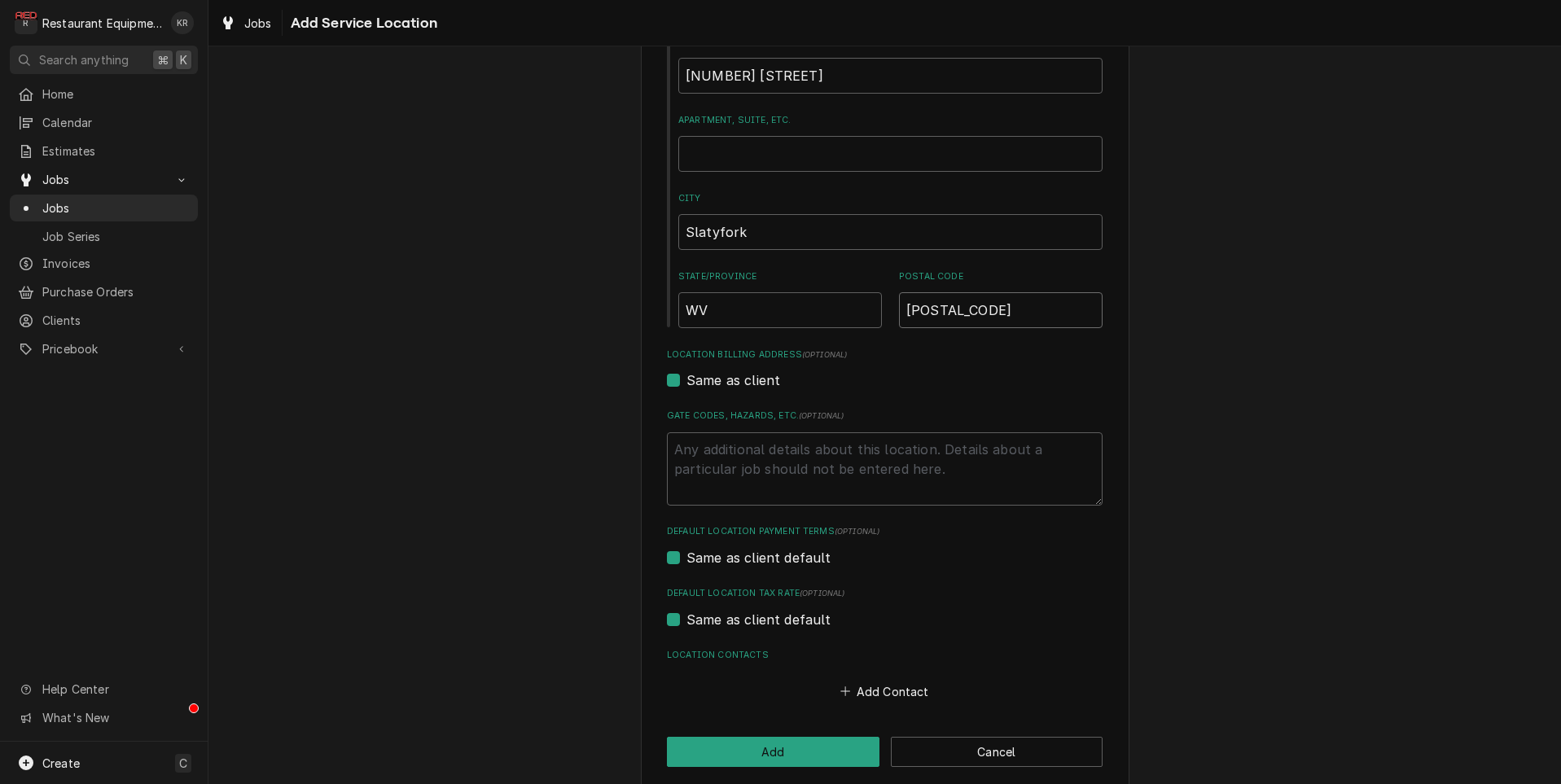 scroll, scrollTop: 217, scrollLeft: 0, axis: vertical 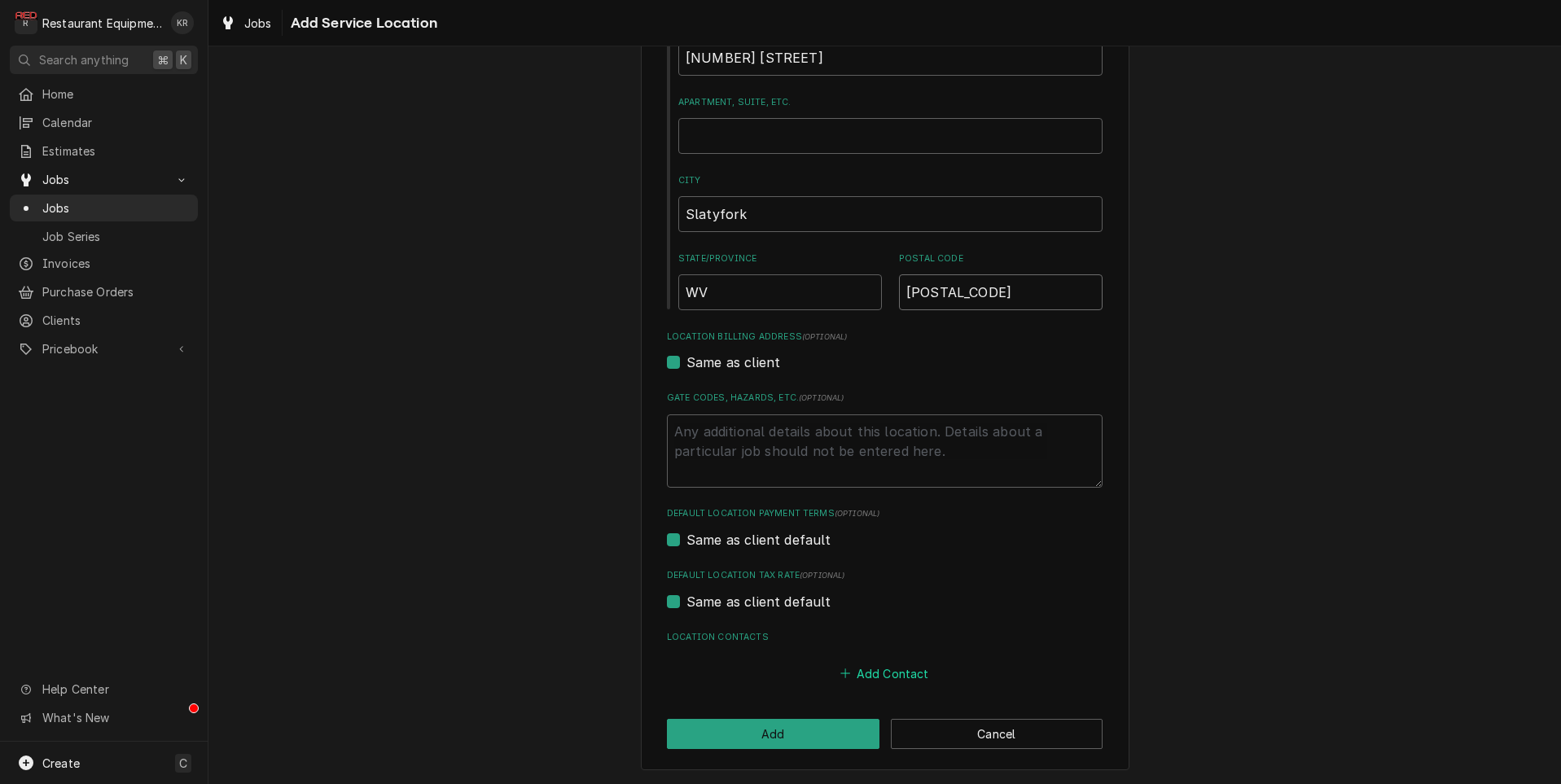 type on "26291" 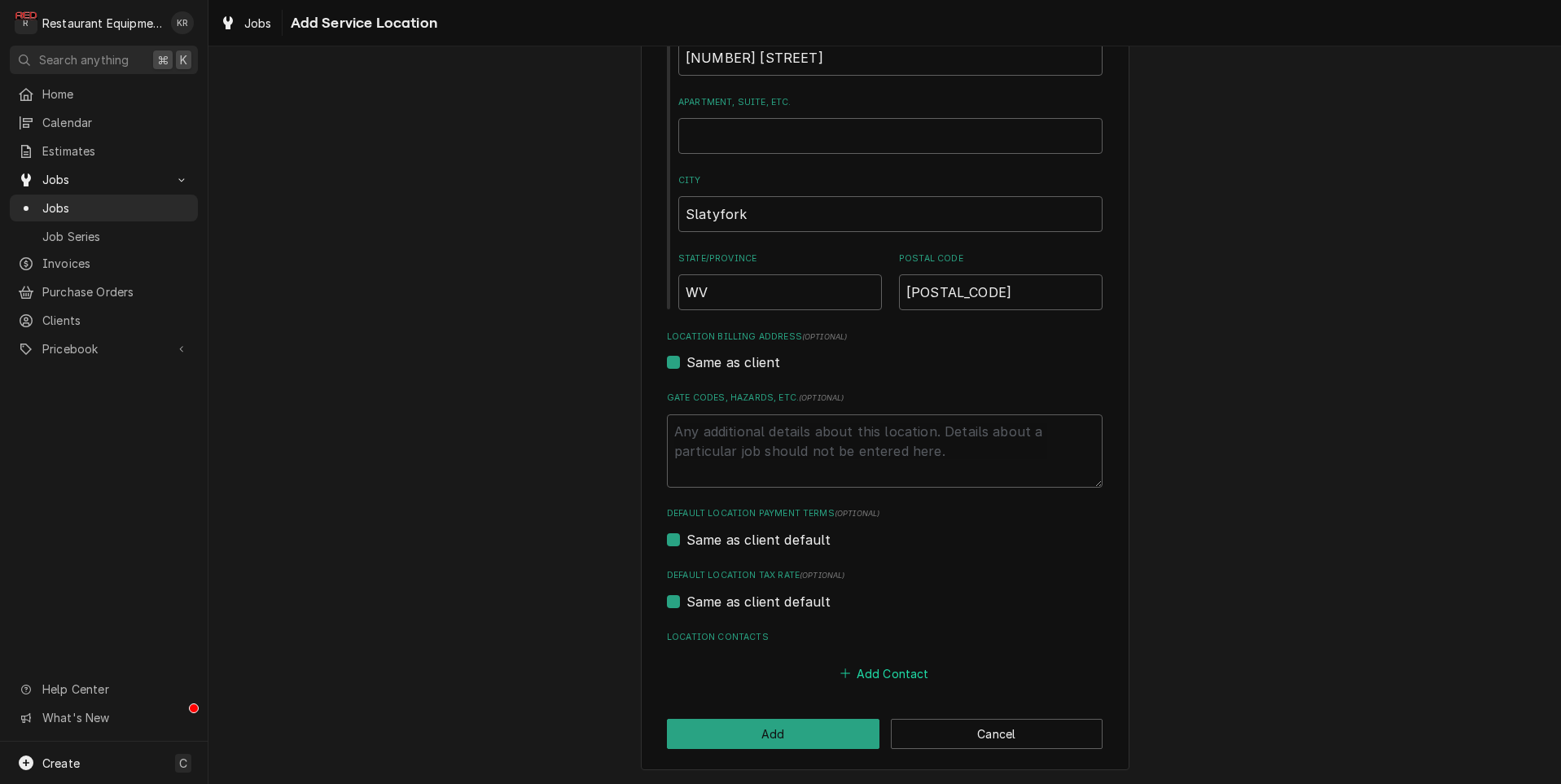 drag, startPoint x: 891, startPoint y: 673, endPoint x: 844, endPoint y: 633, distance: 61.7171 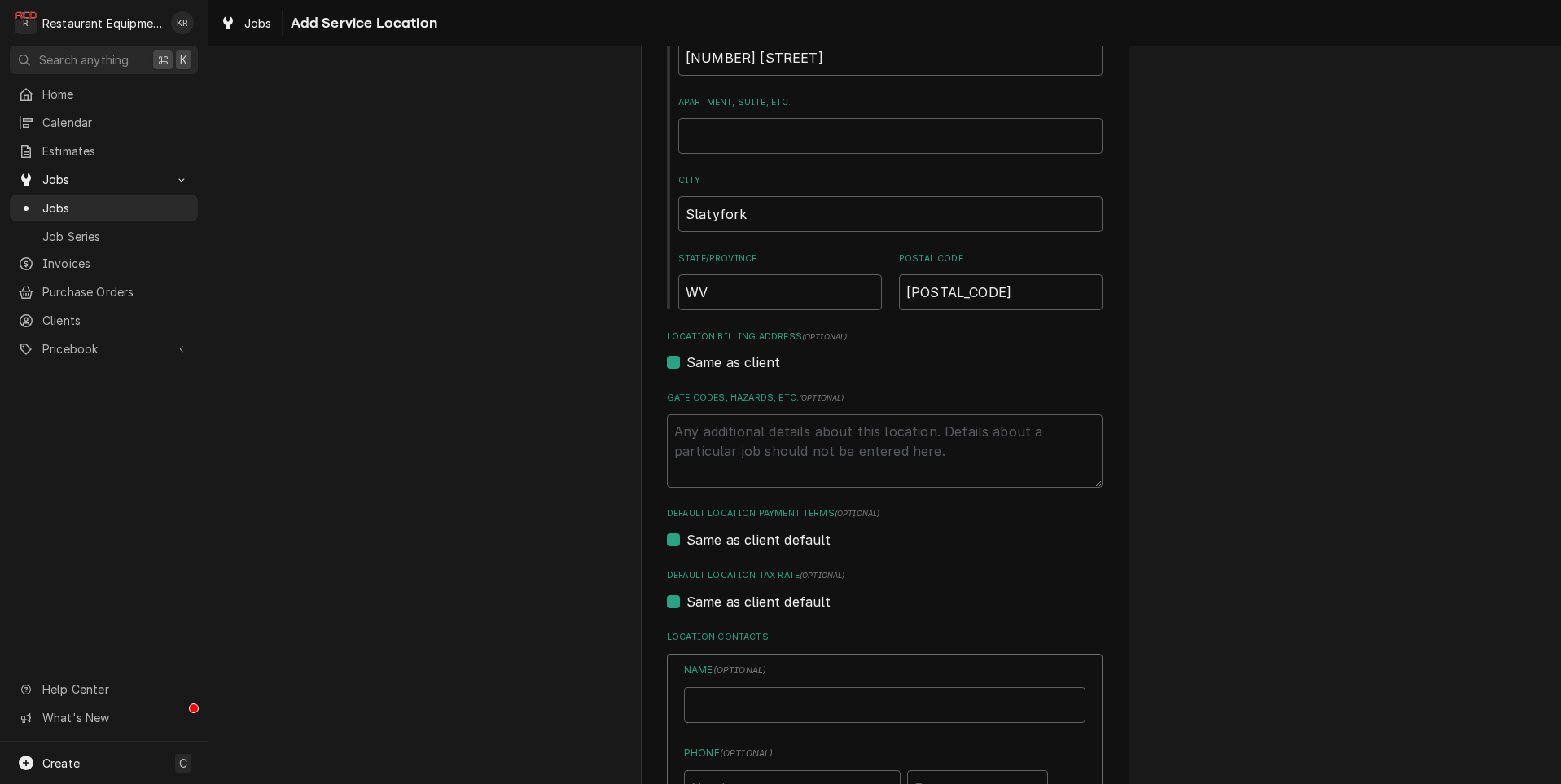 type on "x" 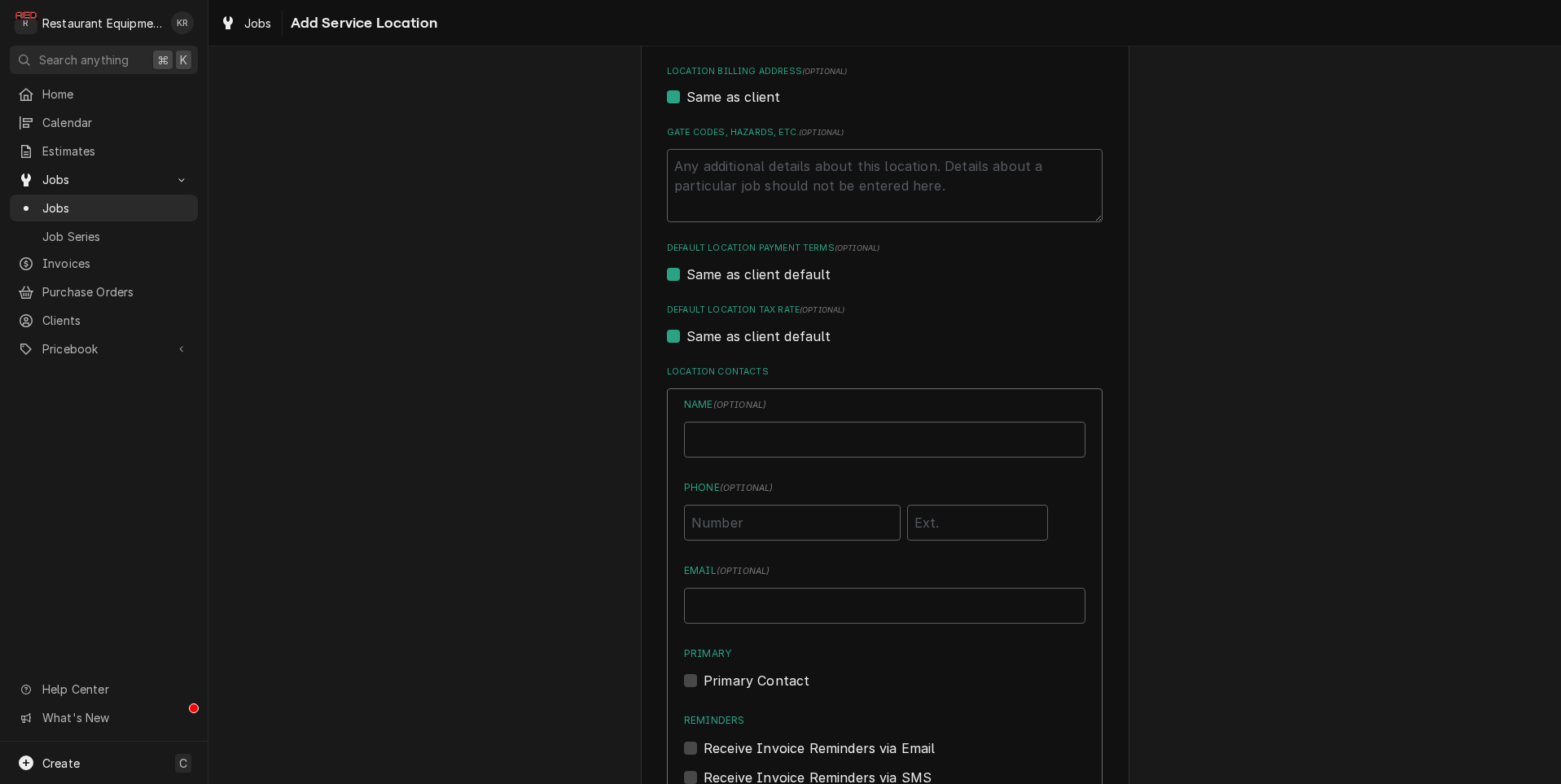 scroll, scrollTop: 634, scrollLeft: 0, axis: vertical 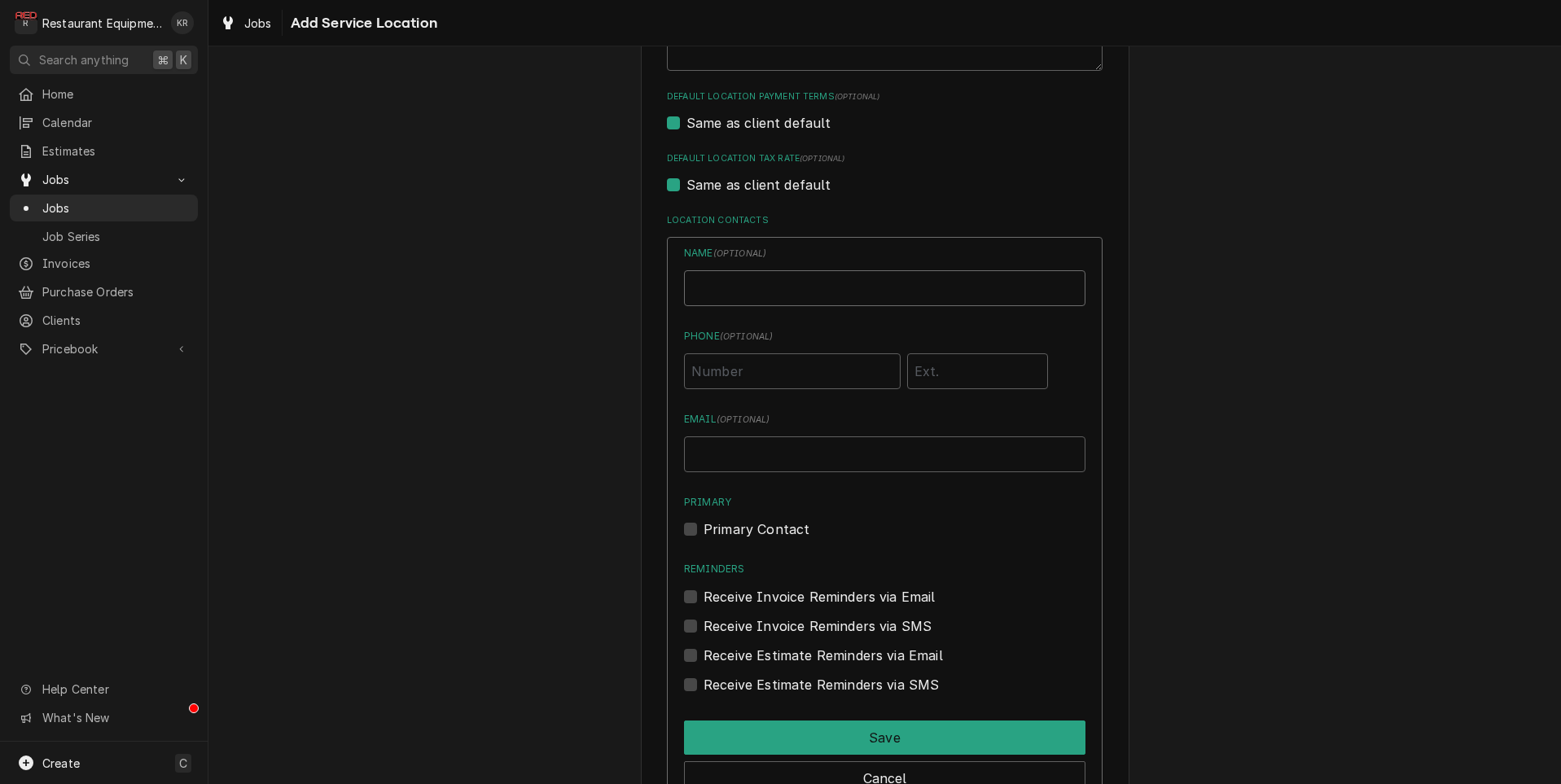 click on "Location Name  ( optional )" at bounding box center [884, 288] 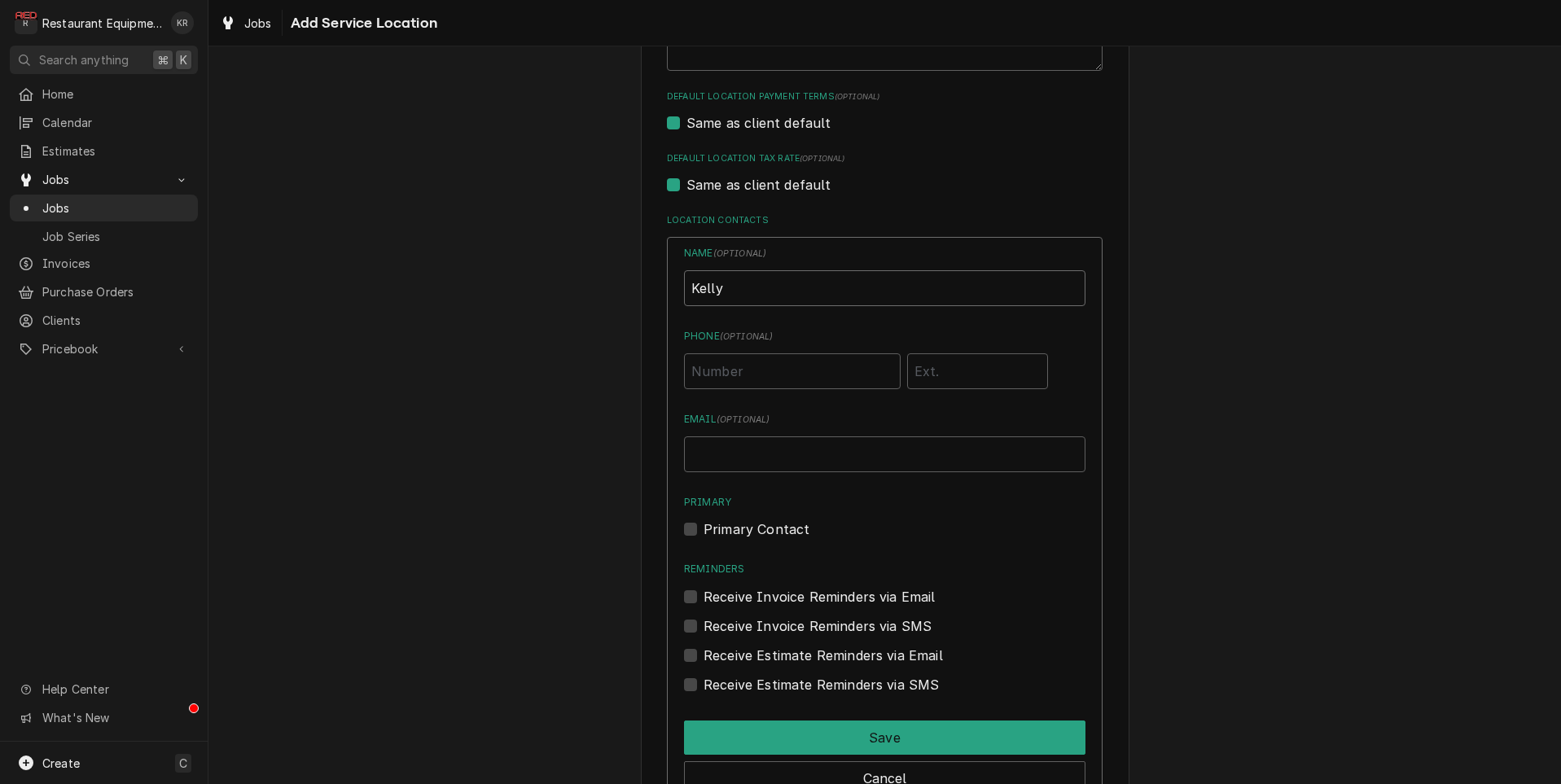 type on "Kelly" 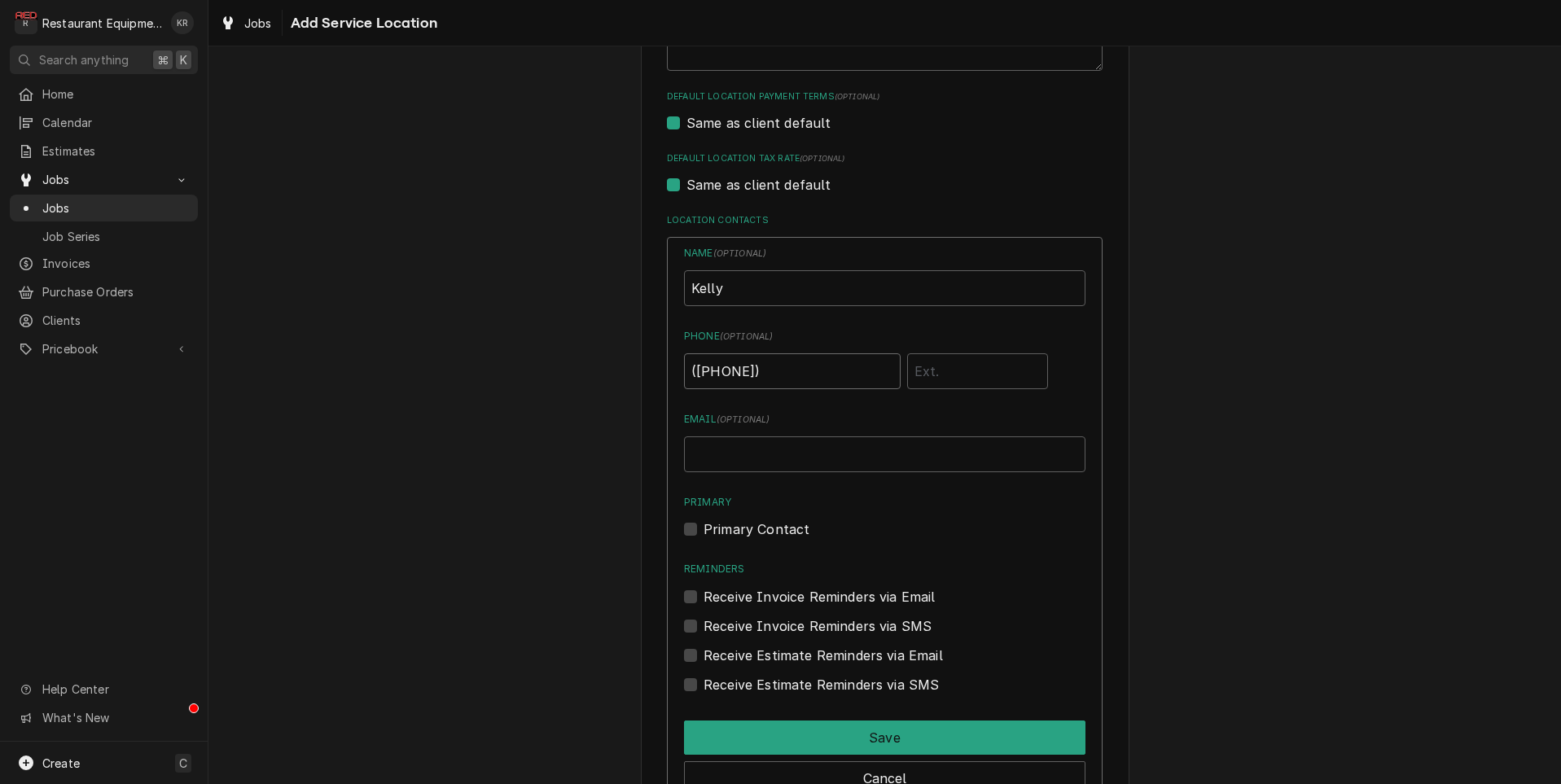 type on "(304) 572-3535" 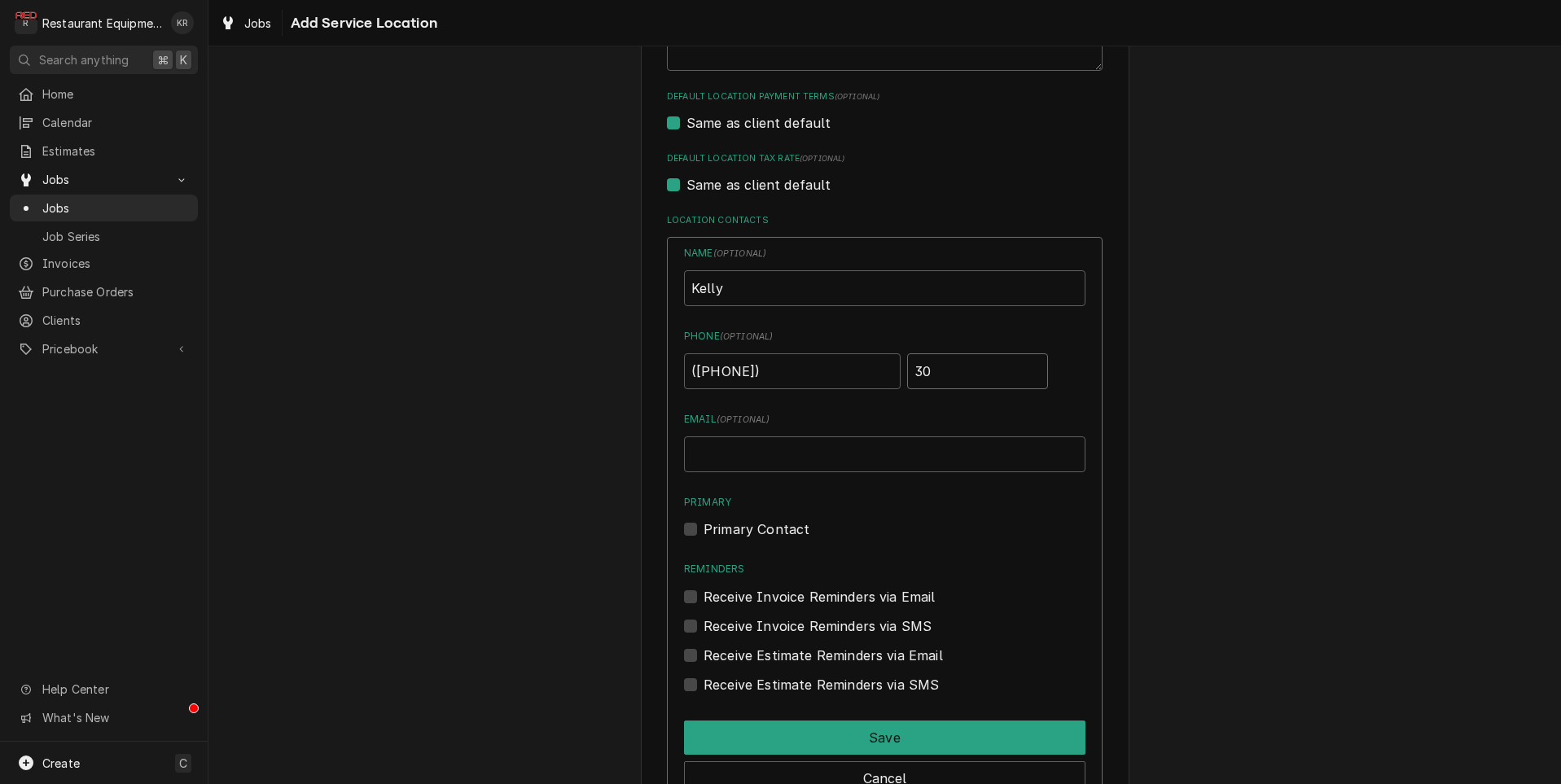 type on "3" 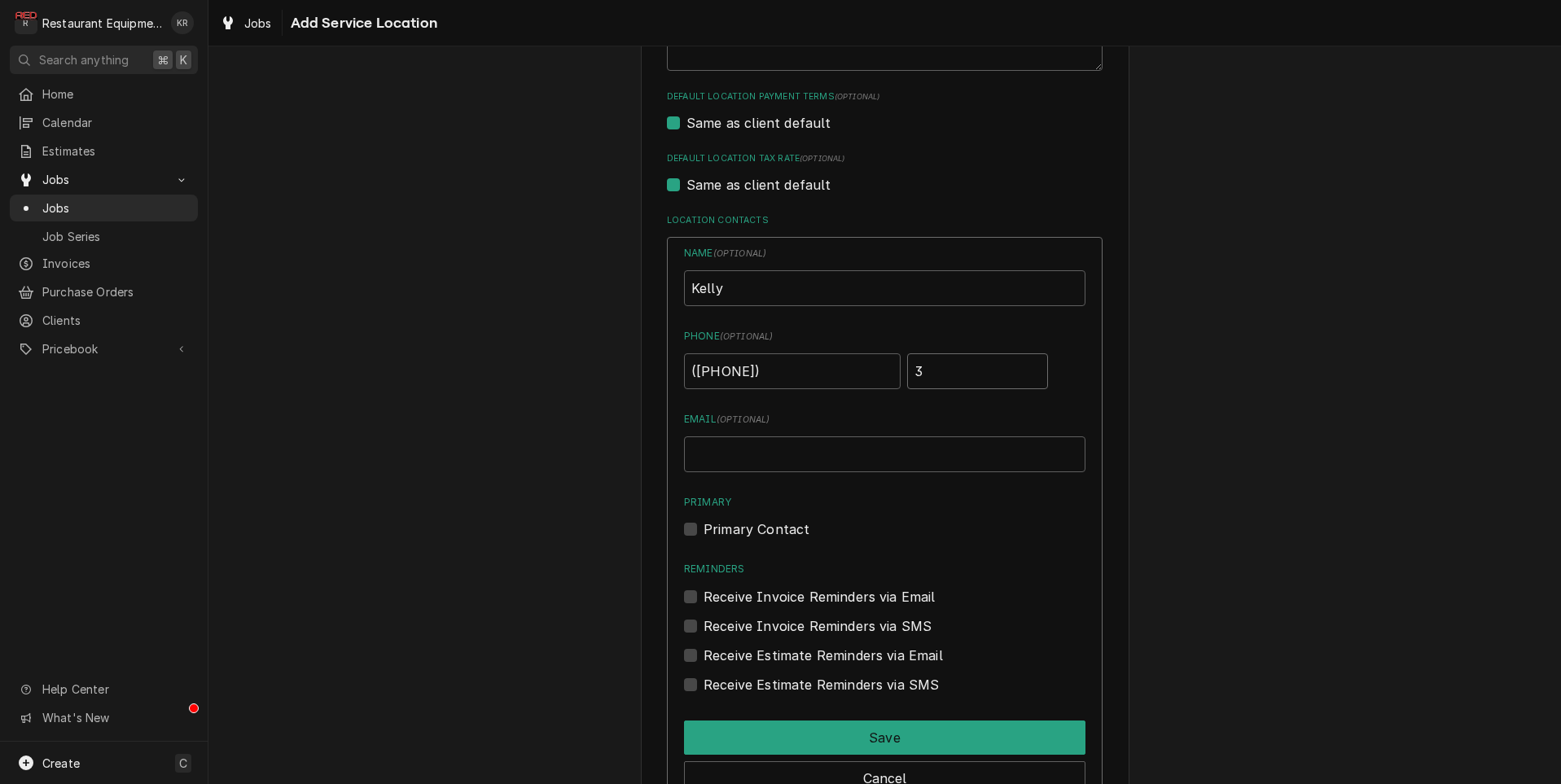 type 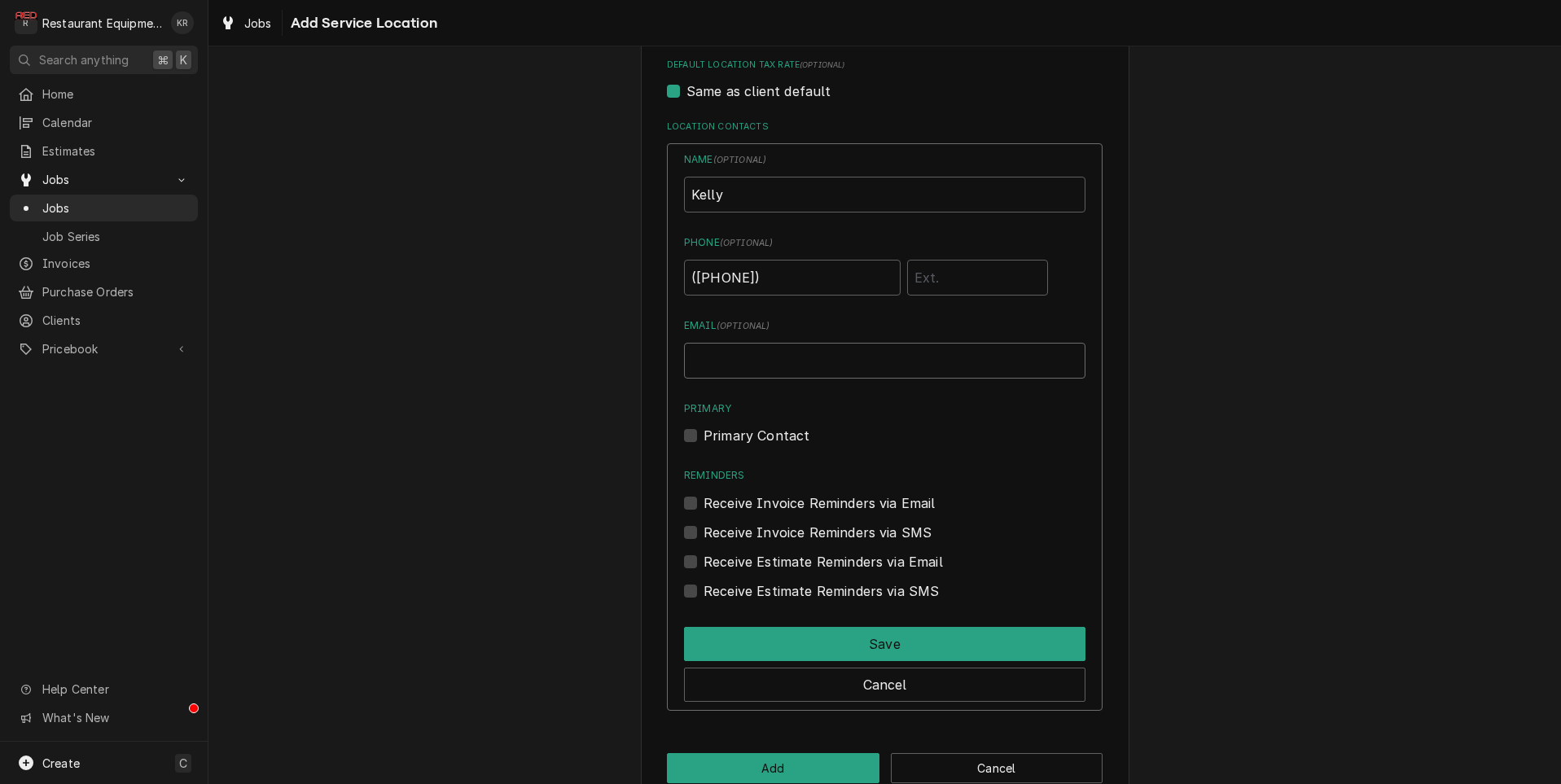 scroll, scrollTop: 762, scrollLeft: 0, axis: vertical 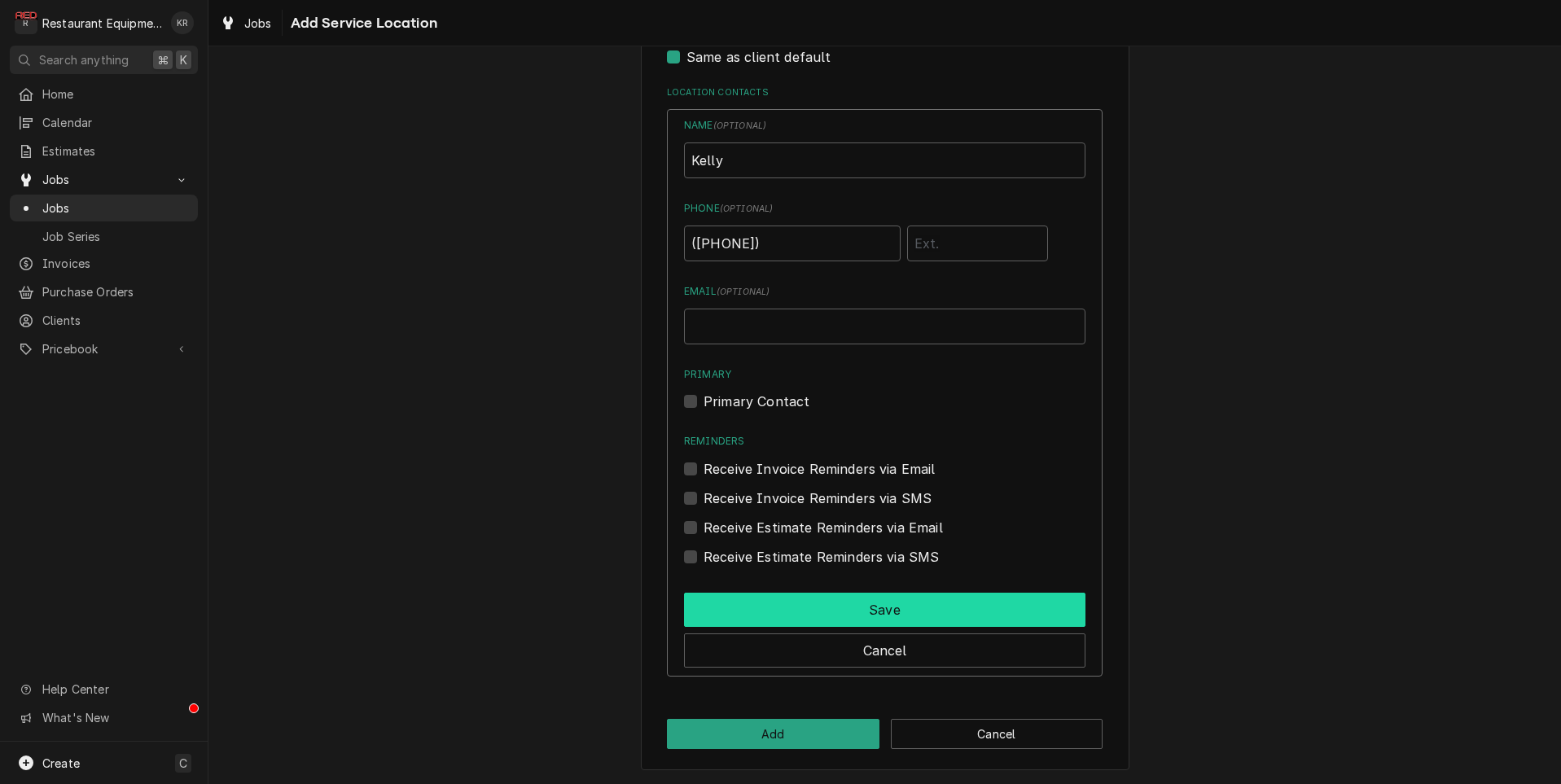 click on "Save" at bounding box center [884, 610] 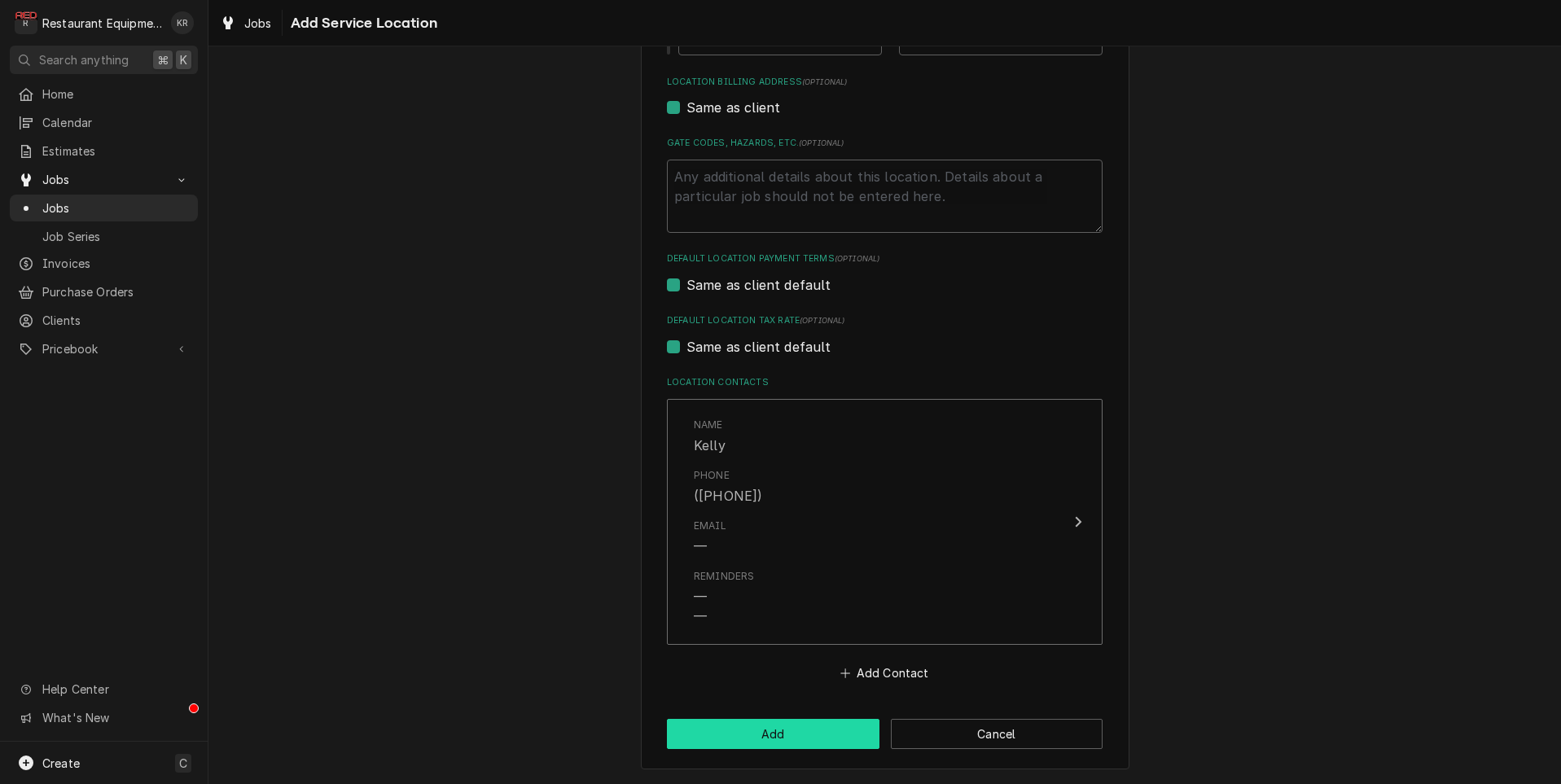drag, startPoint x: 787, startPoint y: 734, endPoint x: 759, endPoint y: 663, distance: 76.32169 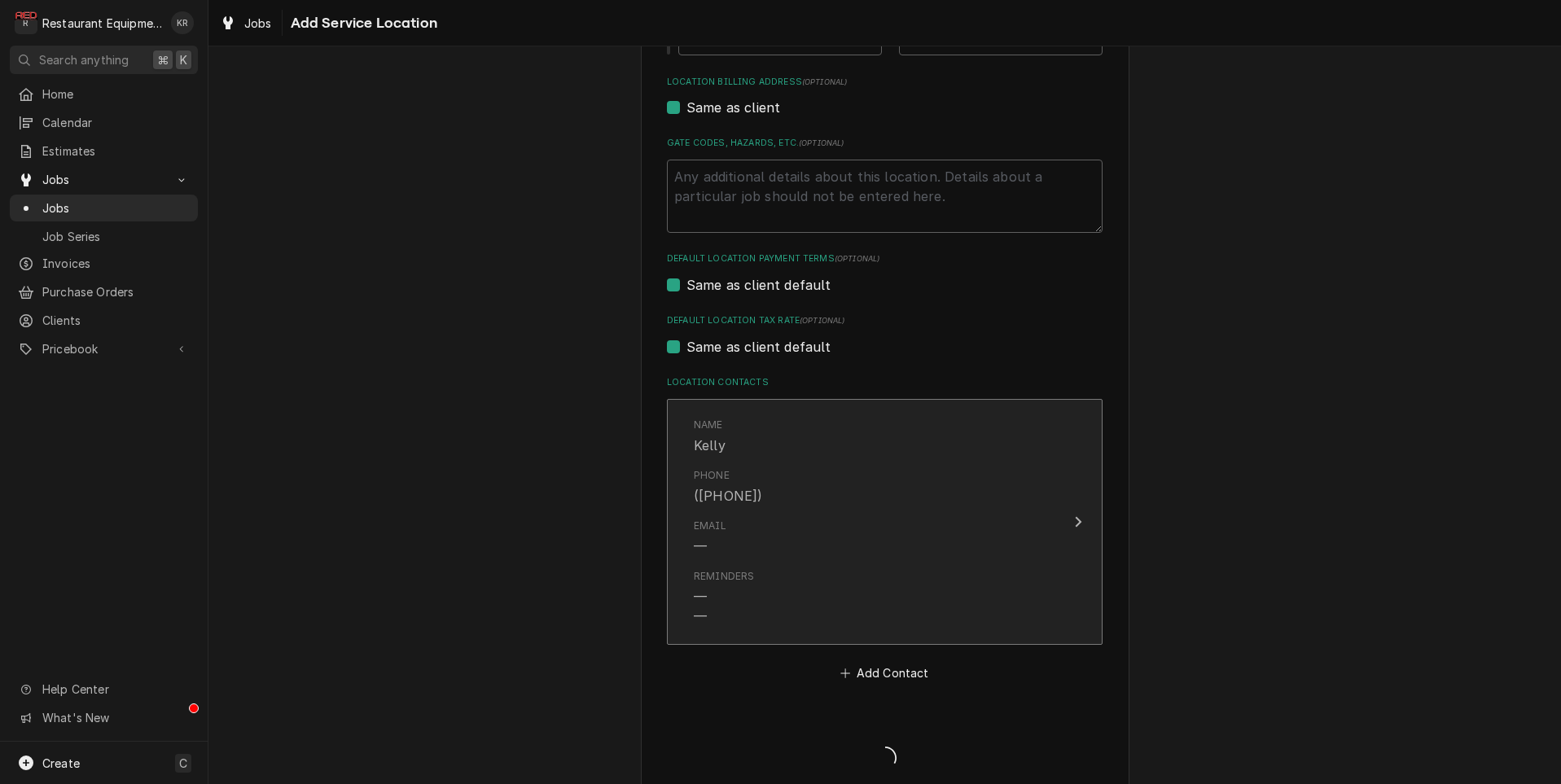 scroll, scrollTop: 499, scrollLeft: 0, axis: vertical 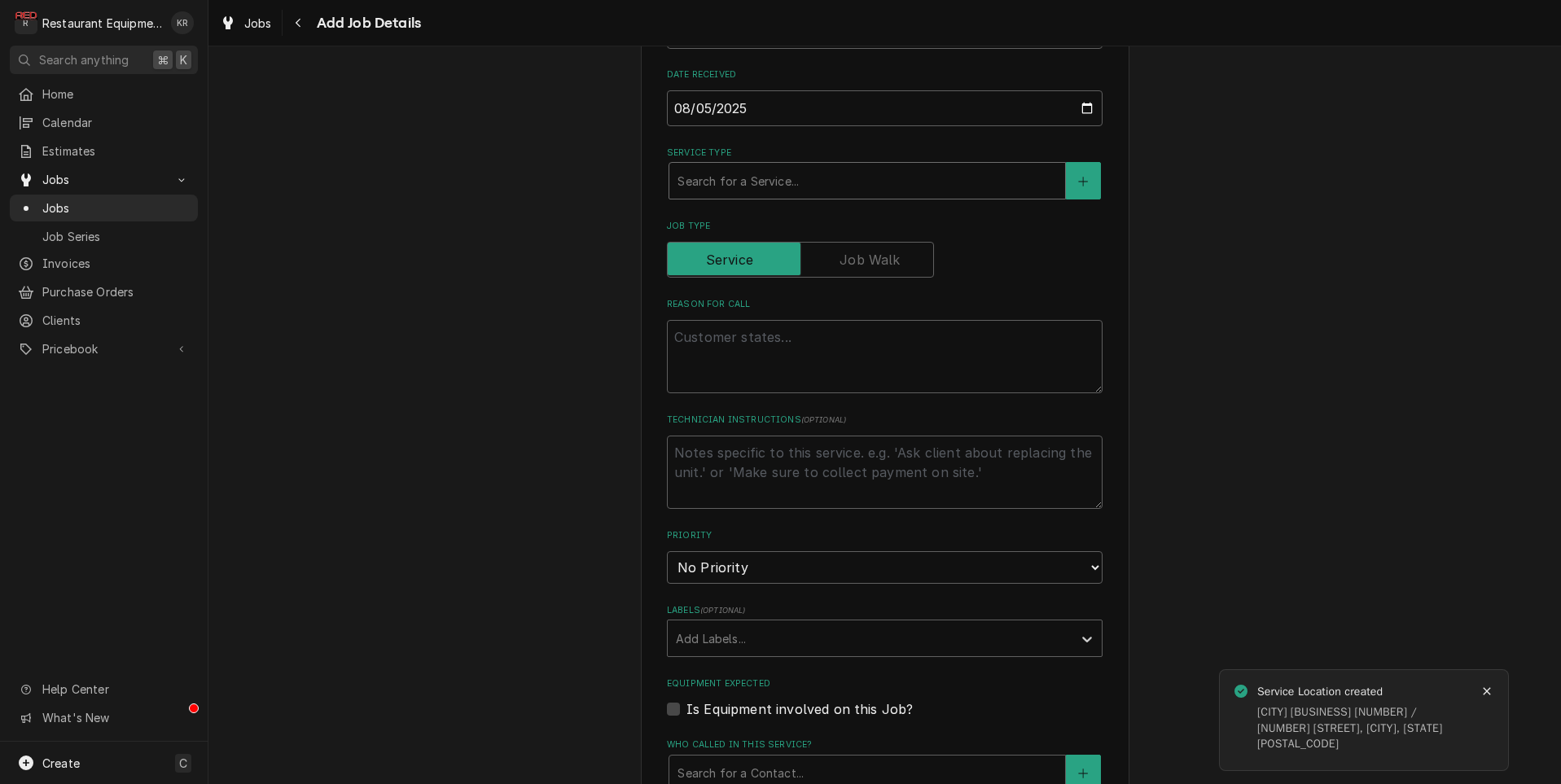 click at bounding box center [867, 181] 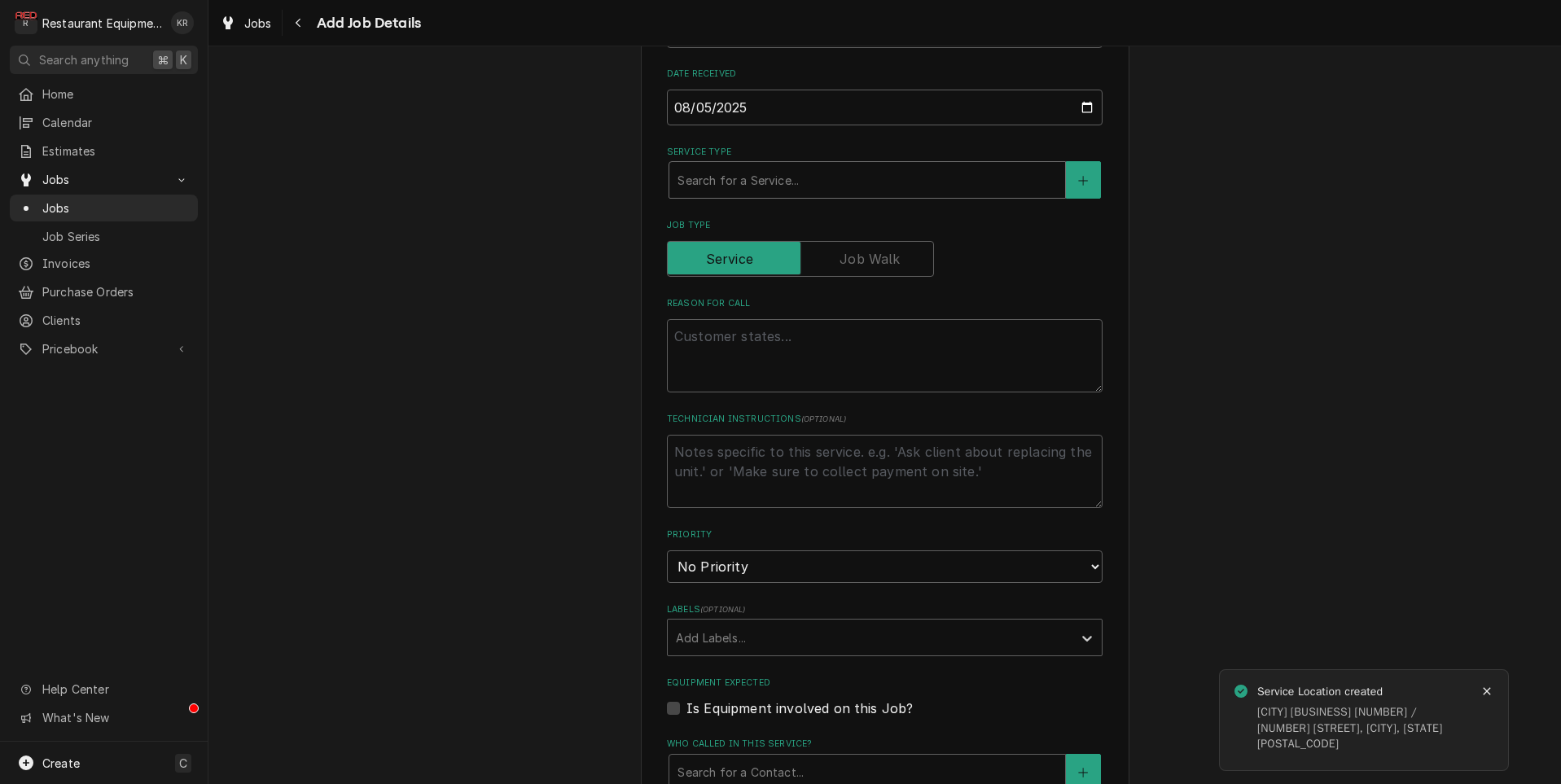 type on "x" 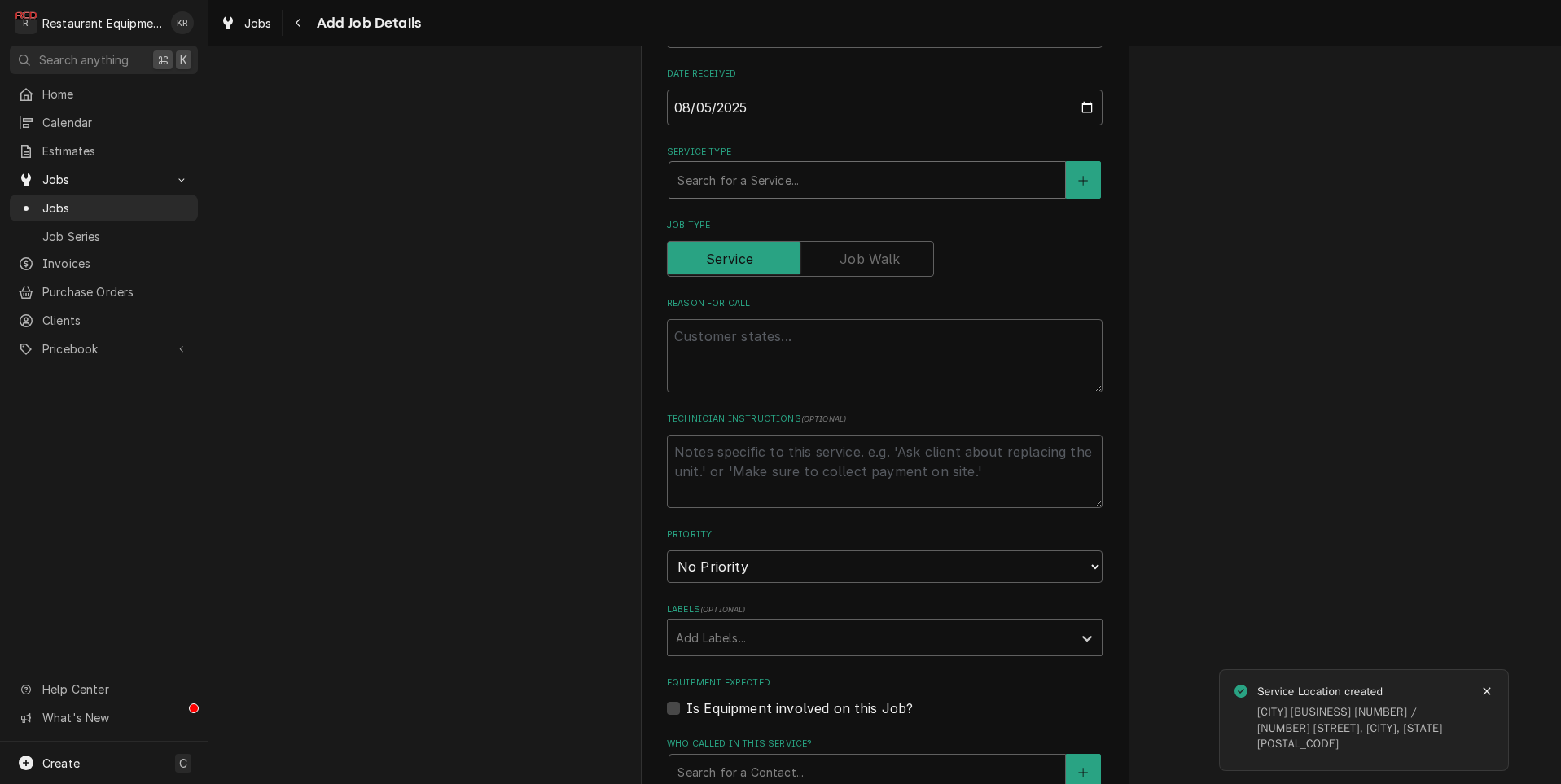 type on "b" 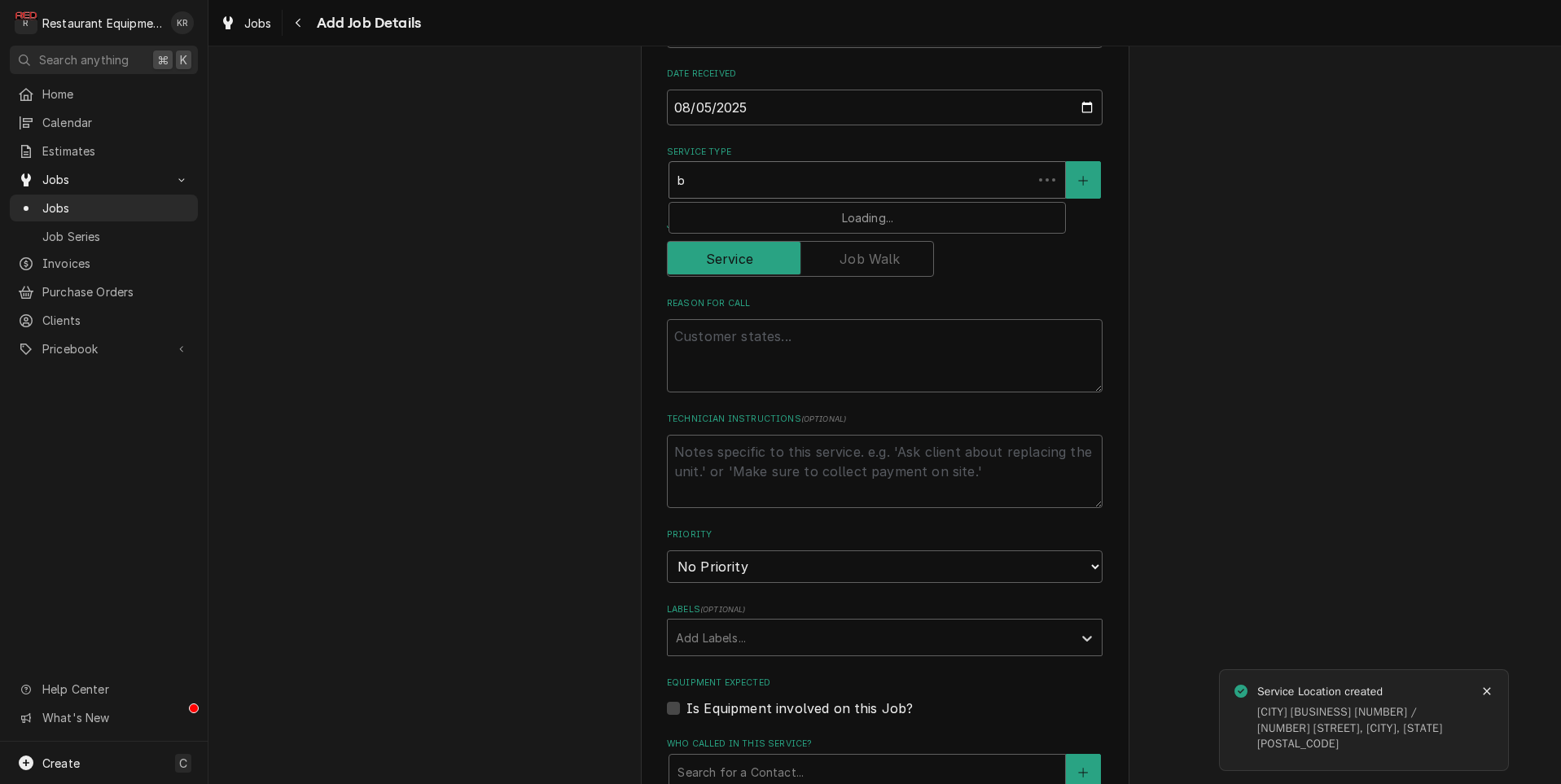 type on "x" 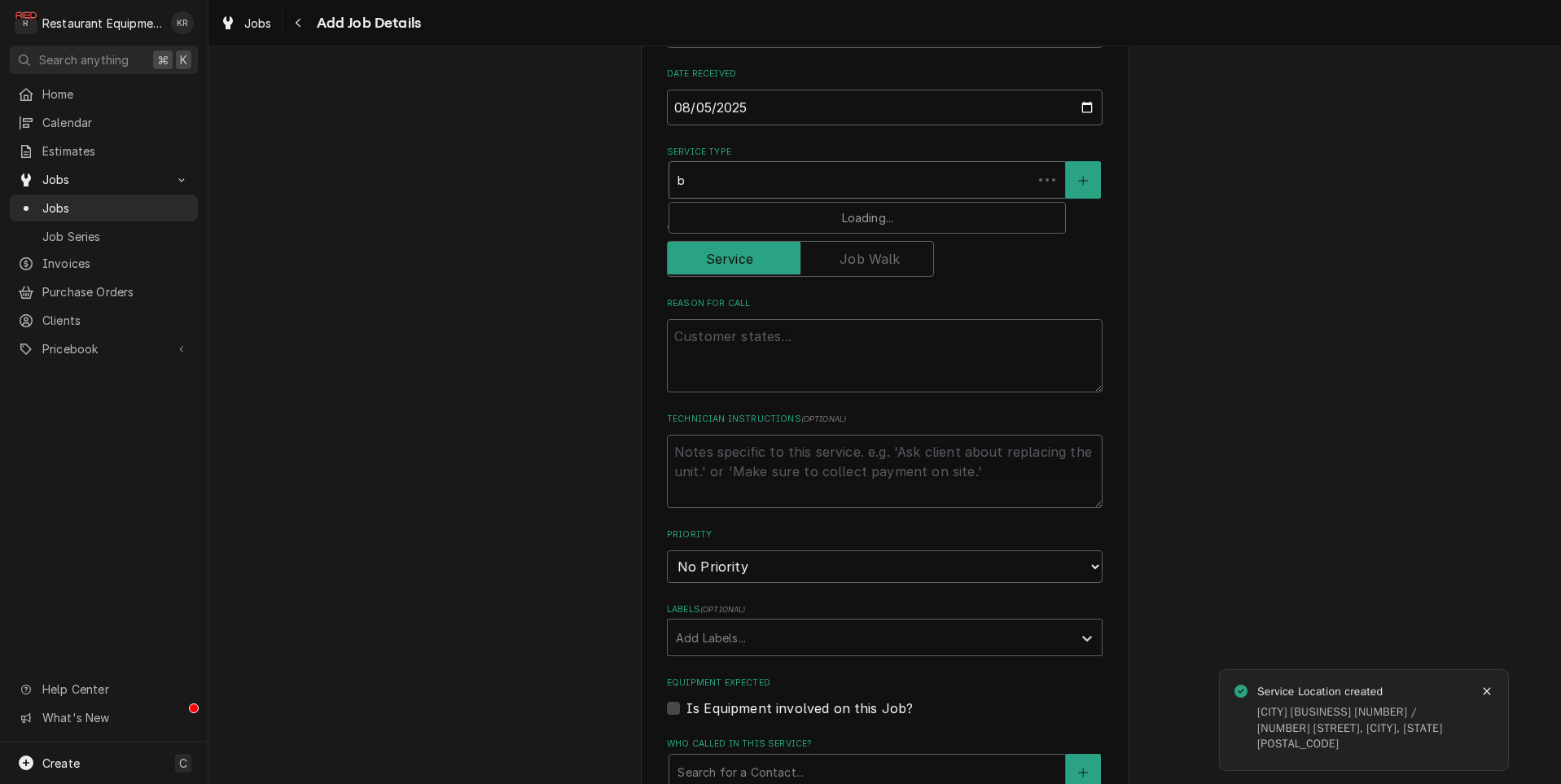 type on "br" 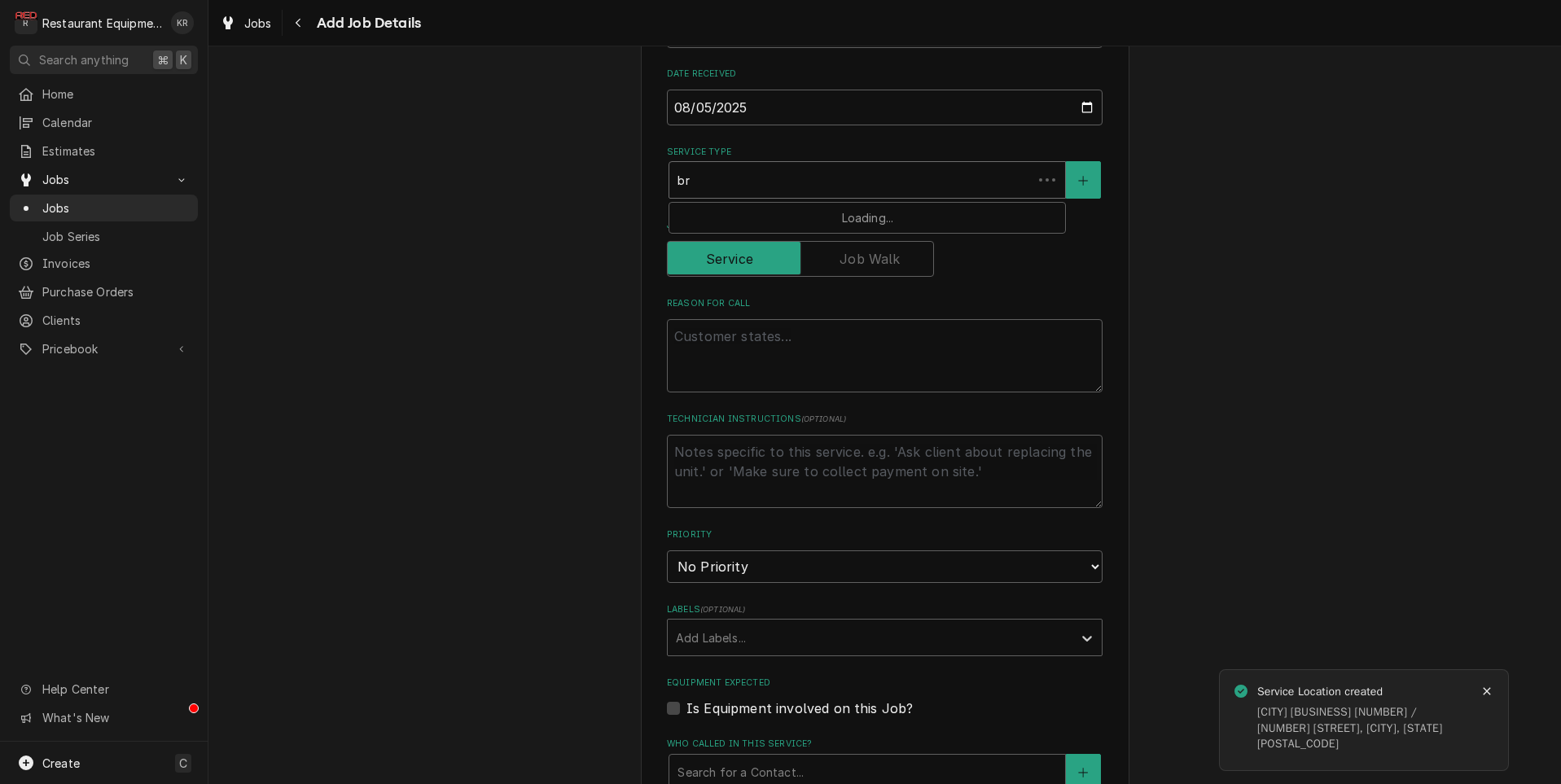type on "x" 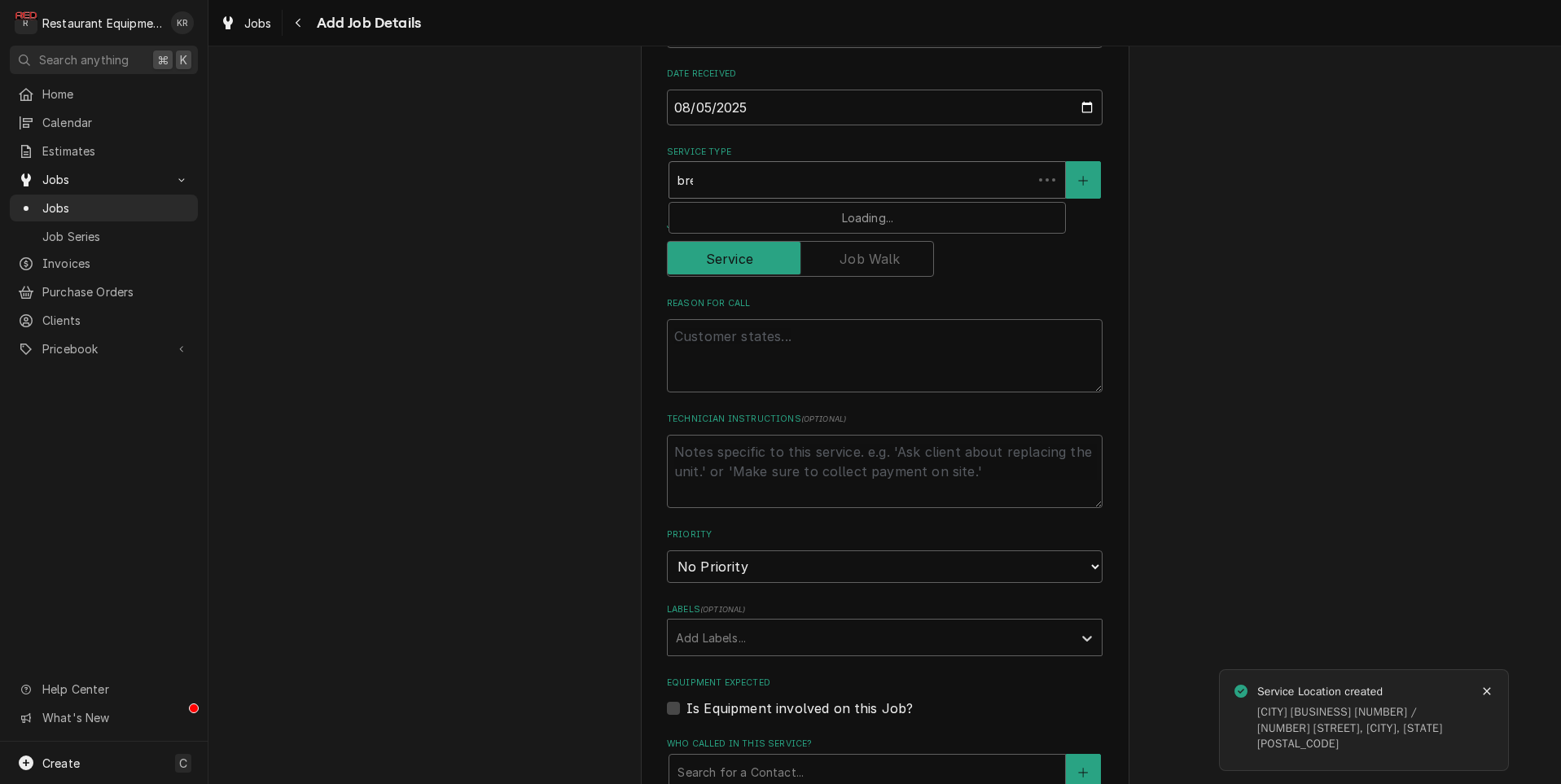 type on "x" 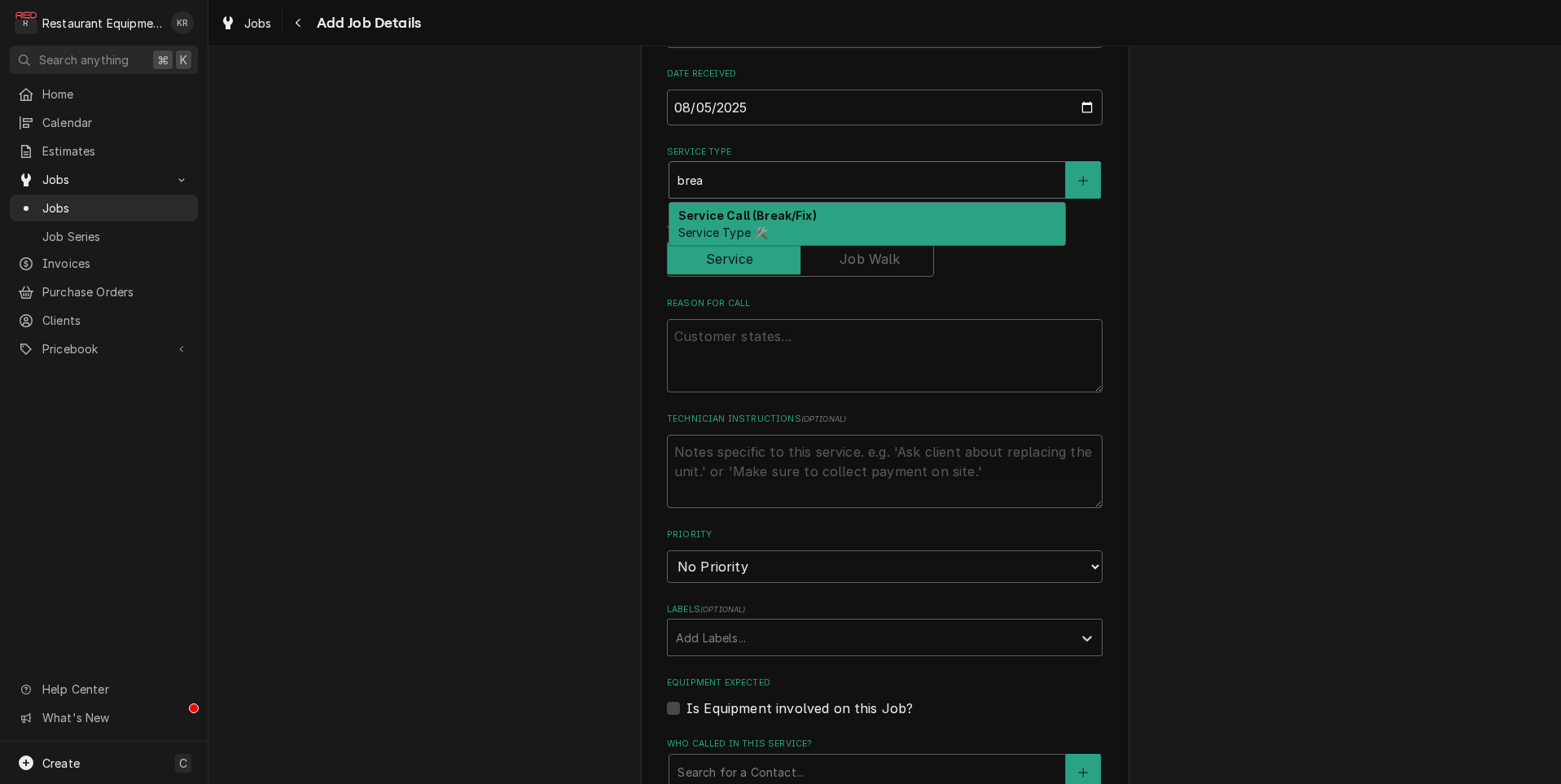 click on "Service Call (Break/Fix)" at bounding box center [748, 215] 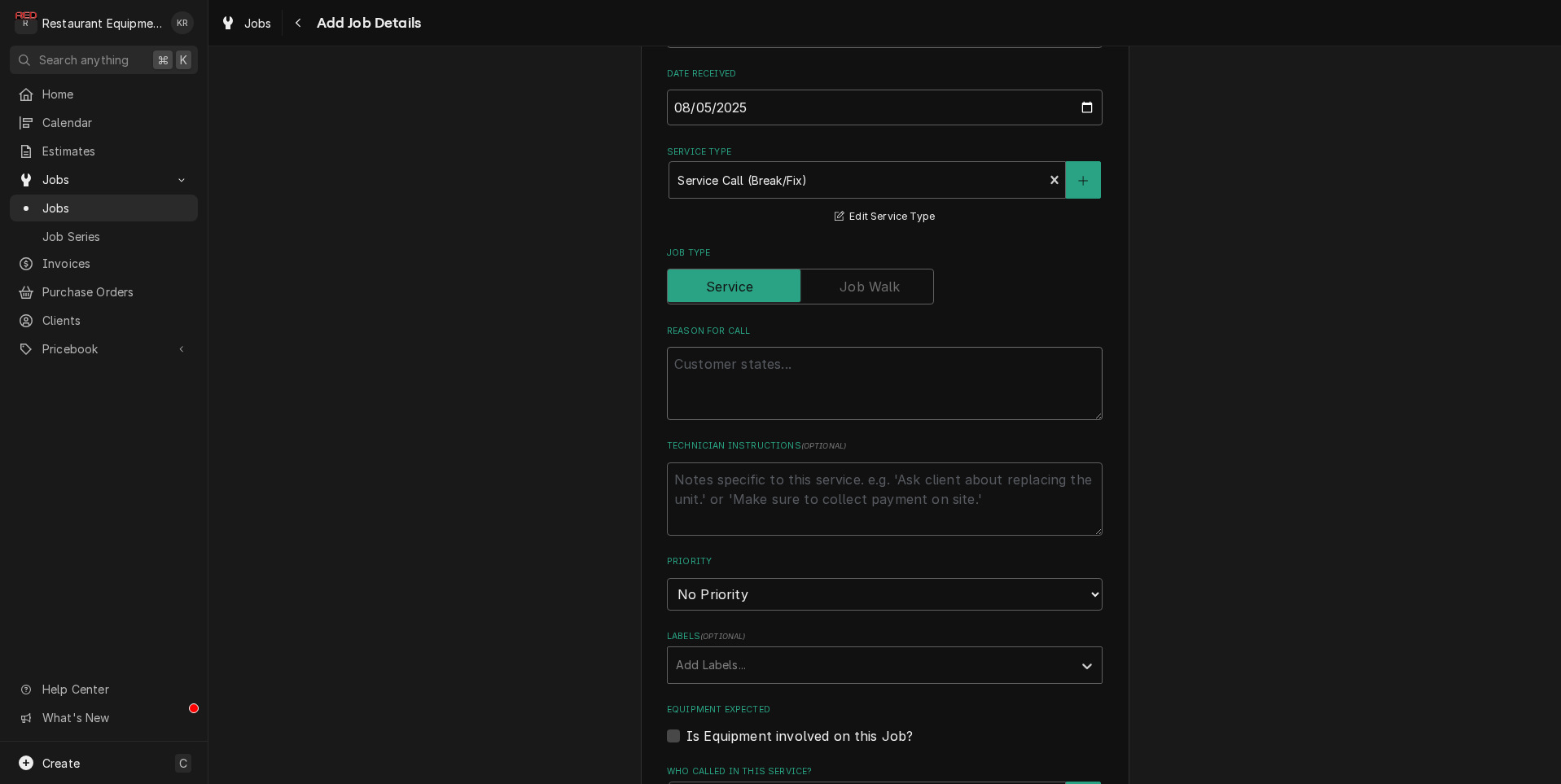 paste on "Case#: 10169434
Site Contact Name: Kelly
Site Contact Number : 3045723535 or 3045723535
Service Location:
SUBWAY #9050
1 Big Spring Plaza
Slatyfork, WV 26291
Dispatch Comments:
***SERVICE COMPANY PLEASE NOTE***
(BULLET – DEAD DISPLAY OR NO POWER TO THE DISPLAY)
***If parts are not available, still continue with immediate service and communicate with dispatch***
WE WILL BE SHIPPING THE DISPLAY BEFORE THE CALL NDA.
PART#TBCENC-3069-1
(DISPLAY) QTY-1
Recommended parts to take: SAGE board, Fuses and DC power supply.
First troubleshooting steps:
1. Confirm power and fuses are good.
2. Confirm the DC power supply is producing 24 VDC, if not confirm 208-240 into the power supply. If present disconnect the oven from power and remove the V+ and V- wires and reapply power. If power supply is still not producing 24 VDC then replace power supply. If 24 VDC is now present troubleshoot the short in the DC circuit.
3. If DC power supply is good, confirm the SAGE board is providing 24 VDC to the display on the..." 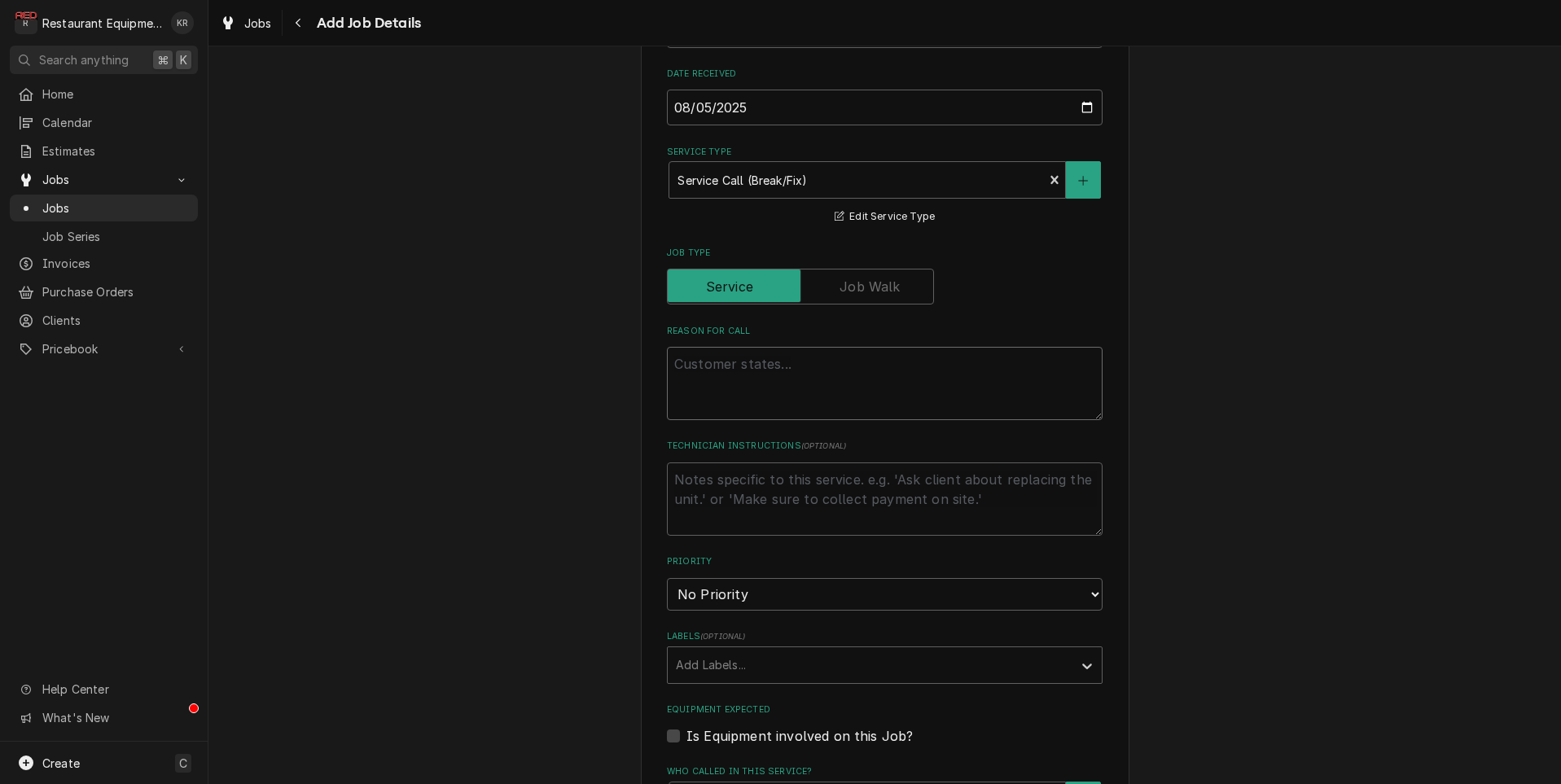 type on "x" 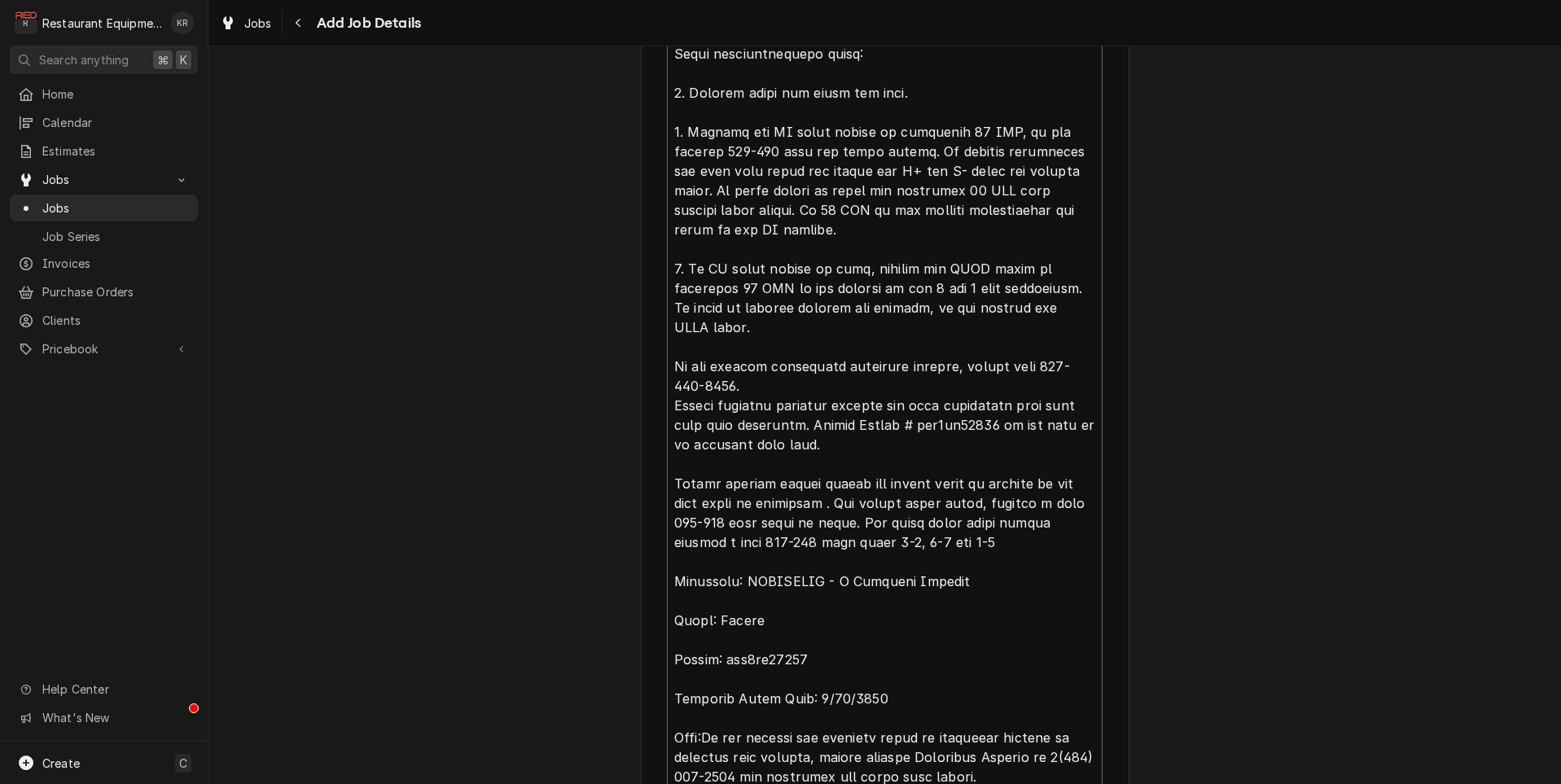 type on "x" 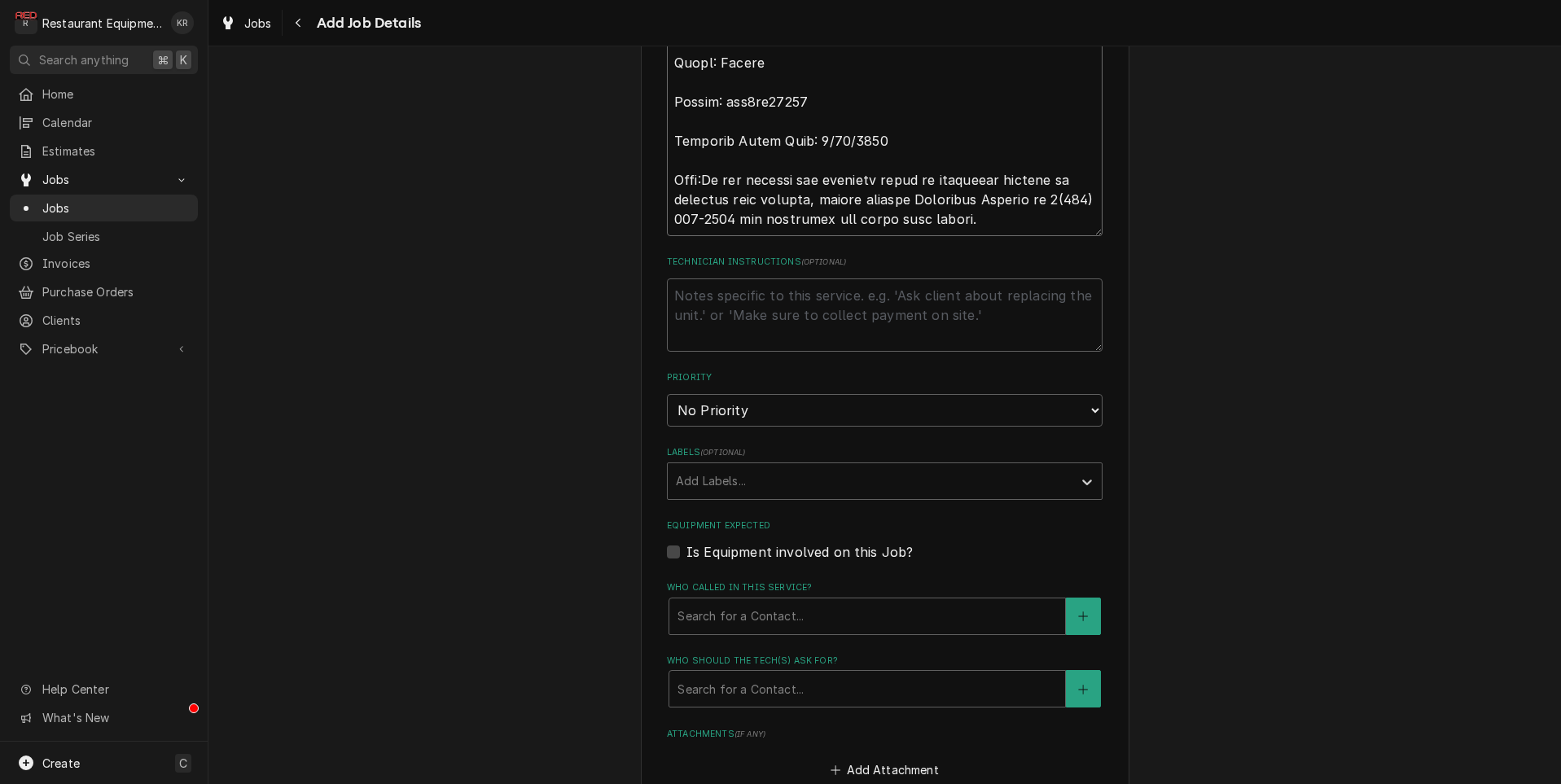 scroll, scrollTop: 1881, scrollLeft: 0, axis: vertical 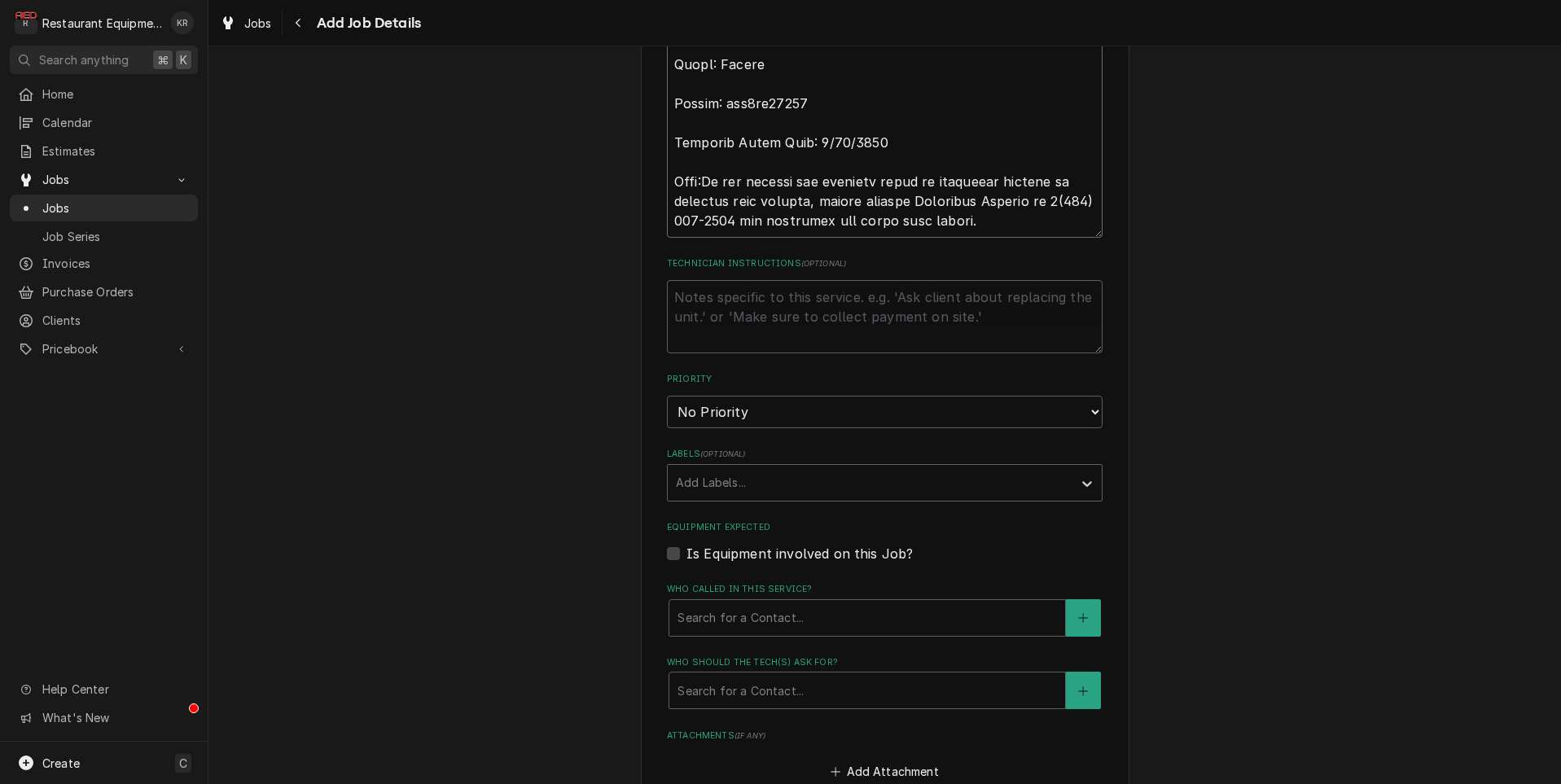 type on "Case#: 10169434
Site Contact Name: Kelly
Site Contact Number : 3045723535 or 3045723535
Service Location:
SUBWAY #9050
1 Big Spring Plaza
Slatyfork, WV 26291
Dispatch Comments:
***SERVICE COMPANY PLEASE NOTE***
(BULLET – DEAD DISPLAY OR NO POWER TO THE DISPLAY)
***If parts are not available, still continue with immediate service and communicate with dispatch***
WE WILL BE SHIPPING THE DISPLAY BEFORE THE CALL NDA.
PART#TBCENC-3069-1
(DISPLAY) QTY-1
Recommended parts to take: SAGE board, Fuses and DC power supply.
First troubleshooting steps:
1. Confirm power and fuses are good.
2. Confirm the DC power supply is producing 24 VDC, if not confirm 208-240 into the power supply. If present disconnect the oven from power and remove the V+ and V- wires and reapply power. If power supply is still not producing 24 VDC then replace power supply. If 24 VDC is now present troubleshoot the short in the DC circuit.
3. If DC power supply is good, confirm the SAGE board is providing 24 VDC to the display on the..." 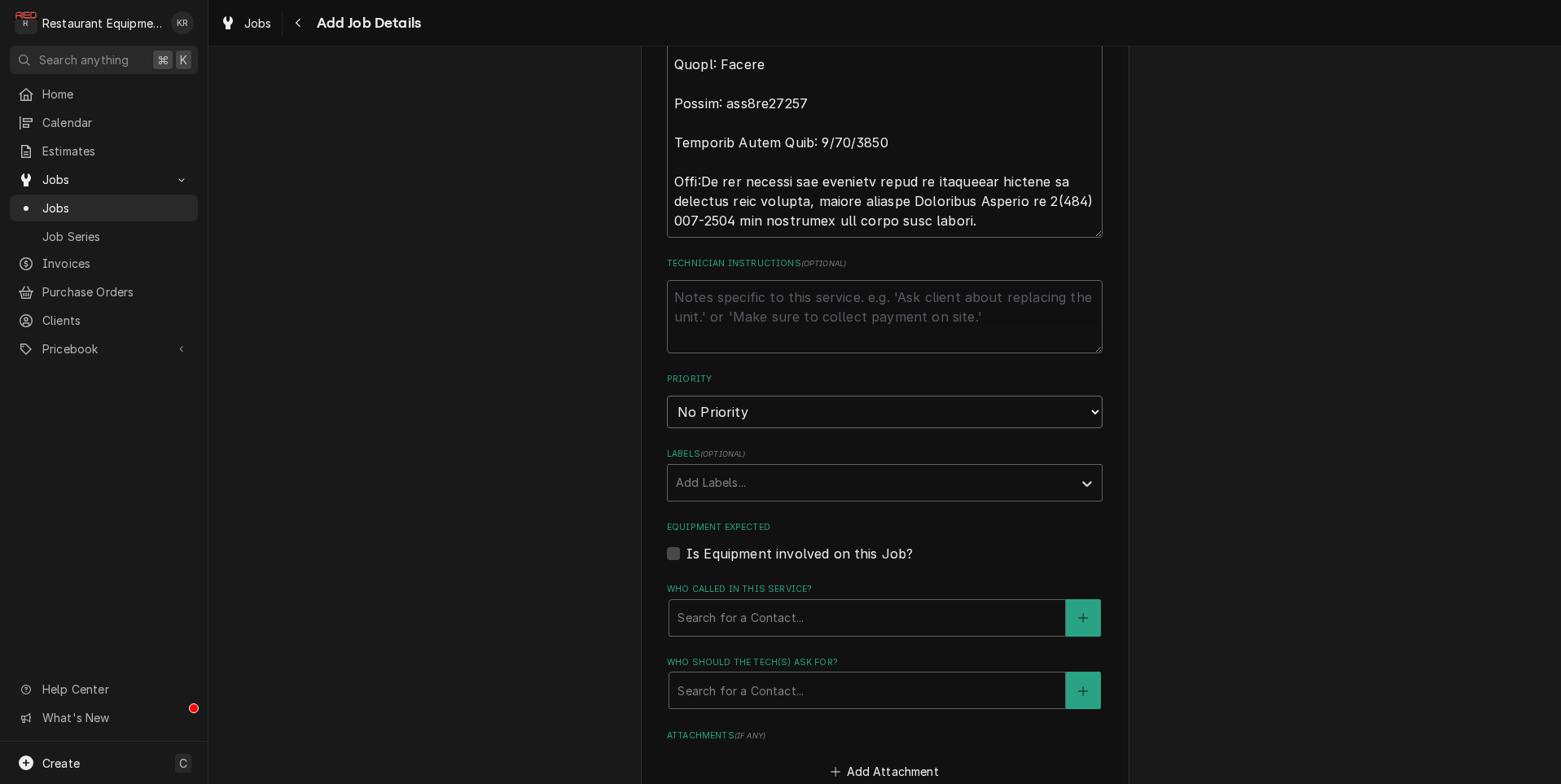 select on "2" 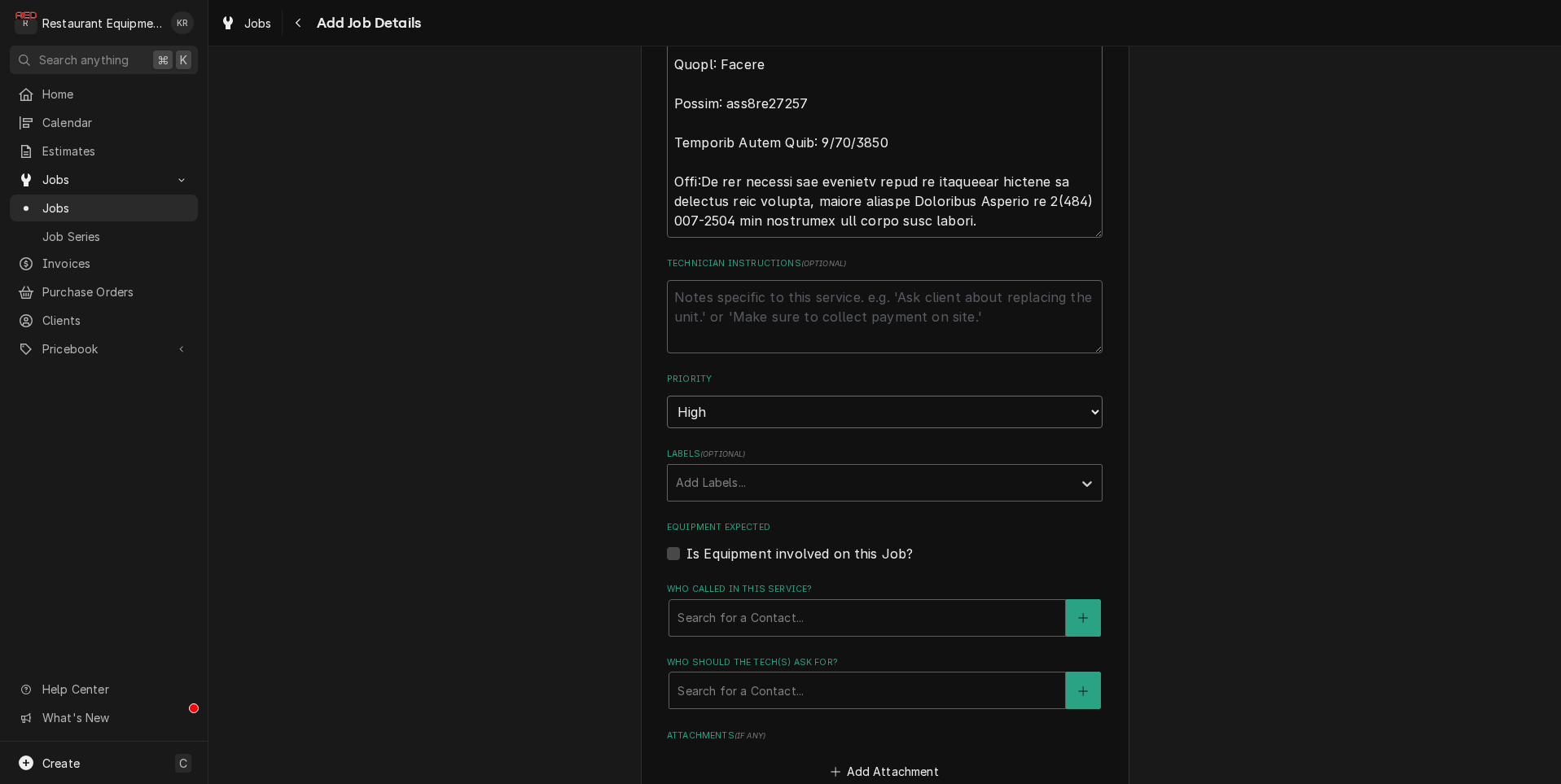 click on "High" at bounding box center [0, 0] 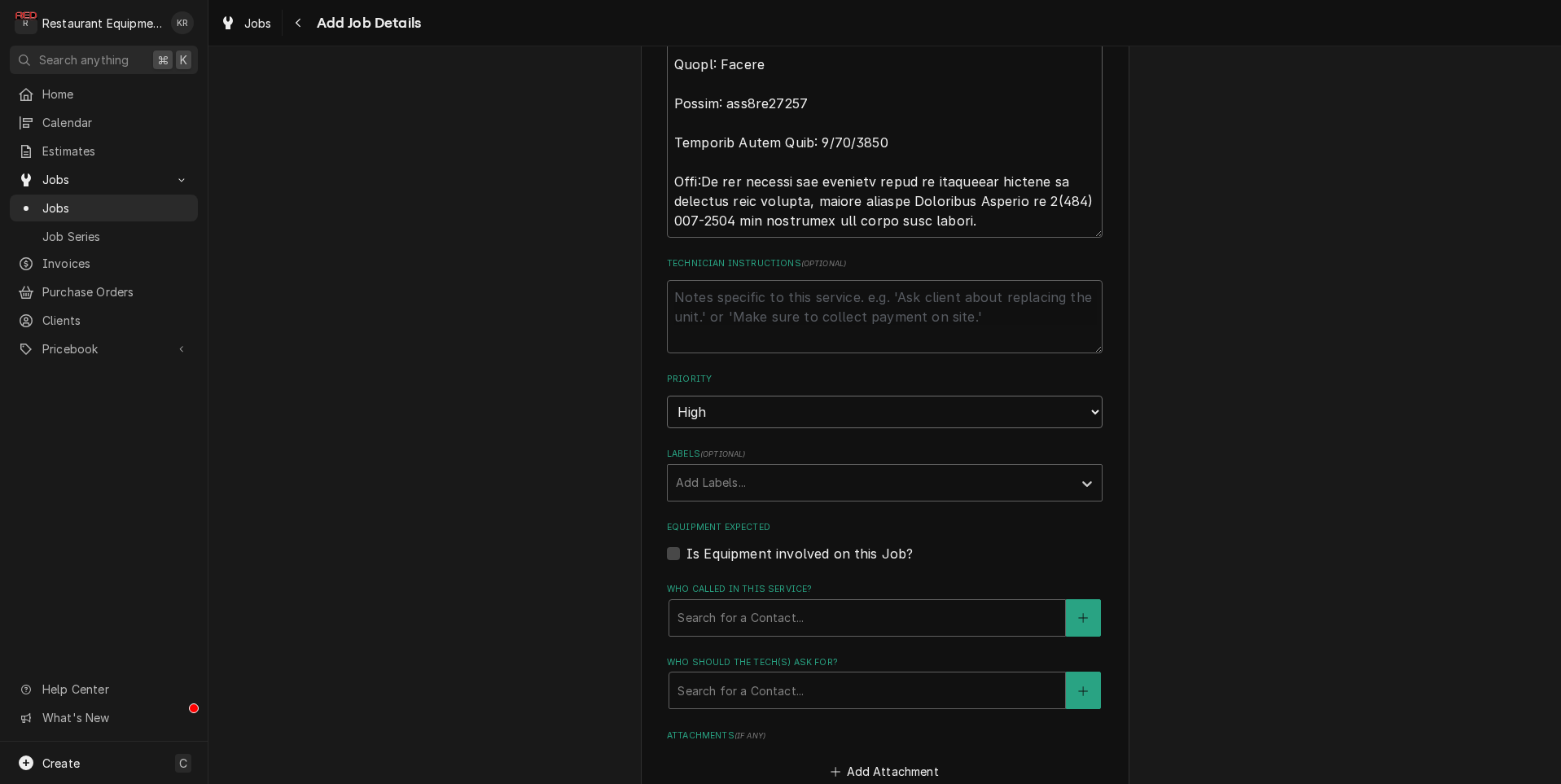 type on "x" 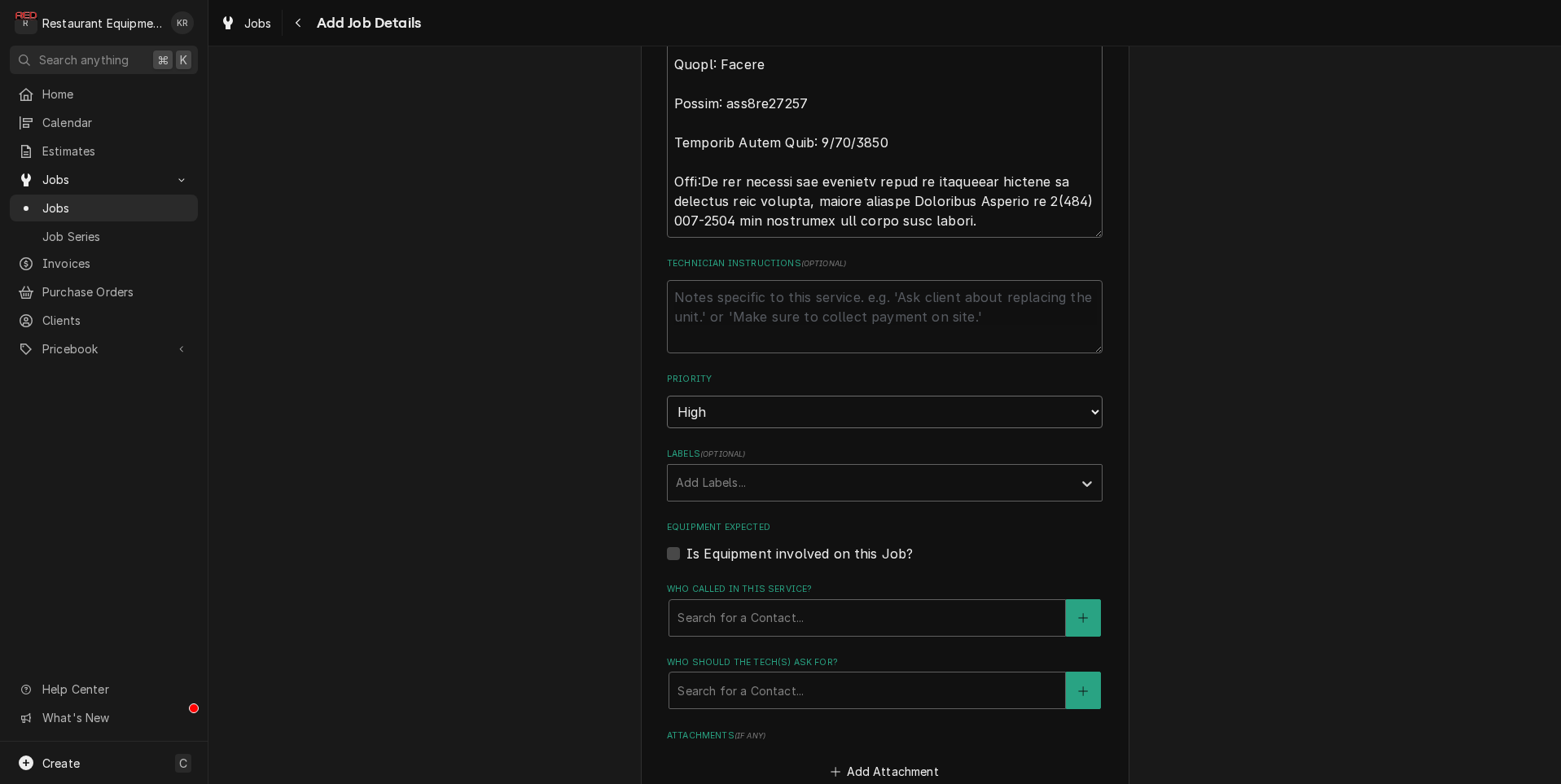 type 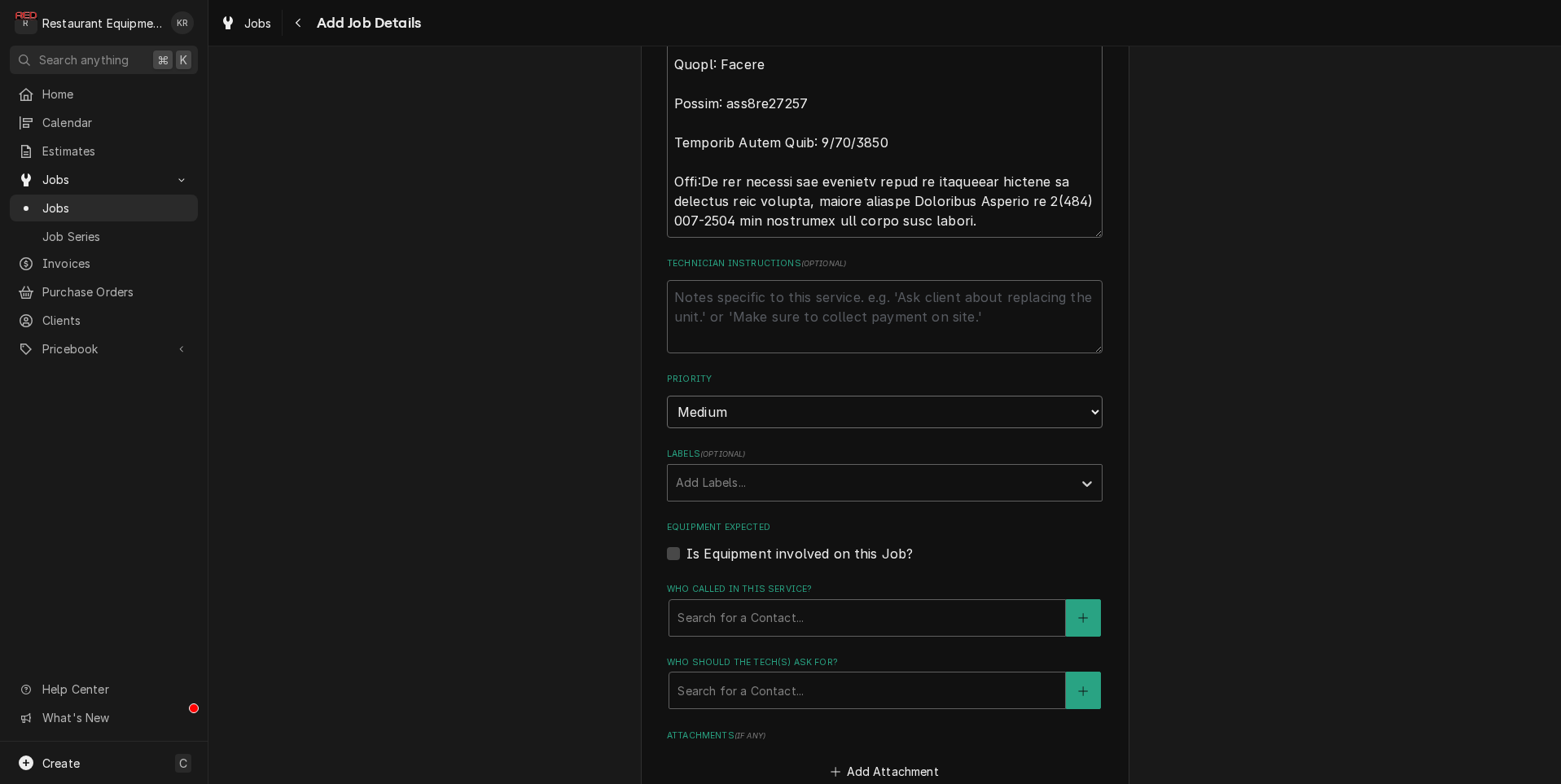 click on "Medium" at bounding box center [0, 0] 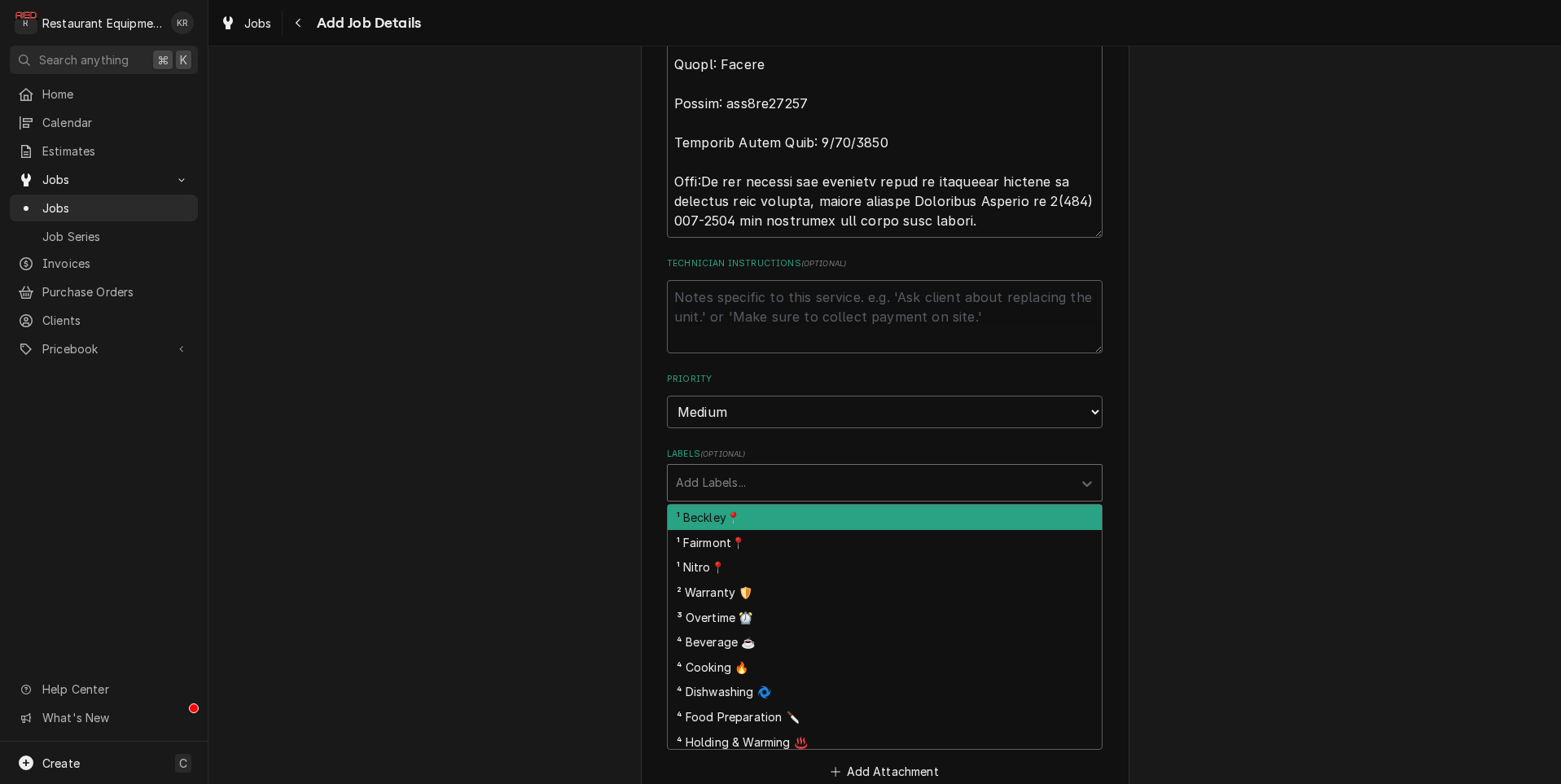 click at bounding box center [870, 483] 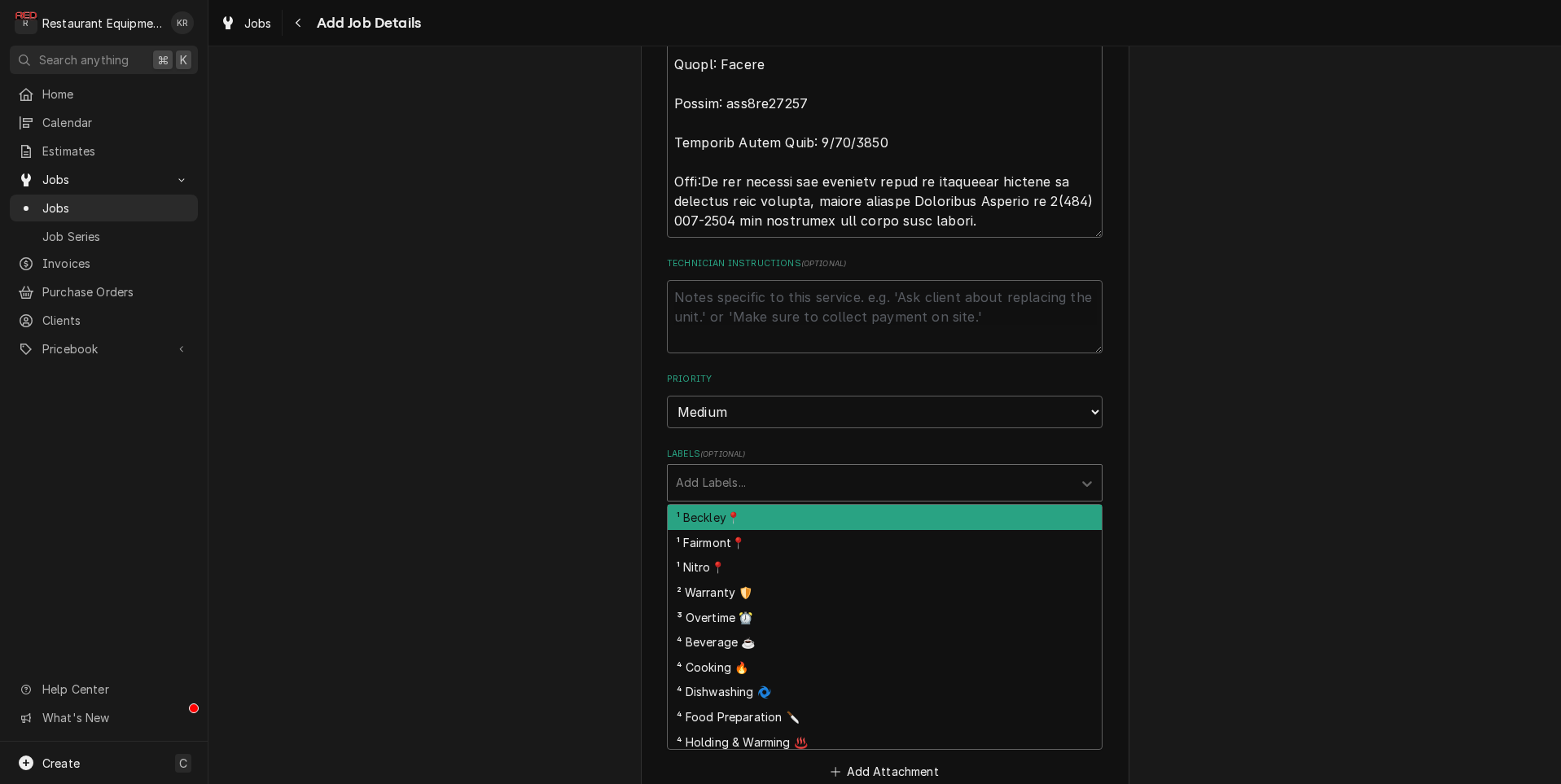 click on "¹ Beckley📍" at bounding box center [884, 517] 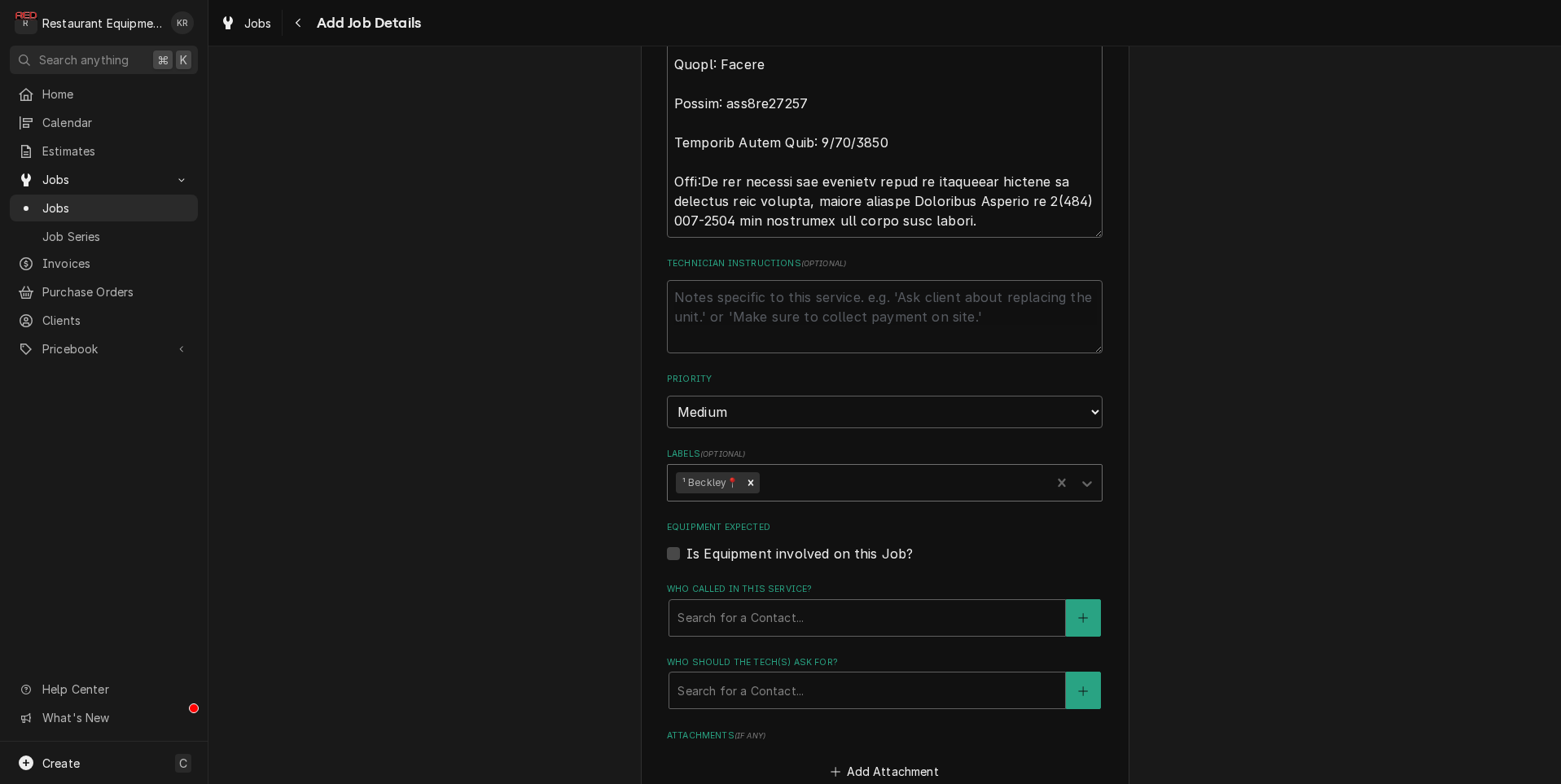 click at bounding box center [902, 483] 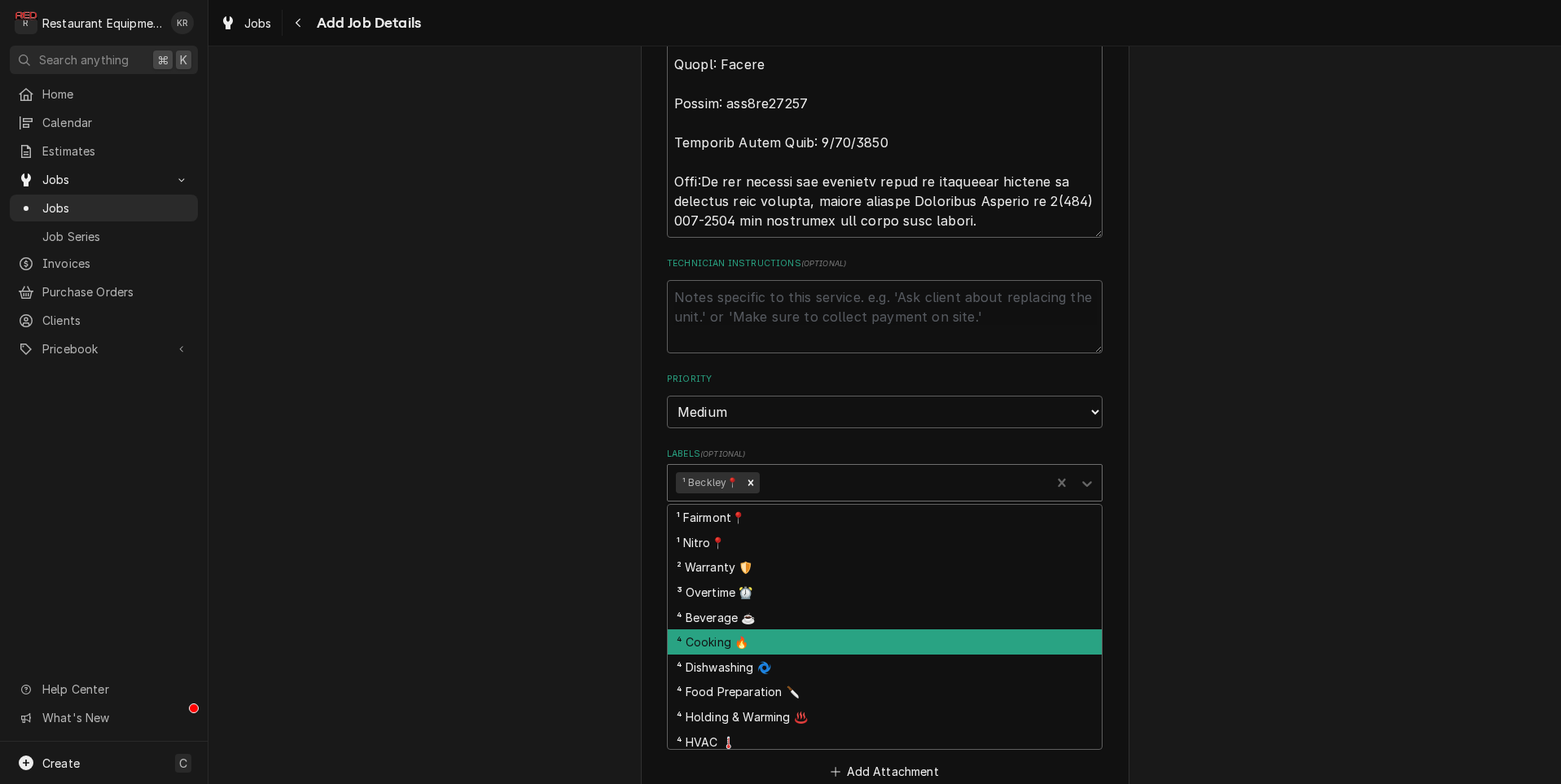 click on "⁴ Cooking 🔥" at bounding box center (884, 642) 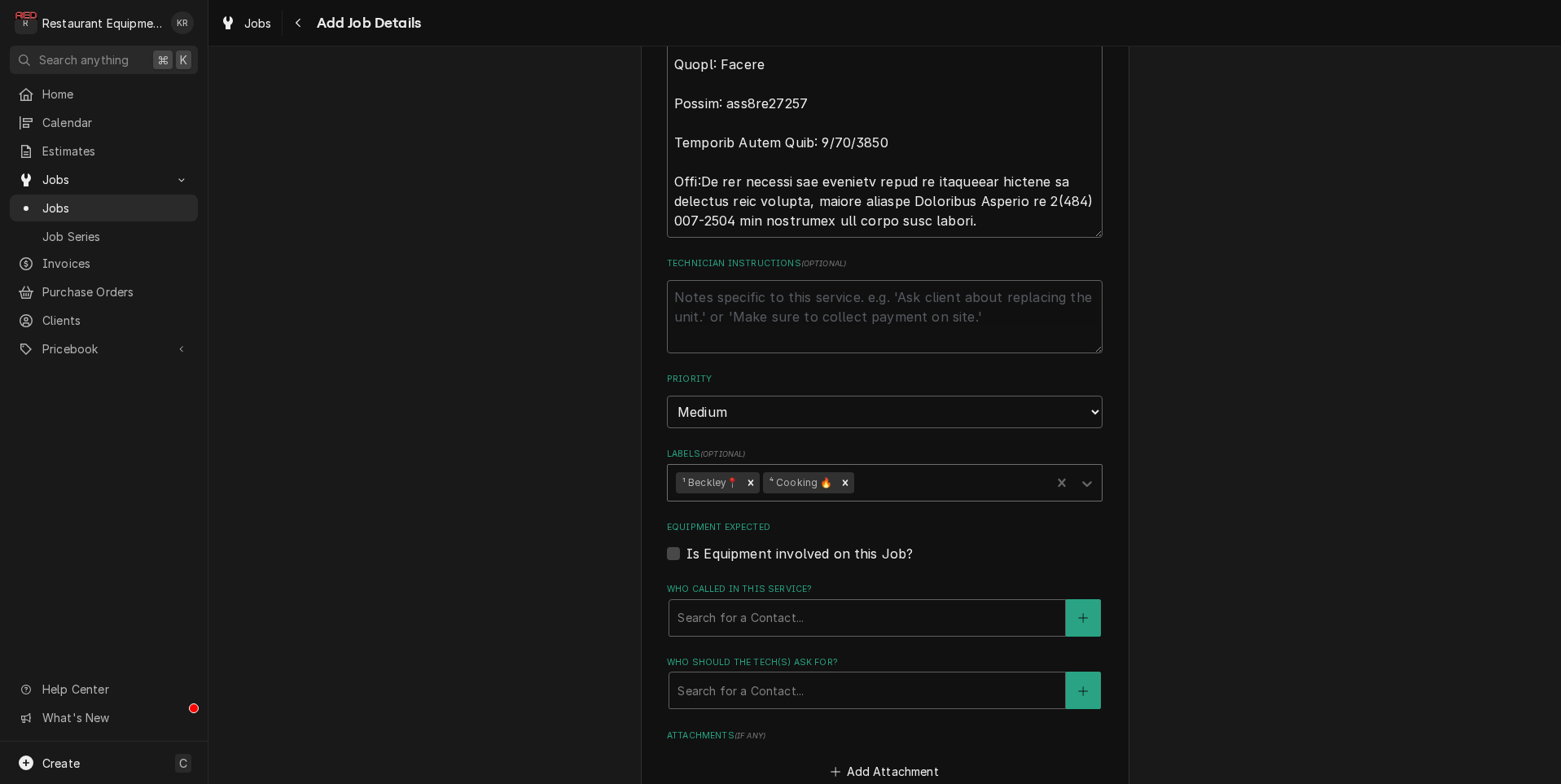 click at bounding box center (949, 483) 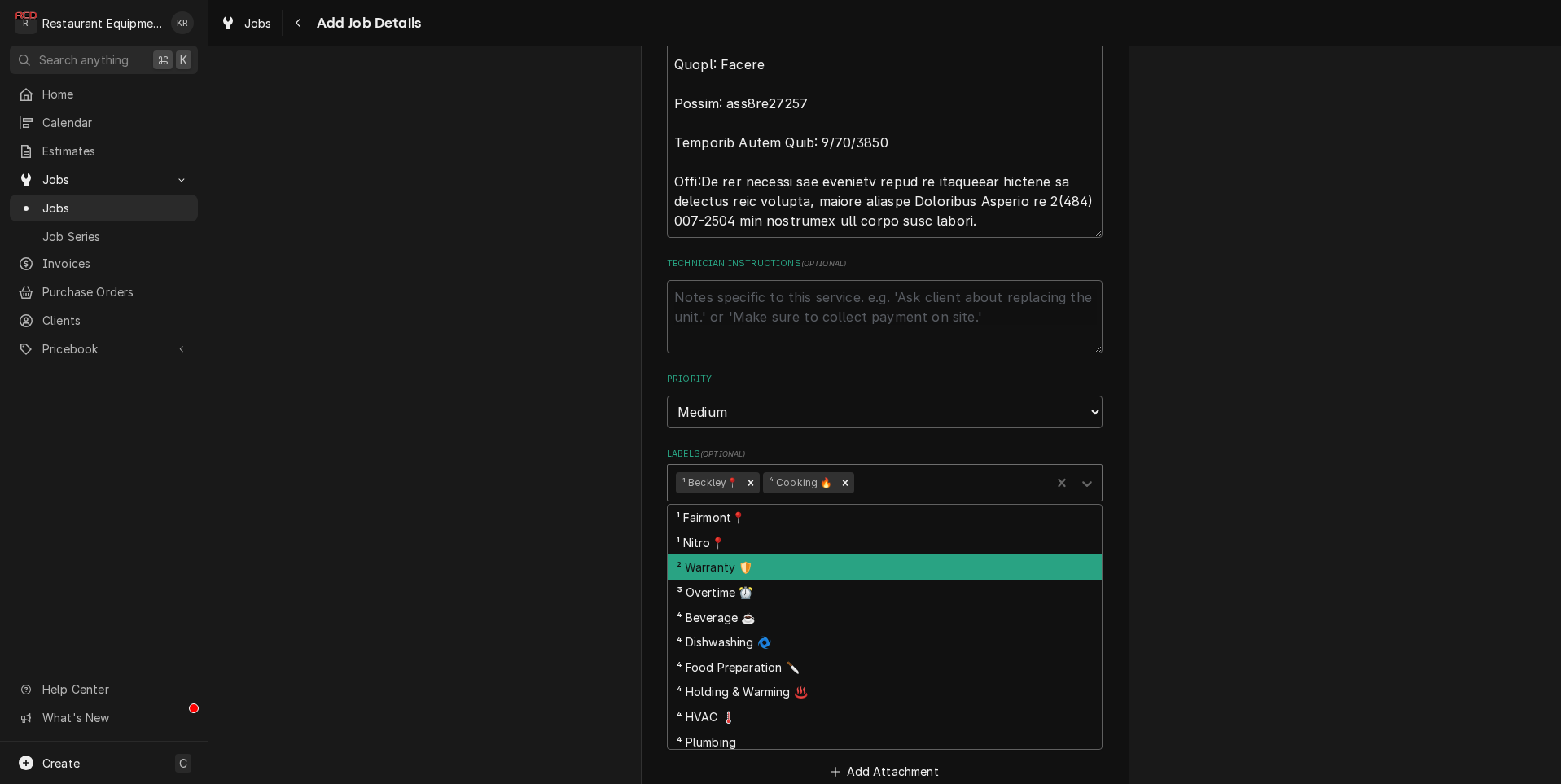 click on "² Warranty 🛡️" at bounding box center [884, 567] 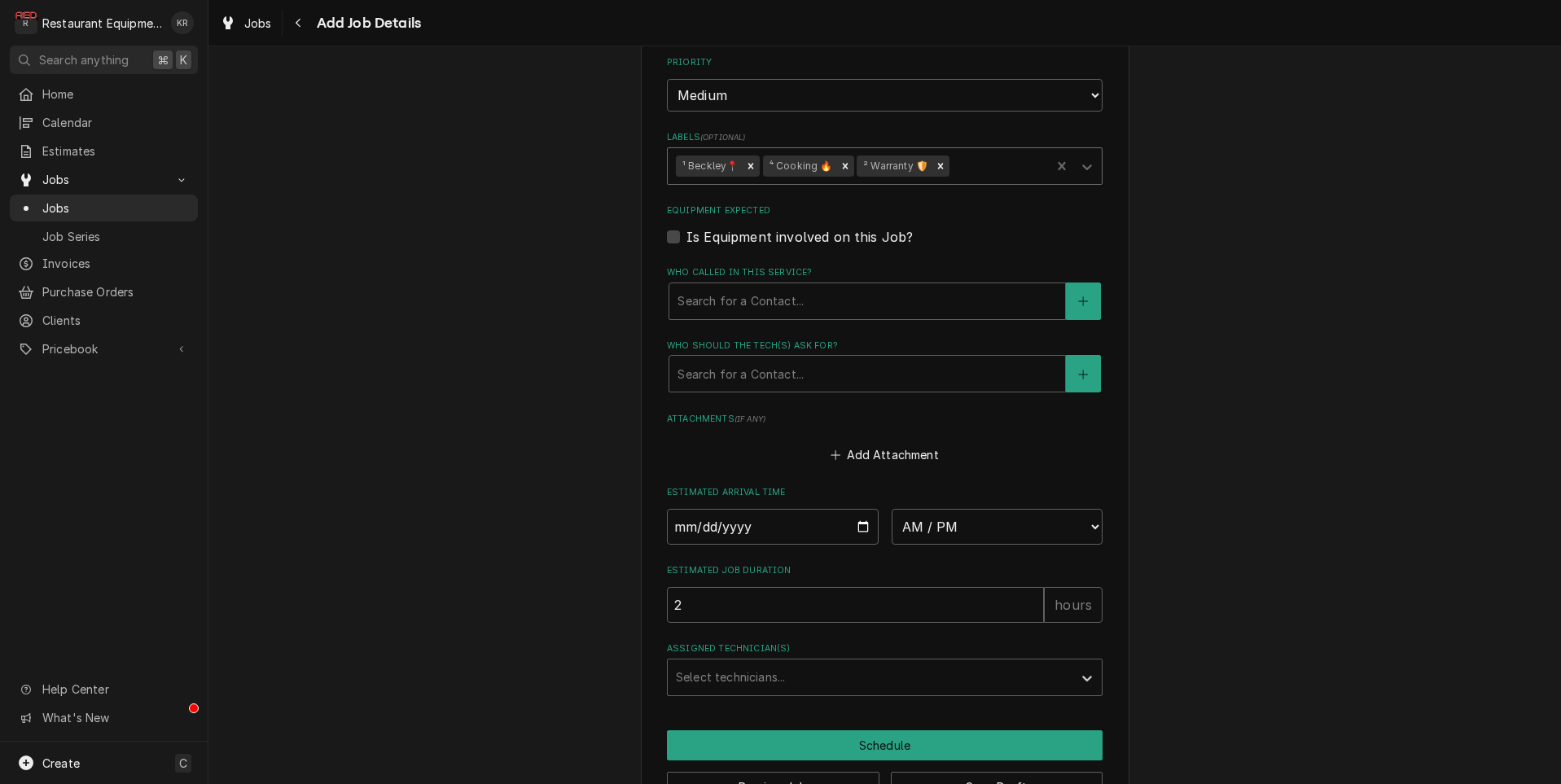 scroll, scrollTop: 2218, scrollLeft: 0, axis: vertical 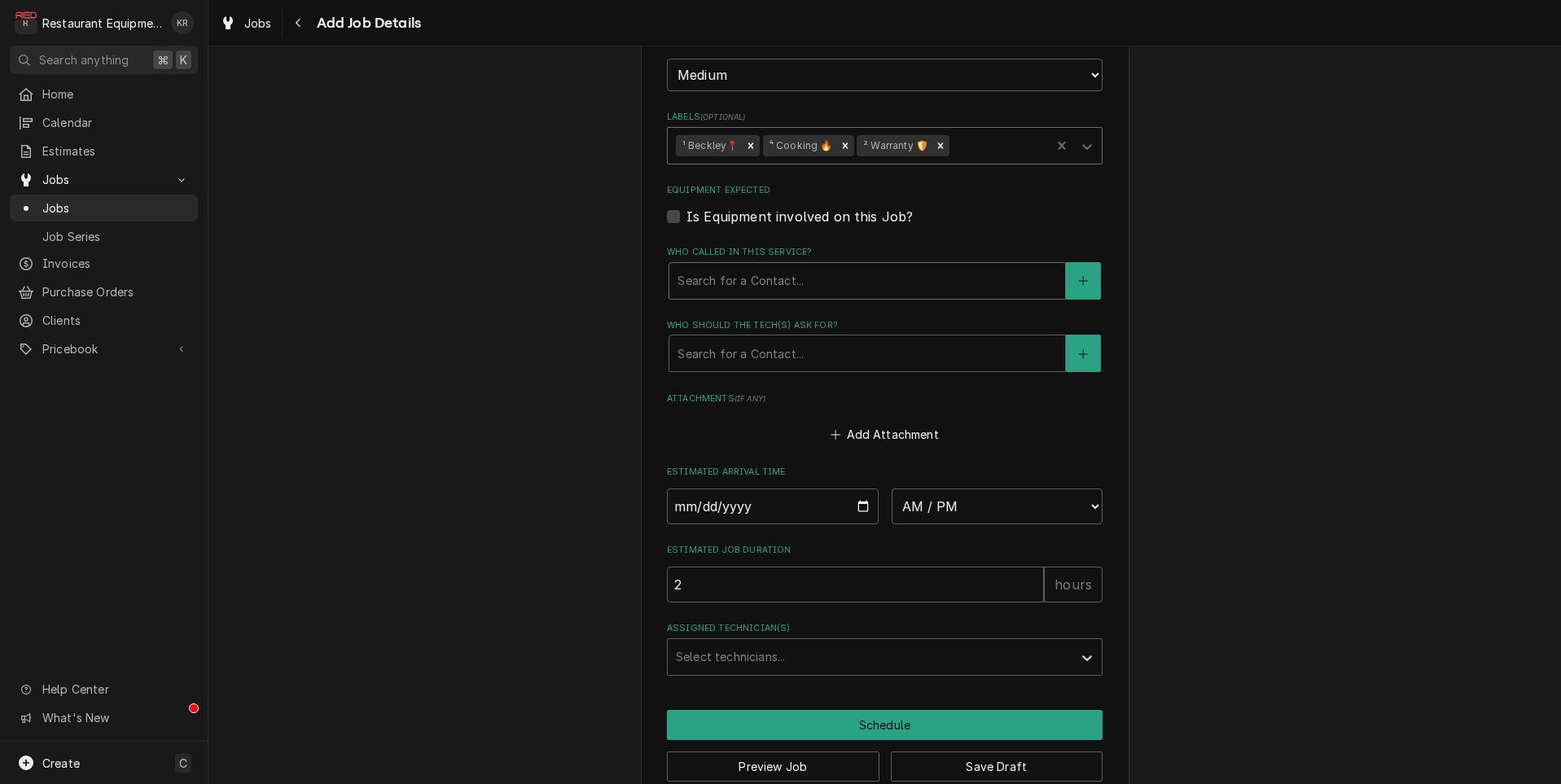 click at bounding box center [867, 281] 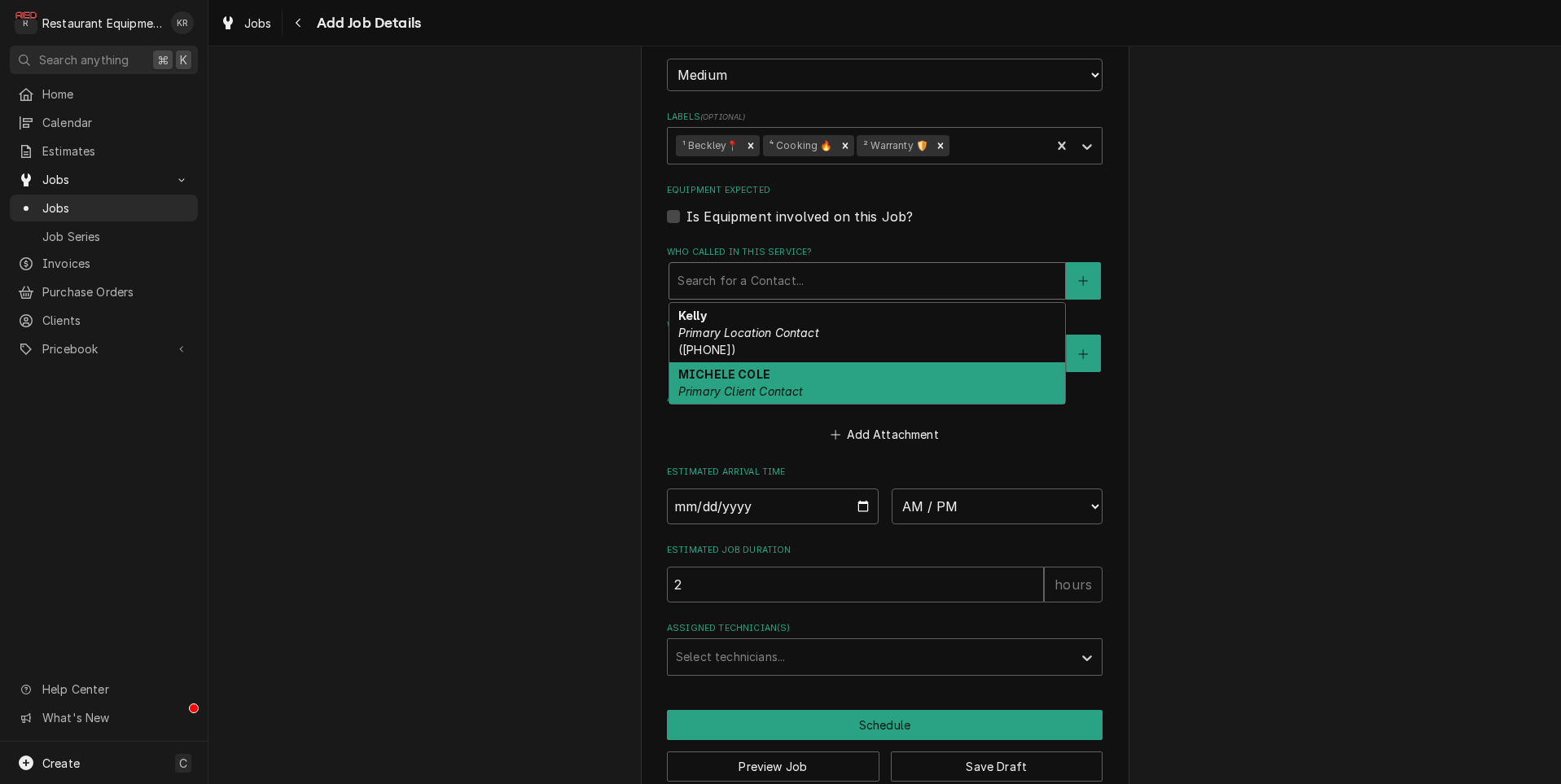 click on "MICHELE COLE" at bounding box center (724, 374) 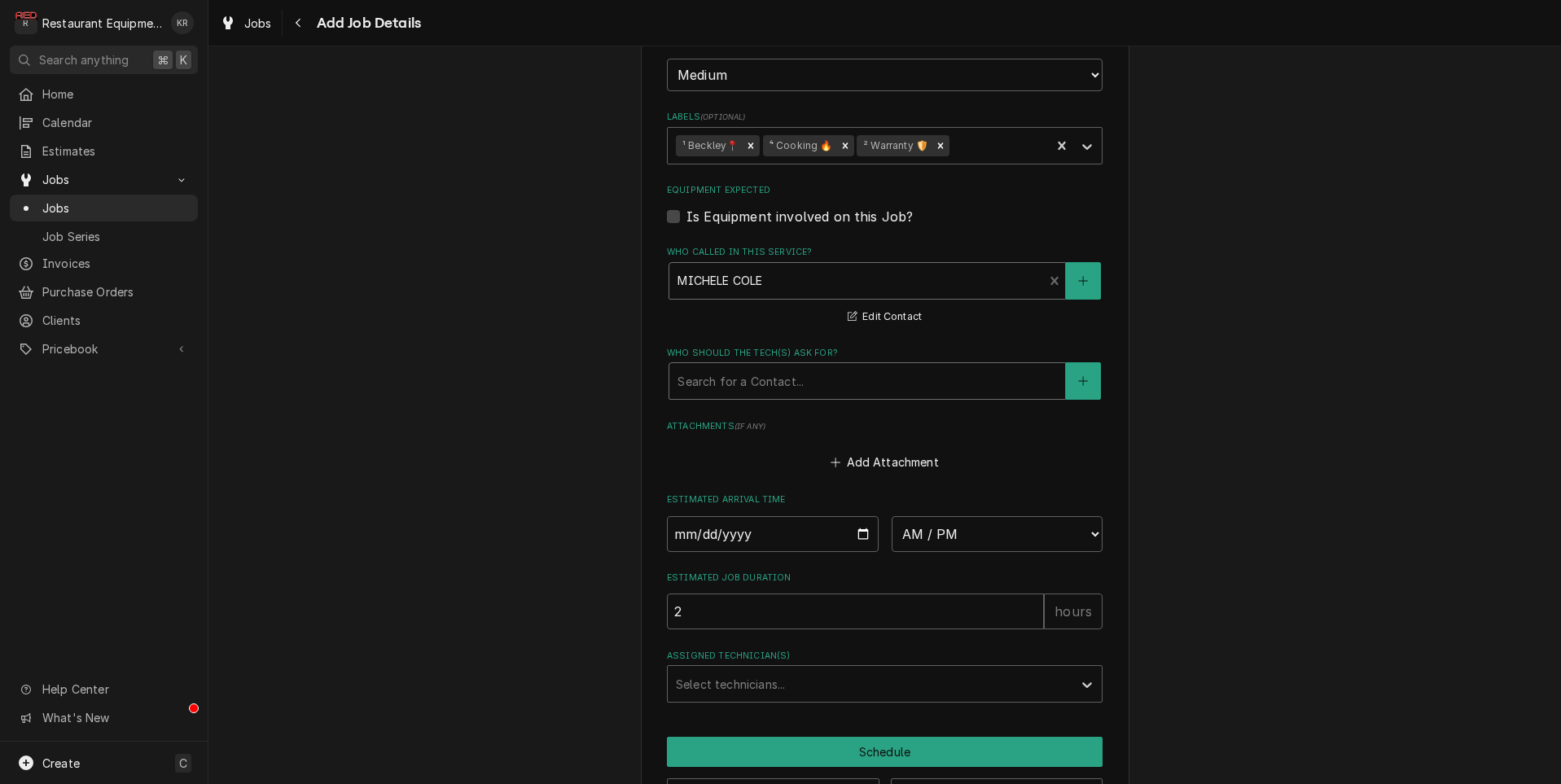 click on "Search for a Contact..." at bounding box center [867, 381] 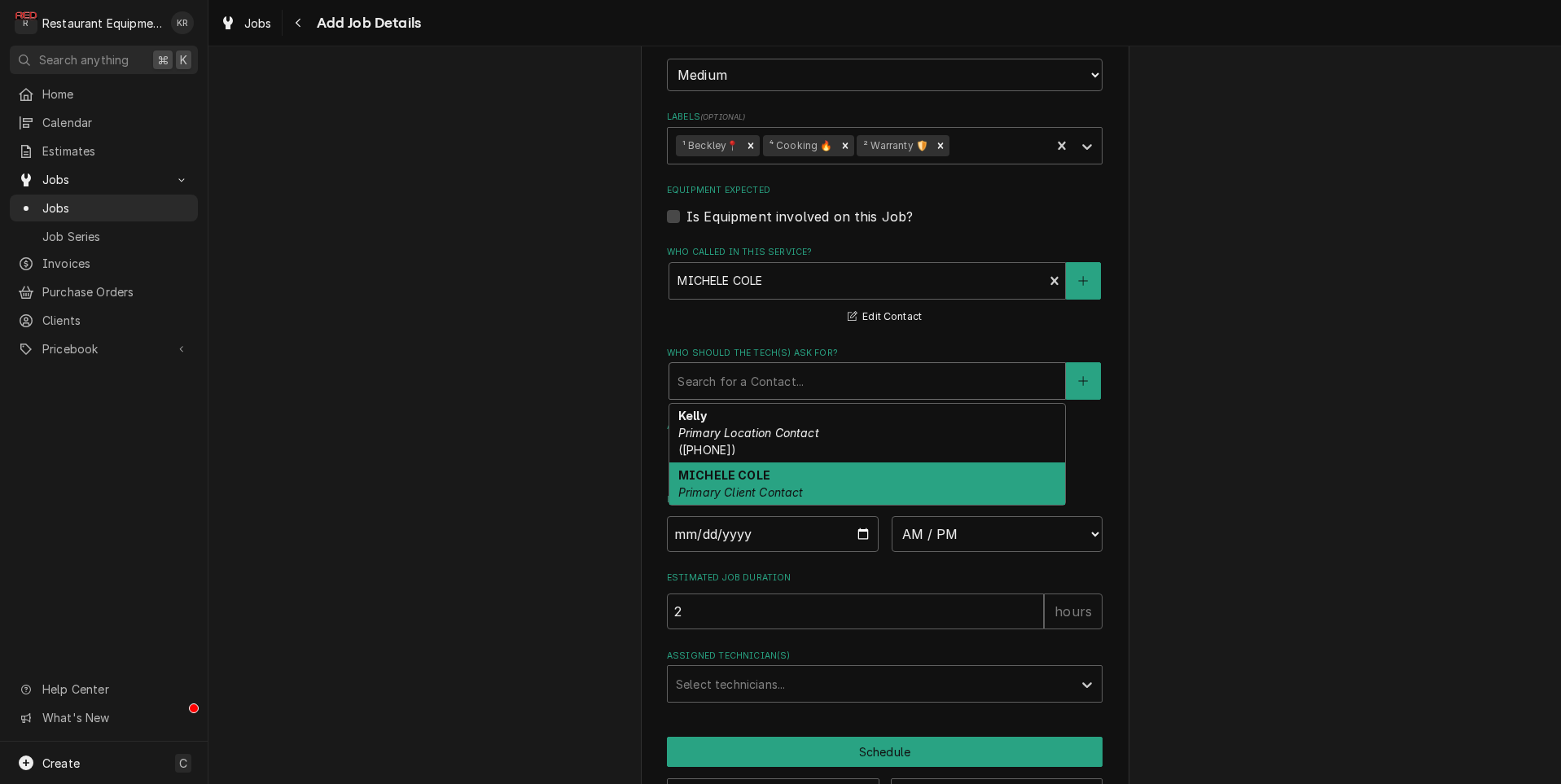 click on "Primary Client Contact" at bounding box center (741, 492) 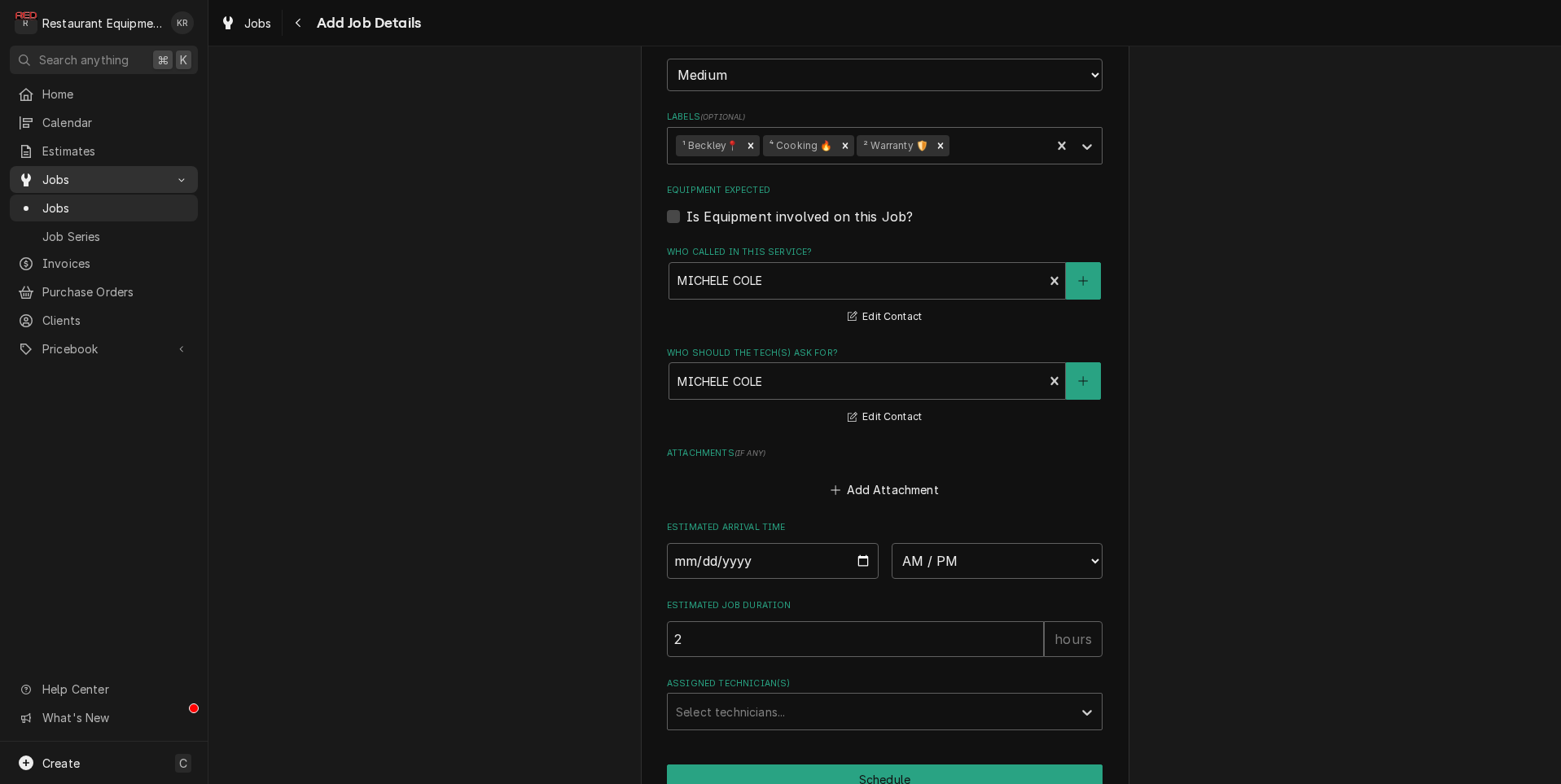 scroll, scrollTop: 2302, scrollLeft: 0, axis: vertical 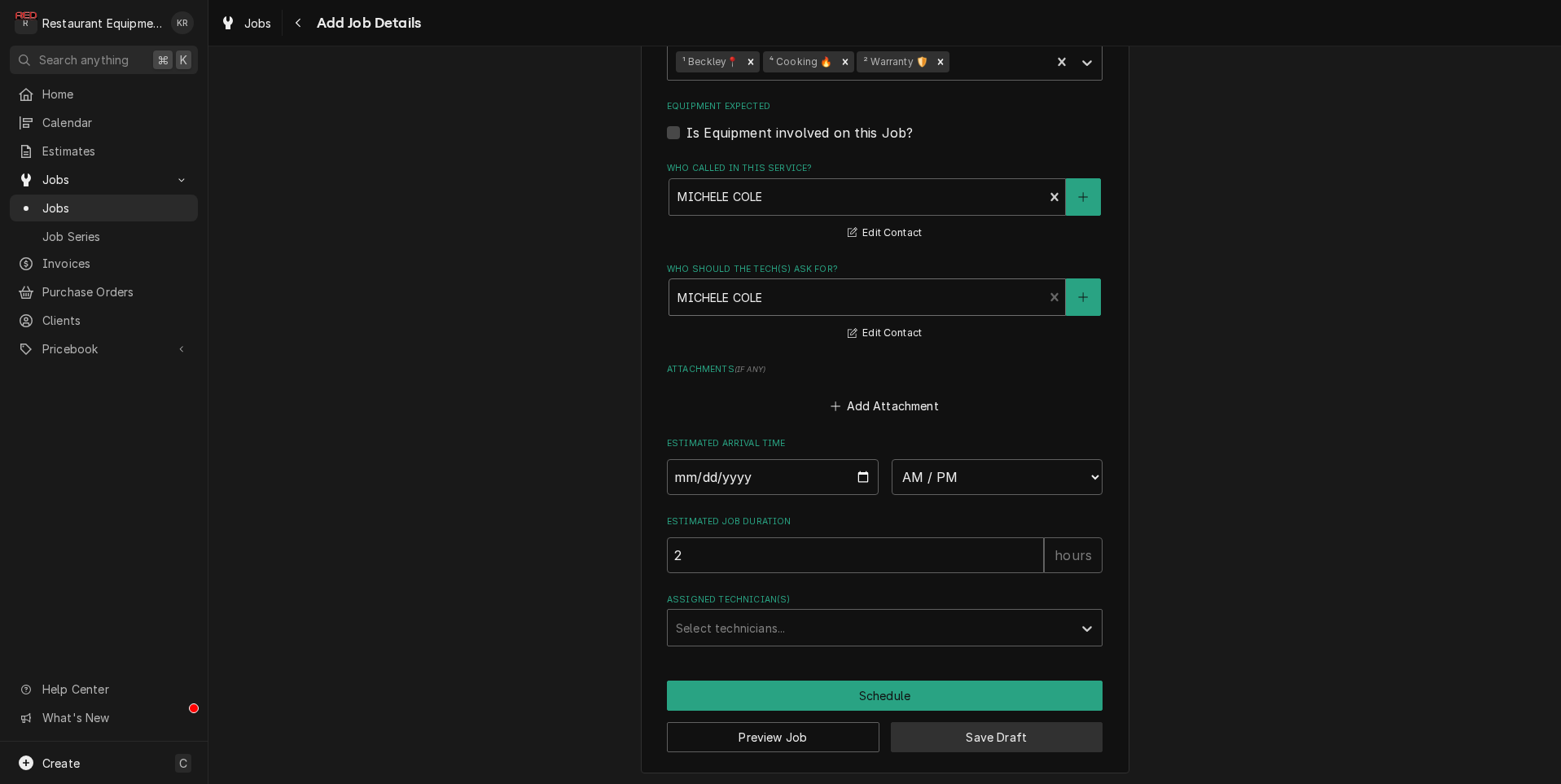 drag, startPoint x: 33, startPoint y: 173, endPoint x: 984, endPoint y: 737, distance: 1105.6659 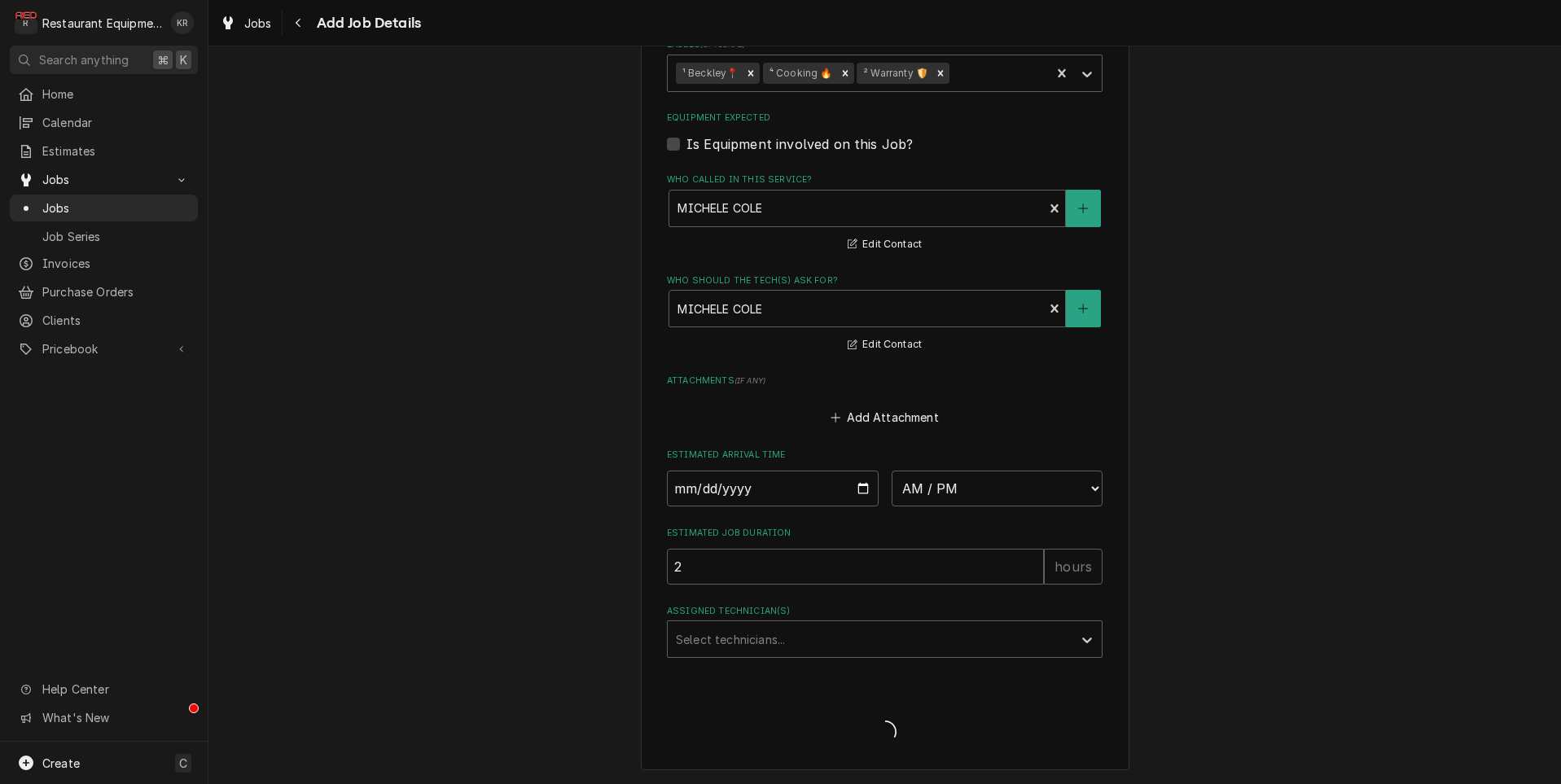 scroll, scrollTop: 2288, scrollLeft: 0, axis: vertical 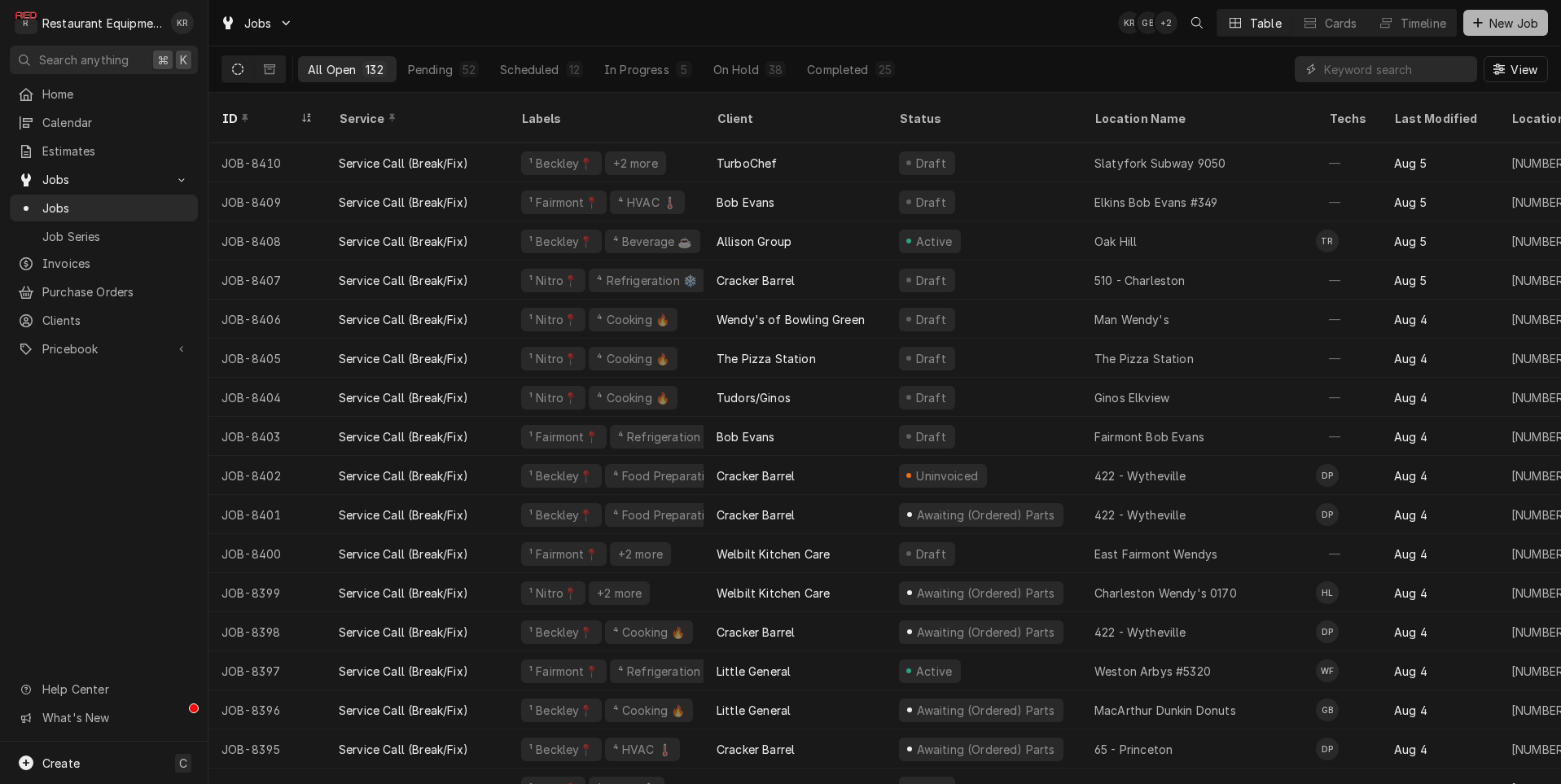 click on "New Job" at bounding box center [1506, 23] 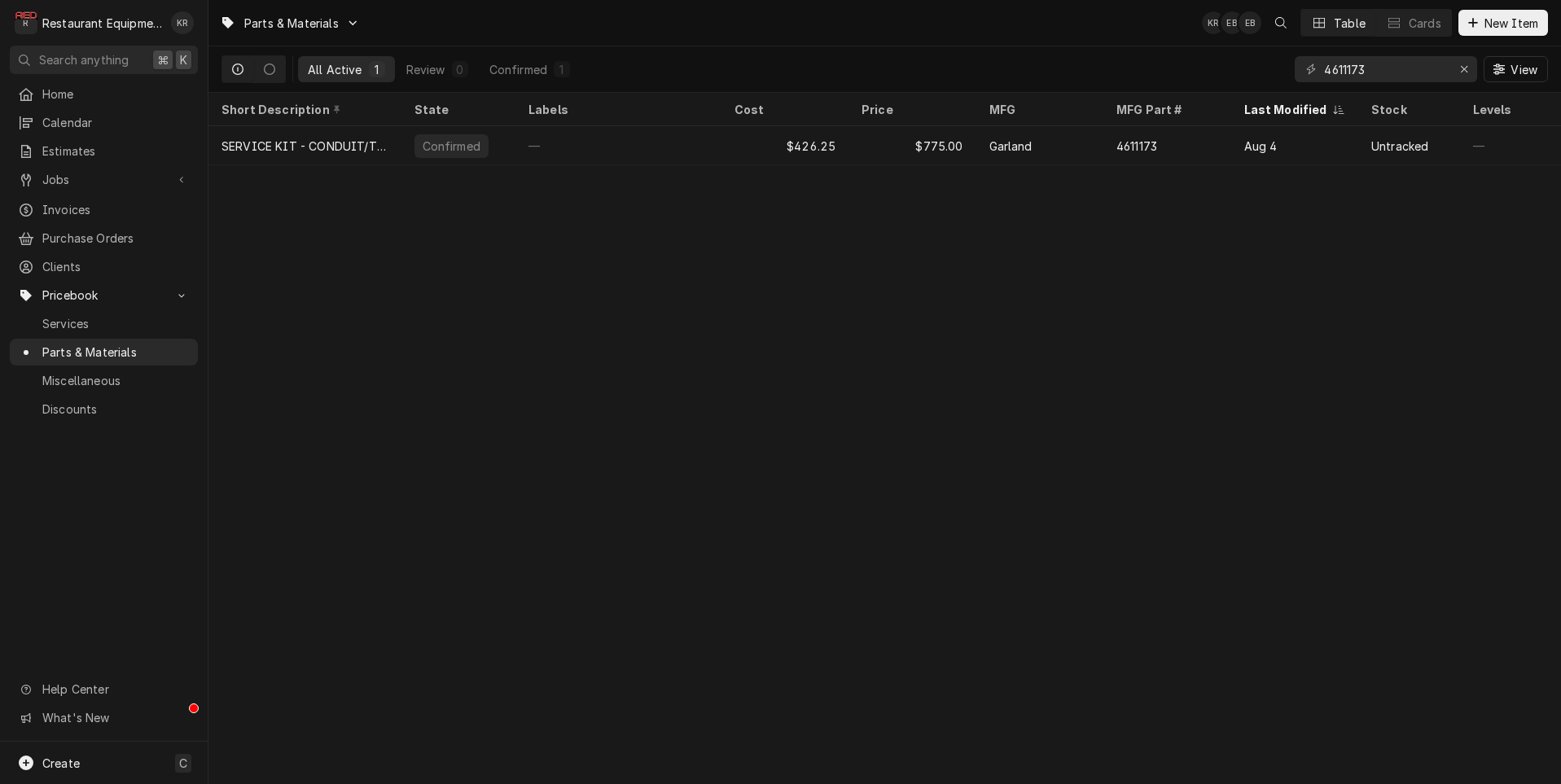 scroll, scrollTop: 0, scrollLeft: 0, axis: both 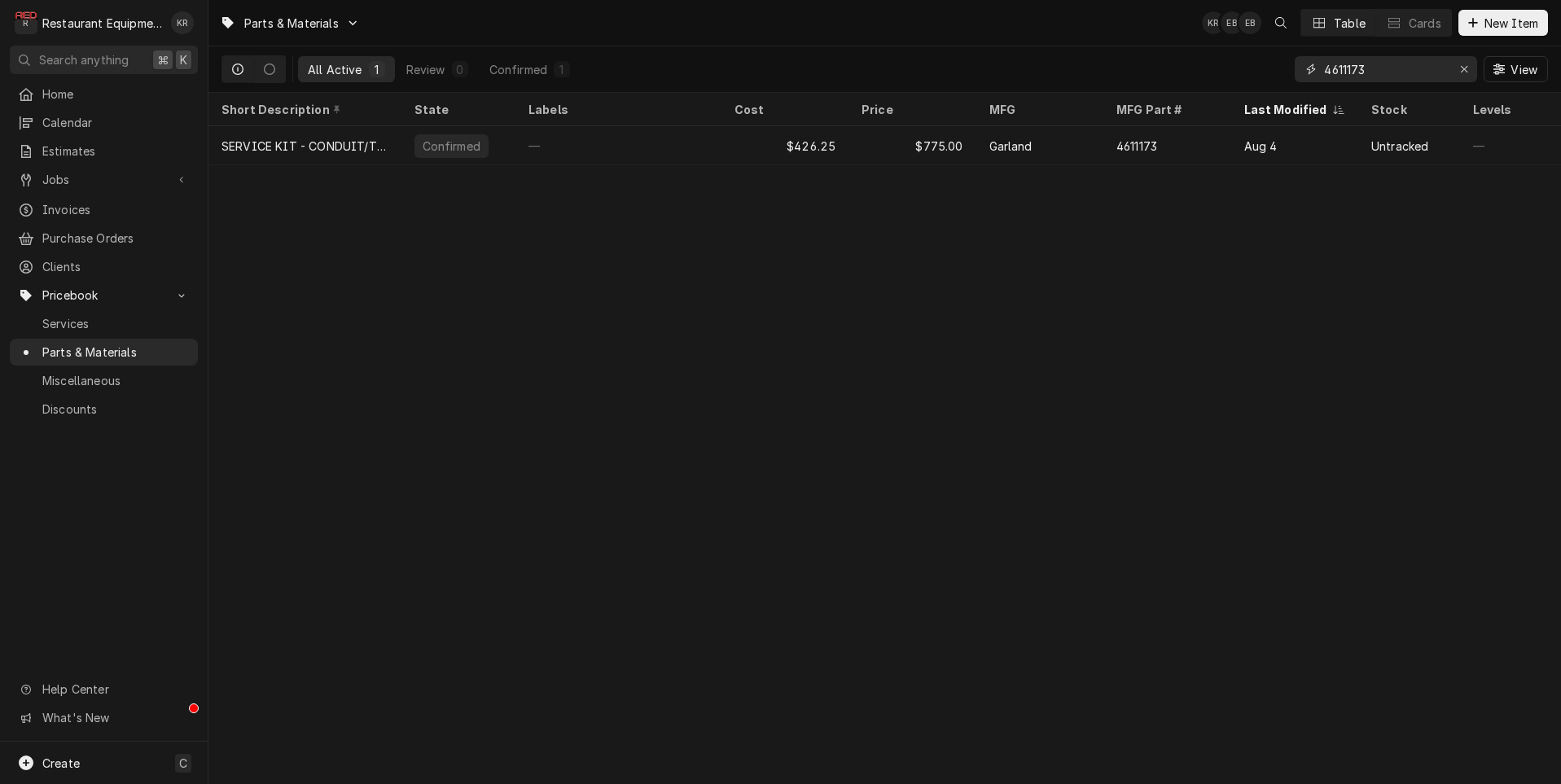 drag, startPoint x: 1382, startPoint y: 70, endPoint x: 1271, endPoint y: 71, distance: 111.0045 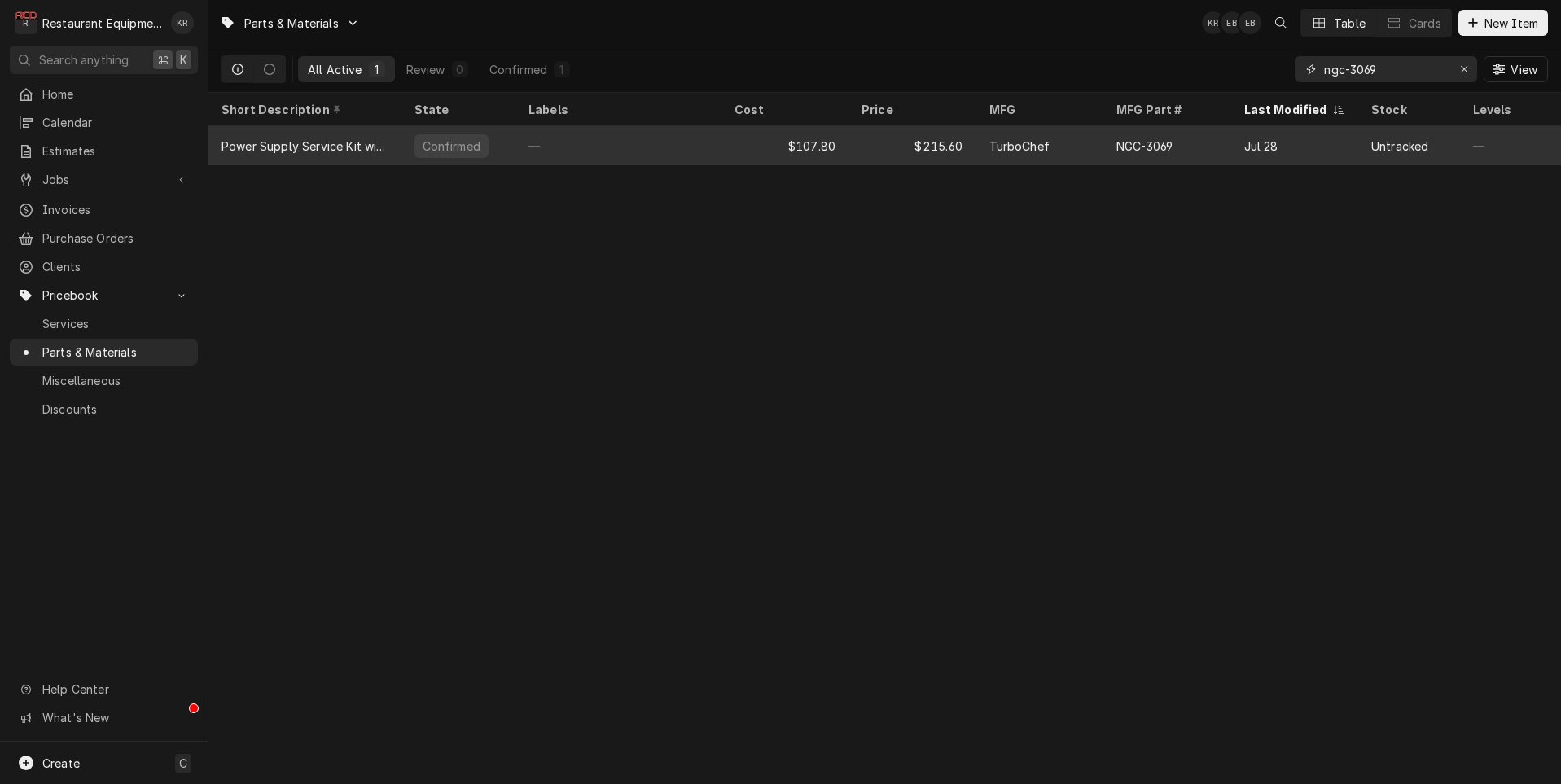 type on "ngc-3069" 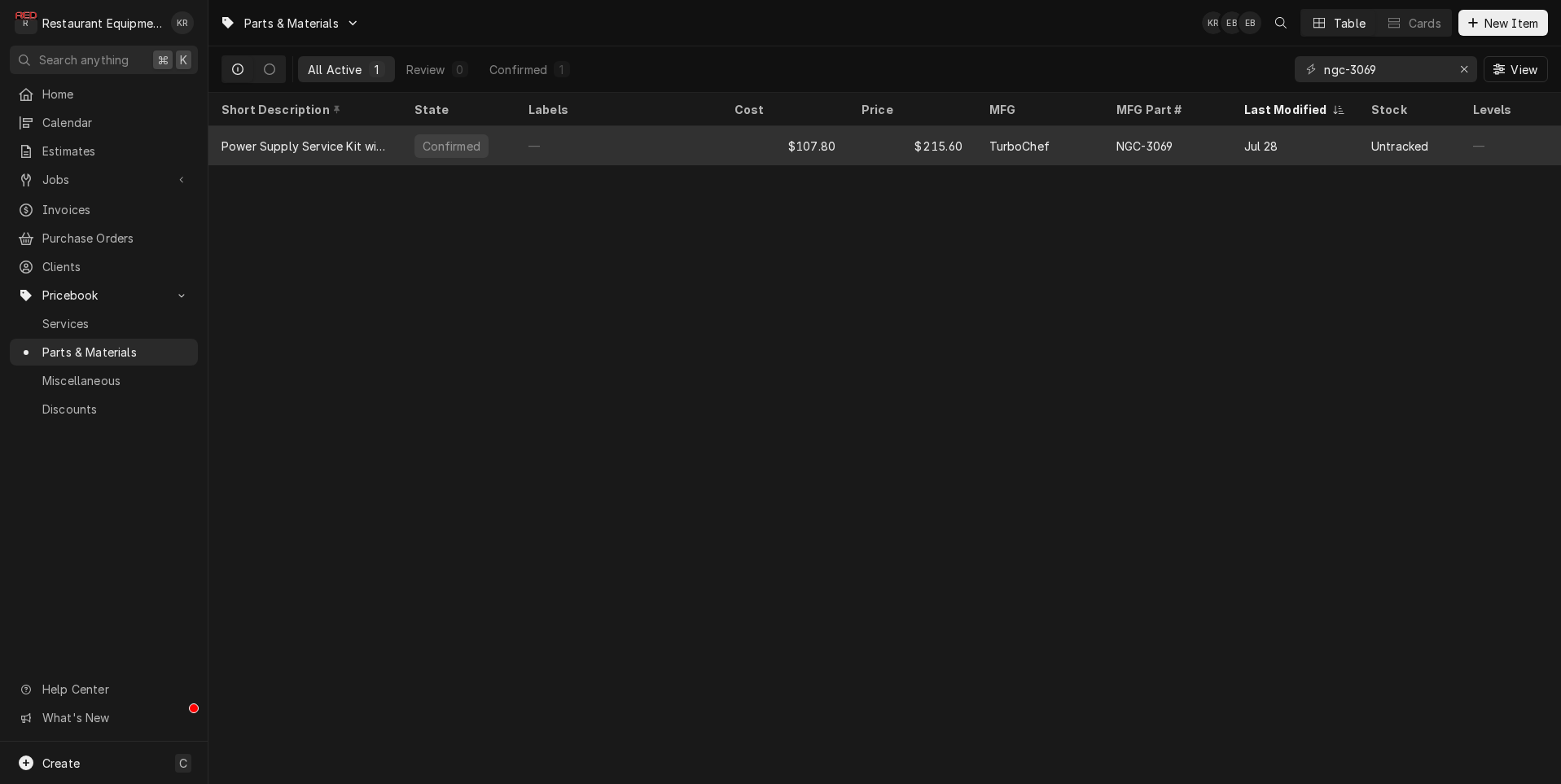 click on "—" at bounding box center [618, 146] 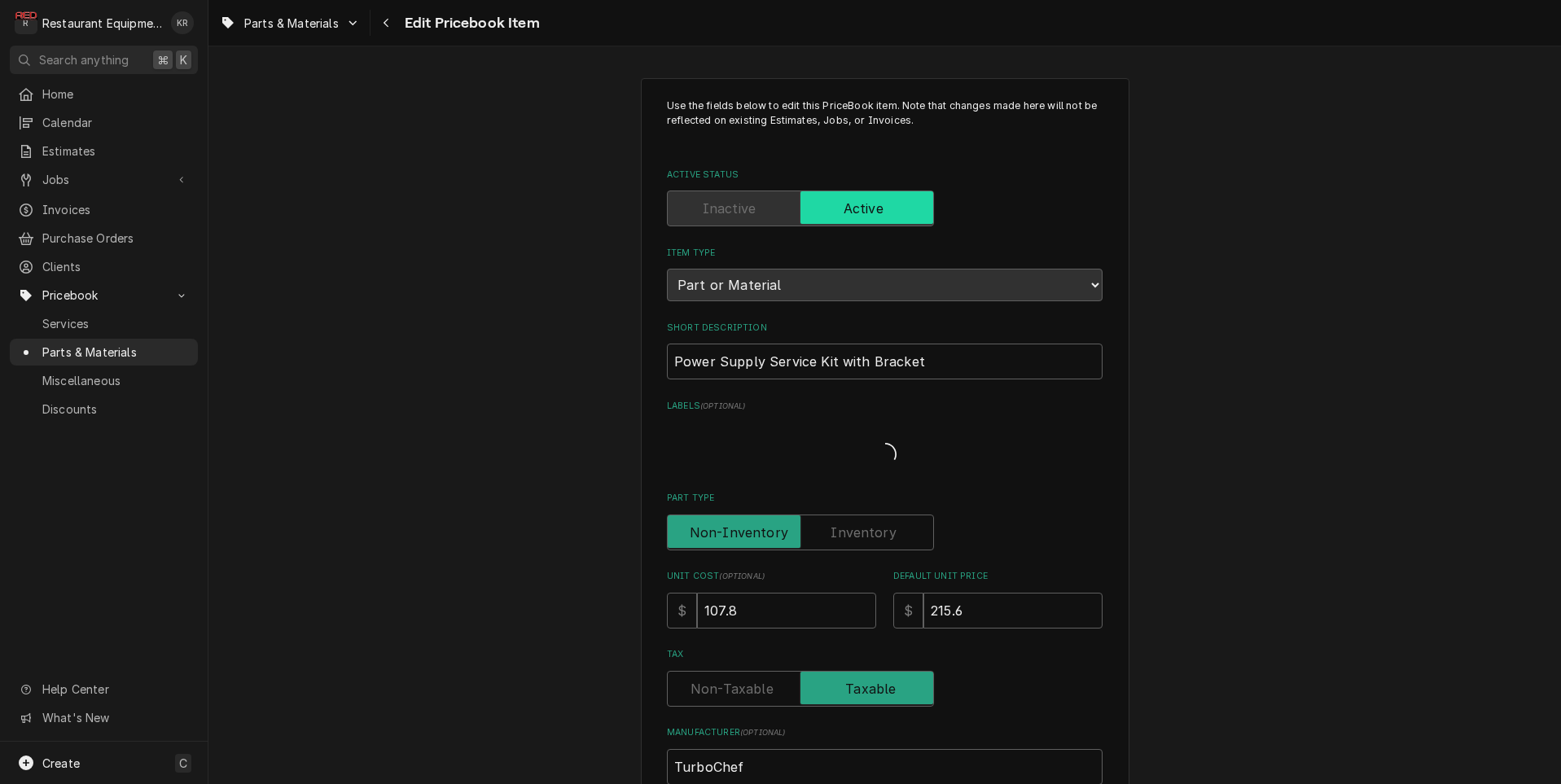 scroll, scrollTop: 0, scrollLeft: 0, axis: both 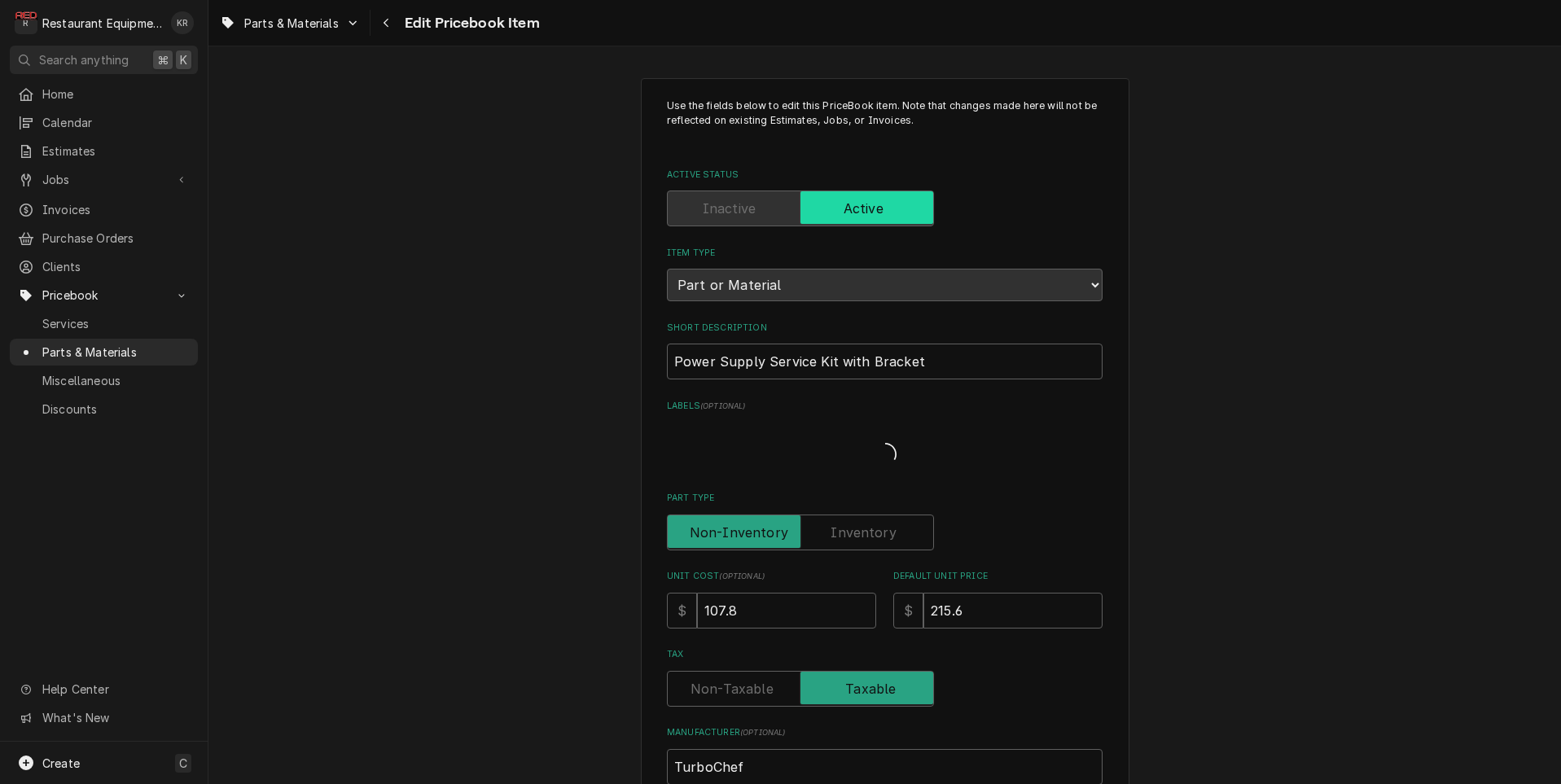 type on "x" 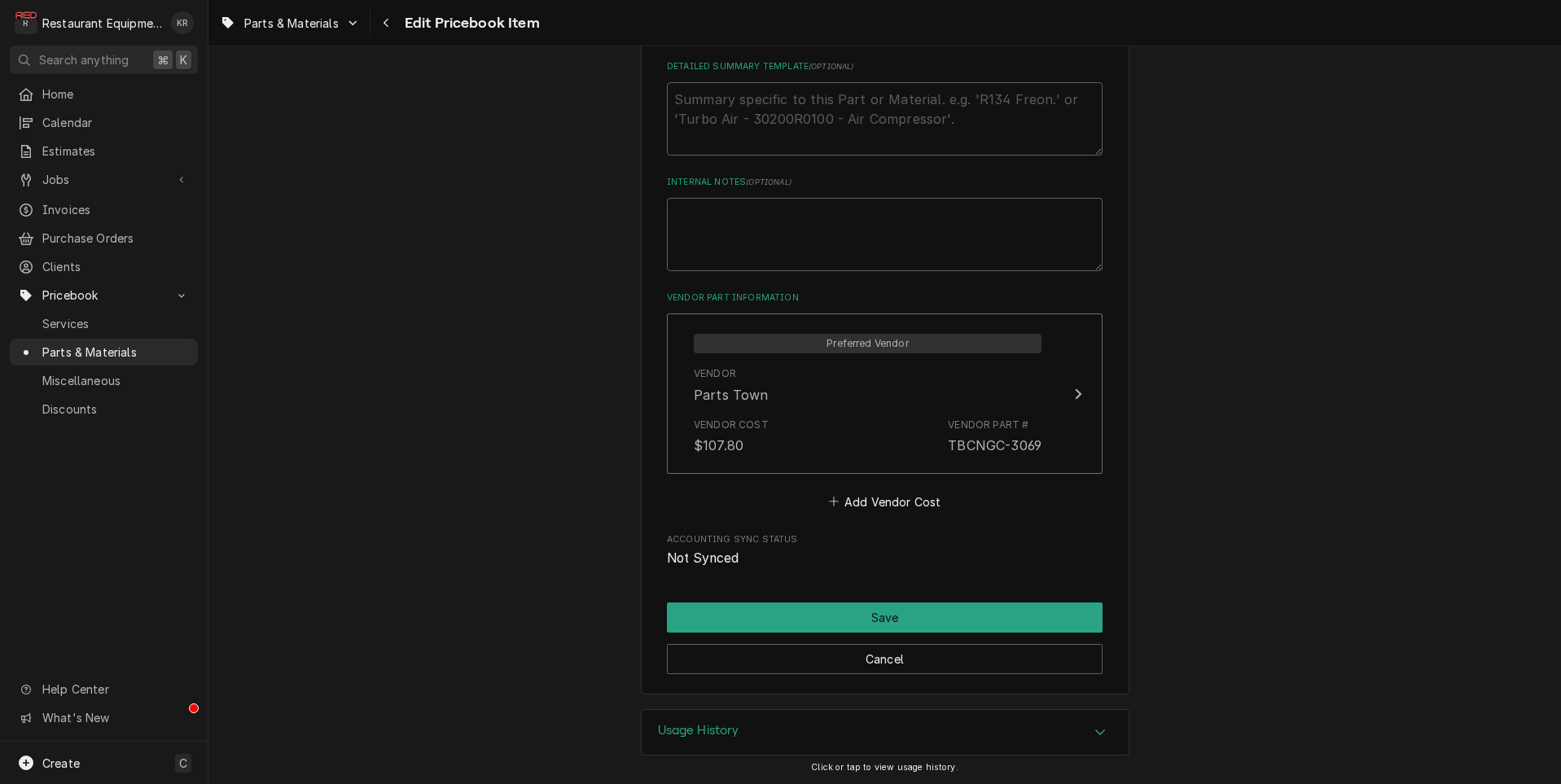 scroll, scrollTop: 0, scrollLeft: 0, axis: both 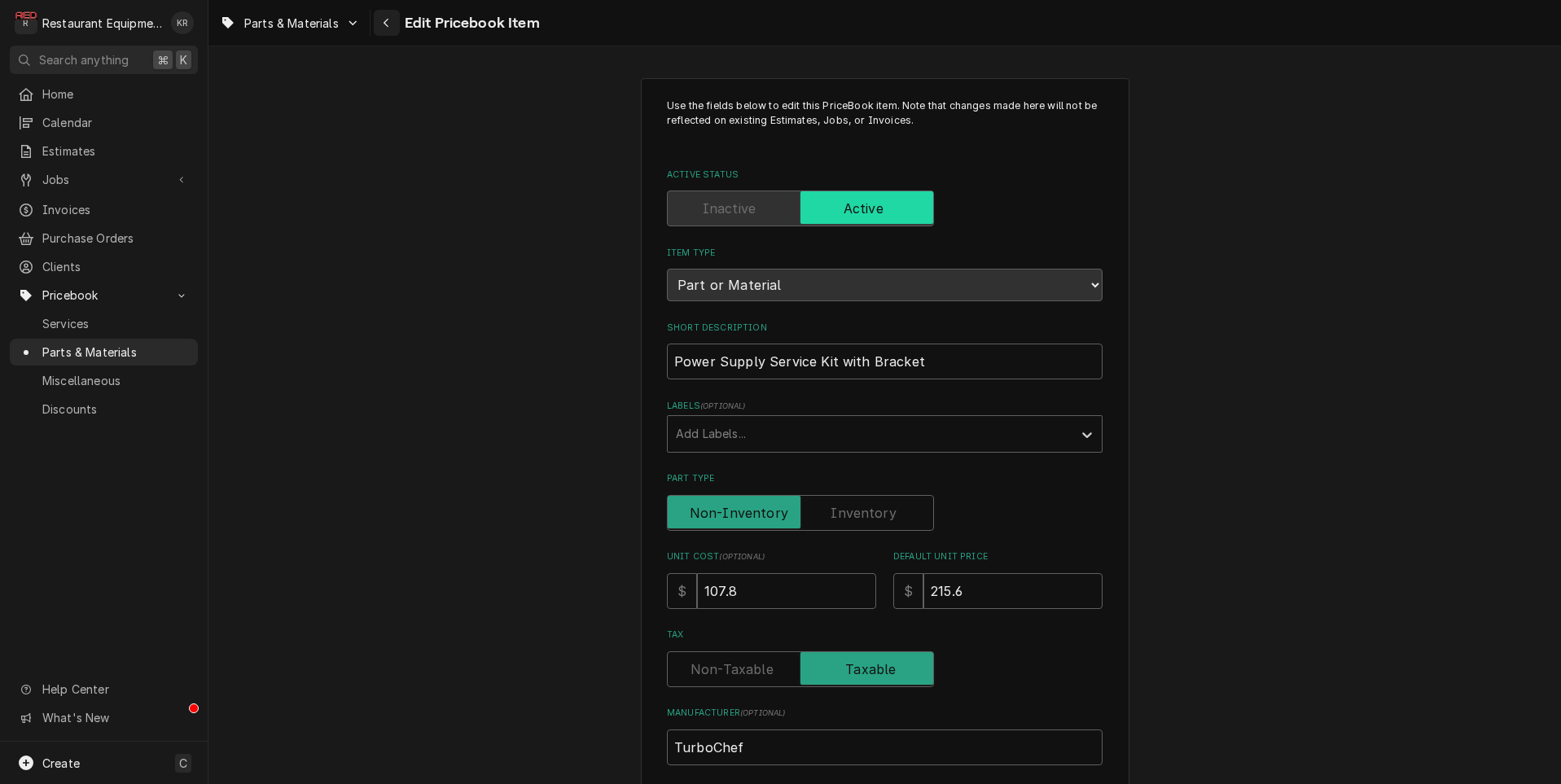 click 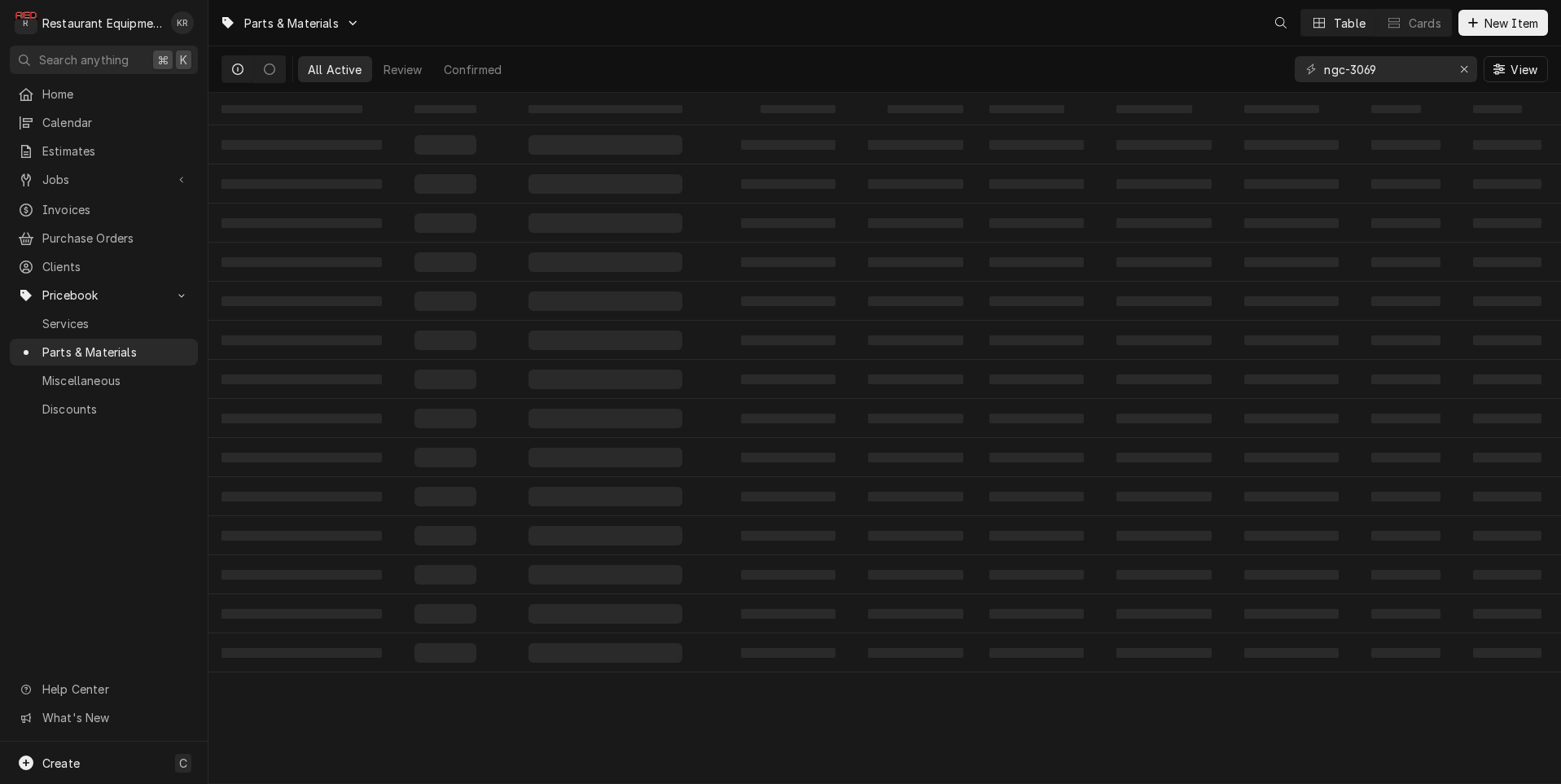 scroll, scrollTop: 0, scrollLeft: 0, axis: both 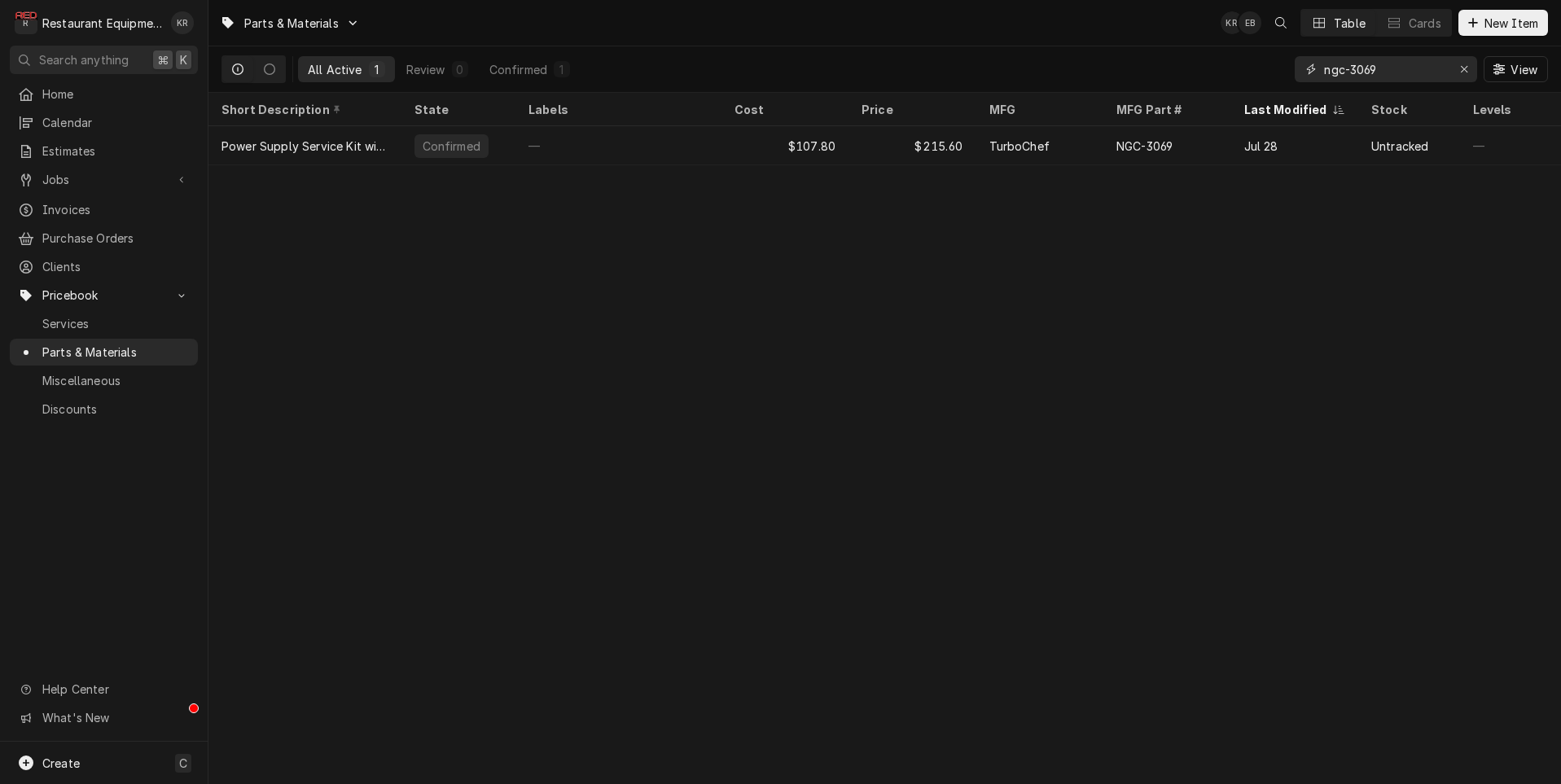 click on "ngc-3069" at bounding box center (1385, 69) 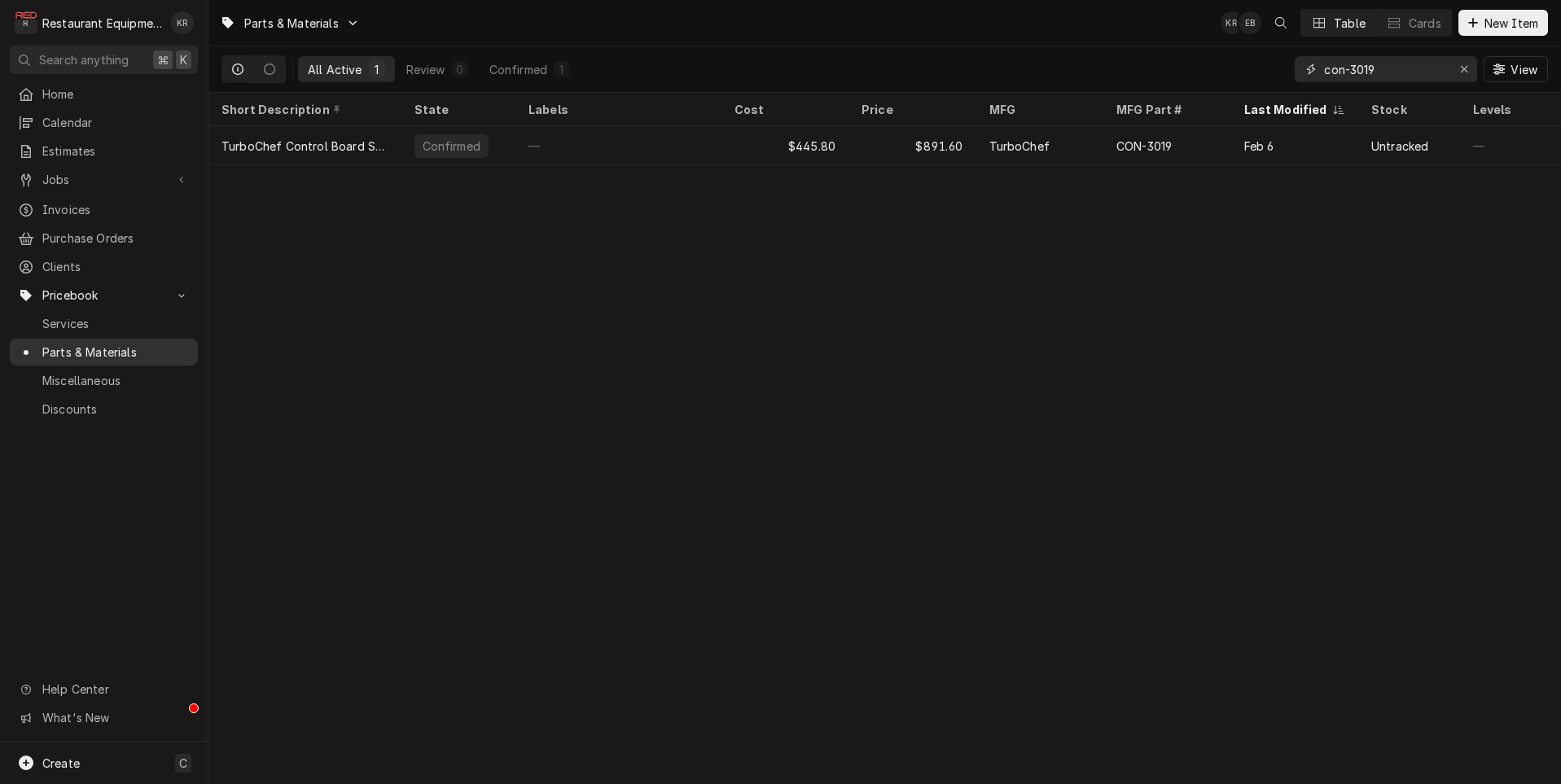 type on "con-3019" 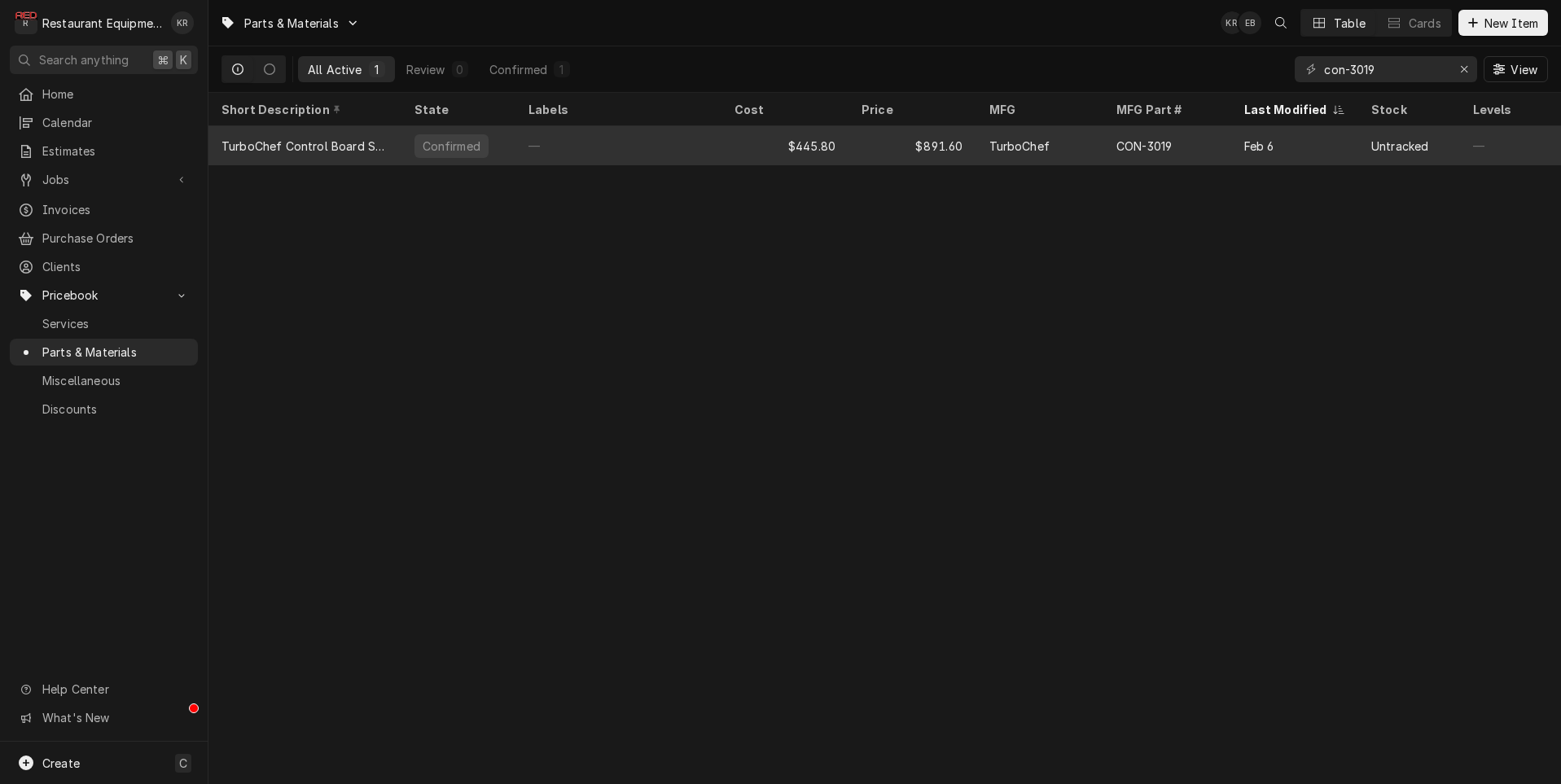 click on "$891.60" at bounding box center [912, 146] 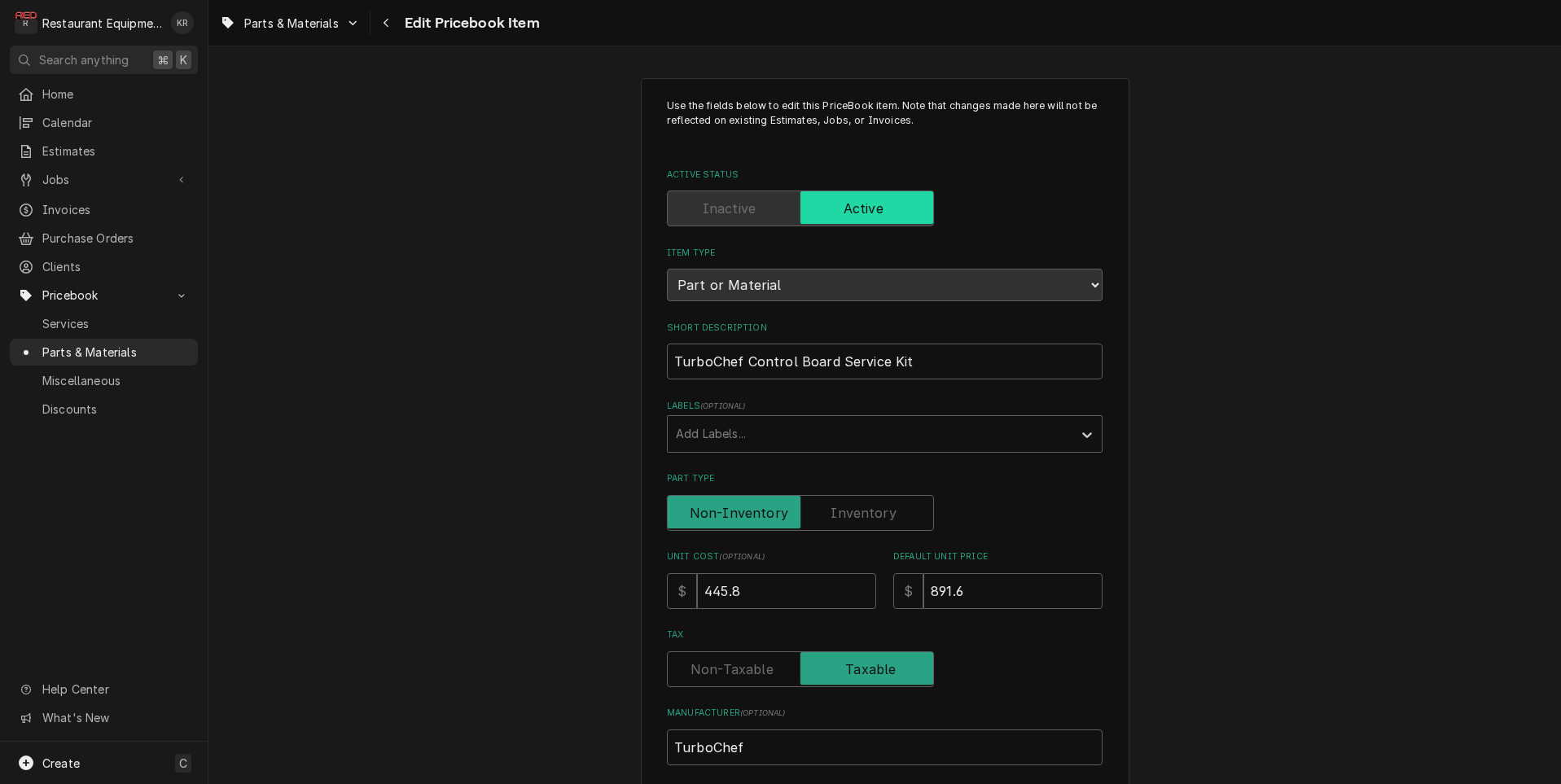 scroll, scrollTop: 0, scrollLeft: 0, axis: both 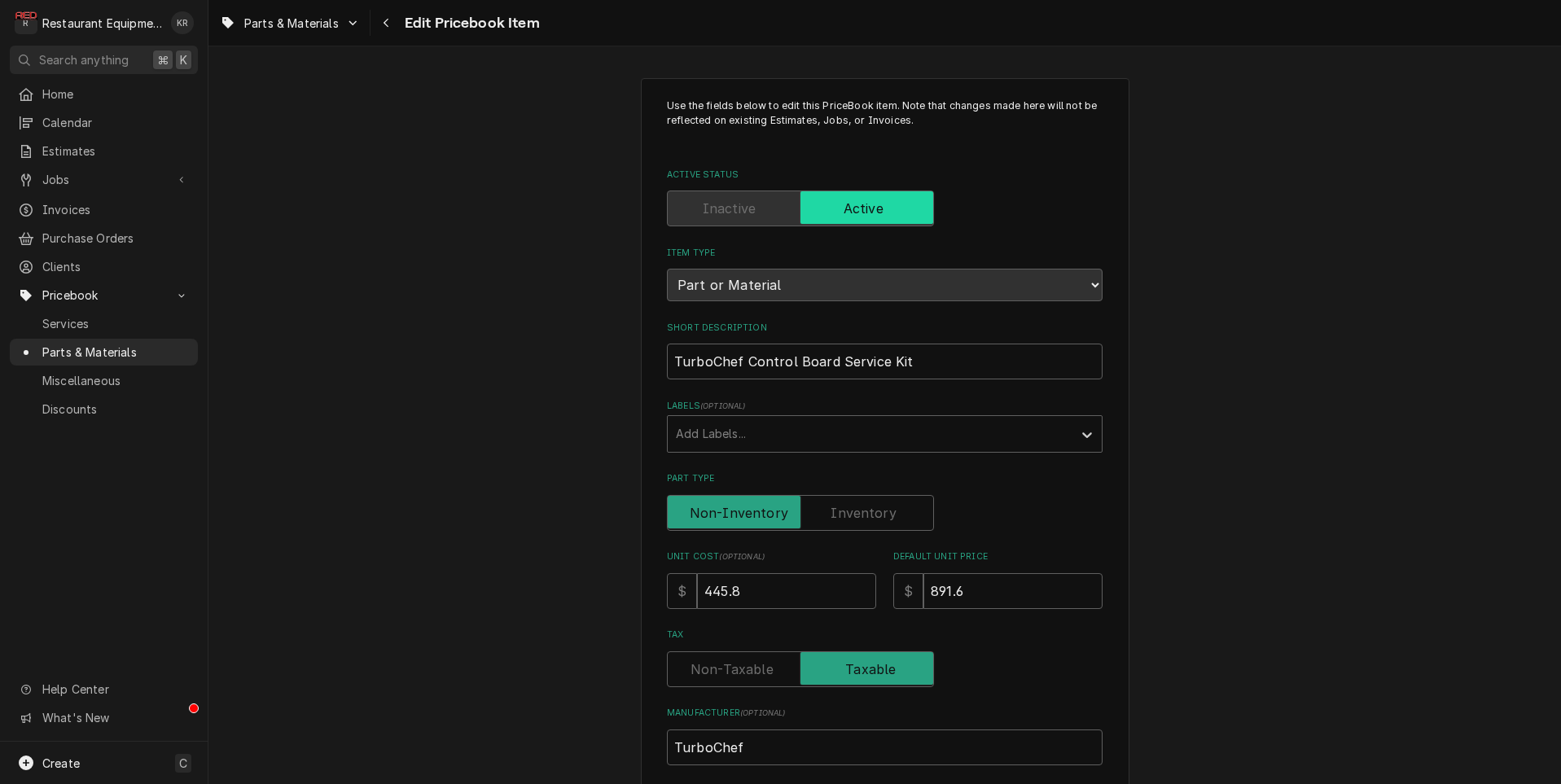 click on "445.8" at bounding box center [787, 591] 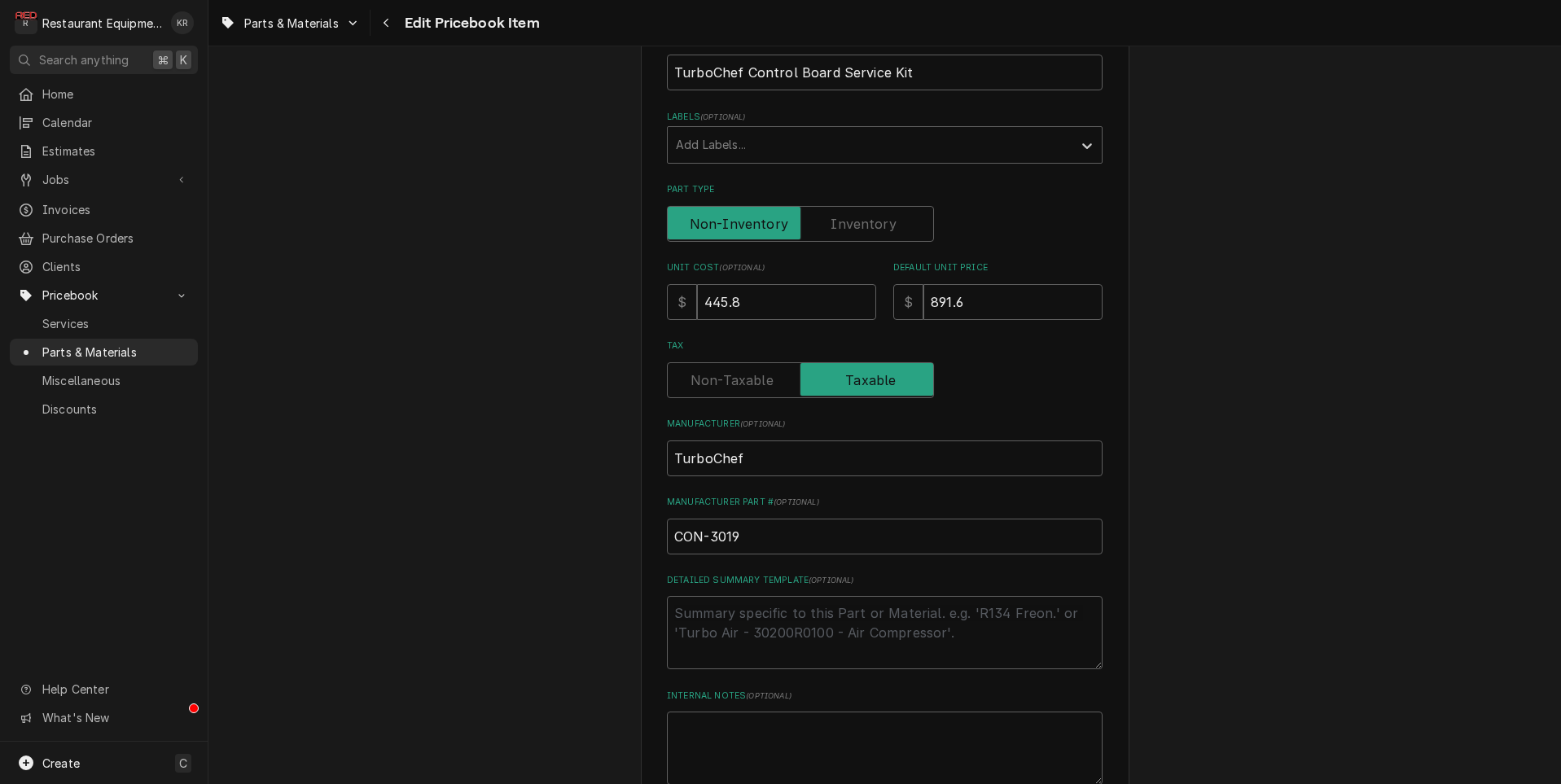 scroll, scrollTop: 291, scrollLeft: 0, axis: vertical 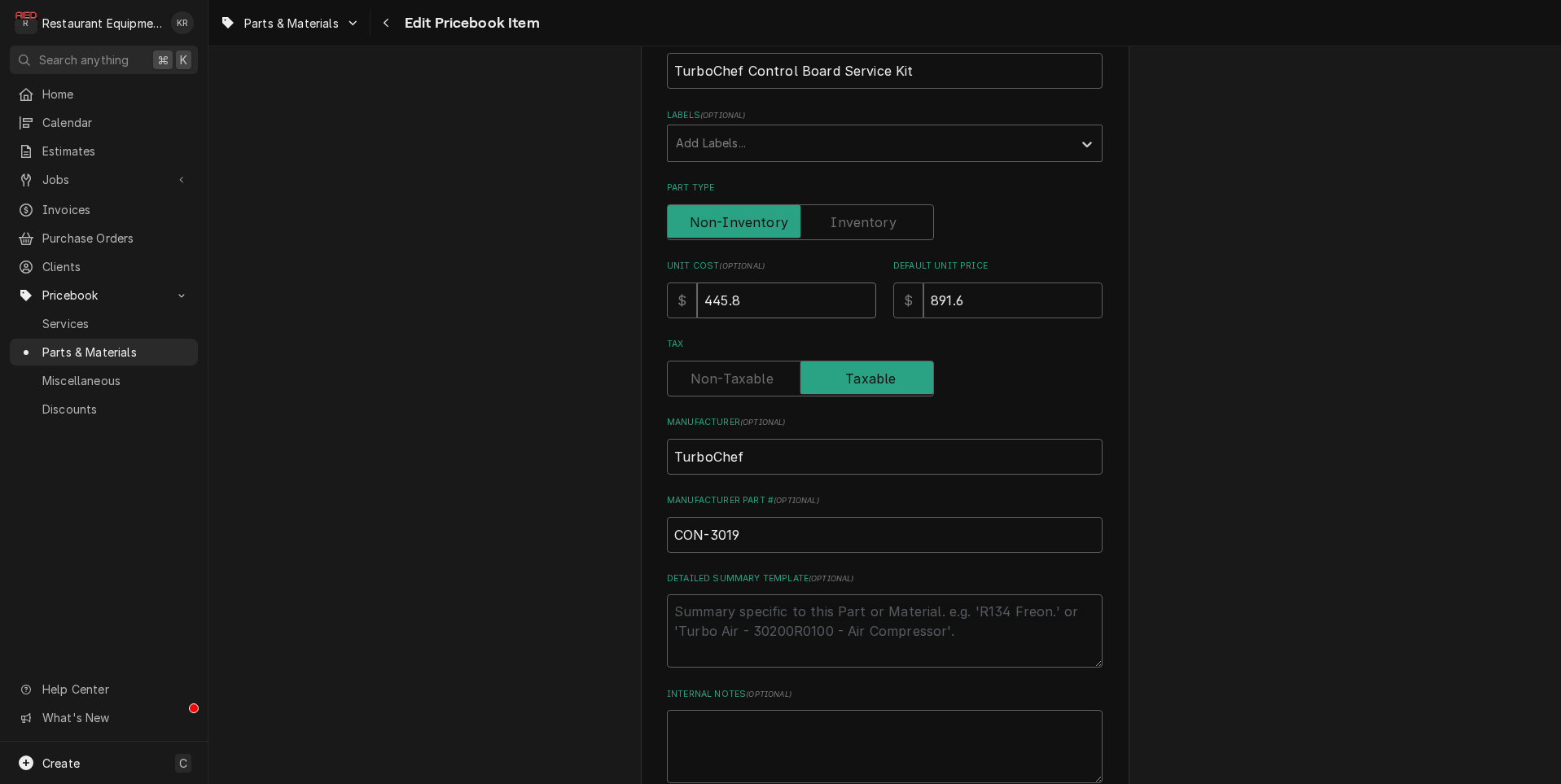 click on "445.8" at bounding box center (787, 300) 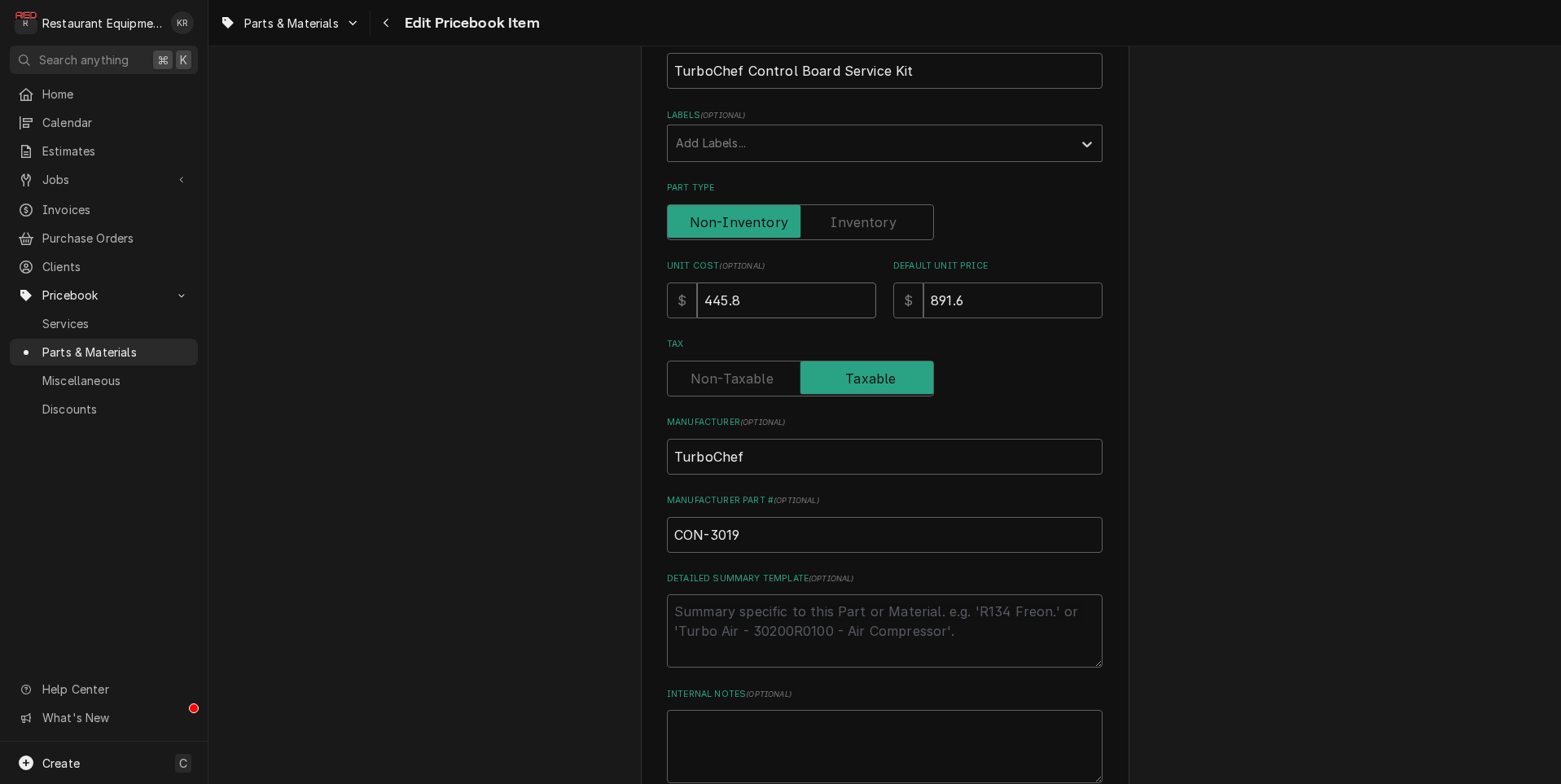 click on "445.8" at bounding box center (787, 300) 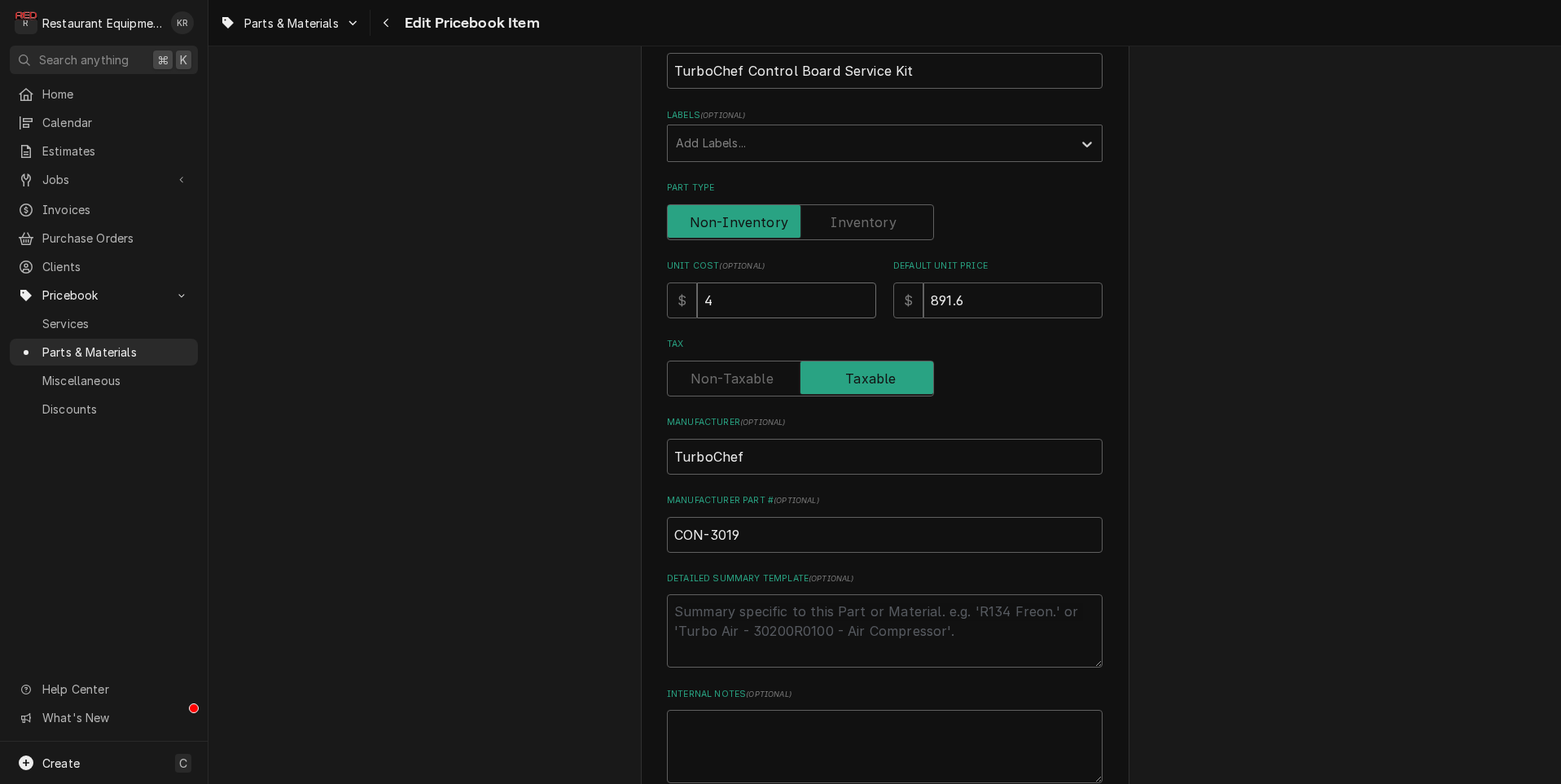 type on "45" 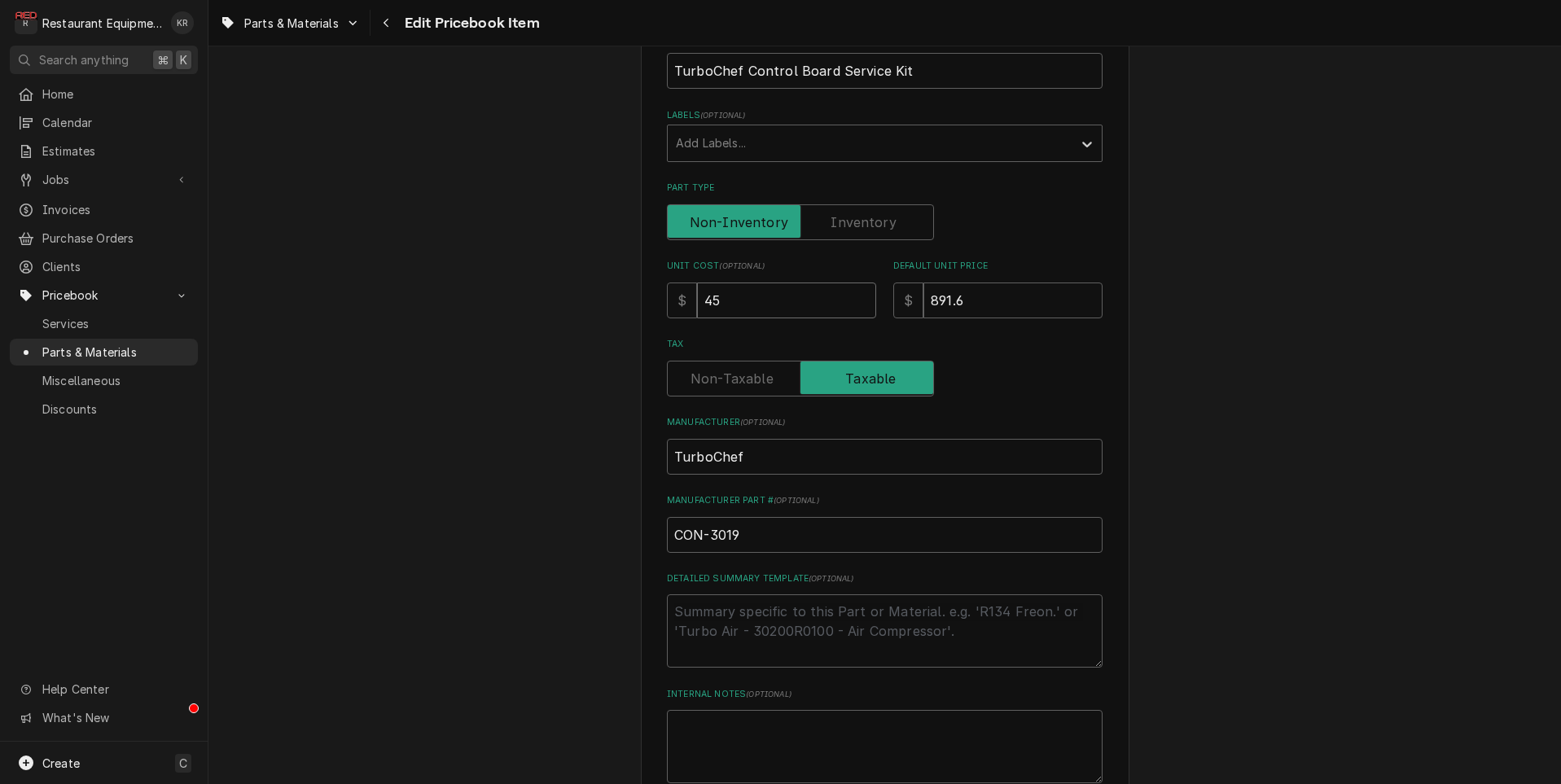 type on "452" 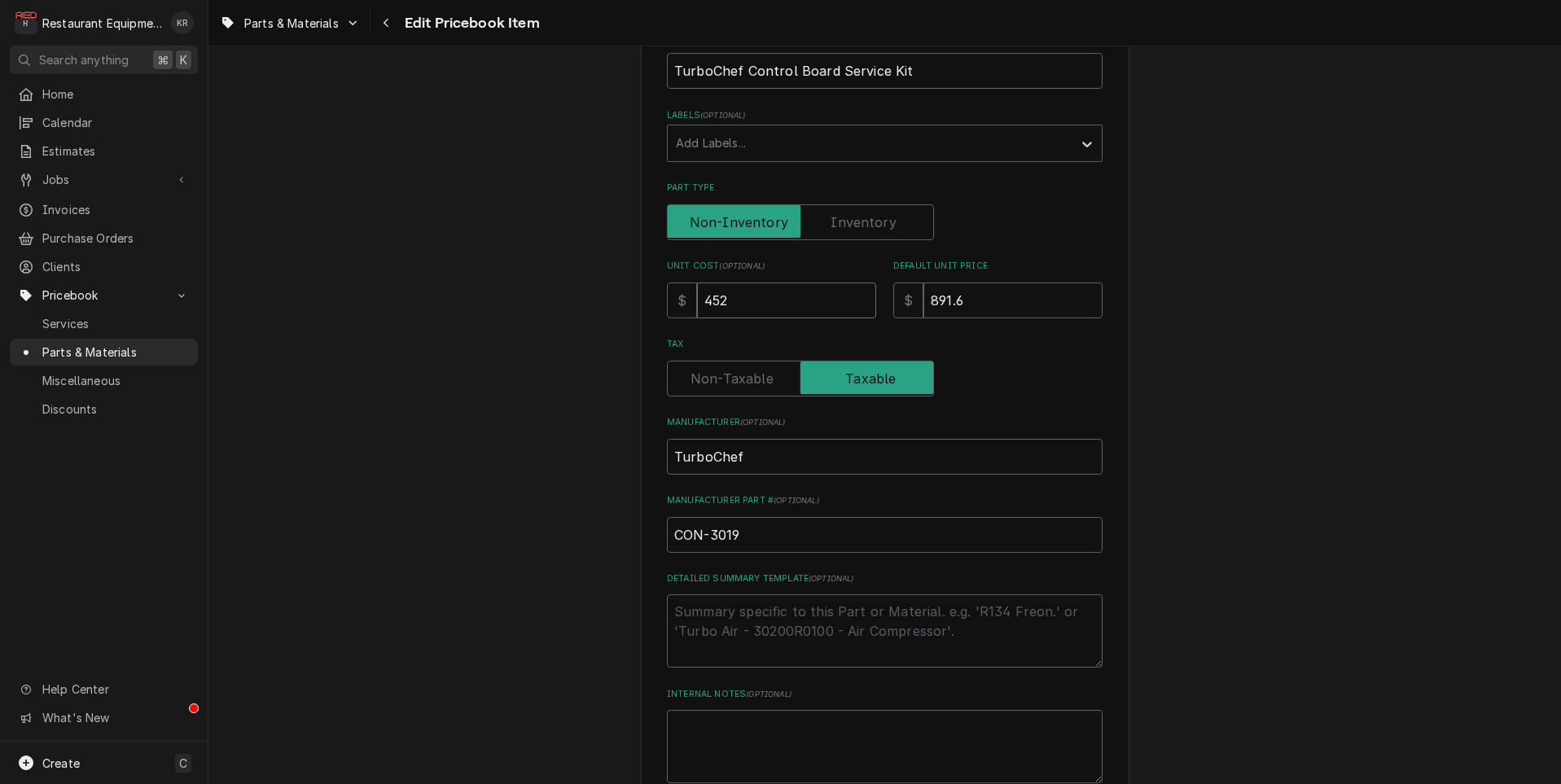 type on "452.5" 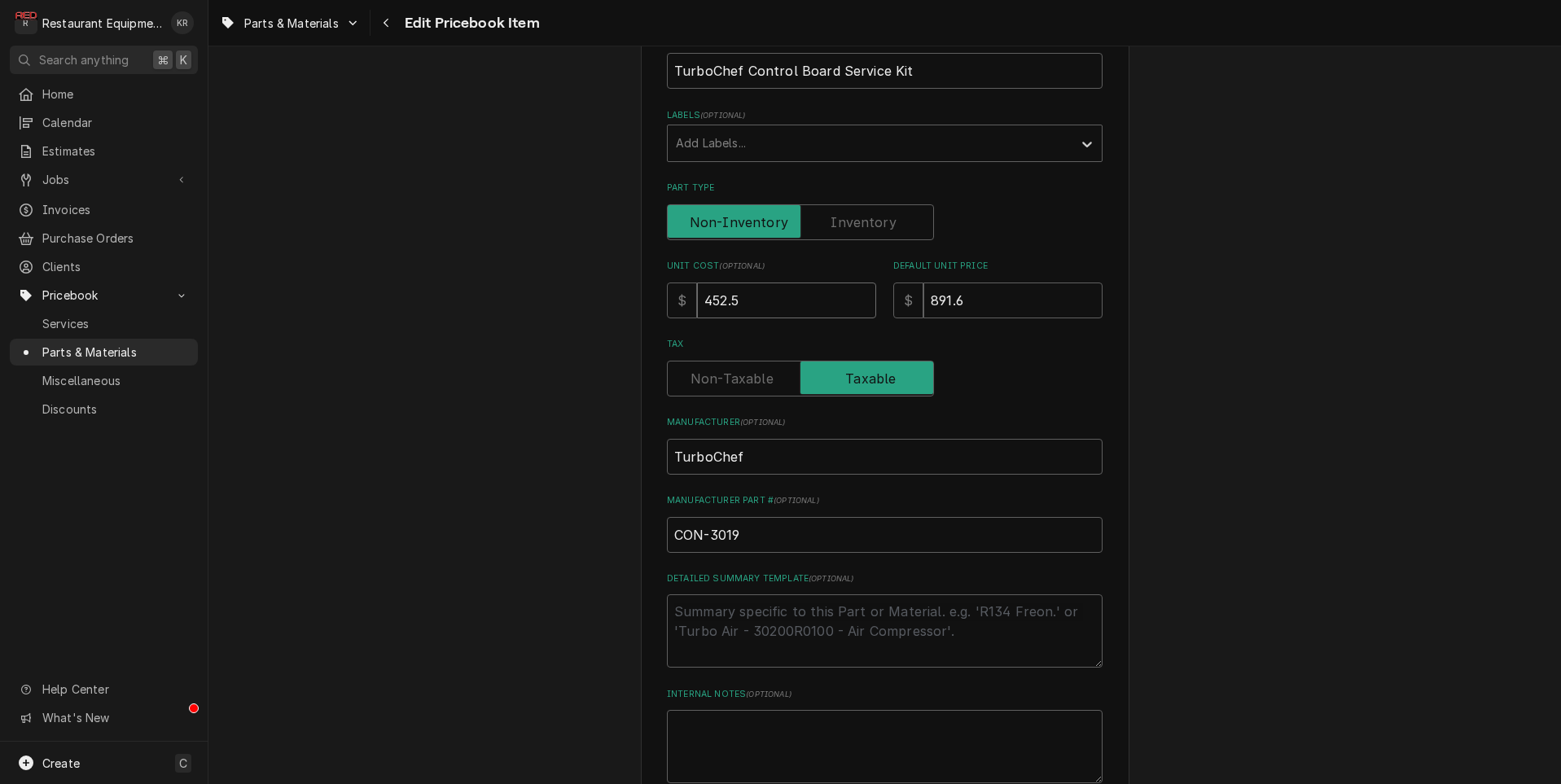type on "452.5" 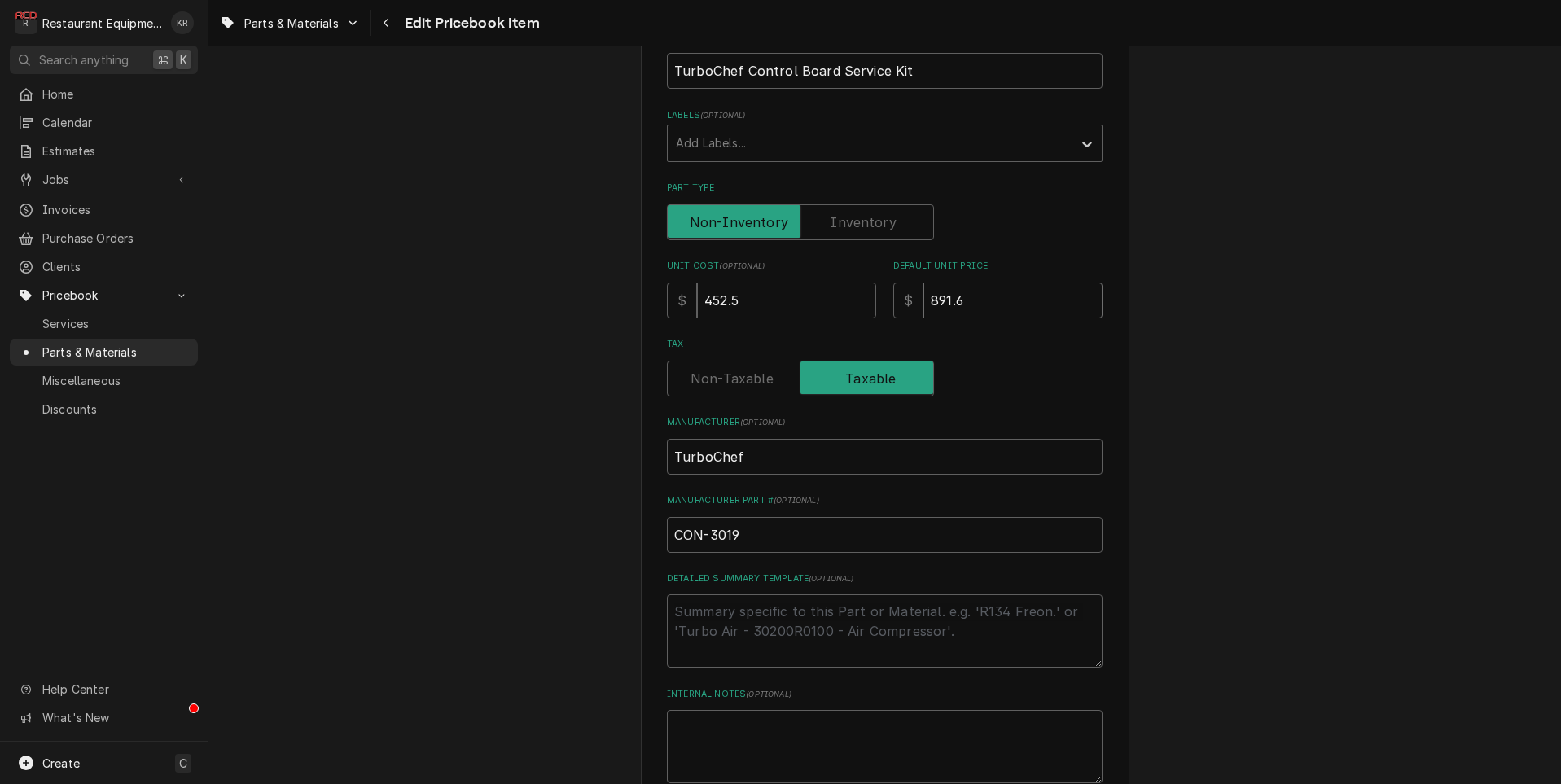 scroll, scrollTop: 290, scrollLeft: 0, axis: vertical 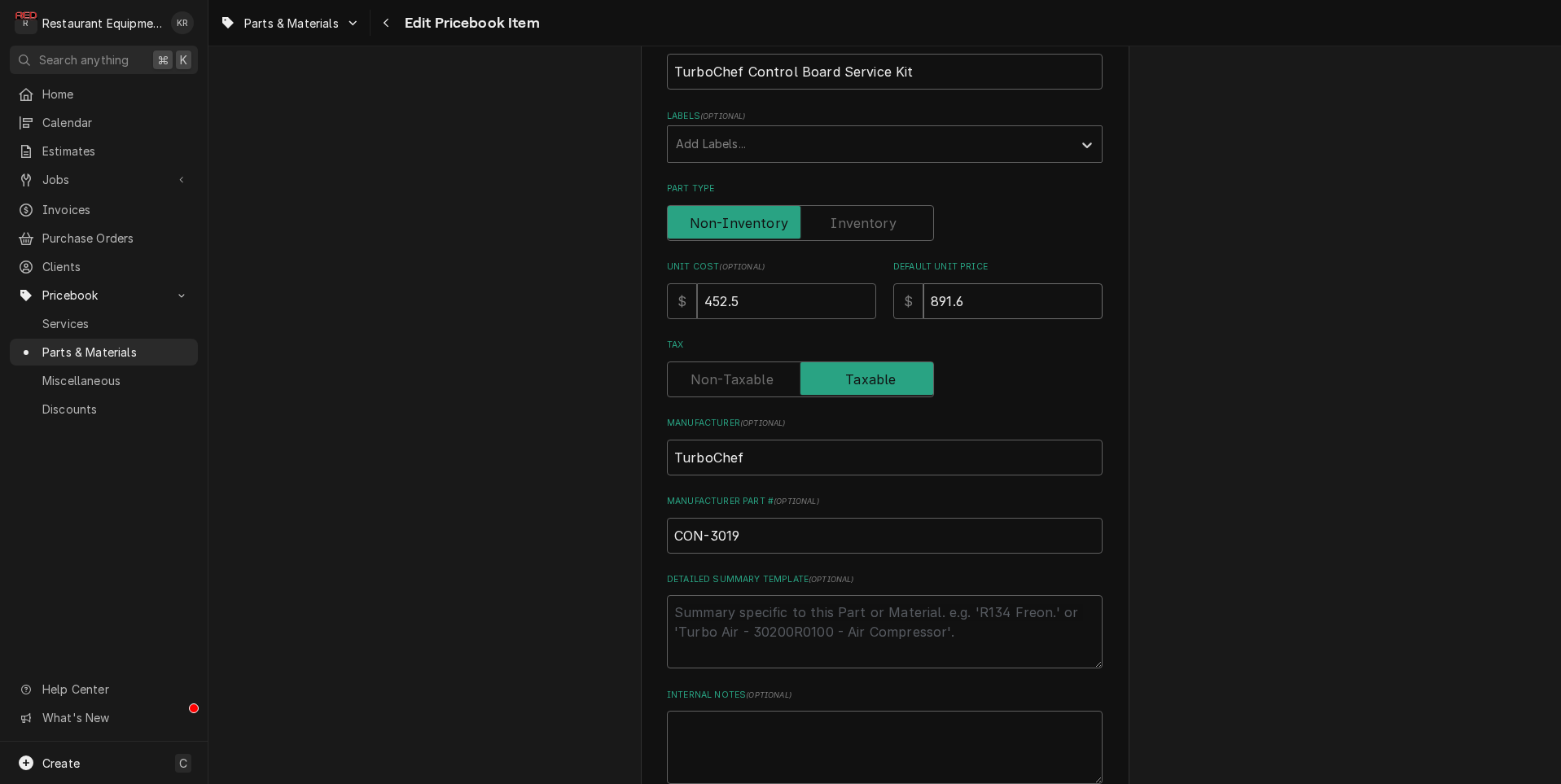 drag, startPoint x: 1048, startPoint y: 296, endPoint x: 1015, endPoint y: 304, distance: 33.955854 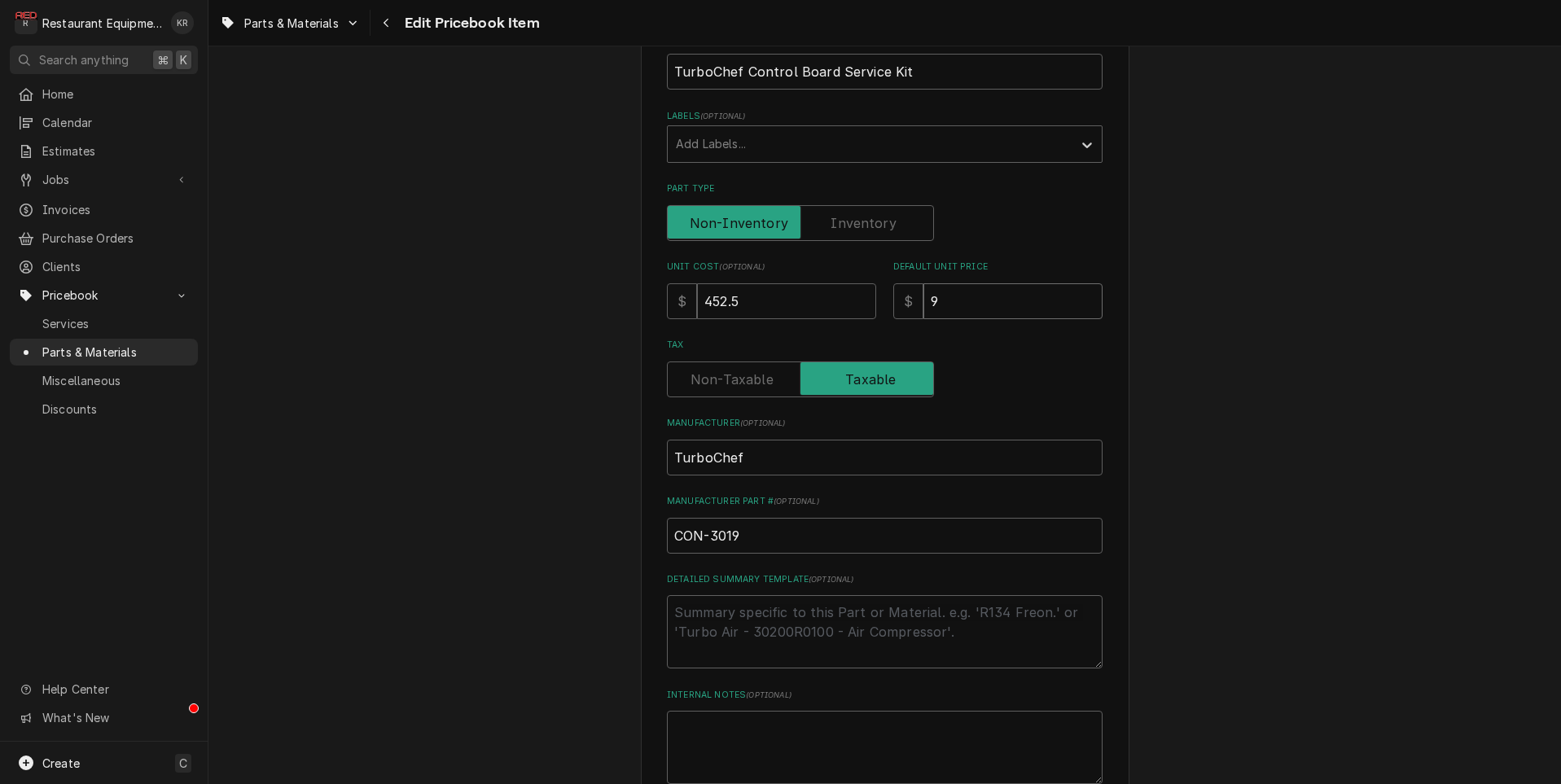 type on "90" 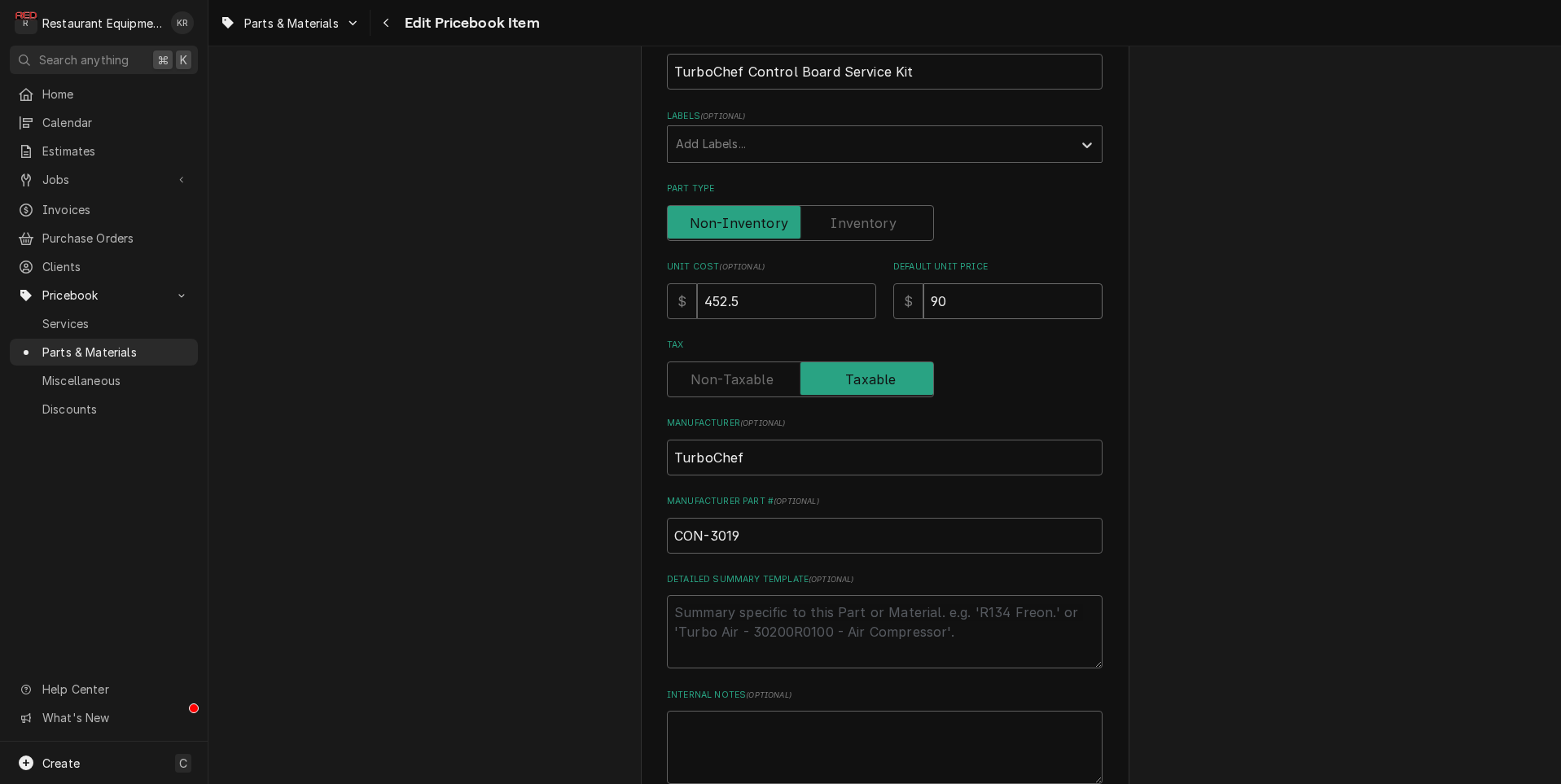 type on "904" 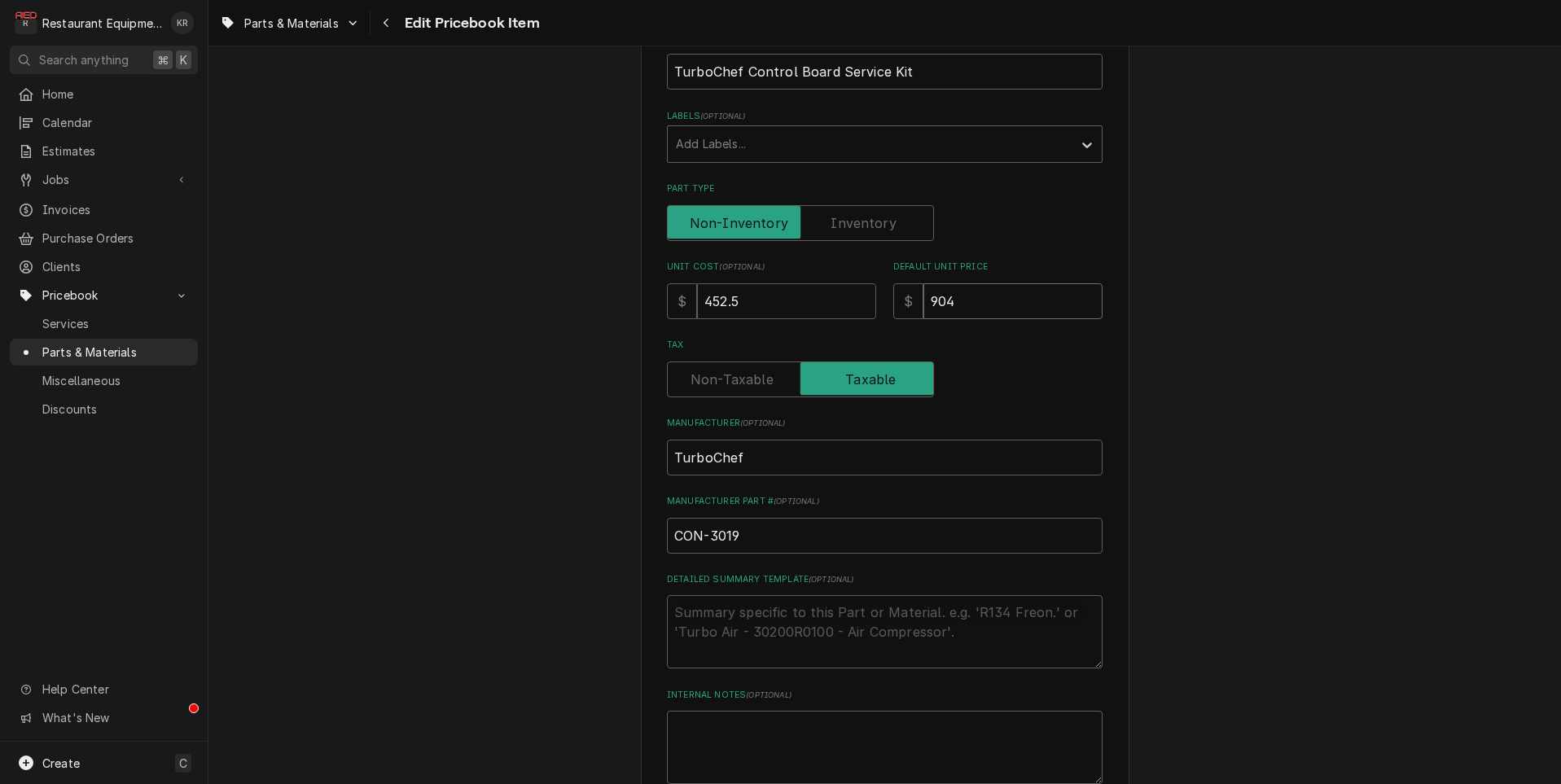 type on "904.9" 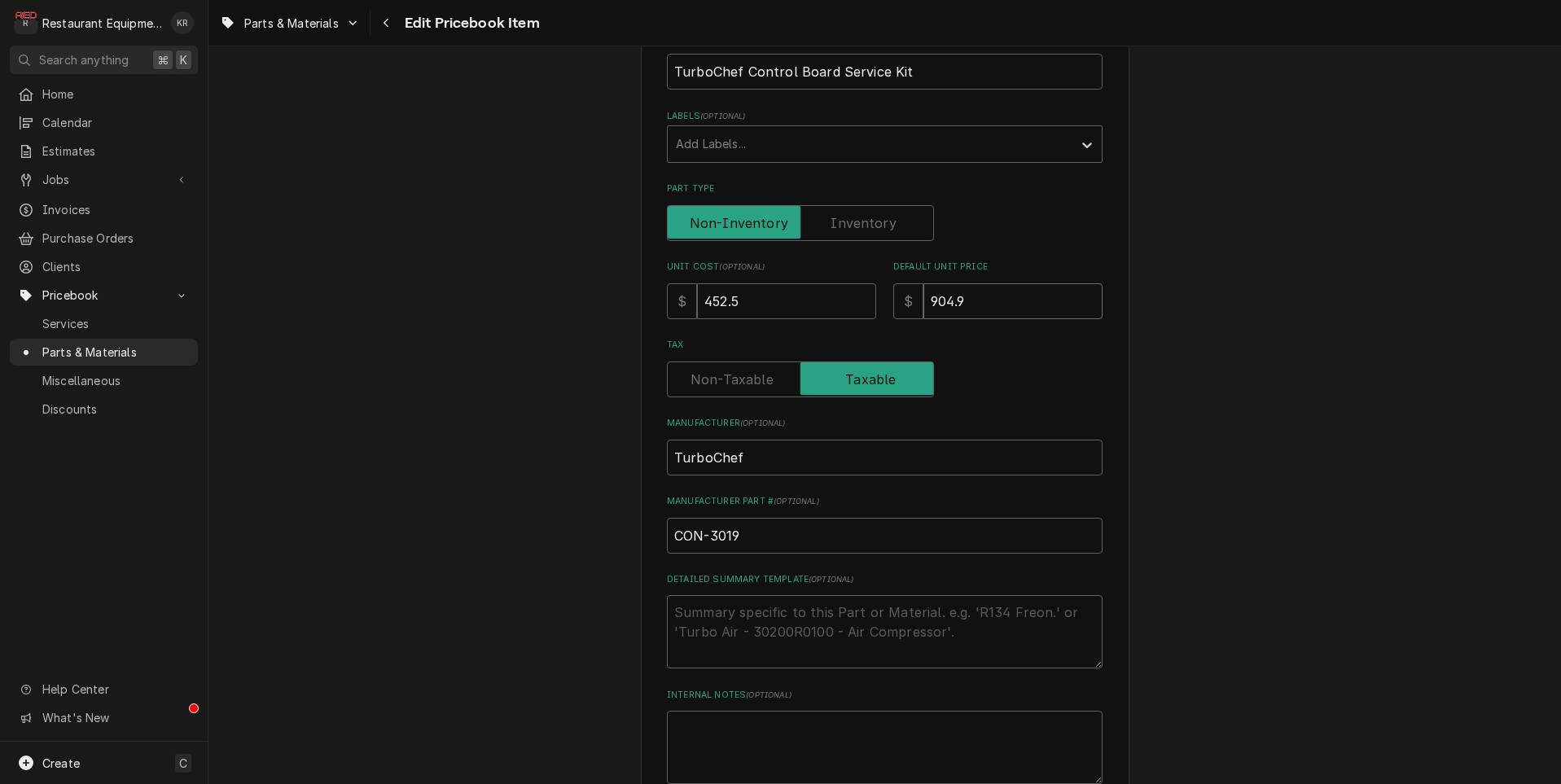 type on "904.99" 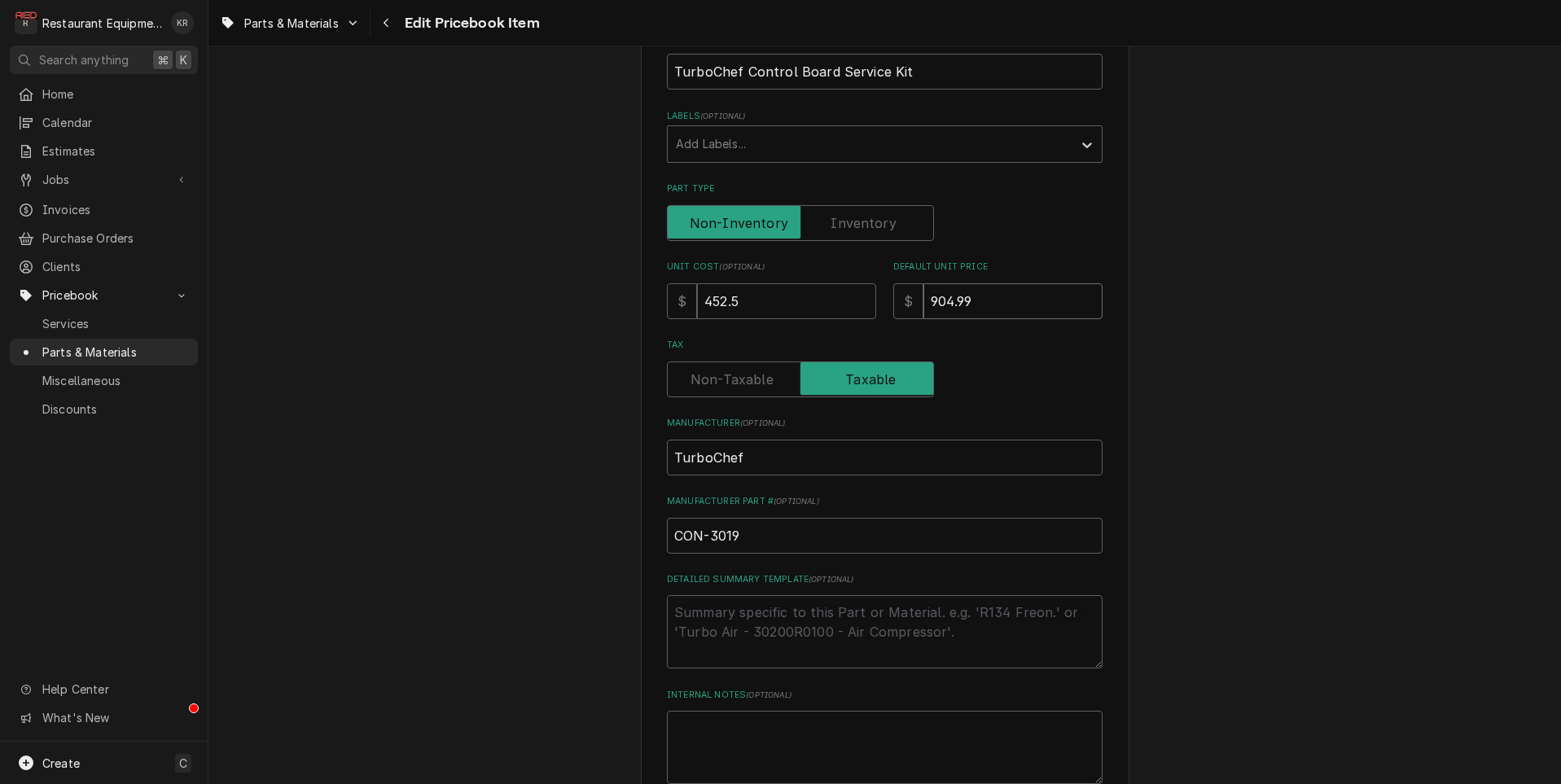 type on "904.99" 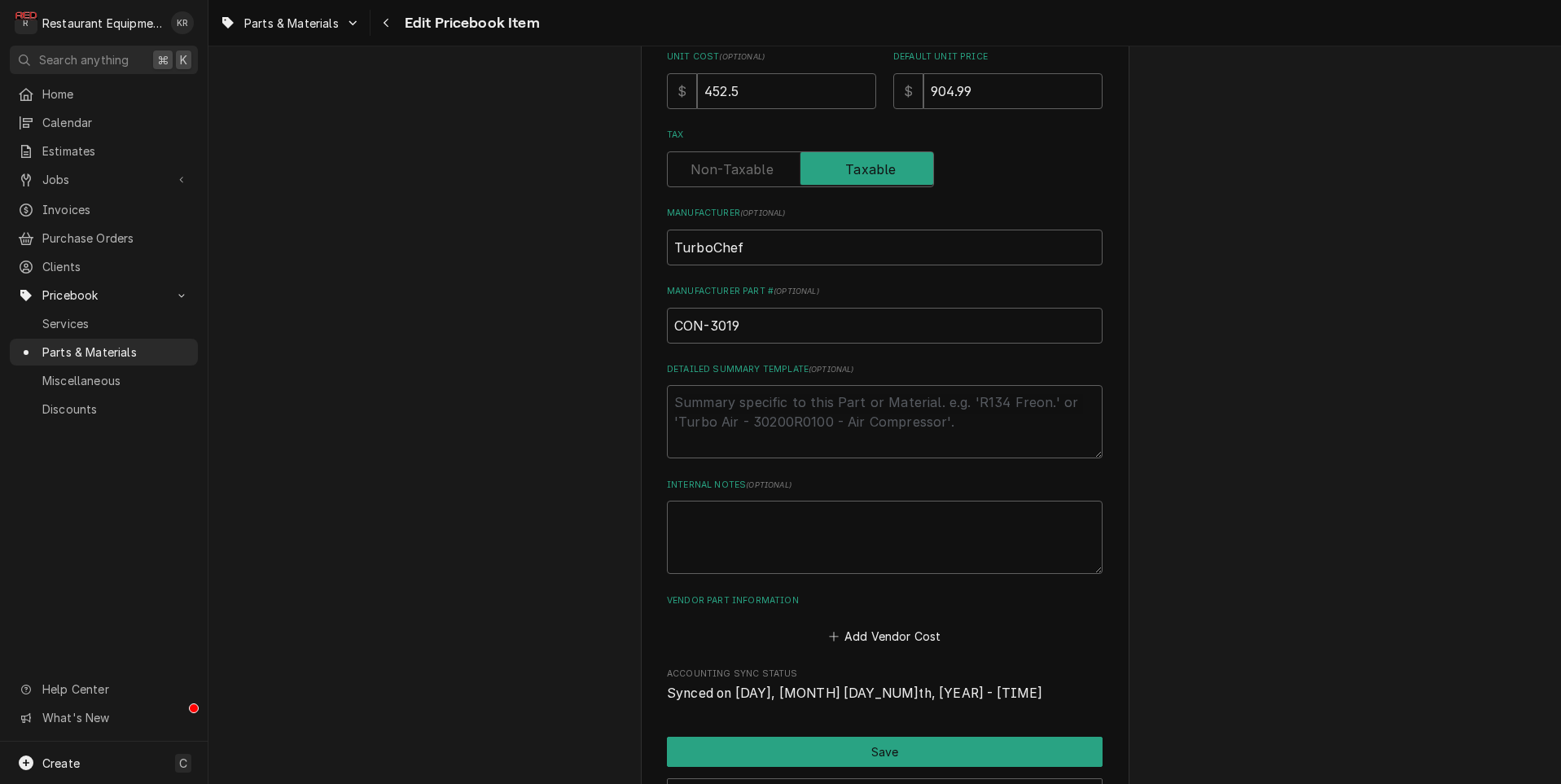scroll, scrollTop: 552, scrollLeft: 0, axis: vertical 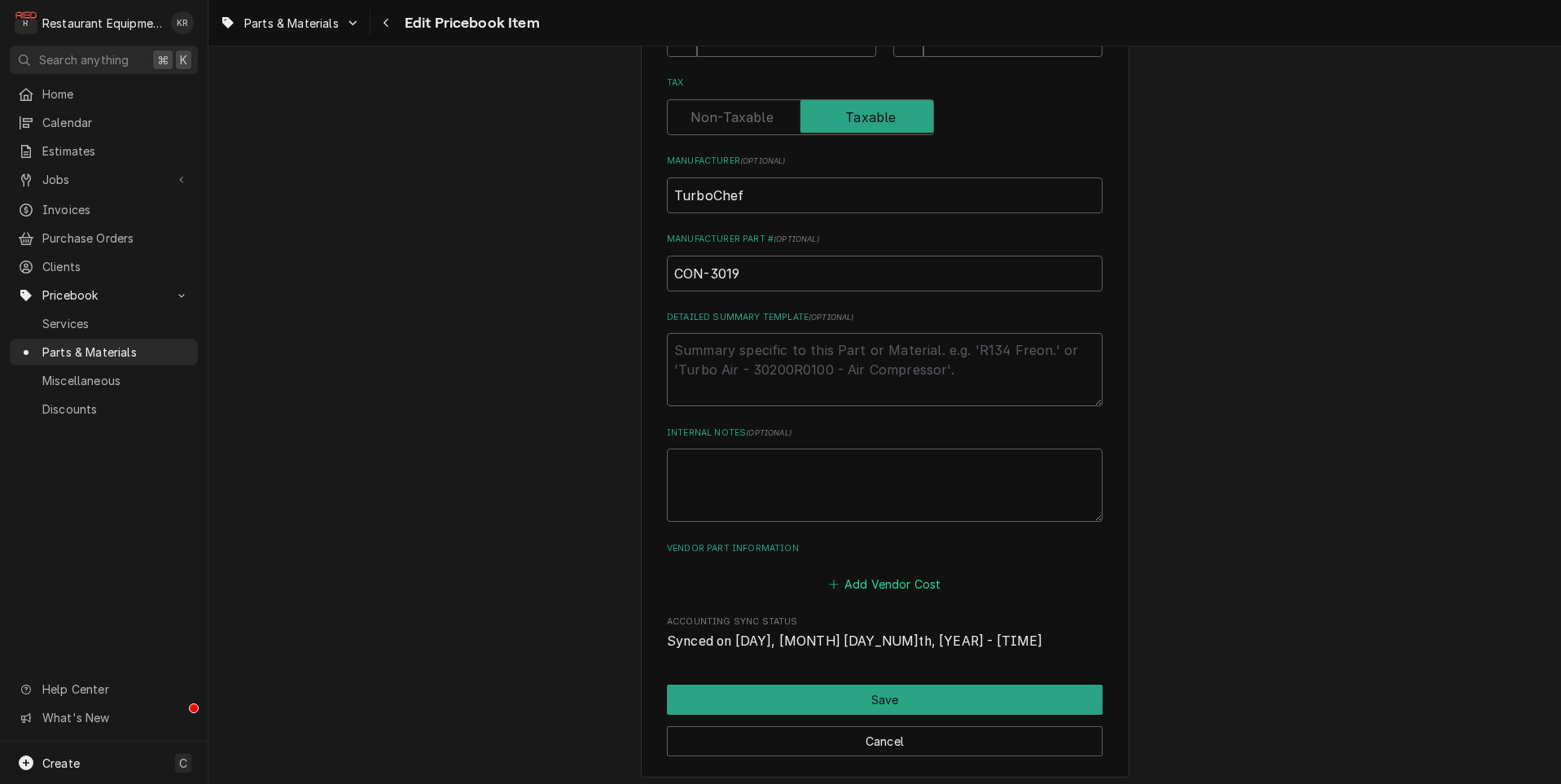 click on "Add Vendor Cost" at bounding box center (884, 585) 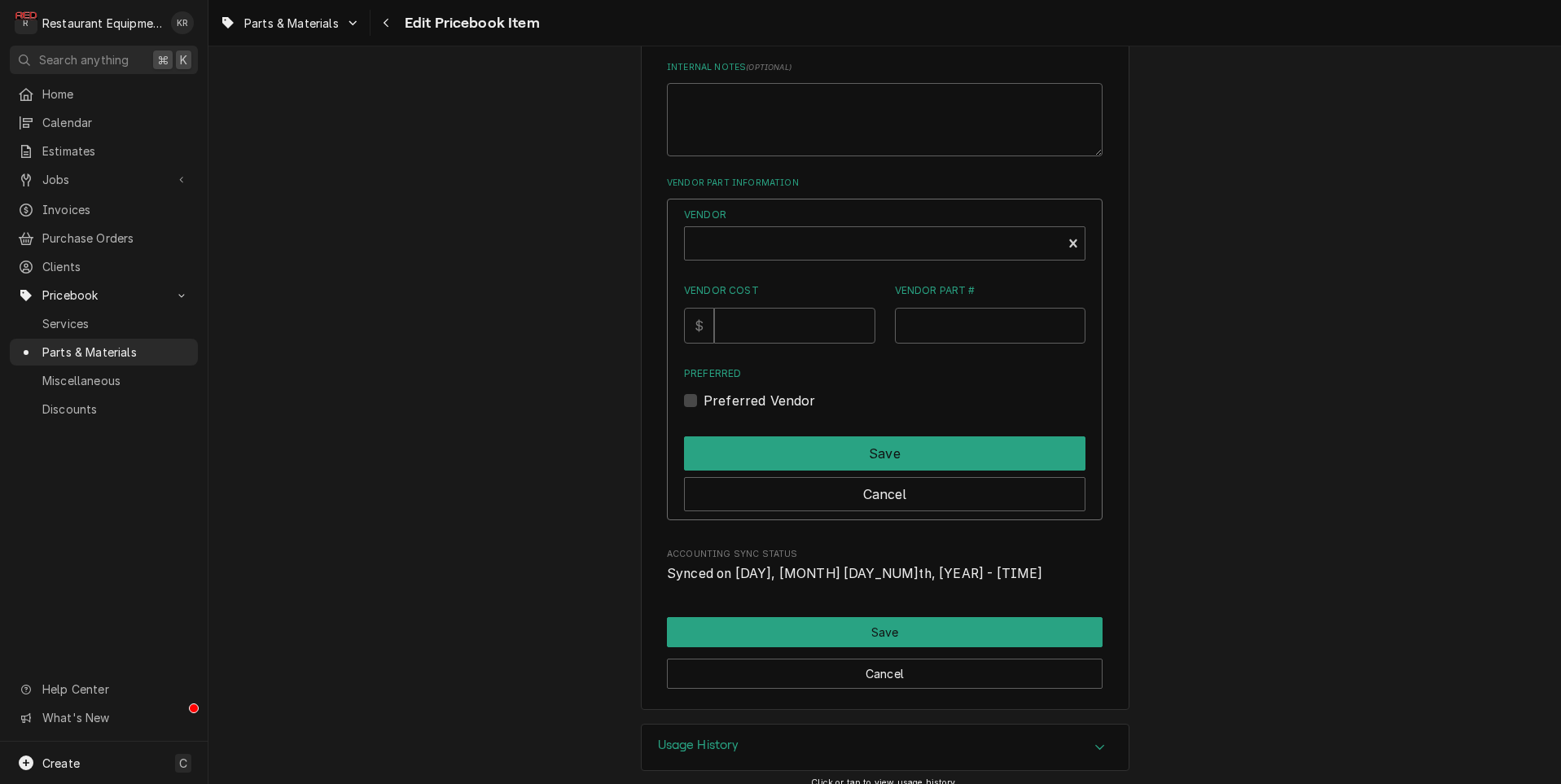 scroll, scrollTop: 933, scrollLeft: 0, axis: vertical 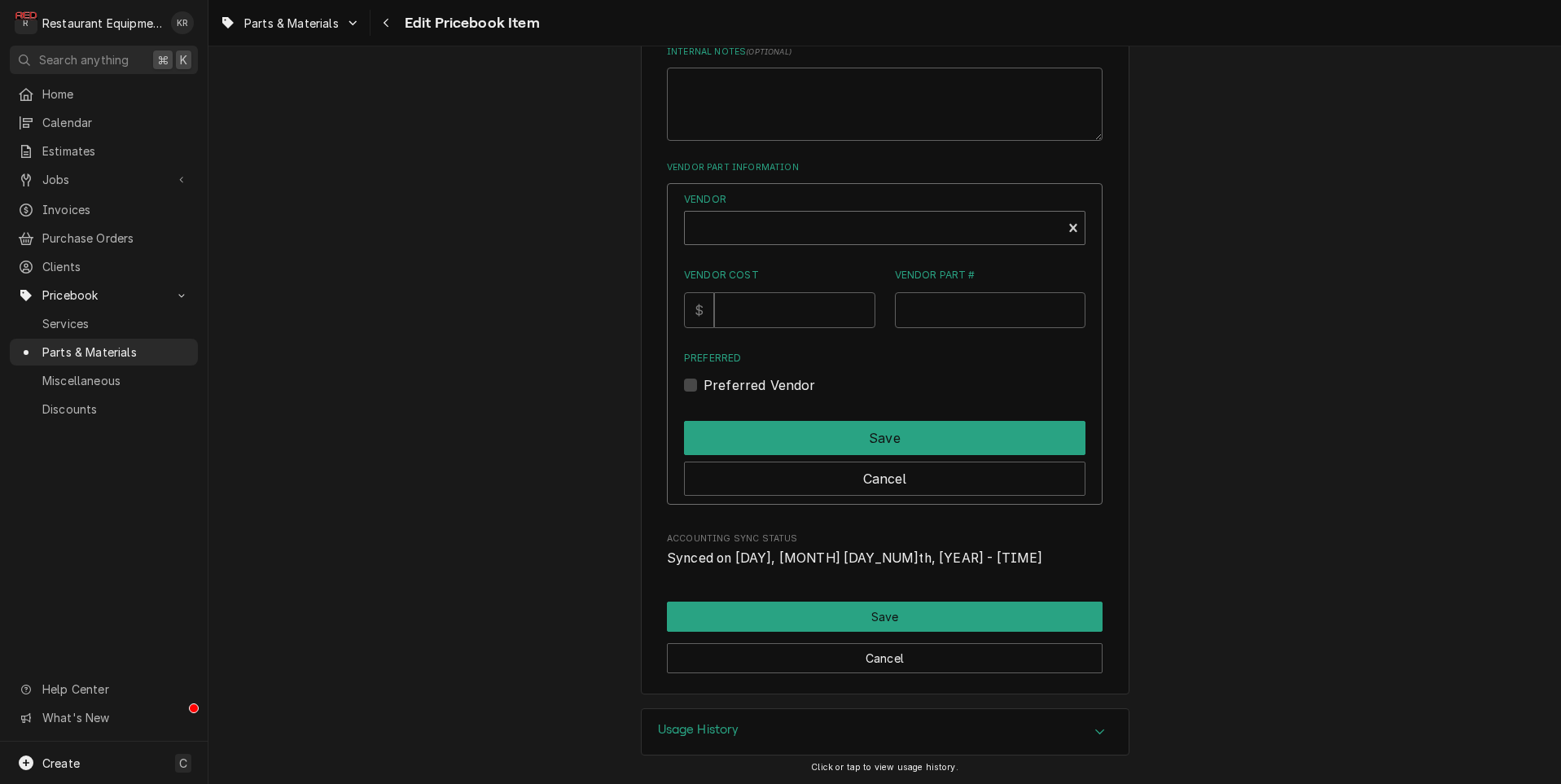 type on "x" 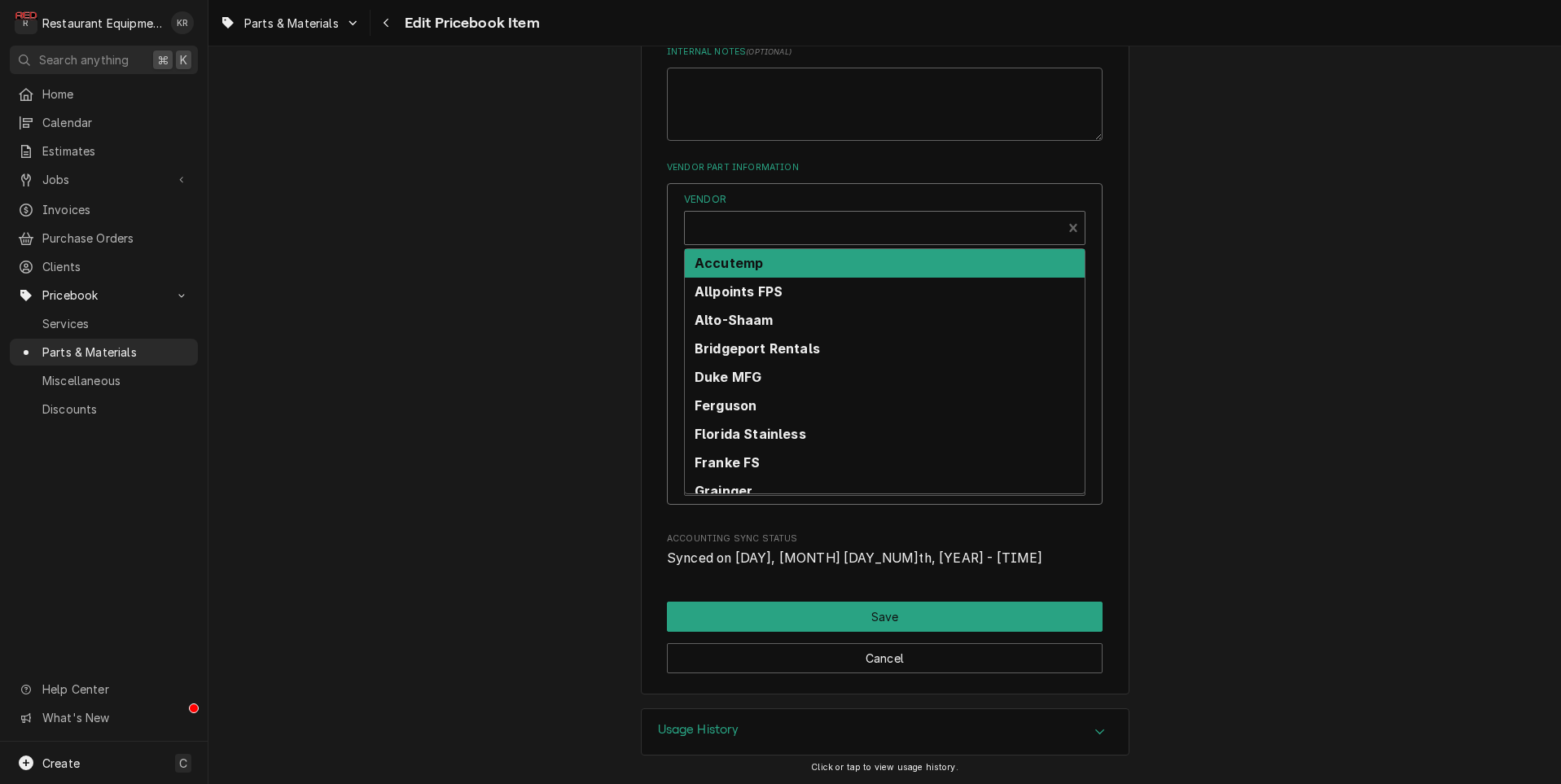 scroll, scrollTop: 928, scrollLeft: 0, axis: vertical 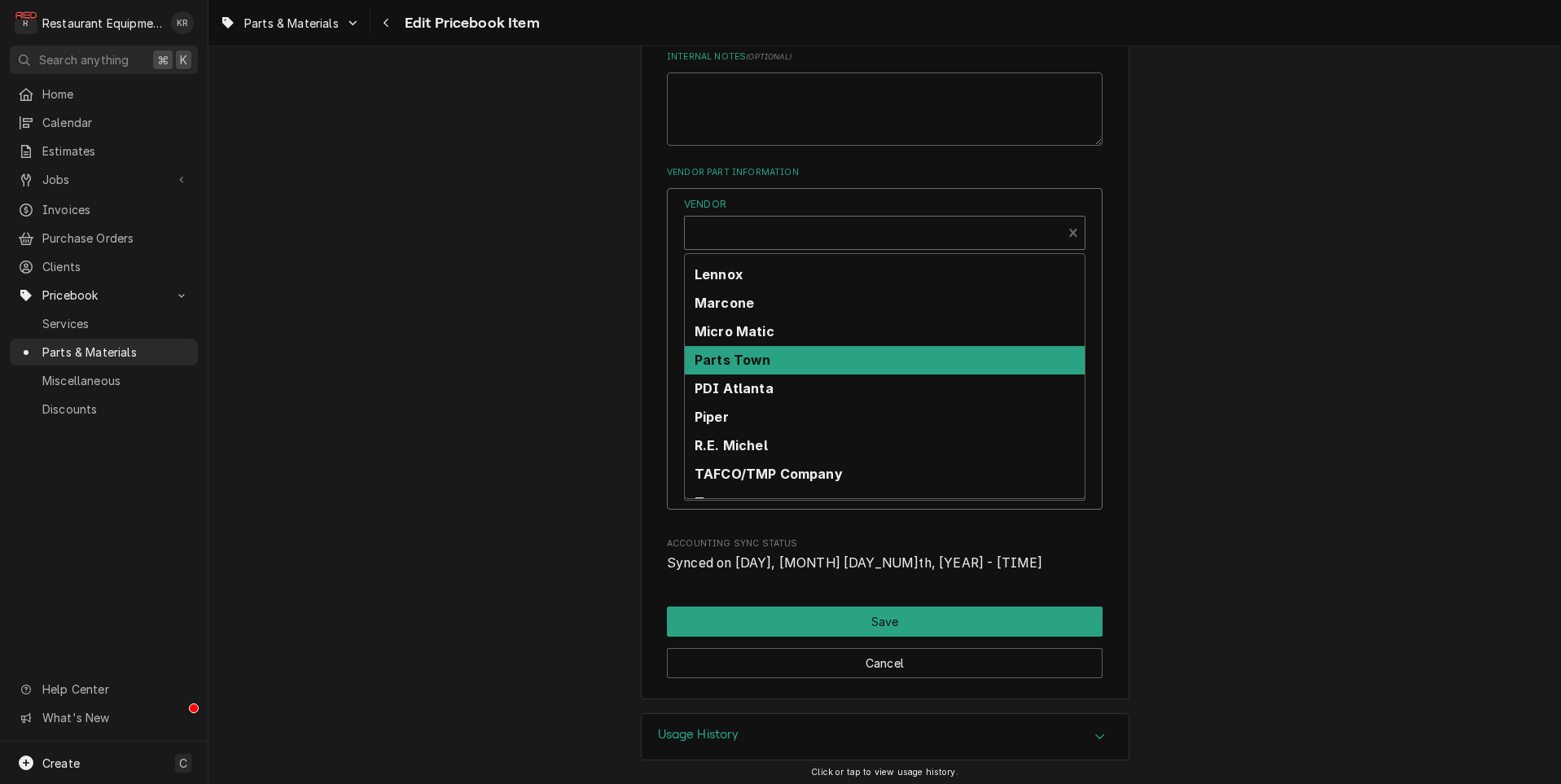 click on "Parts Town" at bounding box center [884, 360] 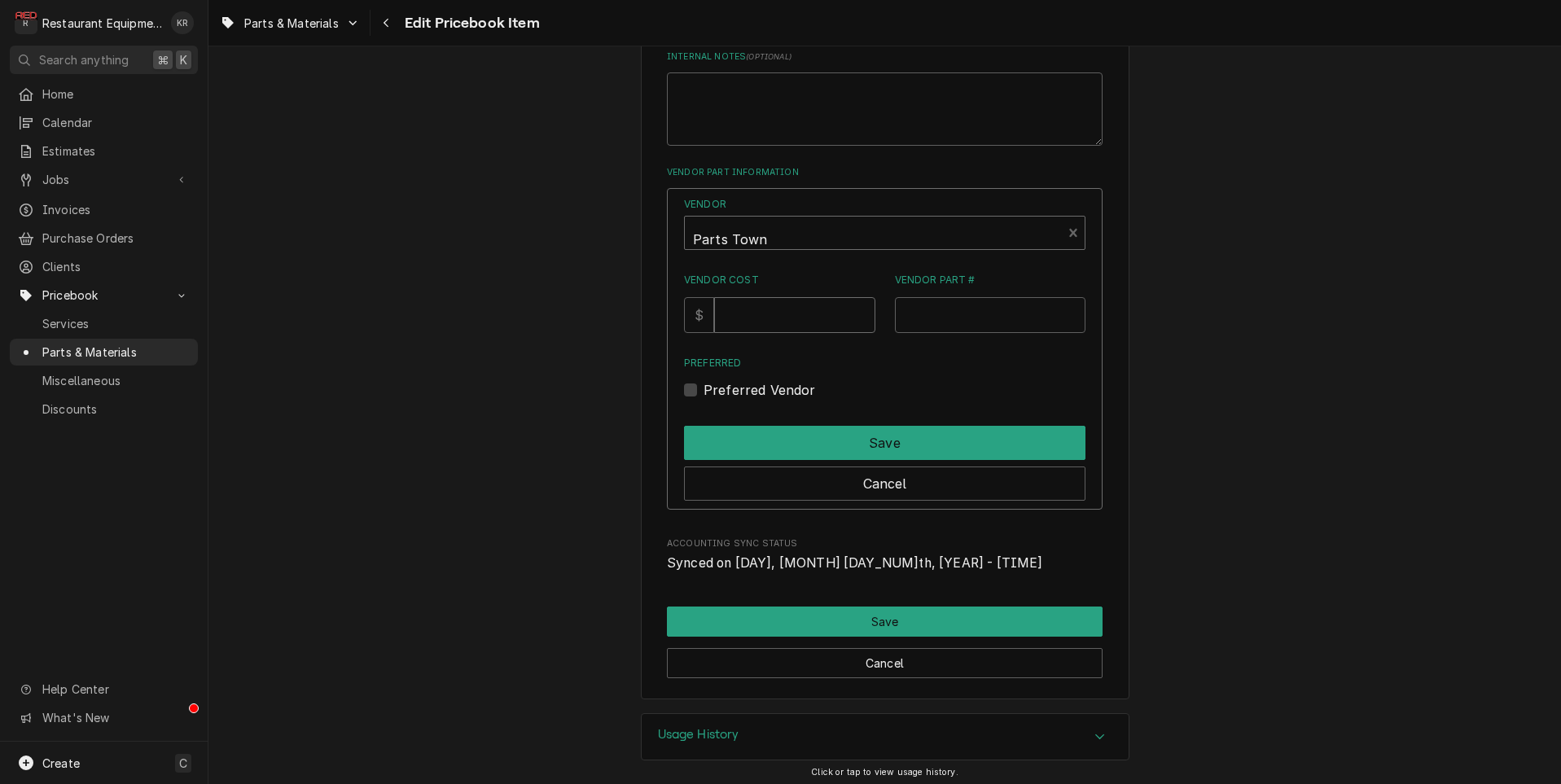 click on "Vendor Cost" at bounding box center (794, 315) 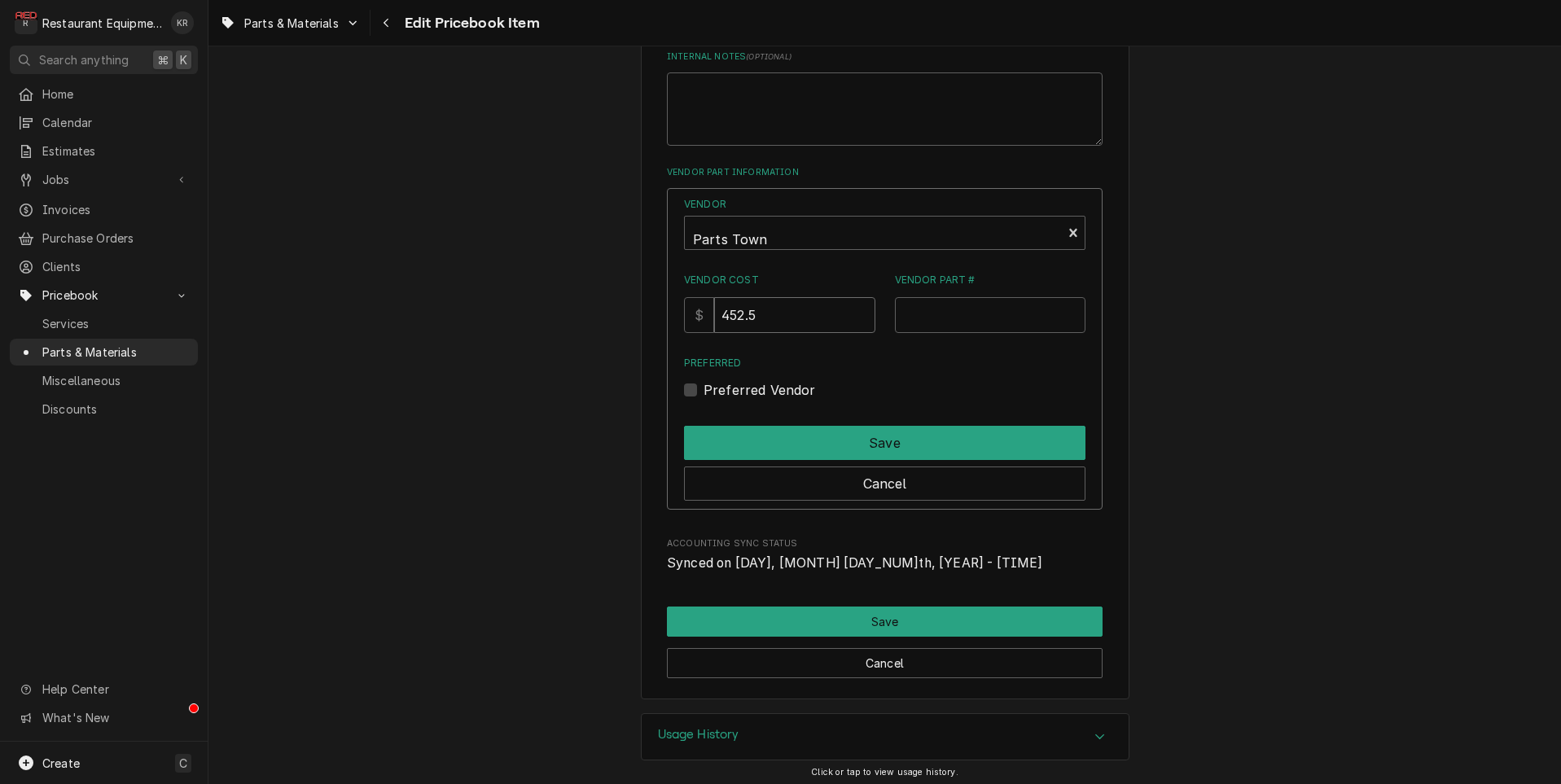 type on "452.5" 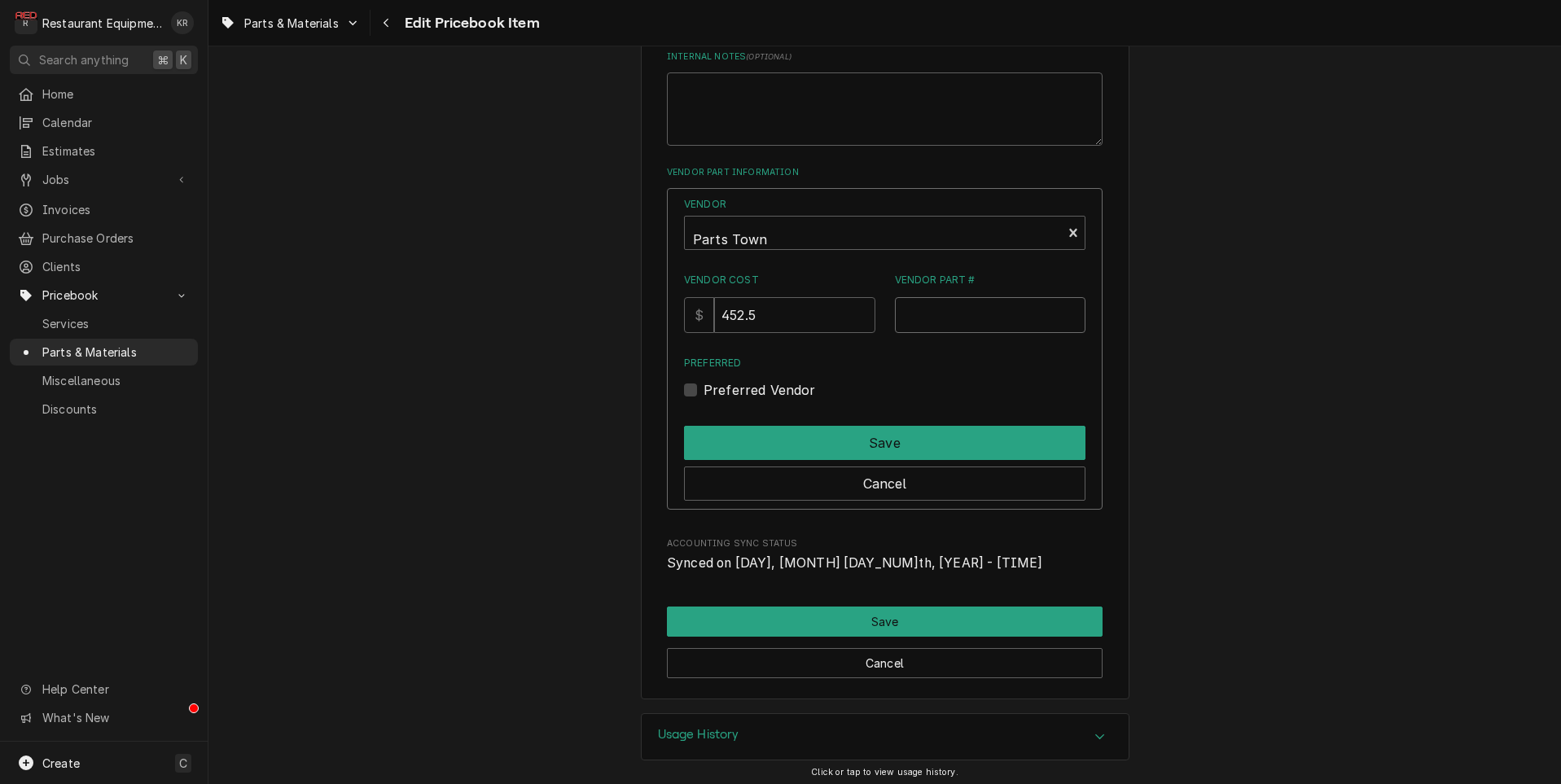 click on "Vendor Part #" at bounding box center (990, 315) 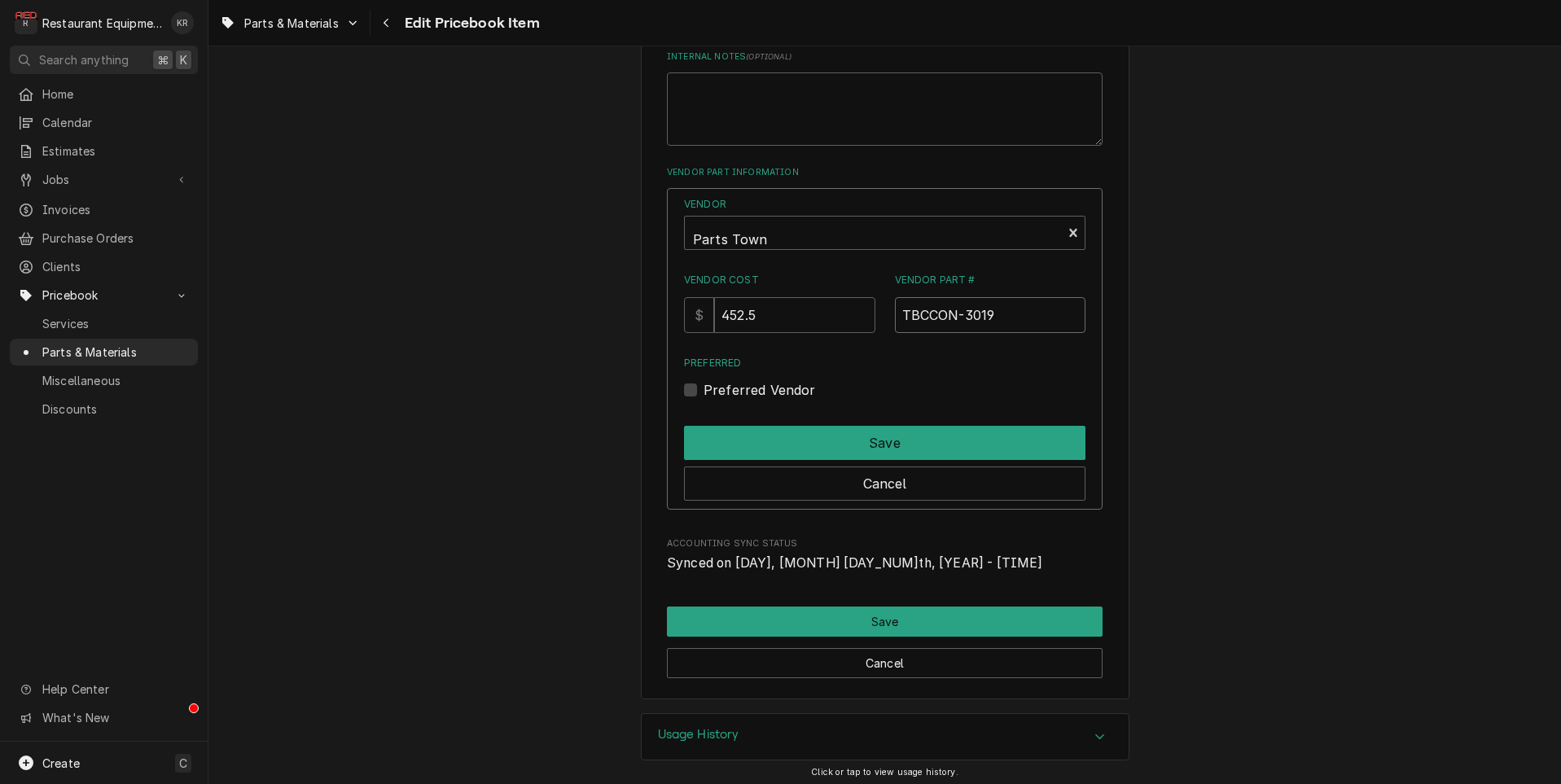 type on "TBCCON-3019" 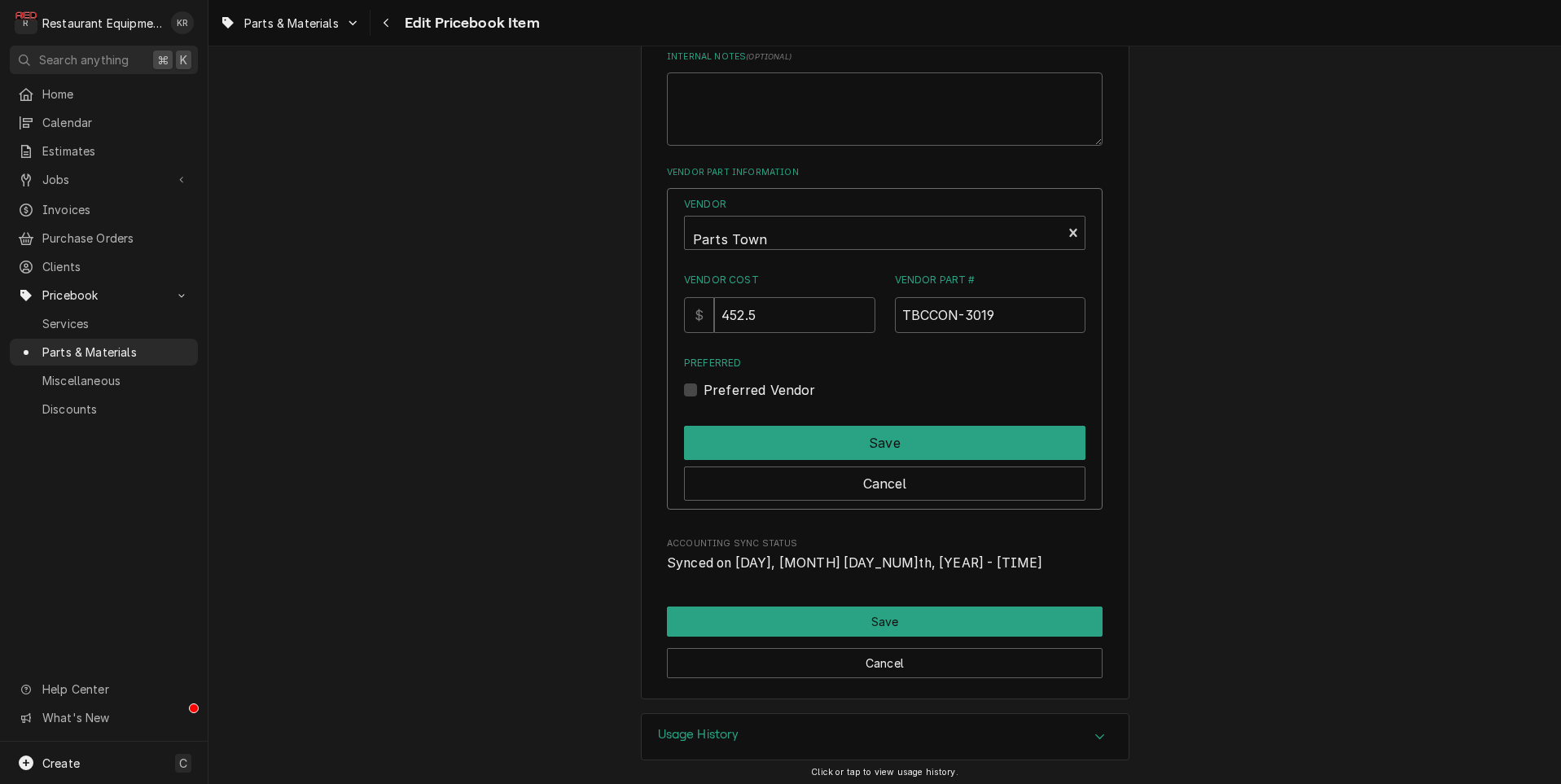 click on "Preferred Vendor" at bounding box center [760, 390] 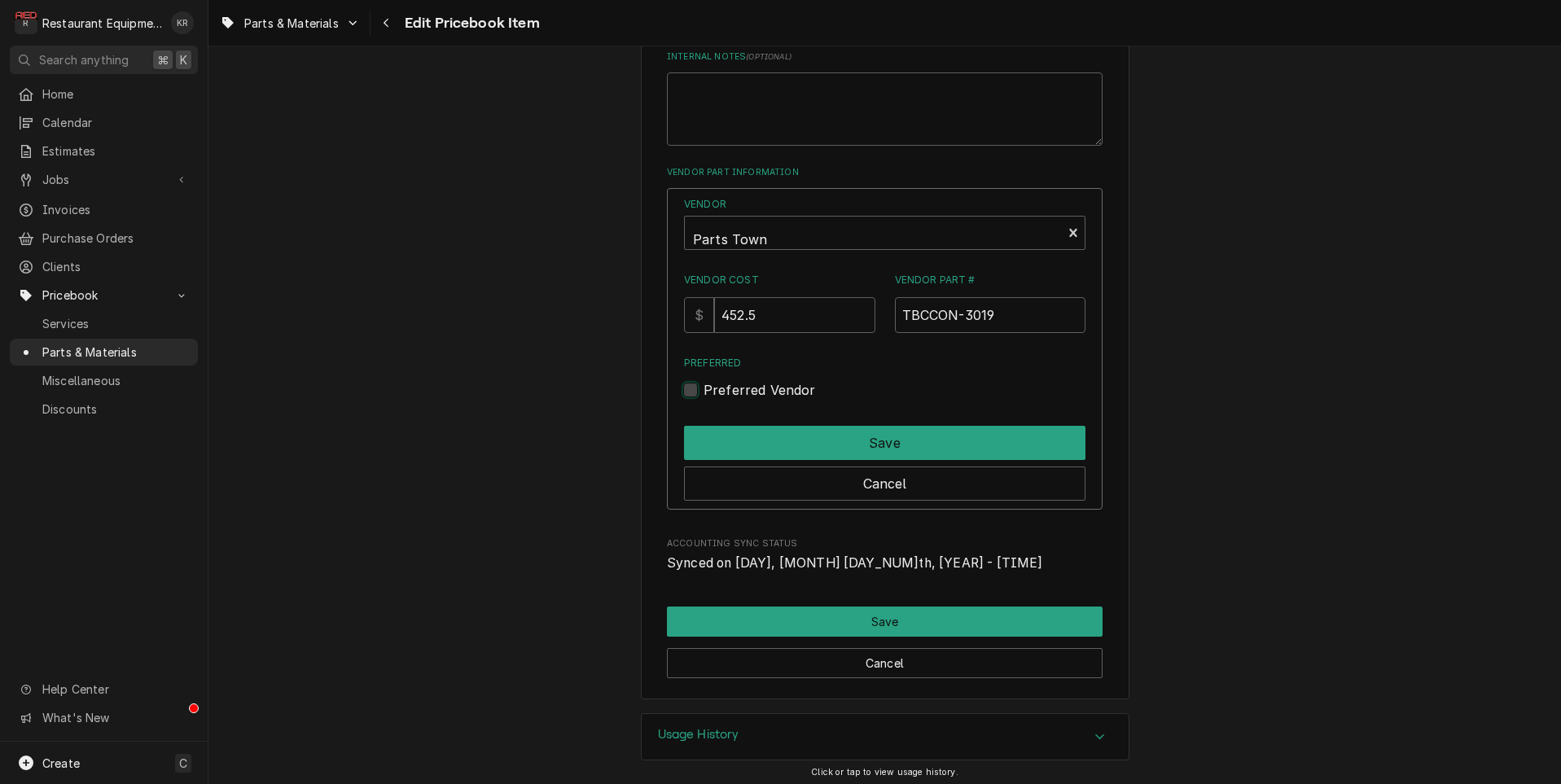click on "Preferred" at bounding box center (904, 398) 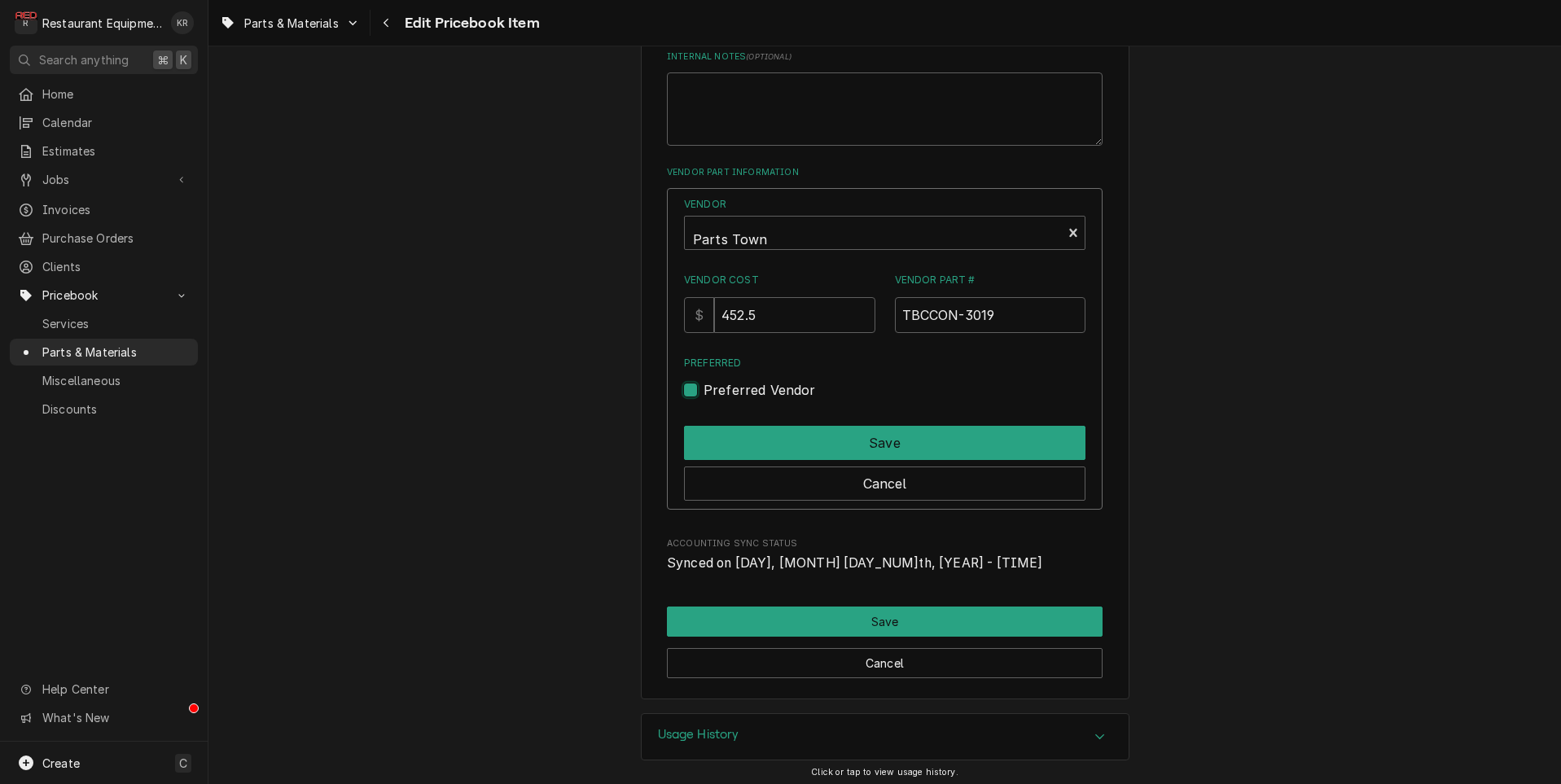 checkbox on "true" 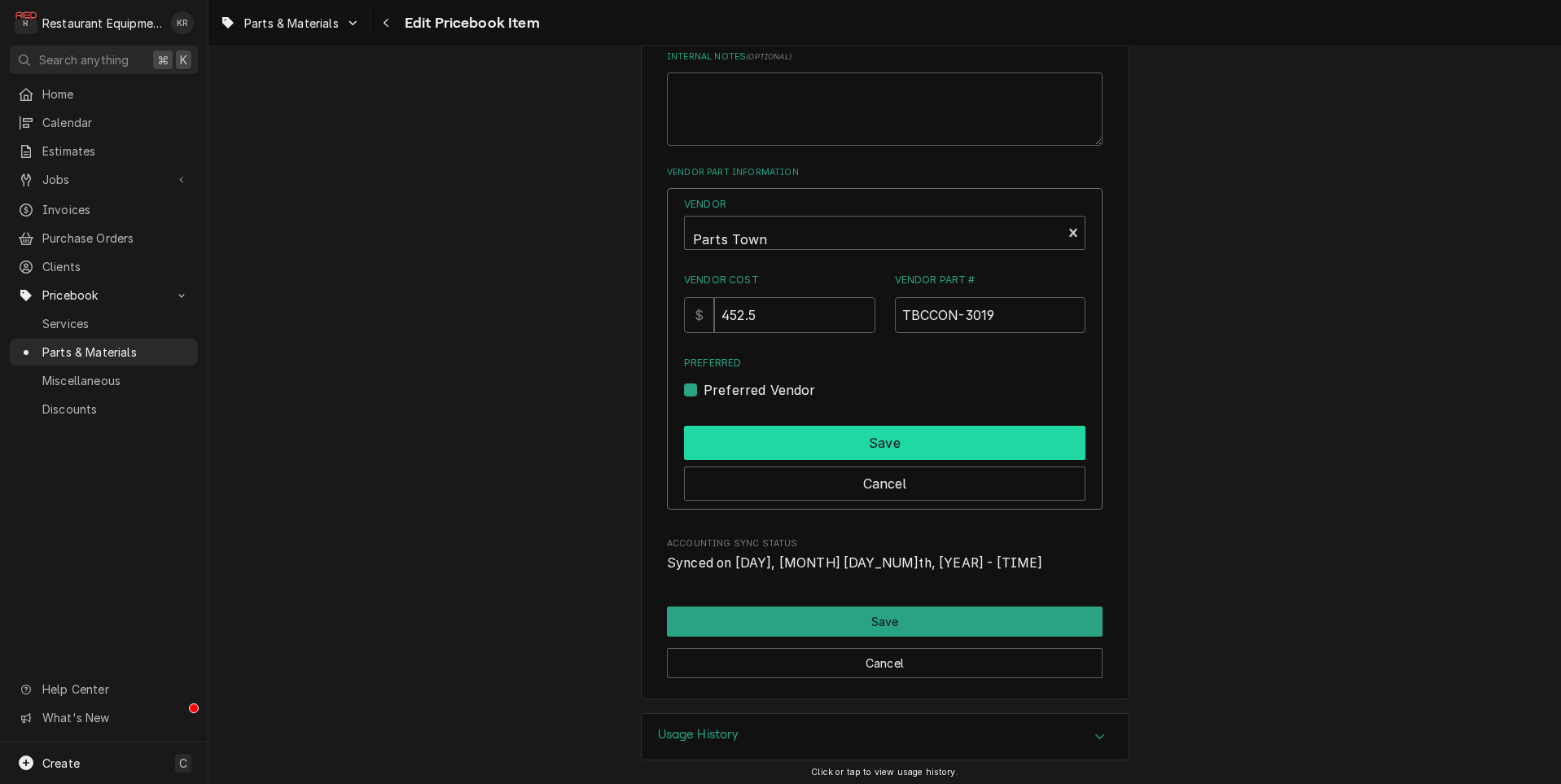 click on "Save" at bounding box center (884, 443) 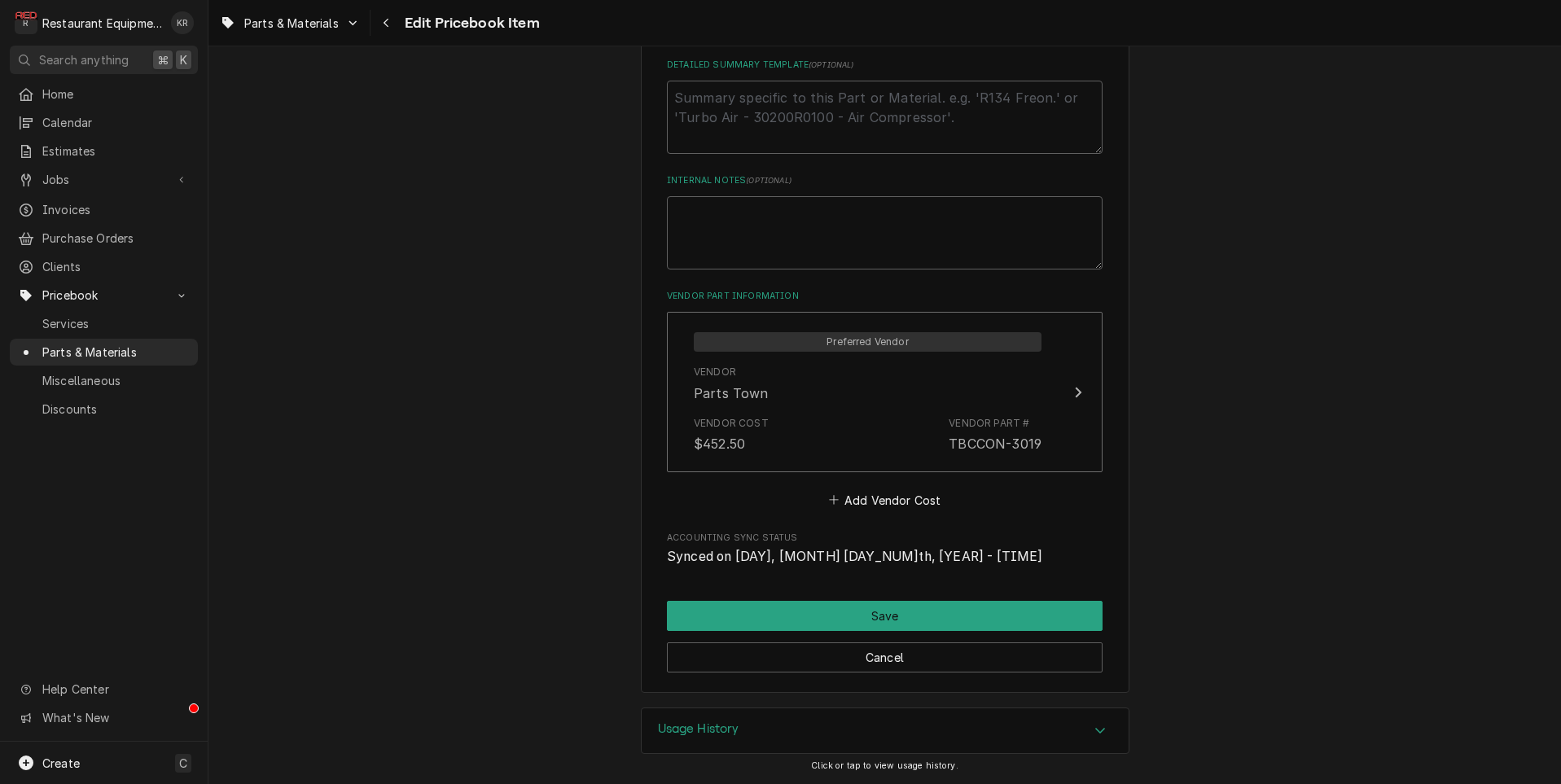 scroll, scrollTop: 803, scrollLeft: 0, axis: vertical 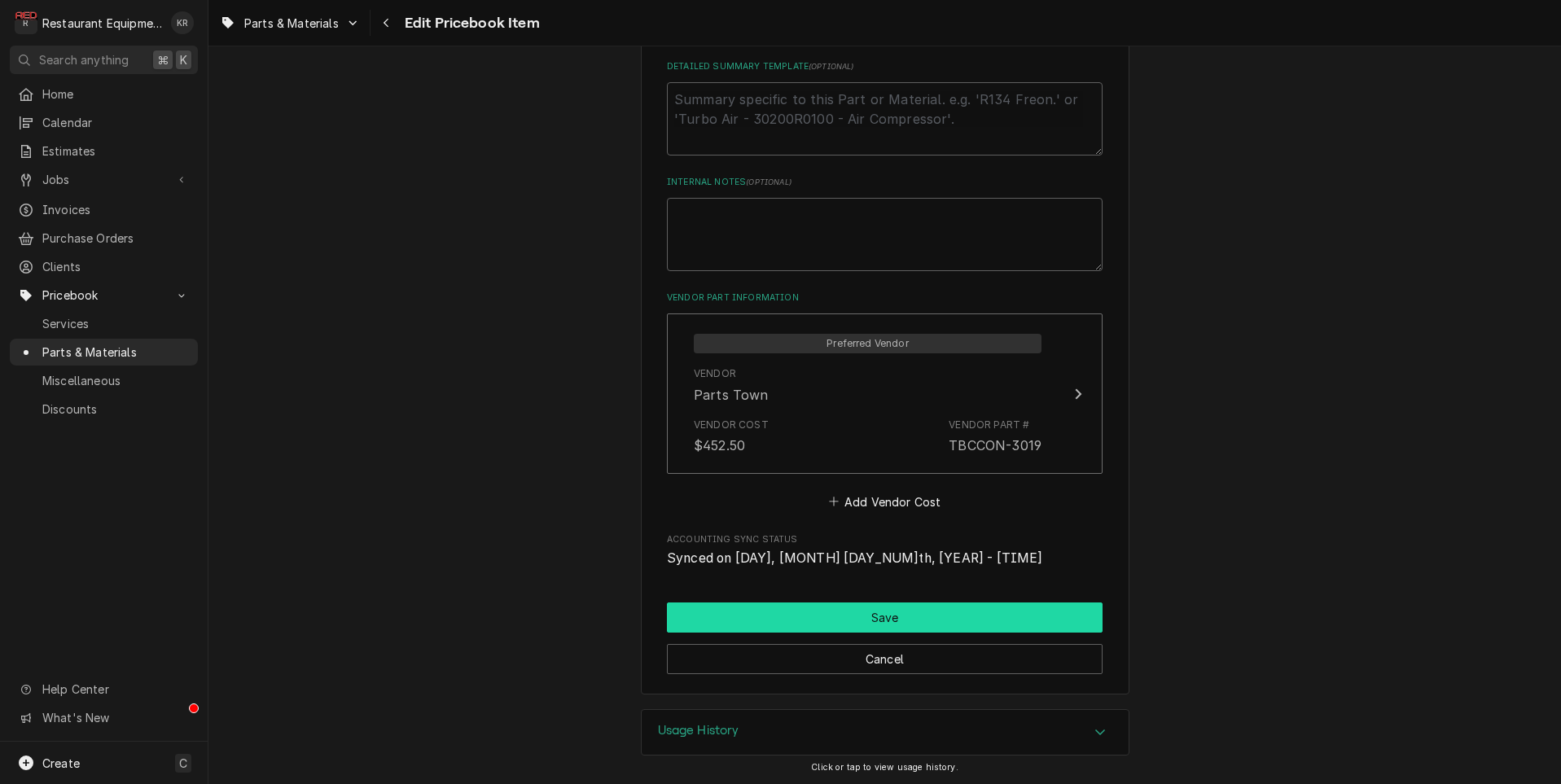 click on "Save" at bounding box center (884, 617) 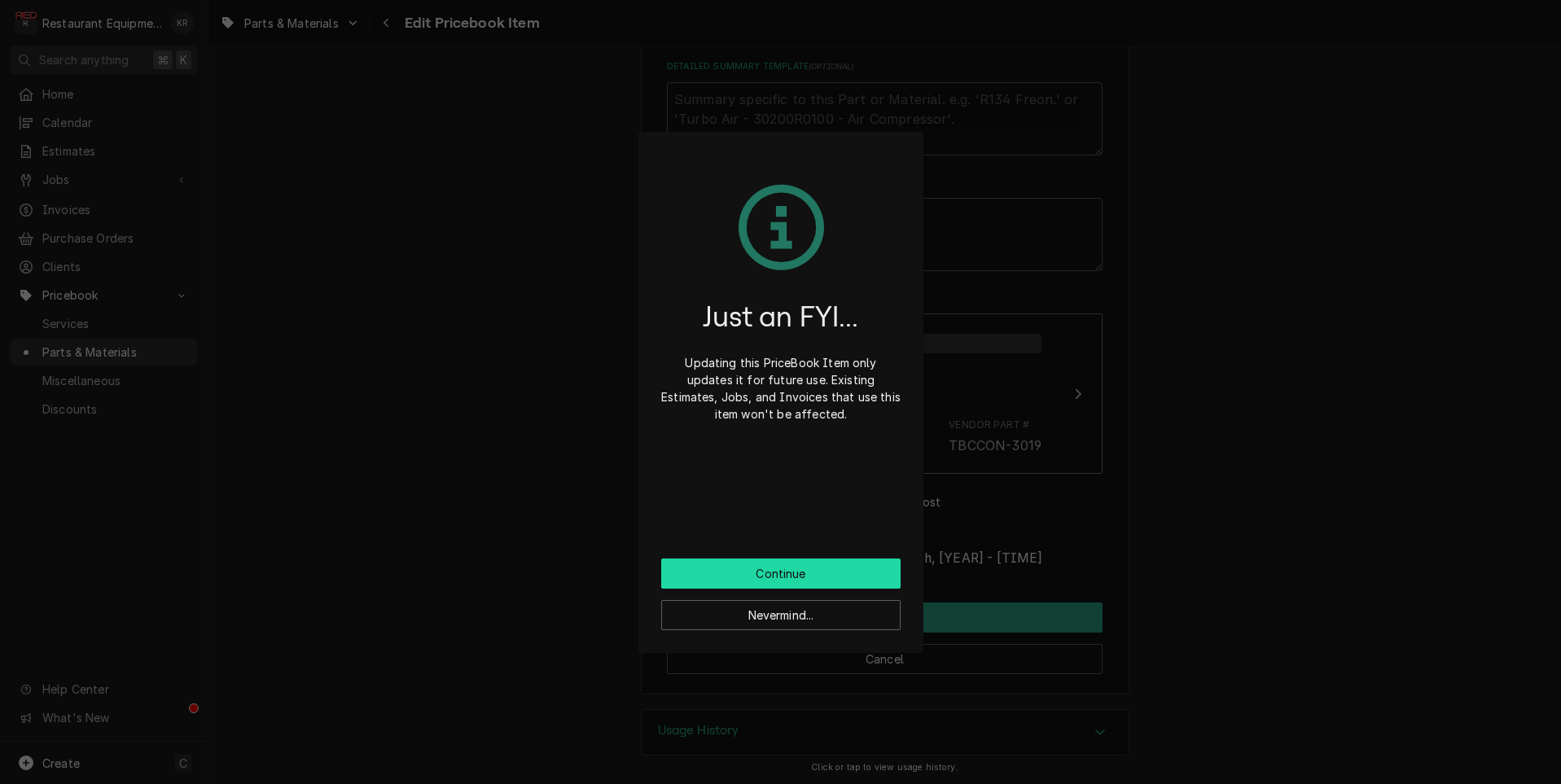 click on "Continue" at bounding box center [781, 573] 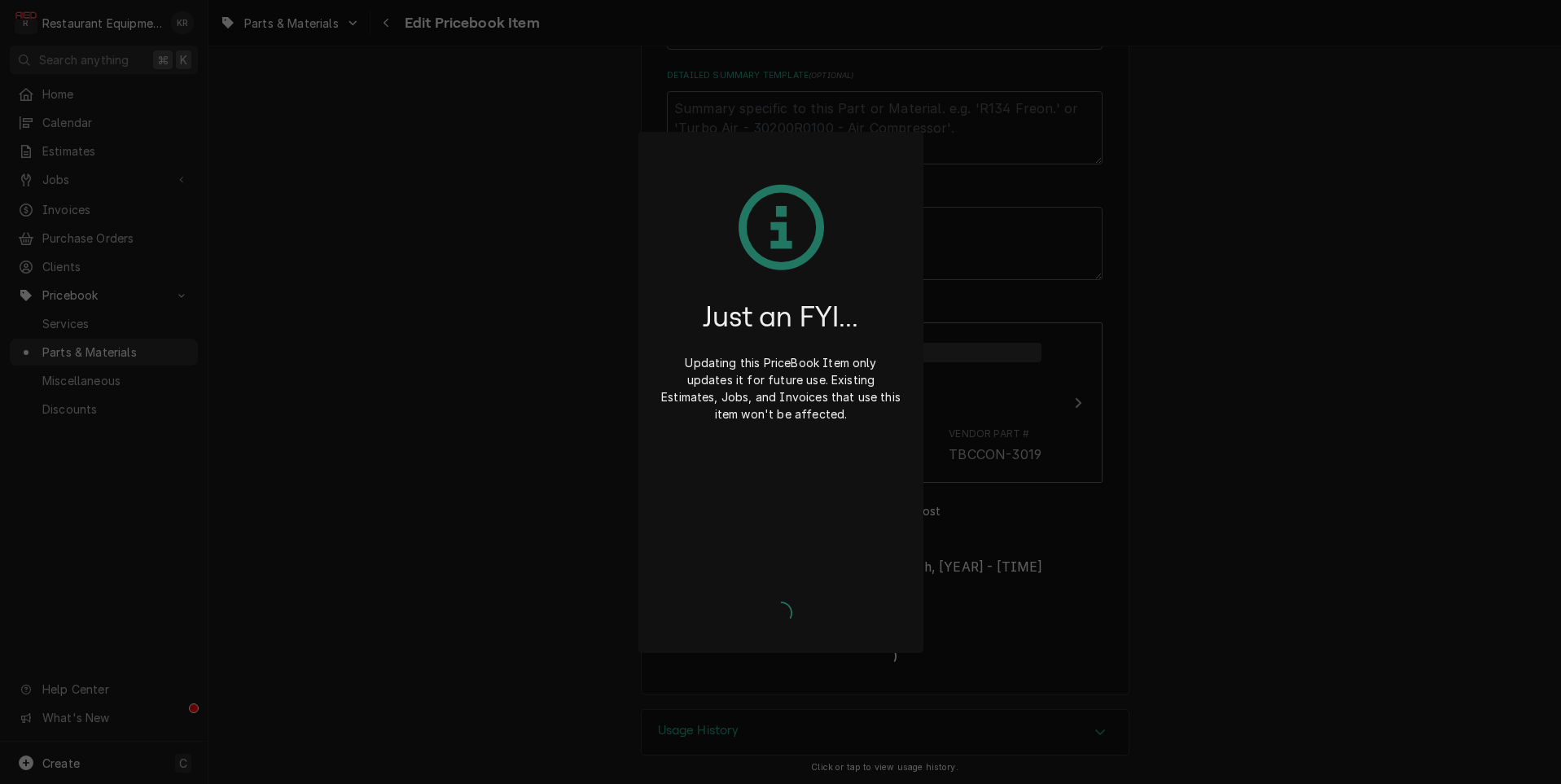 type on "x" 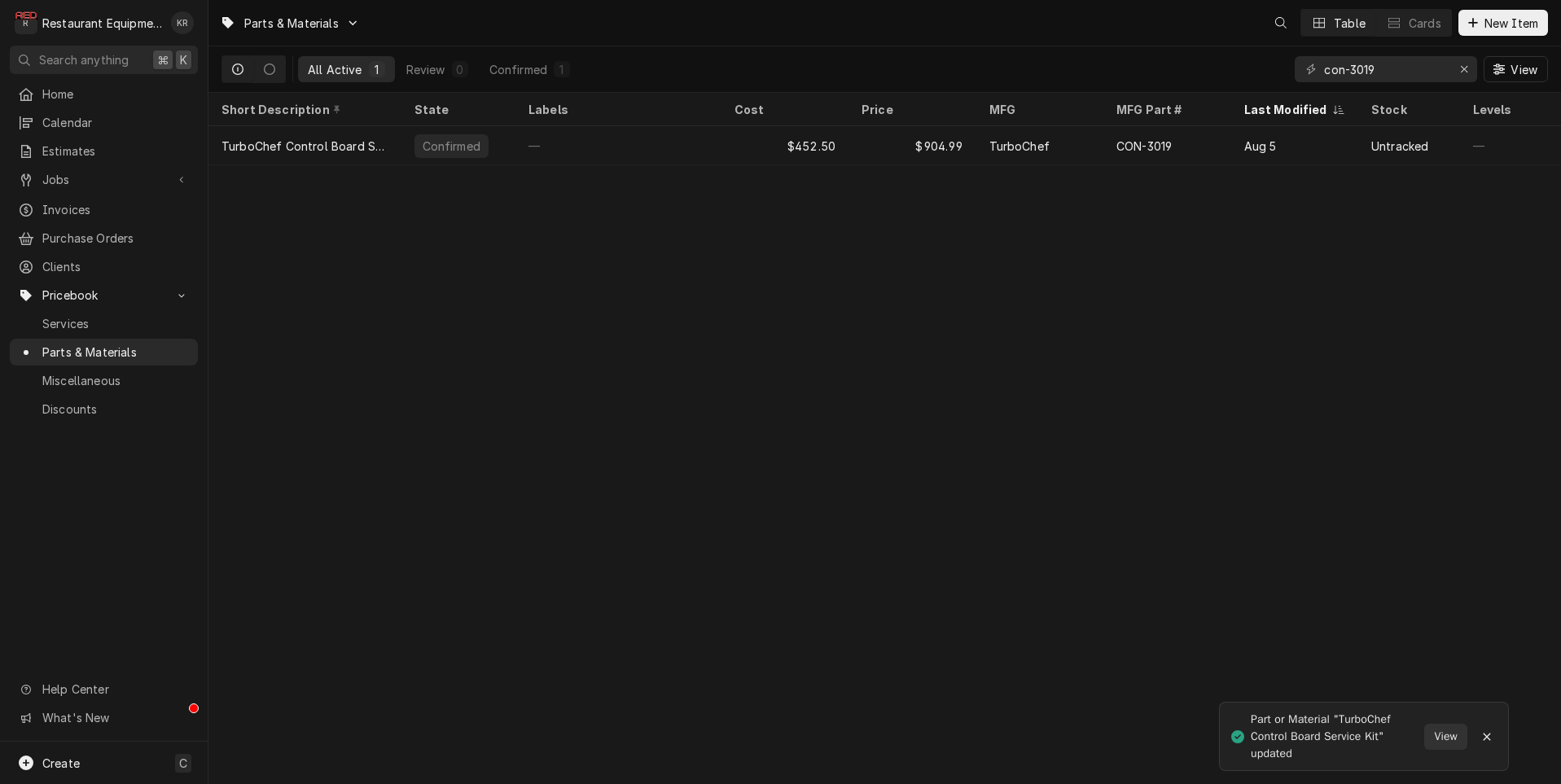 scroll, scrollTop: 0, scrollLeft: 0, axis: both 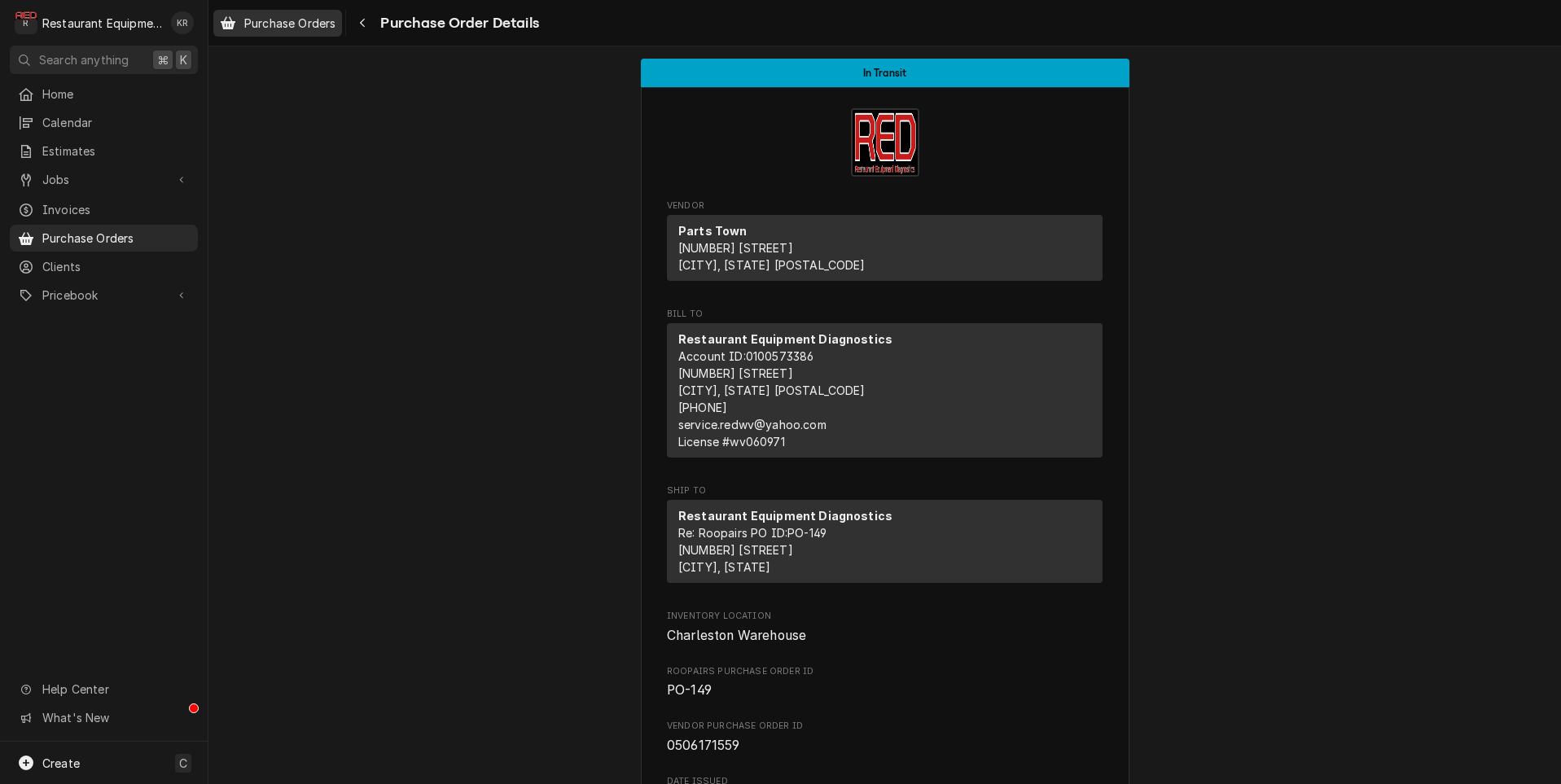 click on "Purchase Orders" at bounding box center (290, 23) 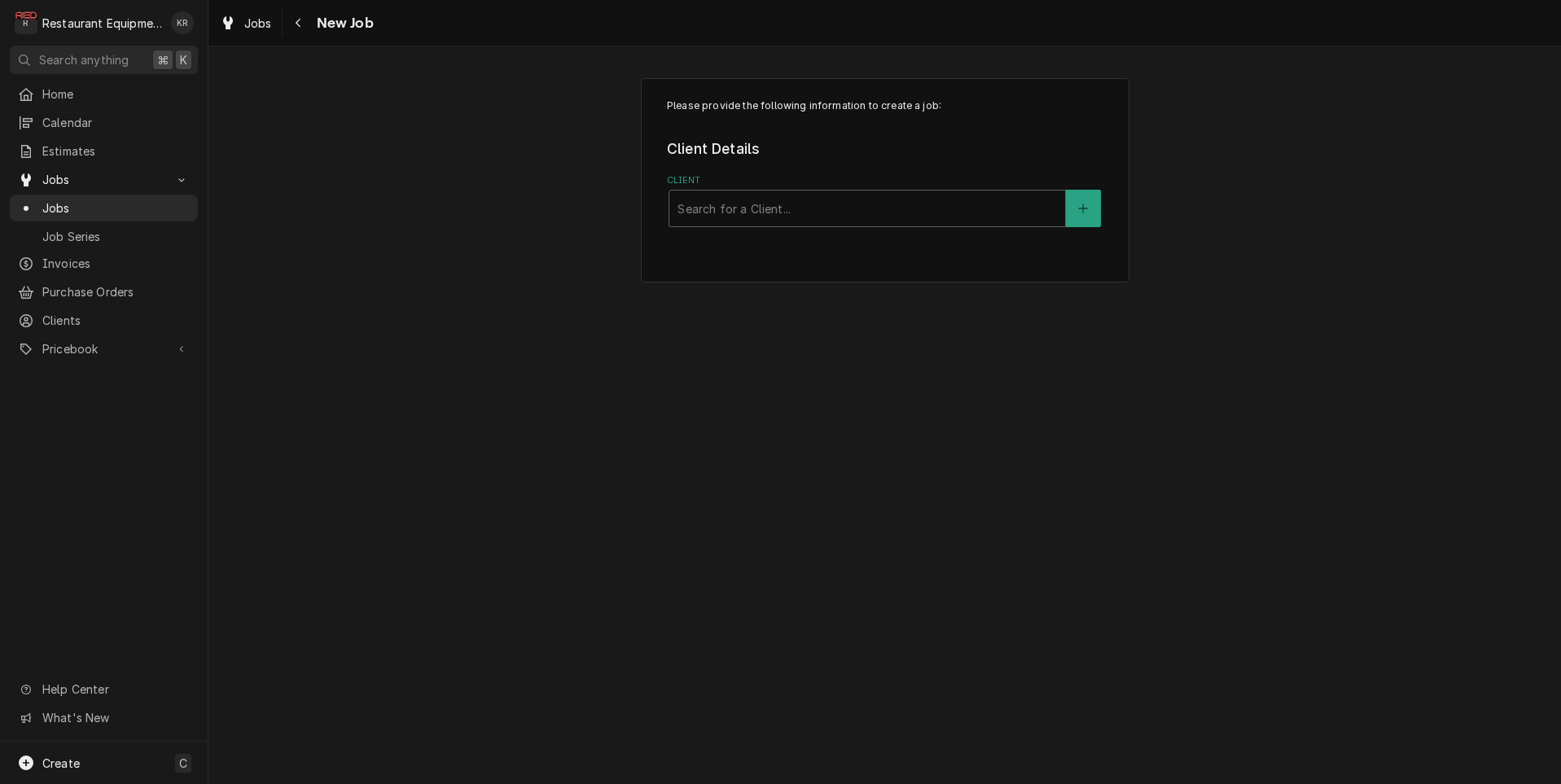 scroll, scrollTop: 0, scrollLeft: 0, axis: both 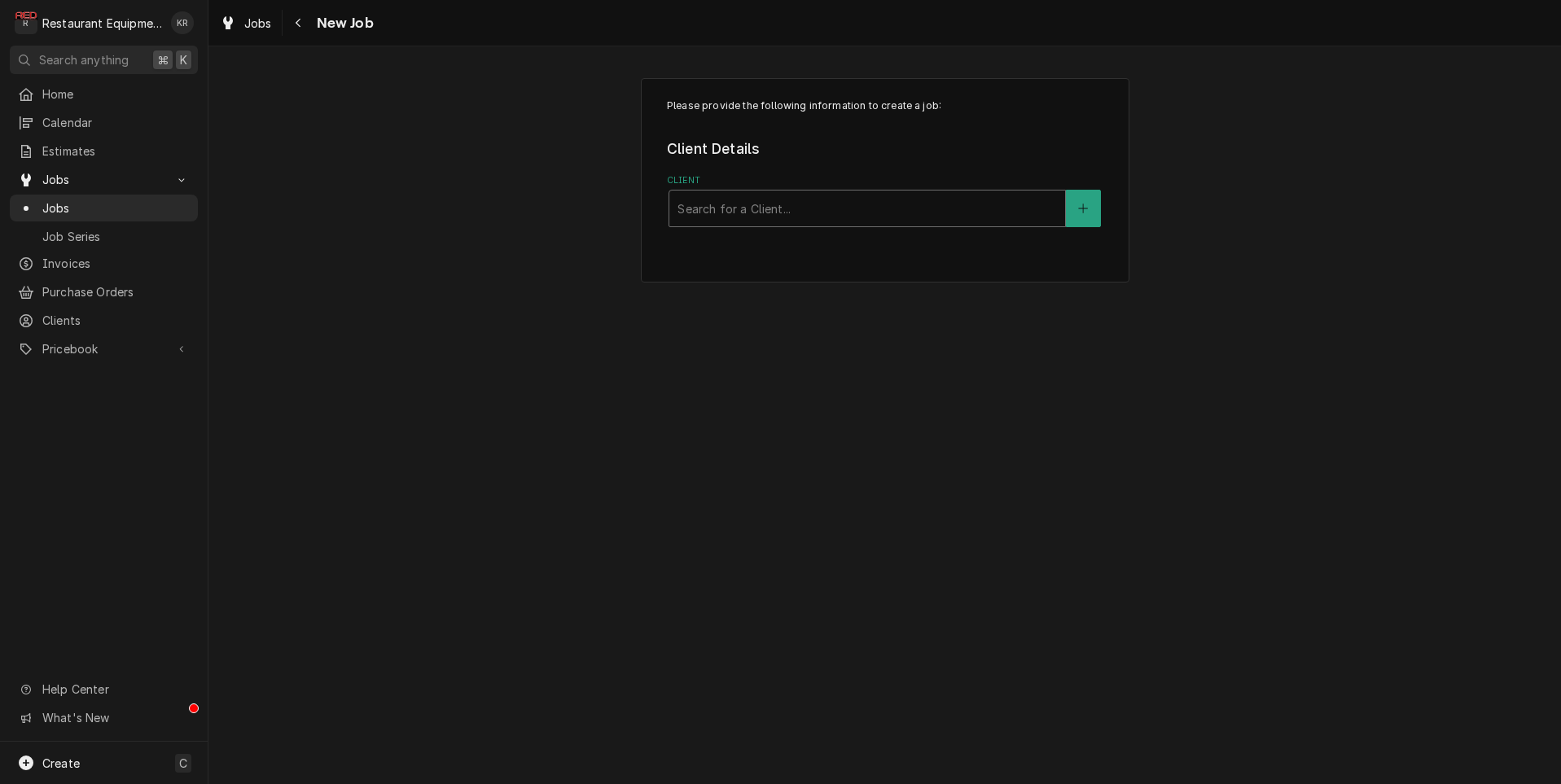 click at bounding box center [867, 208] 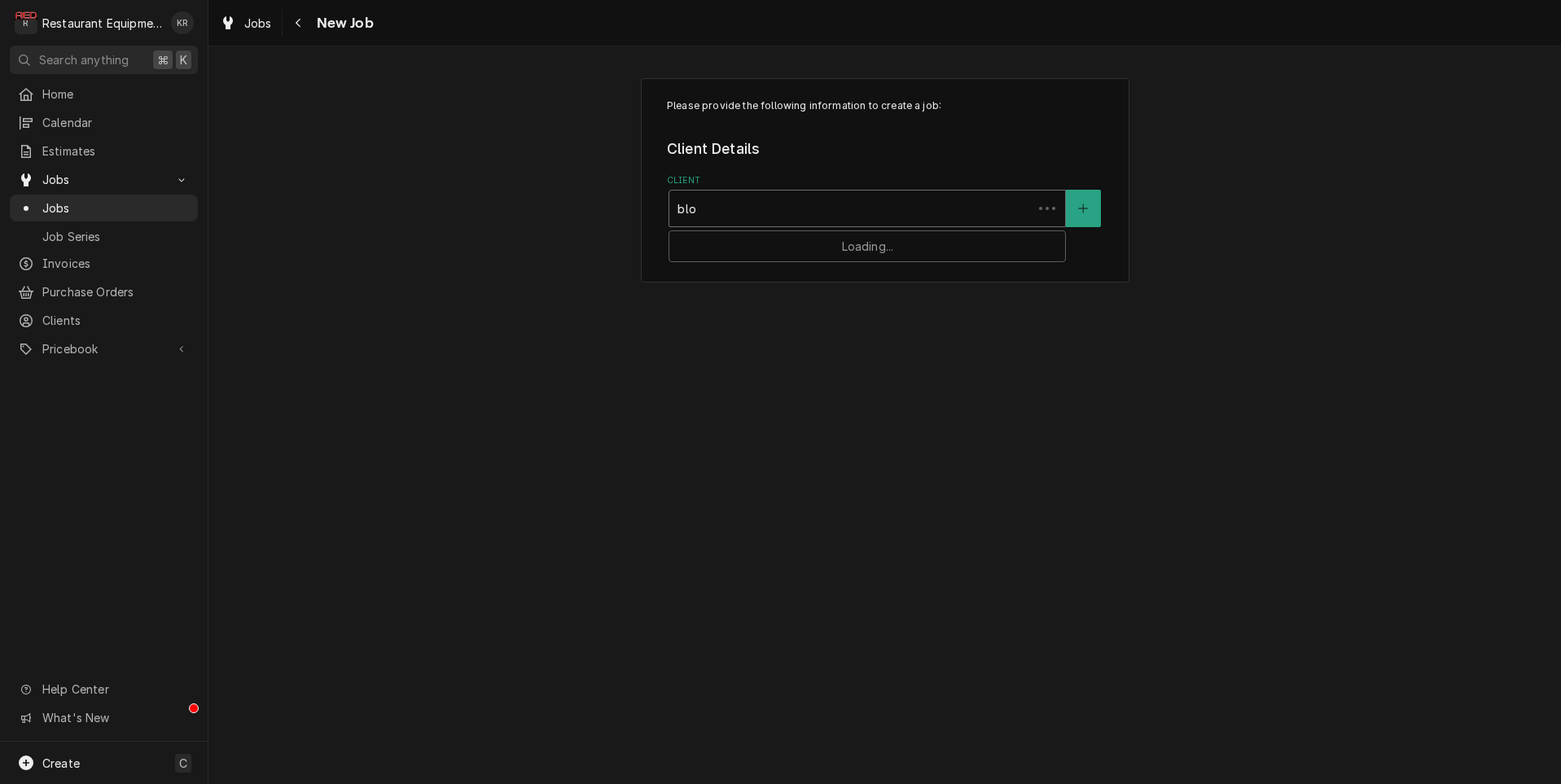 type on "bloo" 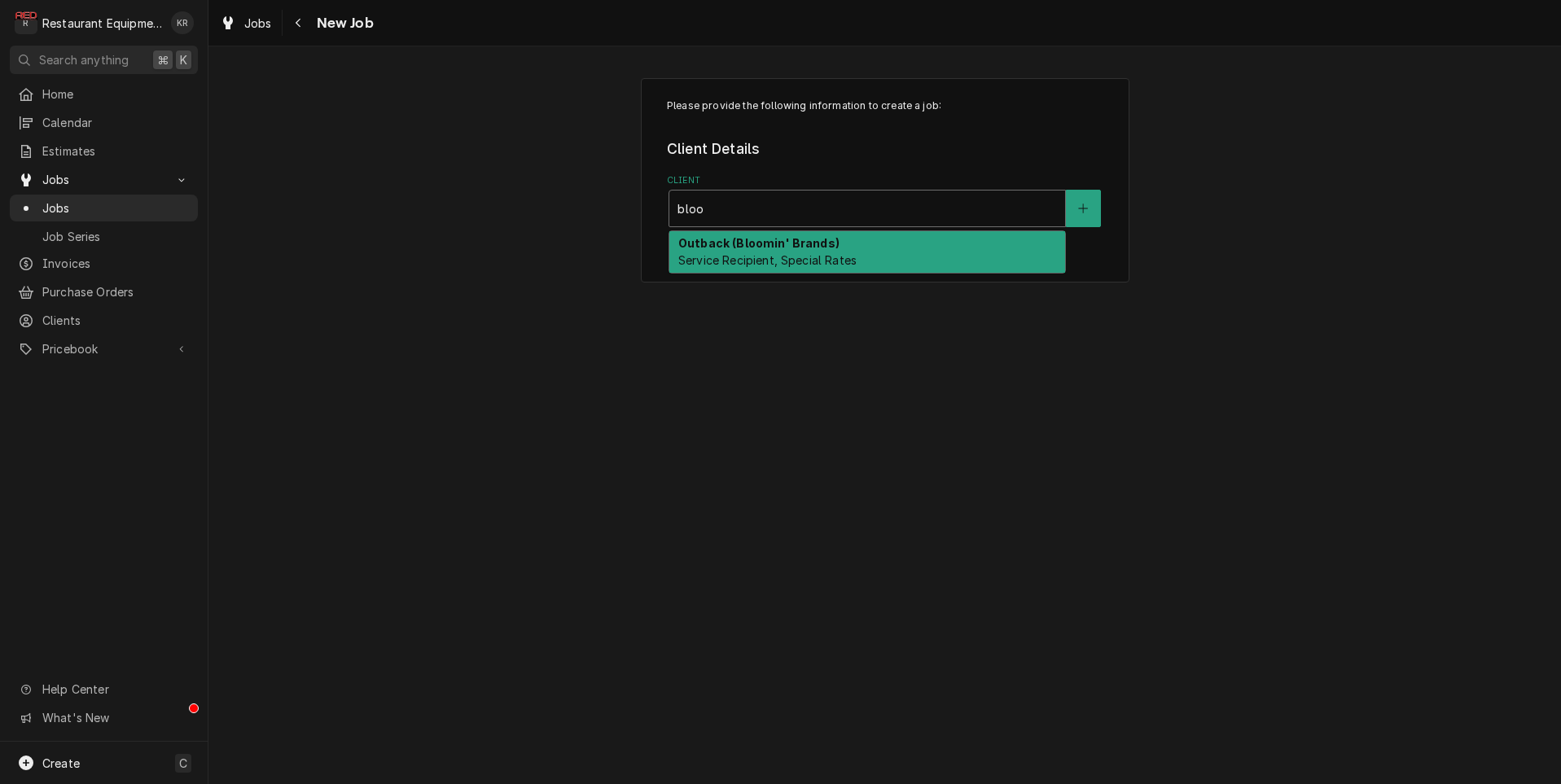click on "Service Recipient, Special Rates" at bounding box center (767, 260) 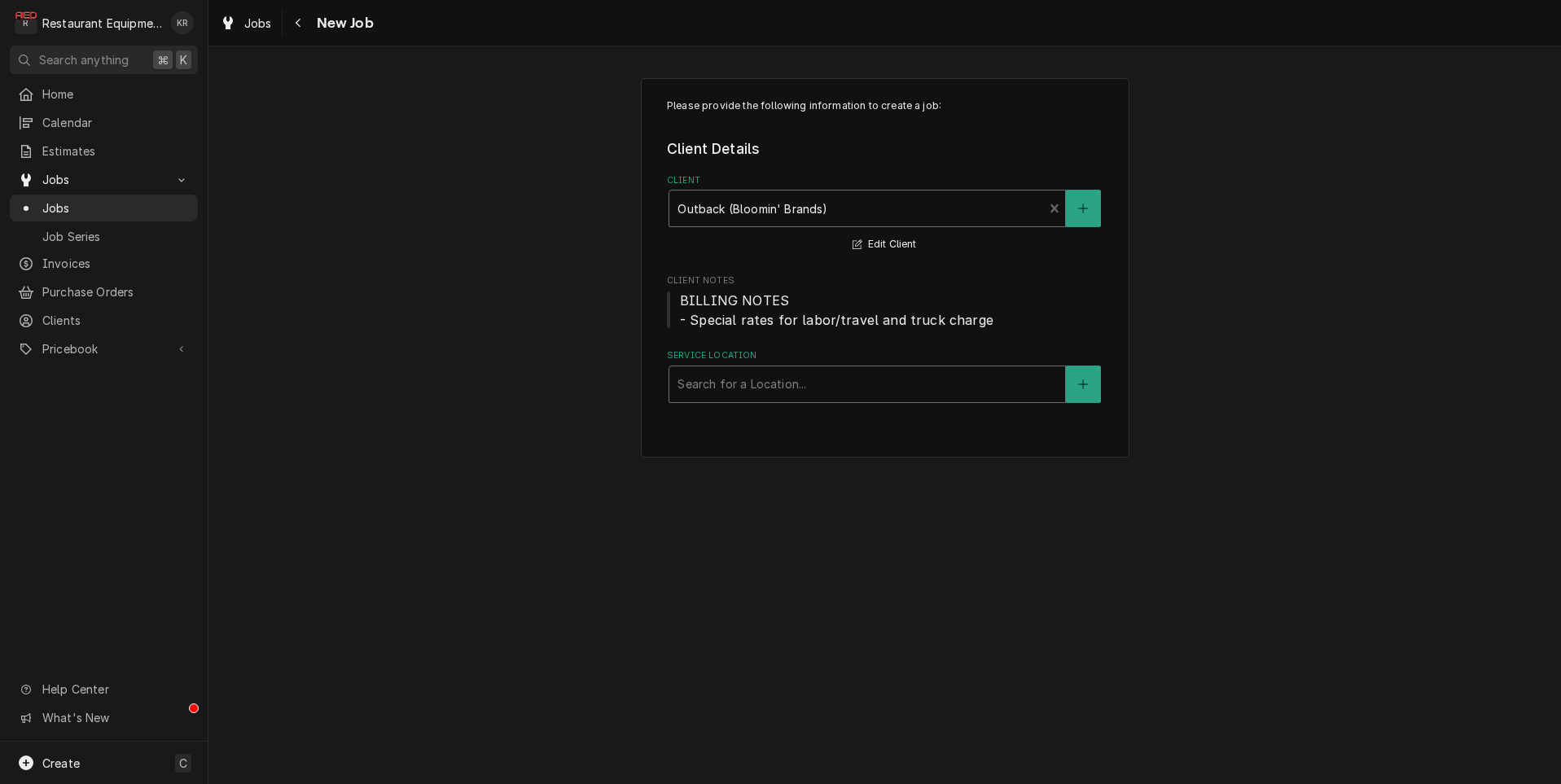 click at bounding box center [867, 384] 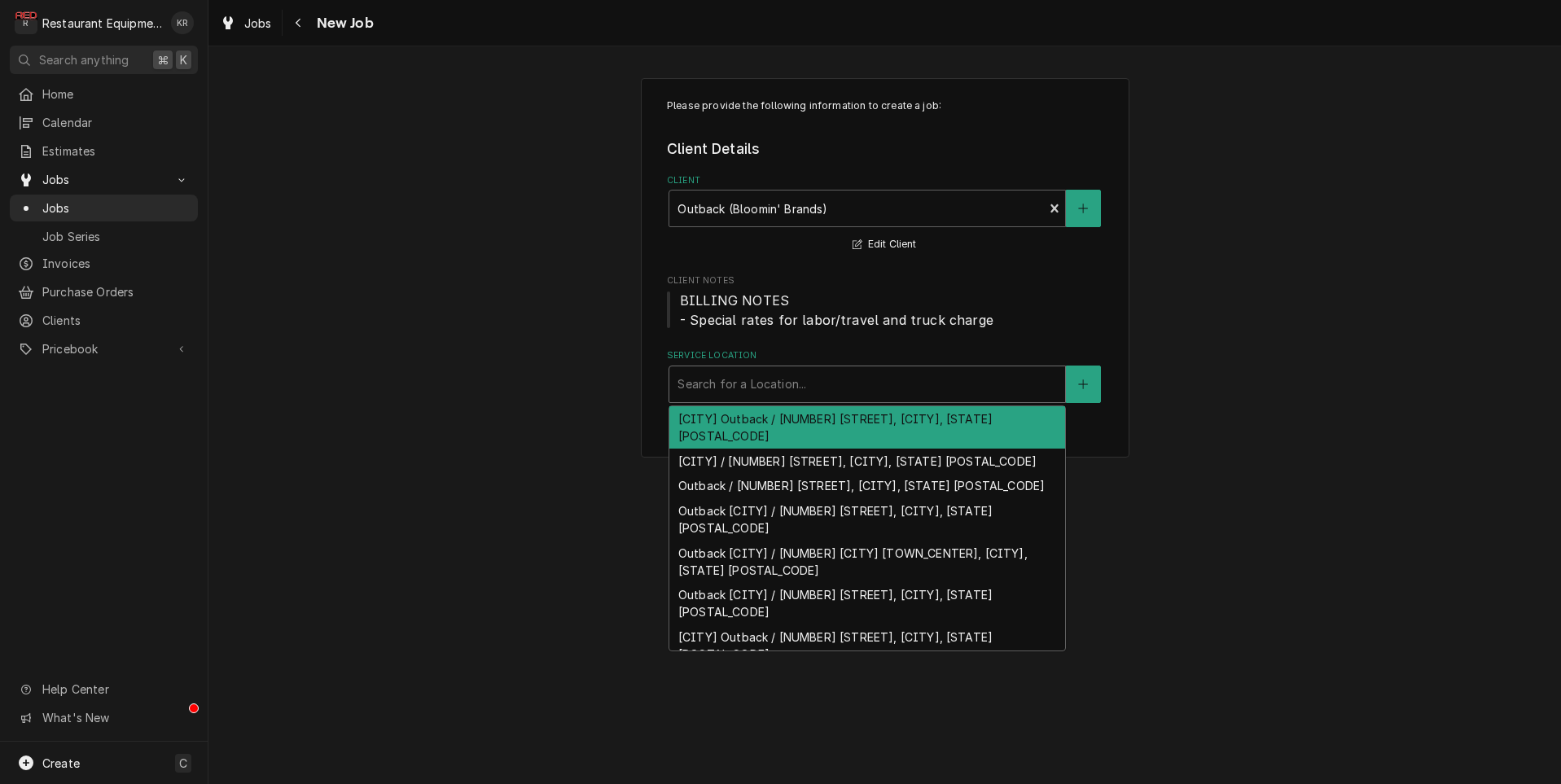 click on "Barboursville Outback / 122 Melody Farms Rd, Barboursville, WV 25504" at bounding box center (867, 427) 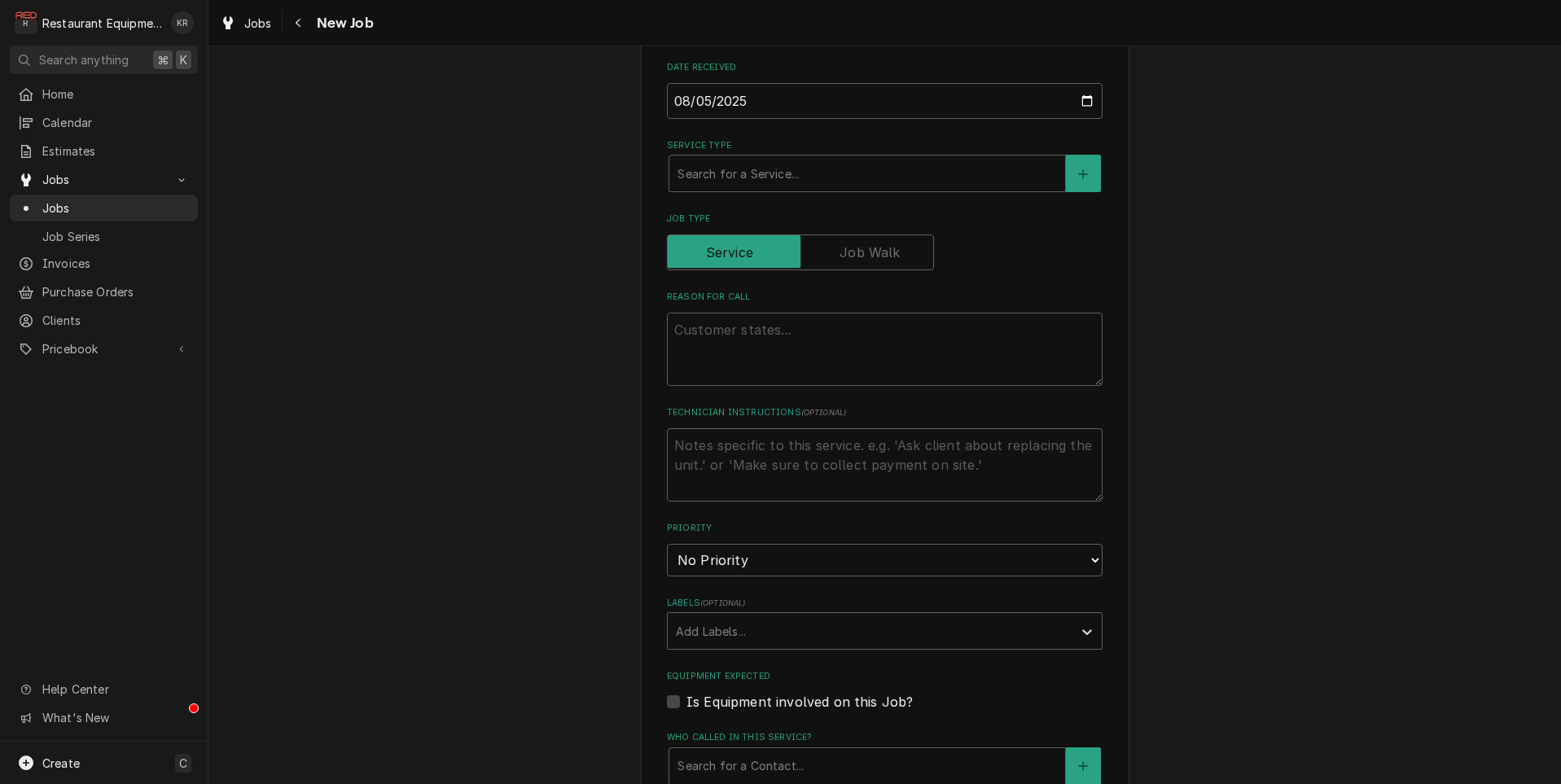 scroll, scrollTop: 530, scrollLeft: 0, axis: vertical 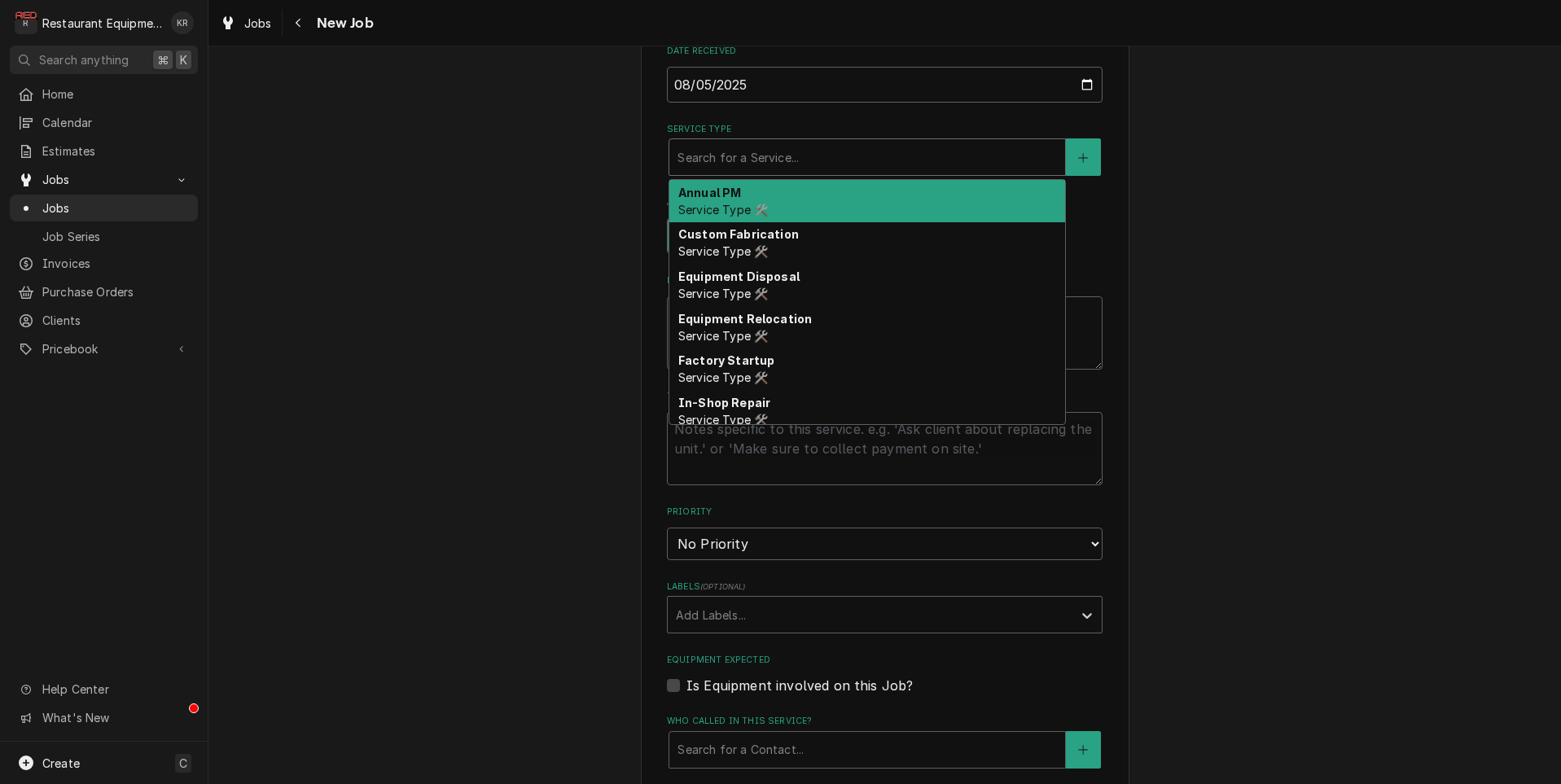 click at bounding box center (867, 157) 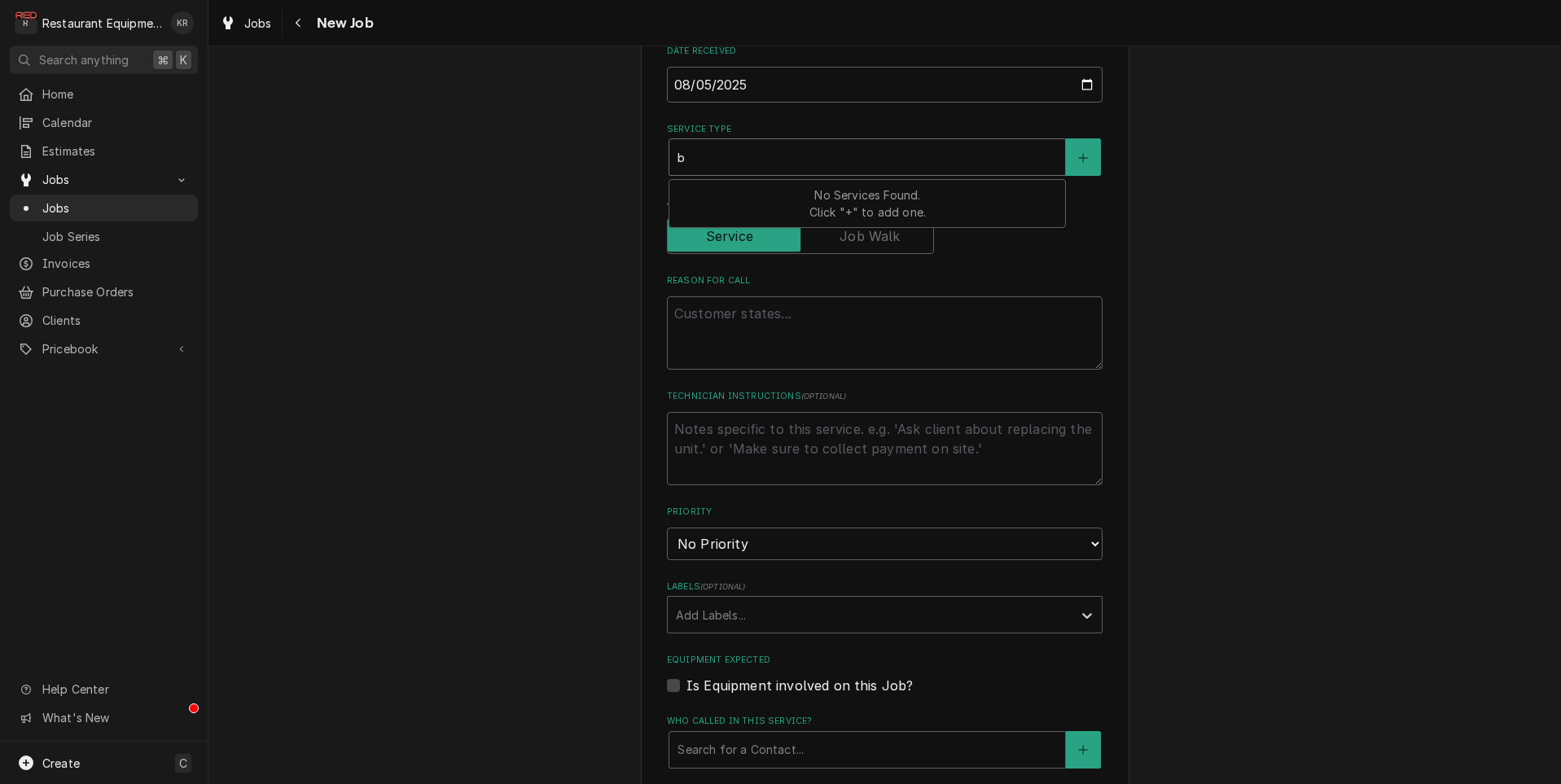 type on "x" 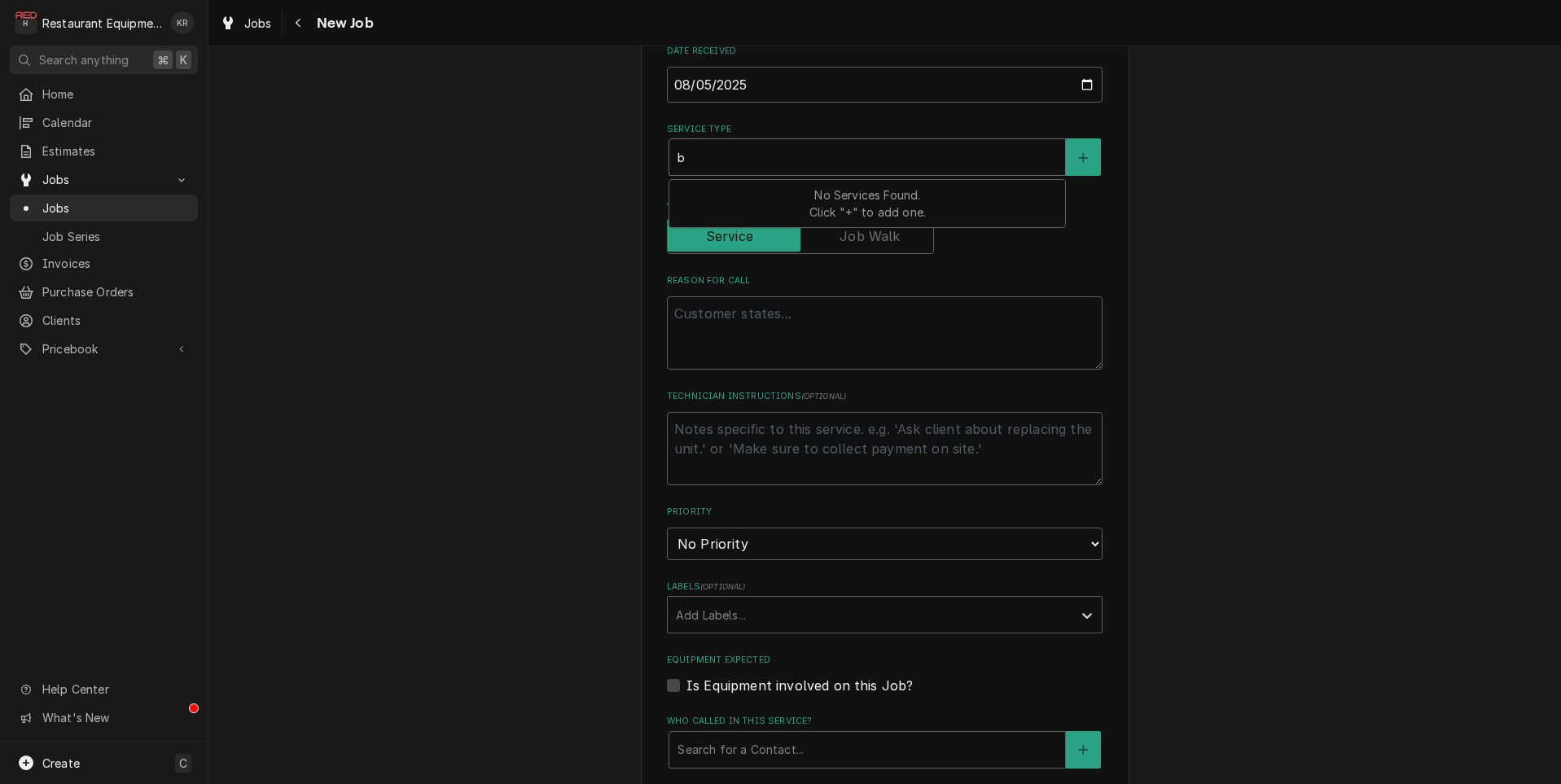 type on "br" 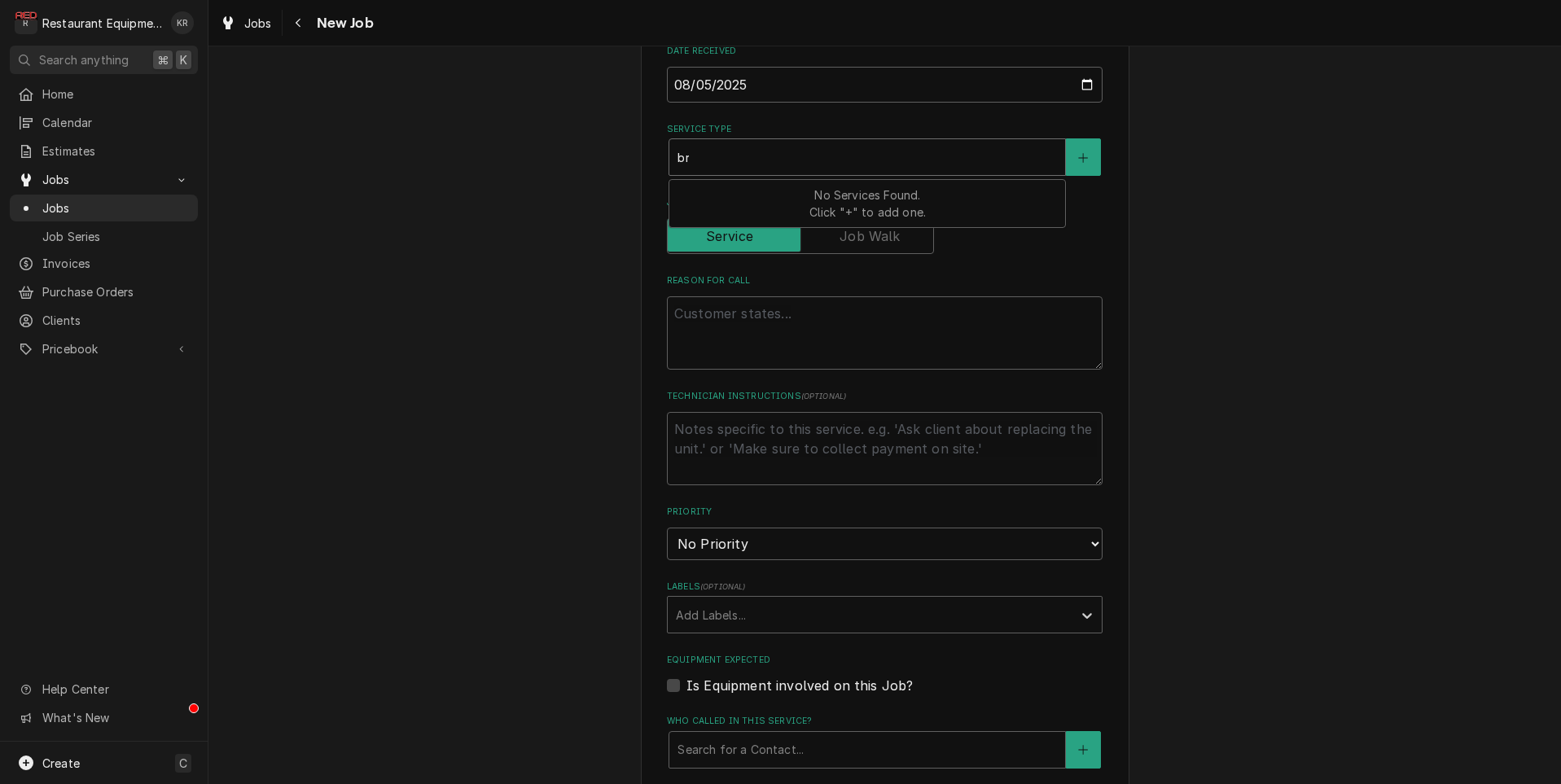 type on "x" 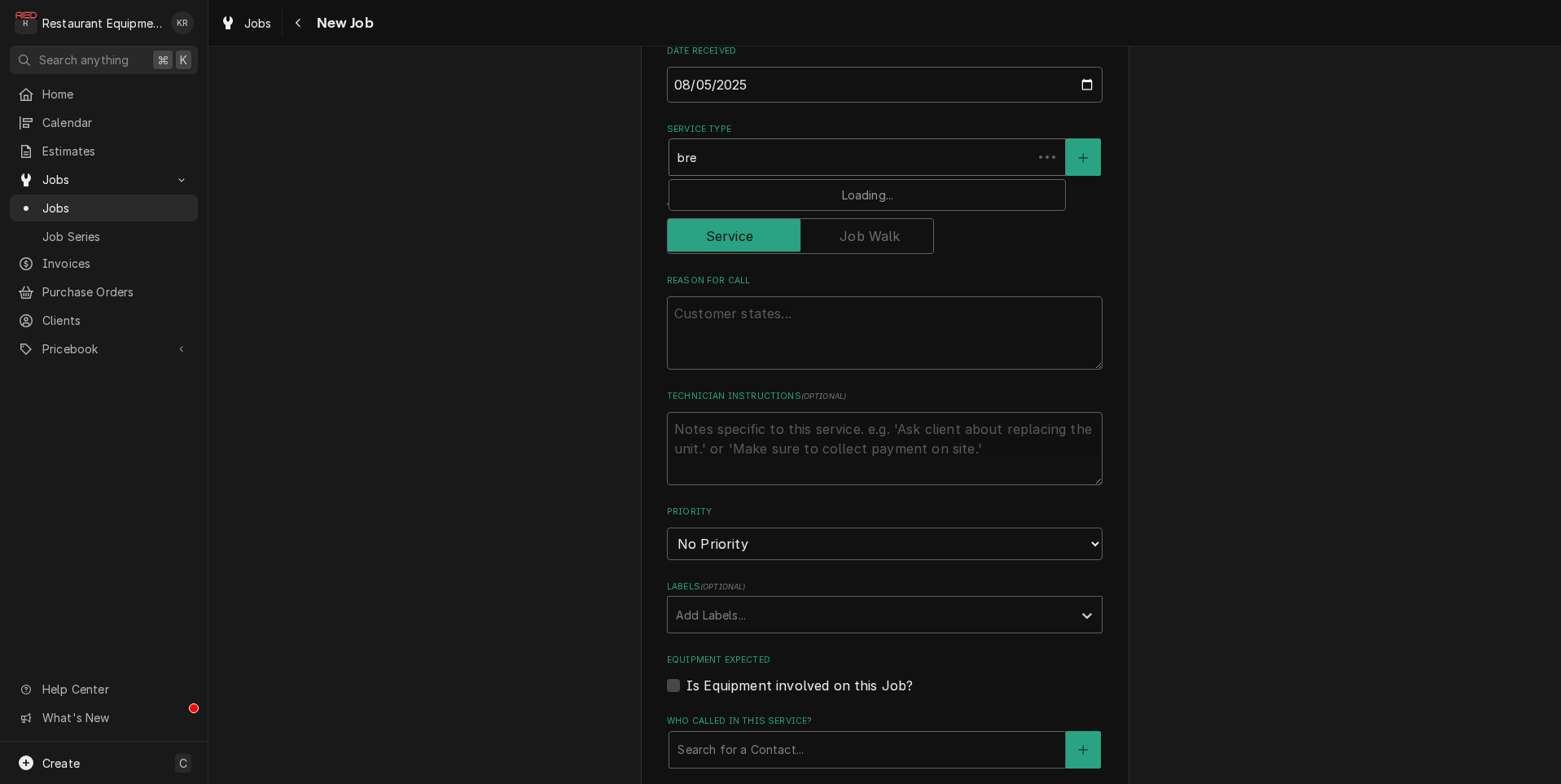 type on "brea" 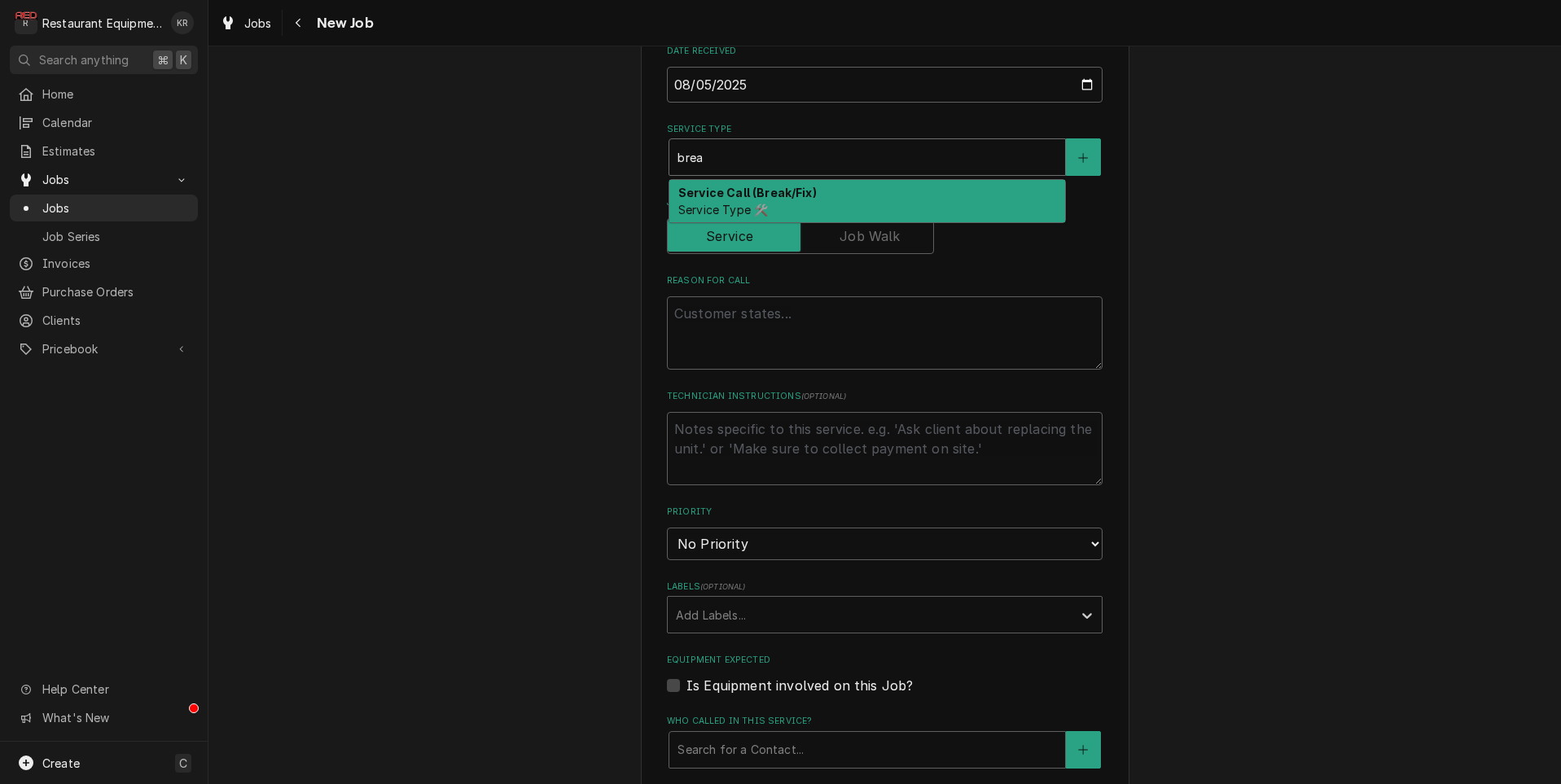 click on "Service Call (Break/Fix) Service Type 🛠️" at bounding box center (867, 201) 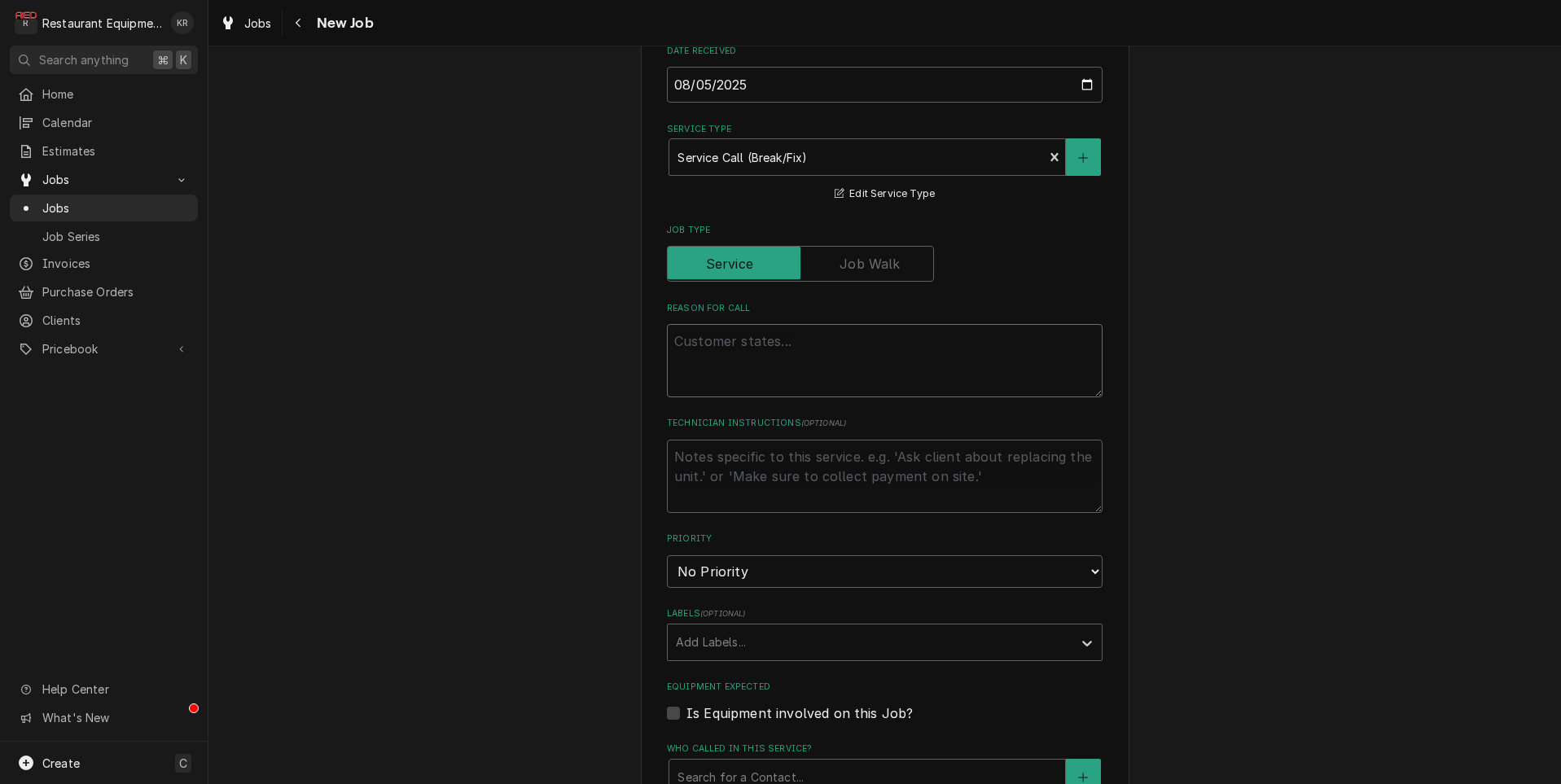click on "Reason For Call" at bounding box center [884, 361] 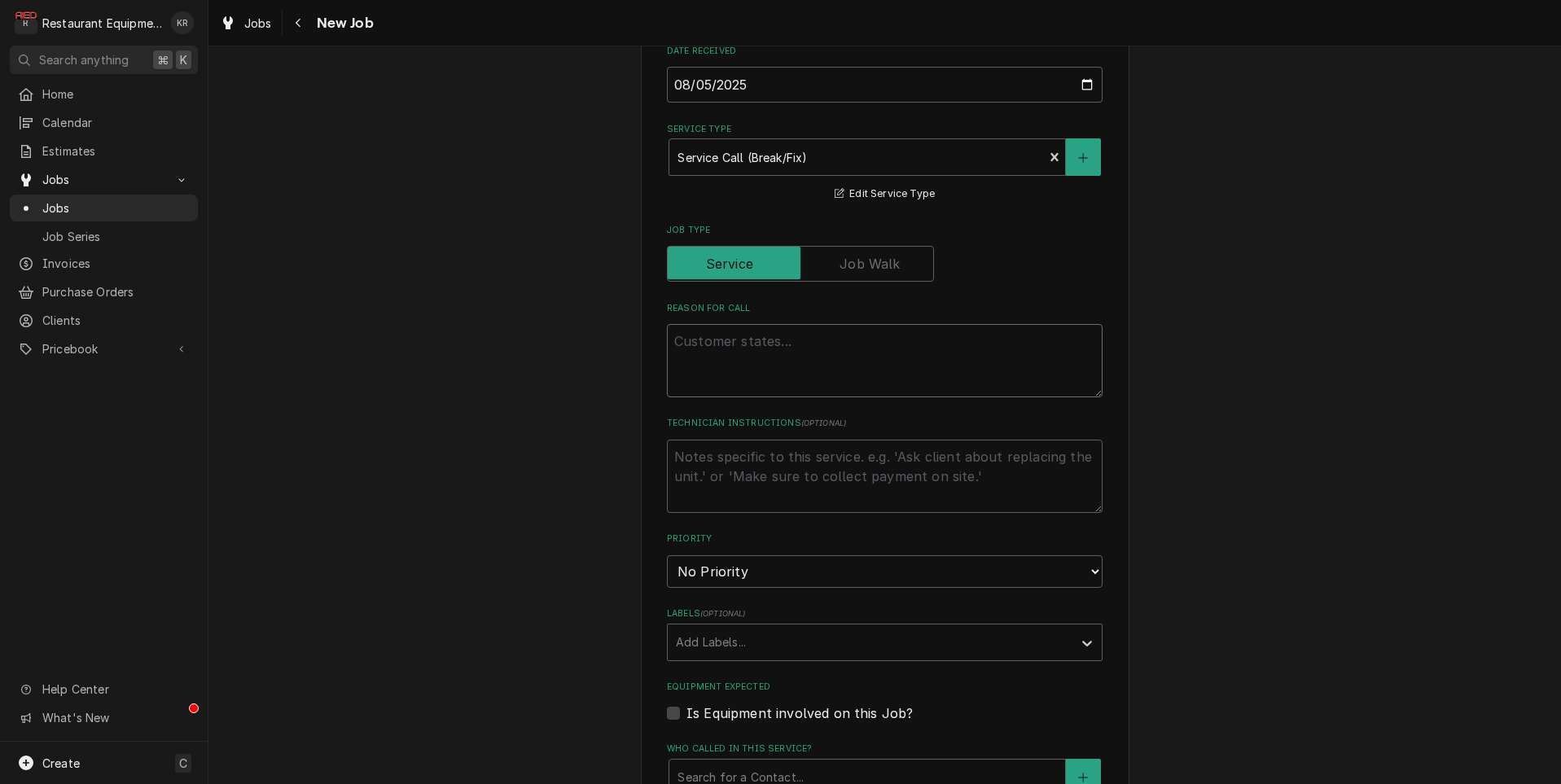 paste on "Service Request: BLOOMIN&#39; BRANDS INC
122 Melody Farms Road(O304954)
Now (4 Hours)
COMBI OVEN - UNOX
321897998
COOKLINE/PREP AREA / Cooking/Kitchen Equipment / Combi Oven - Unox / Touch screen is unresponsive / Additional Contact Number (Other than restaurant&#39;s phone):  / Is this the Prep or cookline oven?: Prep Oven / Is the oven currently down?: Yes / Tony corner/Managing partner called in to report that the combi oven screen is unresponsive so they need this issue to be fixed for more details contact the store.
Business Hours: 5:00 am to 12:00 am
Alternate cell #na
Priority-emergency service needed
DUE 5 Aug
REJECT=Nk8he
ACCEPT=Yk8he
Reply to +16467832494." 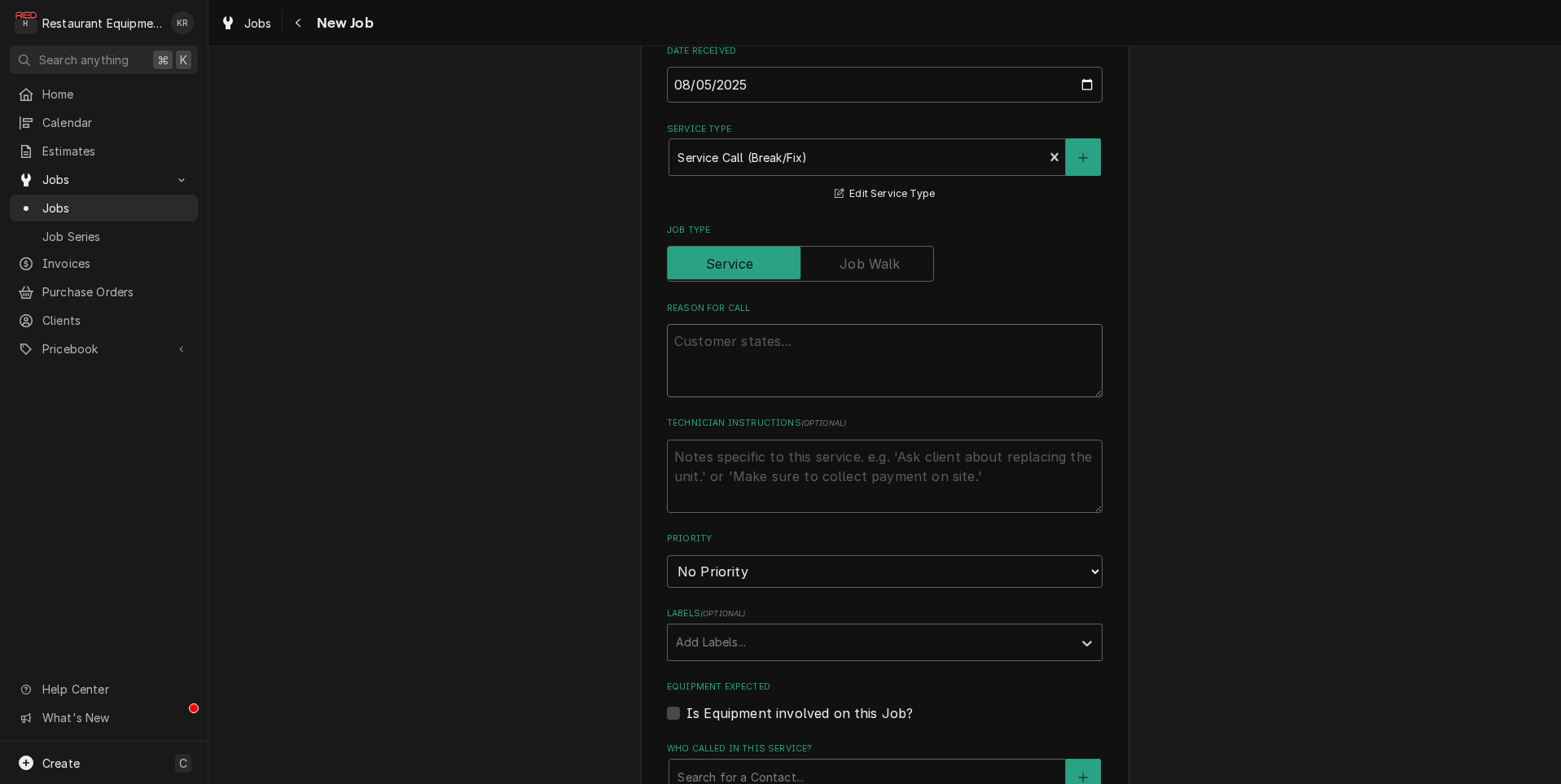 type on "x" 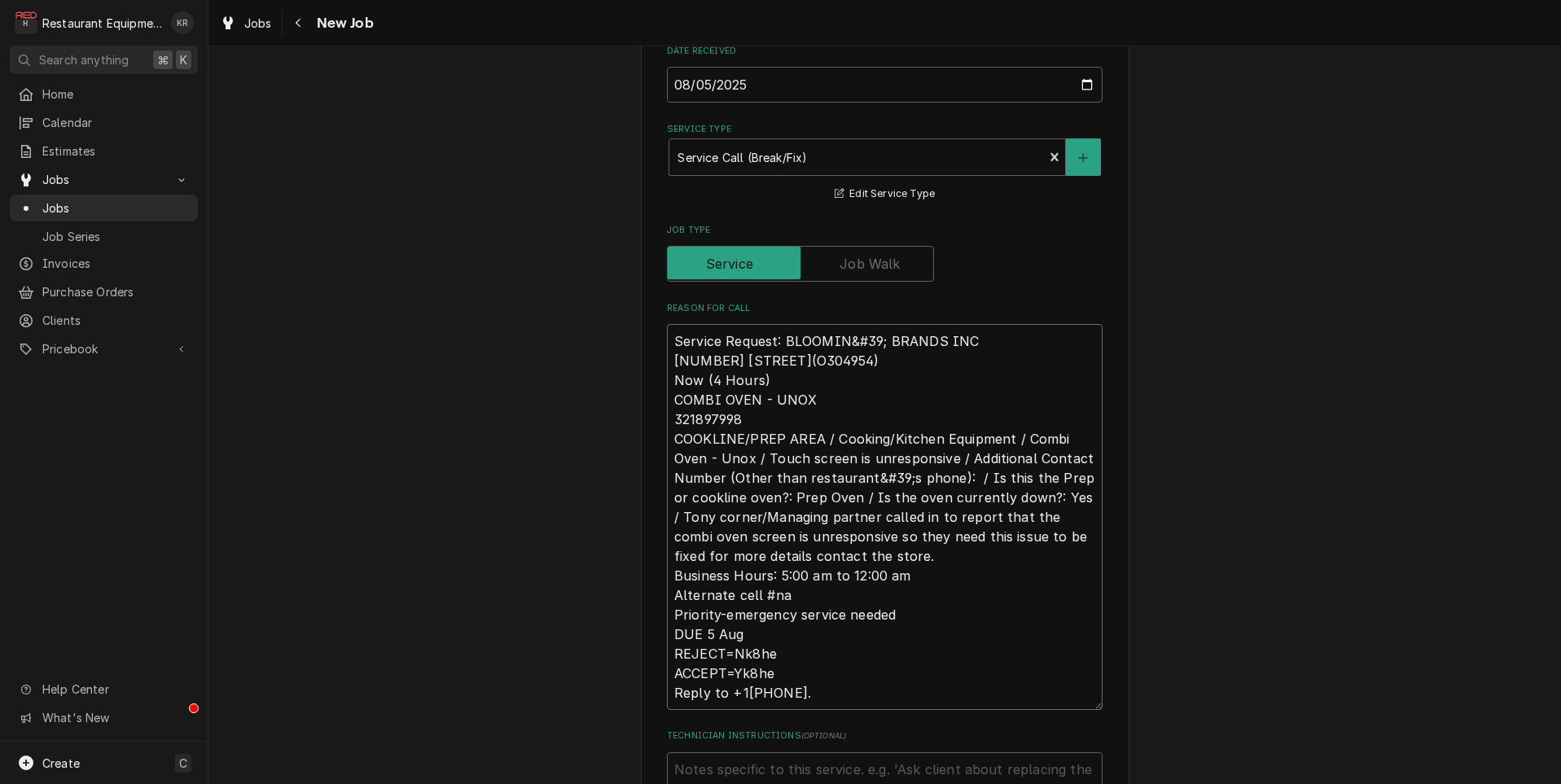 drag, startPoint x: 775, startPoint y: 381, endPoint x: 607, endPoint y: 302, distance: 185.64752 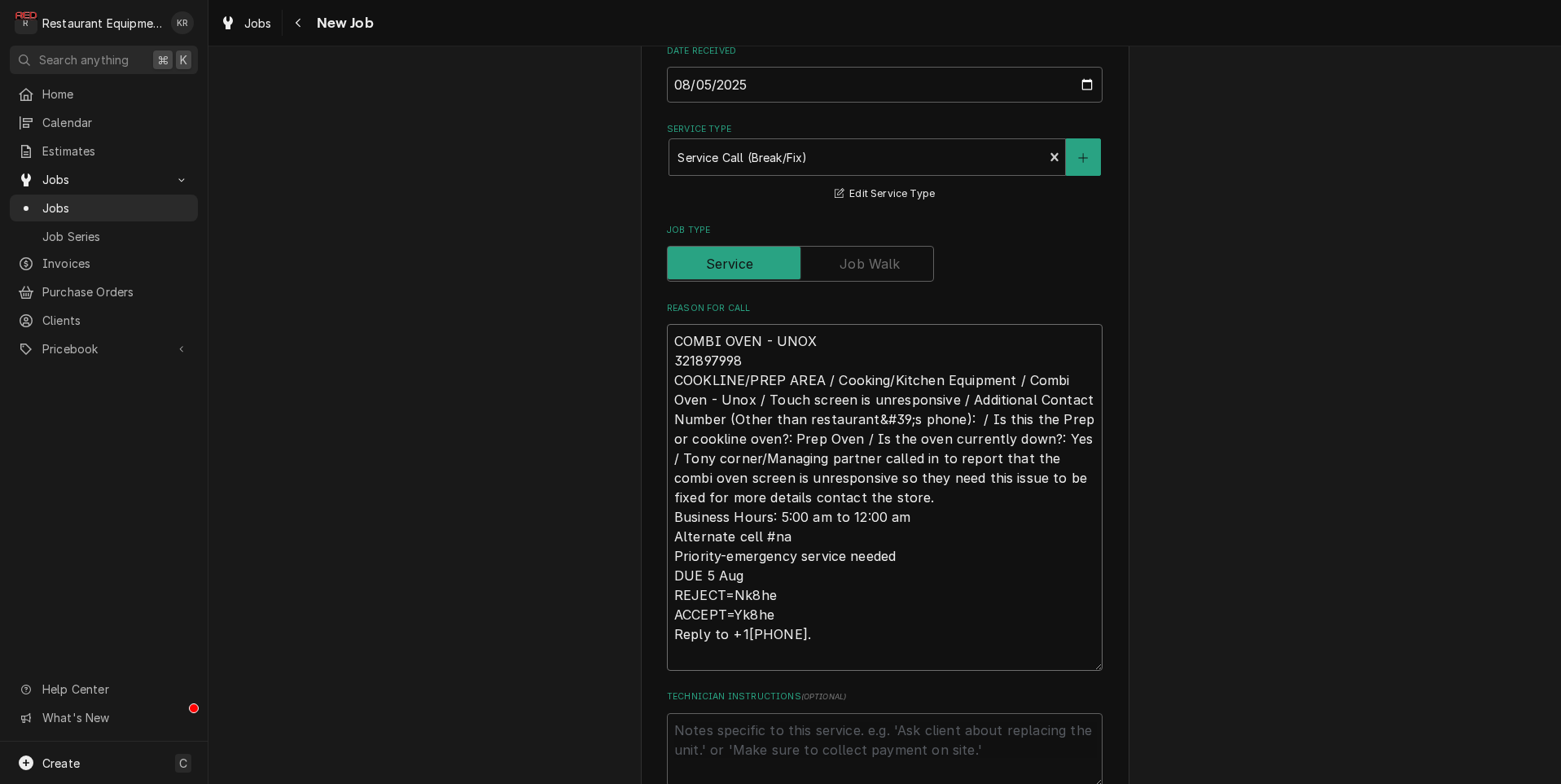 drag, startPoint x: 749, startPoint y: 380, endPoint x: 551, endPoint y: 360, distance: 199.00754 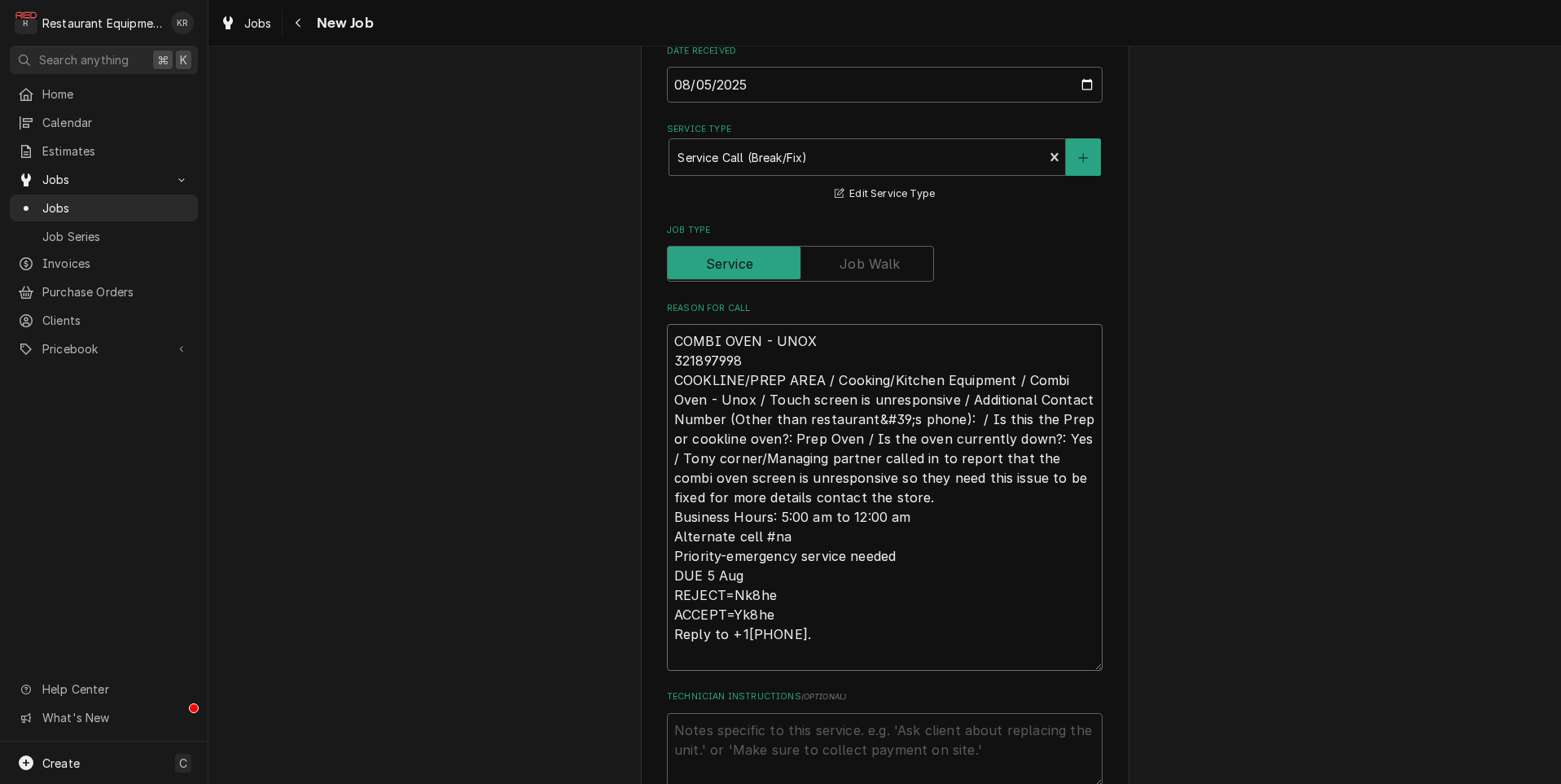 type on "x" 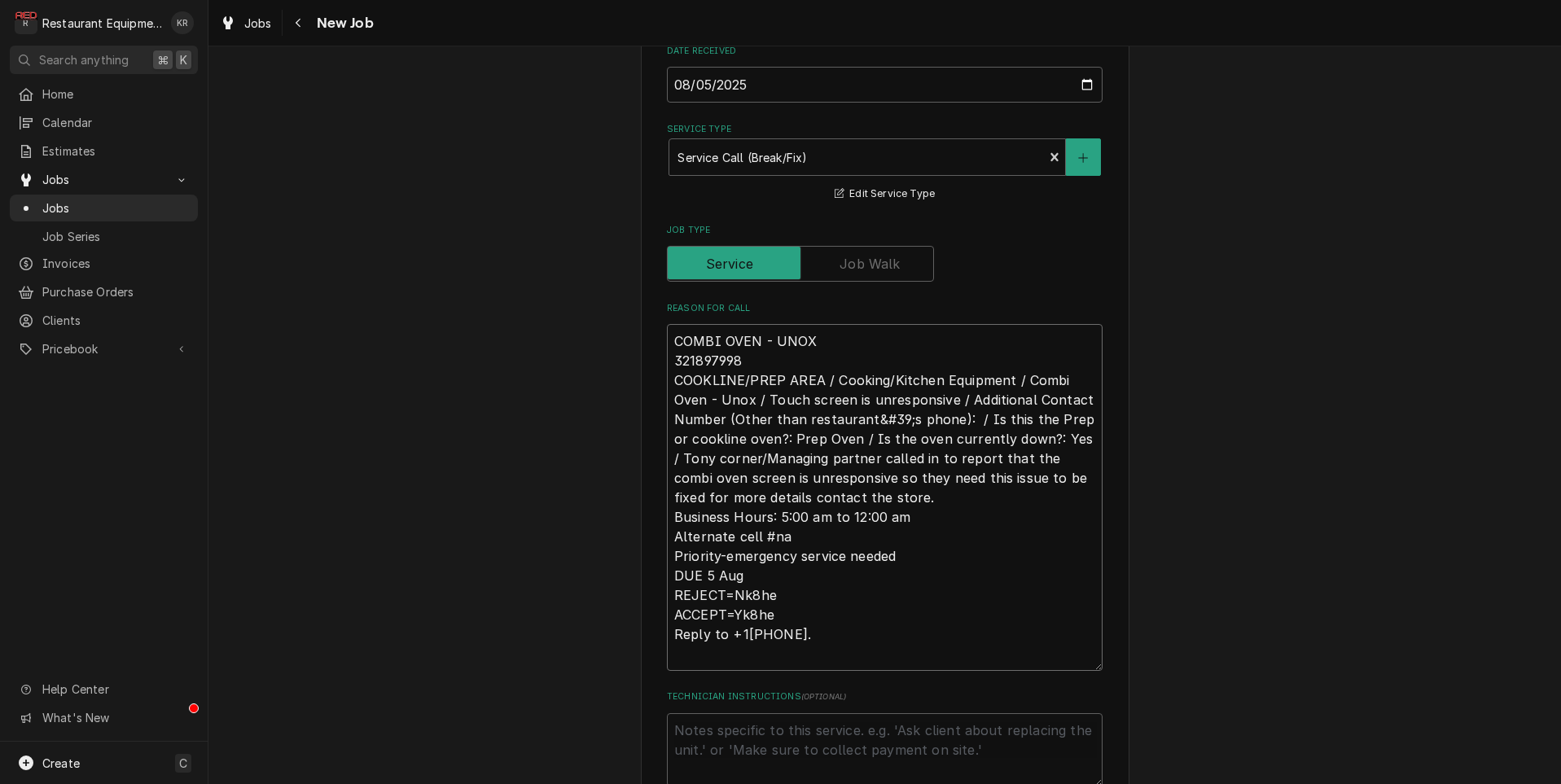 type on "COMBI OVEN - UNOX
COOKLINE/PREP AREA / Cooking/Kitchen Equipment / Combi Oven - Unox / Touch screen is unresponsive / Additional Contact Number (Other than restaurant&#39;s phone):  / Is this the Prep or cookline oven?: Prep Oven / Is the oven currently down?: Yes / Tony corner/Managing partner called in to report that the combi oven screen is unresponsive so they need this issue to be fixed for more details contact the store.
Business Hours: 5:00 am to 12:00 am
Alternate cell #na
Priority-emergency service needed
DUE 5 Aug
REJECT=Nk8he
ACCEPT=Yk8he
Reply to +16467832494." 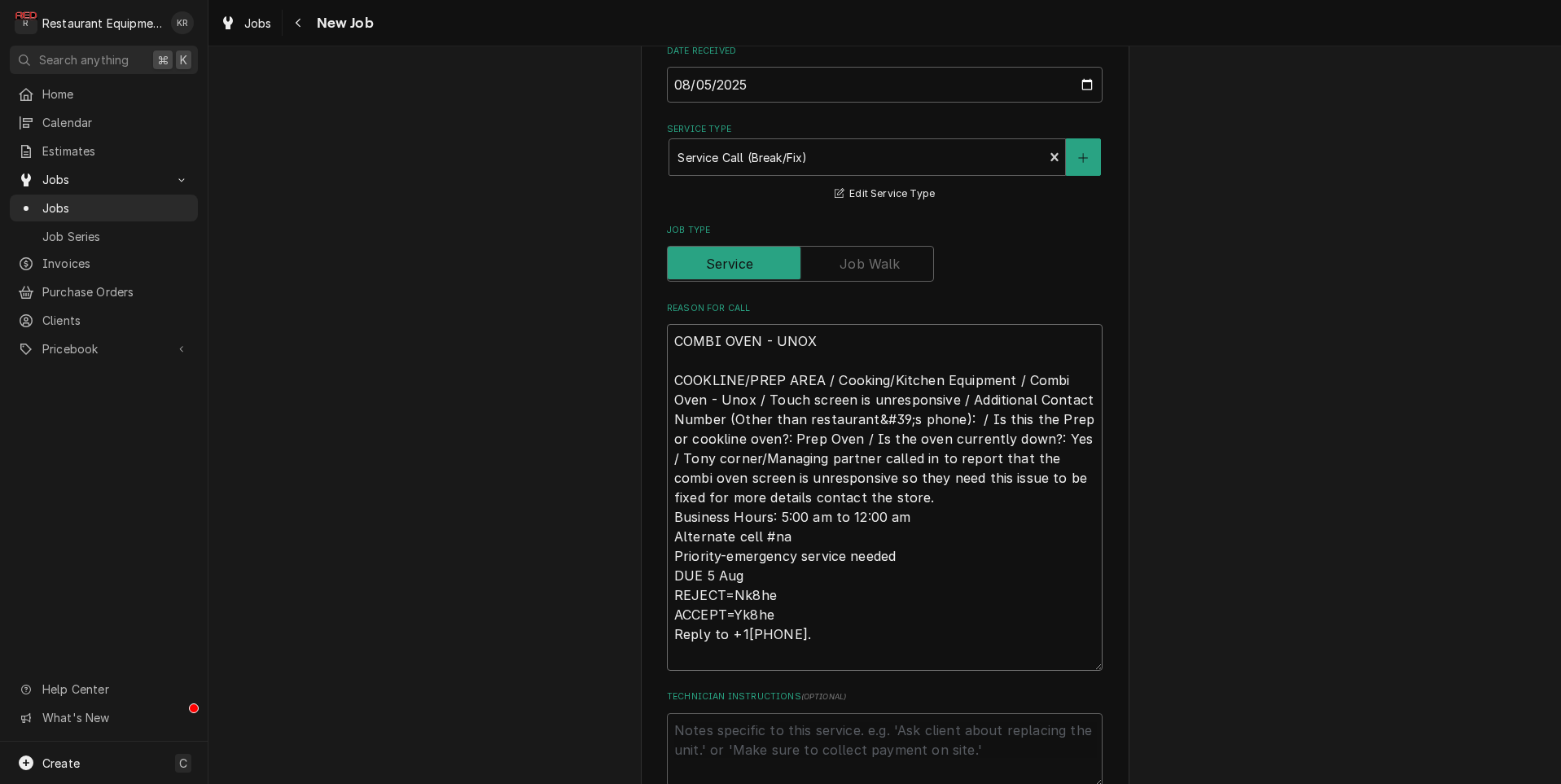 click on "COMBI OVEN - UNOX
COOKLINE/PREP AREA / Cooking/Kitchen Equipment / Combi Oven - Unox / Touch screen is unresponsive / Additional Contact Number (Other than restaurant&#39;s phone):  / Is this the Prep or cookline oven?: Prep Oven / Is the oven currently down?: Yes / Tony corner/Managing partner called in to report that the combi oven screen is unresponsive so they need this issue to be fixed for more details contact the store.
Business Hours: 5:00 am to 12:00 am
Alternate cell #na
Priority-emergency service needed
DUE 5 Aug
REJECT=Nk8he
ACCEPT=Yk8he
Reply to +16467832494." at bounding box center (884, 497) 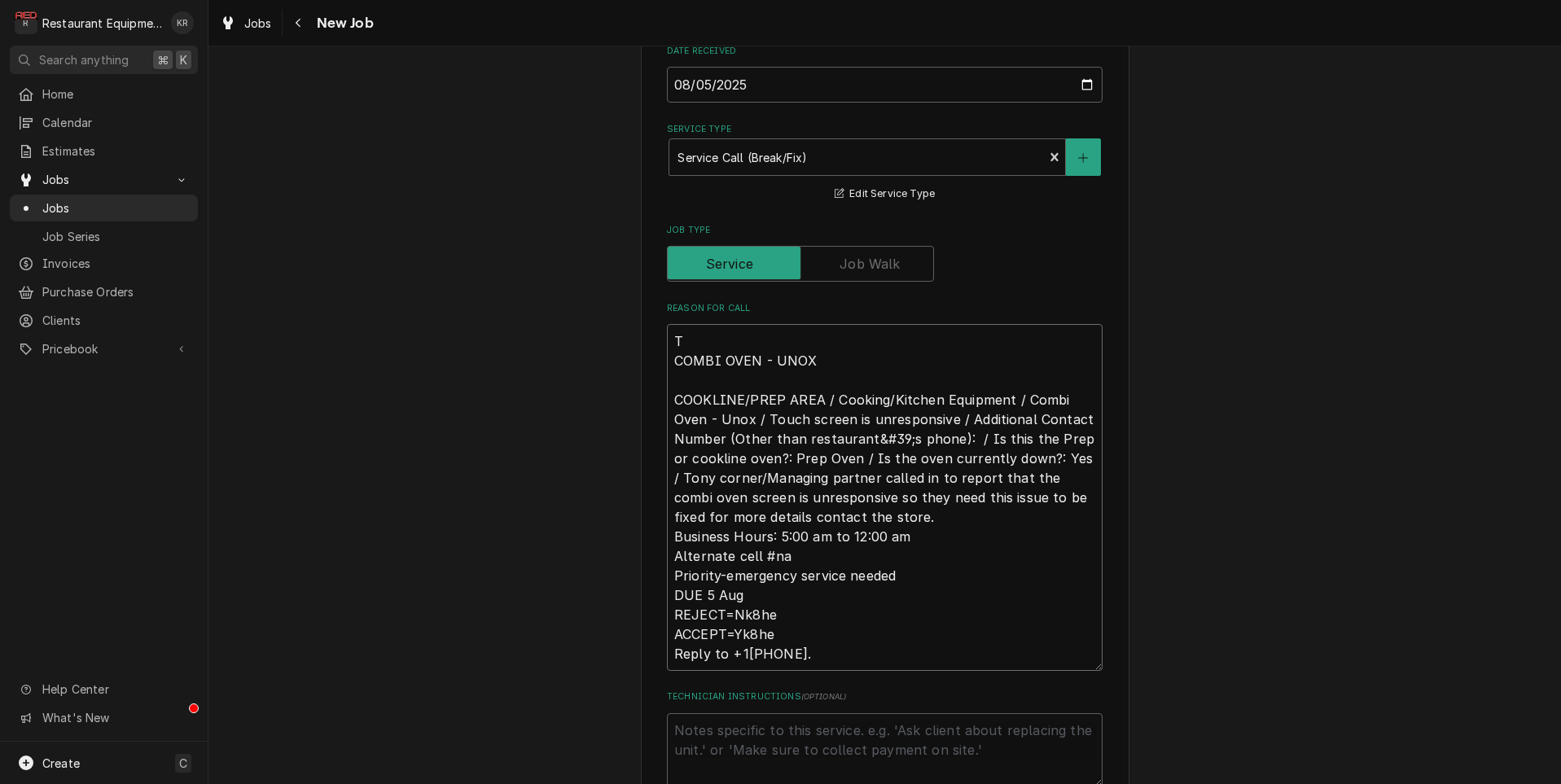 type on "x" 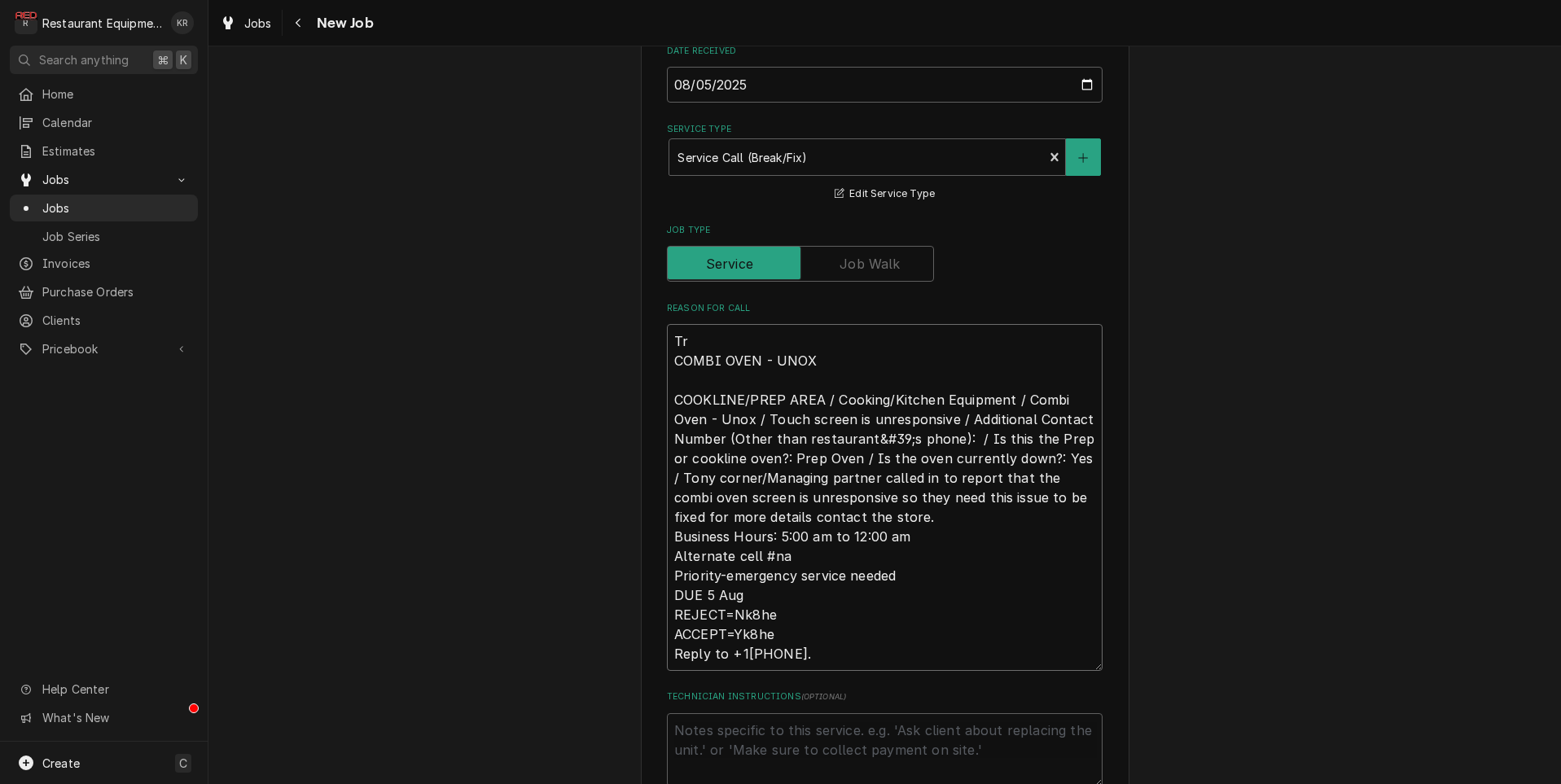 type on "x" 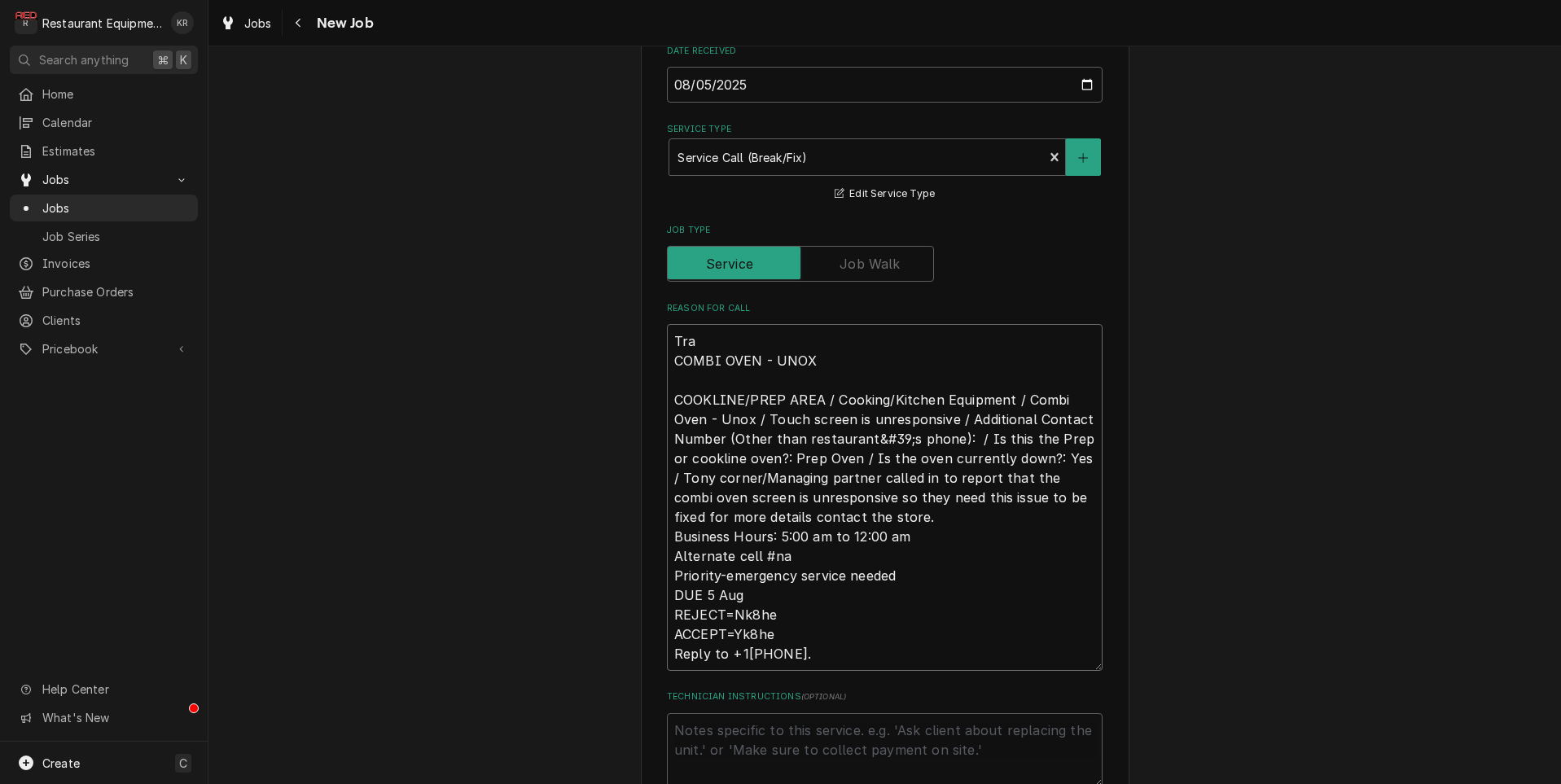 type on "x" 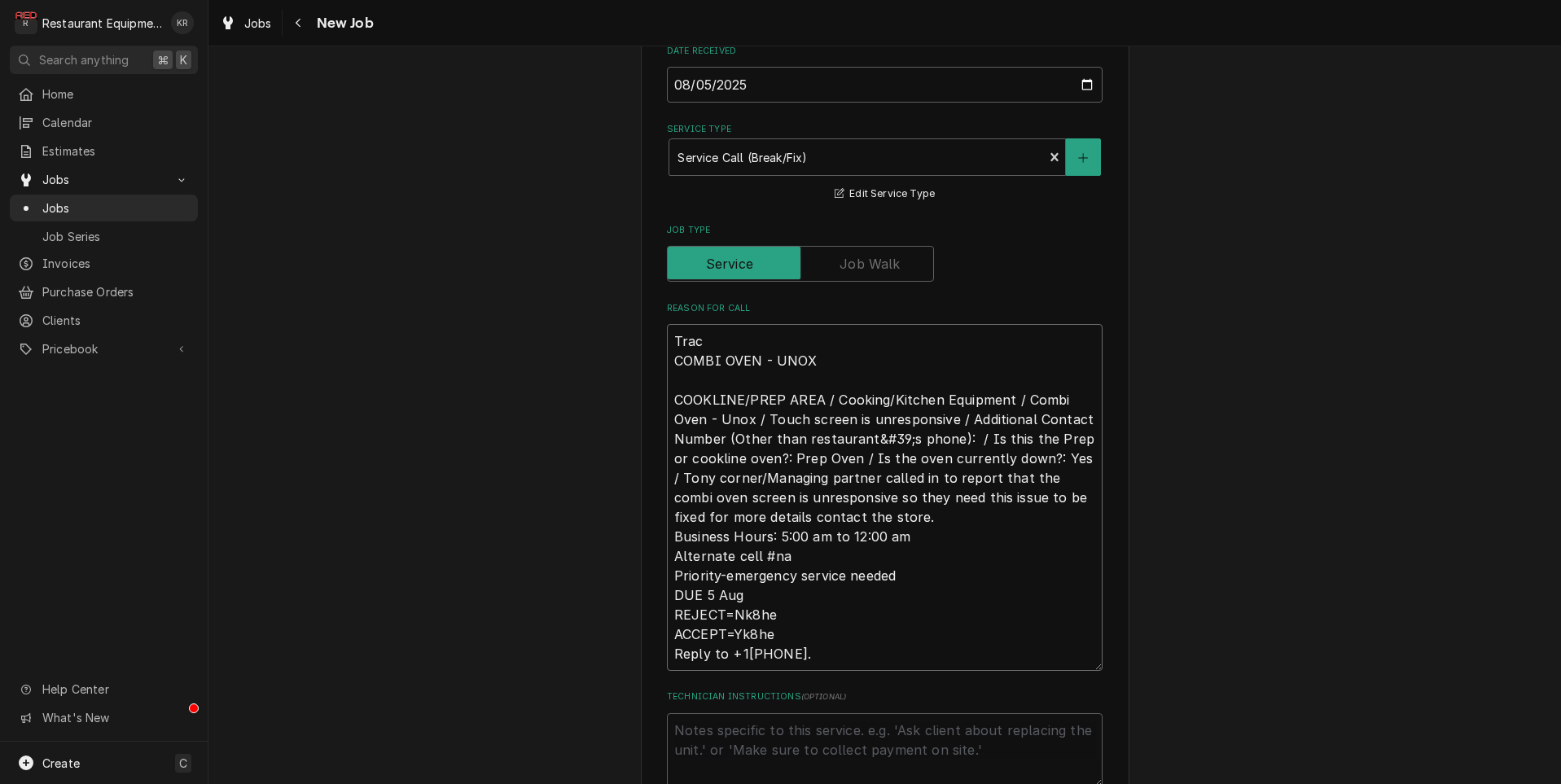 type on "x" 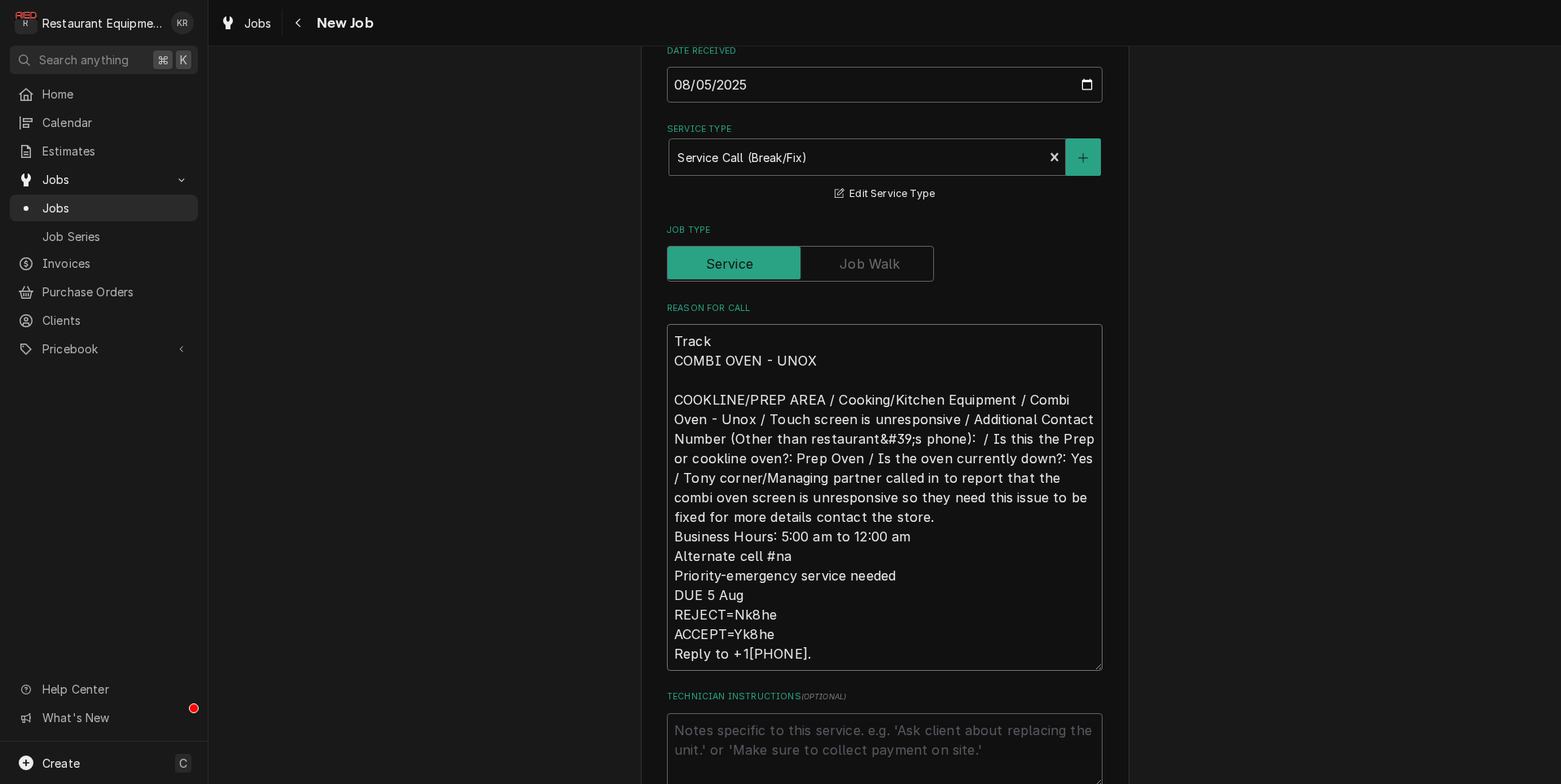 type on "x" 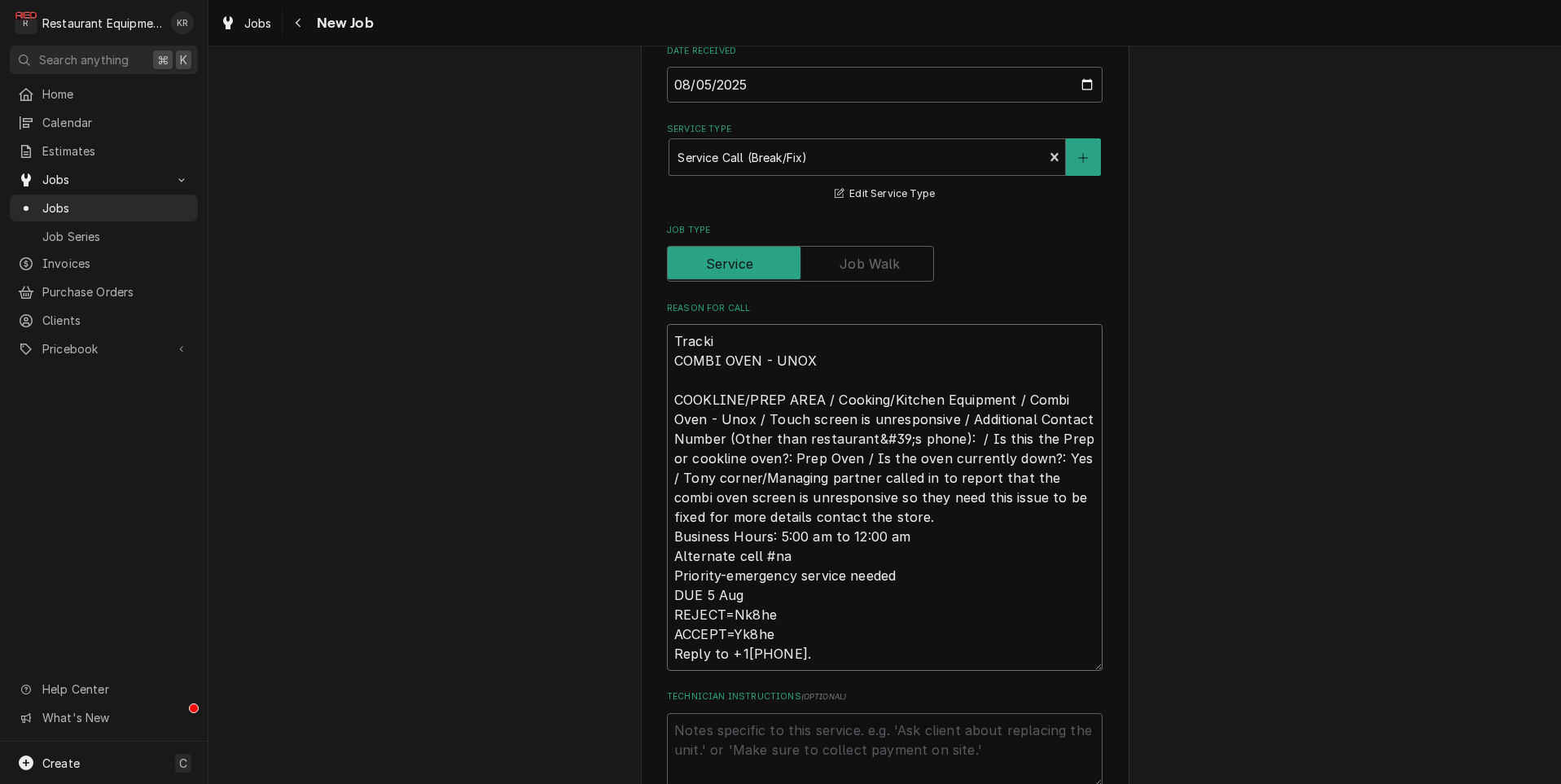 type on "x" 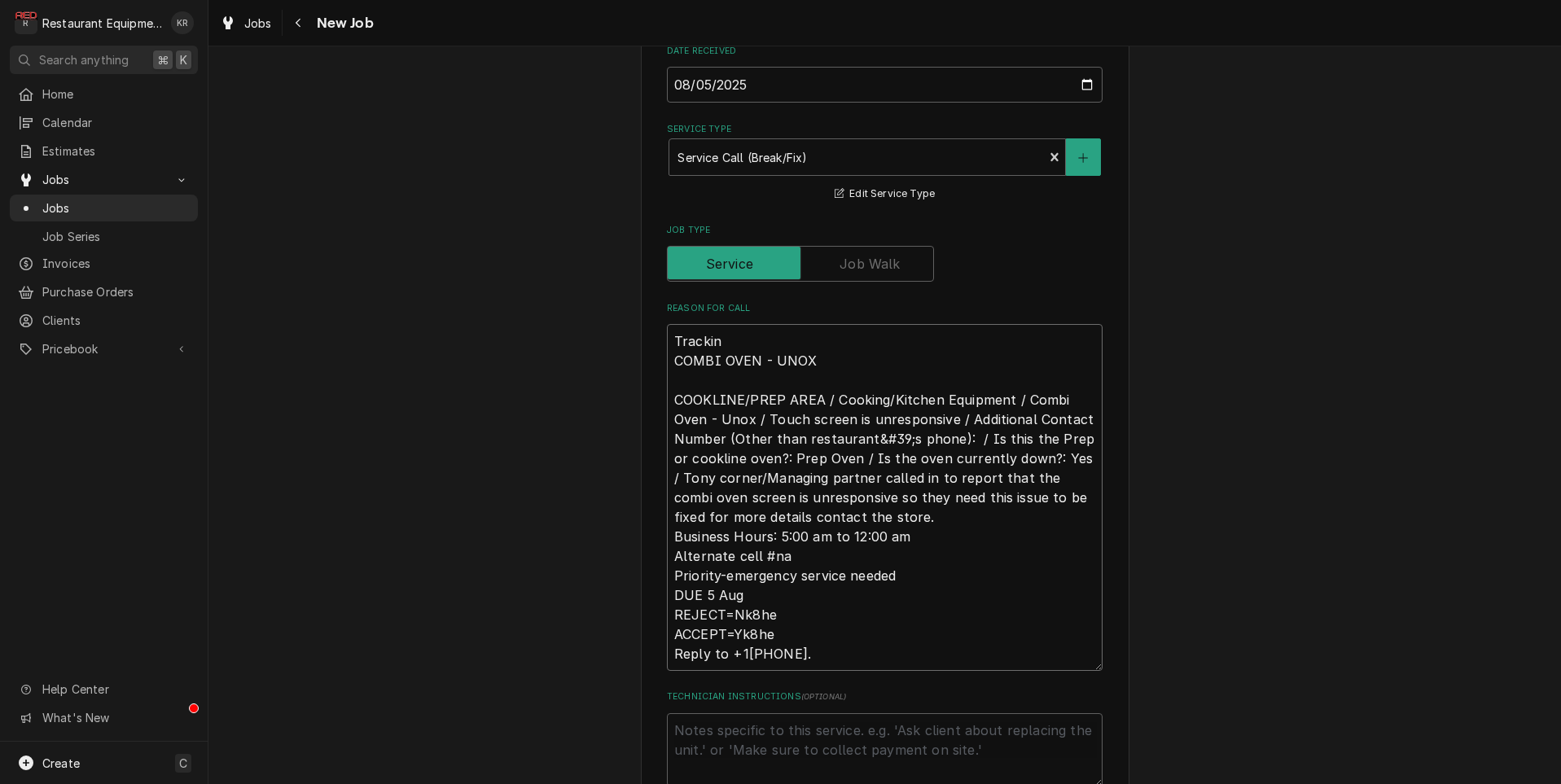 type on "x" 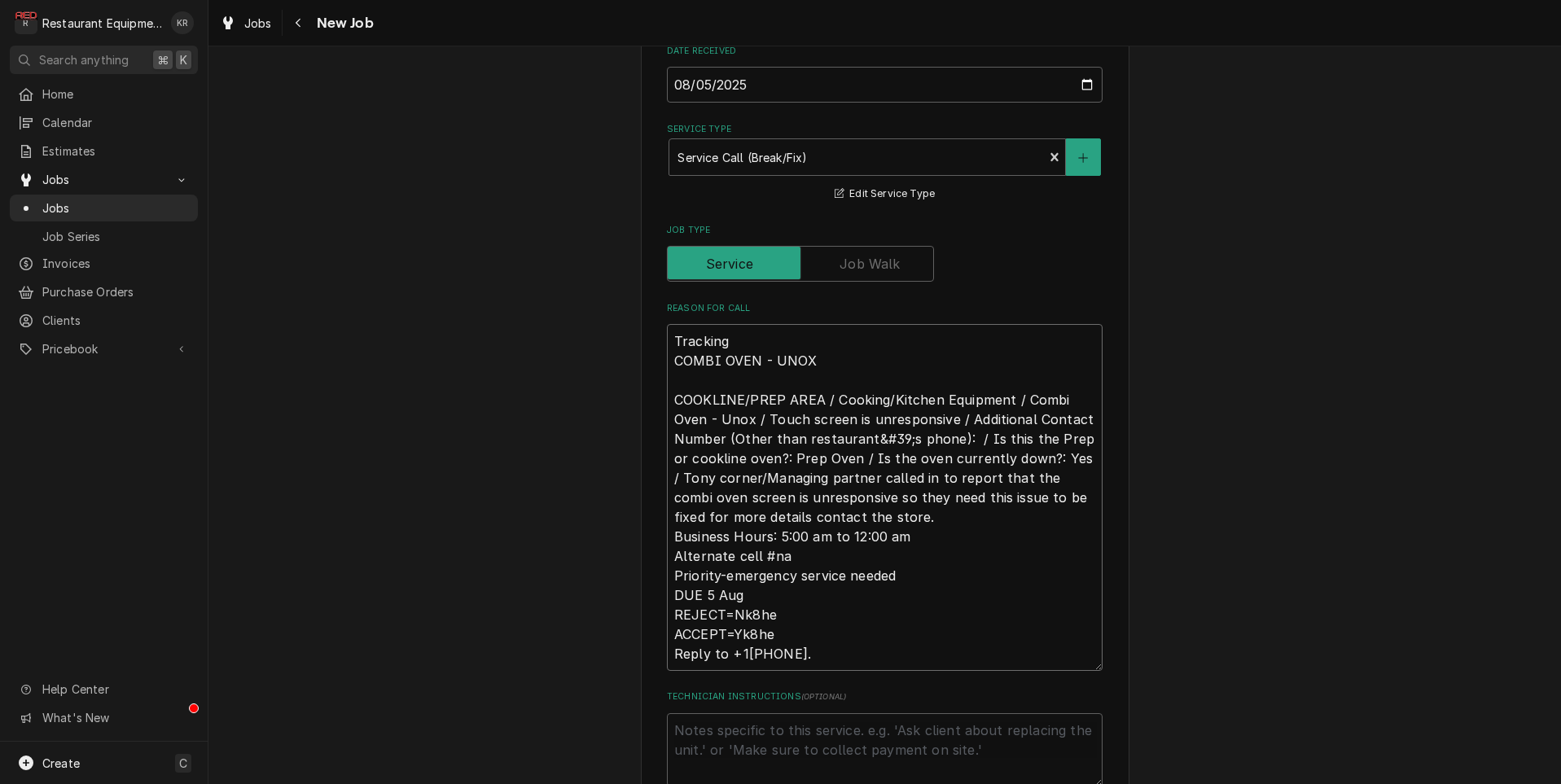 type on "x" 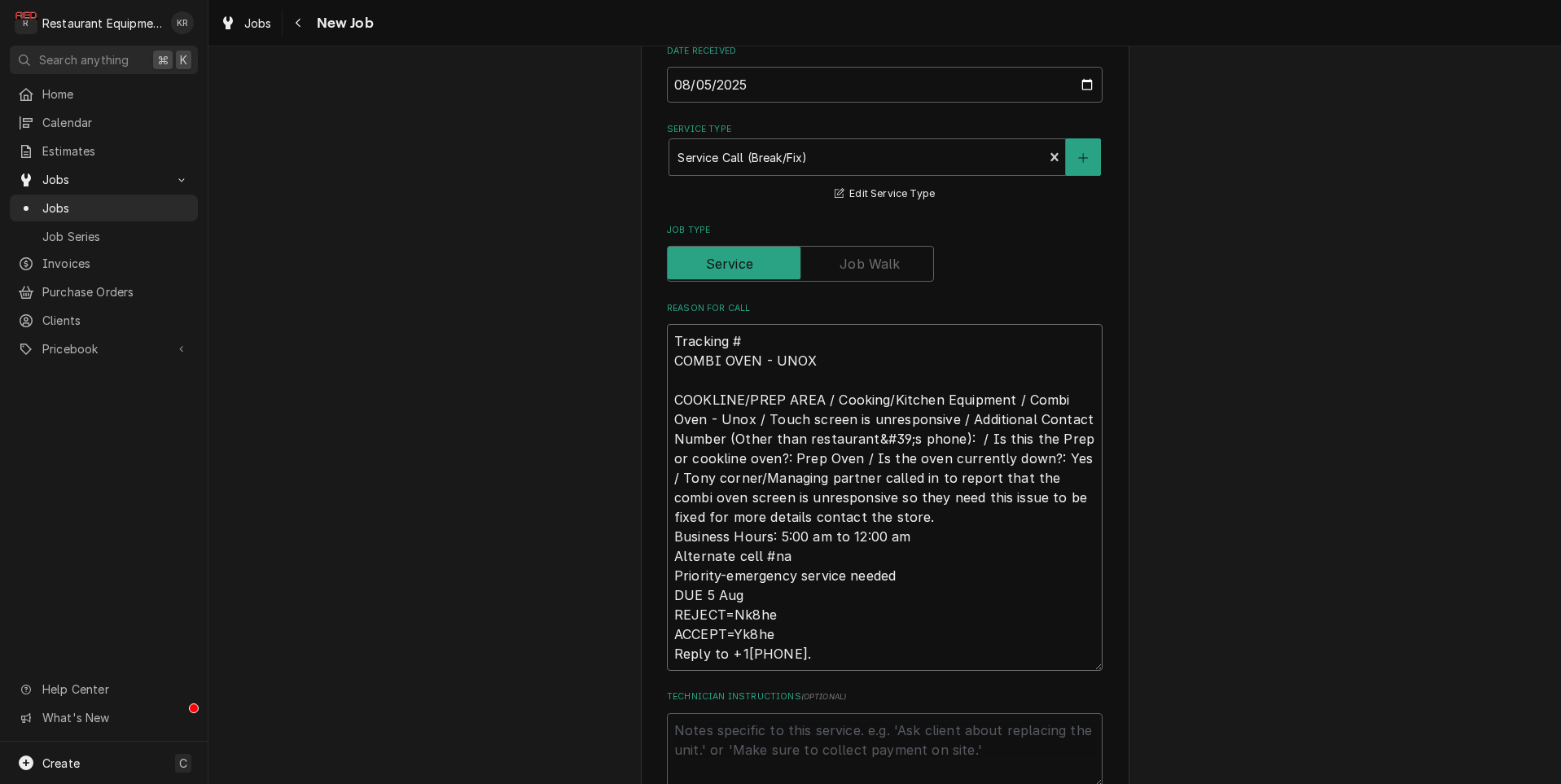 type on "x" 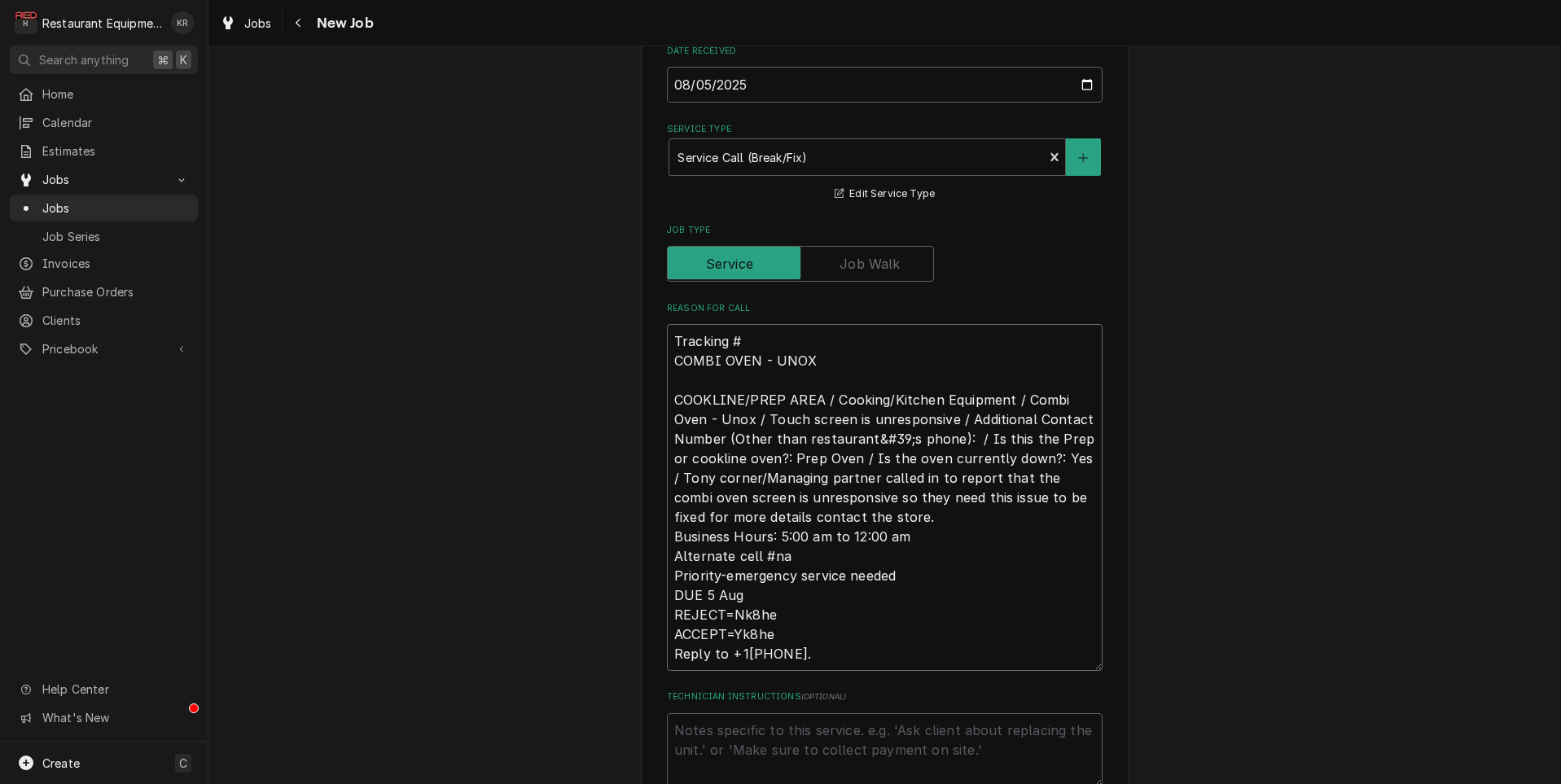 paste on "321897998" 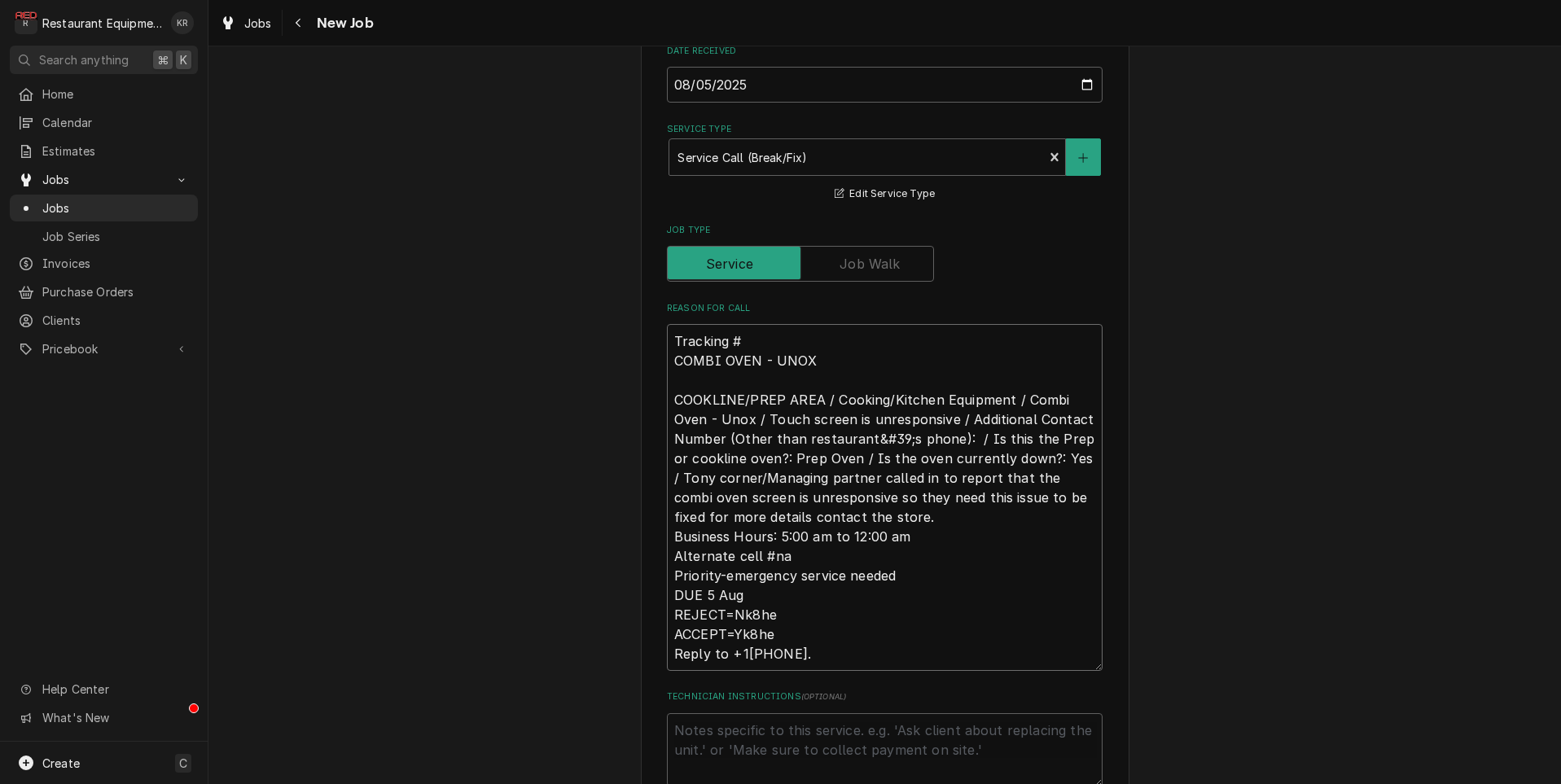 type on "x" 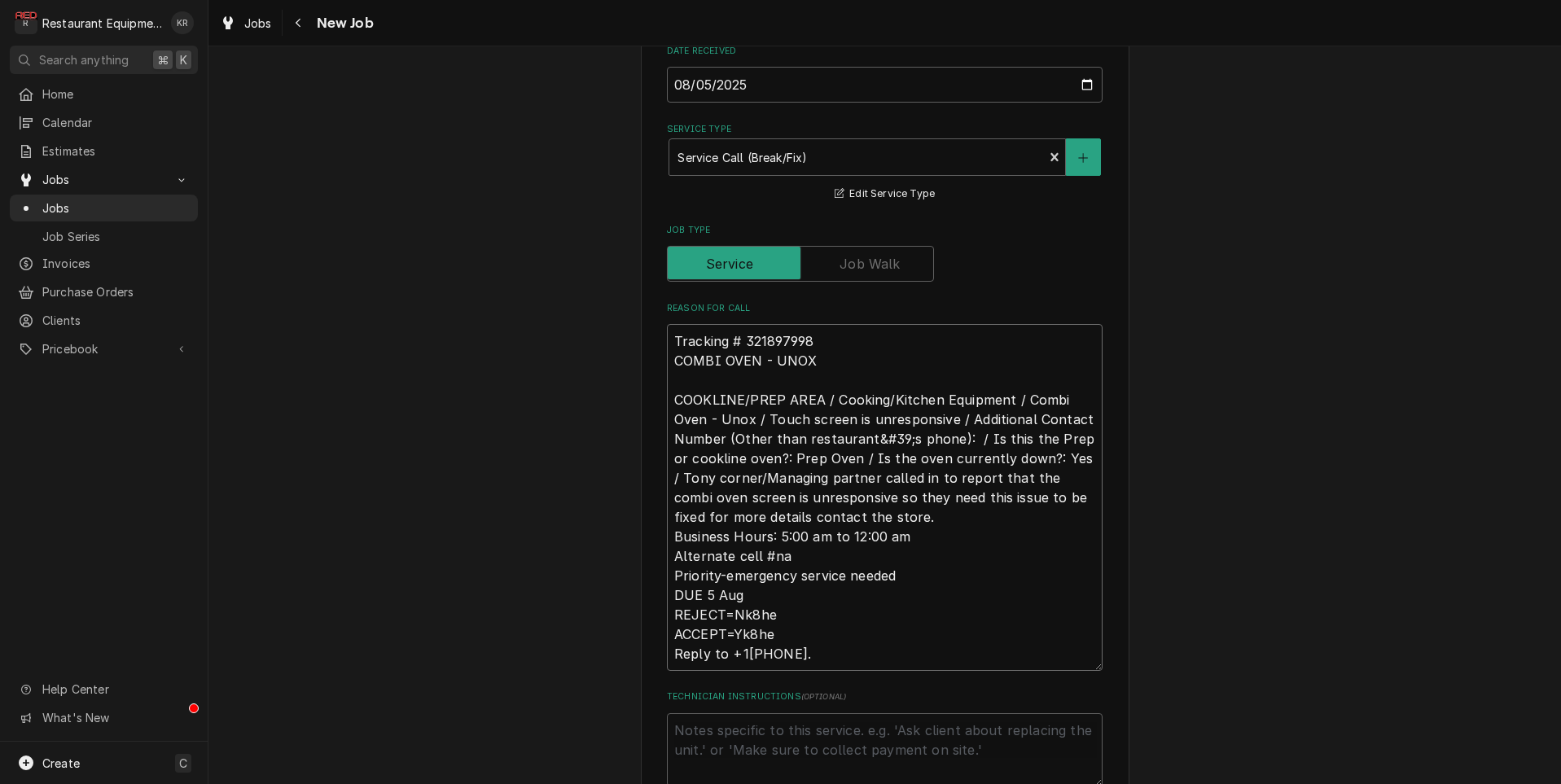 type on "x" 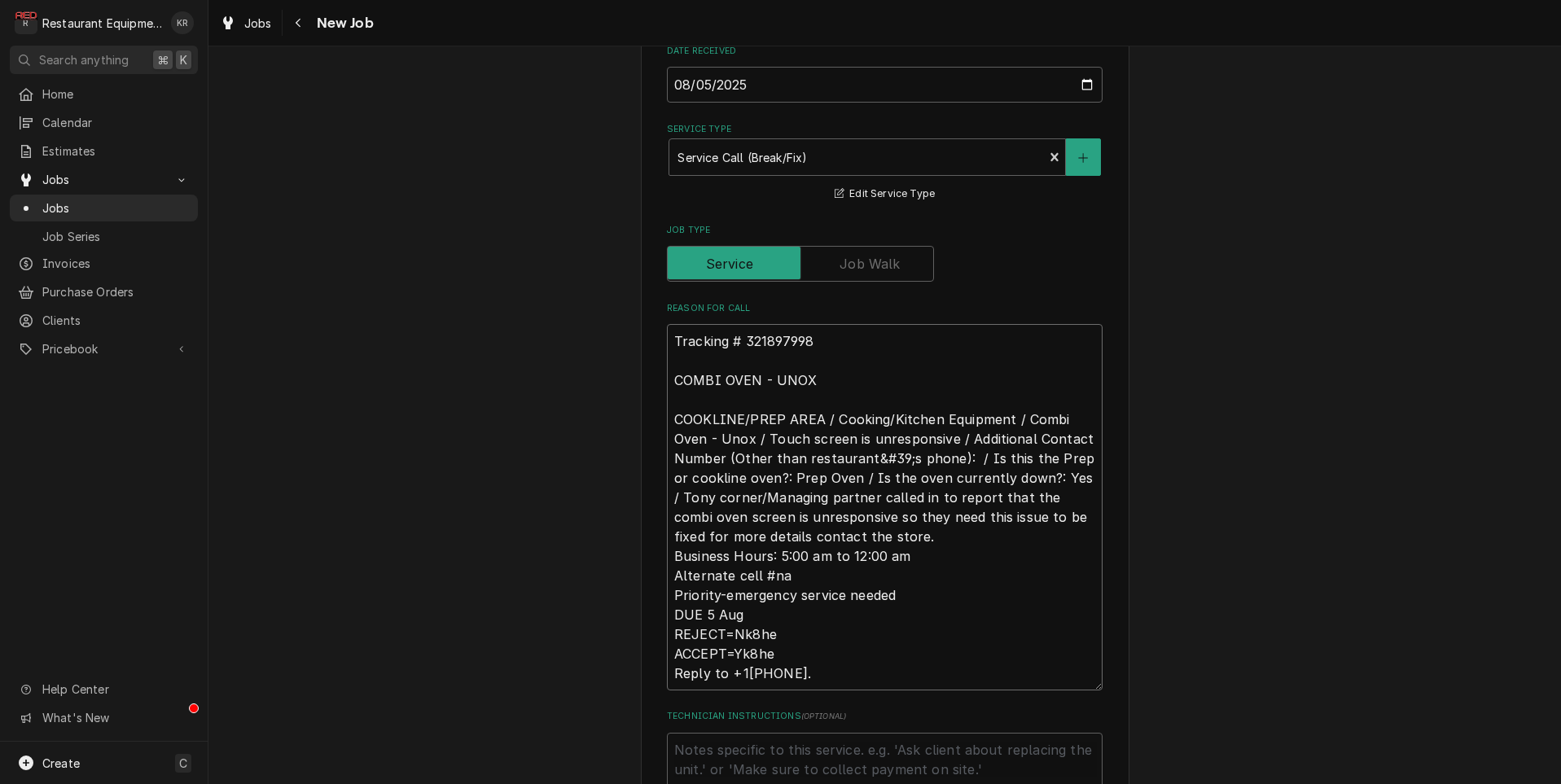 drag, startPoint x: 674, startPoint y: 607, endPoint x: 914, endPoint y: 746, distance: 277.34635 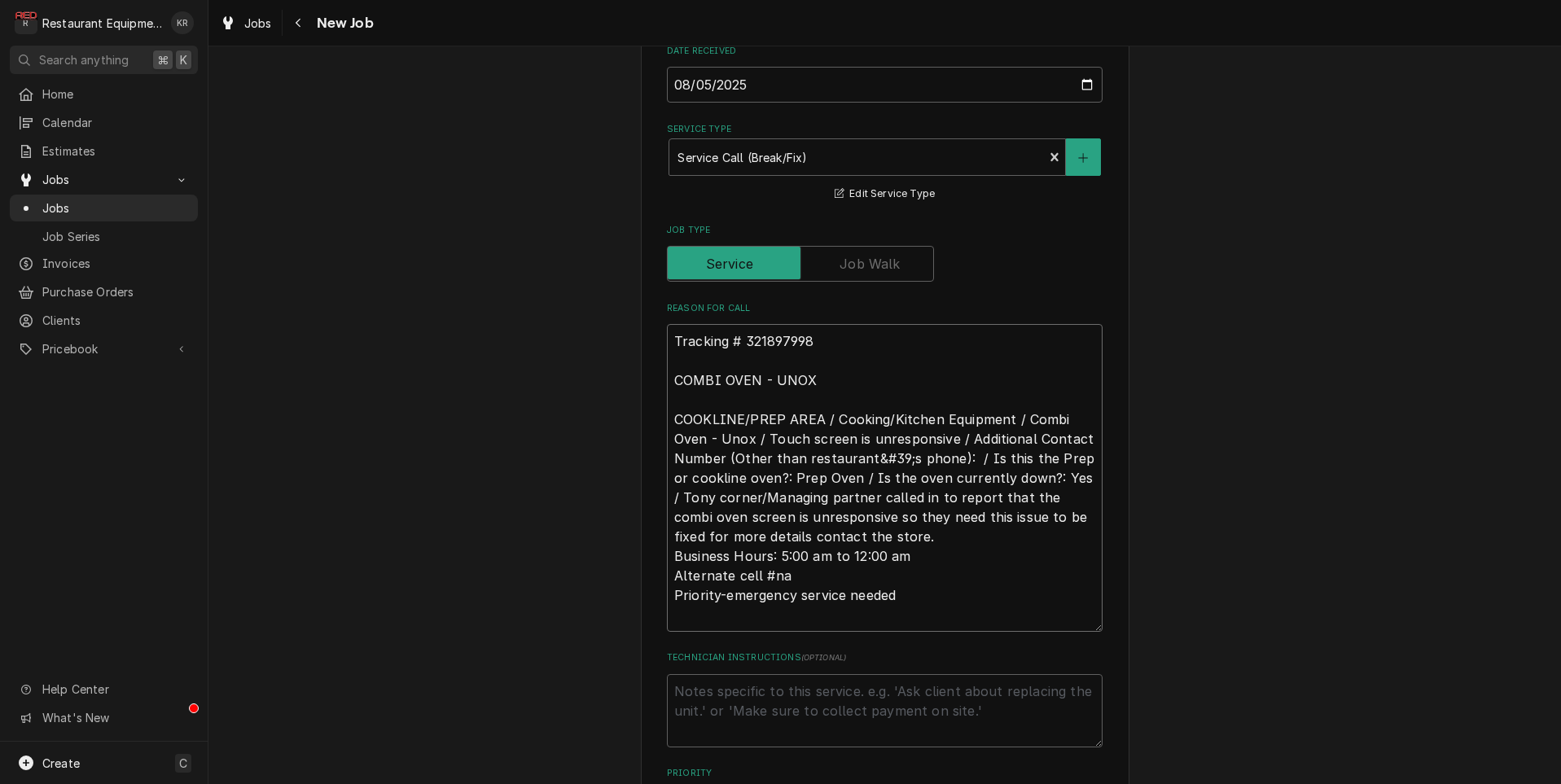 type on "x" 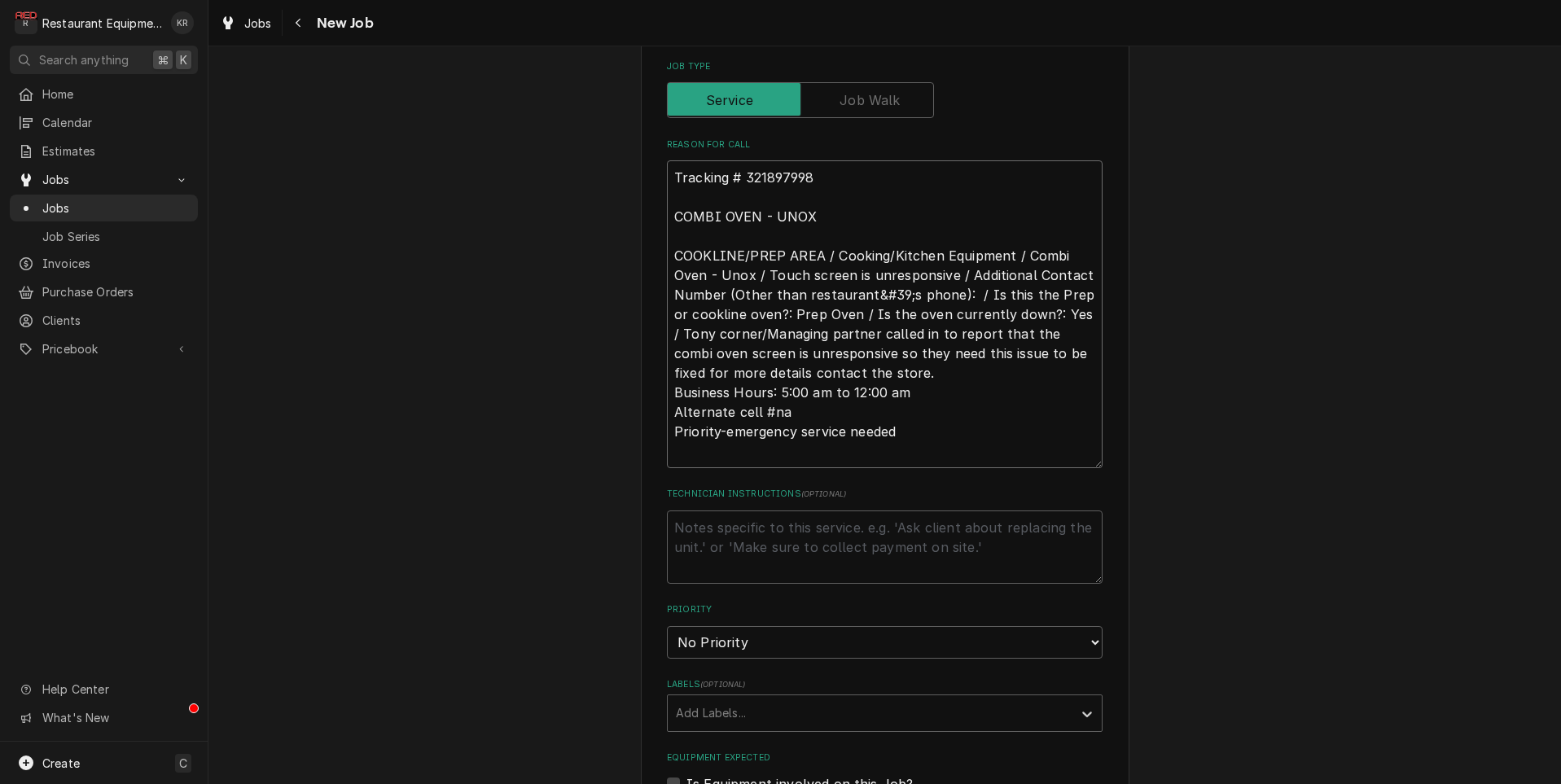 scroll, scrollTop: 706, scrollLeft: 0, axis: vertical 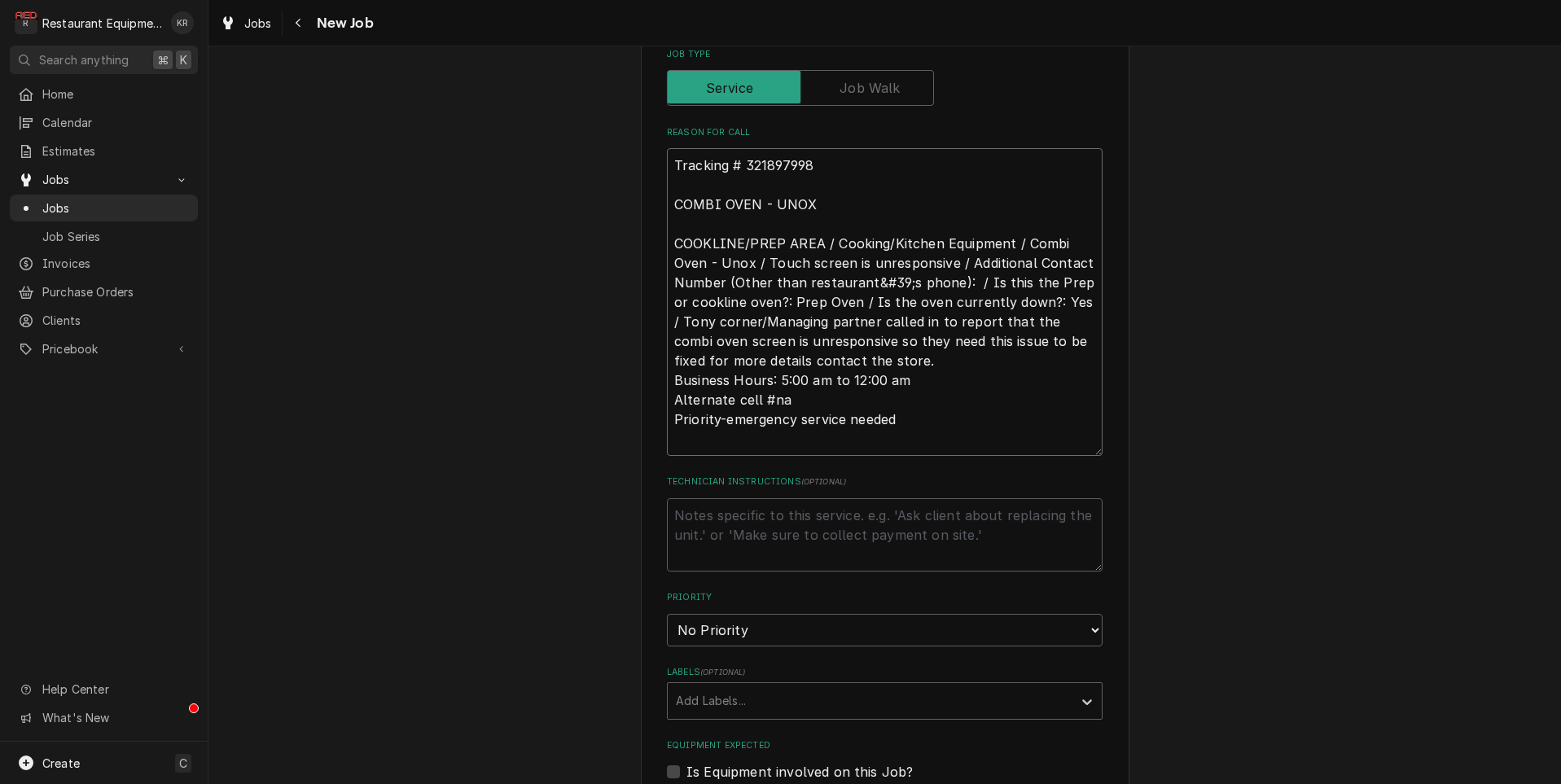 type on "Tracking # 321897998
COMBI OVEN - UNOX
COOKLINE/PREP AREA / Cooking/Kitchen Equipment / Combi Oven - Unox / Touch screen is unresponsive / Additional Contact Number (Other than restaurant&#39;s phone):  / Is this the Prep or cookline oven?: Prep Oven / Is the oven currently down?: Yes / Tony corner/Managing partner called in to report that the combi oven screen is unresponsive so they need this issue to be fixed for more details contact the store.
Business Hours: 5:00 am to 12:00 am
Alternate cell #na
Priority-emergency service needed" 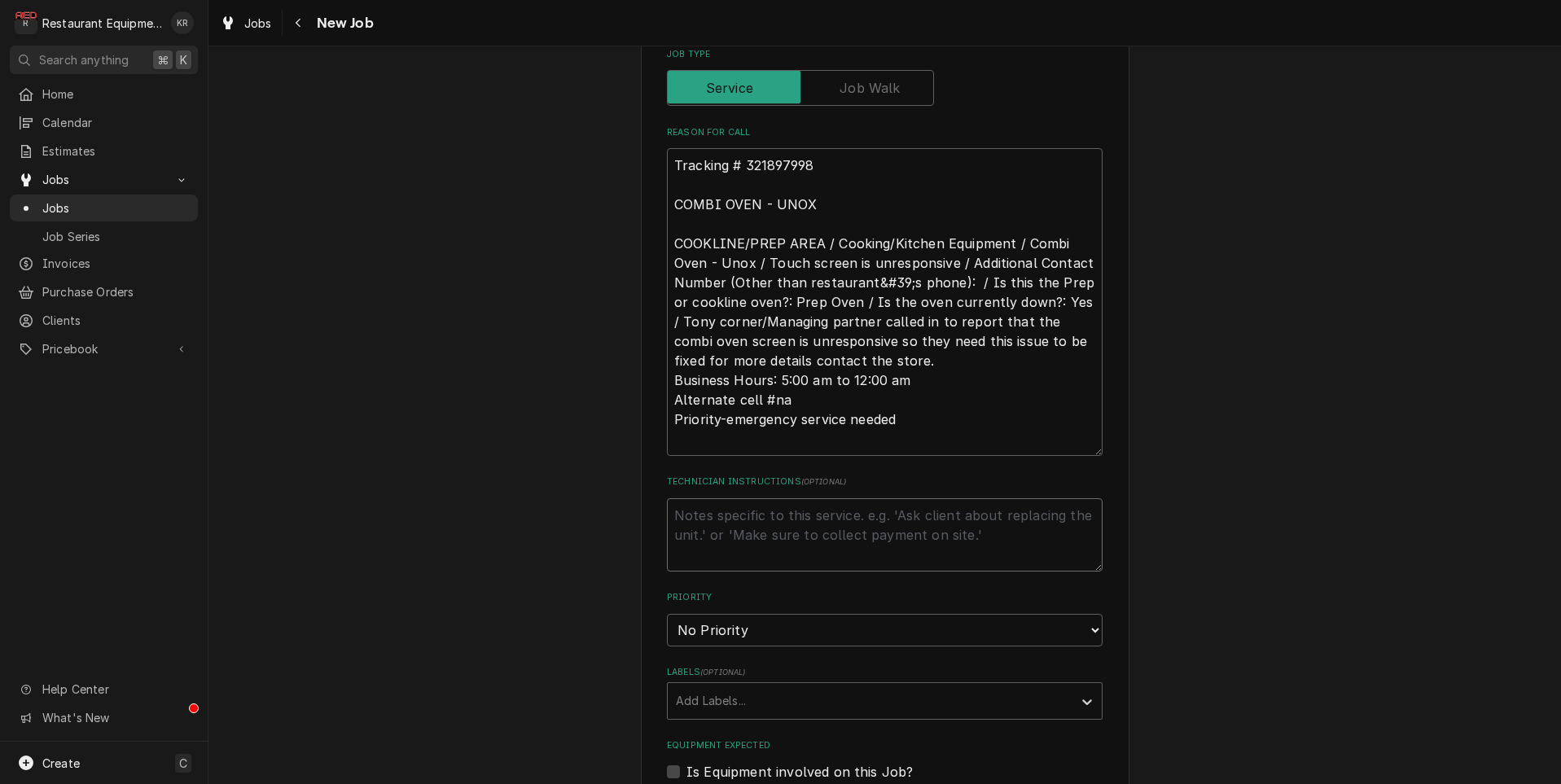 drag, startPoint x: 735, startPoint y: 555, endPoint x: 721, endPoint y: 543, distance: 18.43909 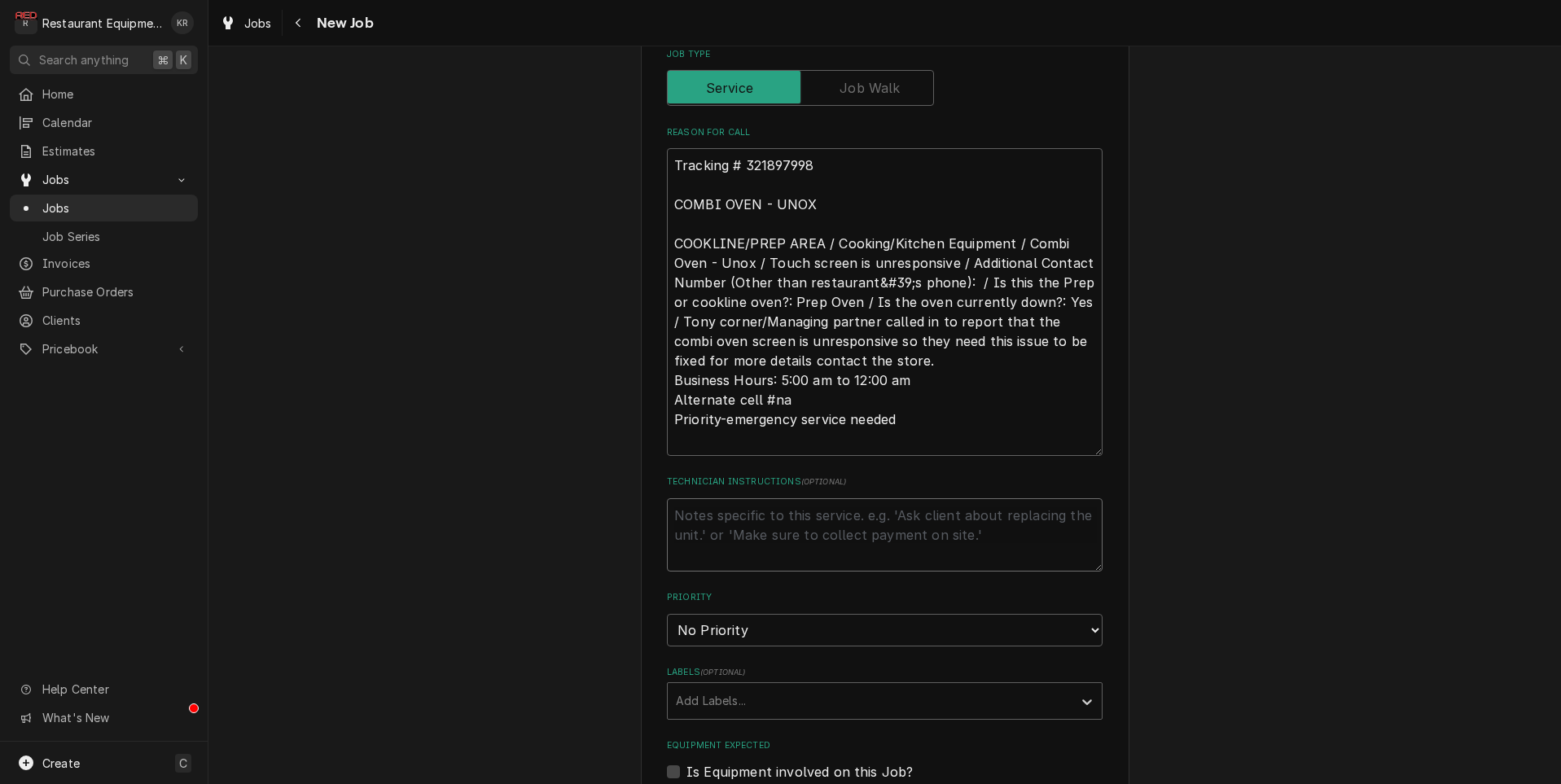 click on "Technician Instructions  ( optional )" at bounding box center [884, 535] 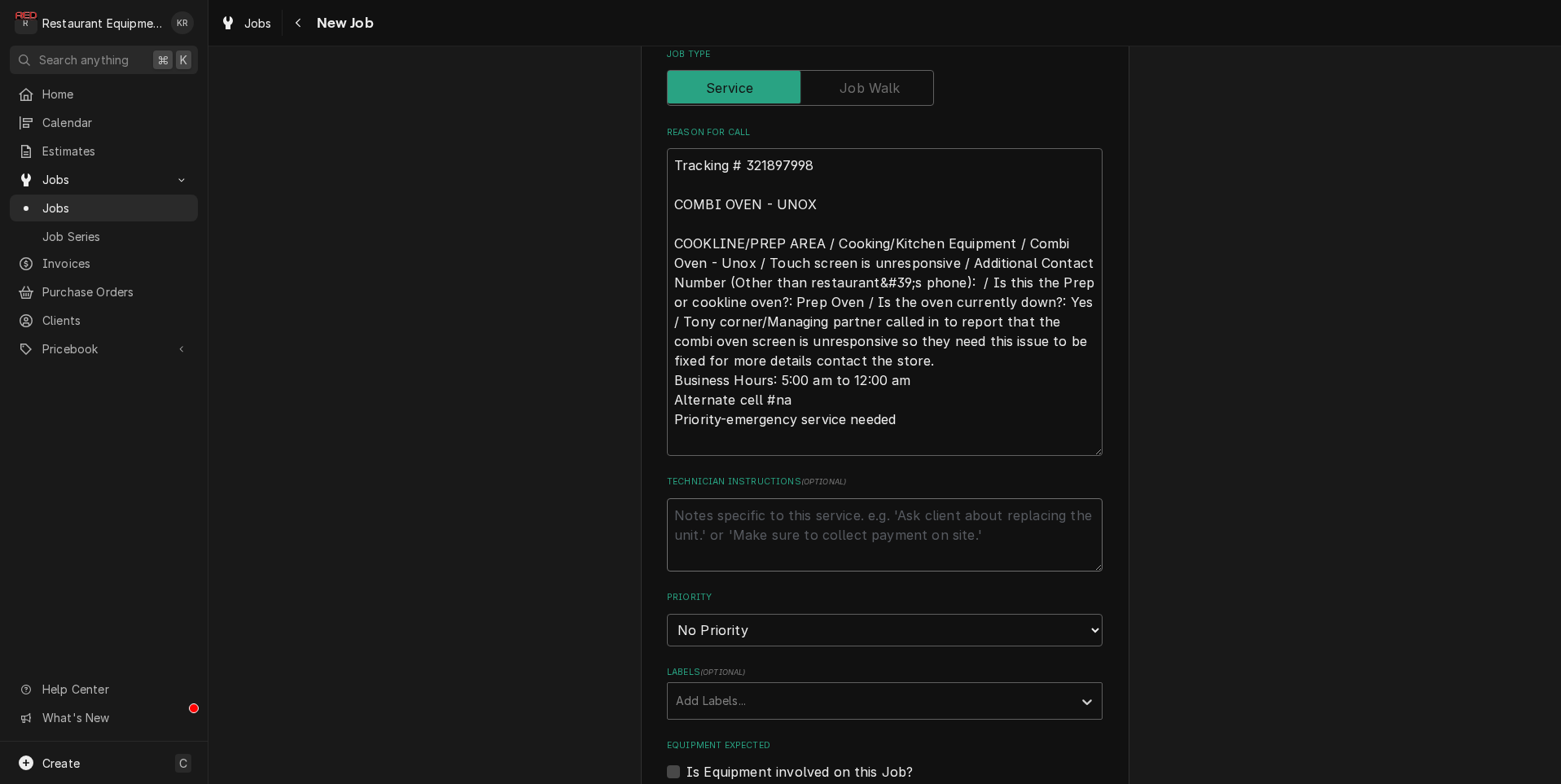 type on "x" 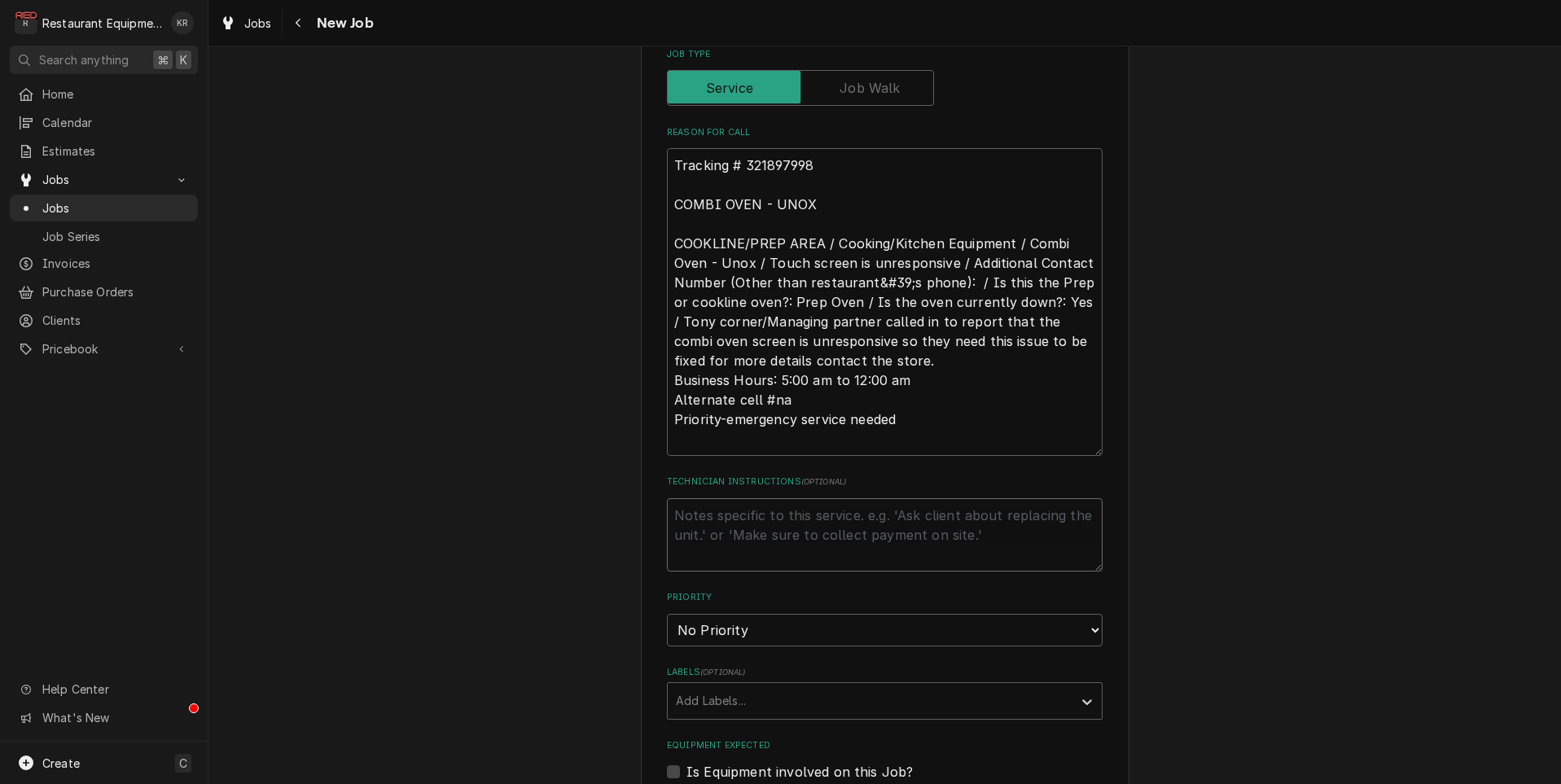 type on "N" 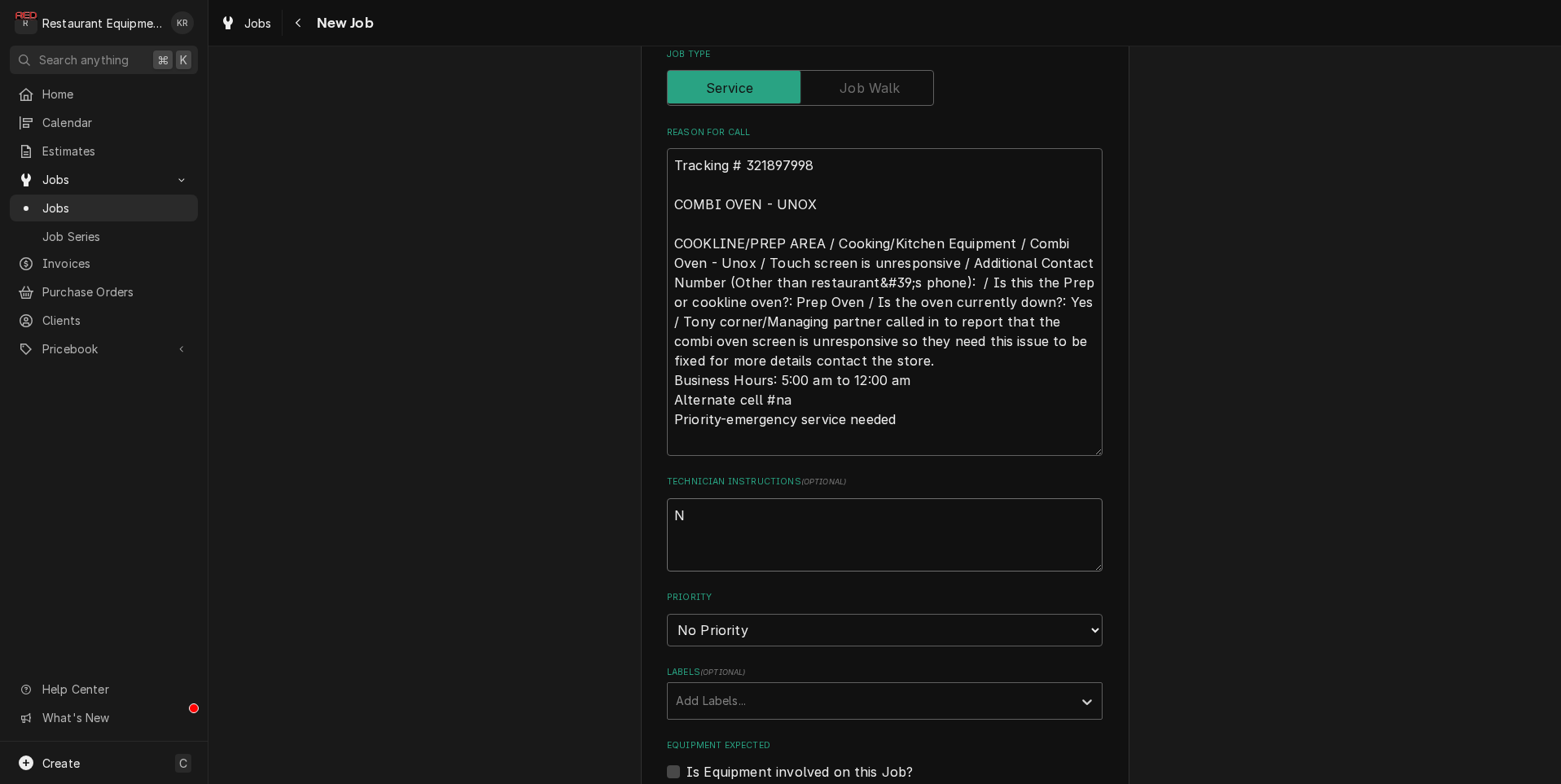 type on "x" 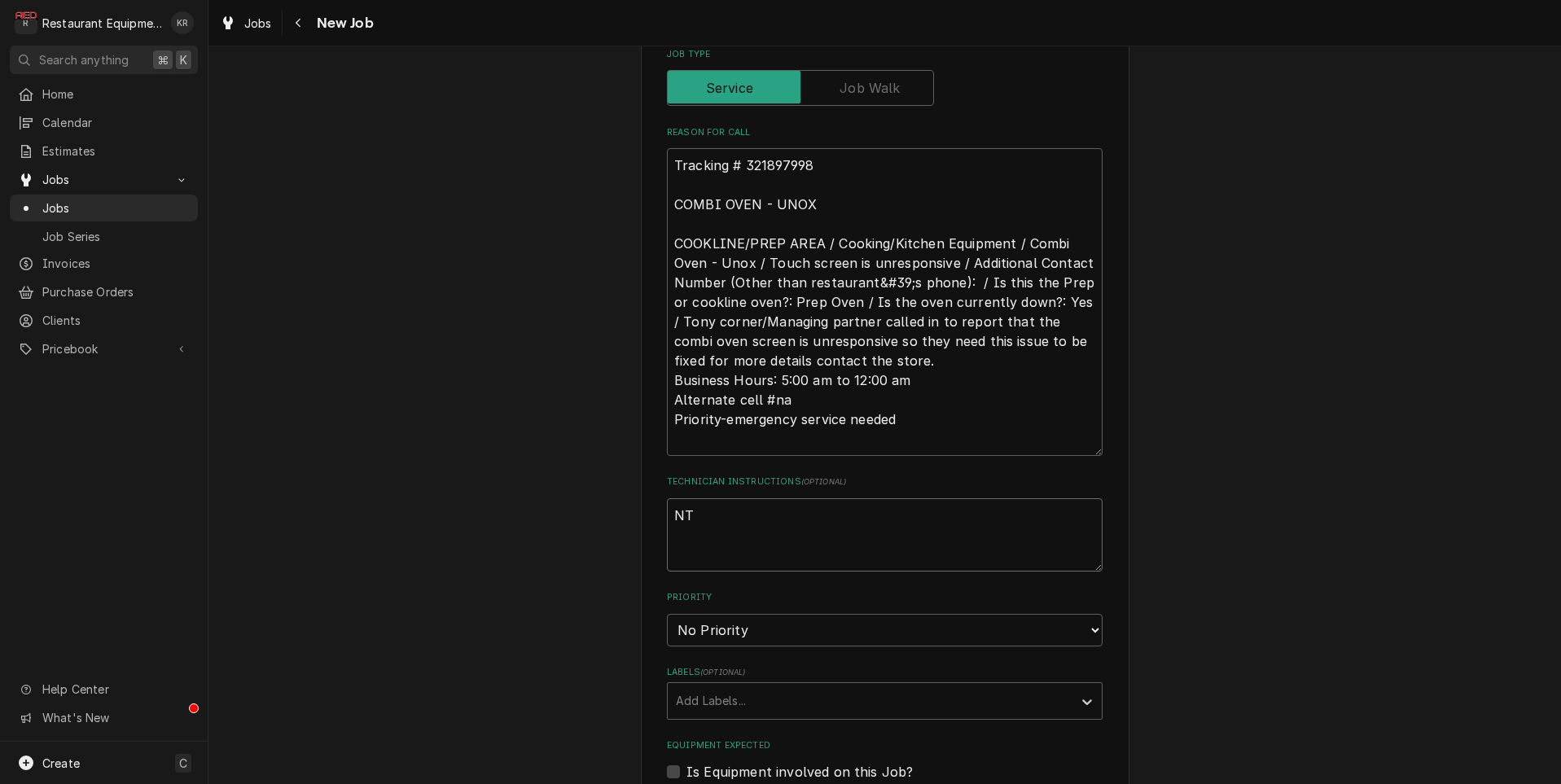 type on "x" 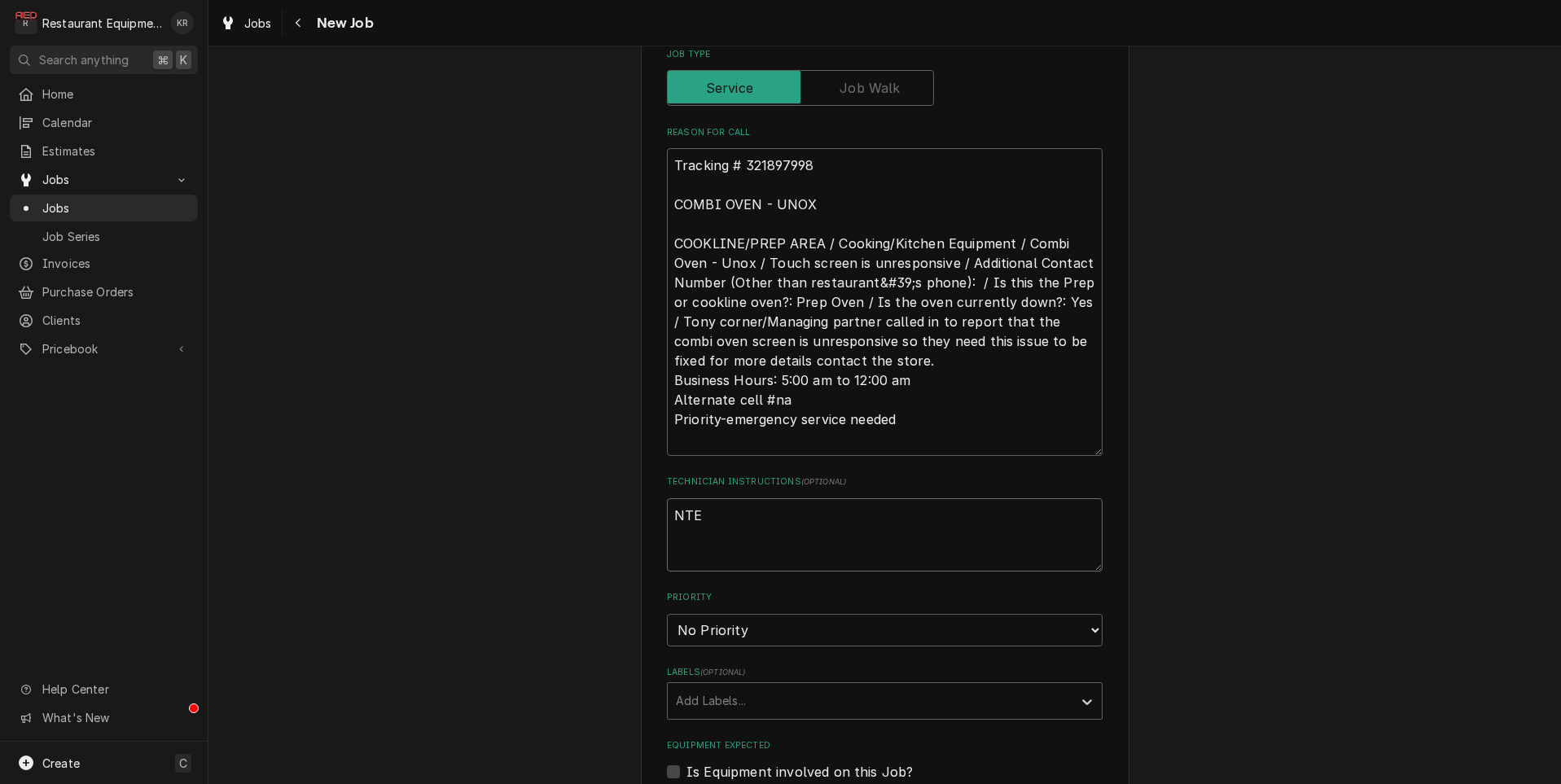 type on "x" 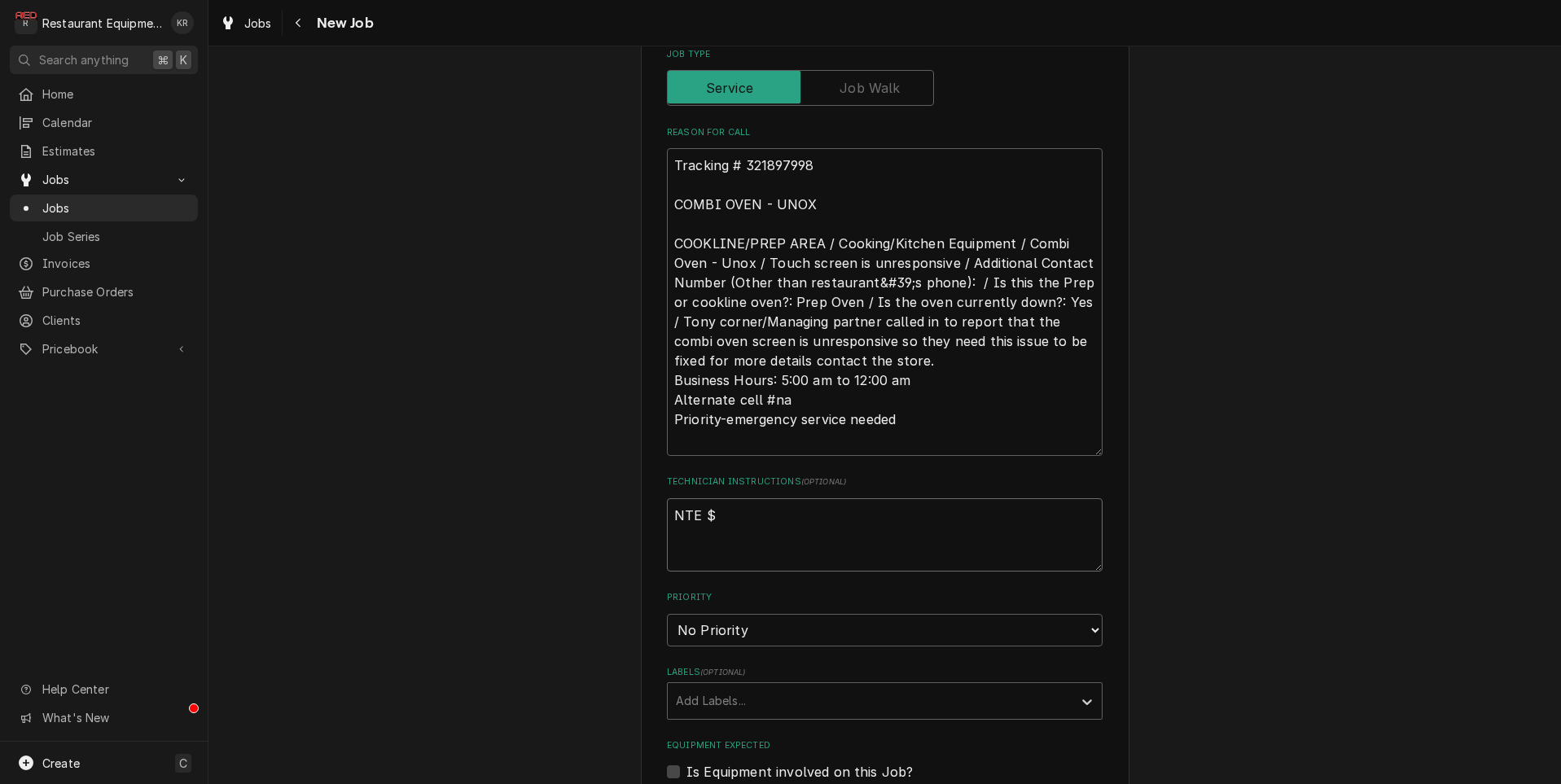 type on "x" 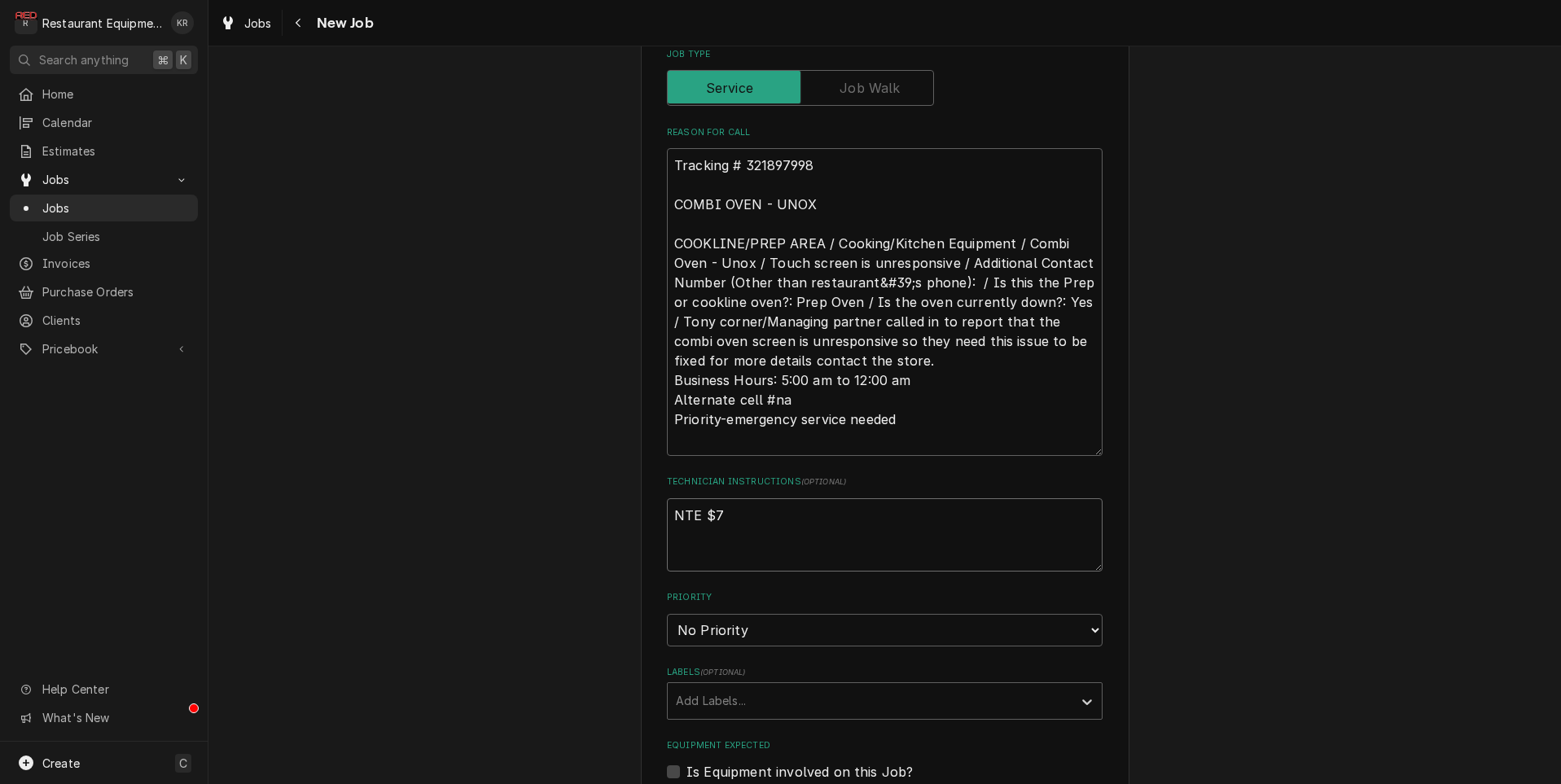 type on "x" 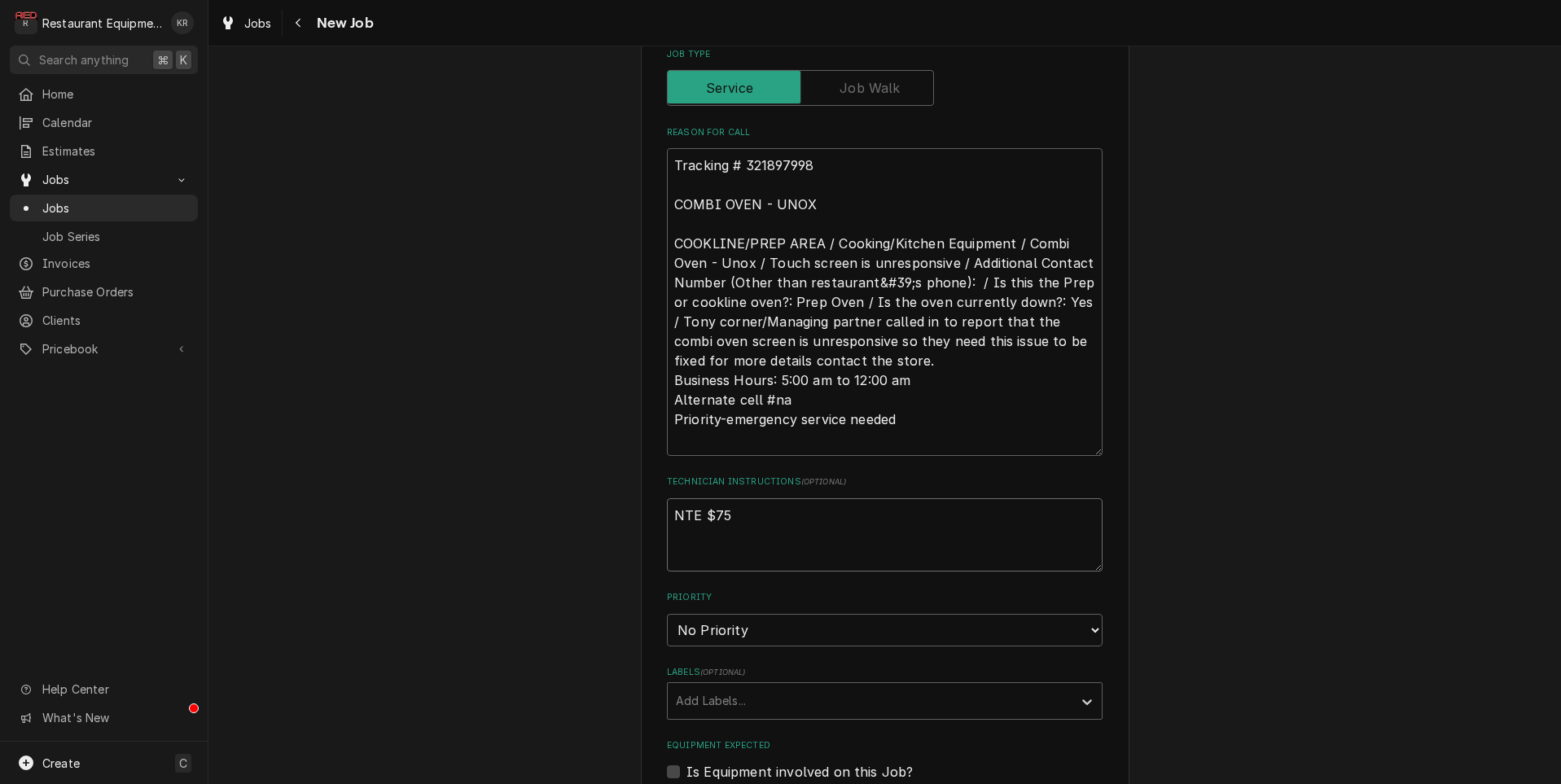 type on "x" 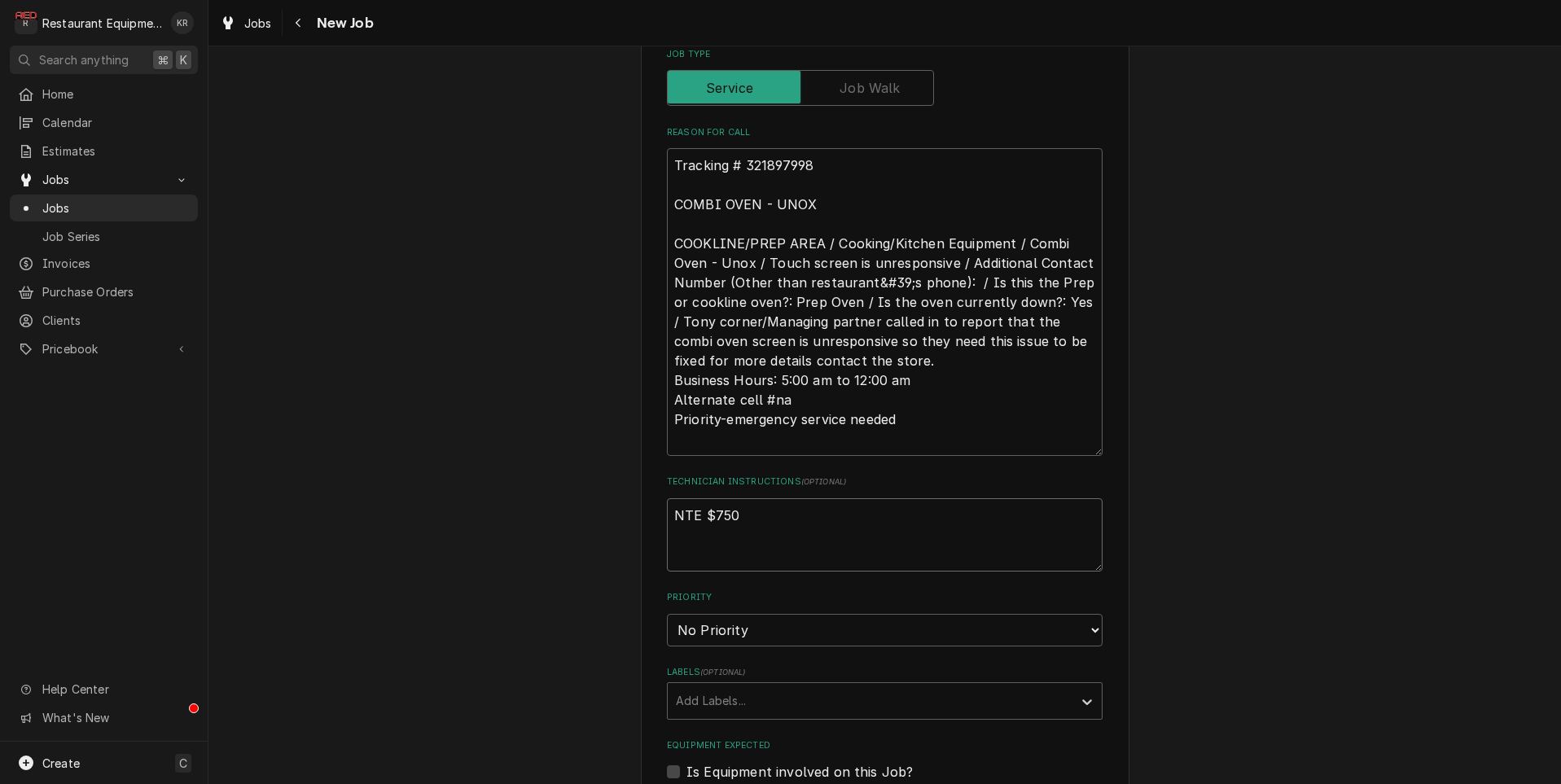 type on "x" 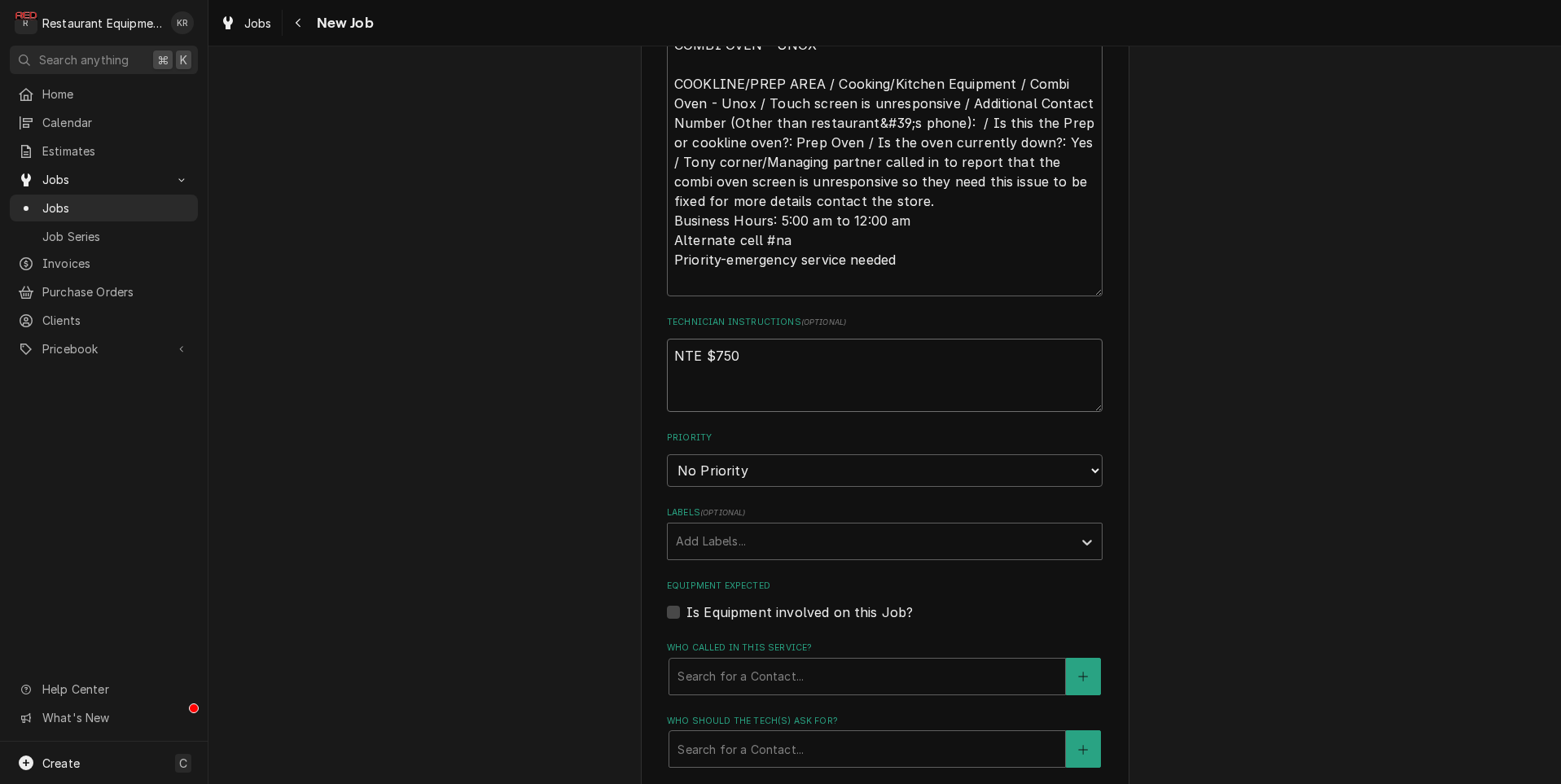 scroll, scrollTop: 878, scrollLeft: 0, axis: vertical 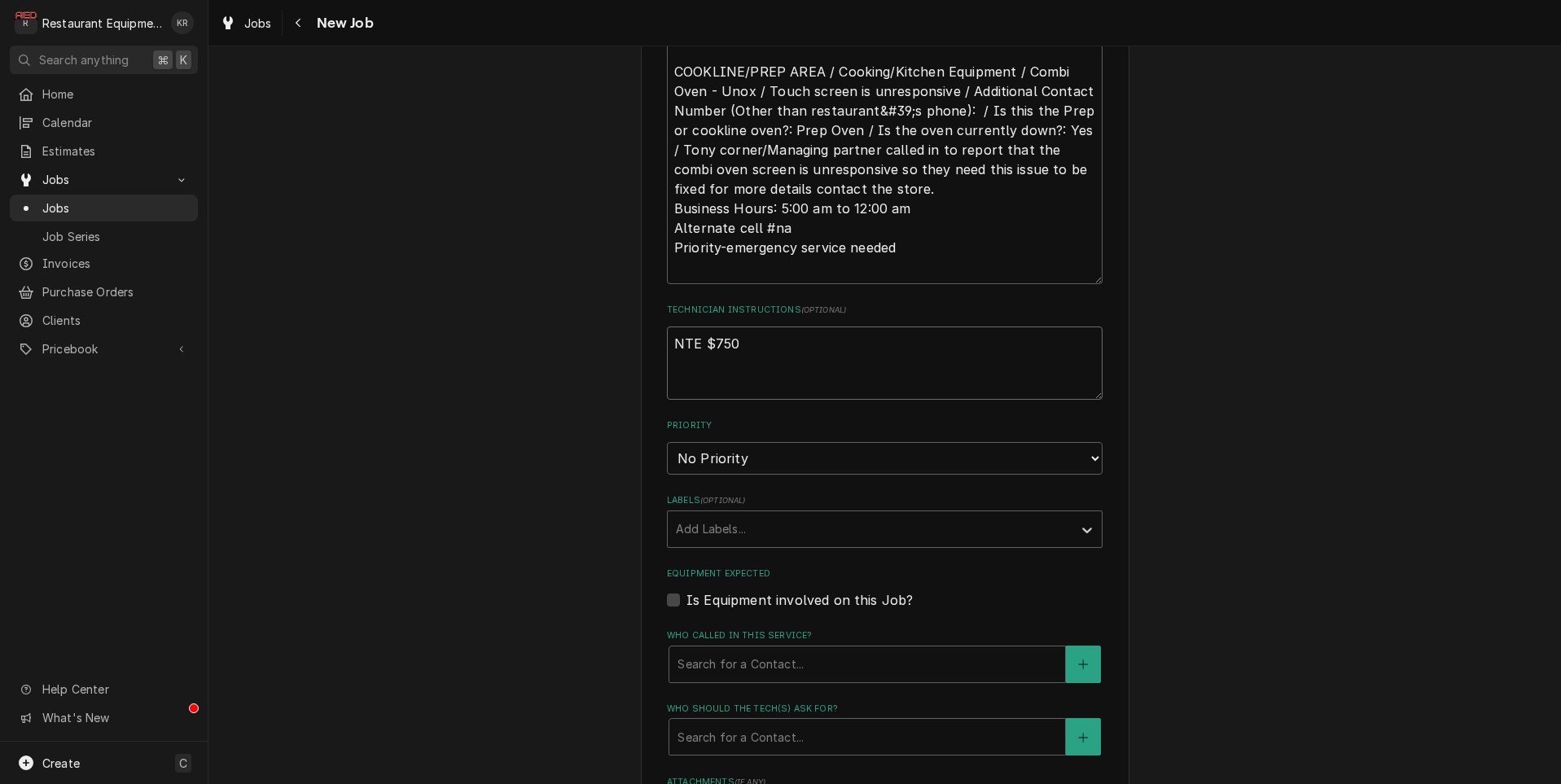 type on "NTE $750" 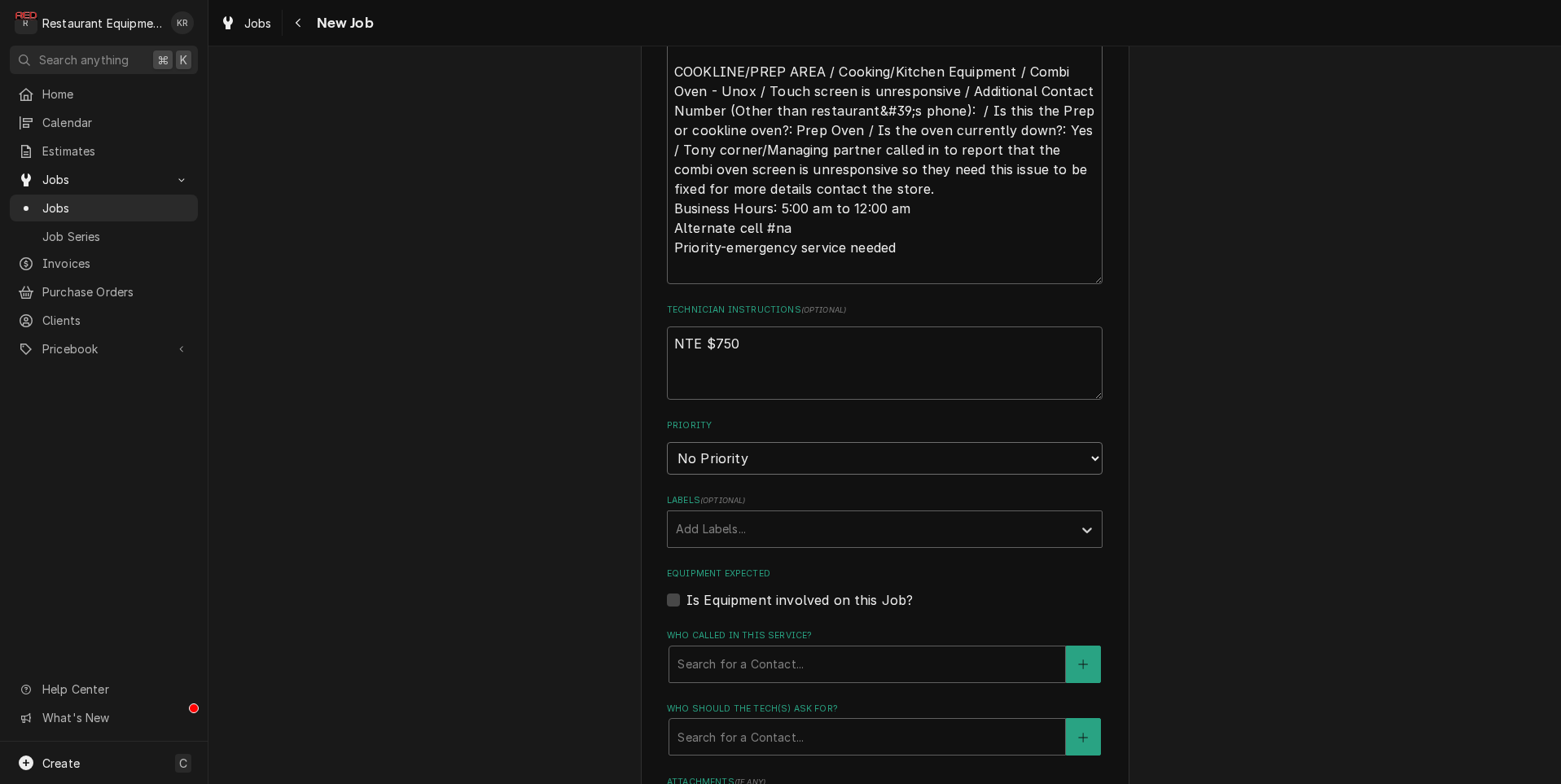 select on "1" 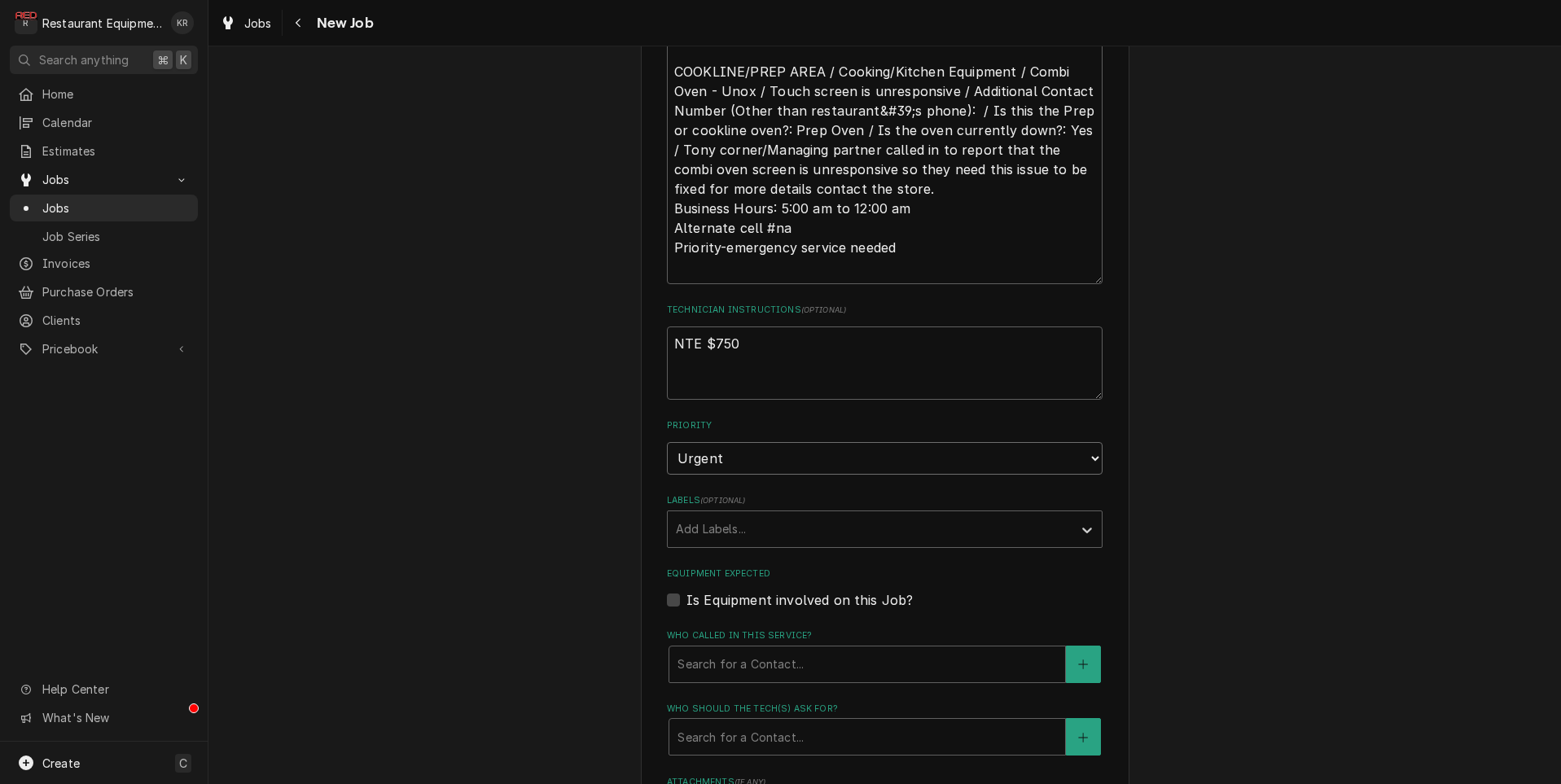 click on "Urgent" at bounding box center [0, 0] 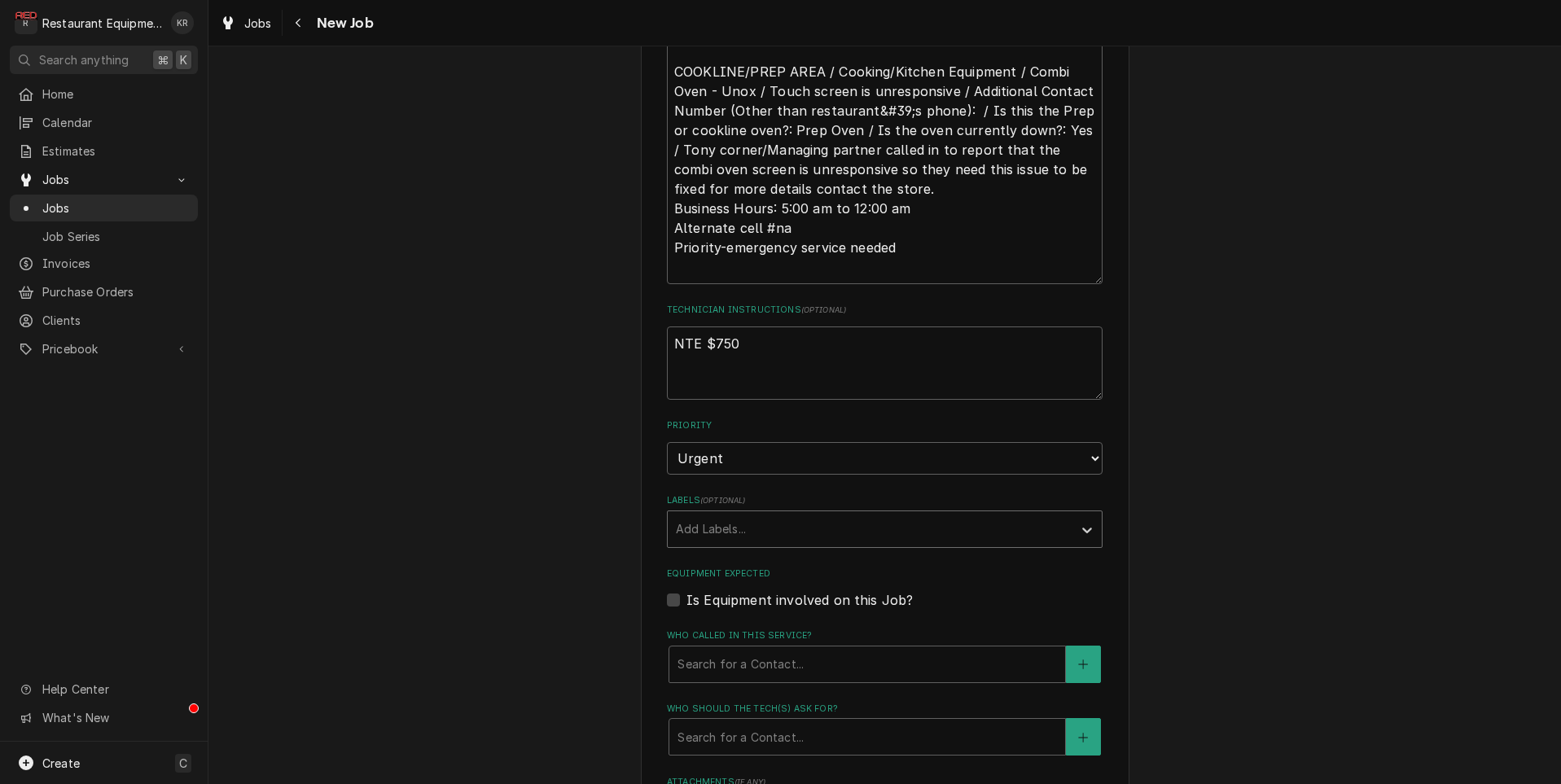 click at bounding box center [870, 529] 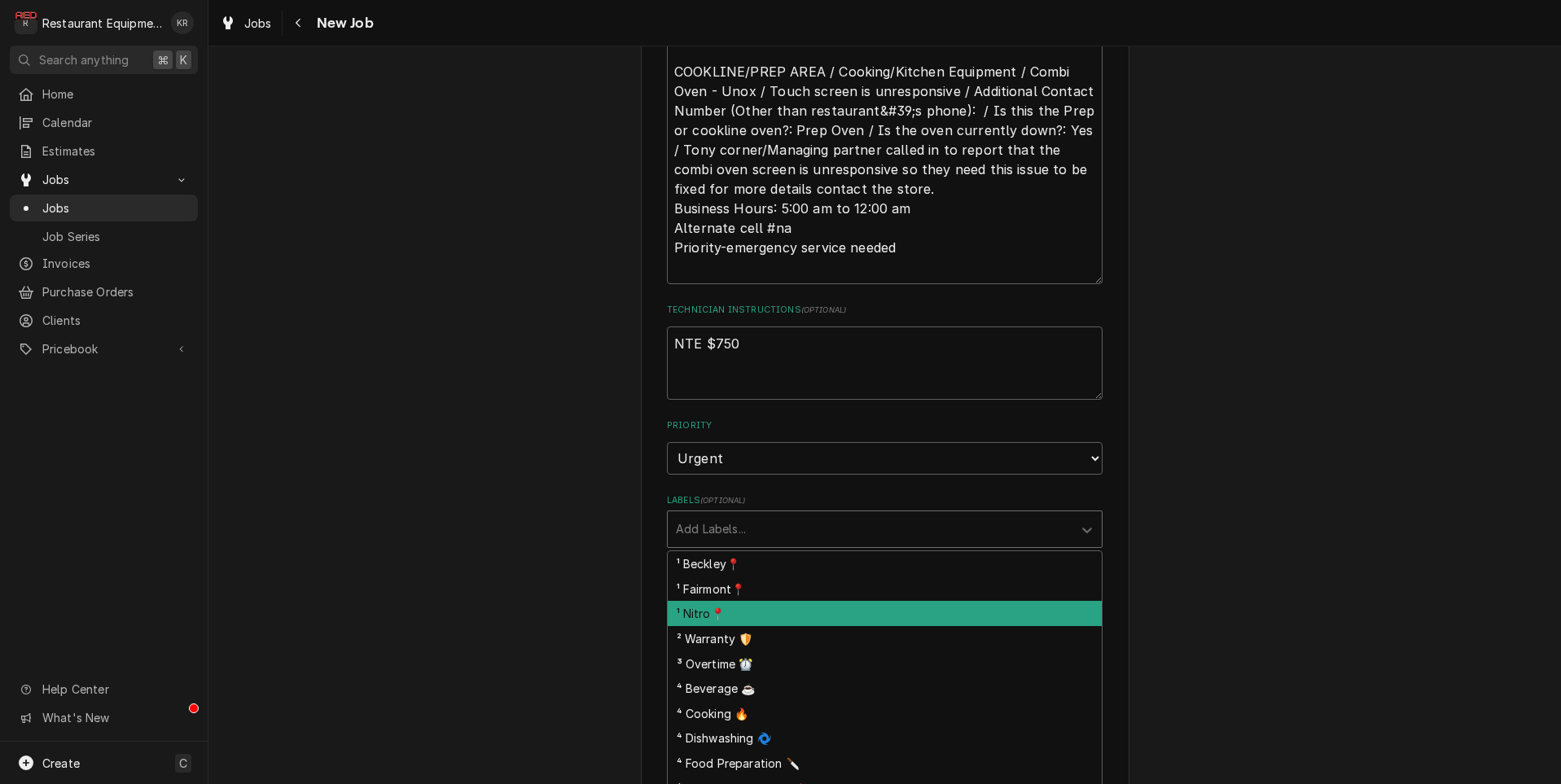 drag, startPoint x: 729, startPoint y: 560, endPoint x: 730, endPoint y: 609, distance: 49.010203 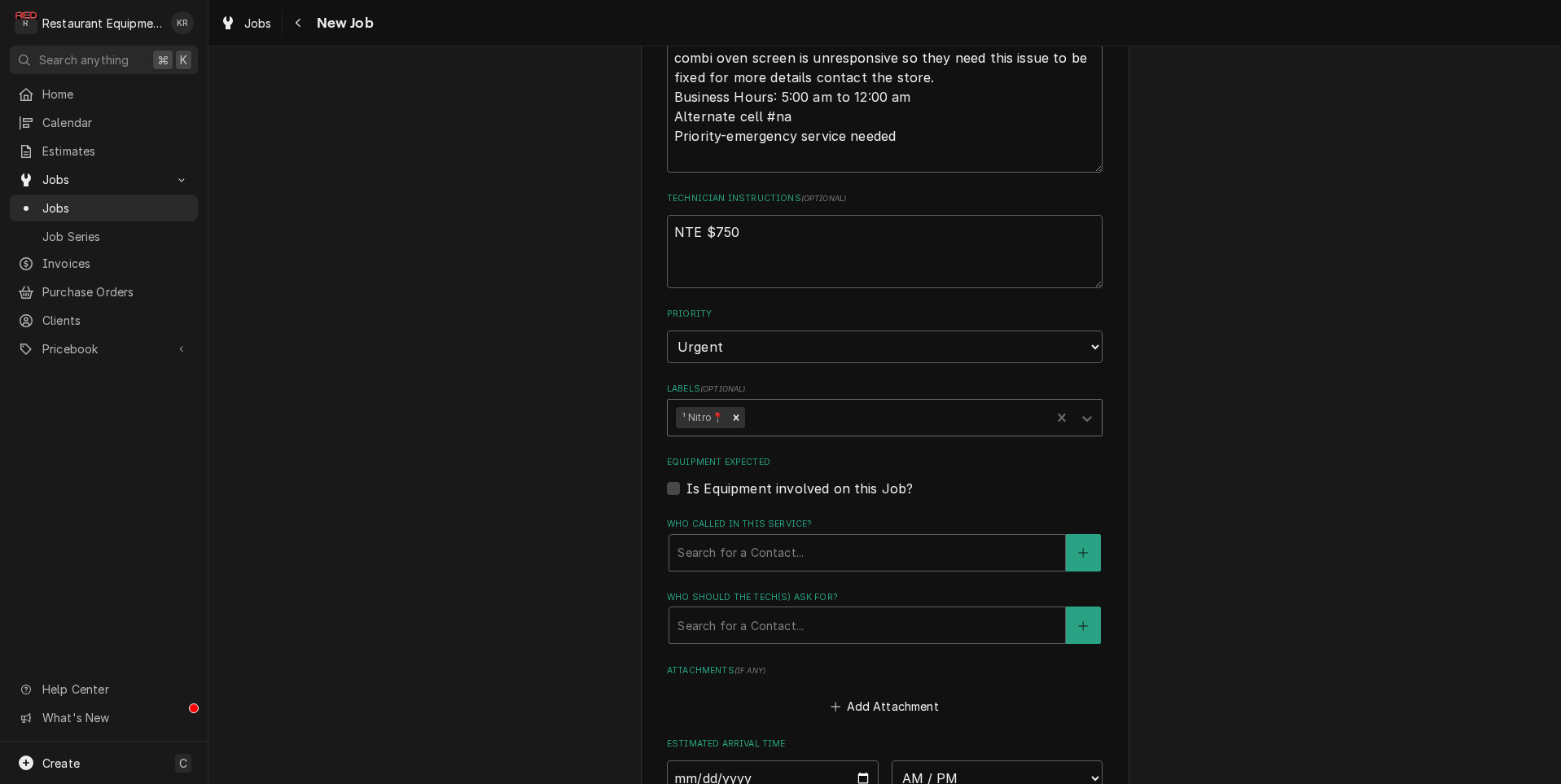 scroll, scrollTop: 991, scrollLeft: 0, axis: vertical 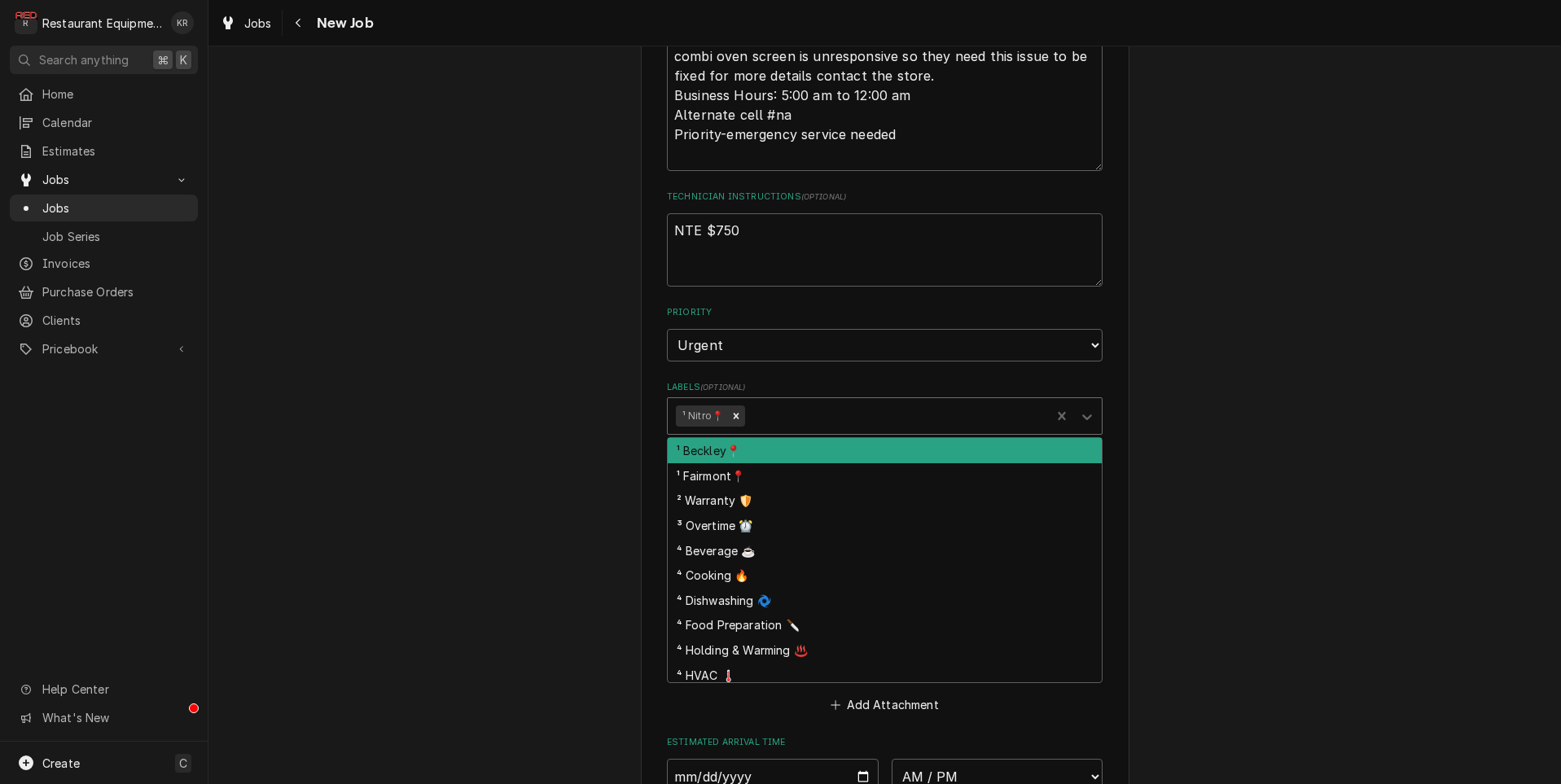 click at bounding box center (895, 416) 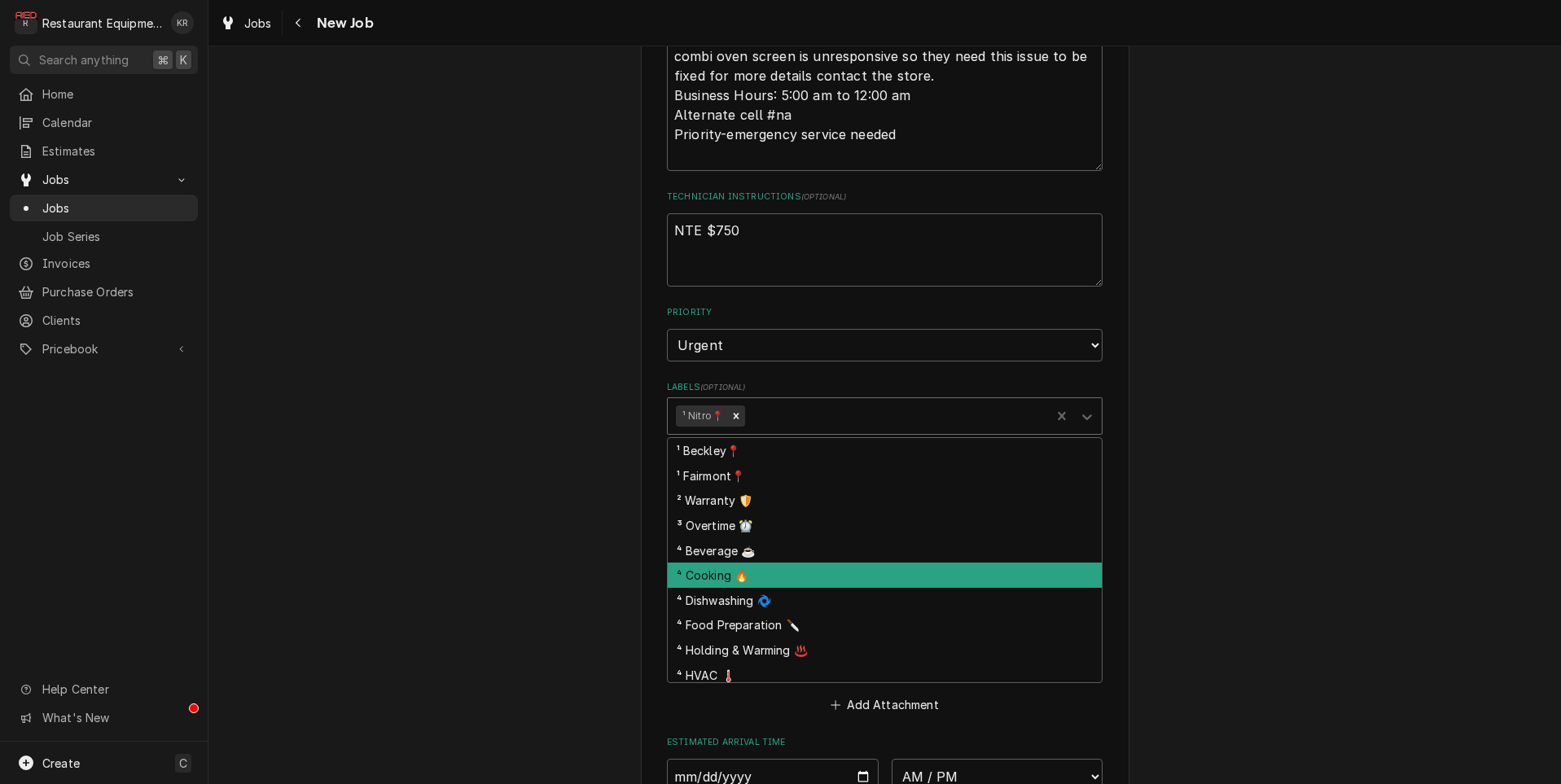 click on "⁴ Cooking 🔥" at bounding box center (884, 575) 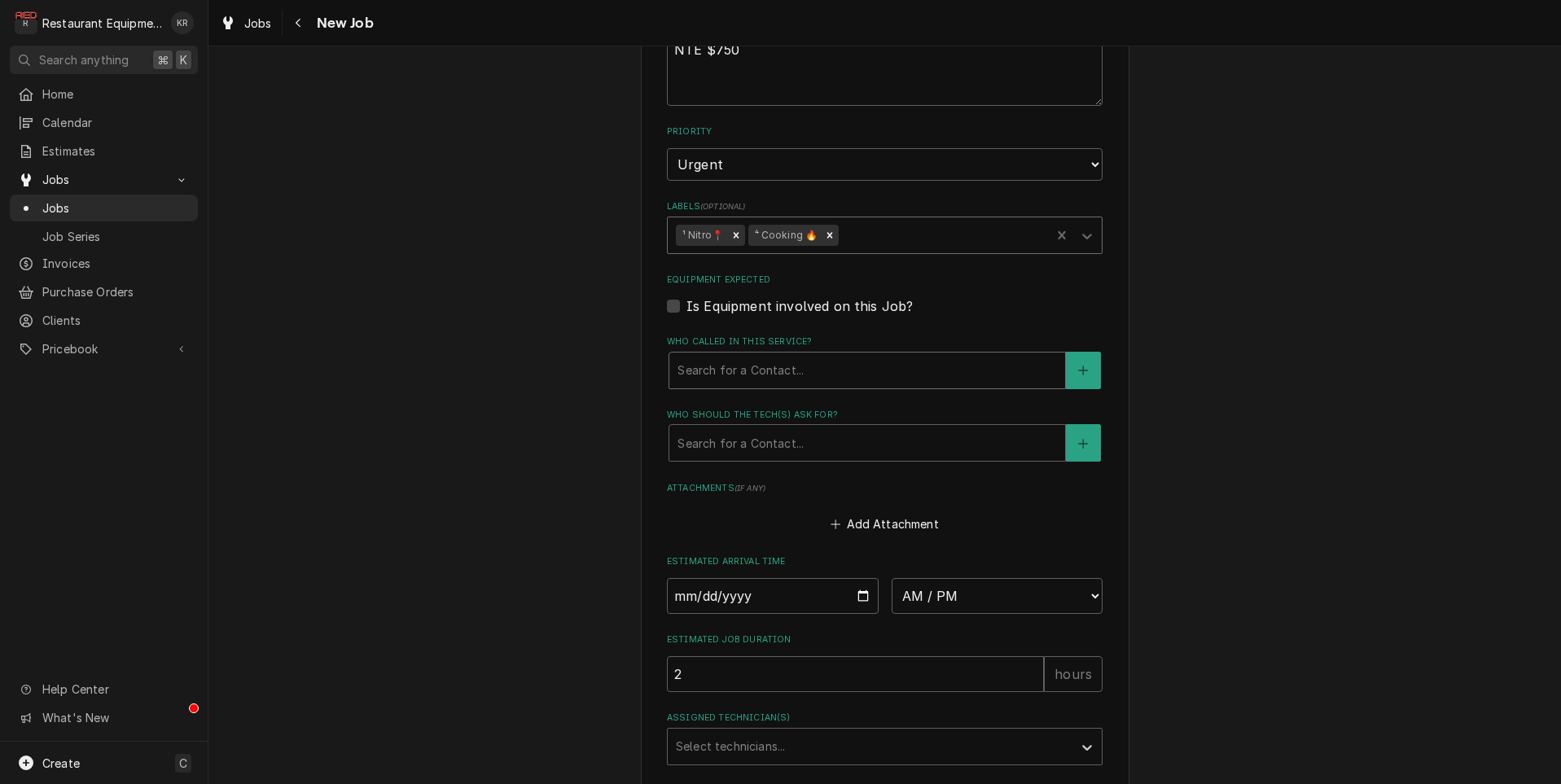 scroll, scrollTop: 1172, scrollLeft: 0, axis: vertical 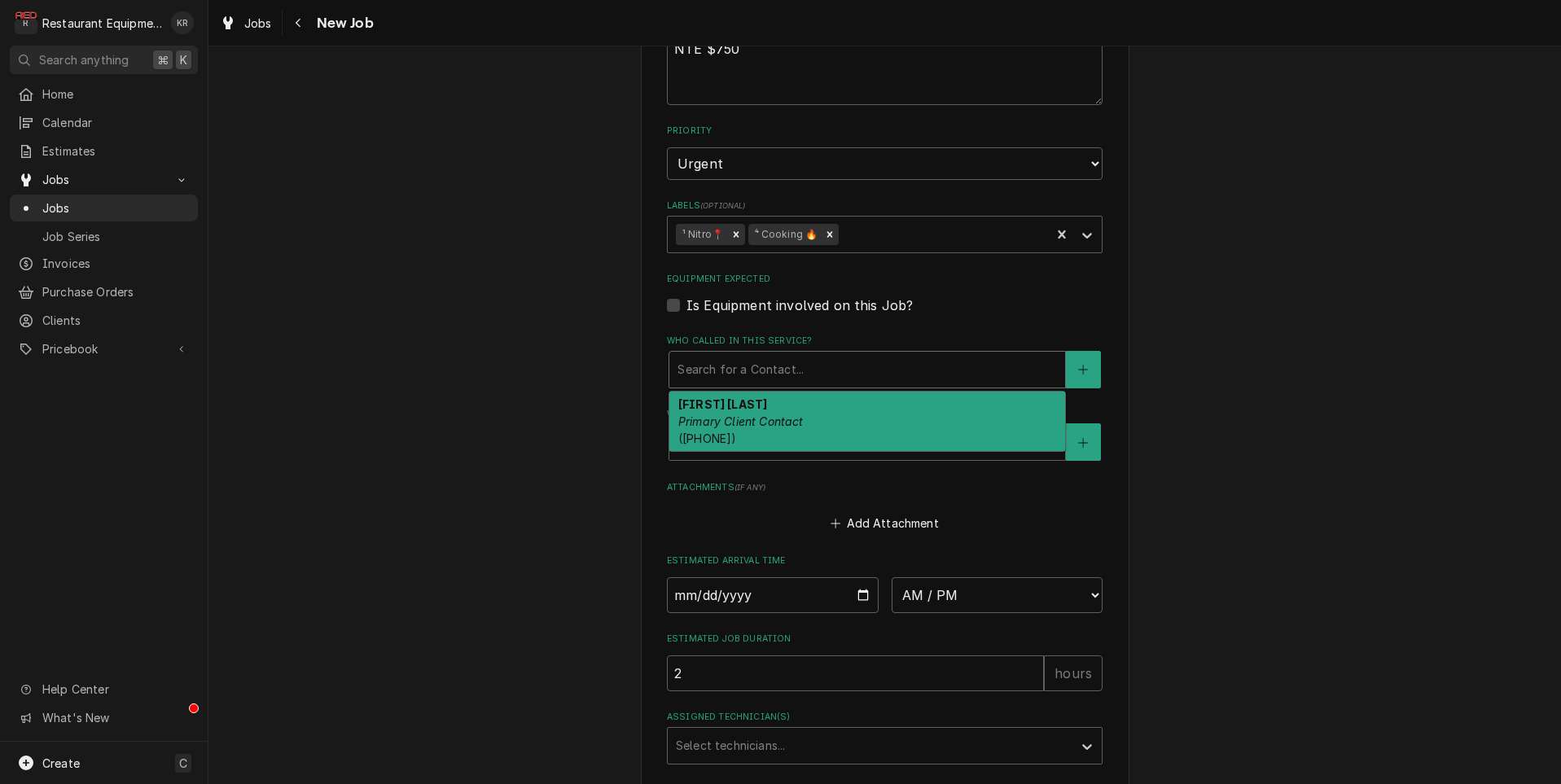 click at bounding box center [867, 370] 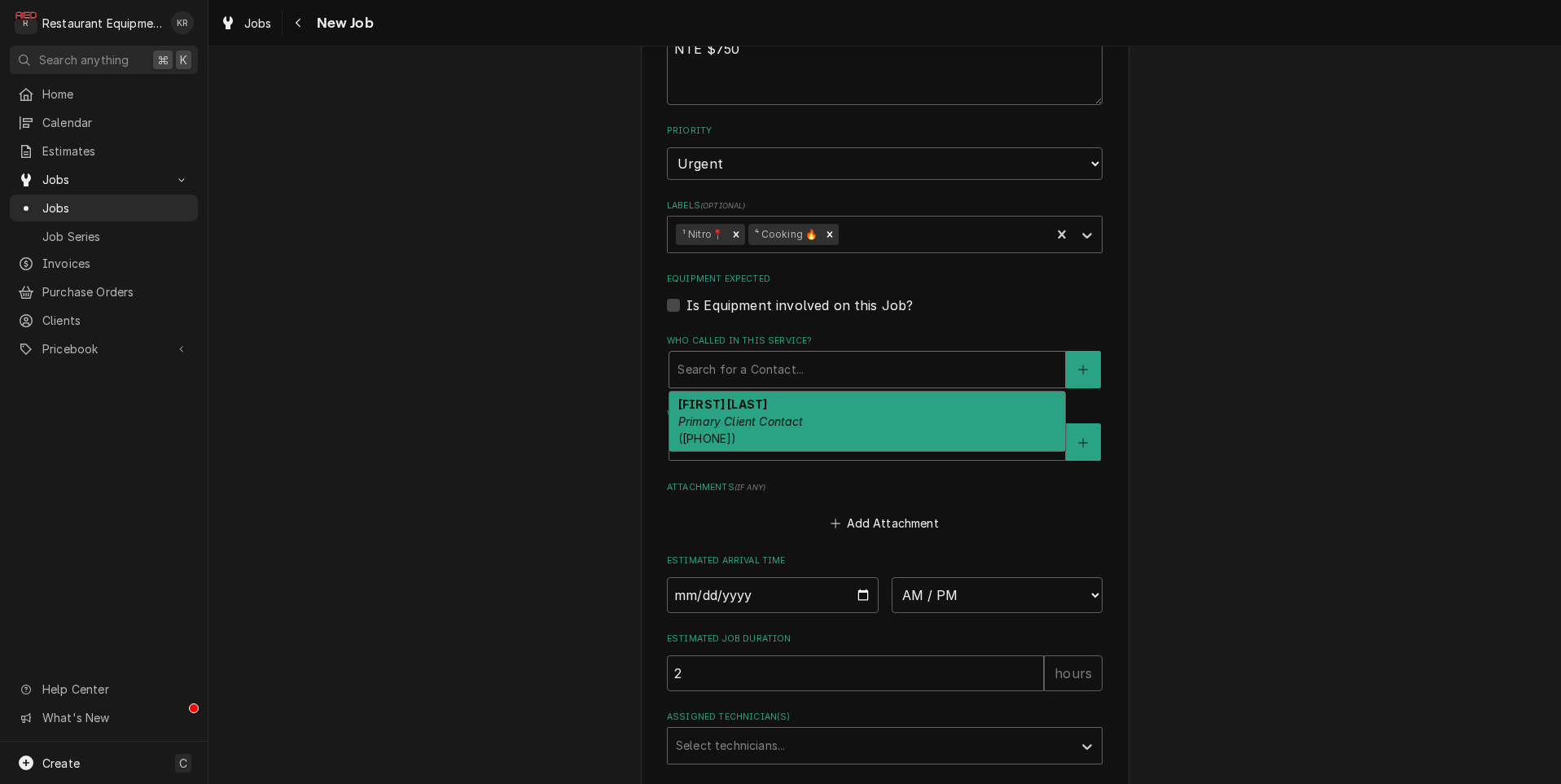 drag, startPoint x: 757, startPoint y: 414, endPoint x: 759, endPoint y: 423, distance: 9.219544 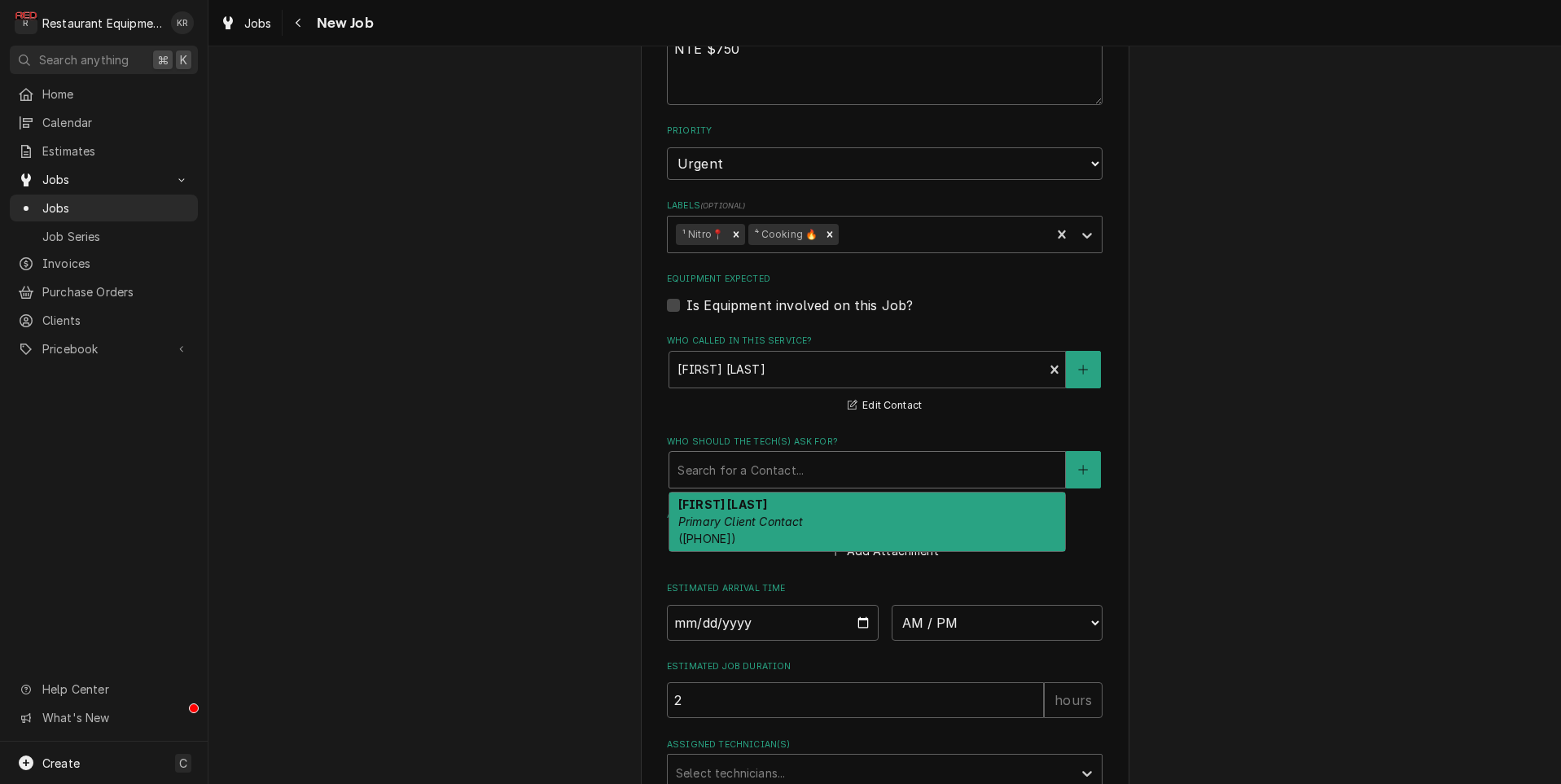 drag, startPoint x: 757, startPoint y: 468, endPoint x: 758, endPoint y: 504, distance: 36.013886 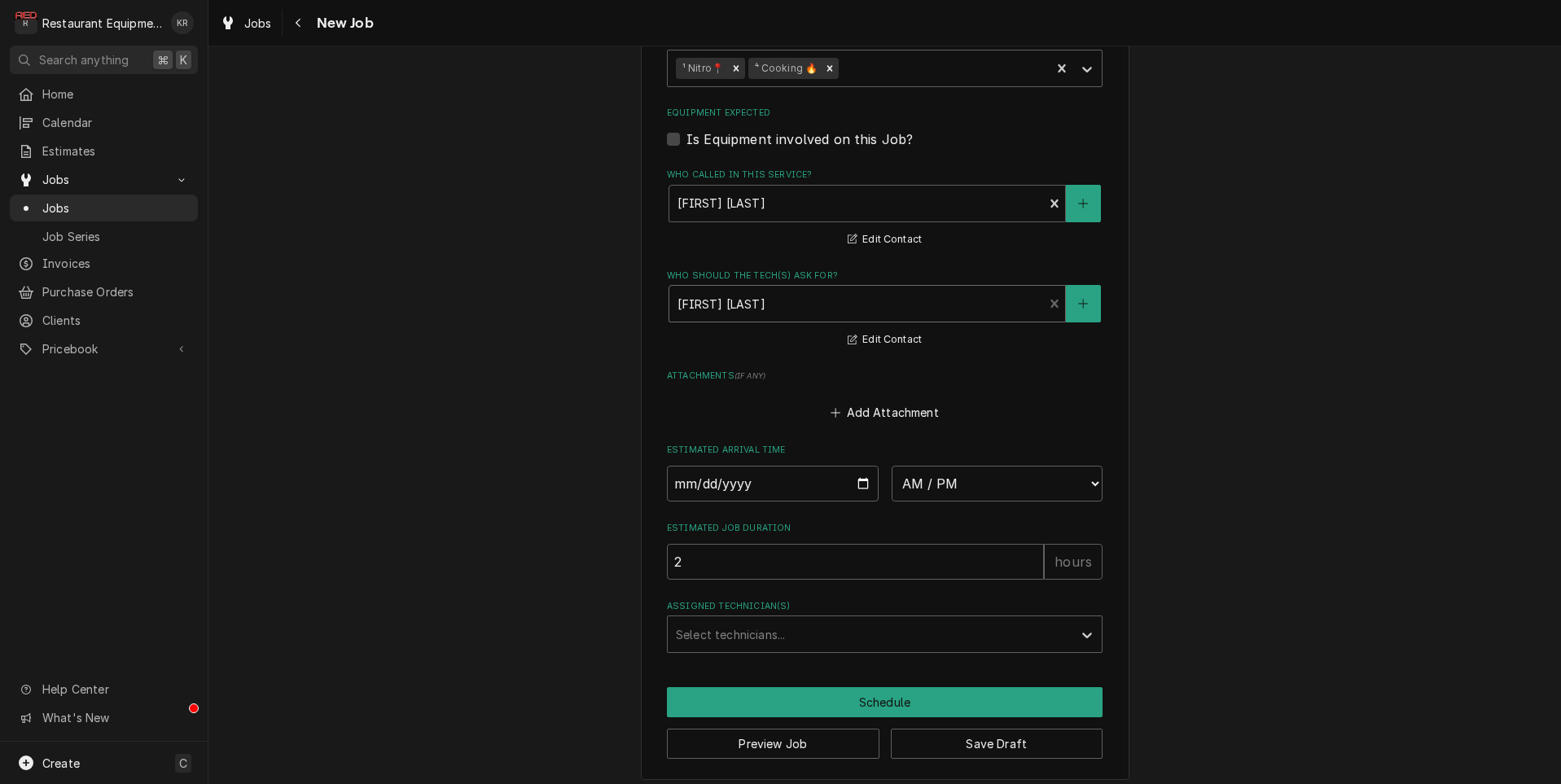 scroll, scrollTop: 1345, scrollLeft: 0, axis: vertical 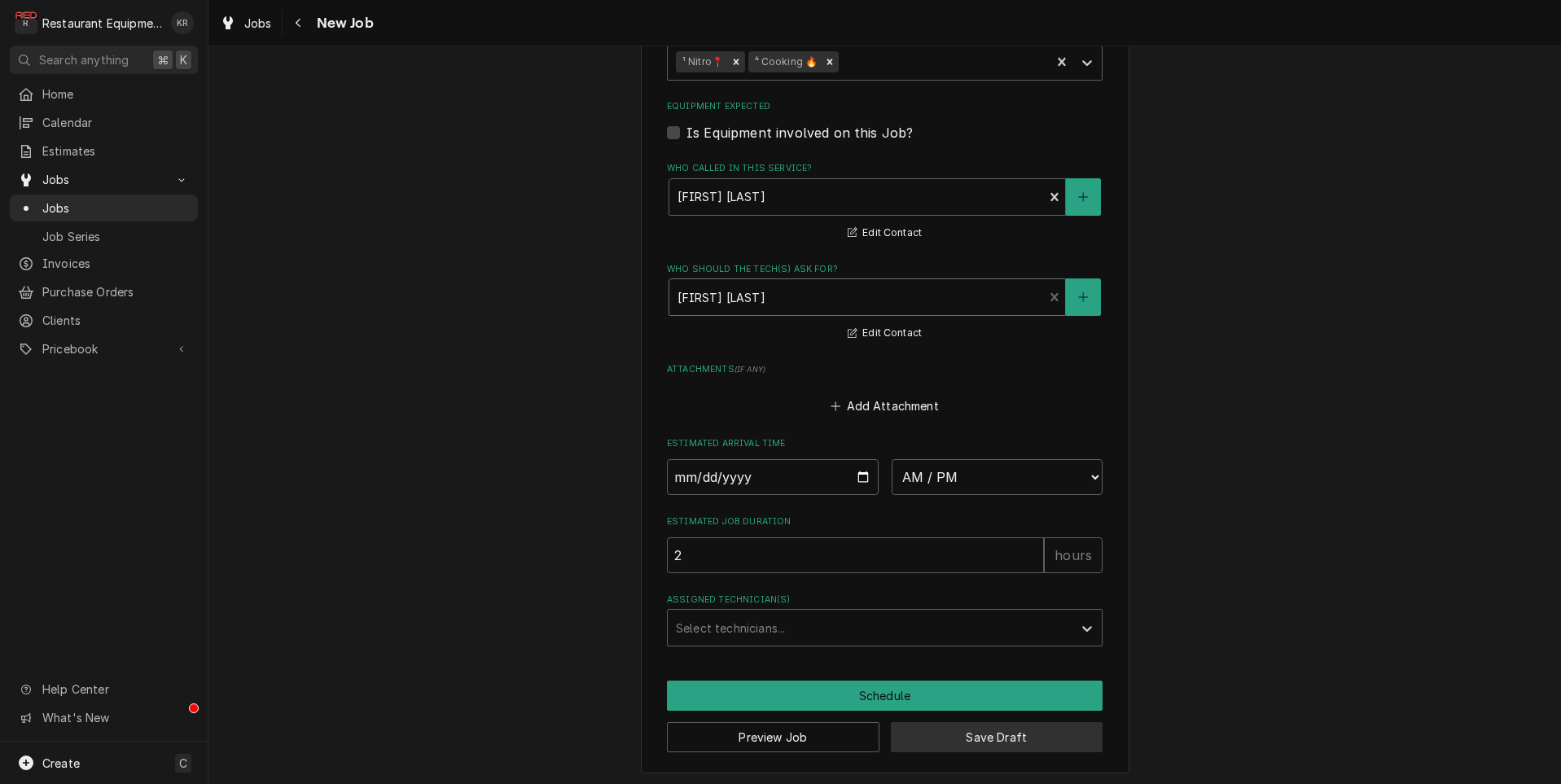 click on "Save Draft" at bounding box center [997, 737] 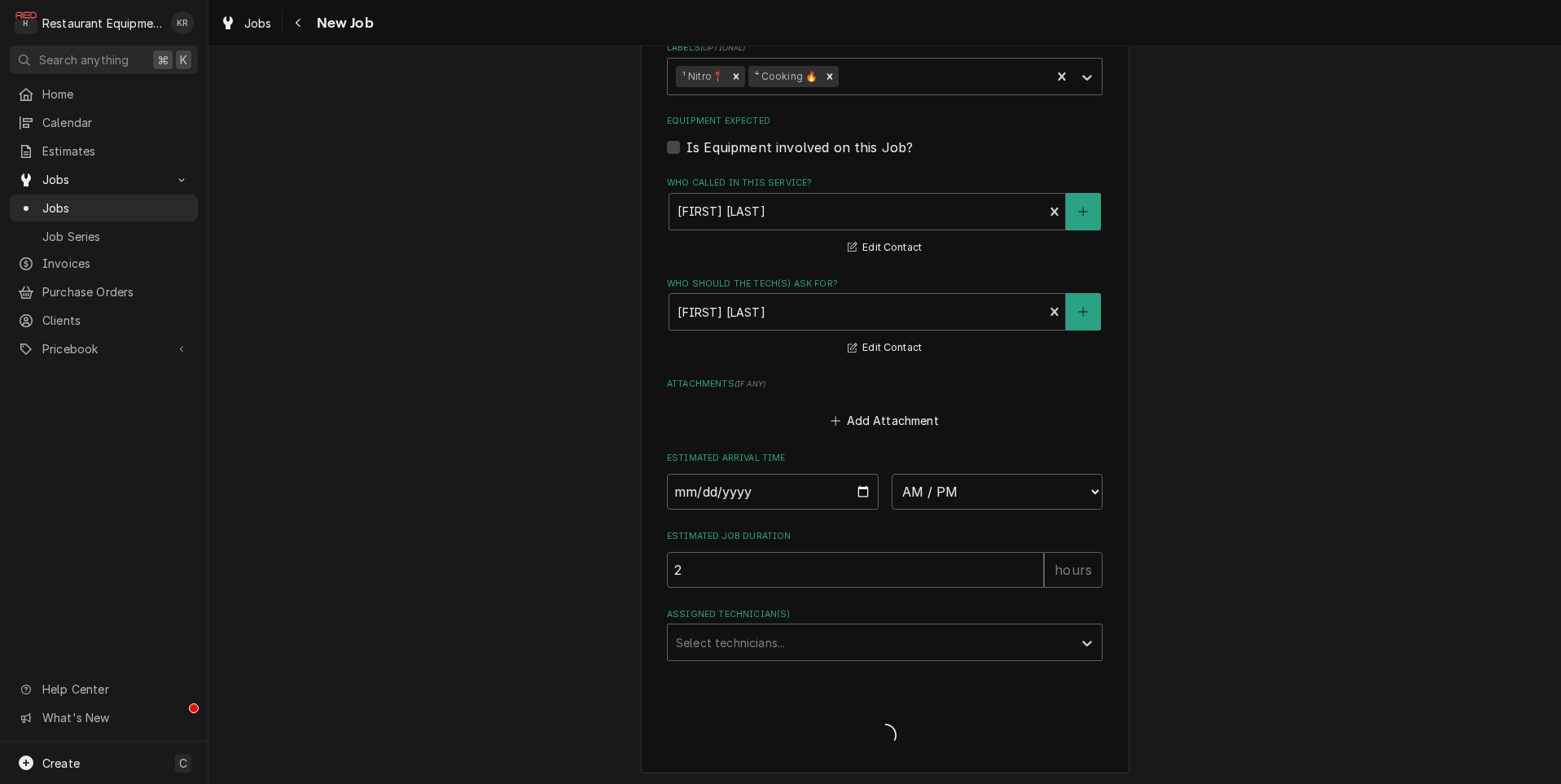type on "x" 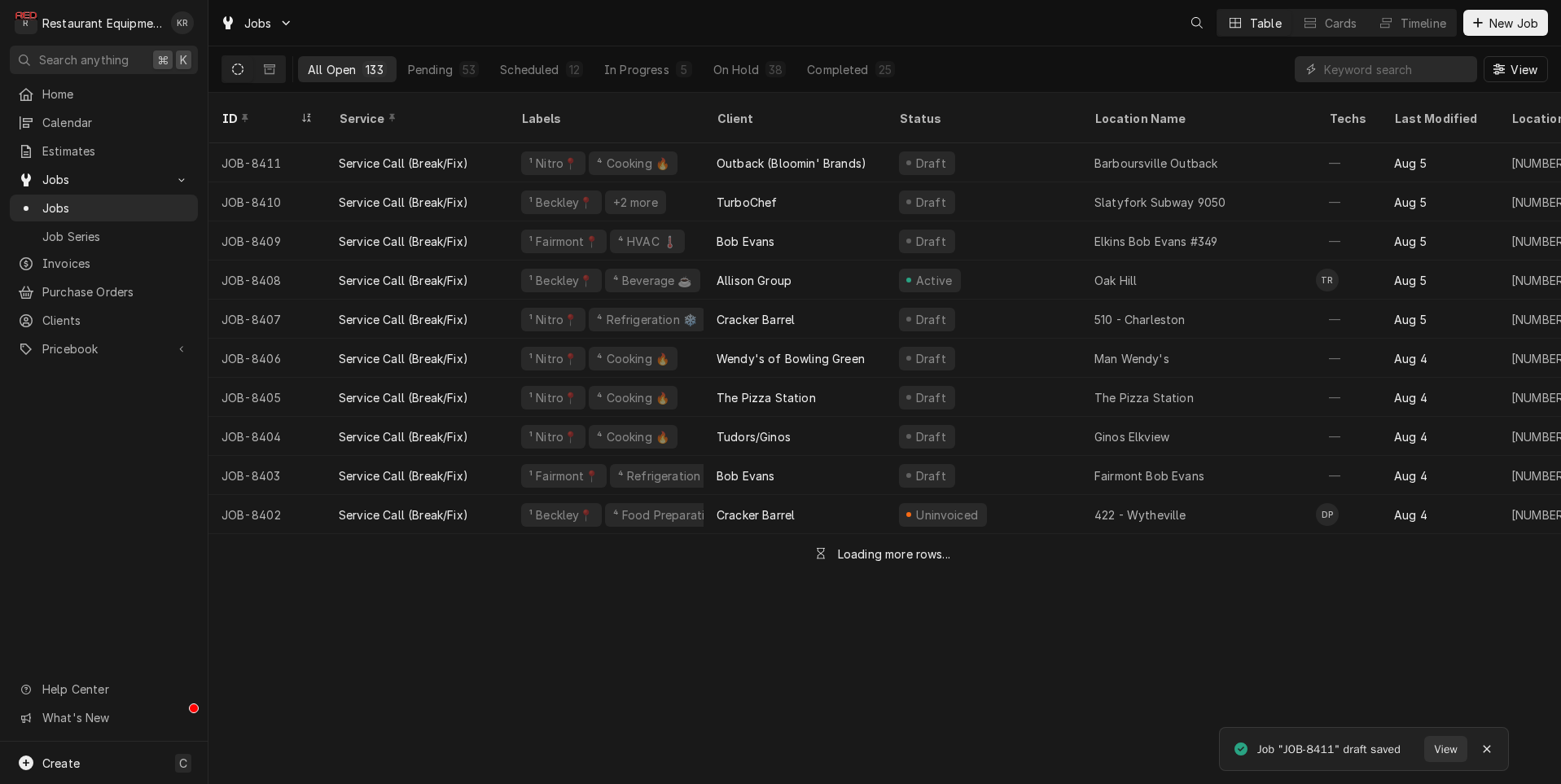 scroll, scrollTop: 0, scrollLeft: 0, axis: both 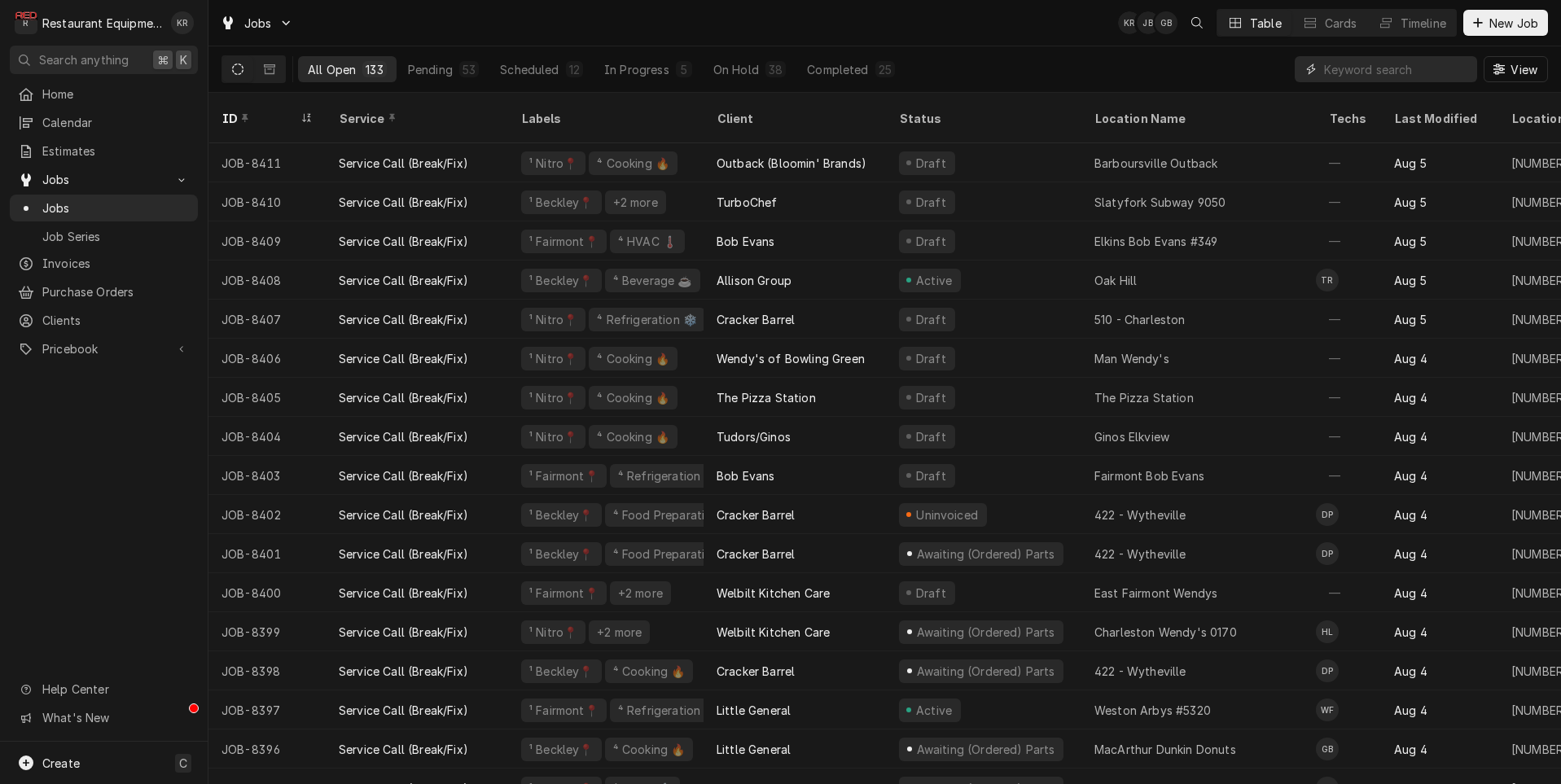 click at bounding box center (1397, 69) 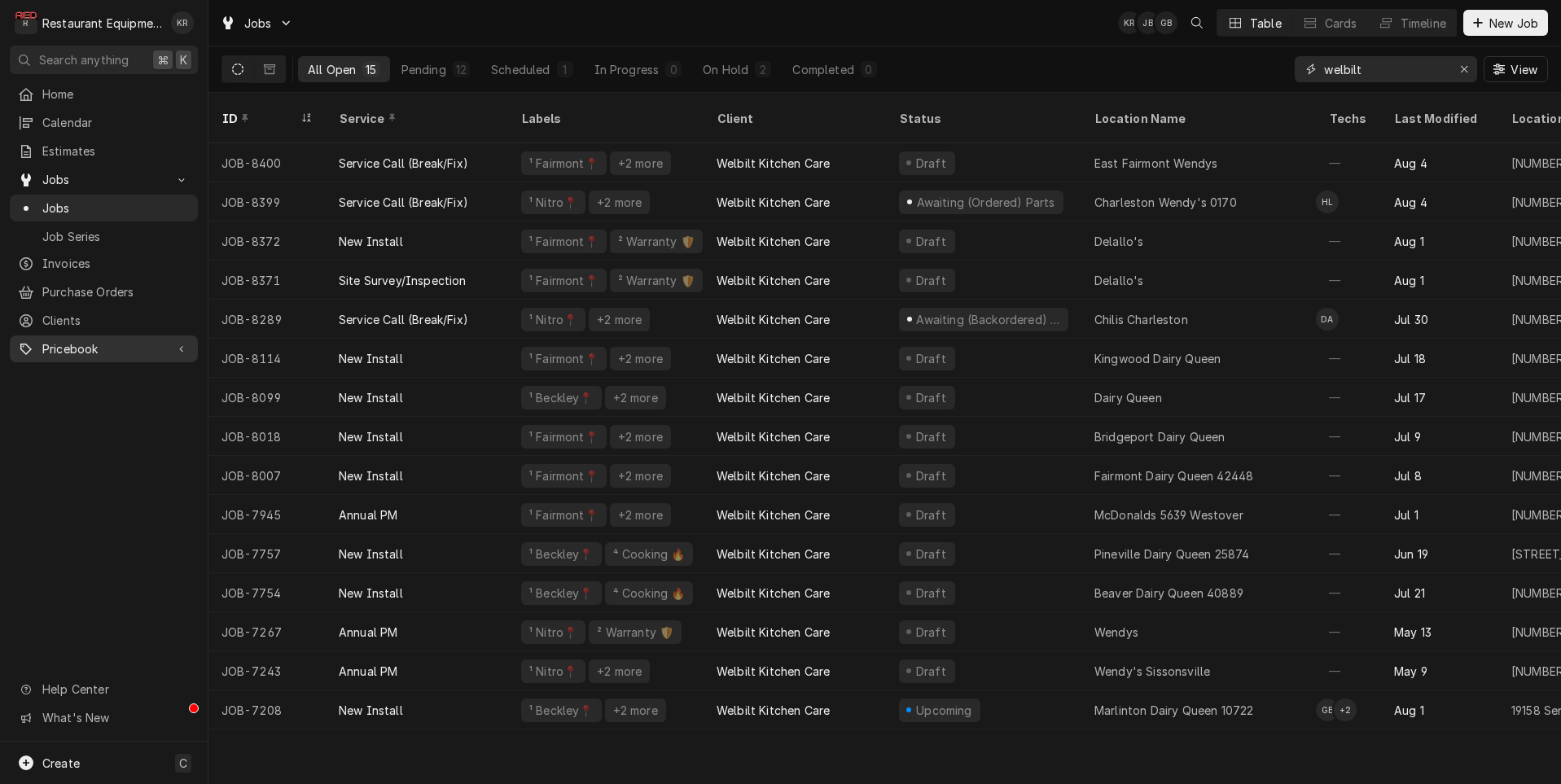 type on "welbilt" 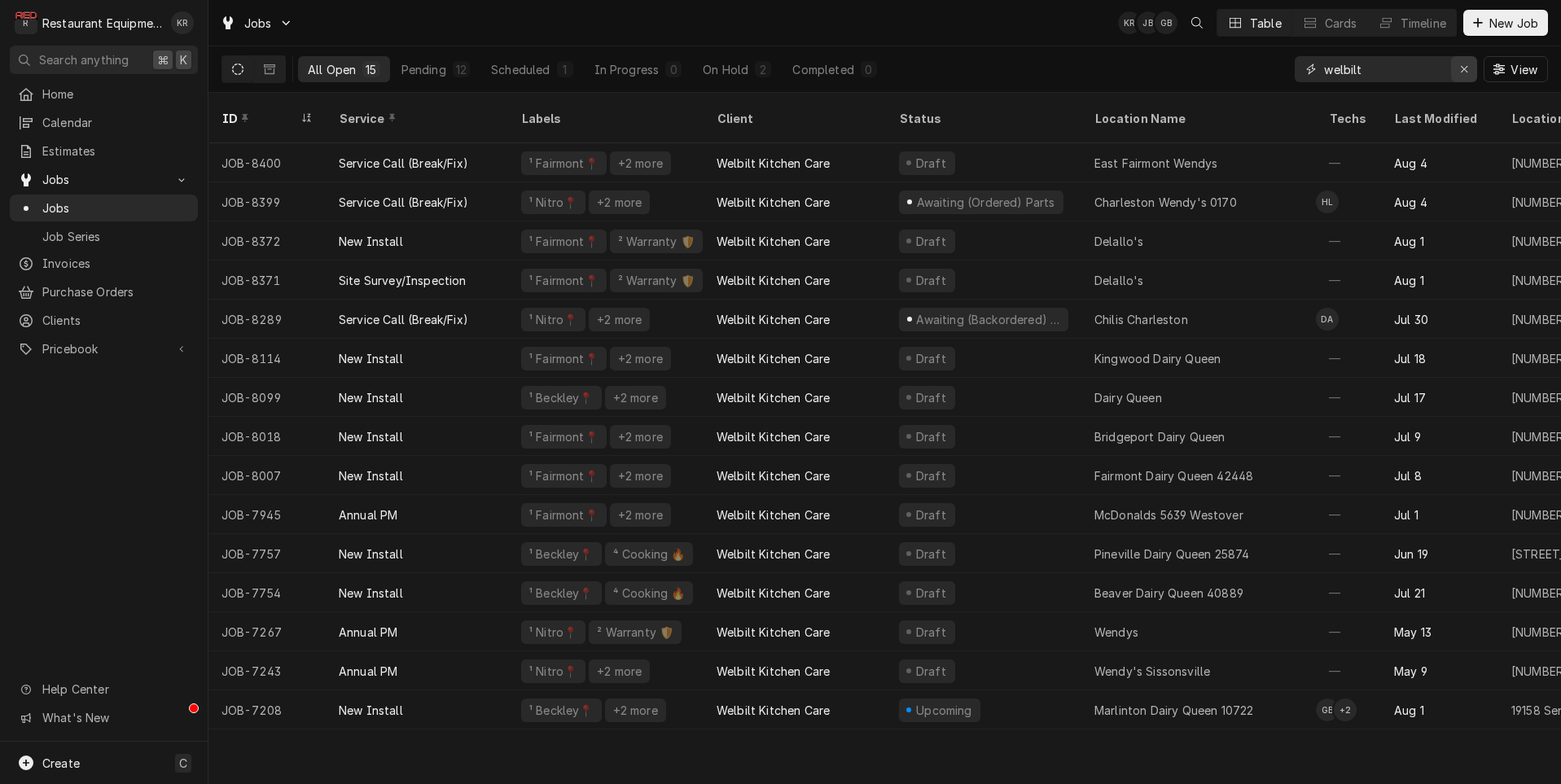 click 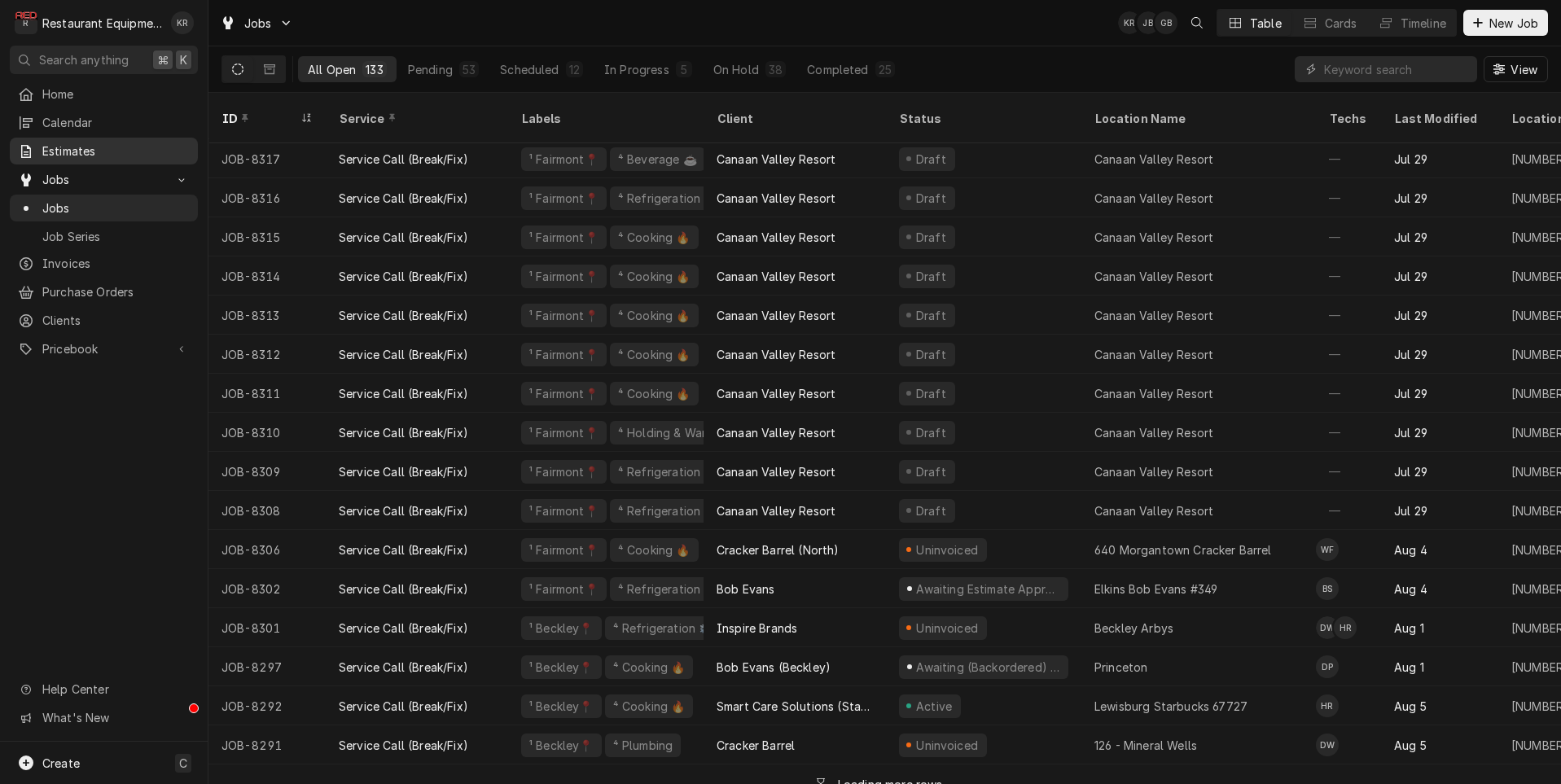 scroll, scrollTop: 2507, scrollLeft: 0, axis: vertical 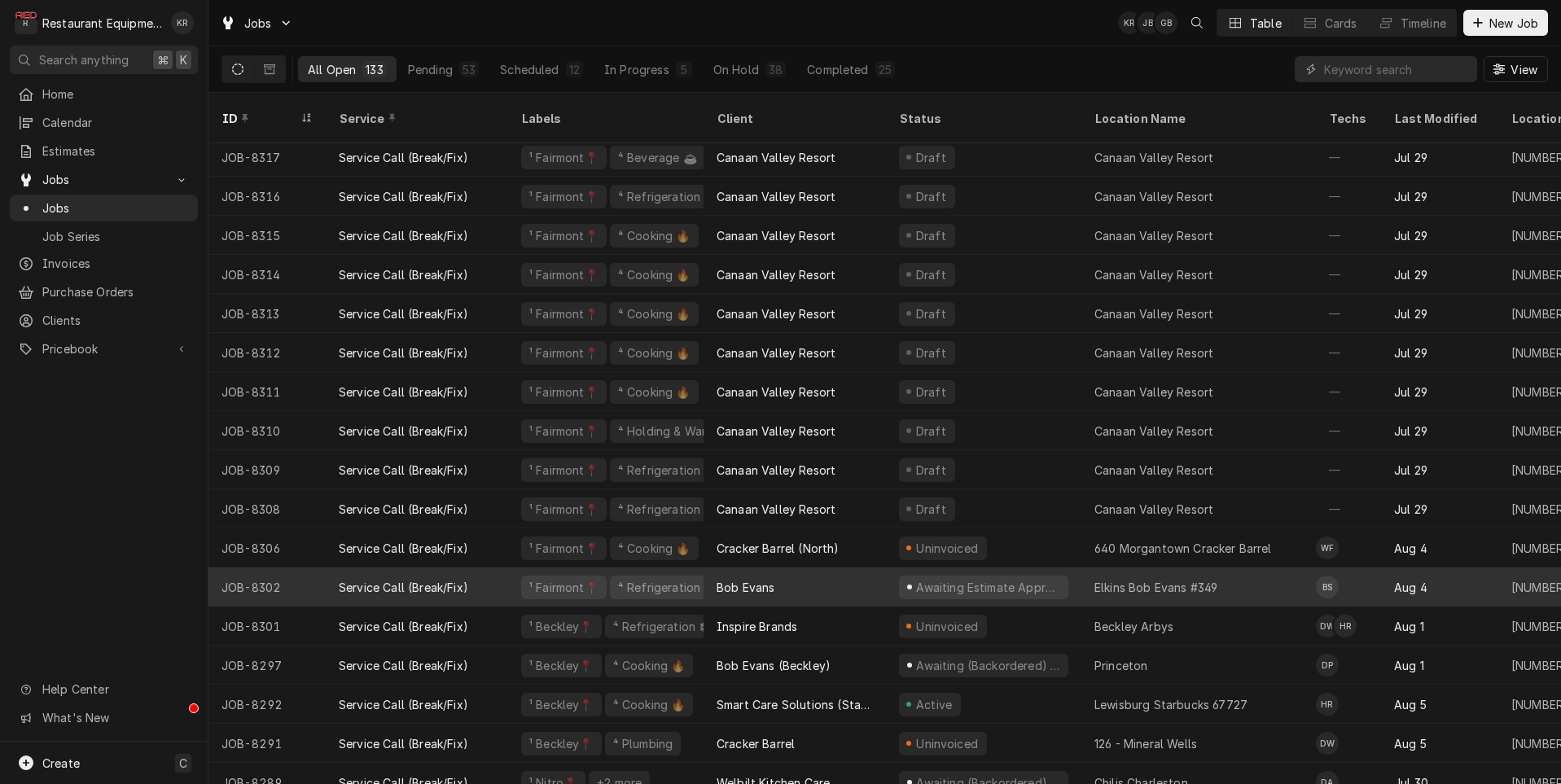 click on "Bob Evans" at bounding box center [795, 587] 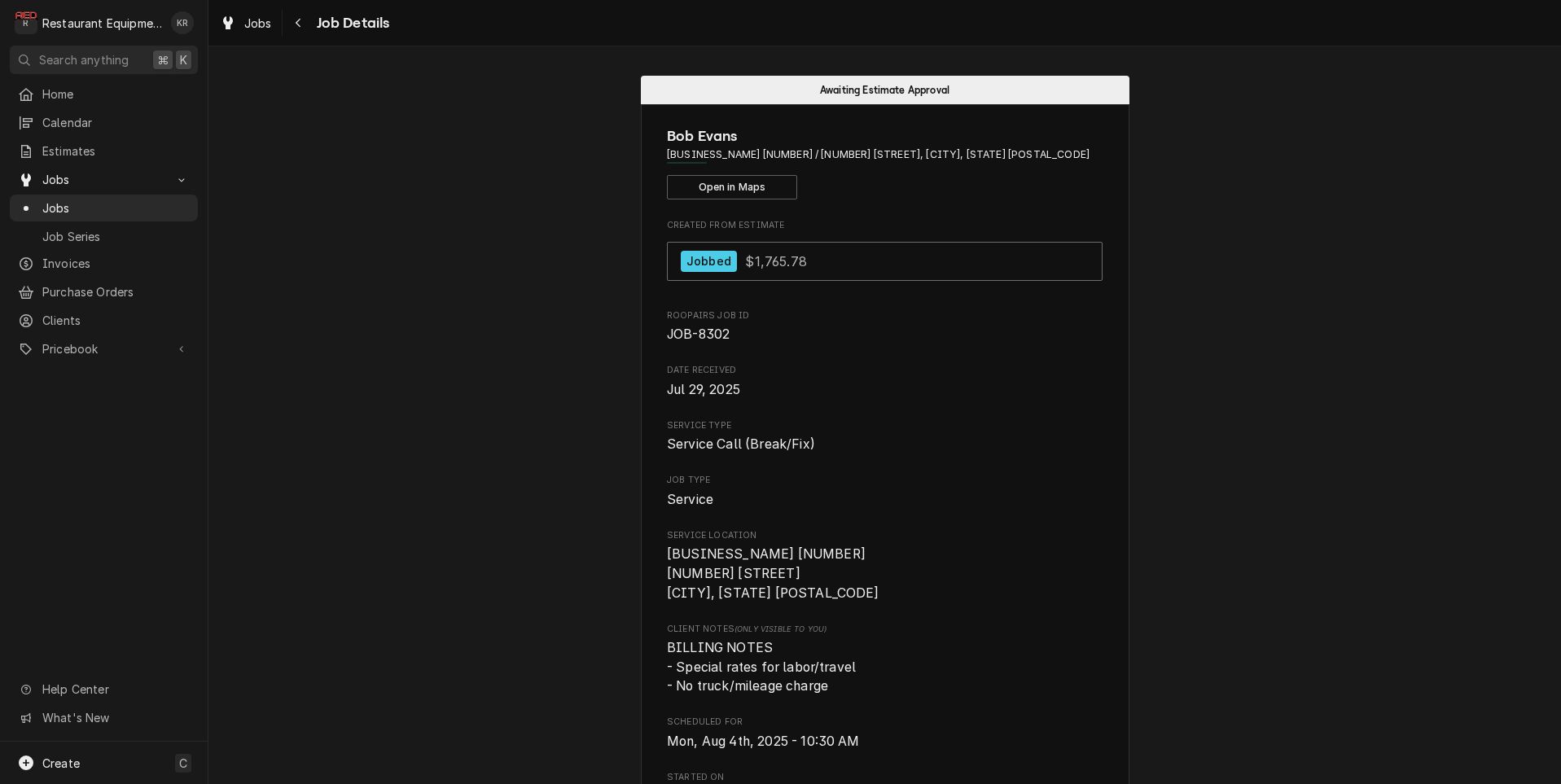 scroll, scrollTop: 0, scrollLeft: 0, axis: both 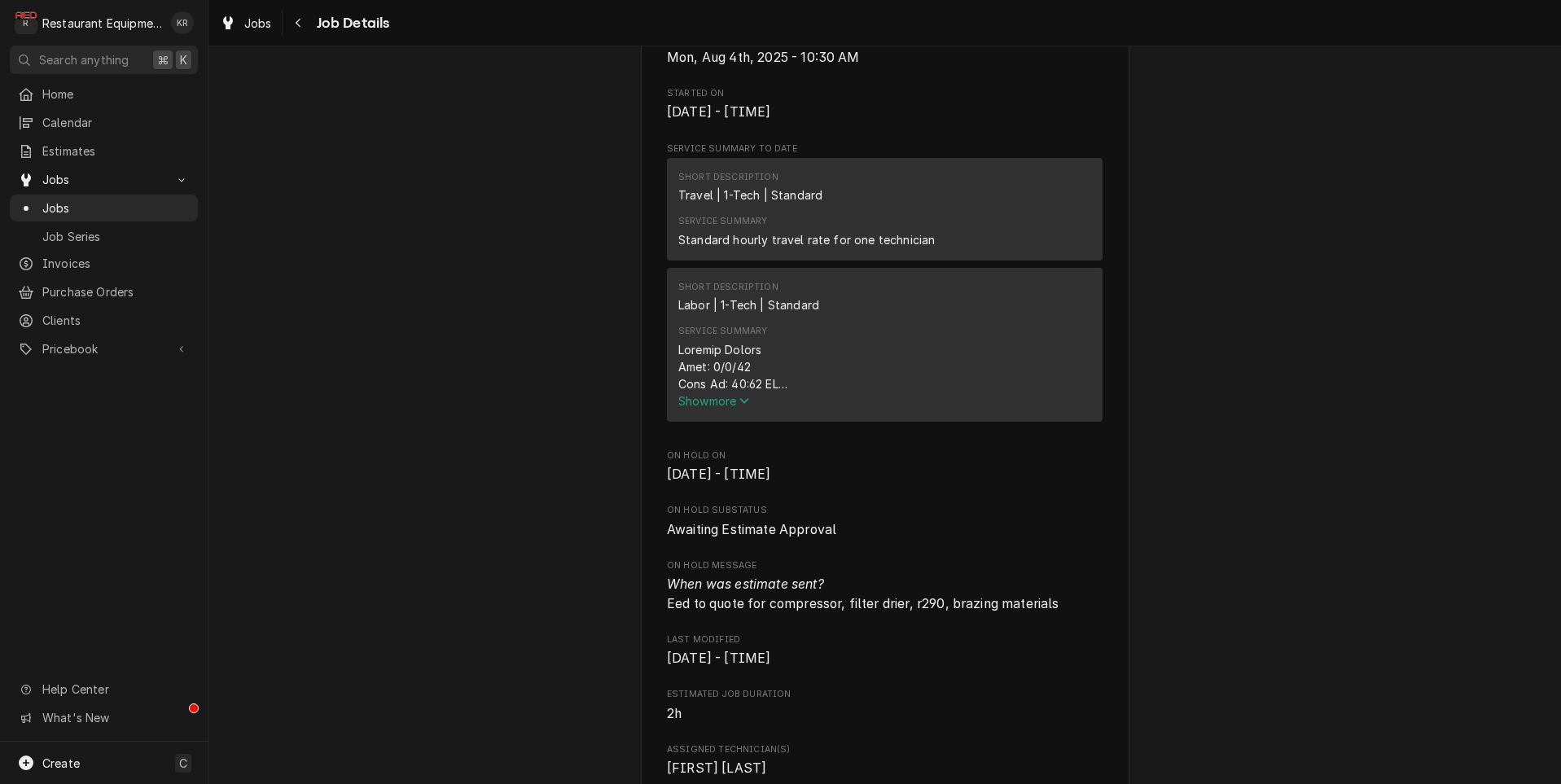 click on "Show  more" at bounding box center (714, 401) 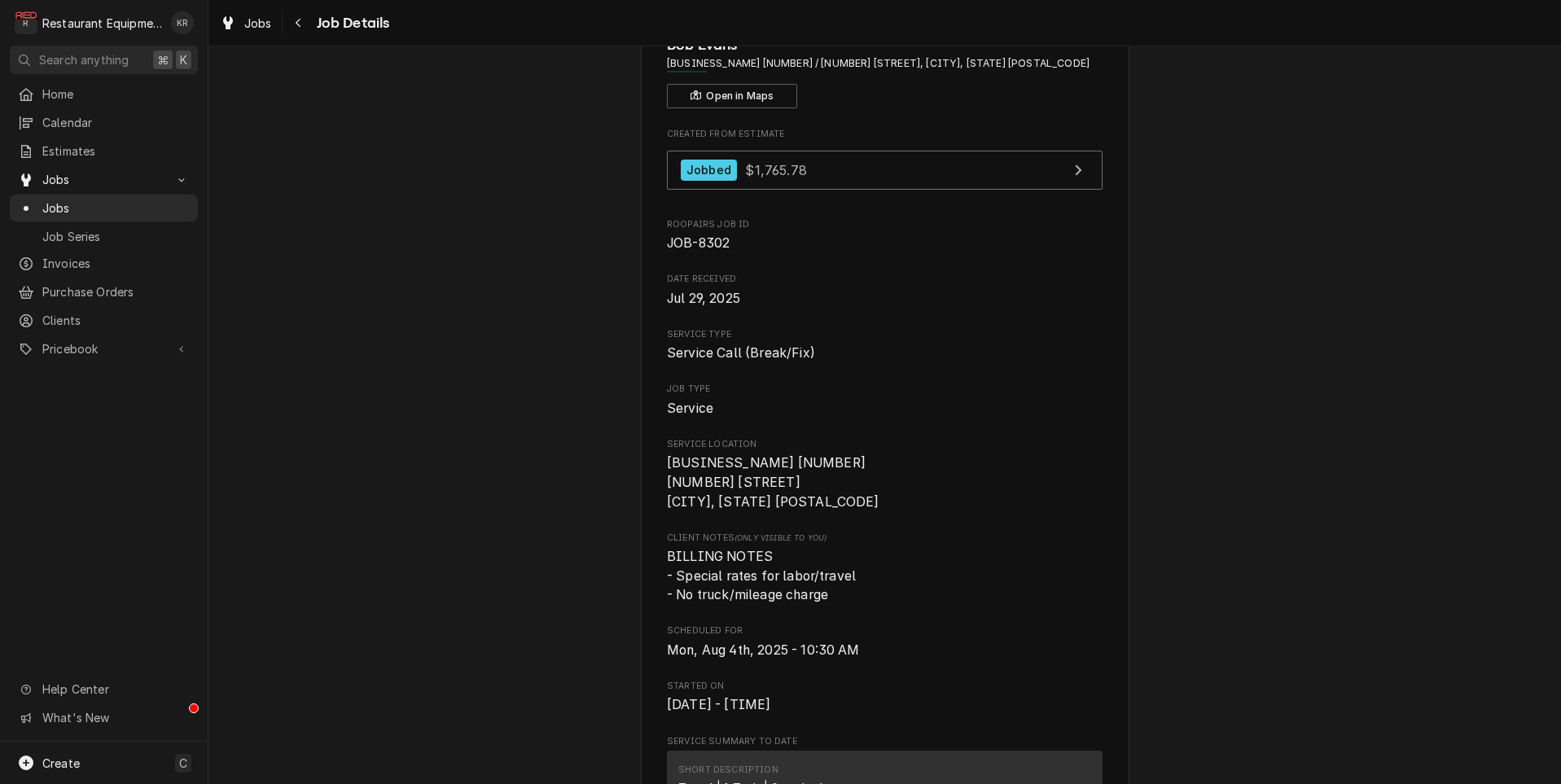 scroll, scrollTop: 0, scrollLeft: 0, axis: both 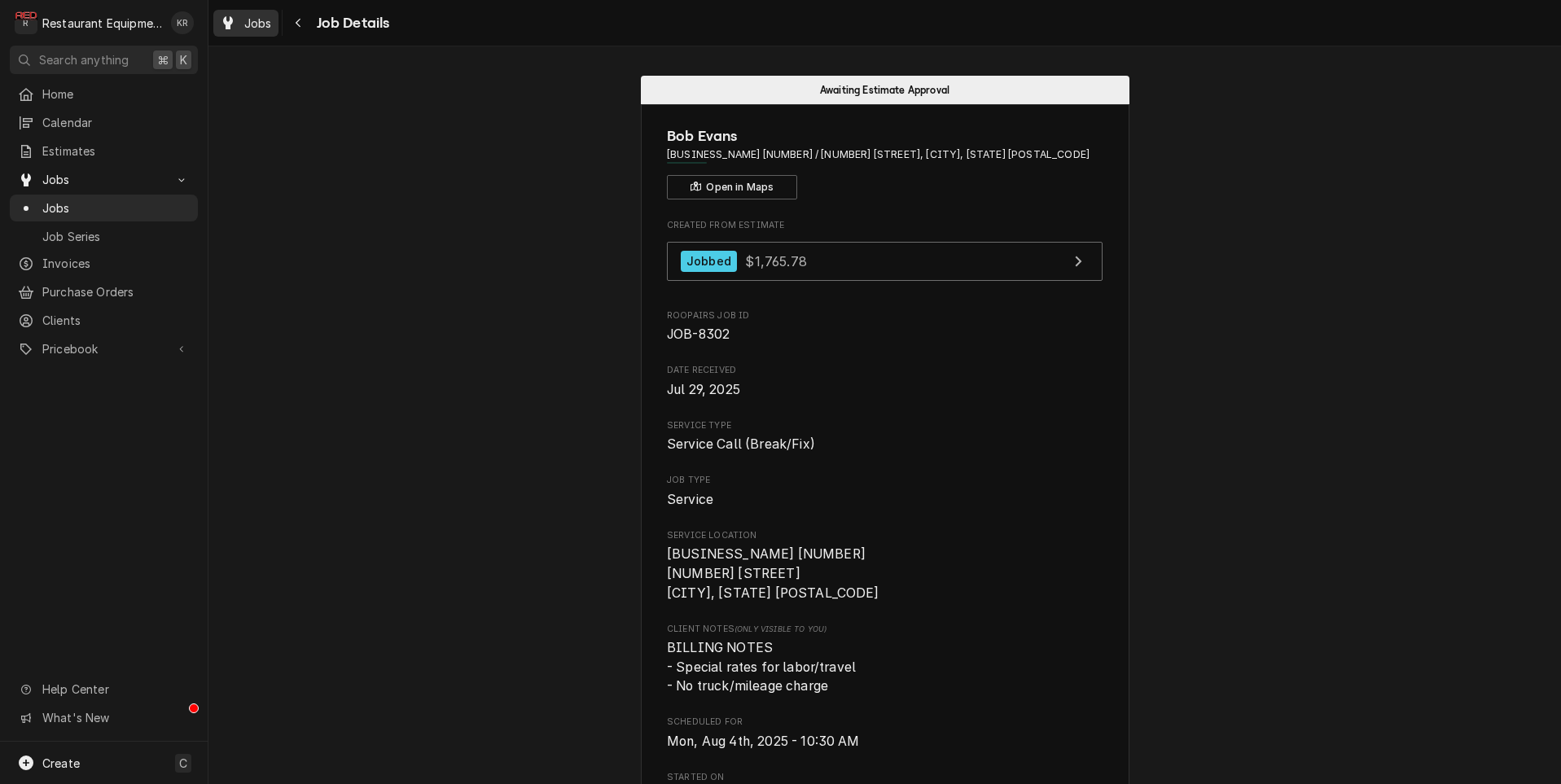 click on "Jobs" at bounding box center [258, 23] 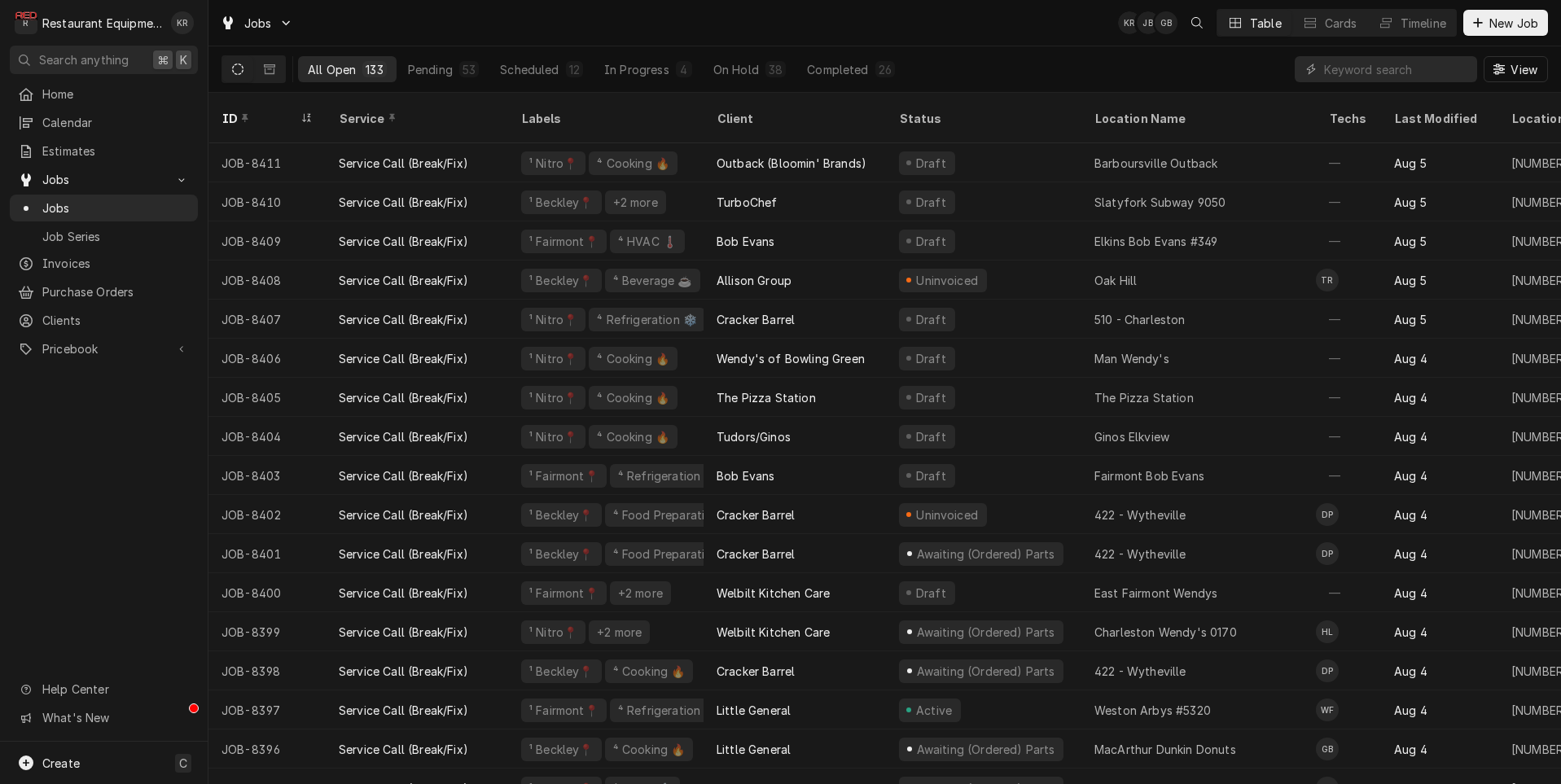 scroll, scrollTop: 0, scrollLeft: 0, axis: both 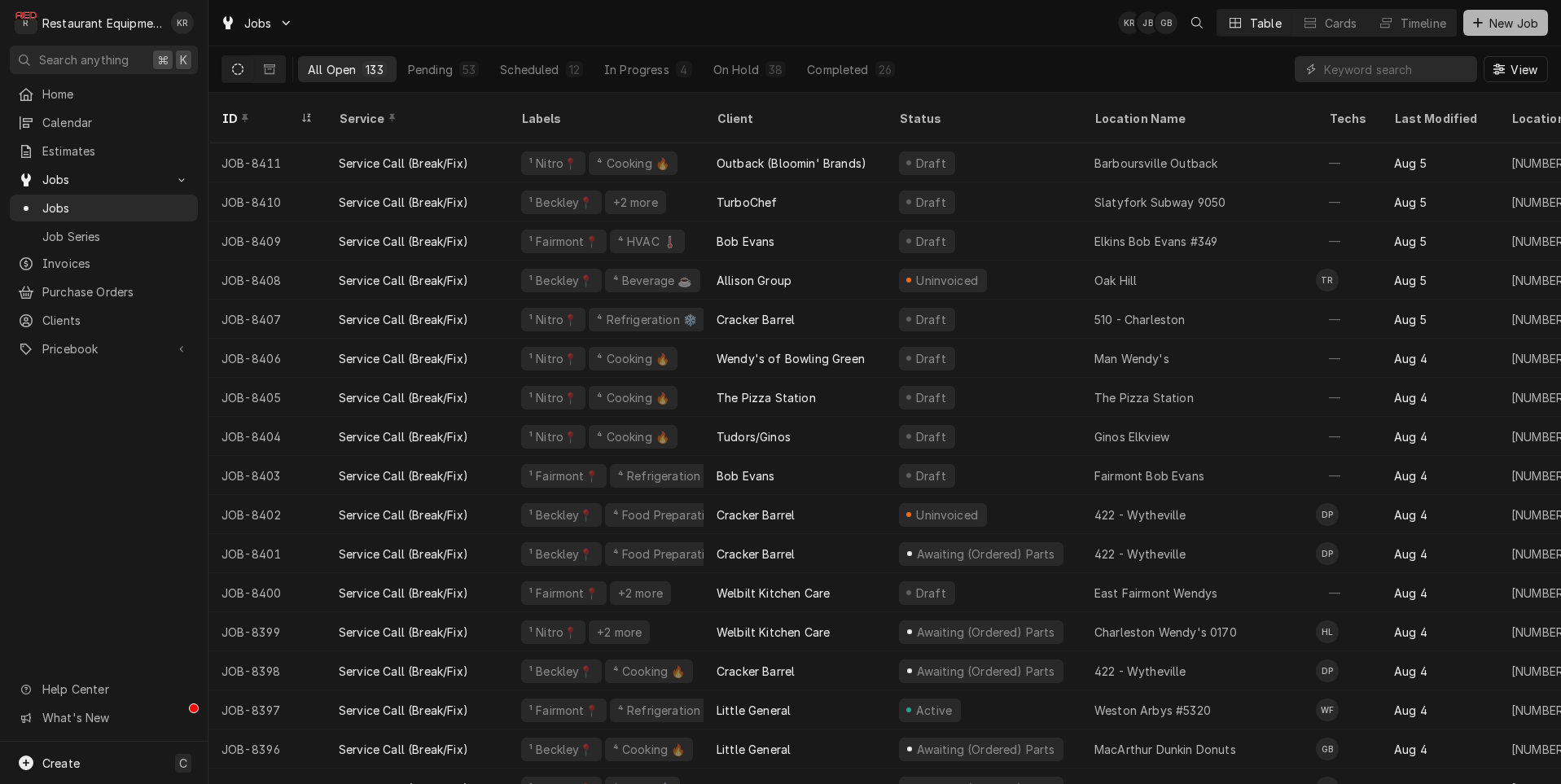 drag, startPoint x: 42, startPoint y: 287, endPoint x: 1498, endPoint y: 27, distance: 1479.032 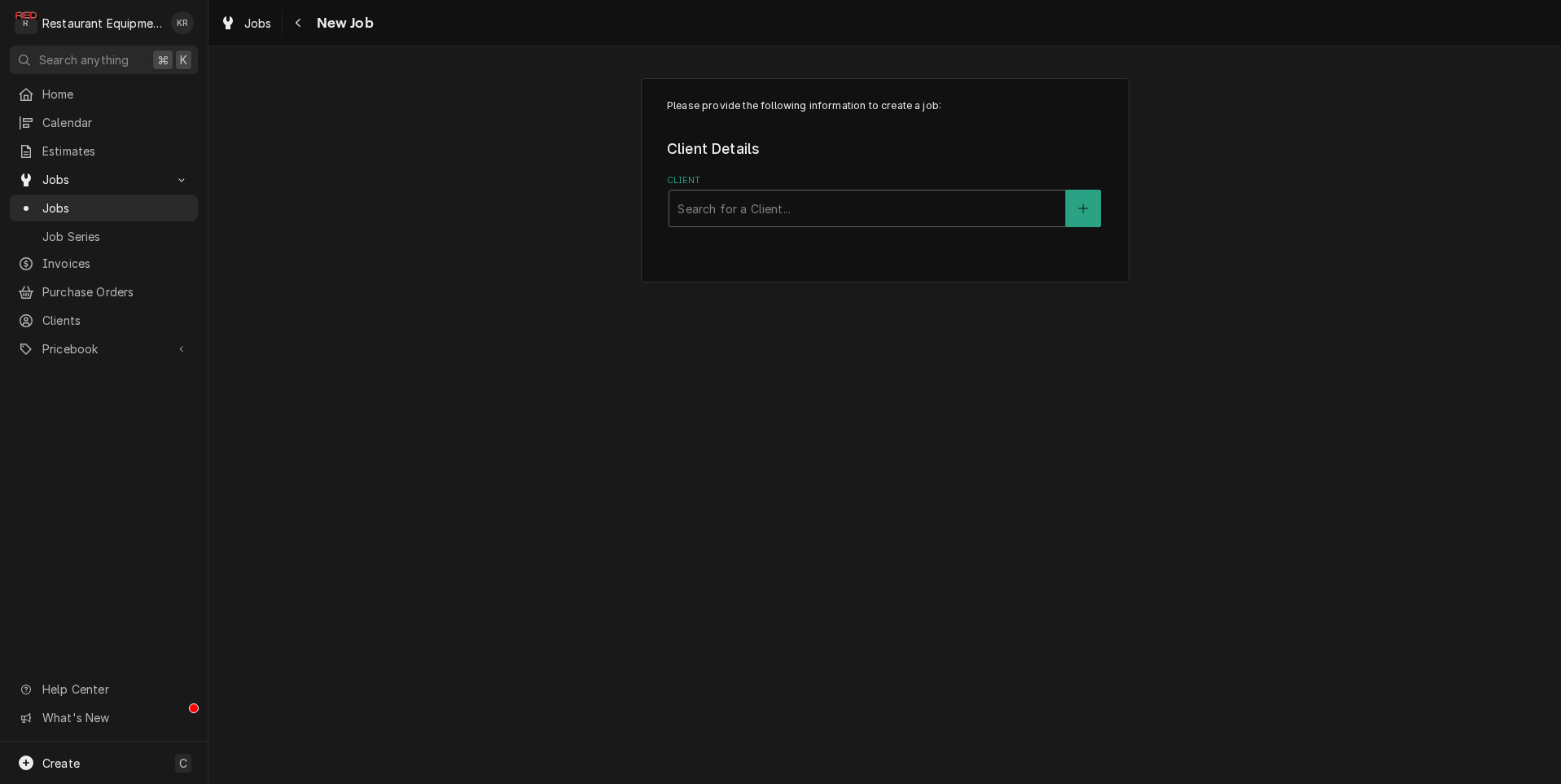 scroll, scrollTop: 0, scrollLeft: 0, axis: both 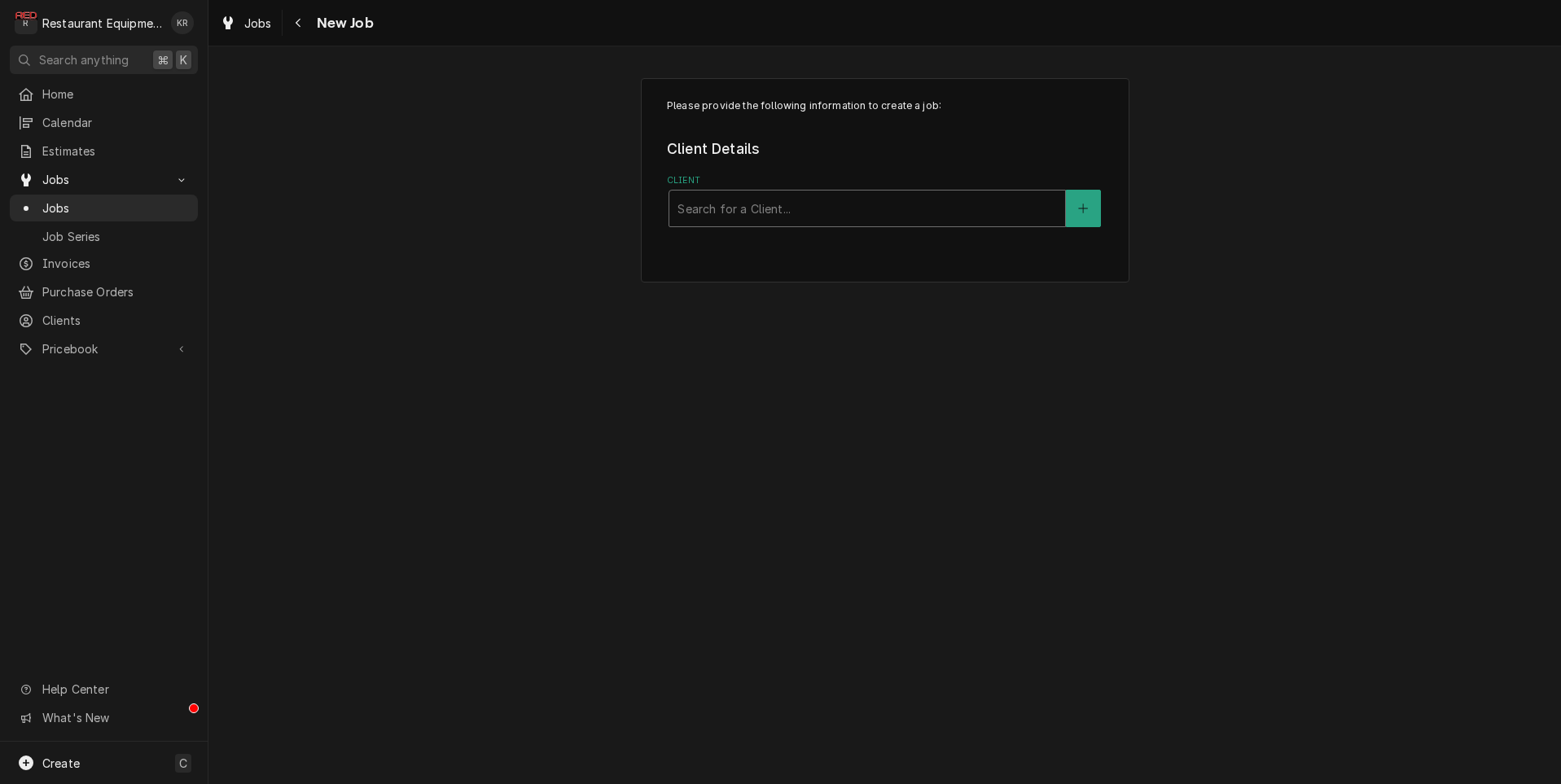 click at bounding box center (867, 208) 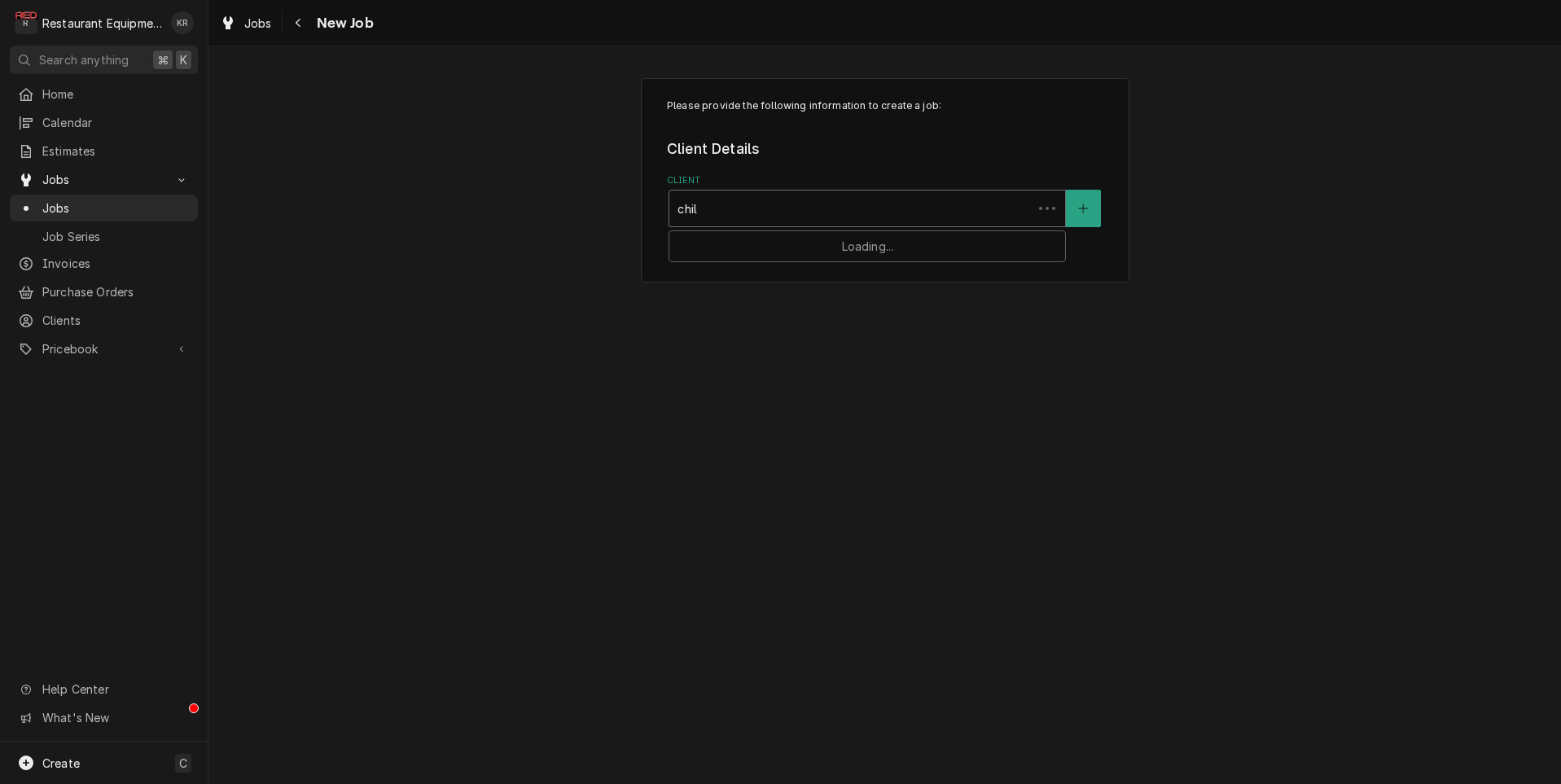 type on "chili" 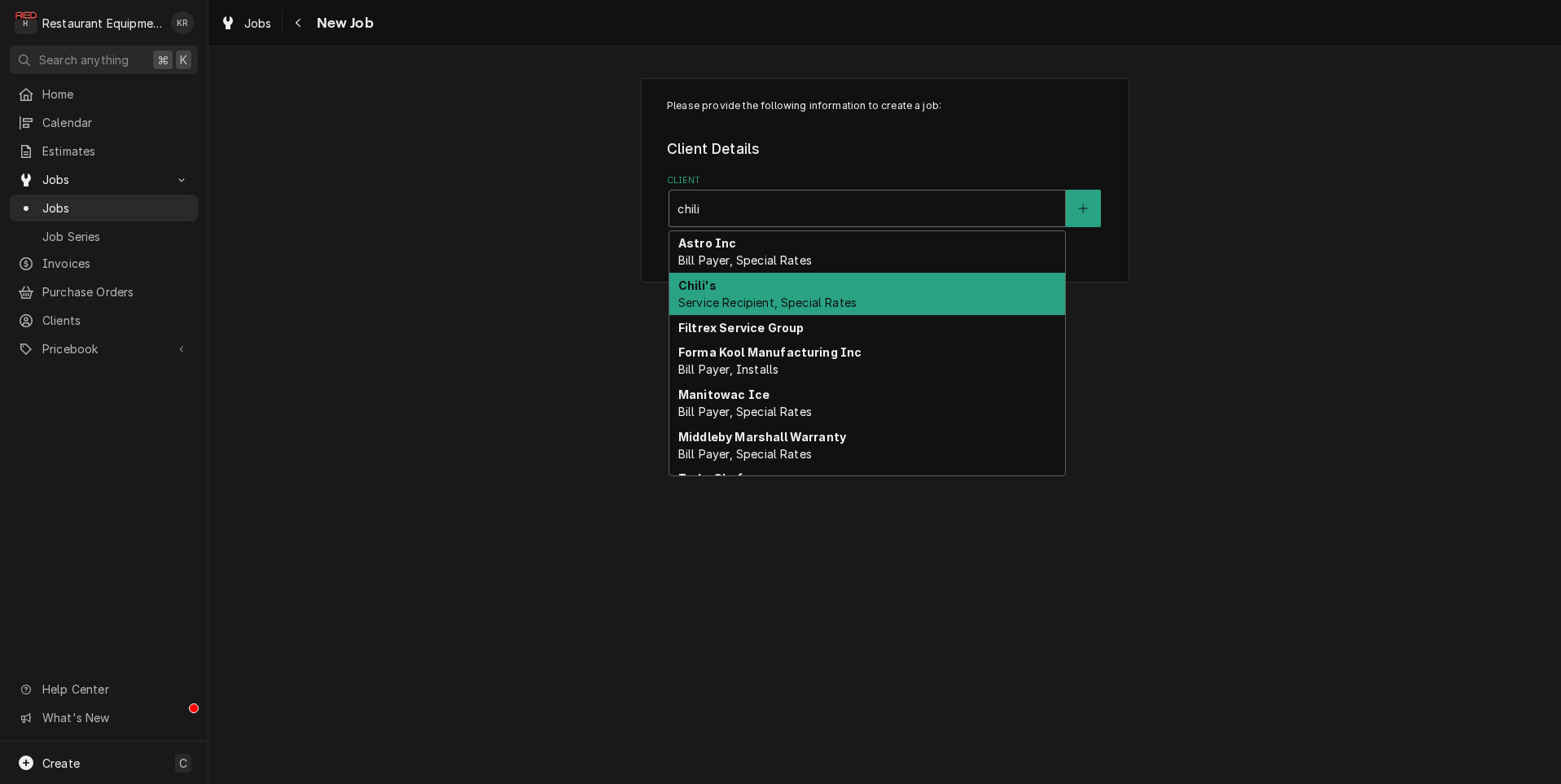 click on "Chili's Service Recipient, Special Rates" at bounding box center (867, 294) 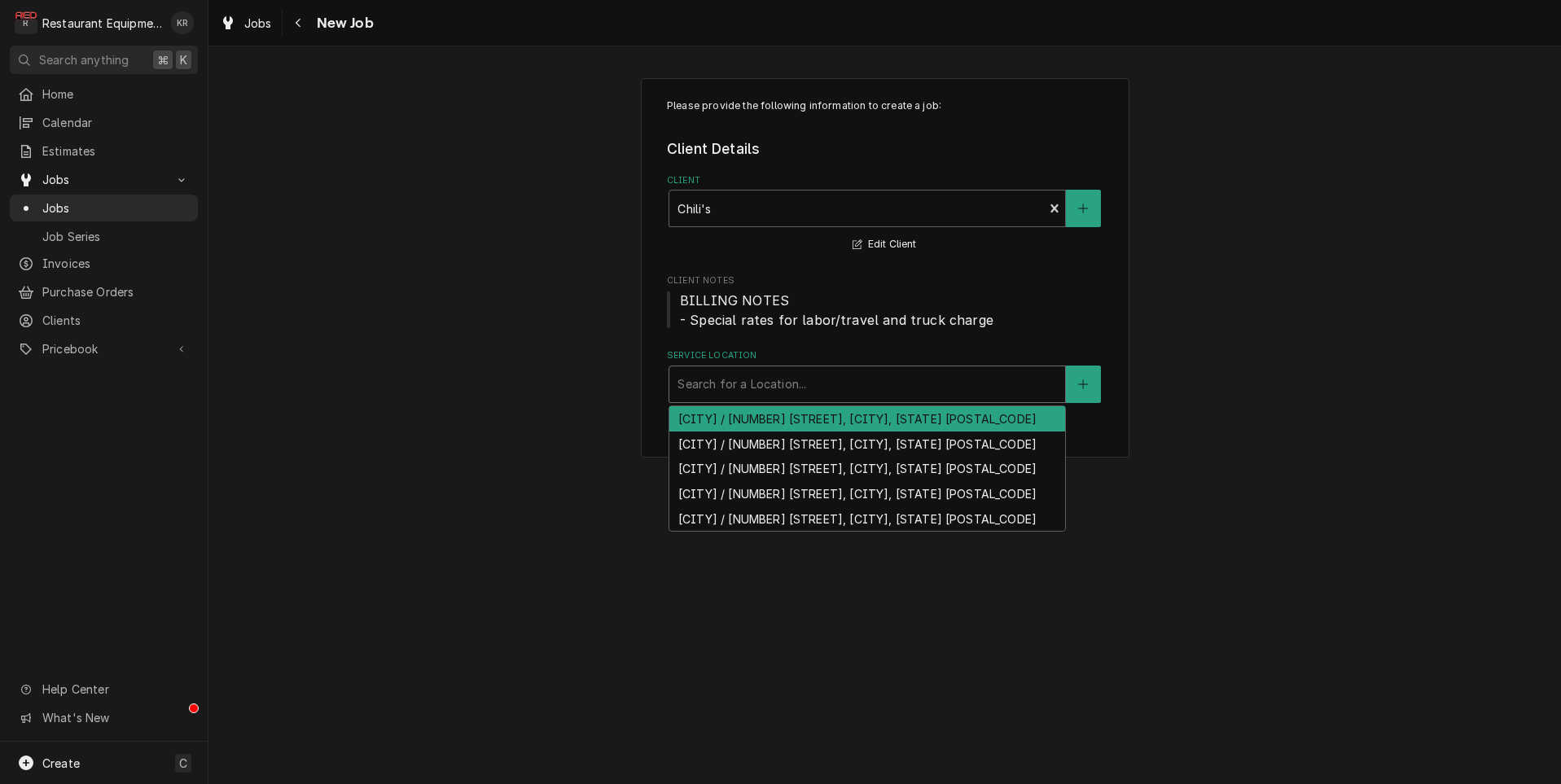 click at bounding box center (867, 384) 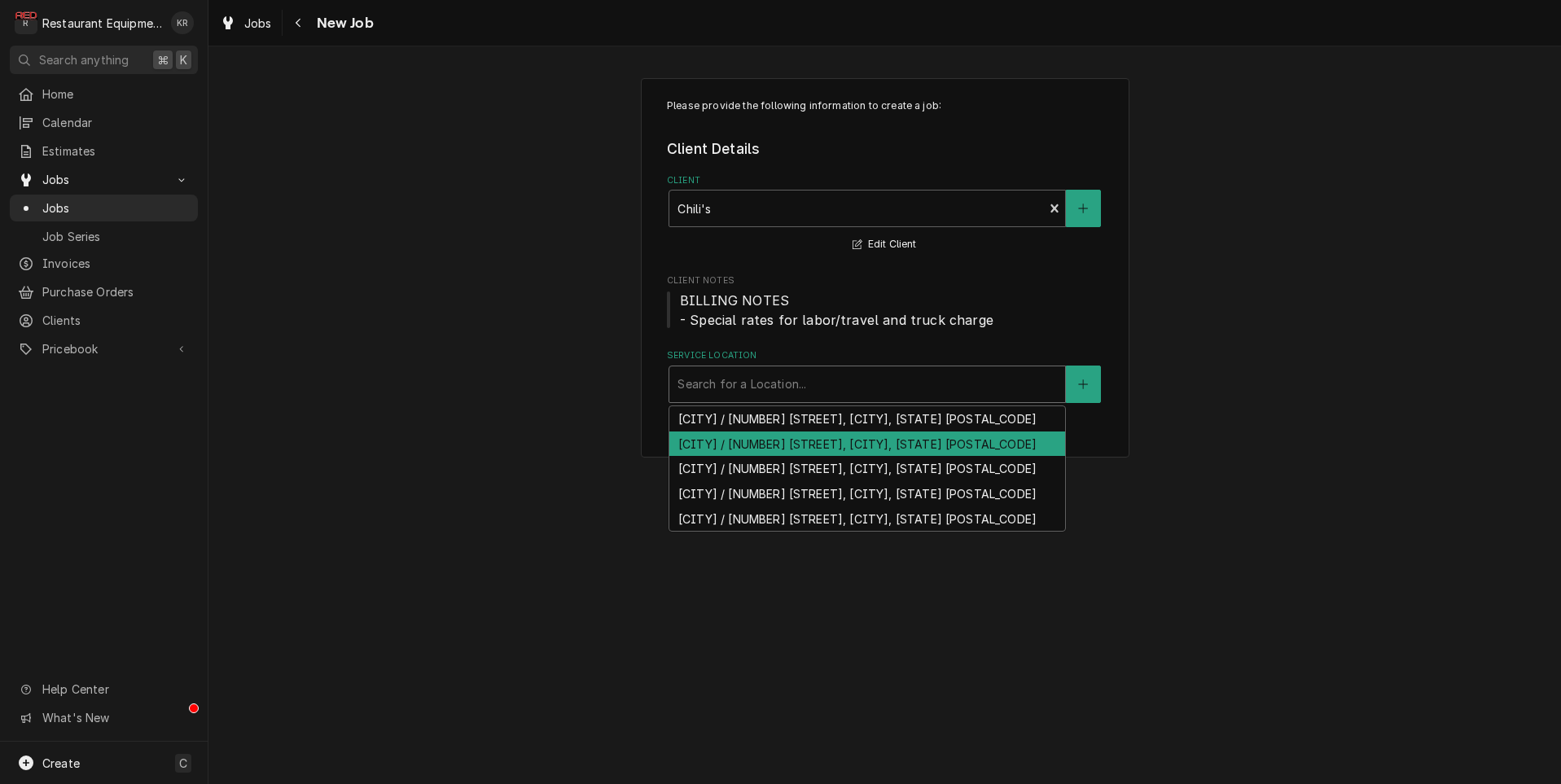 click on "Beckley / 1106 N Eisenhower Dr, Beckley, WV 25801" at bounding box center (867, 444) 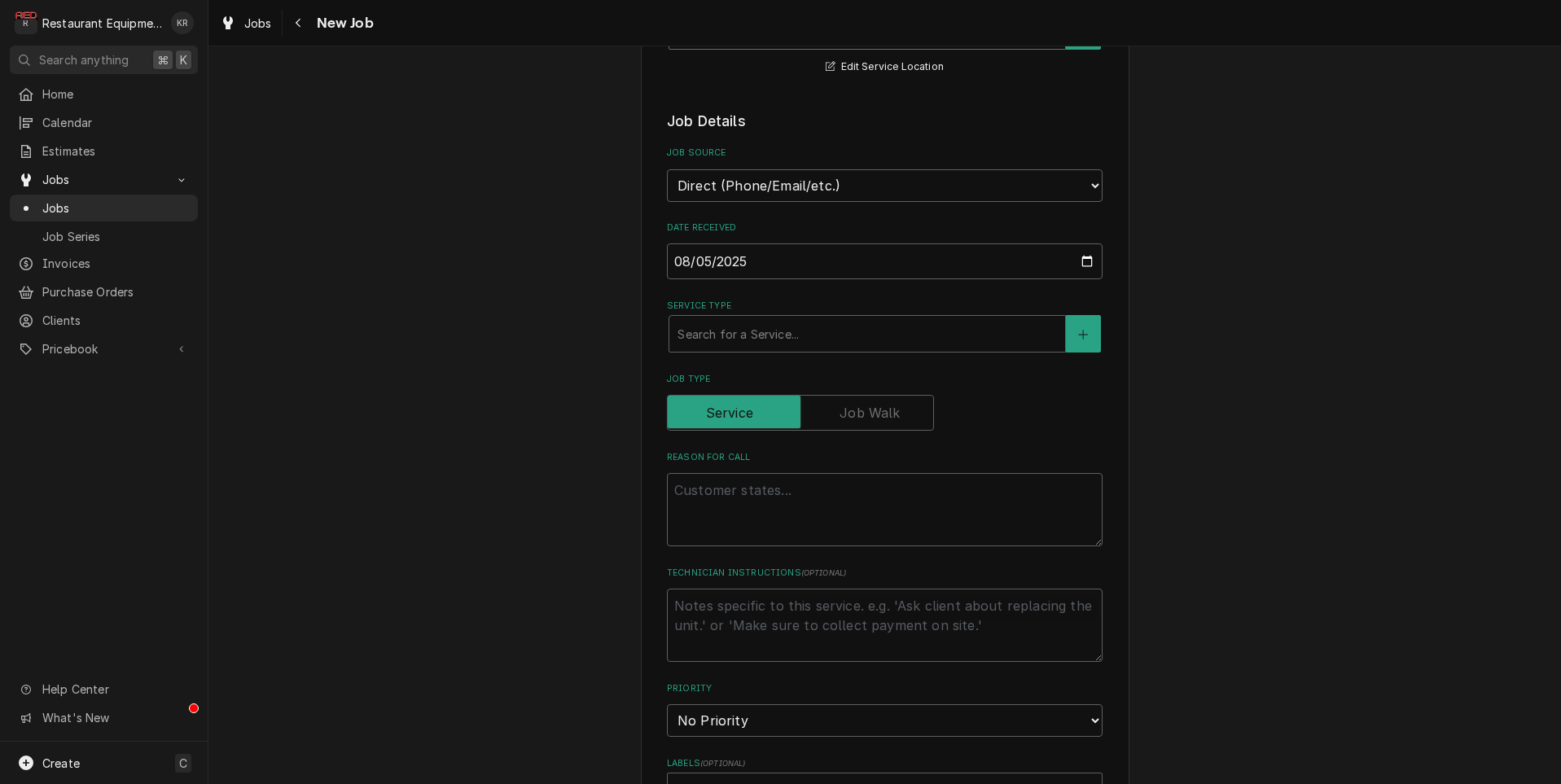 scroll, scrollTop: 376, scrollLeft: 0, axis: vertical 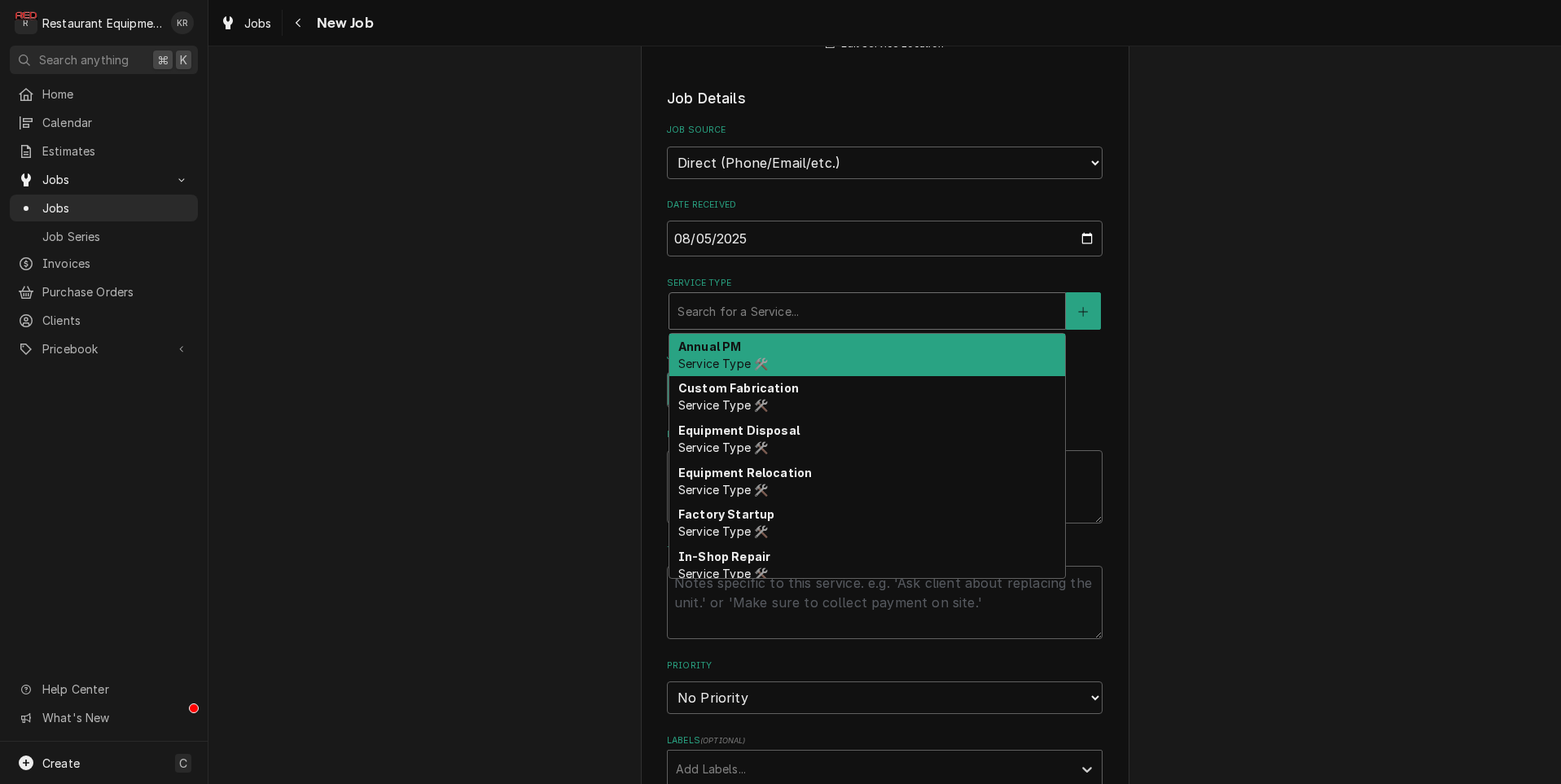 click on "Search for a Service..." at bounding box center (867, 311) 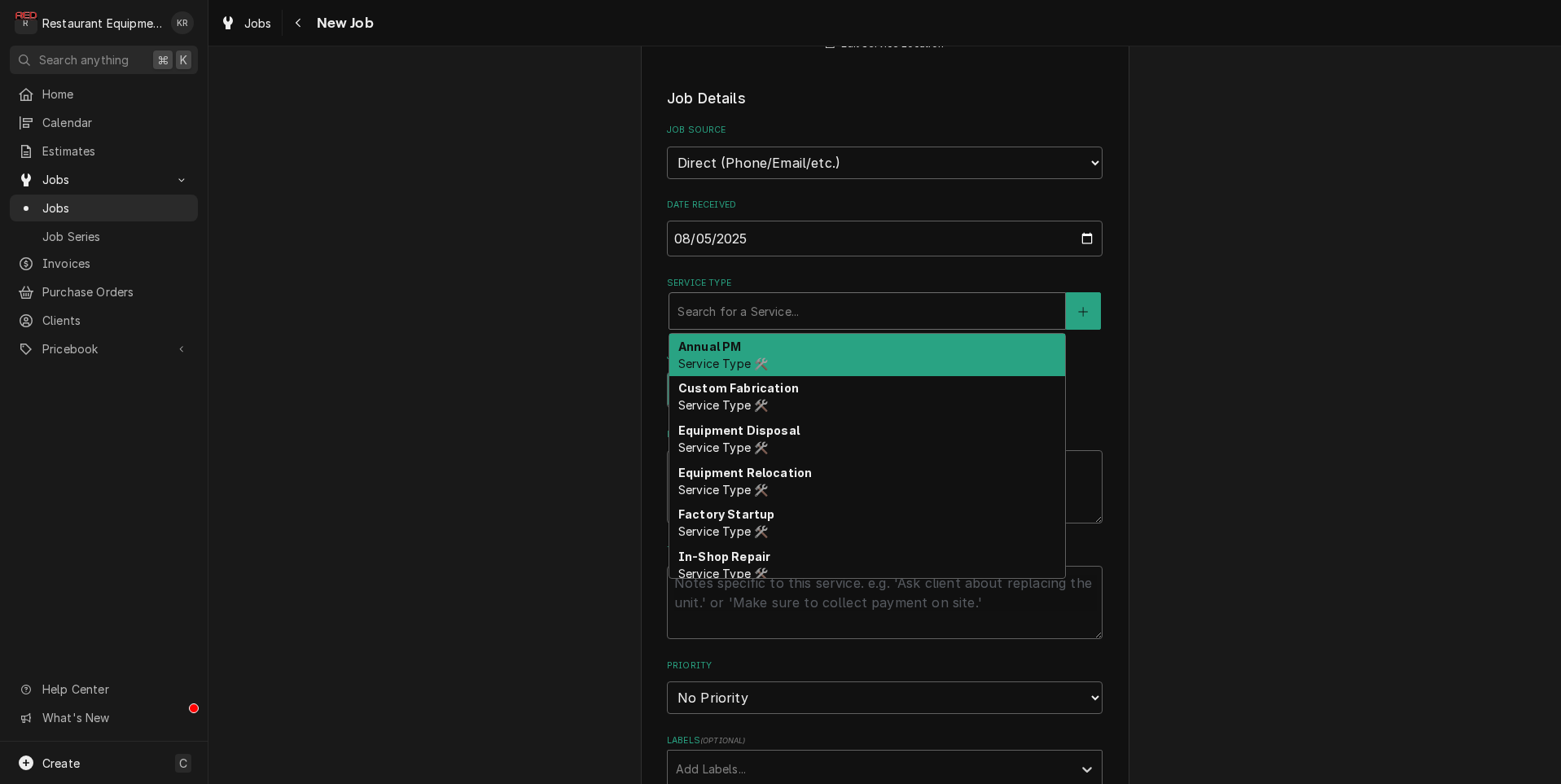 type on "x" 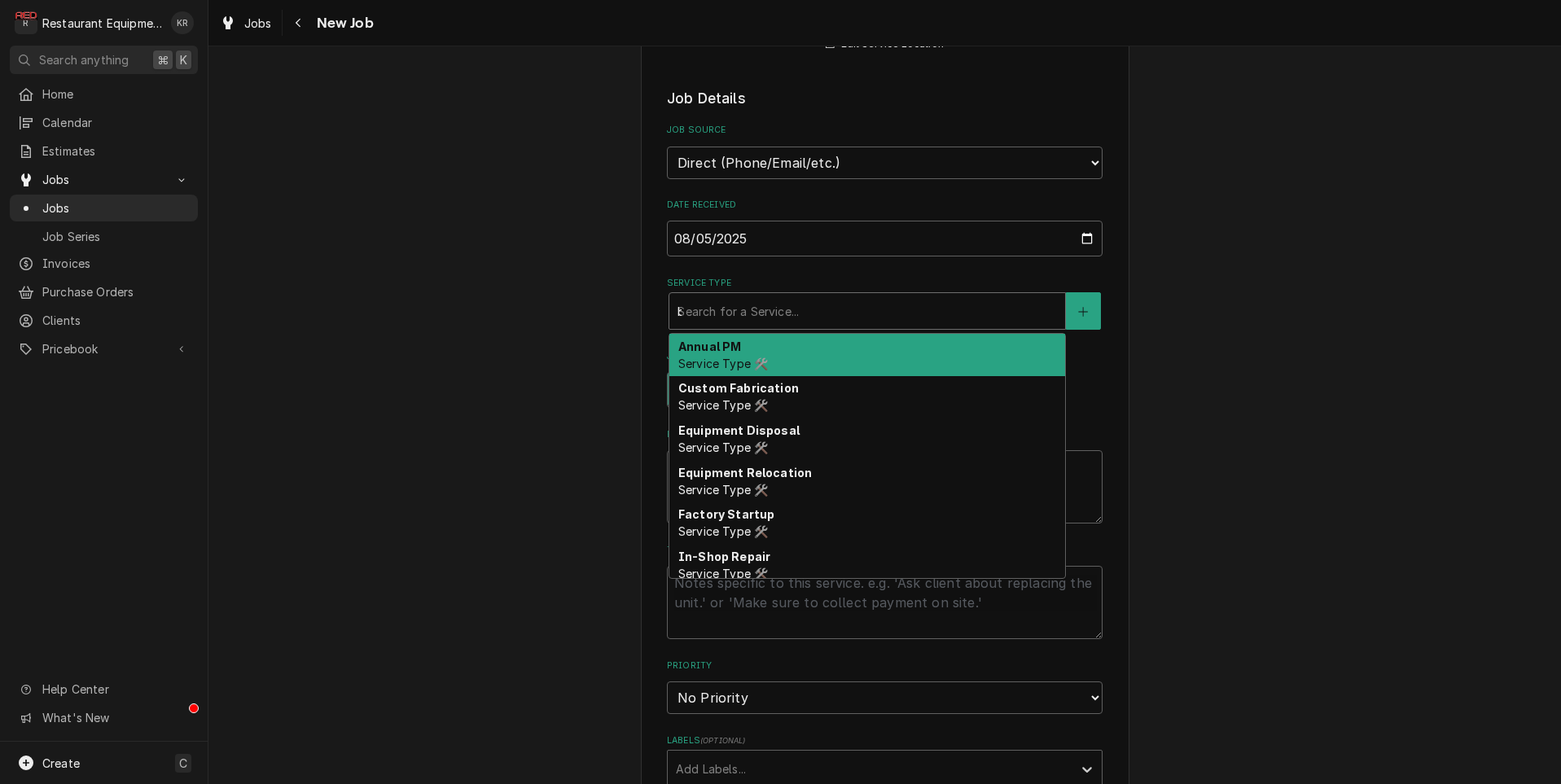 type on "x" 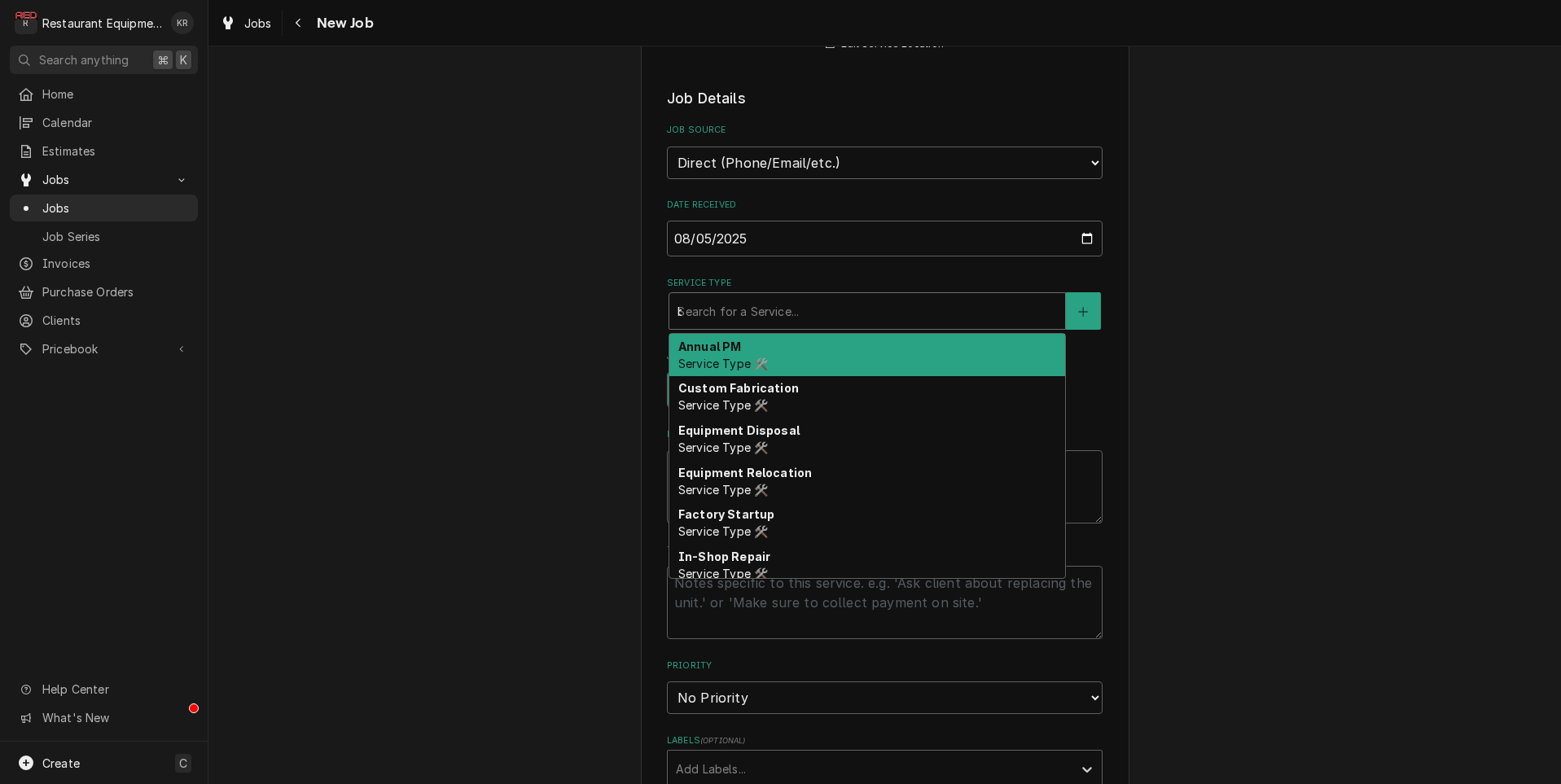 type on "br" 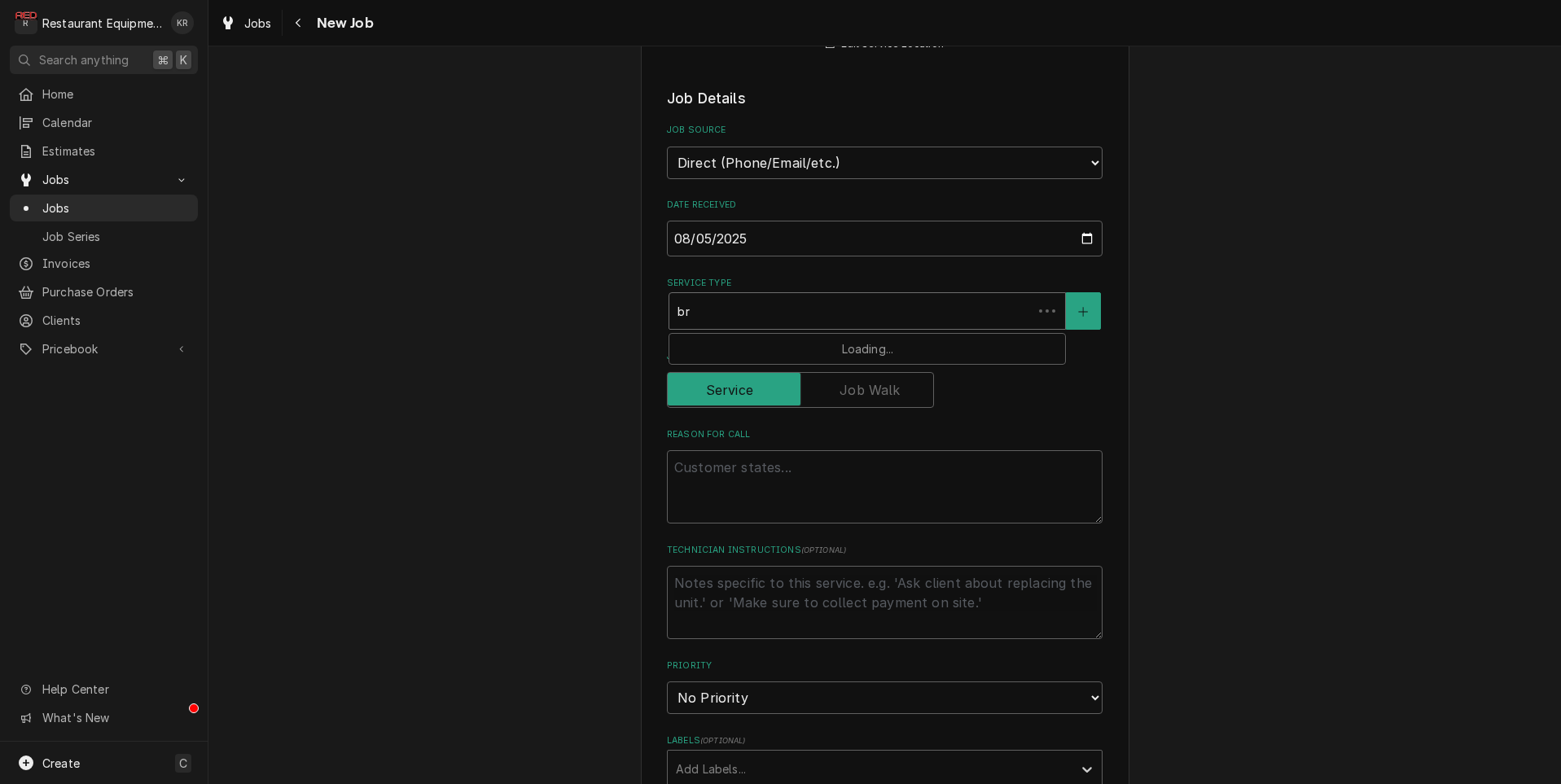 type on "x" 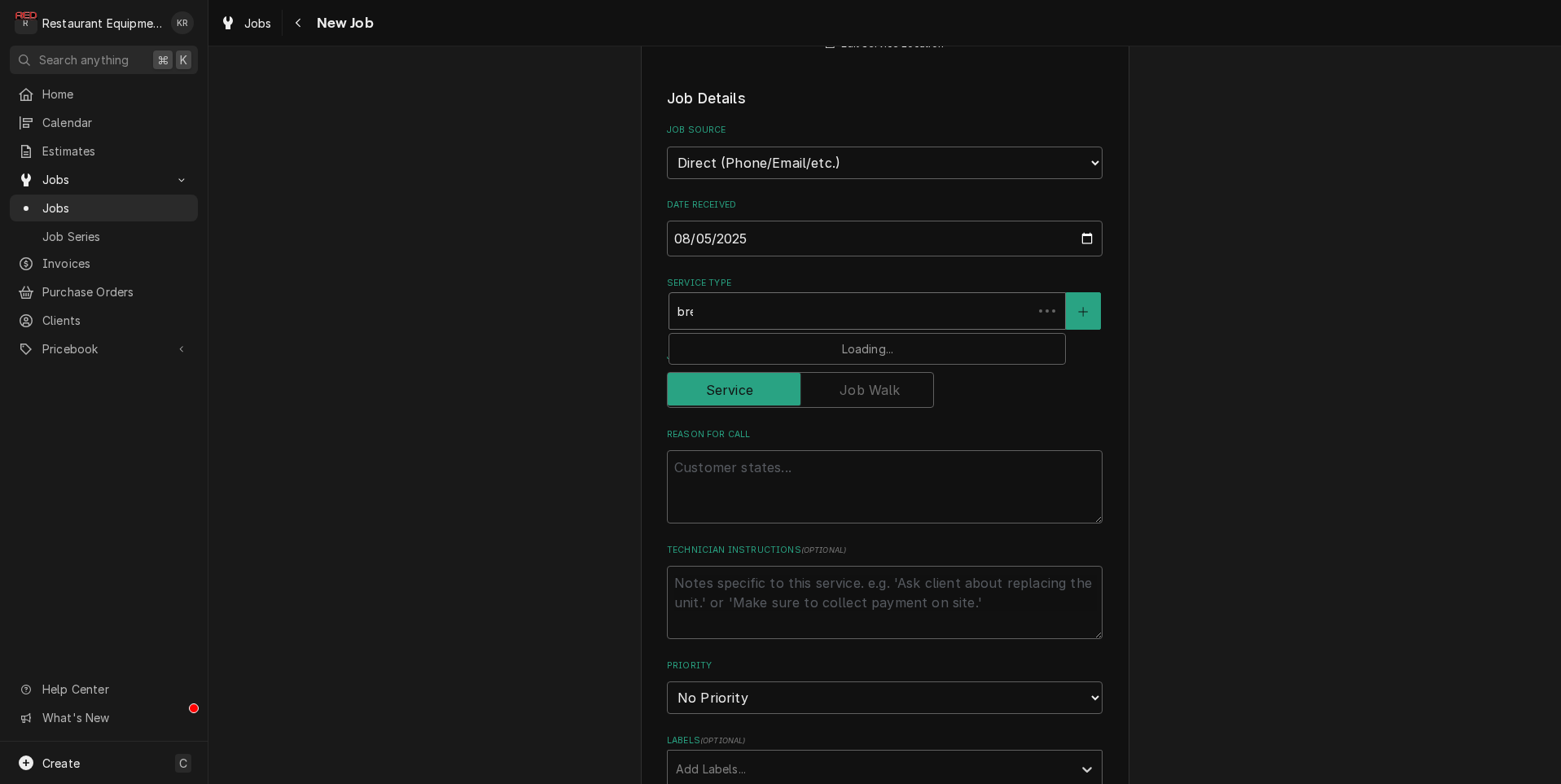 type on "x" 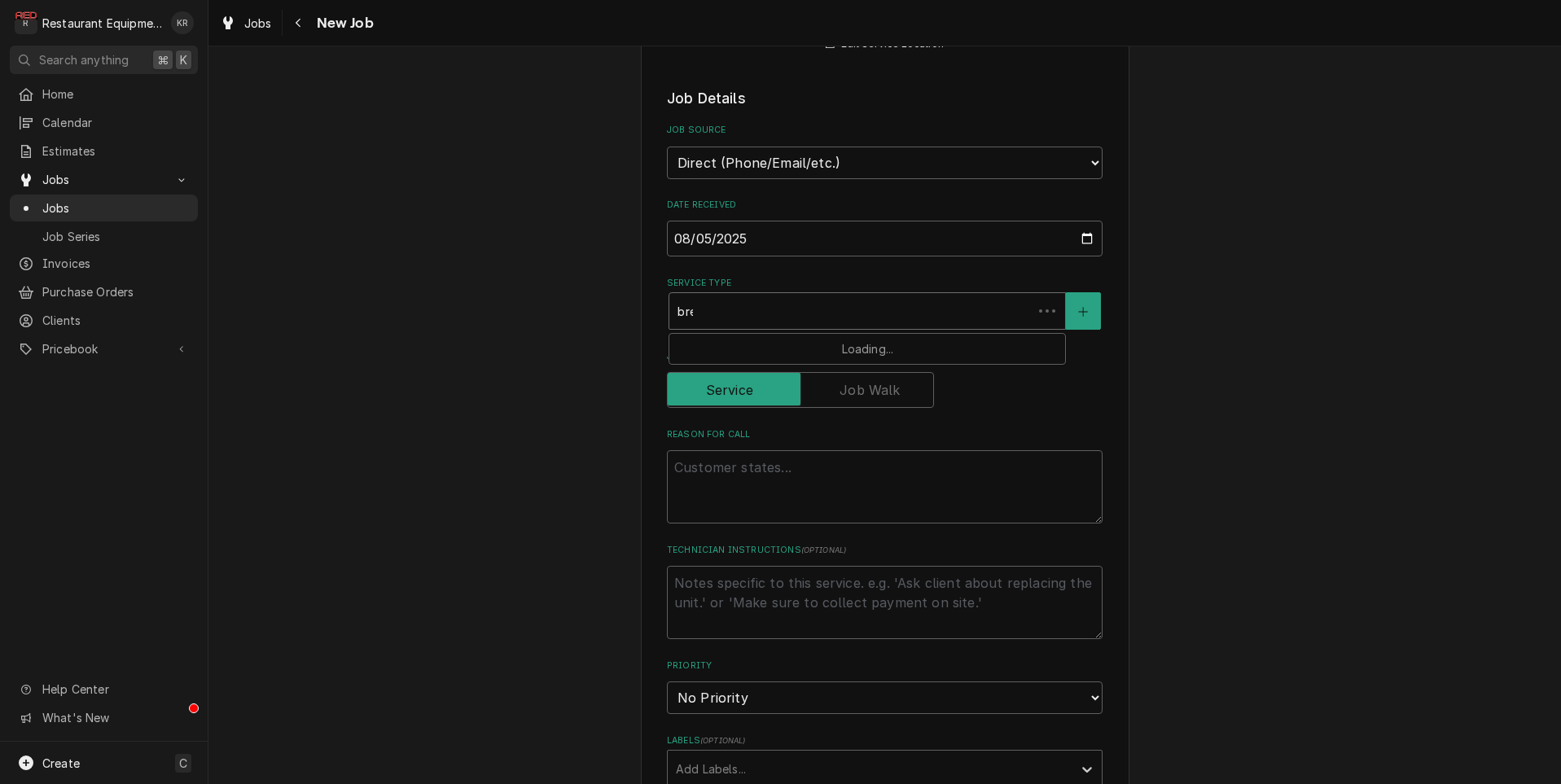 type on "brea" 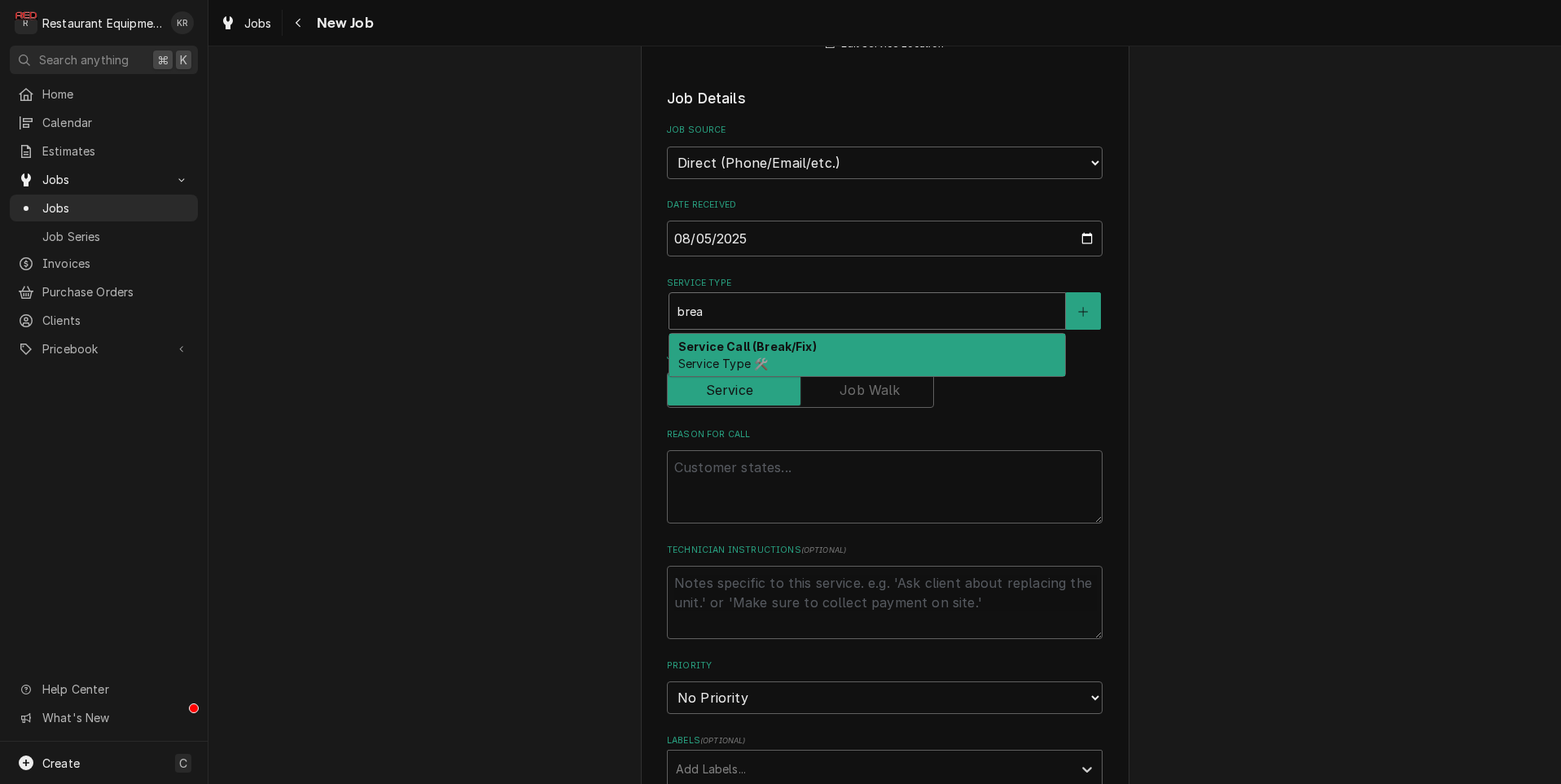 click on "Service Call (Break/Fix)" at bounding box center (748, 346) 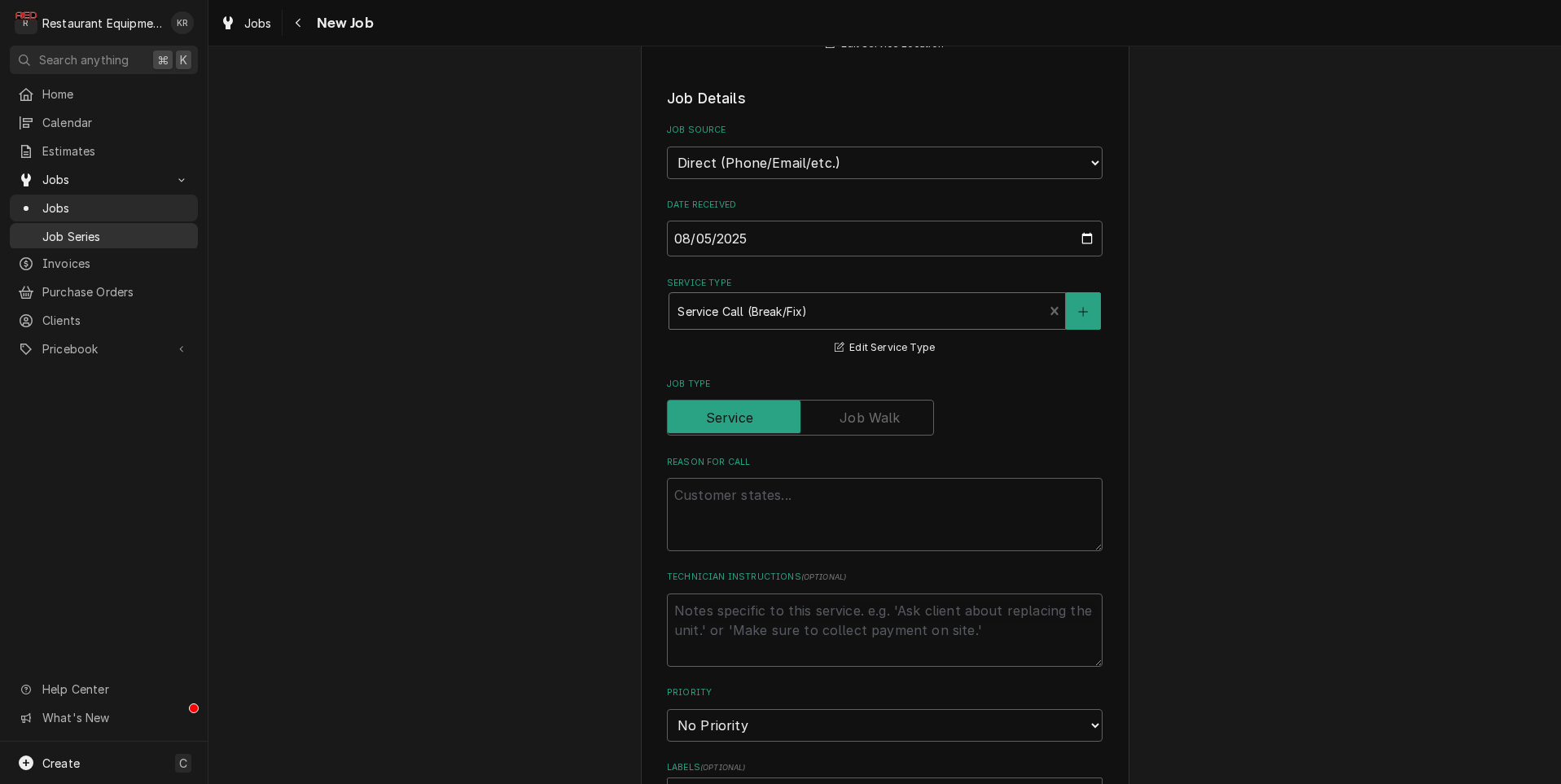 scroll, scrollTop: 374, scrollLeft: 0, axis: vertical 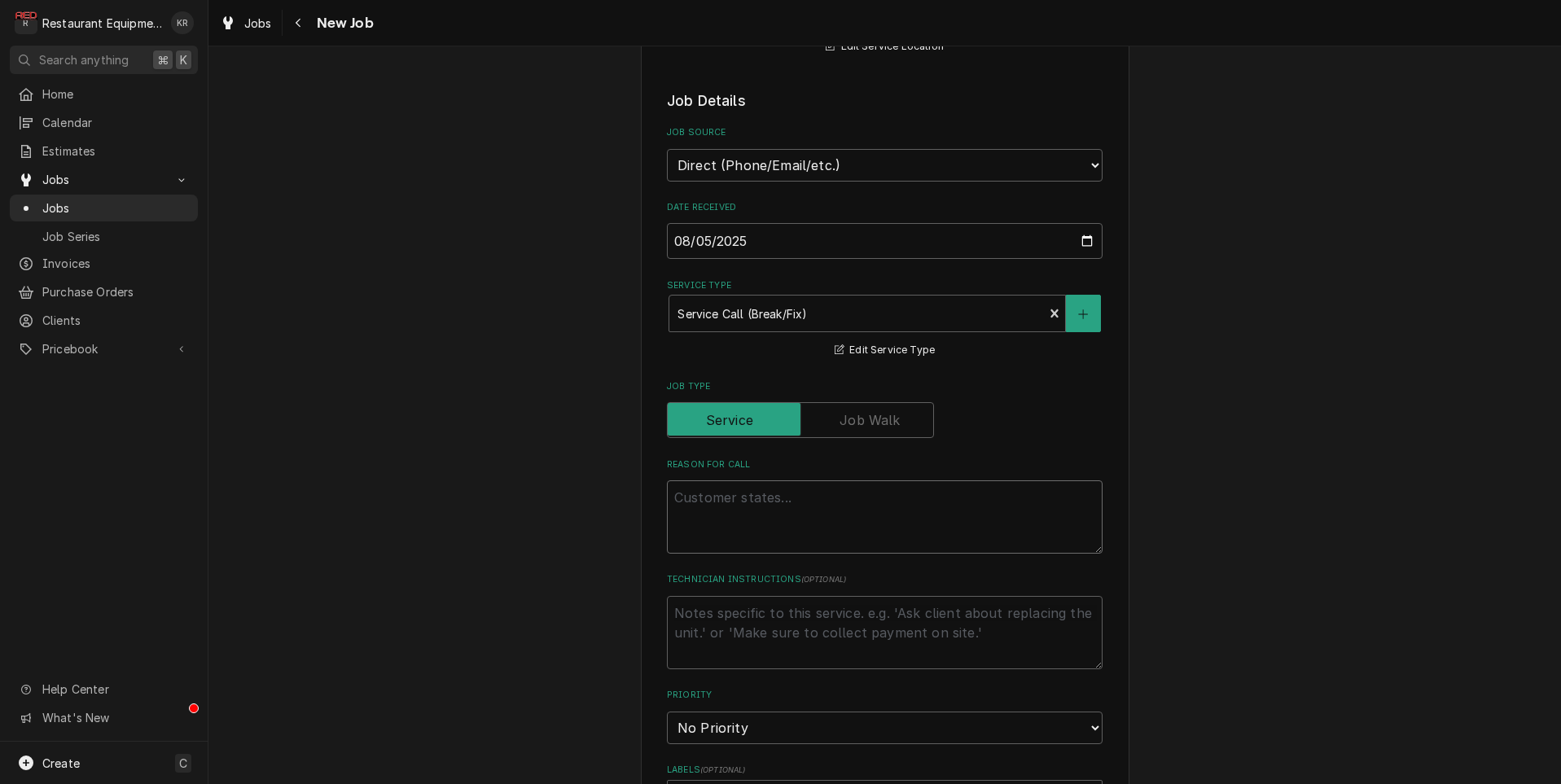 click on "Reason For Call" at bounding box center [884, 517] 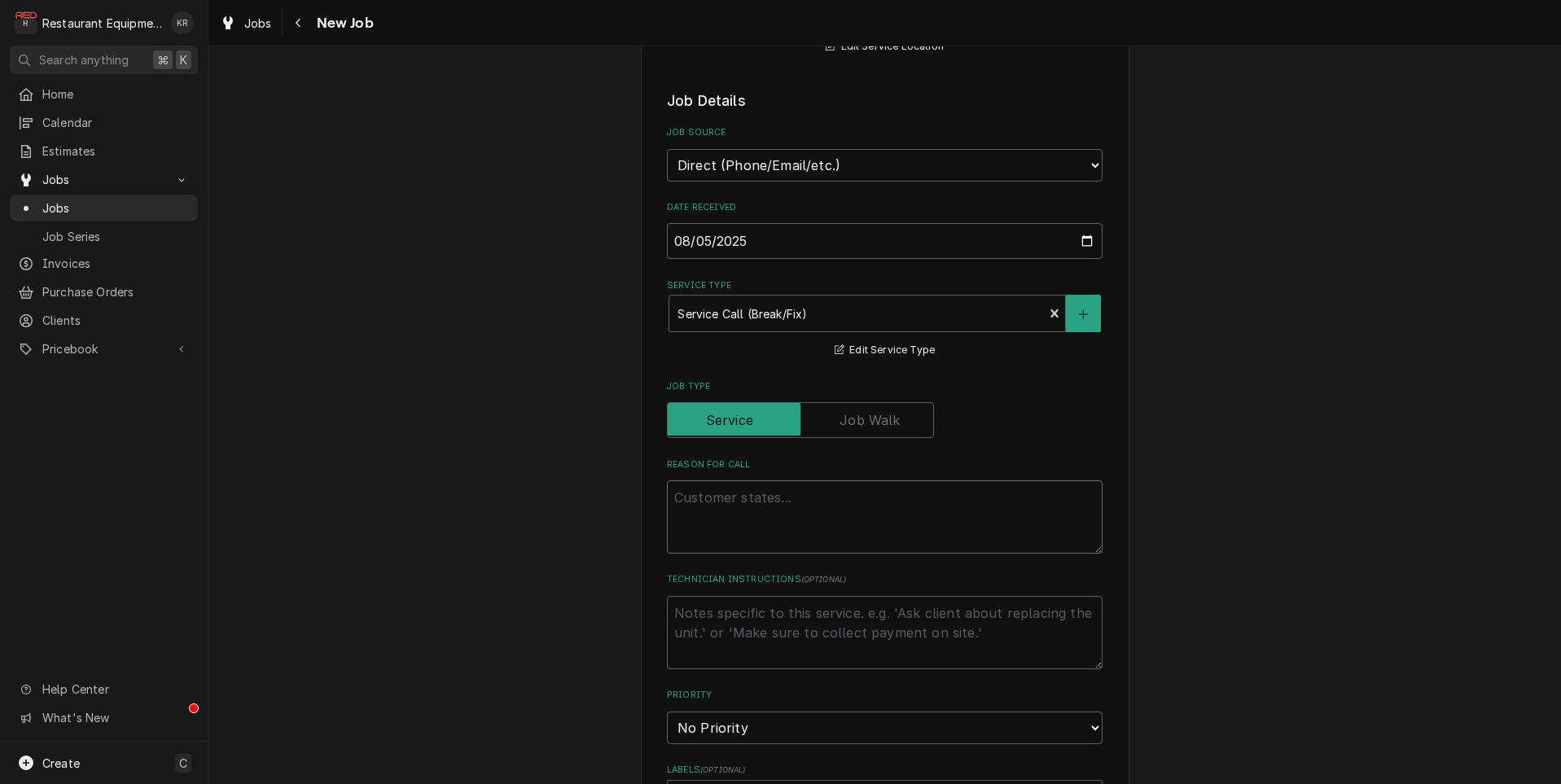 paste on "WO# CH125600467" 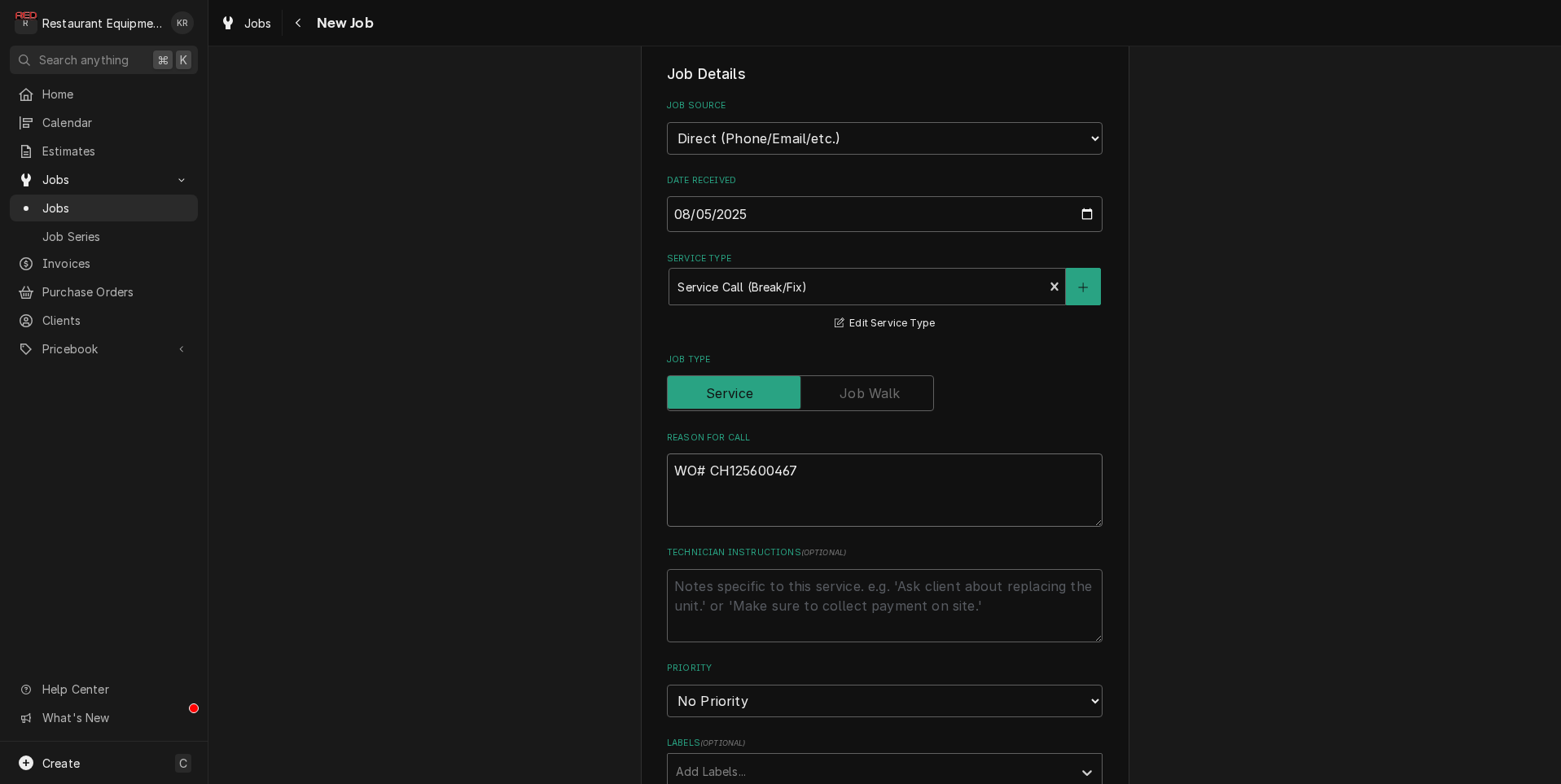 type on "x" 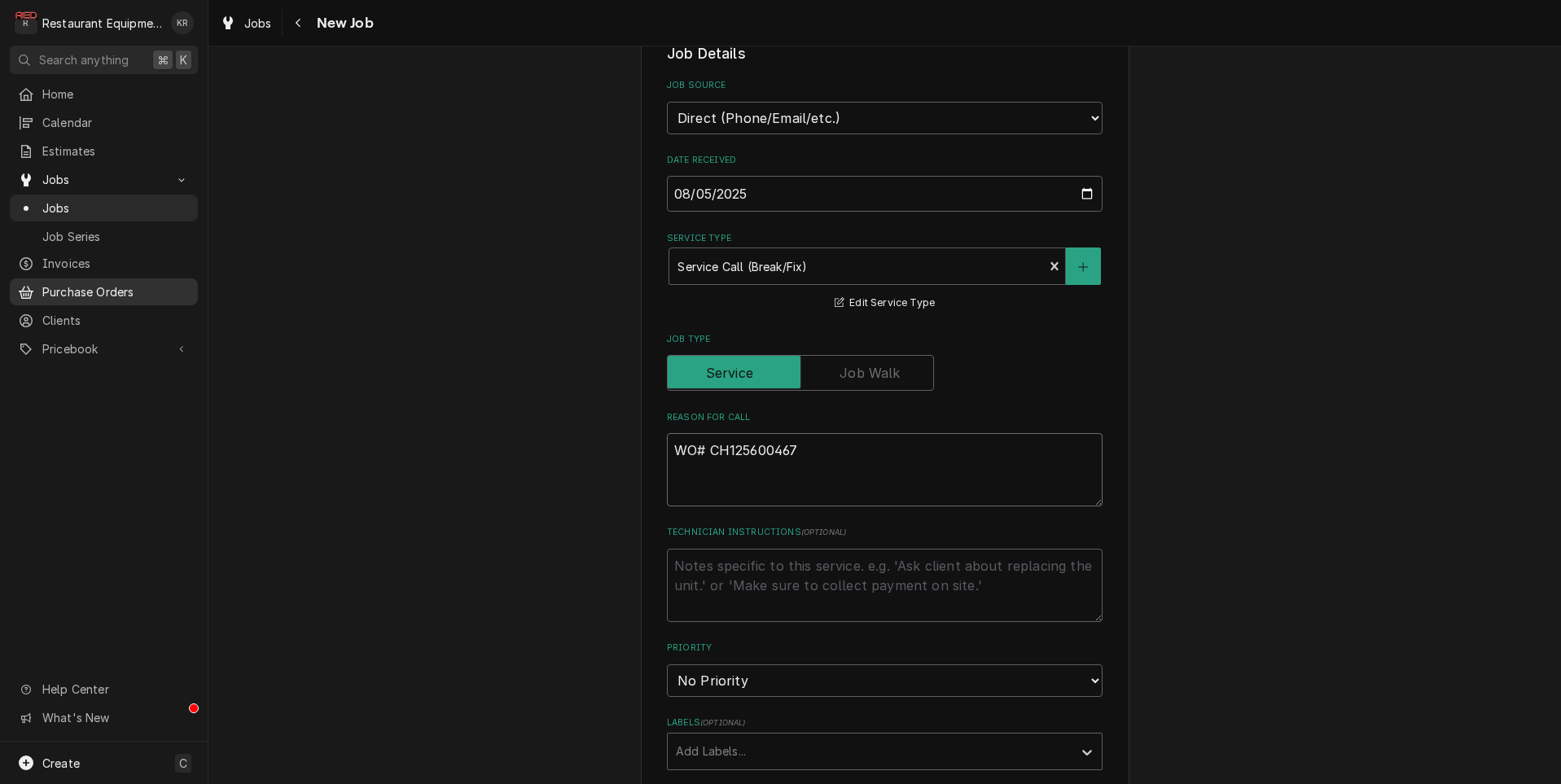scroll, scrollTop: 422, scrollLeft: 0, axis: vertical 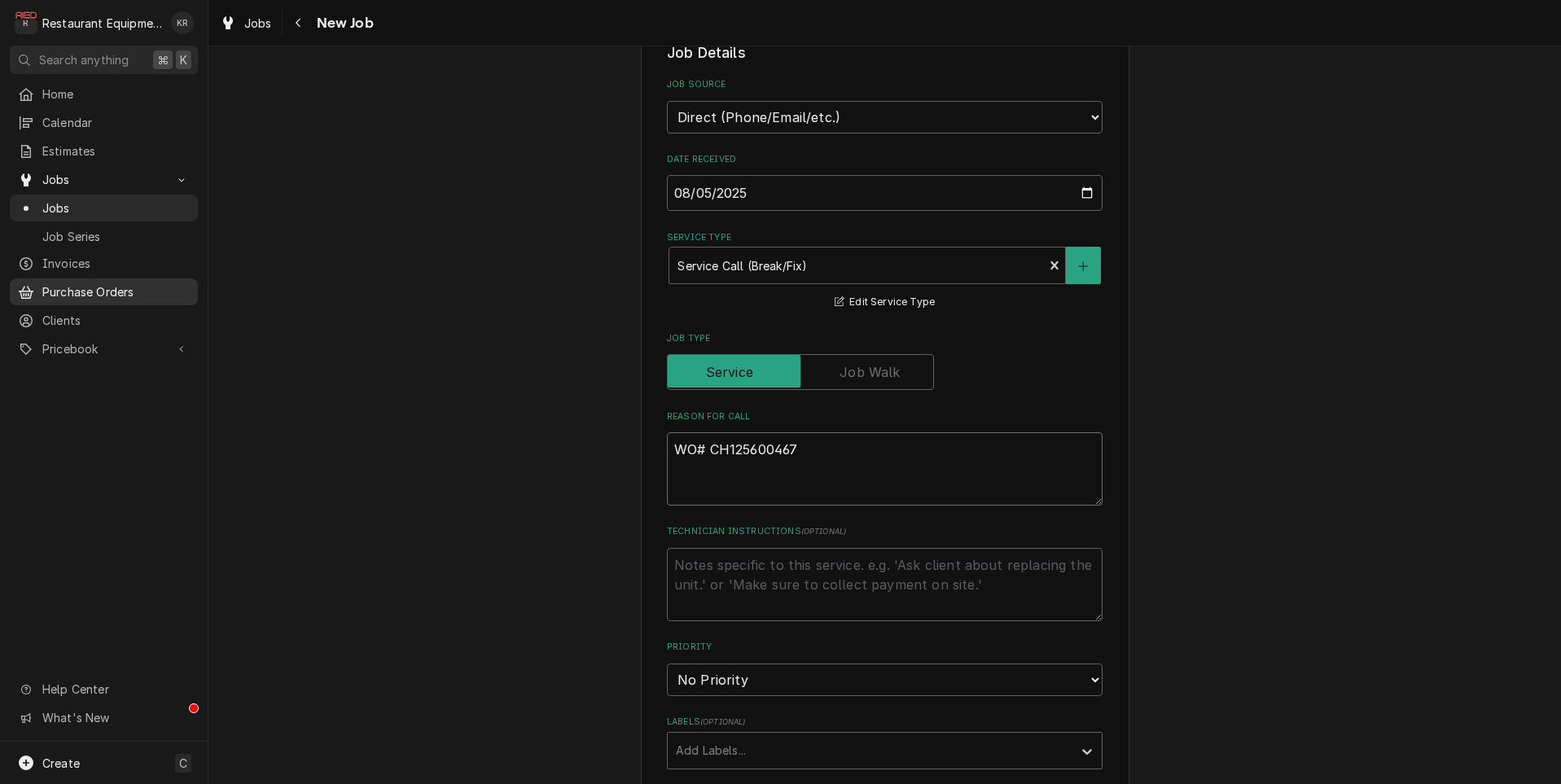 type on "WO# CH125600467" 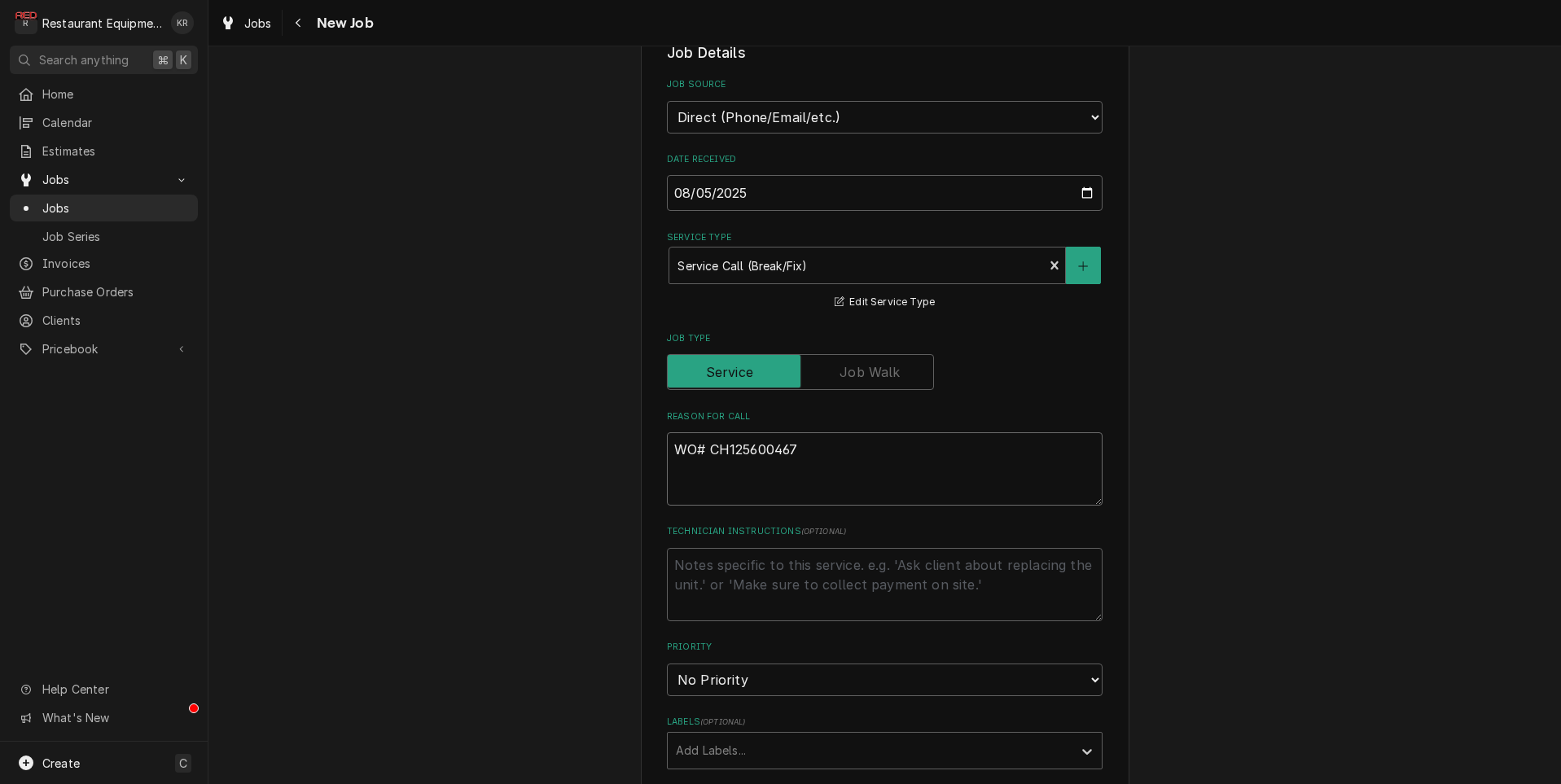 type on "x" 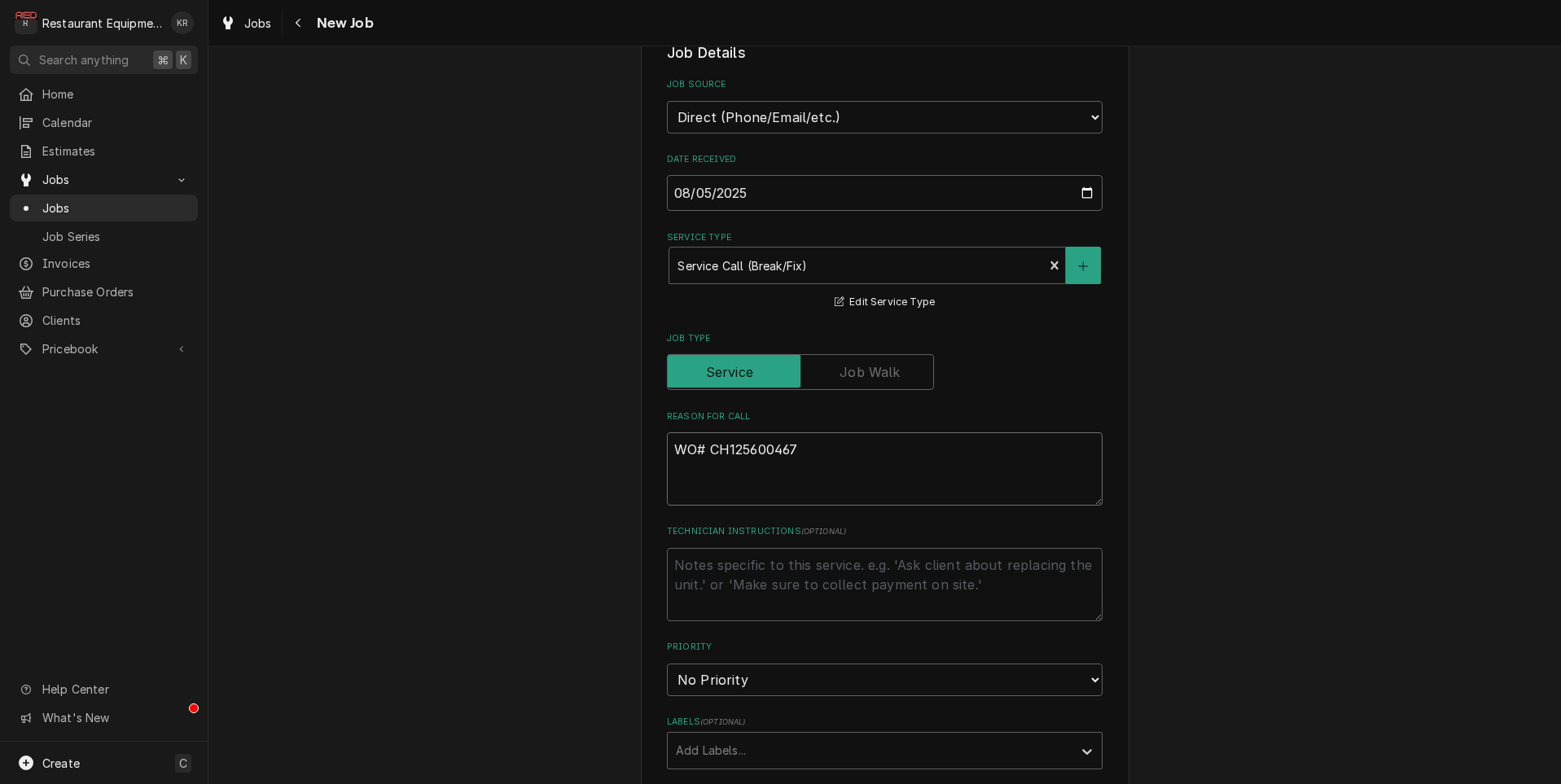 type on "x" 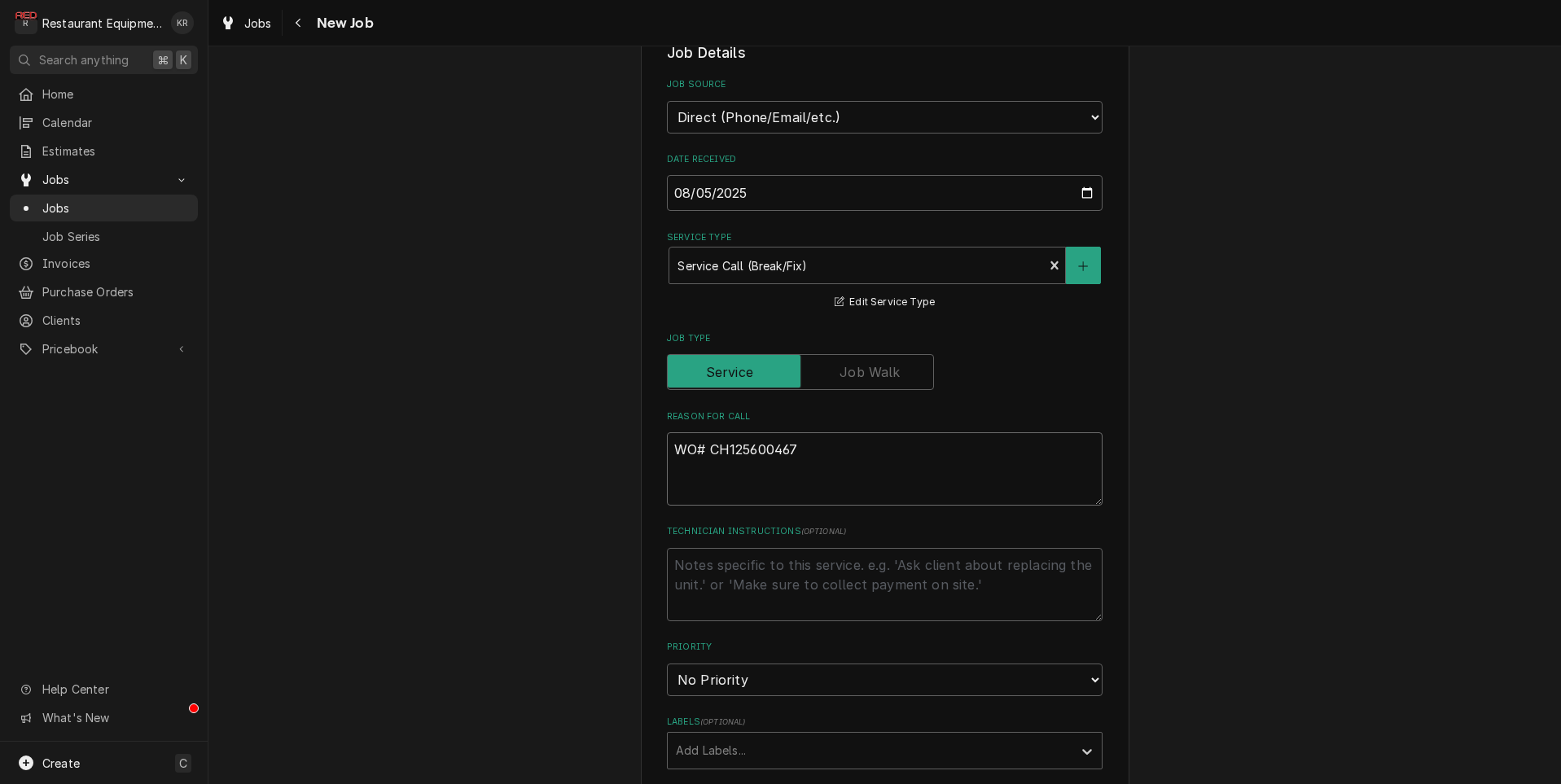 type on "WO# CH125600467" 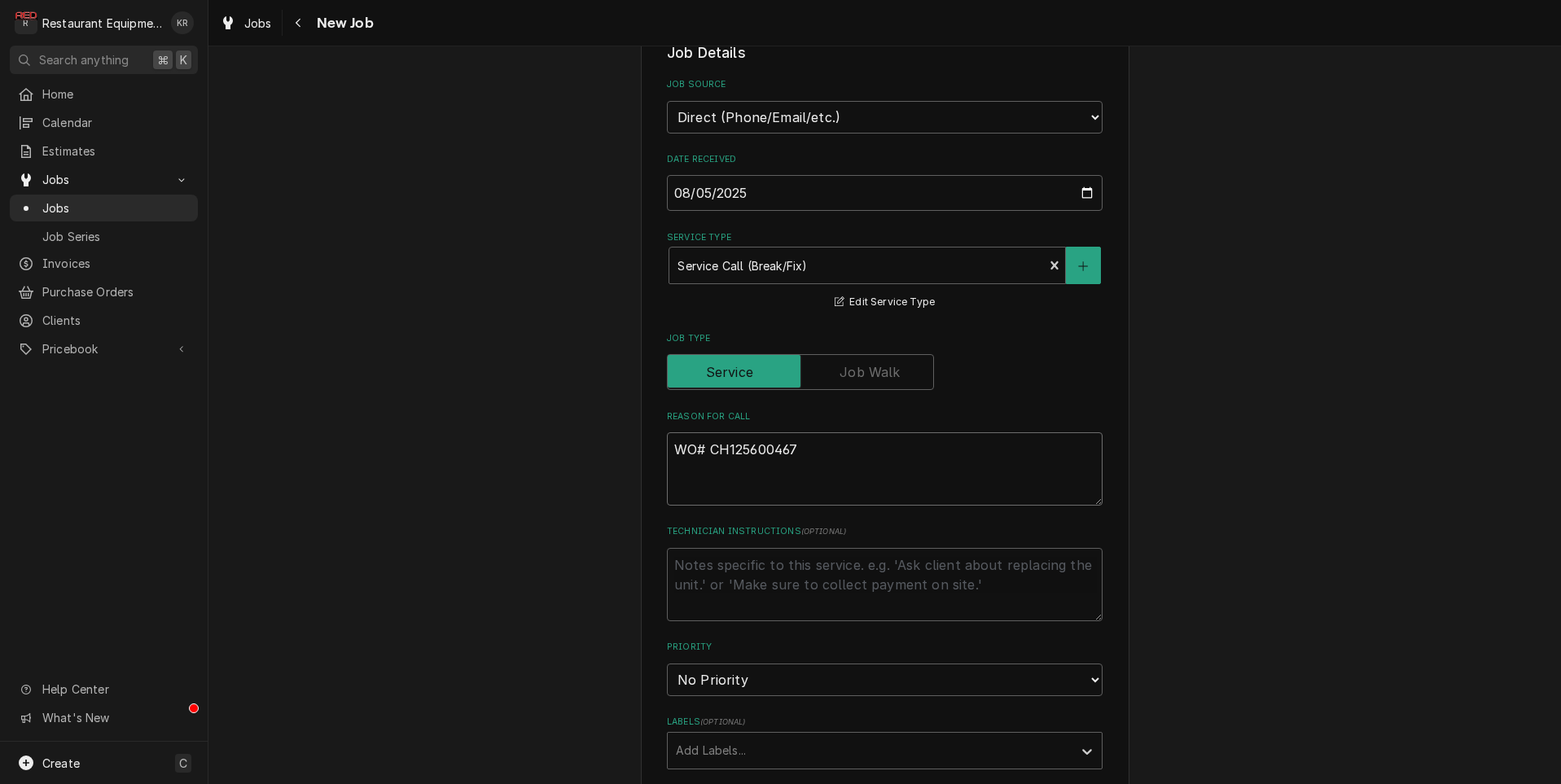 type on "x" 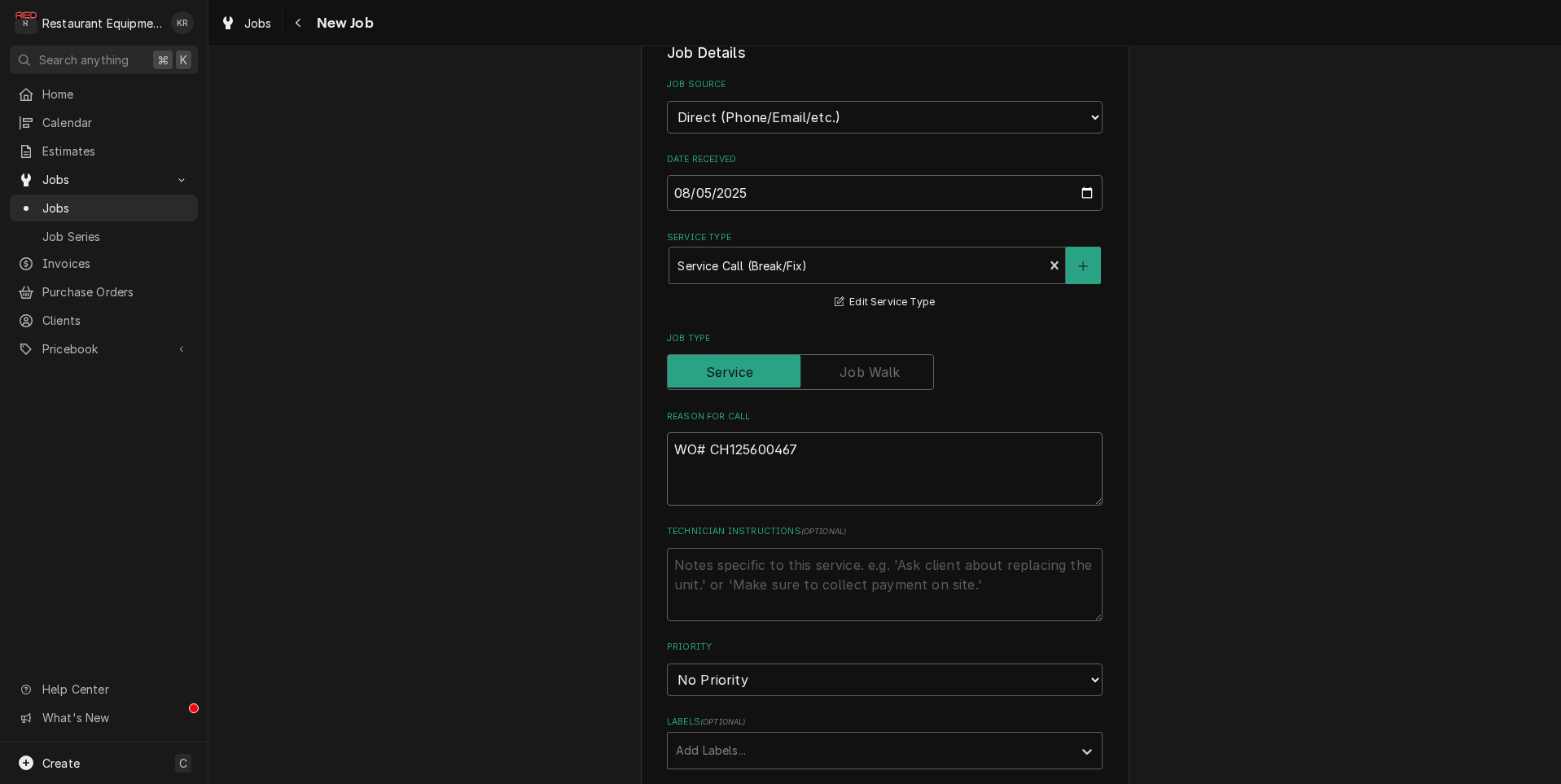 type on "WO# CH125600467
Zone 1 Crisper Task: Broken/Damaged Components
Additional Description: Serial Number: 2107150001216
Error Code(s): N/A Detailed Description of Issue: Cooler not working. Outlet also blew behind cooler. Cooler plug in burnt." 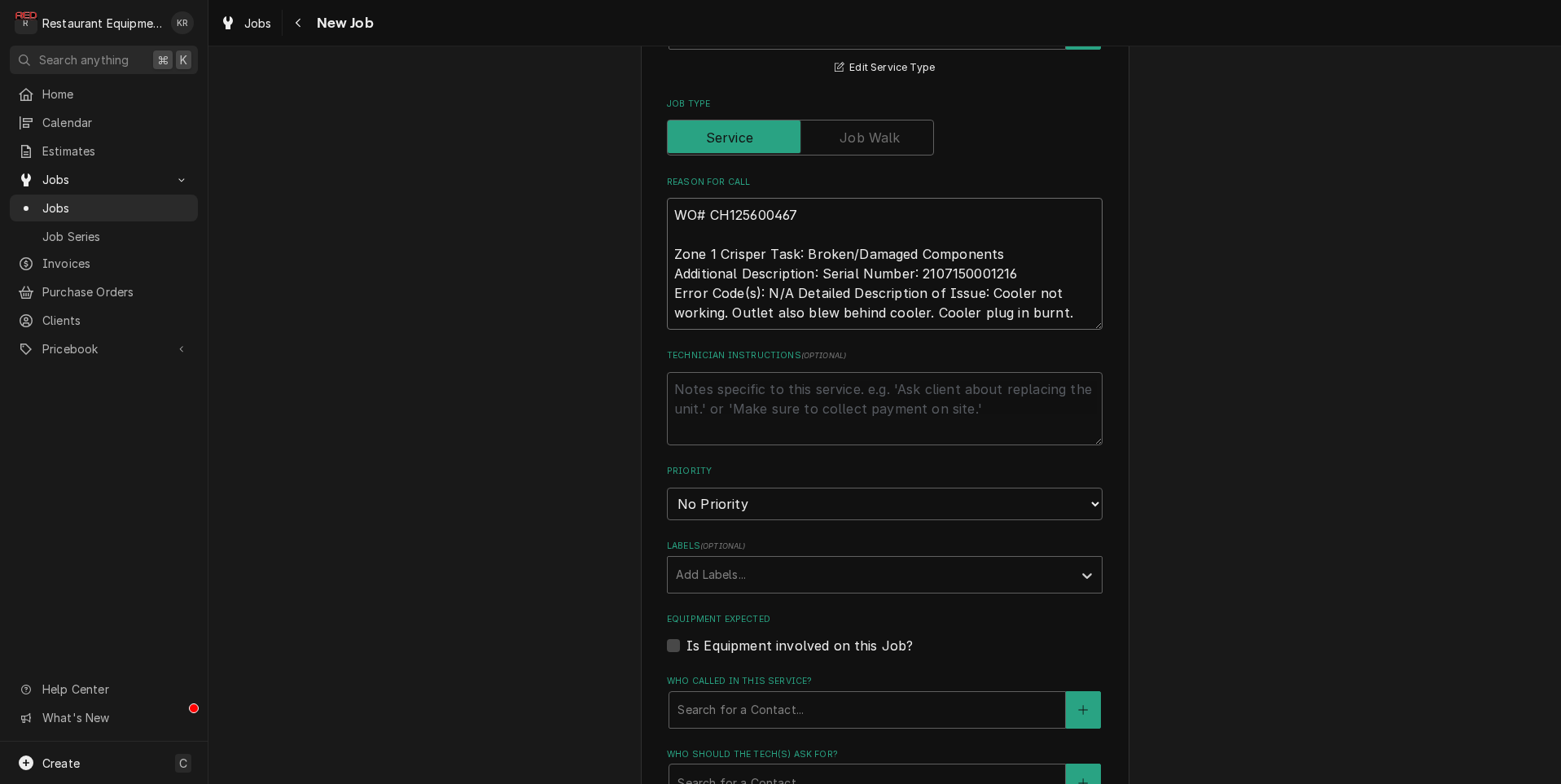 type on "x" 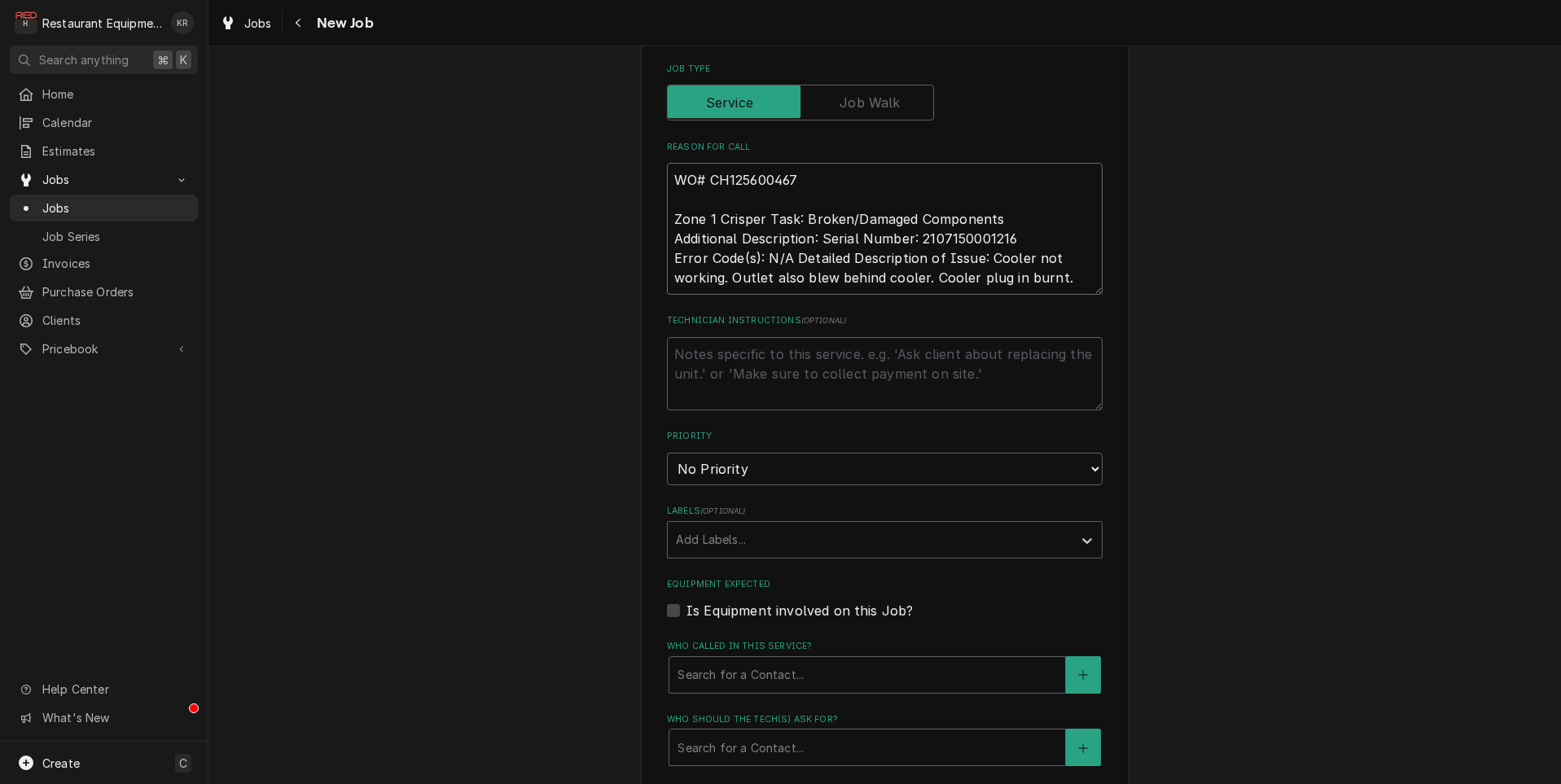 scroll, scrollTop: 712, scrollLeft: 0, axis: vertical 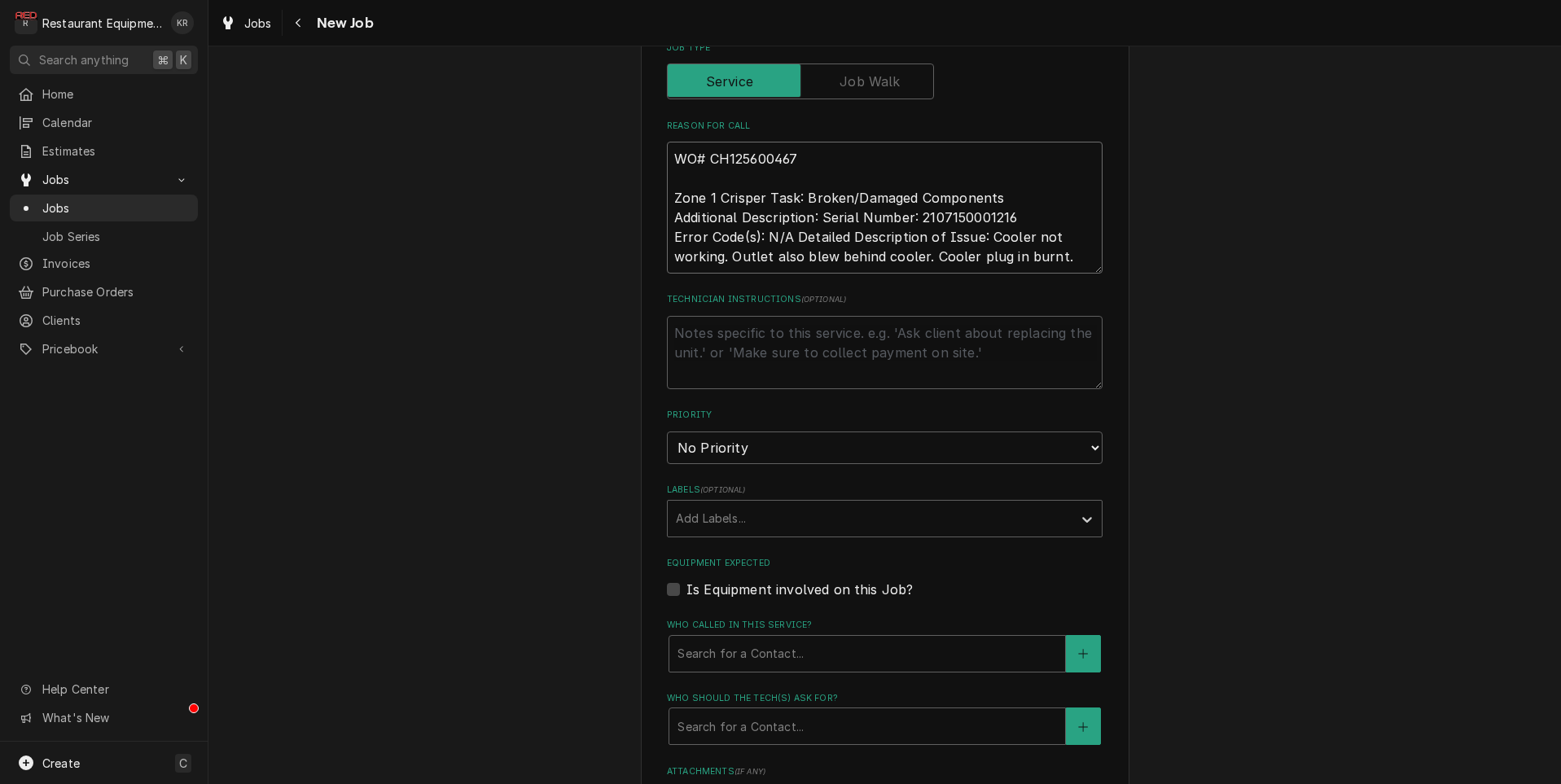 type on "WO# CH125600467
Zone 1 Crisper Task: Broken/Damaged Components
Additional Description: Serial Number: 2107150001216
Error Code(s): N/A Detailed Description of Issue: Cooler not working. Outlet also blew behind cooler. Cooler plug in burnt." 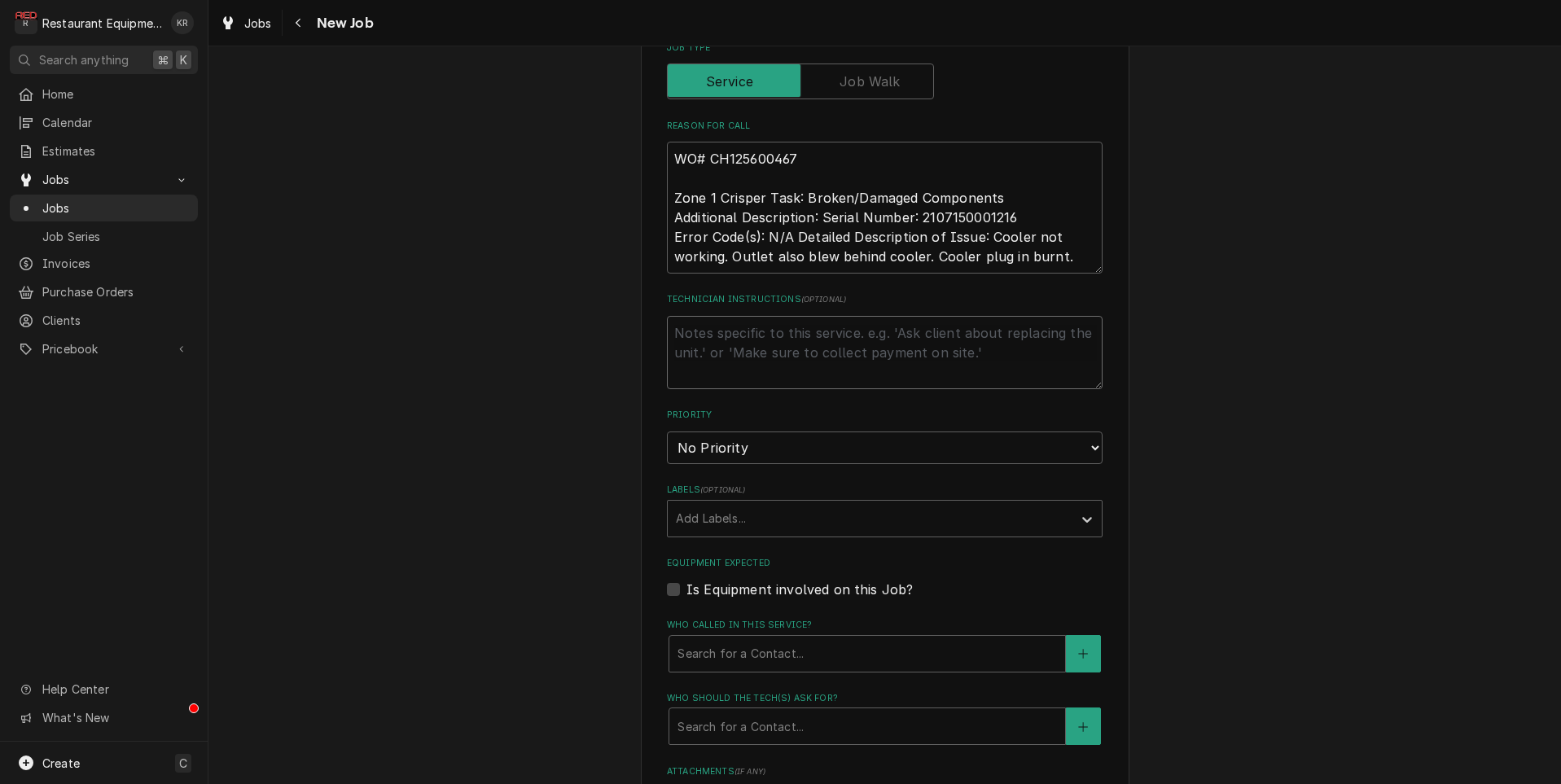 click on "Technician Instructions  ( optional )" at bounding box center [884, 353] 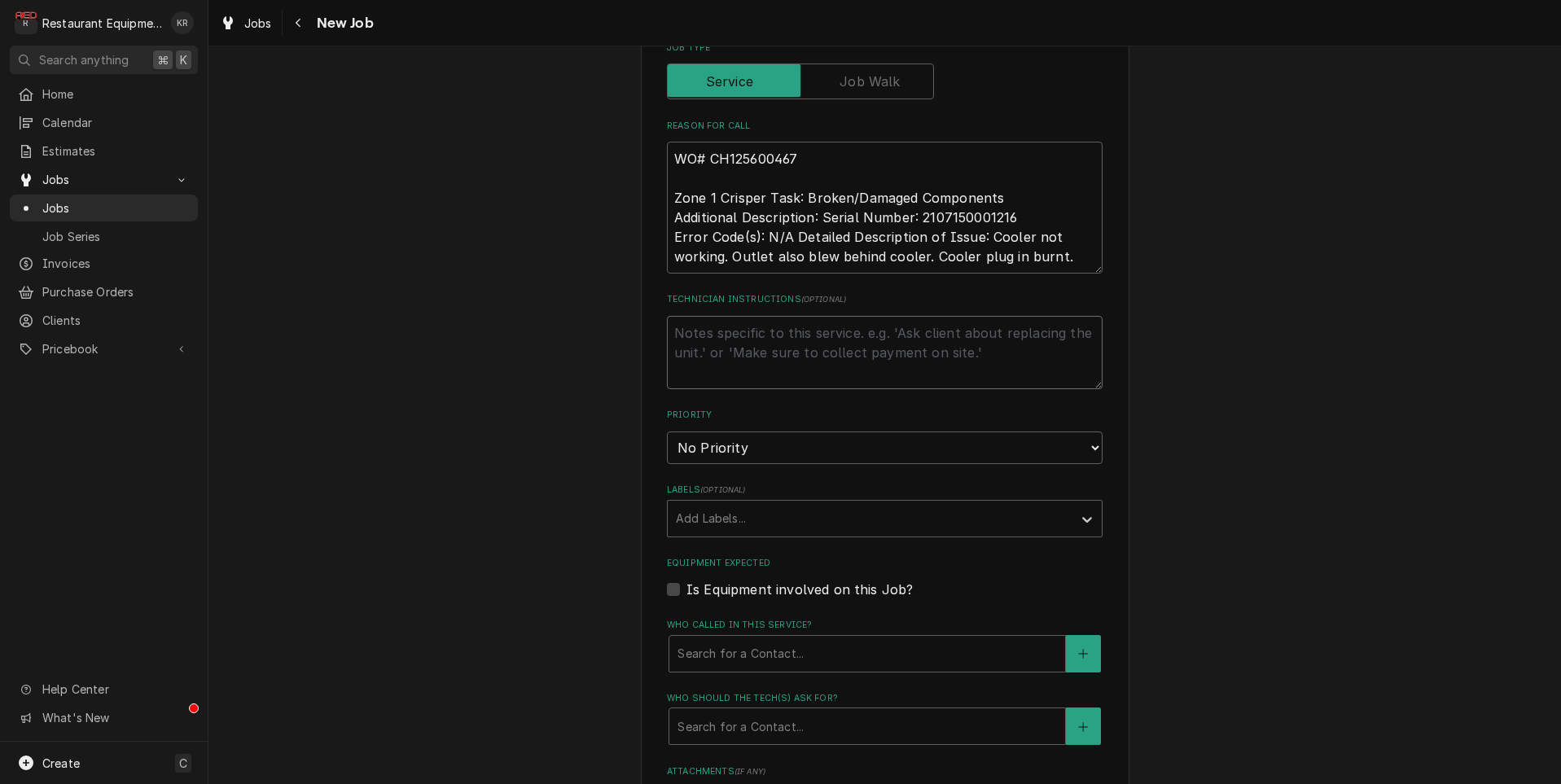 type on "N" 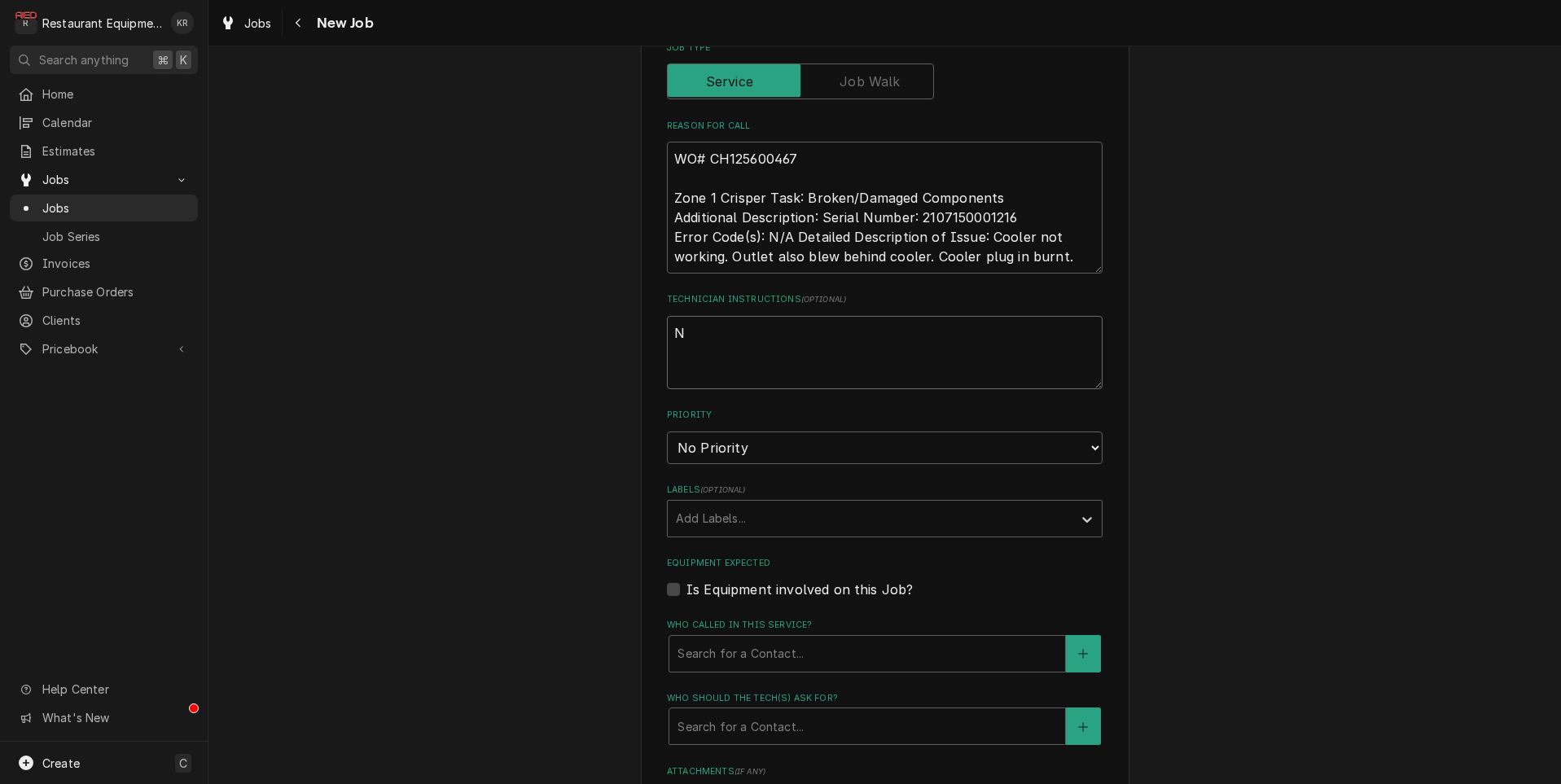 type on "x" 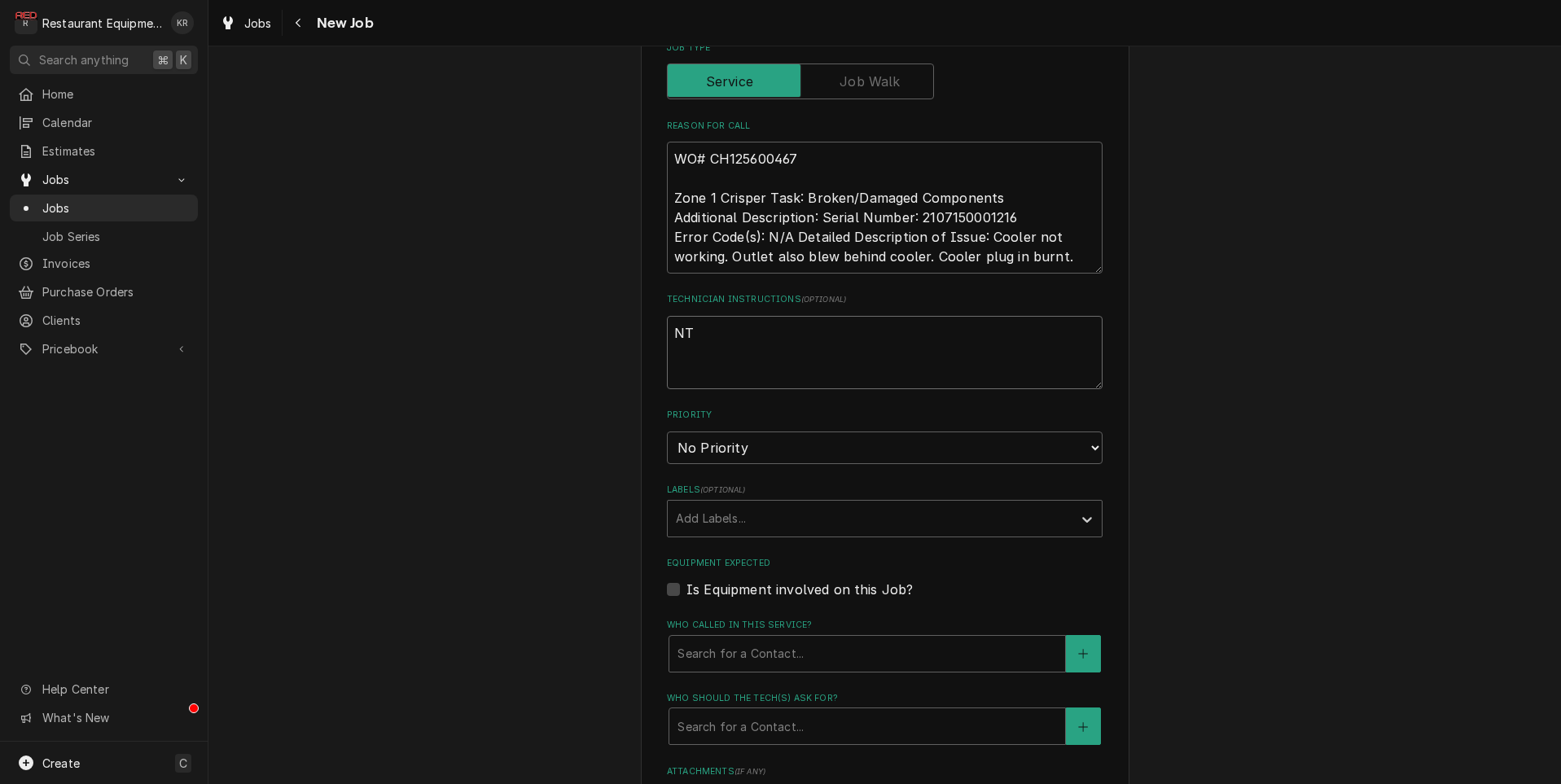 type on "x" 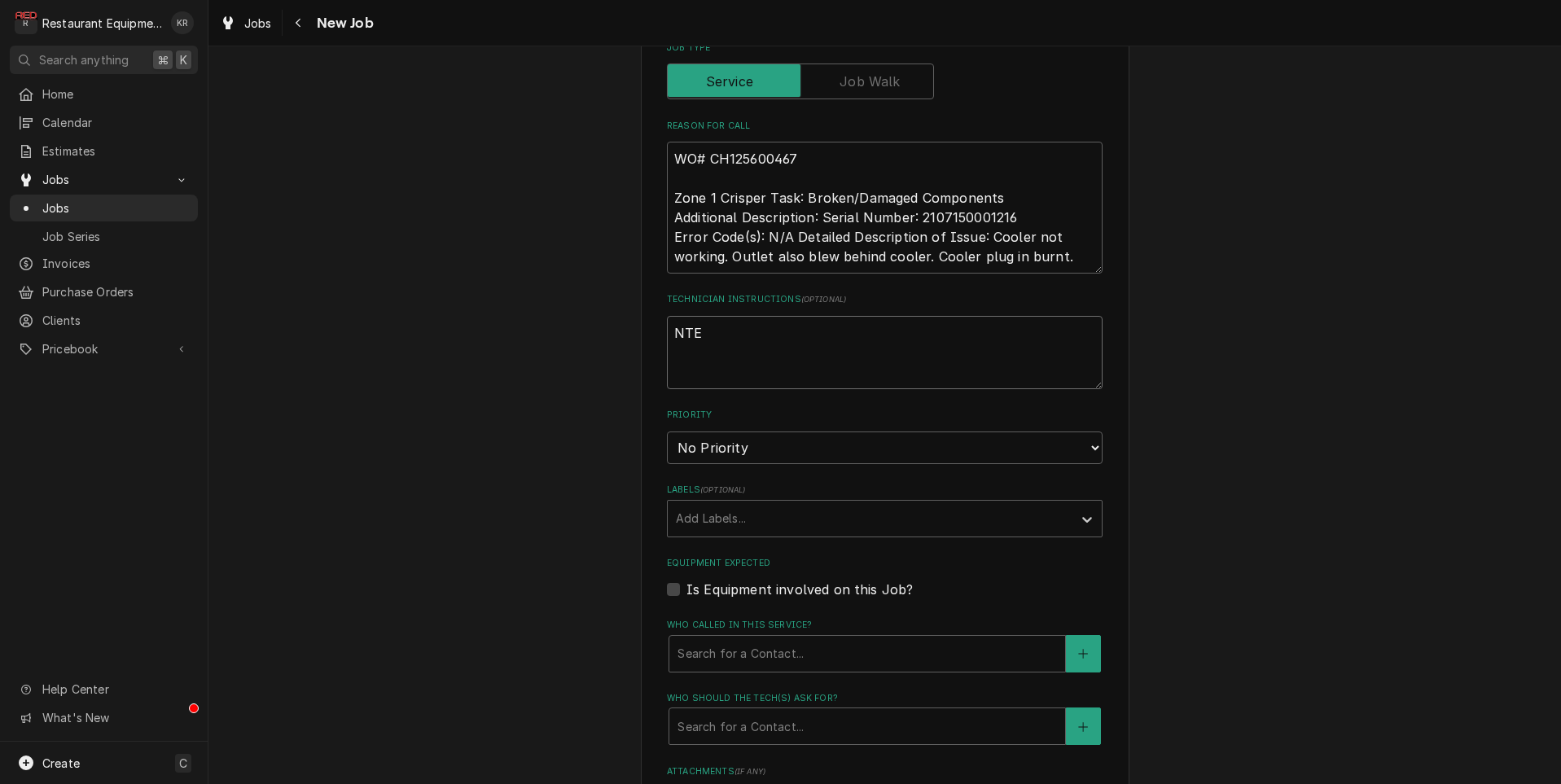 type on "x" 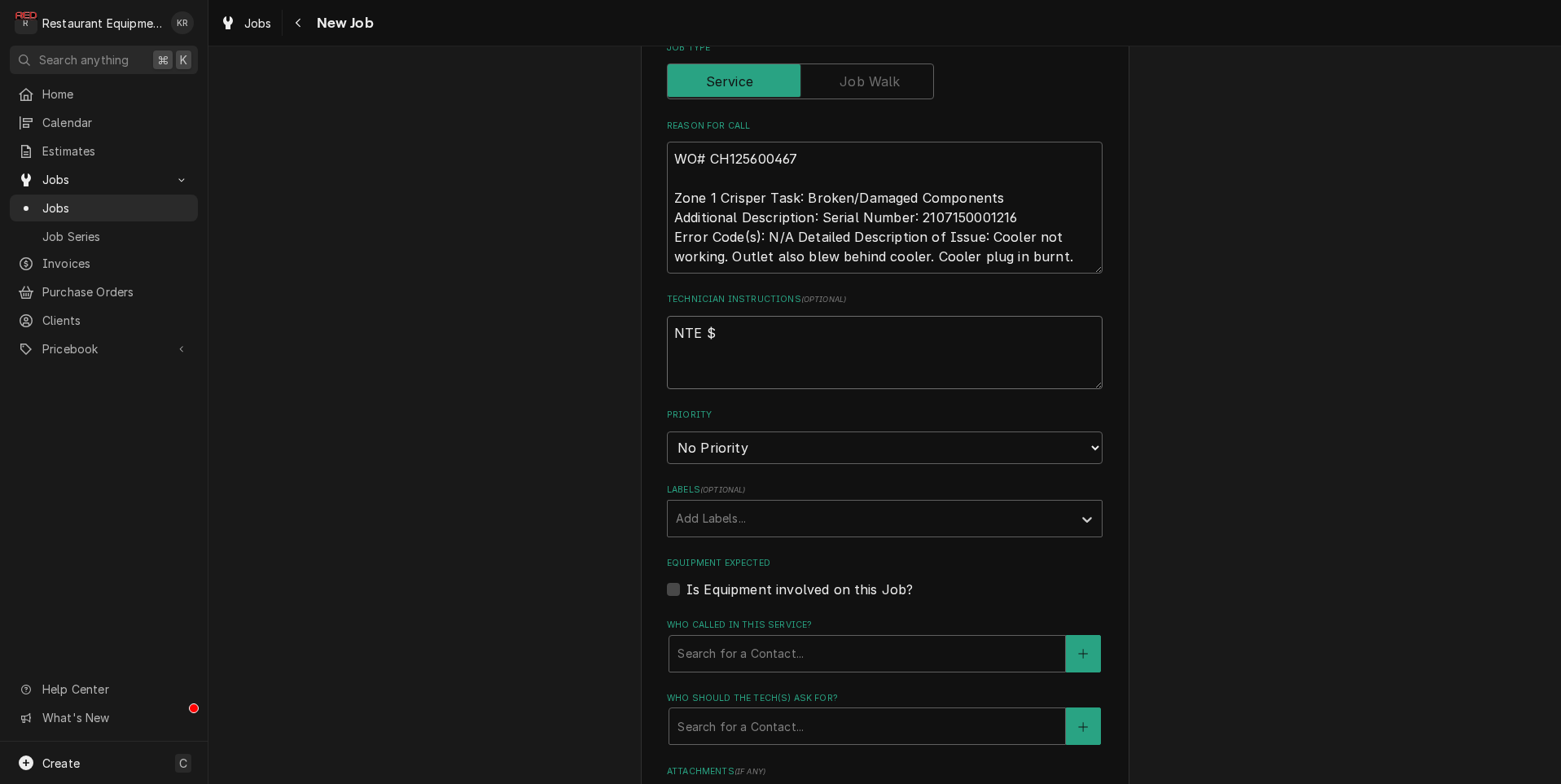 type on "x" 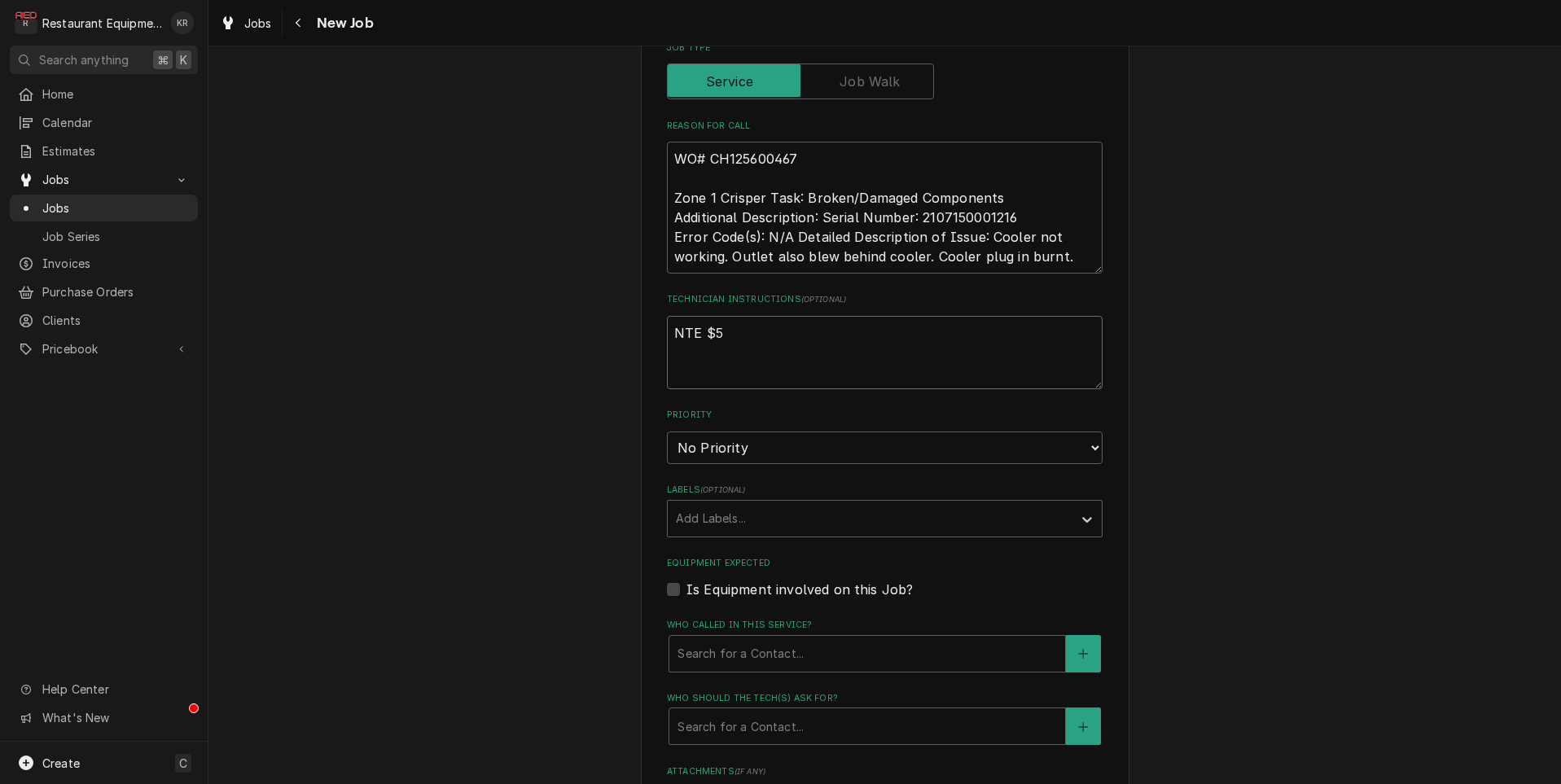 type on "x" 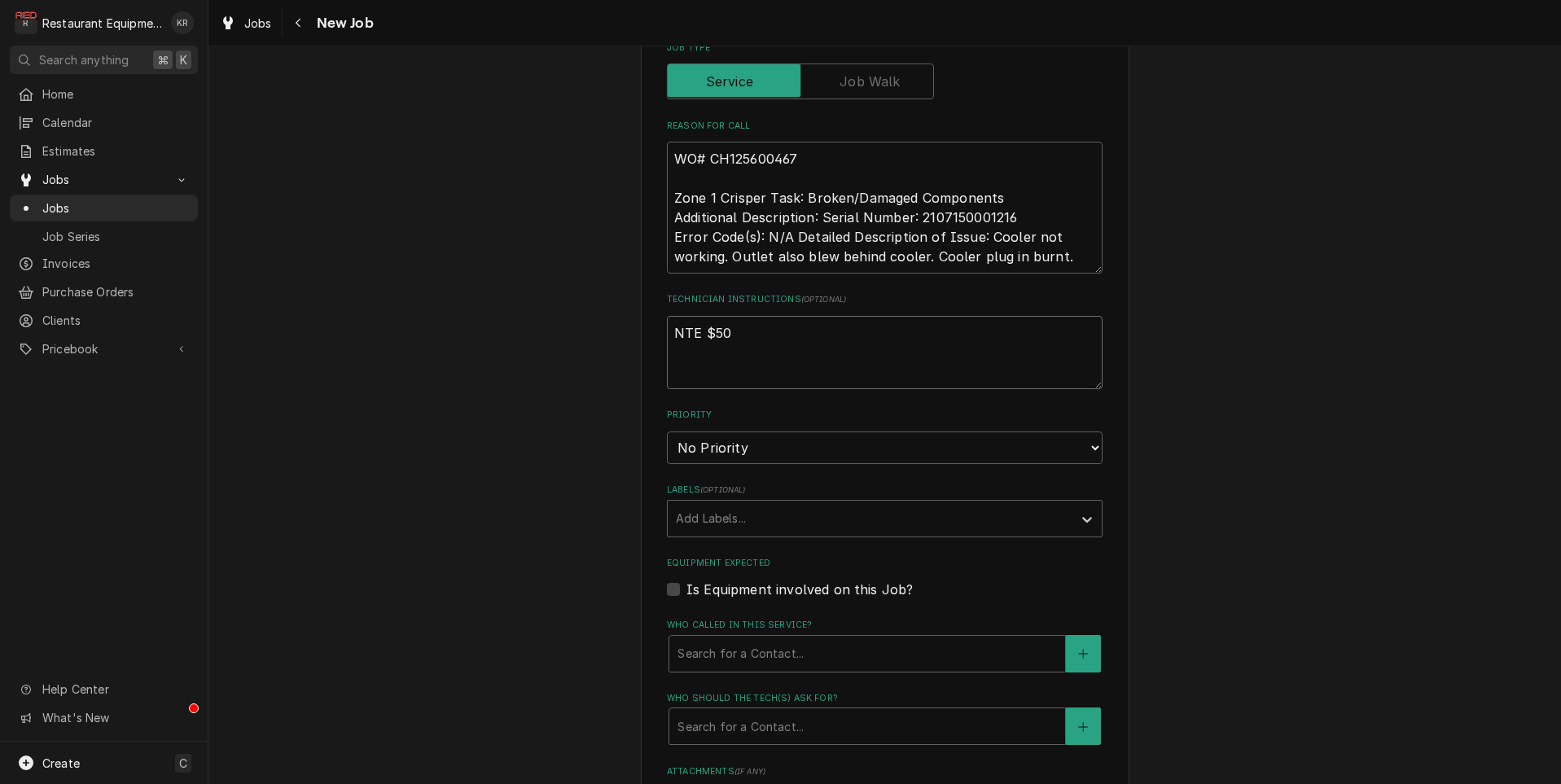 type on "x" 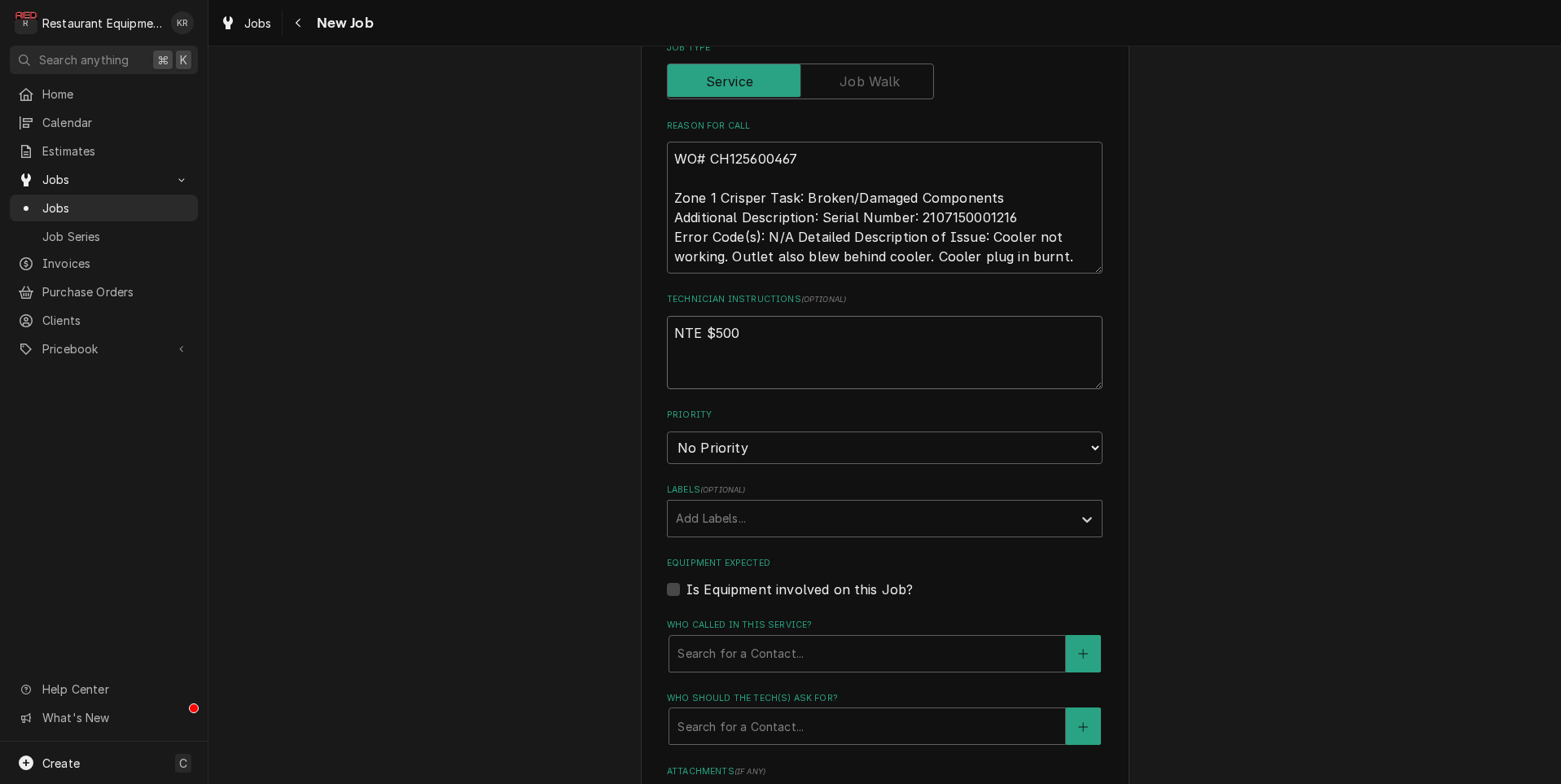 type on "x" 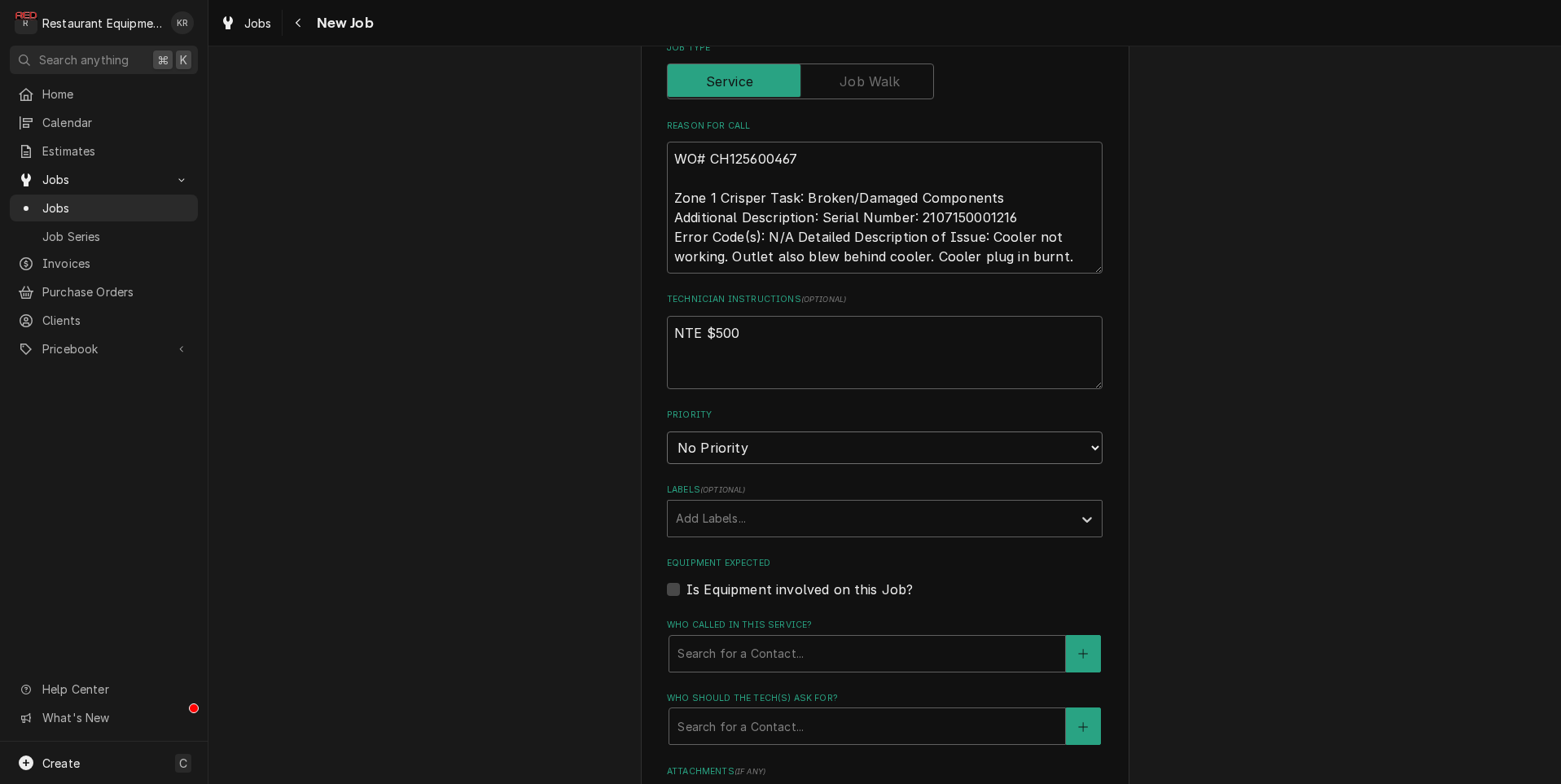 select on "2" 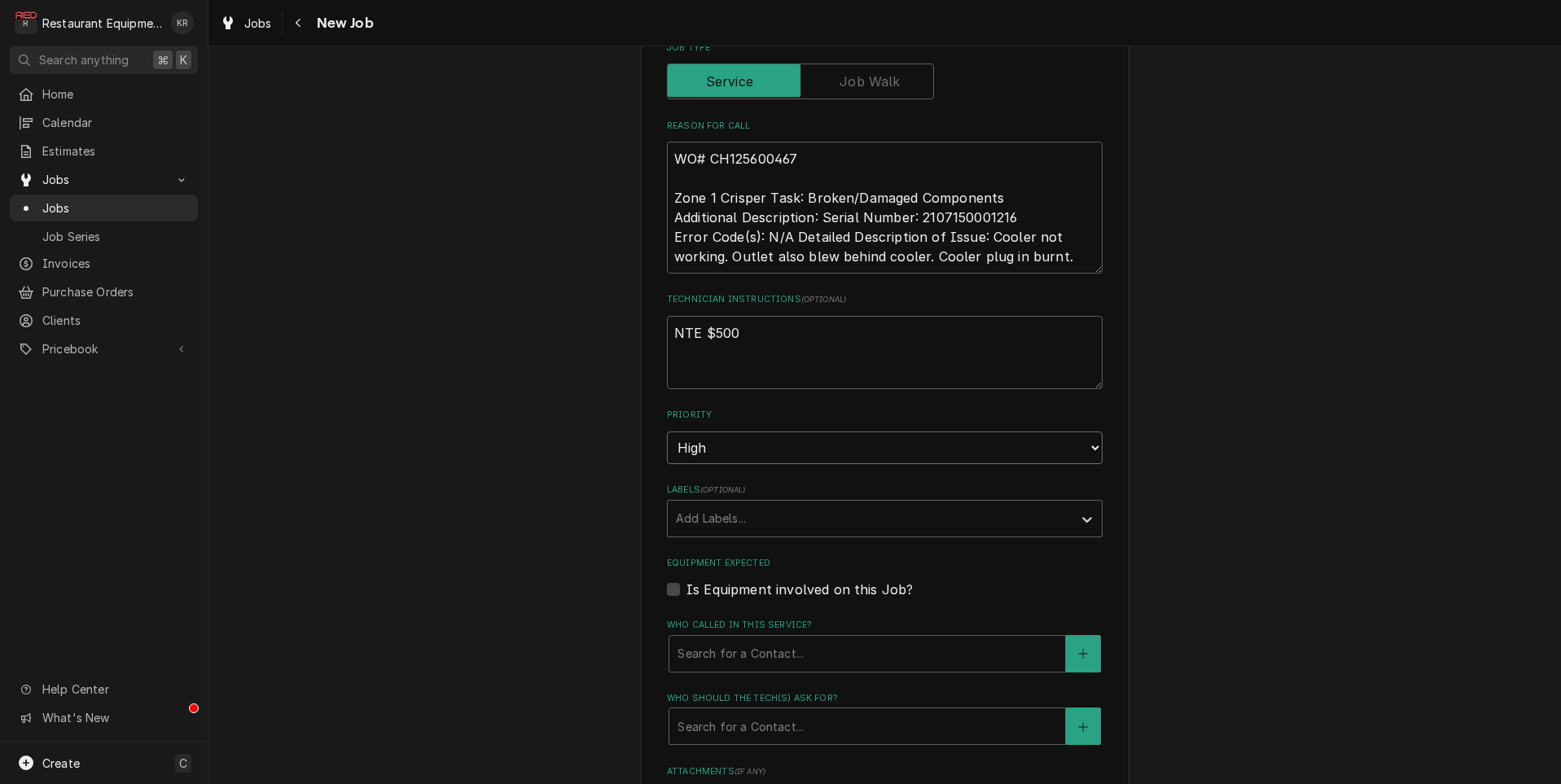 click on "High" at bounding box center (0, 0) 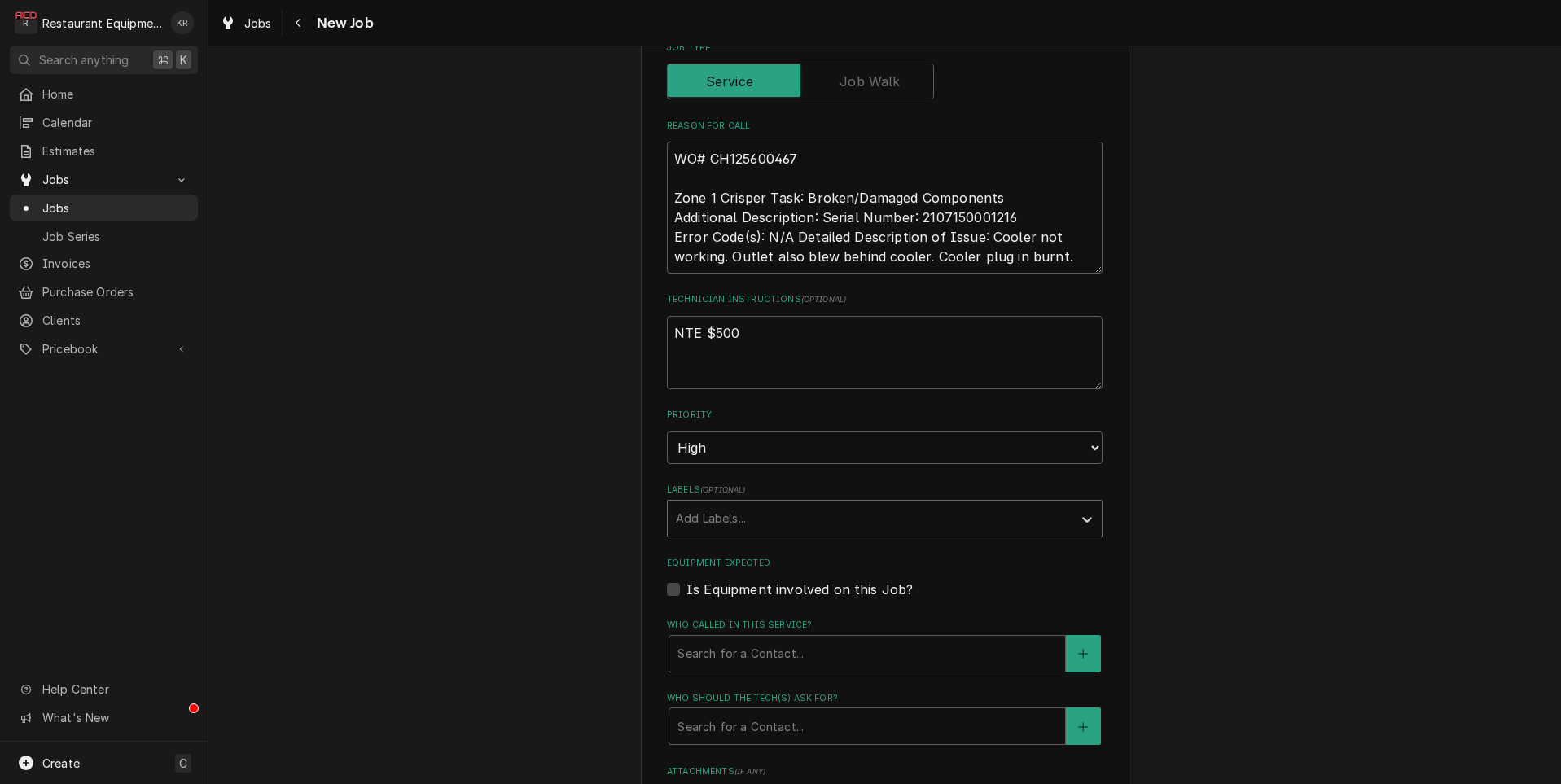 drag, startPoint x: 720, startPoint y: 515, endPoint x: 722, endPoint y: 527, distance: 12.1655251 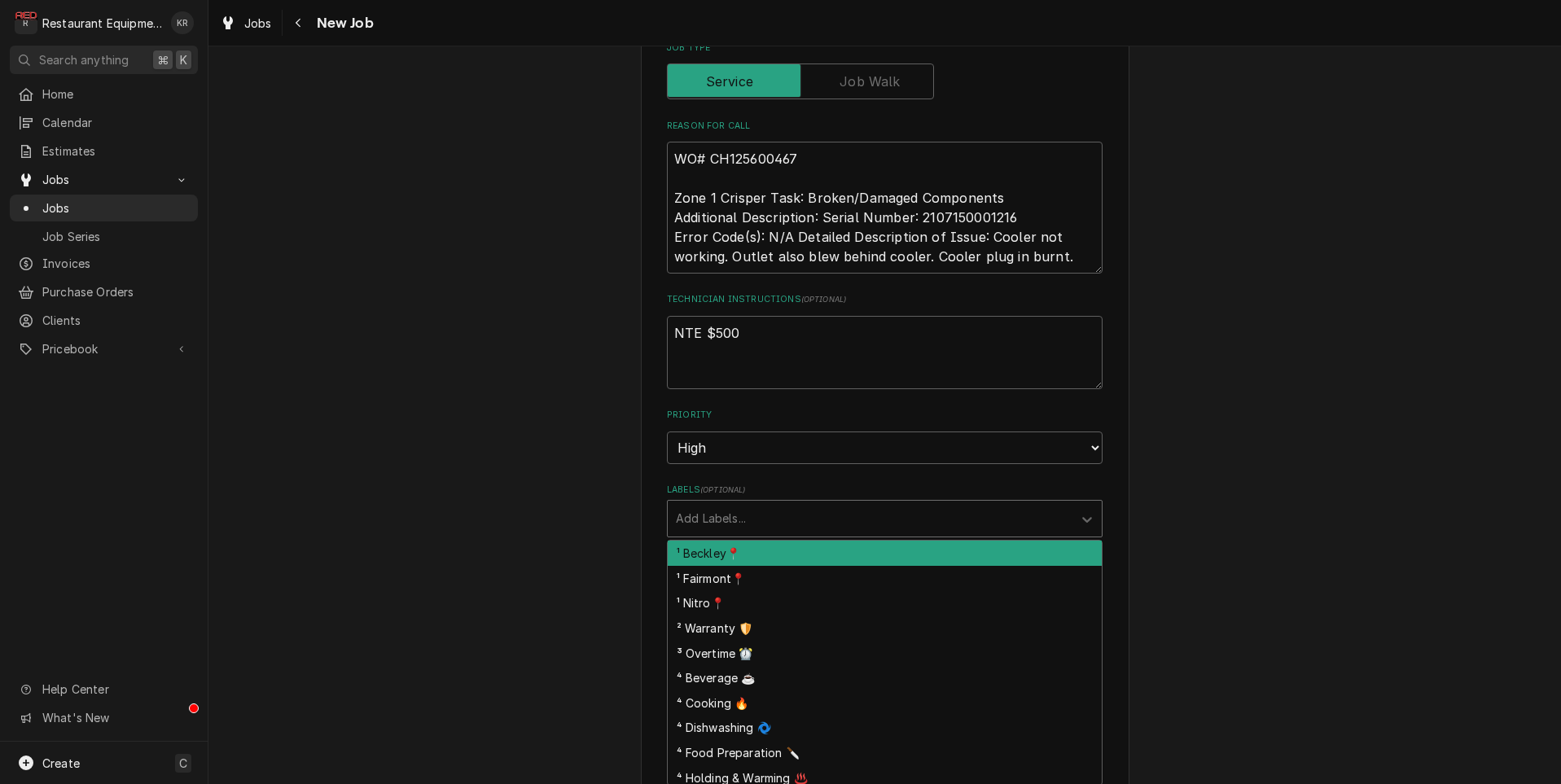 drag, startPoint x: 730, startPoint y: 556, endPoint x: 734, endPoint y: 548, distance: 8.94427 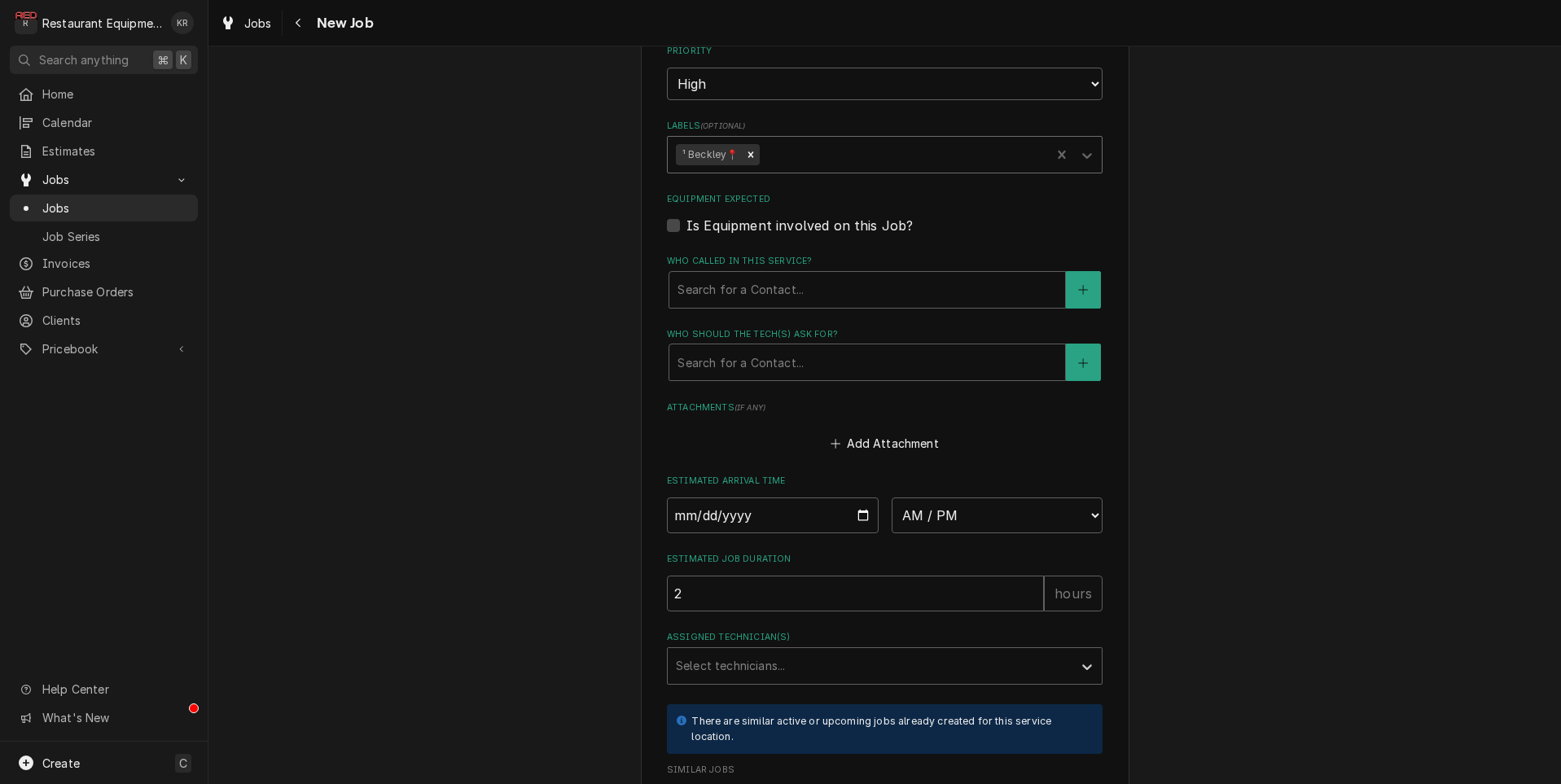 scroll, scrollTop: 1120, scrollLeft: 0, axis: vertical 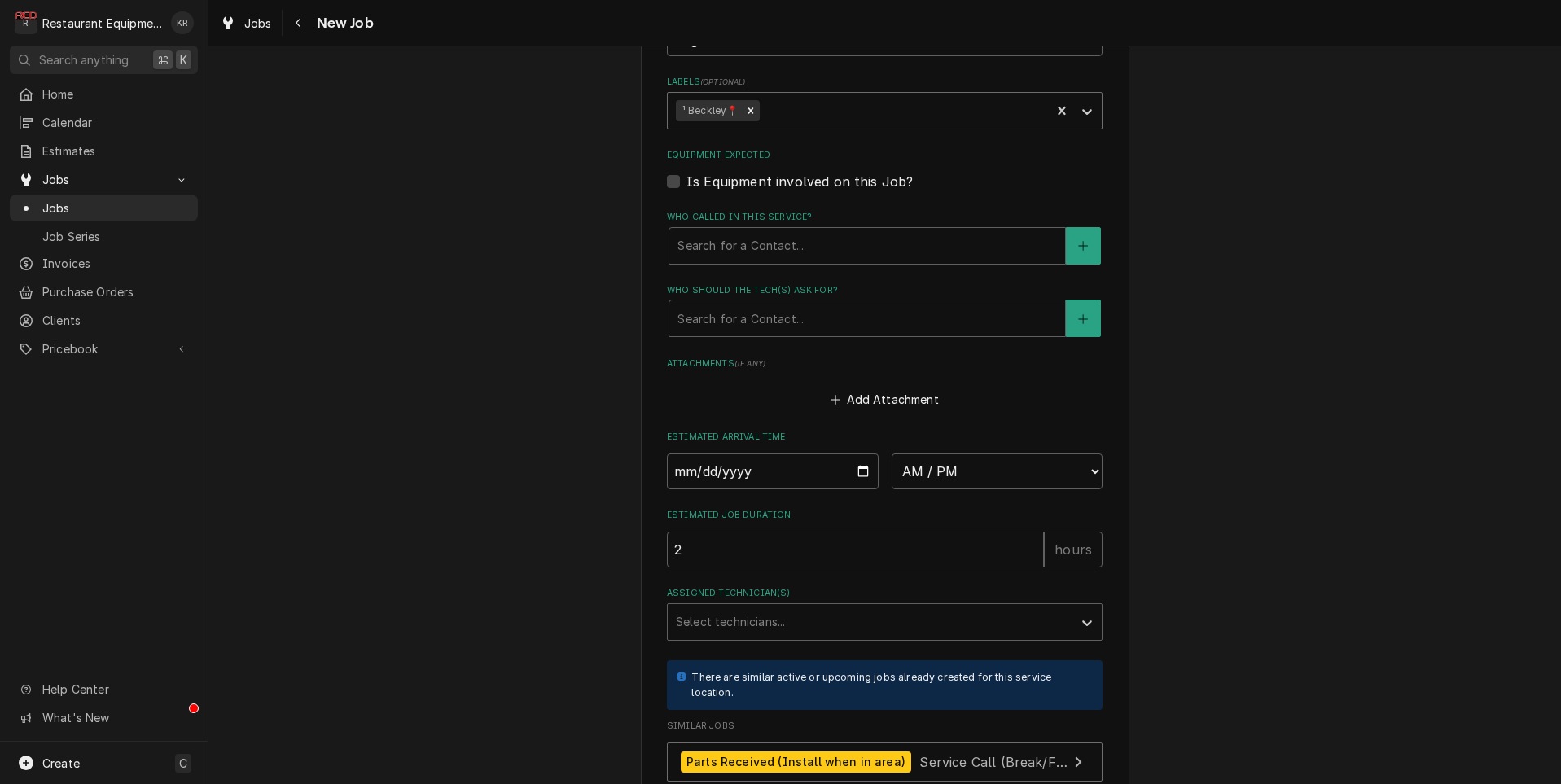 drag, startPoint x: 809, startPoint y: 127, endPoint x: 805, endPoint y: 117, distance: 11 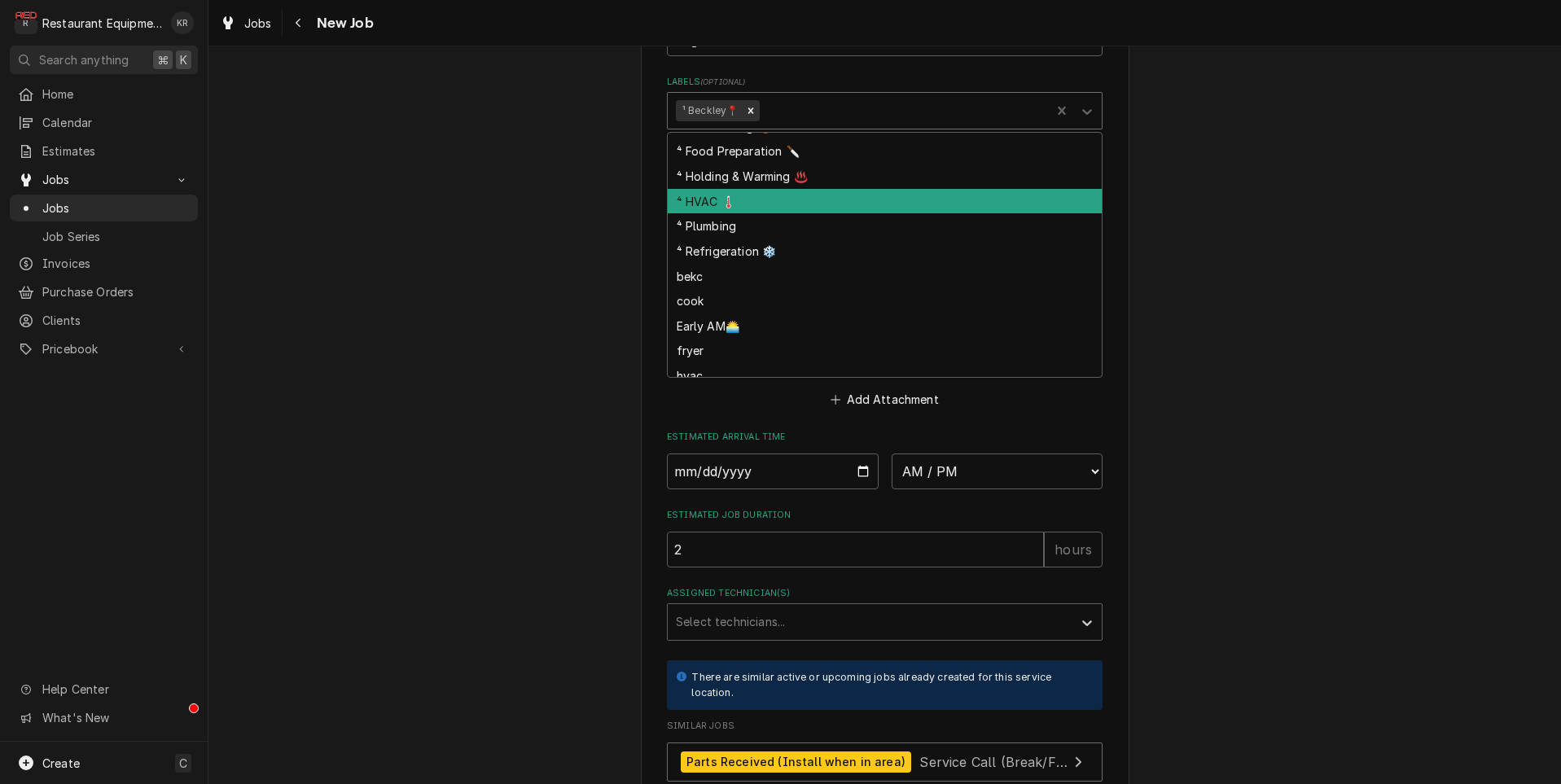 scroll, scrollTop: 205, scrollLeft: 0, axis: vertical 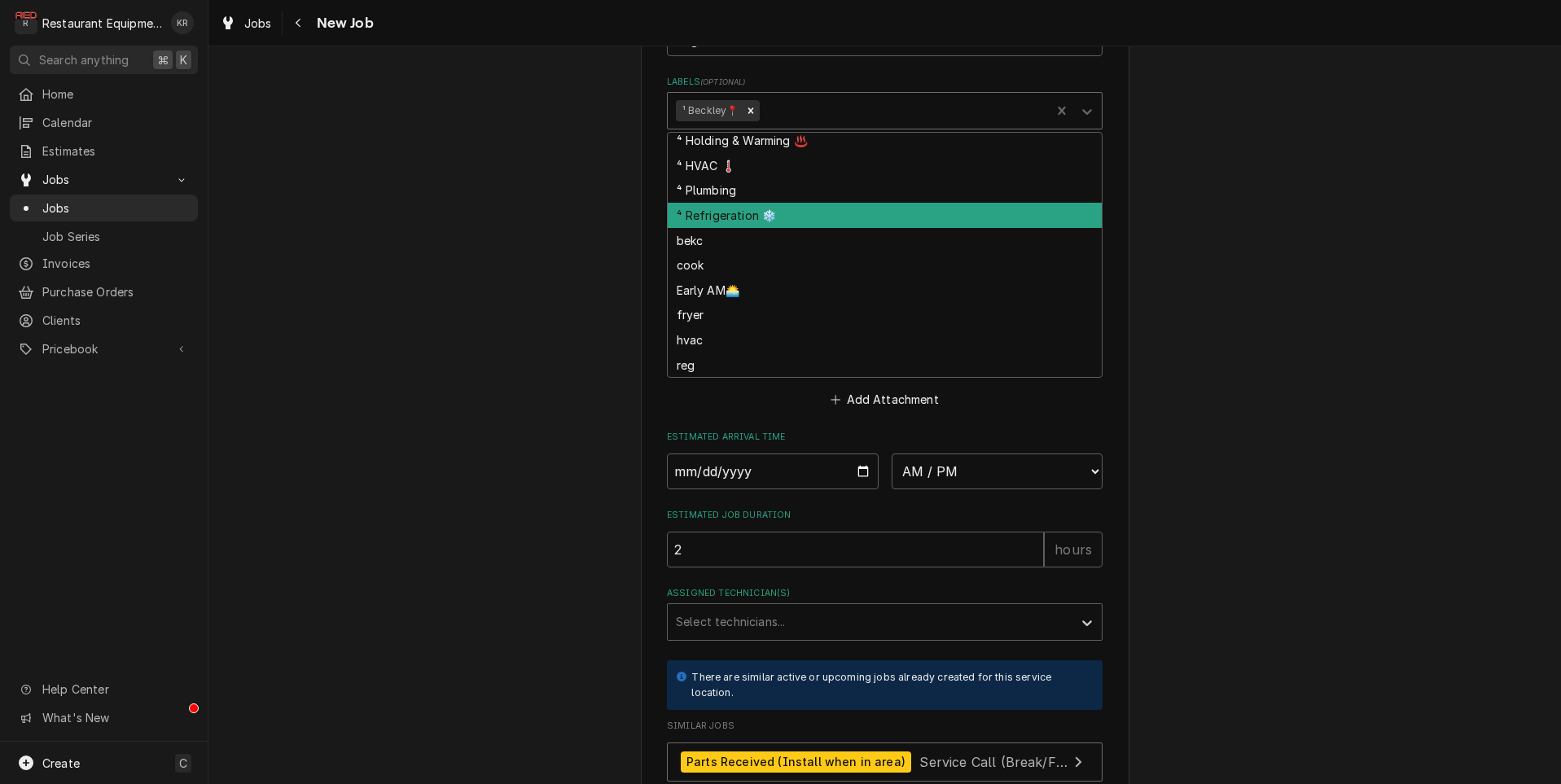 click on "⁴ Refrigeration ❄️" at bounding box center [884, 215] 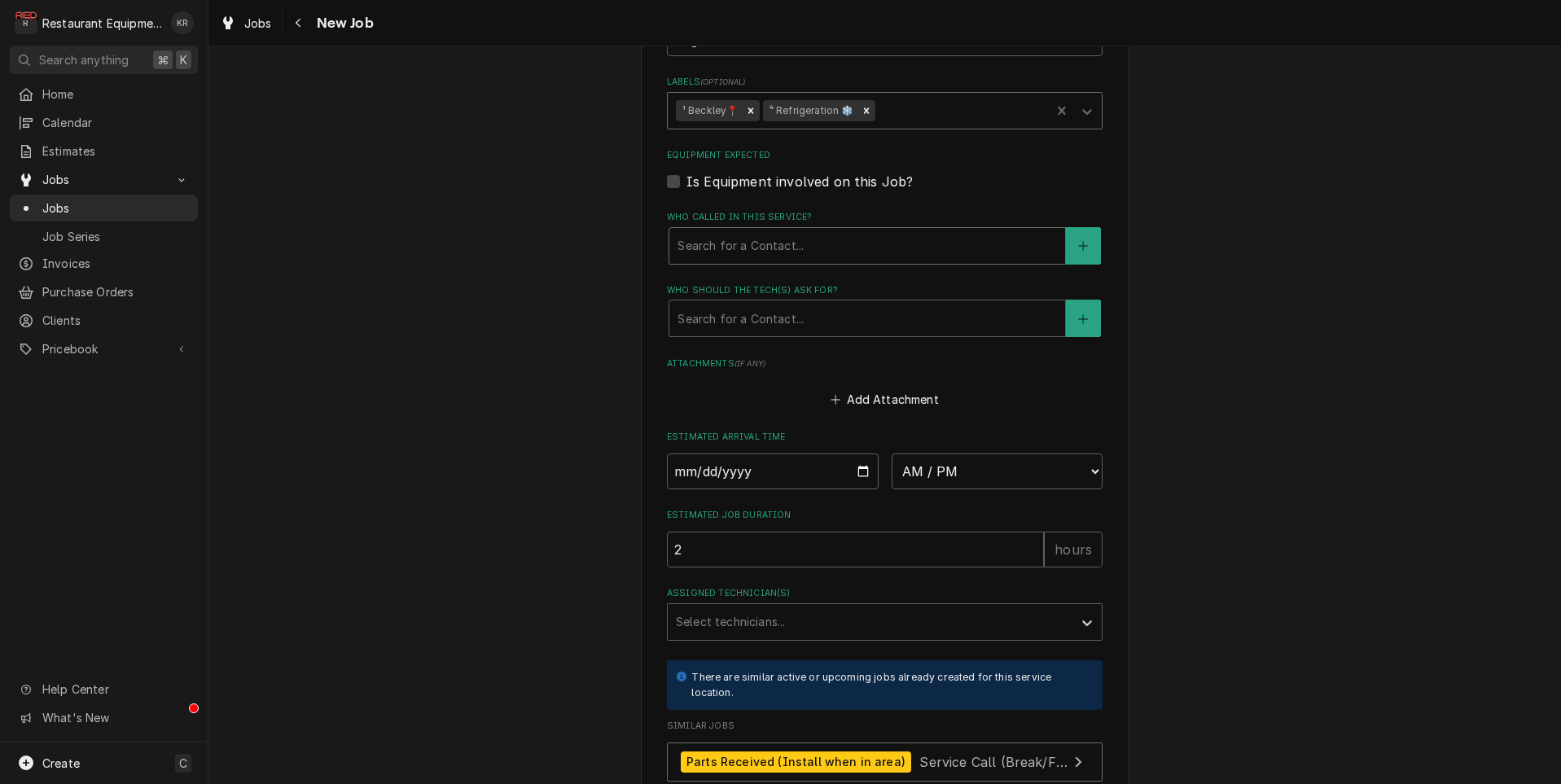 click at bounding box center [867, 246] 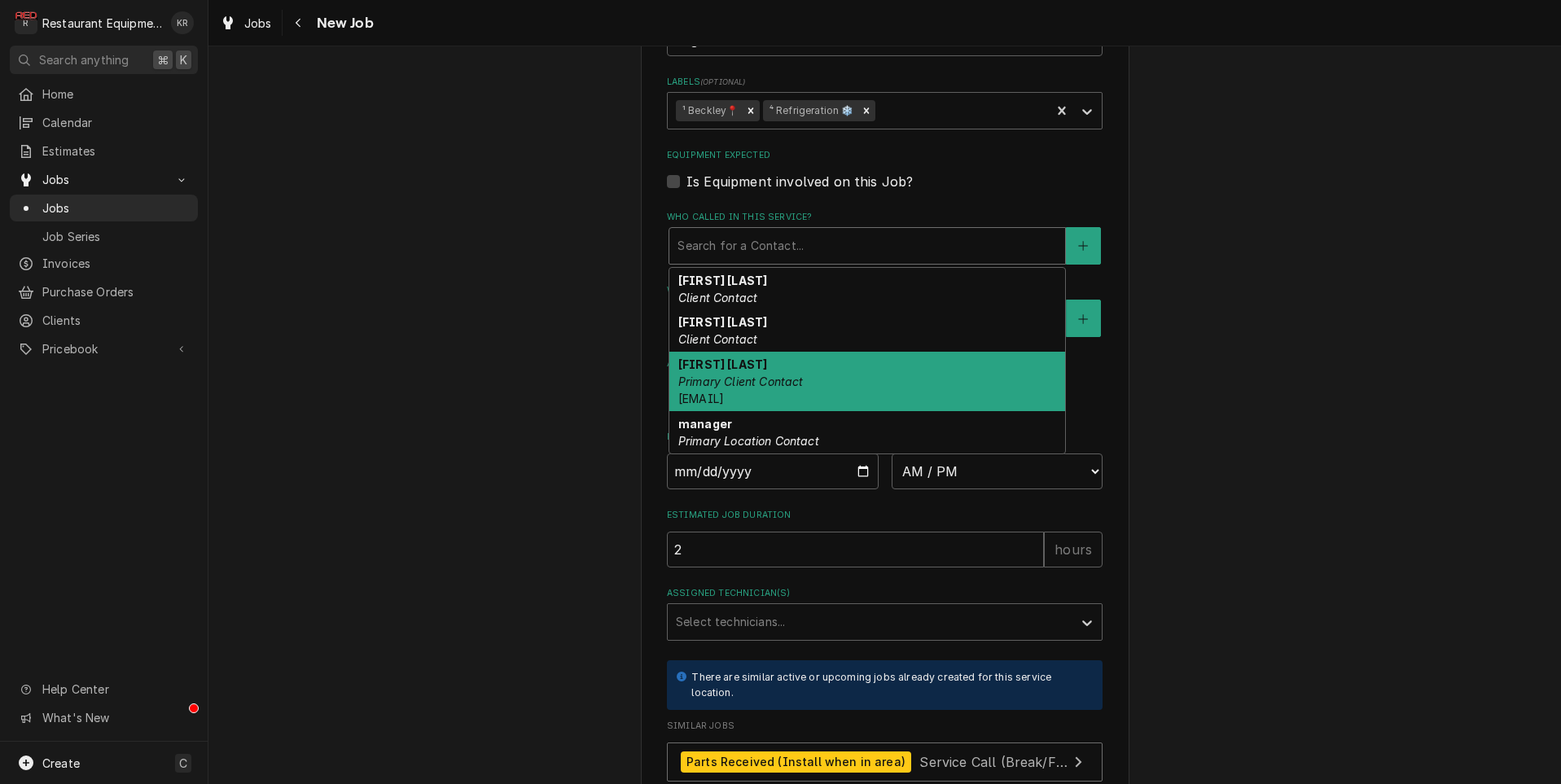 click on "Primary Client Contact" at bounding box center (741, 381) 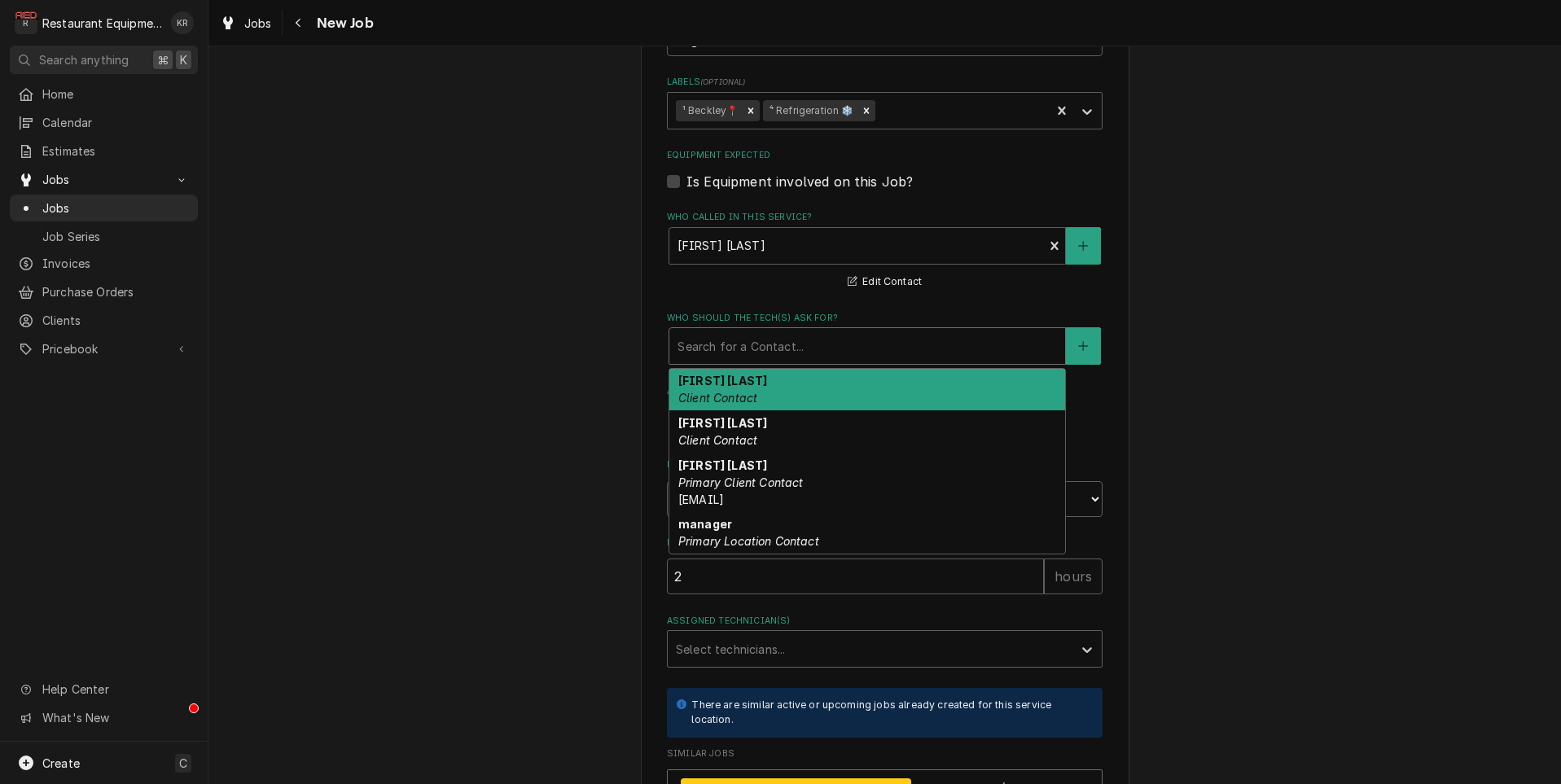 drag, startPoint x: 765, startPoint y: 348, endPoint x: 767, endPoint y: 392, distance: 44.045431 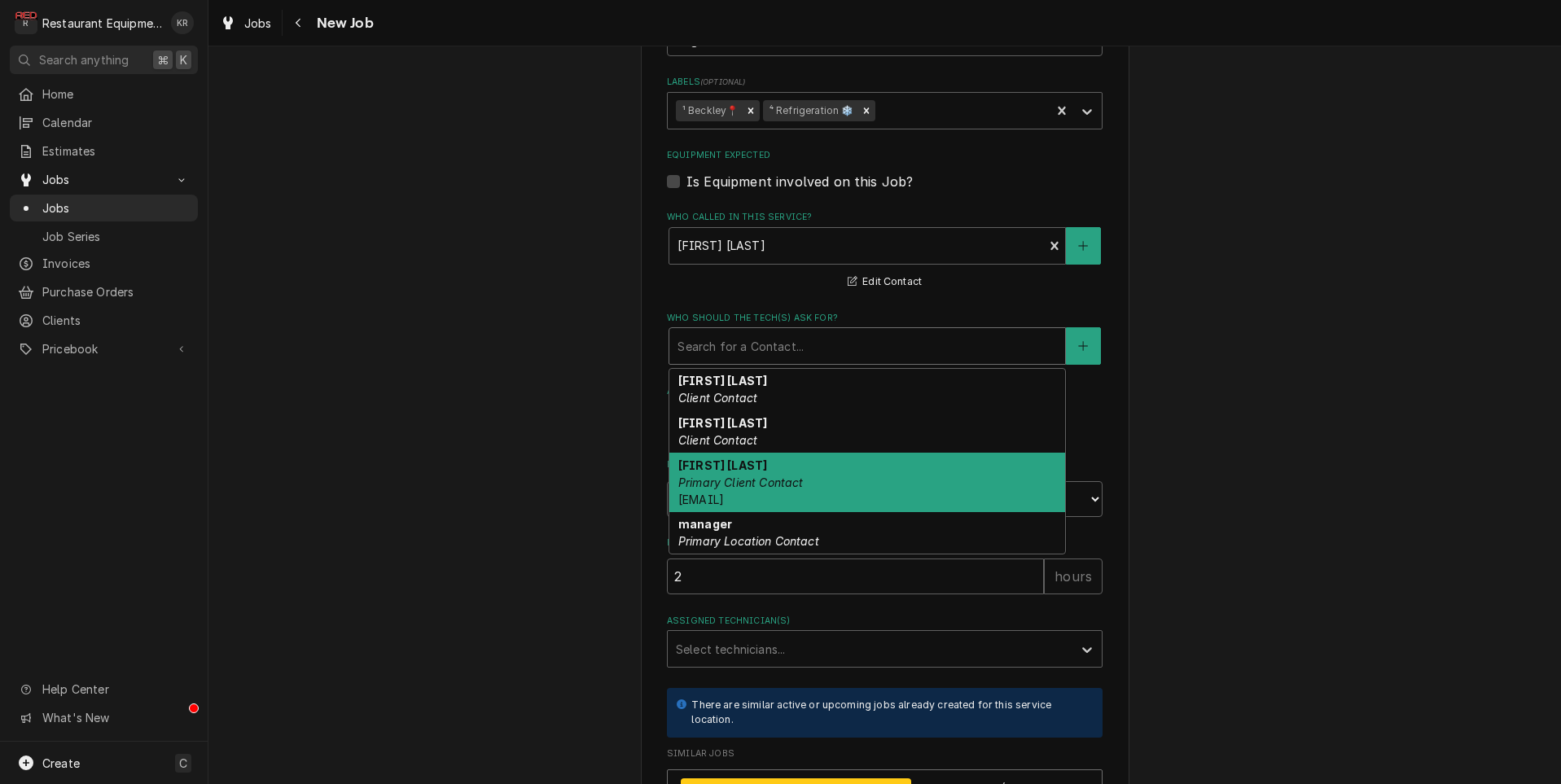 click on "Ron Mansouri Primary Client Contact ron.mansouri@brinker.com" at bounding box center [867, 482] 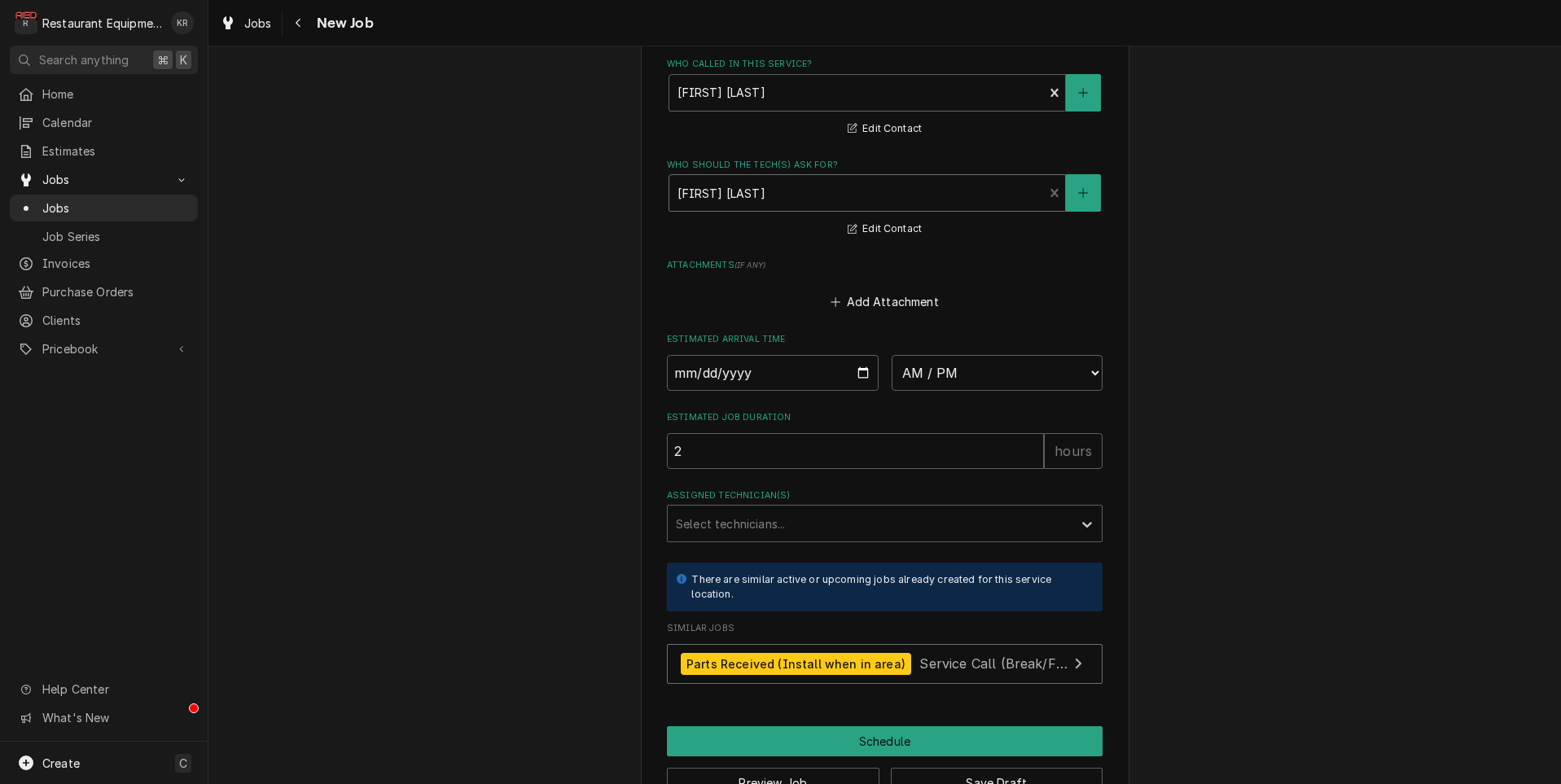 scroll, scrollTop: 1319, scrollLeft: 0, axis: vertical 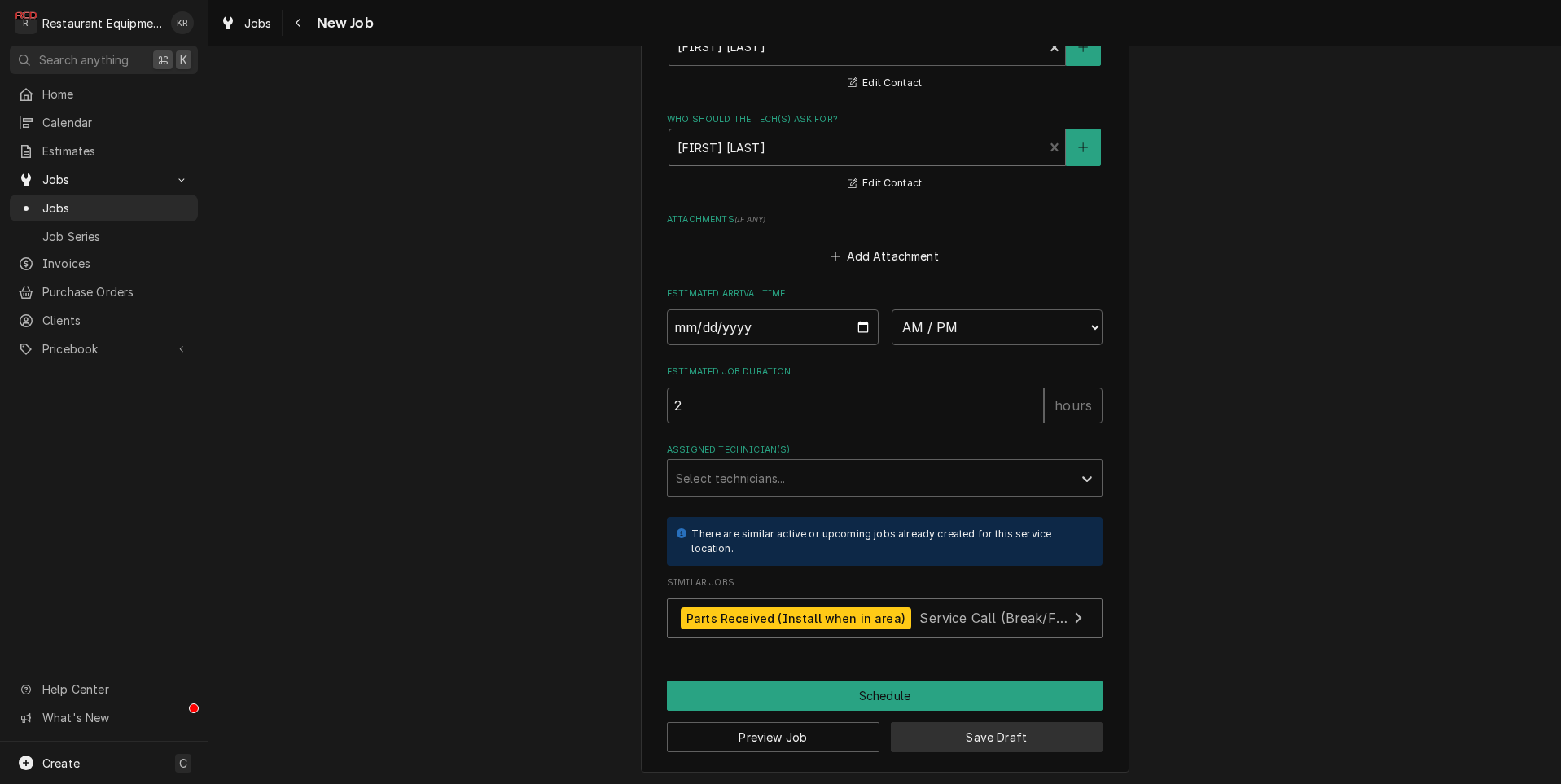 click on "Save Draft" at bounding box center (997, 737) 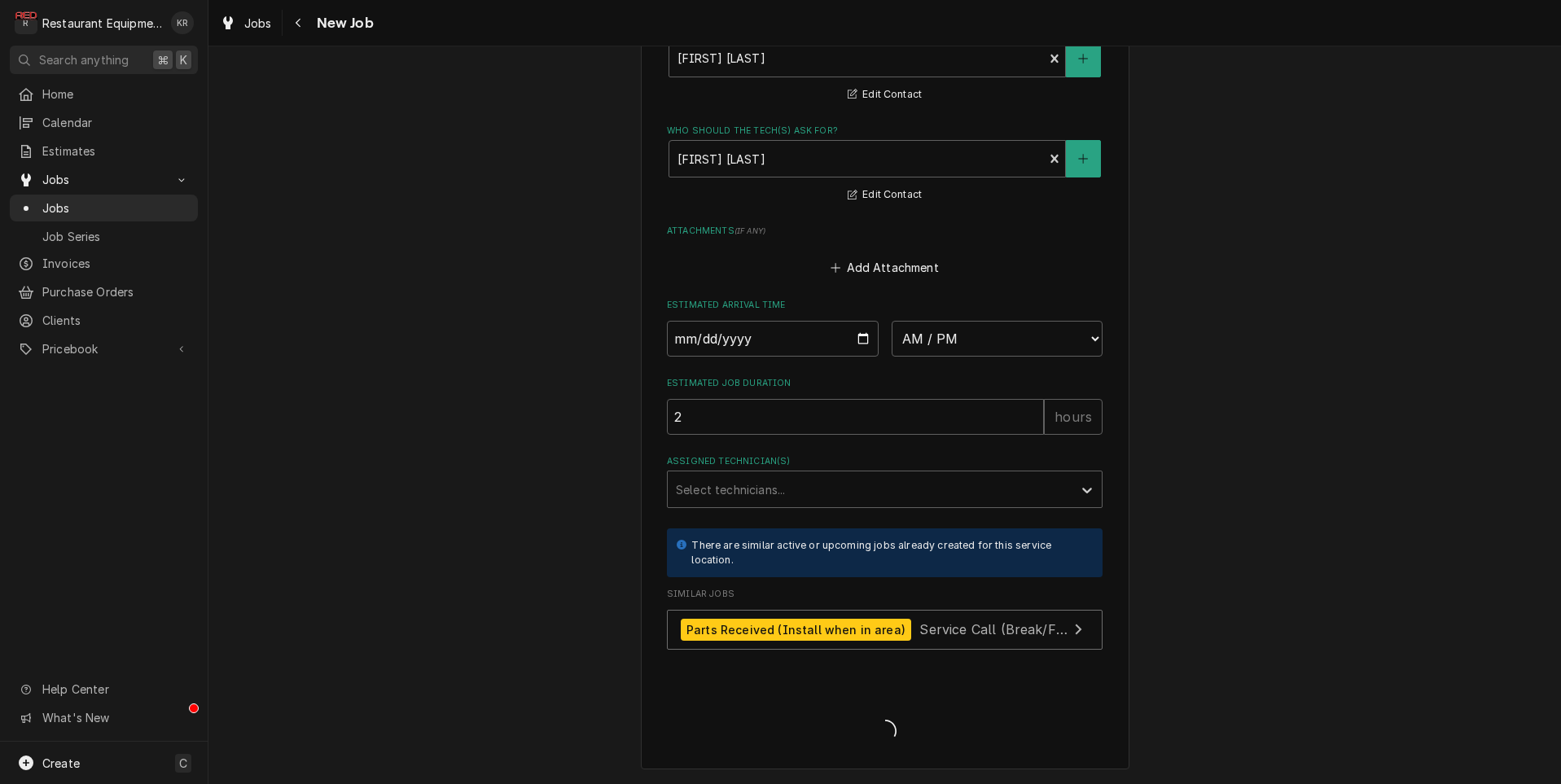 scroll, scrollTop: 1304, scrollLeft: 0, axis: vertical 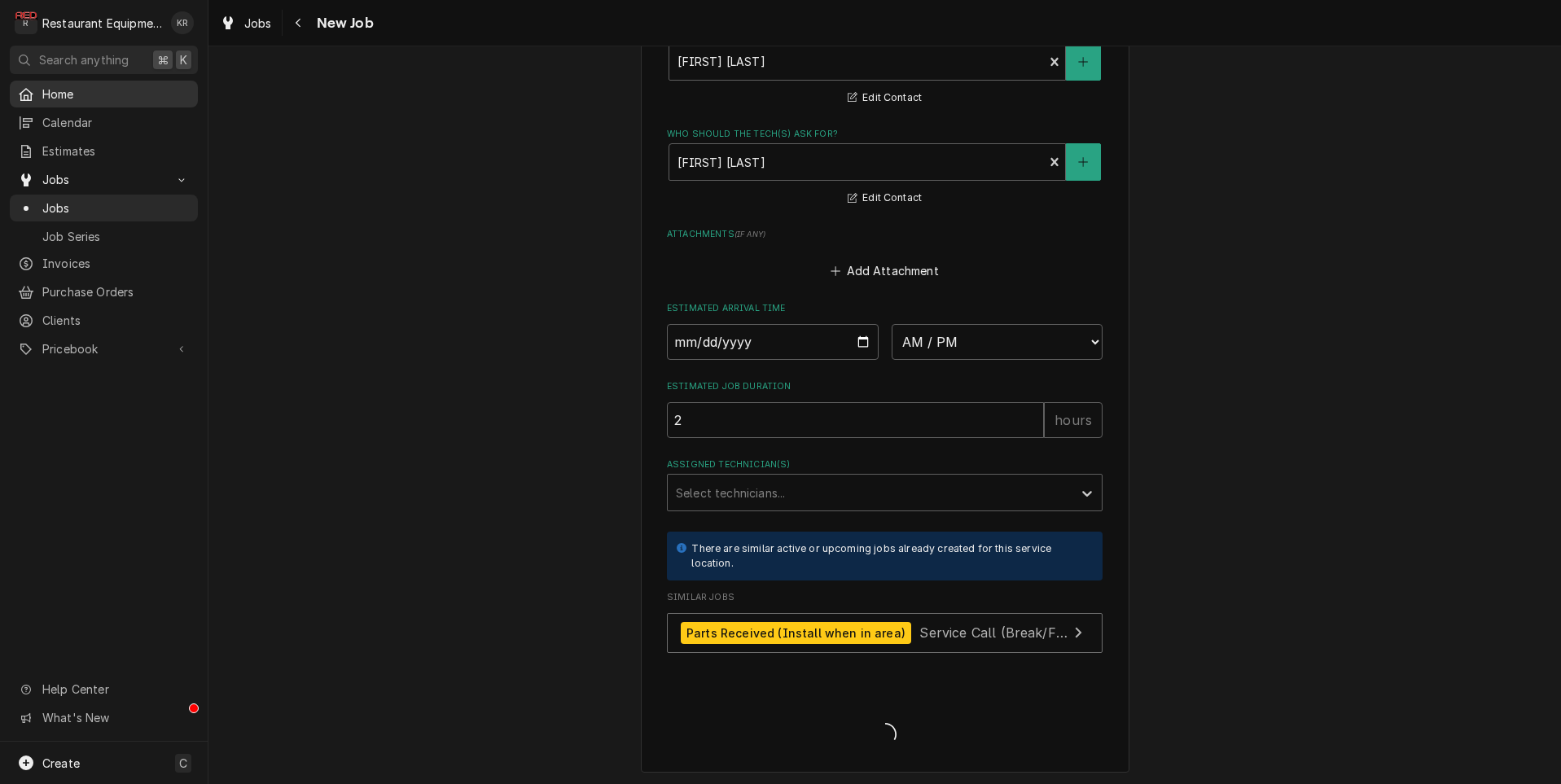 type on "x" 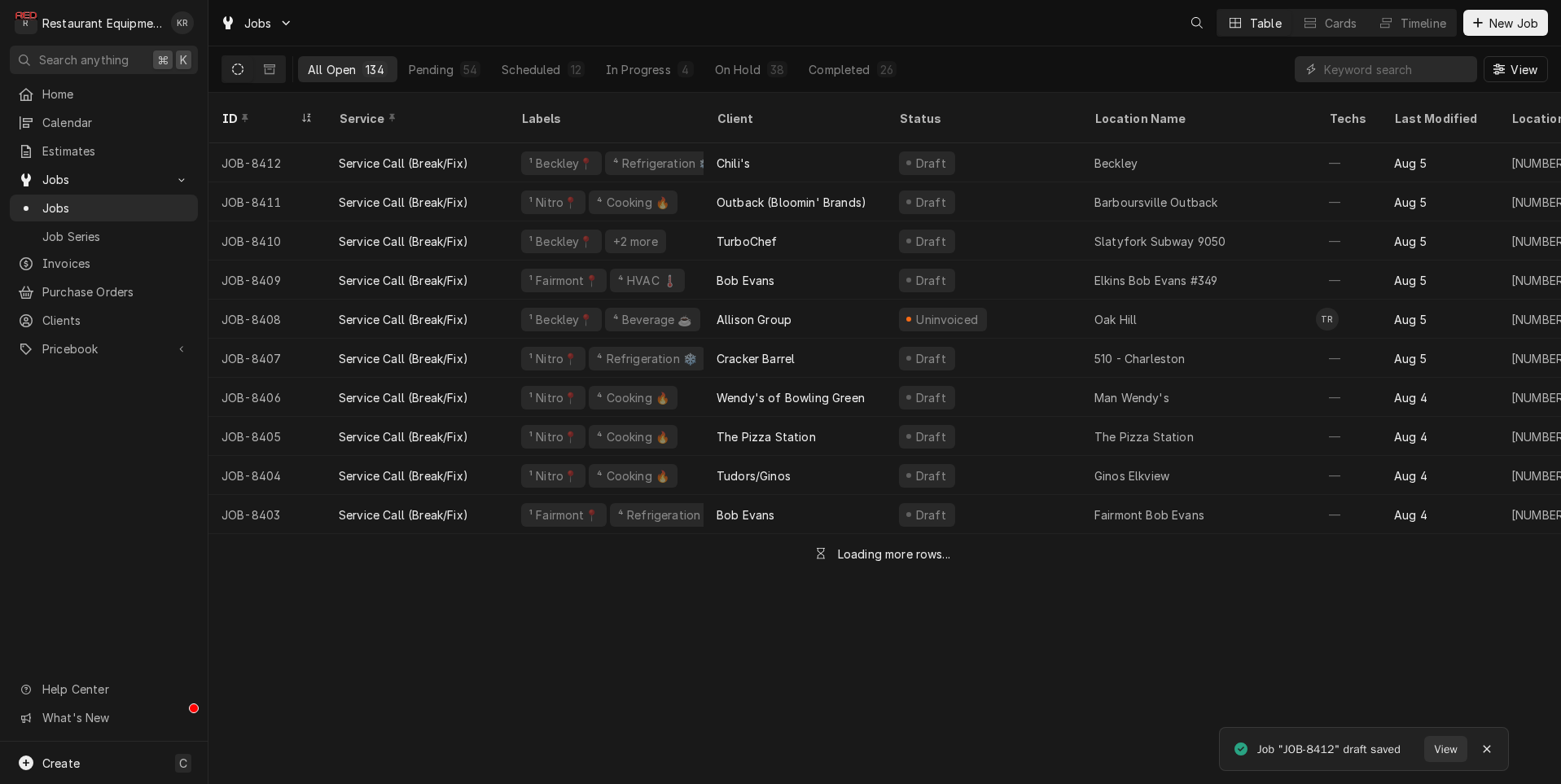 scroll, scrollTop: 0, scrollLeft: 0, axis: both 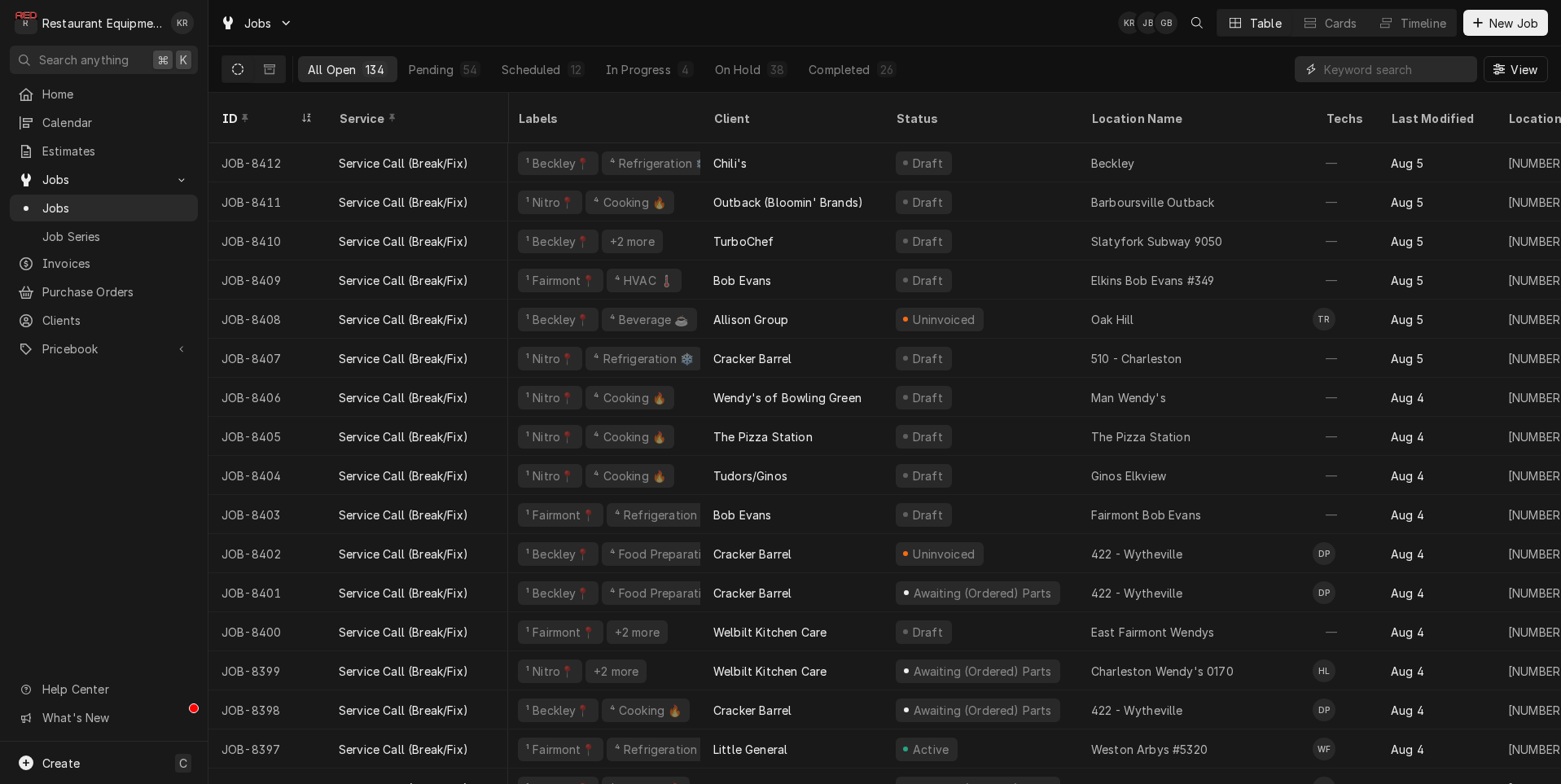 click at bounding box center (1397, 69) 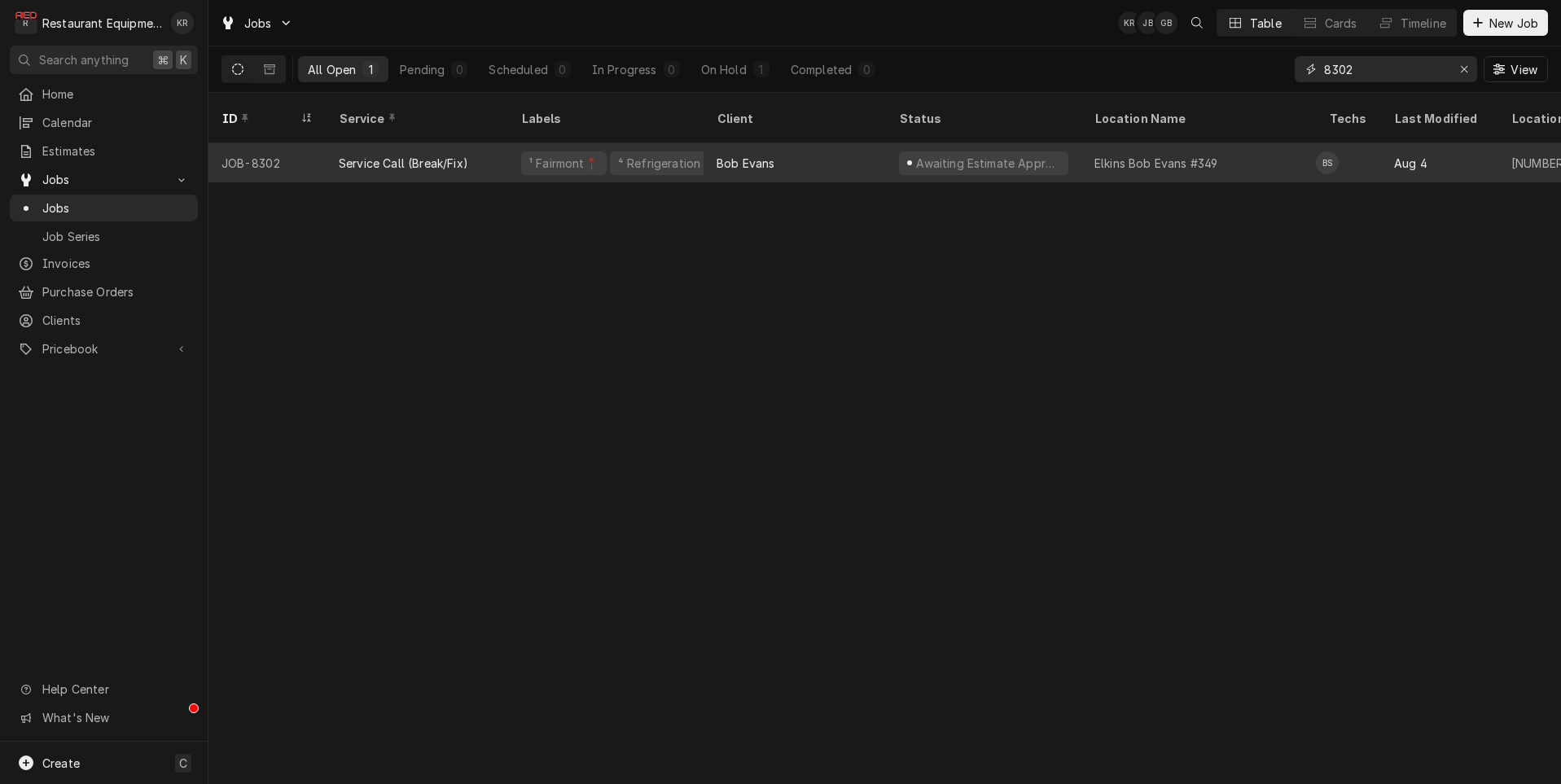 type on "8302" 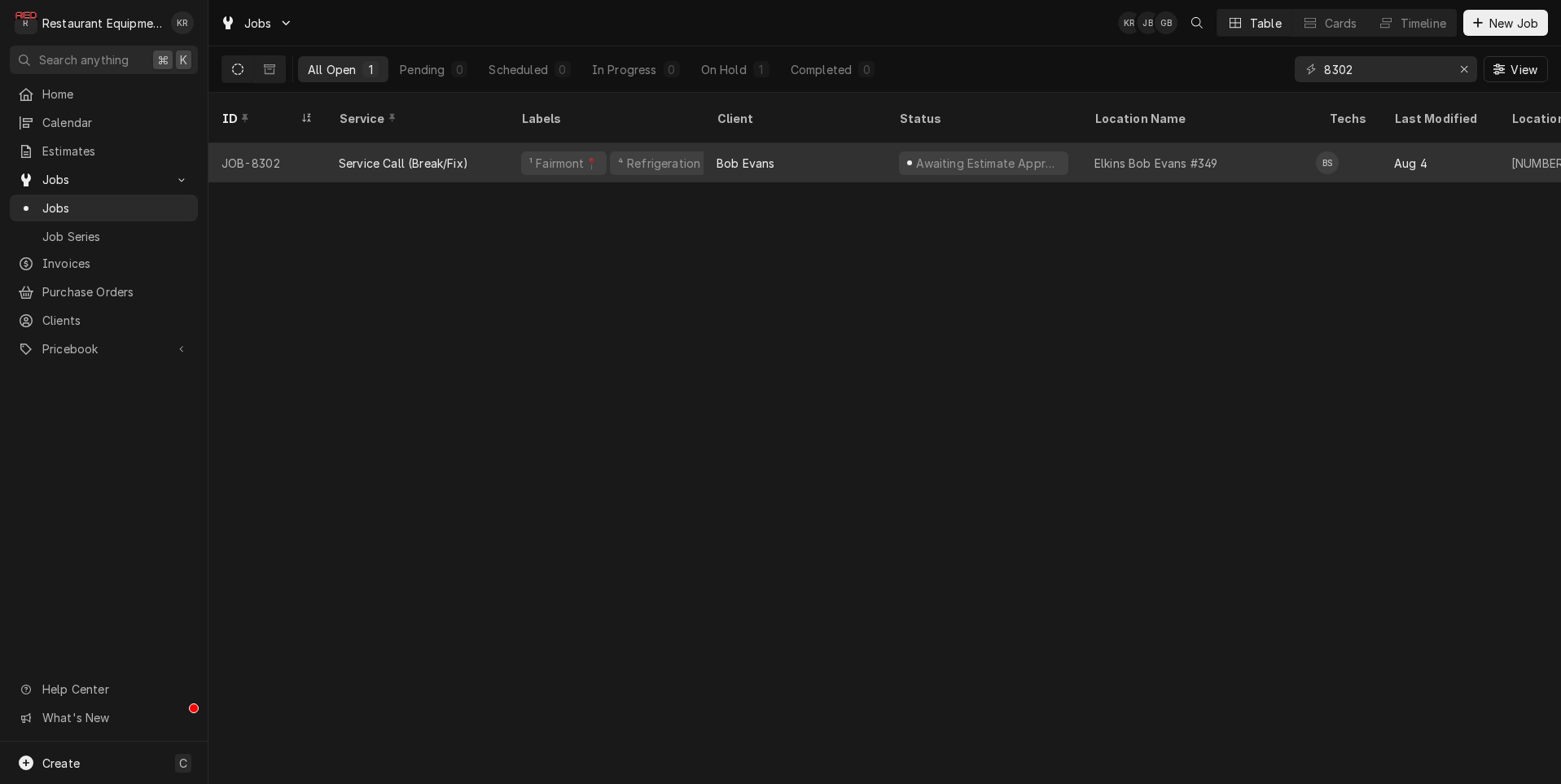 click on "Bob Evans" at bounding box center (745, 163) 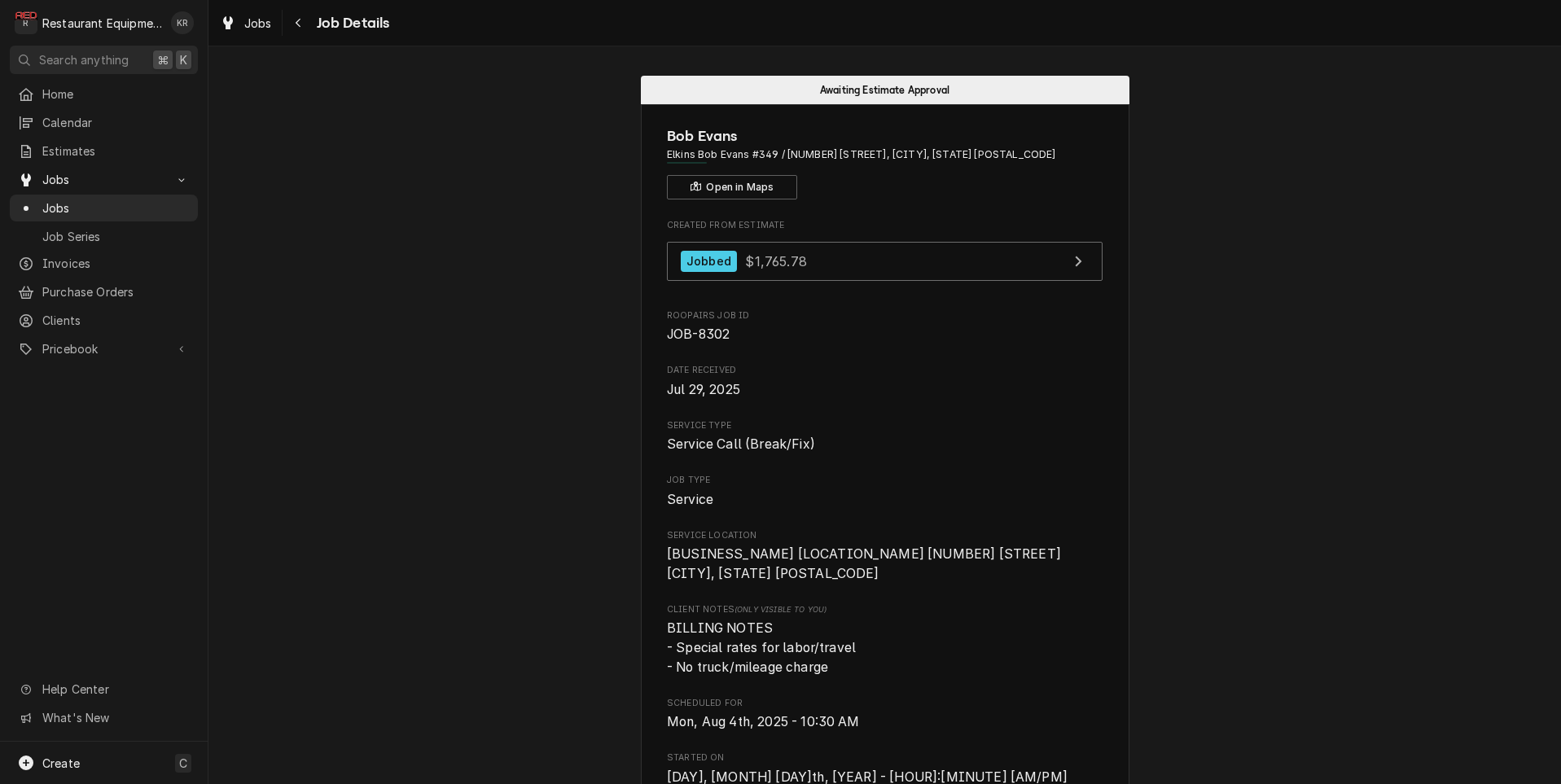 scroll, scrollTop: 0, scrollLeft: 0, axis: both 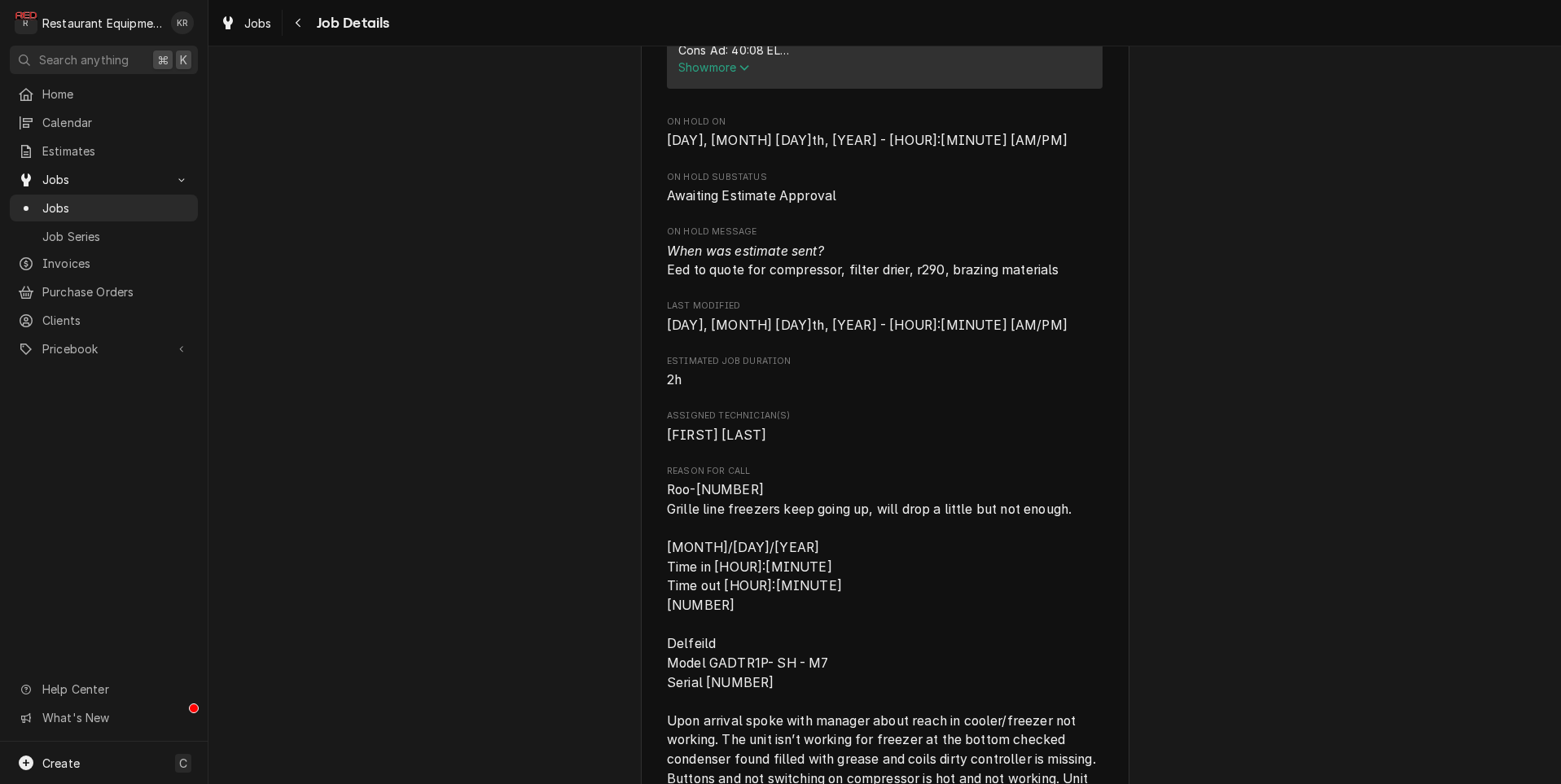click on "Show  more" at bounding box center [714, 67] 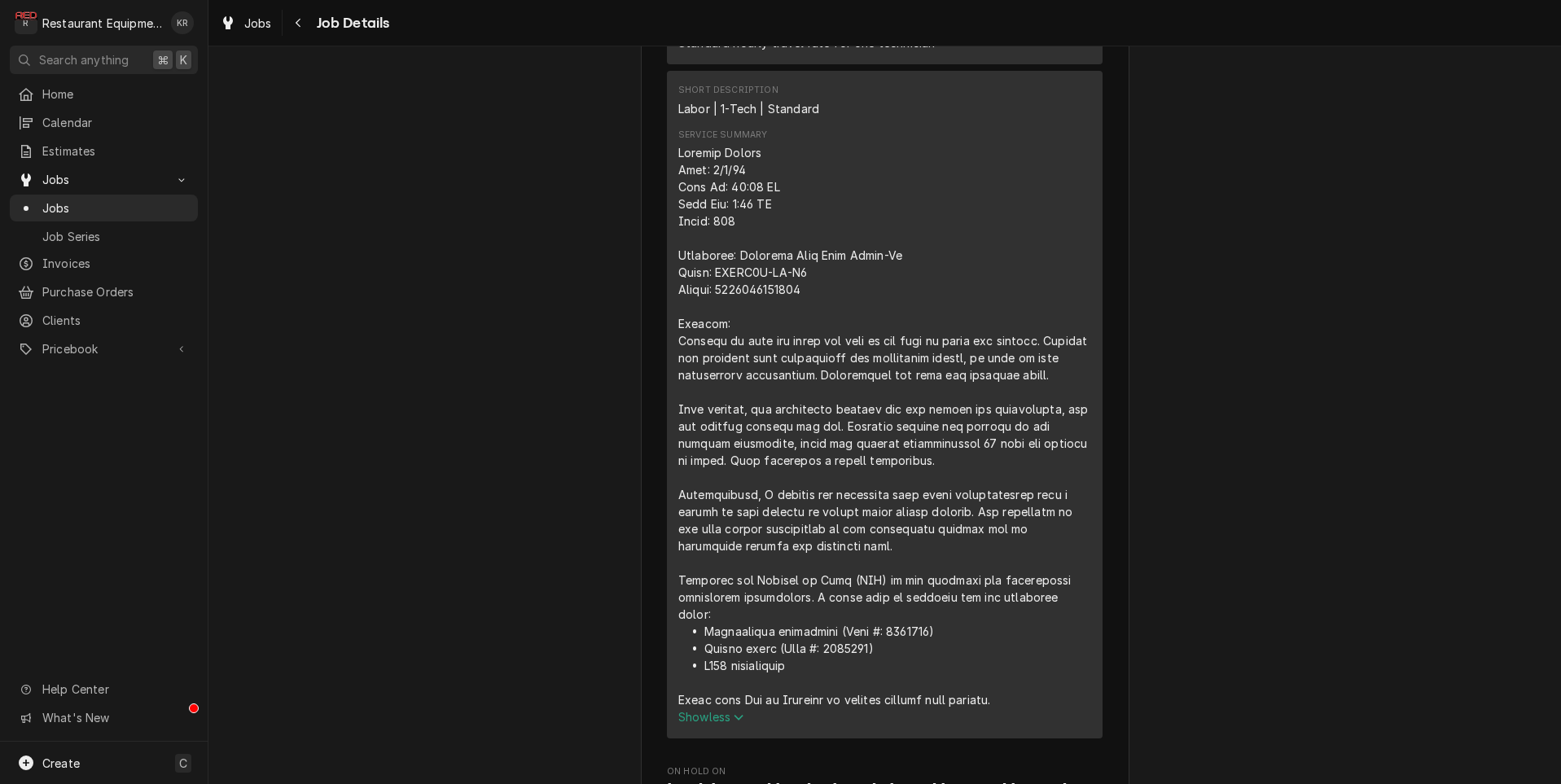 scroll, scrollTop: 862, scrollLeft: 0, axis: vertical 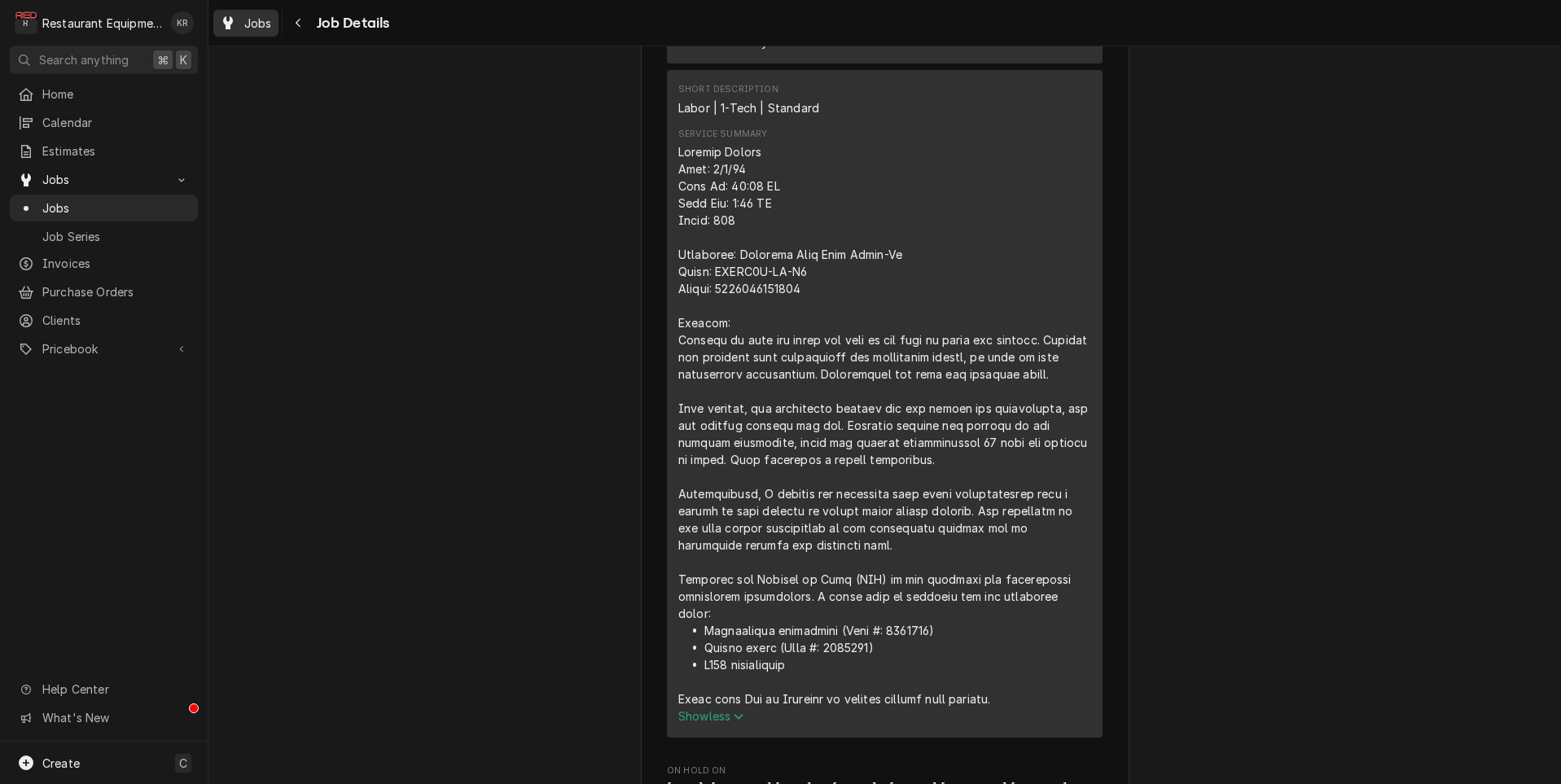 click on "Jobs" at bounding box center (258, 23) 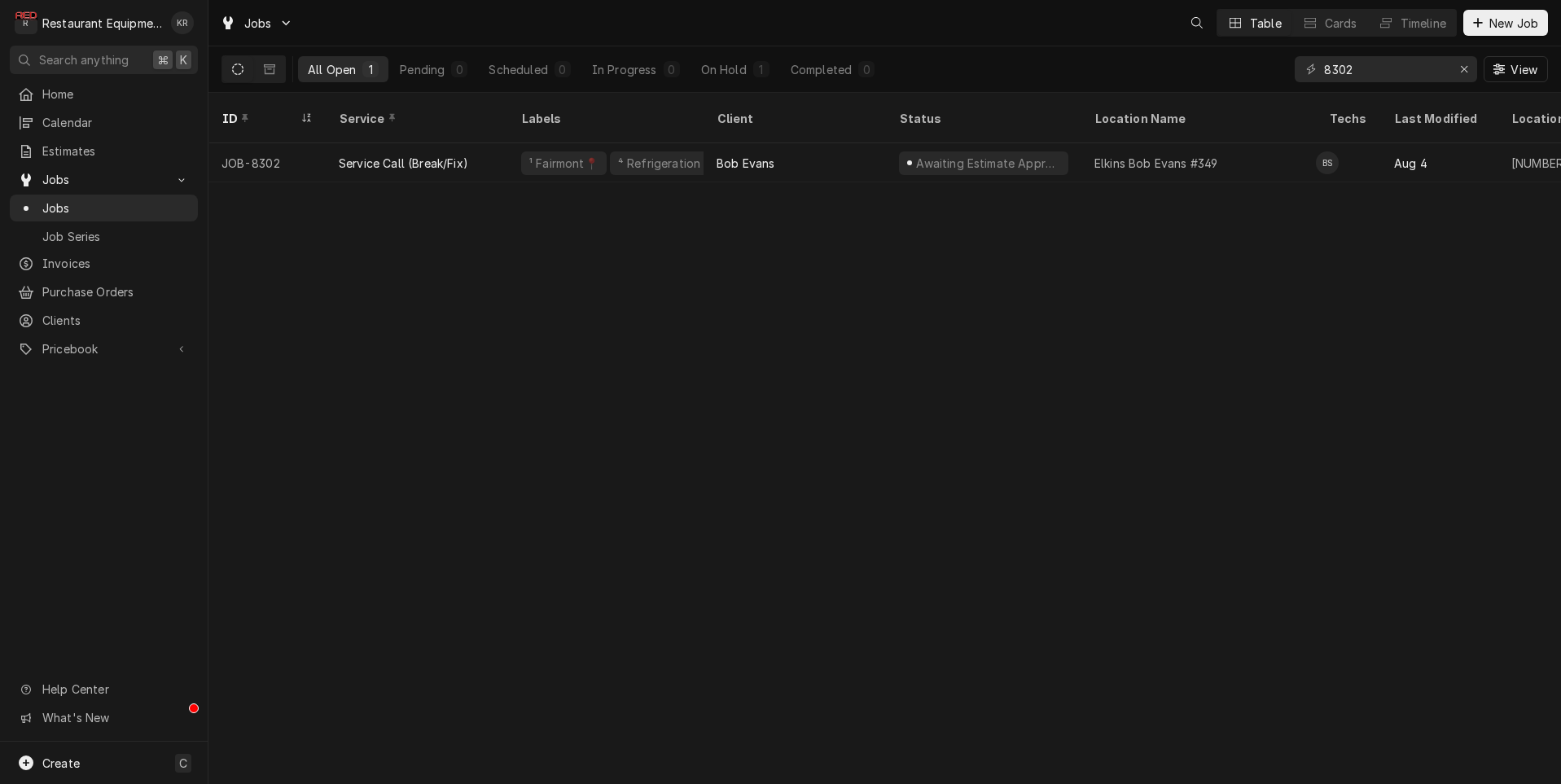 scroll, scrollTop: 0, scrollLeft: 0, axis: both 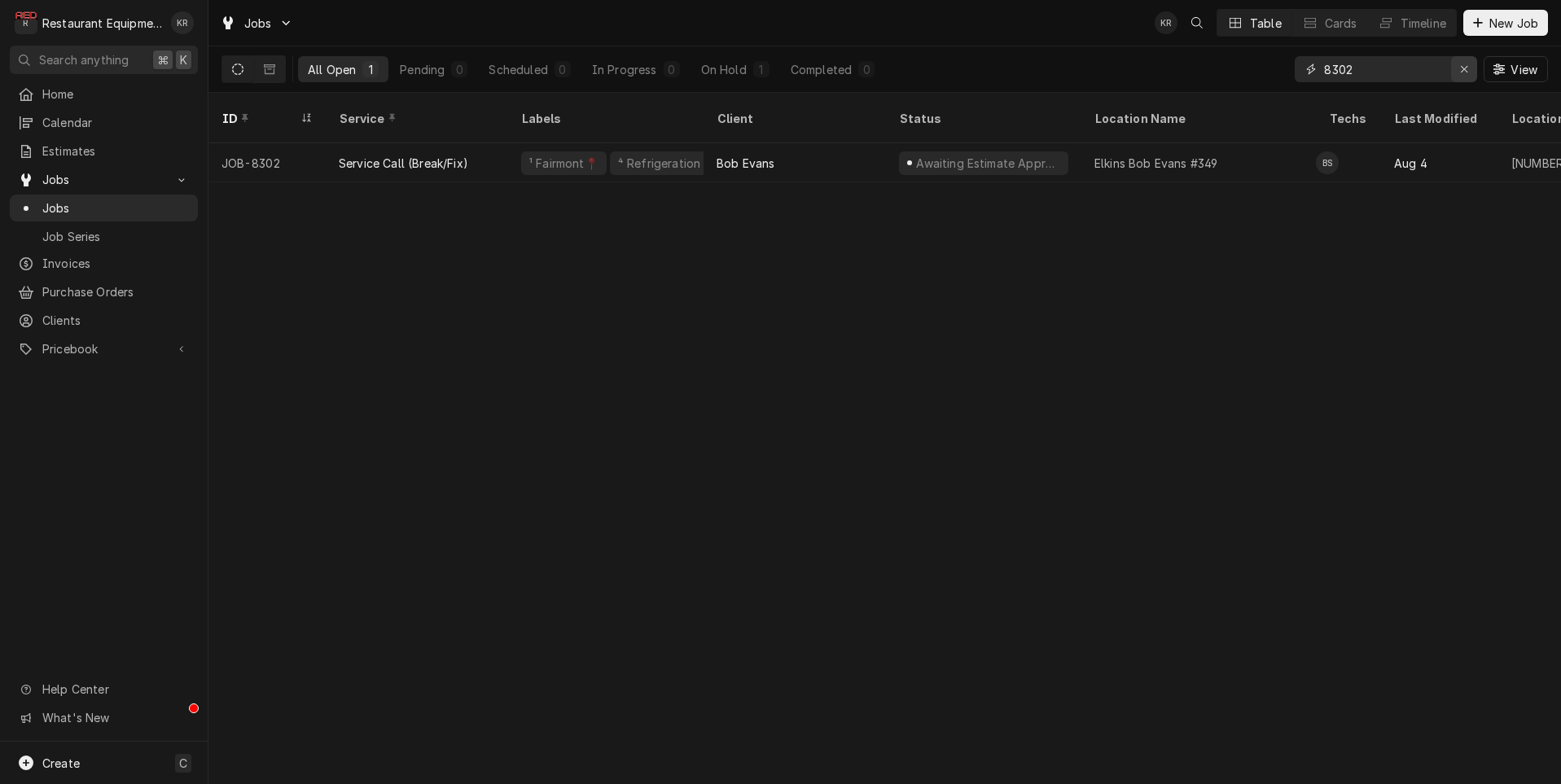 click 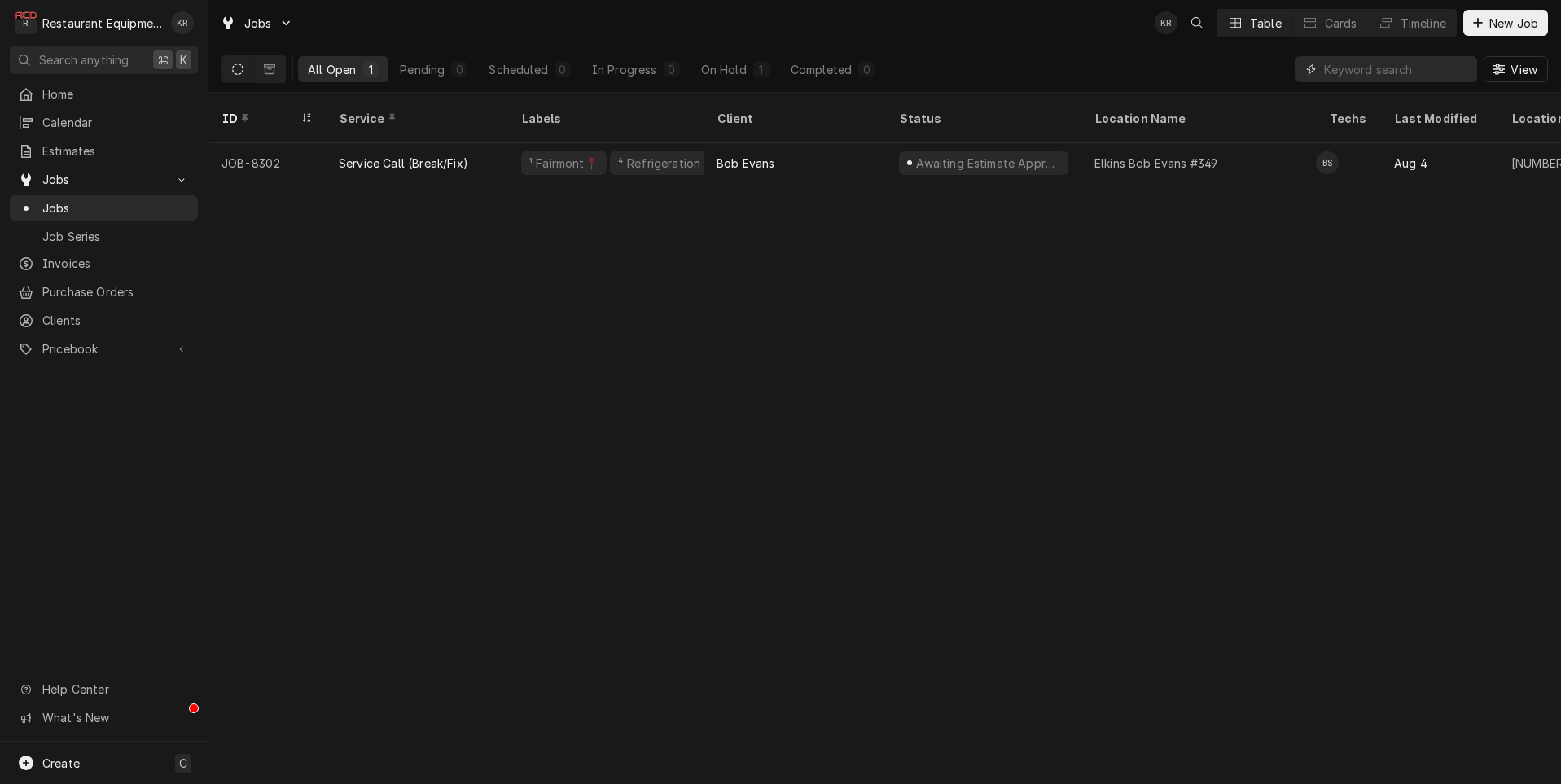 click at bounding box center (1401, 69) 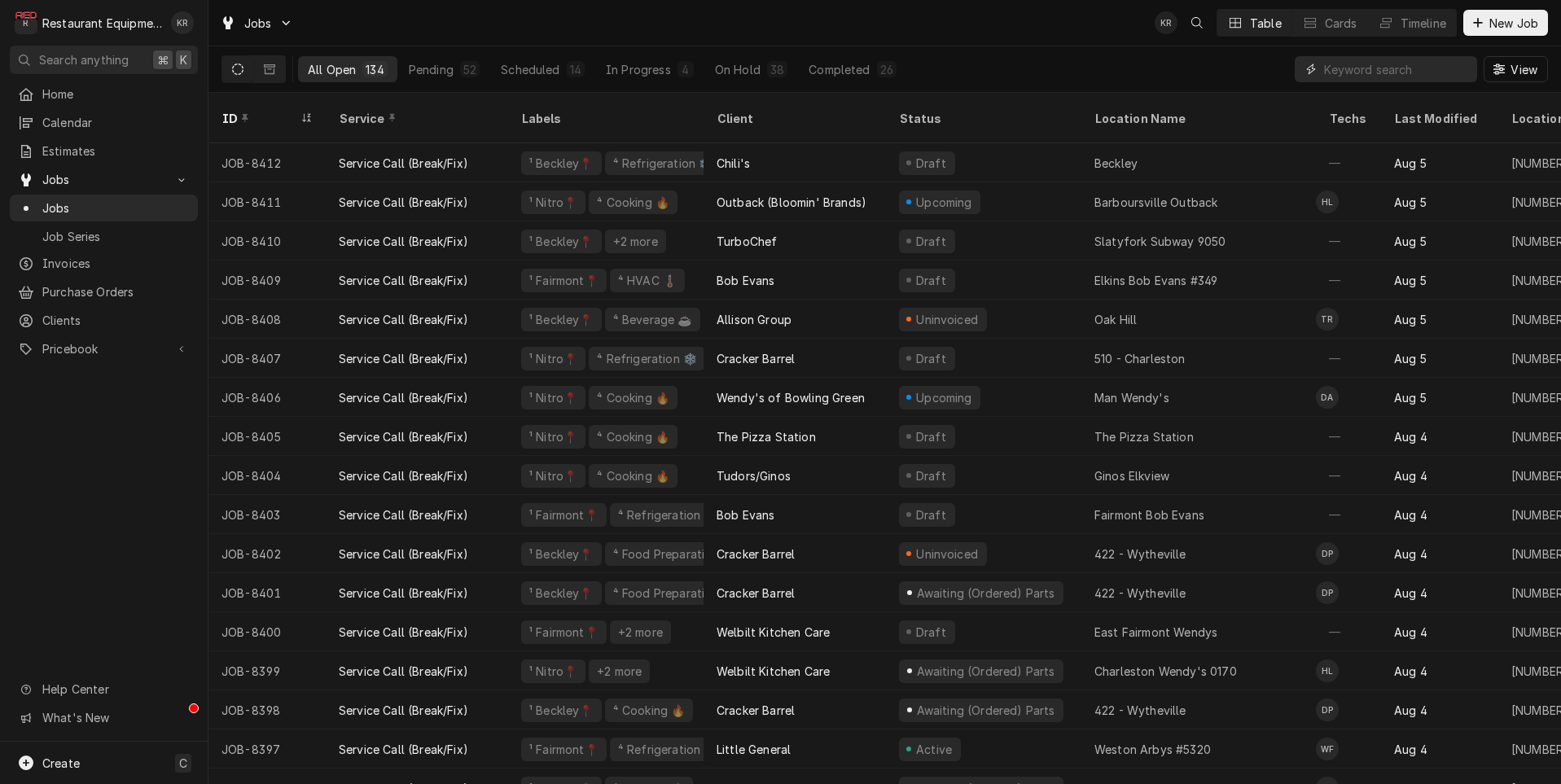 click at bounding box center (1397, 69) 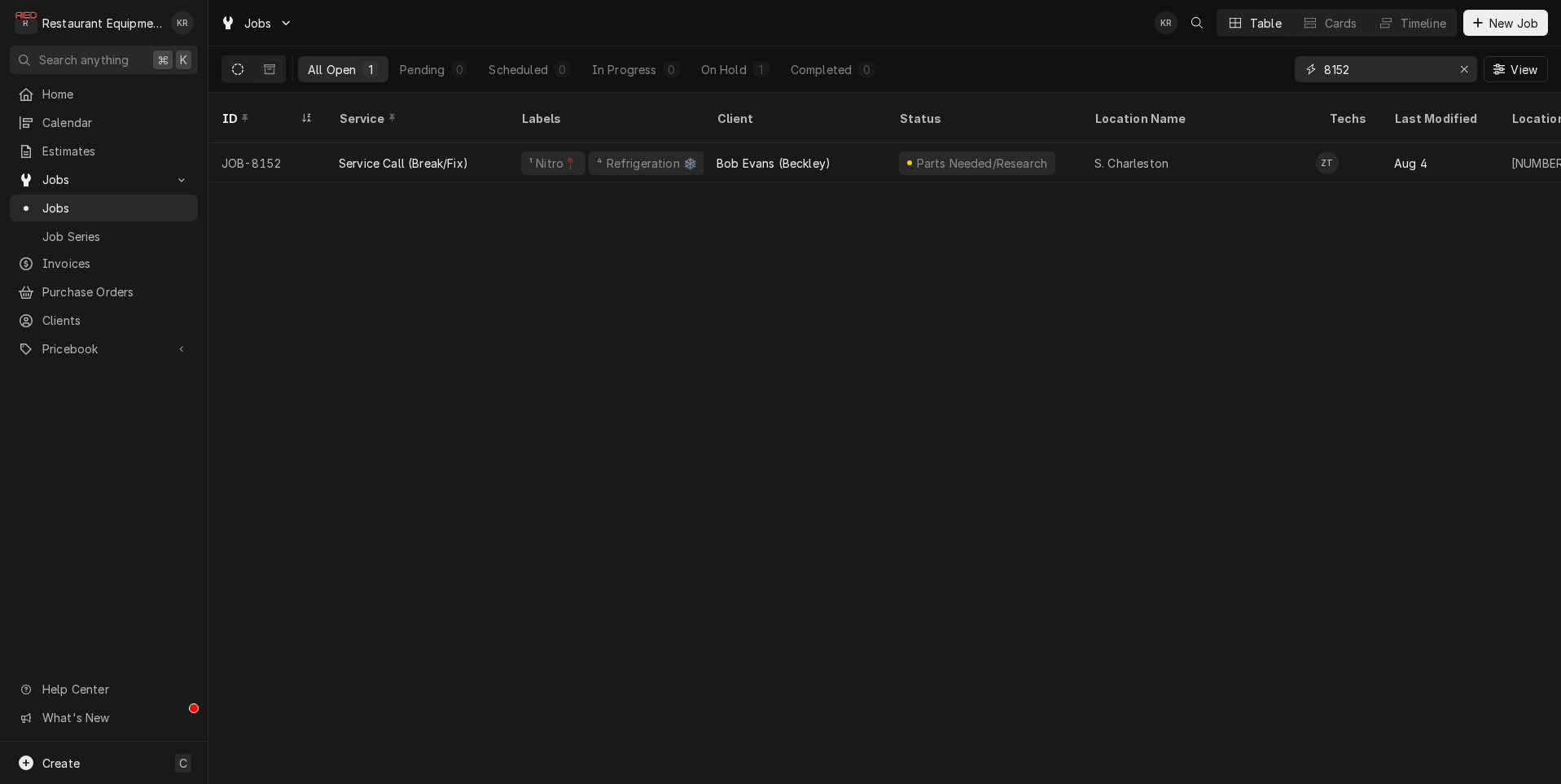drag, startPoint x: 1365, startPoint y: 69, endPoint x: 1249, endPoint y: 64, distance: 116.10771 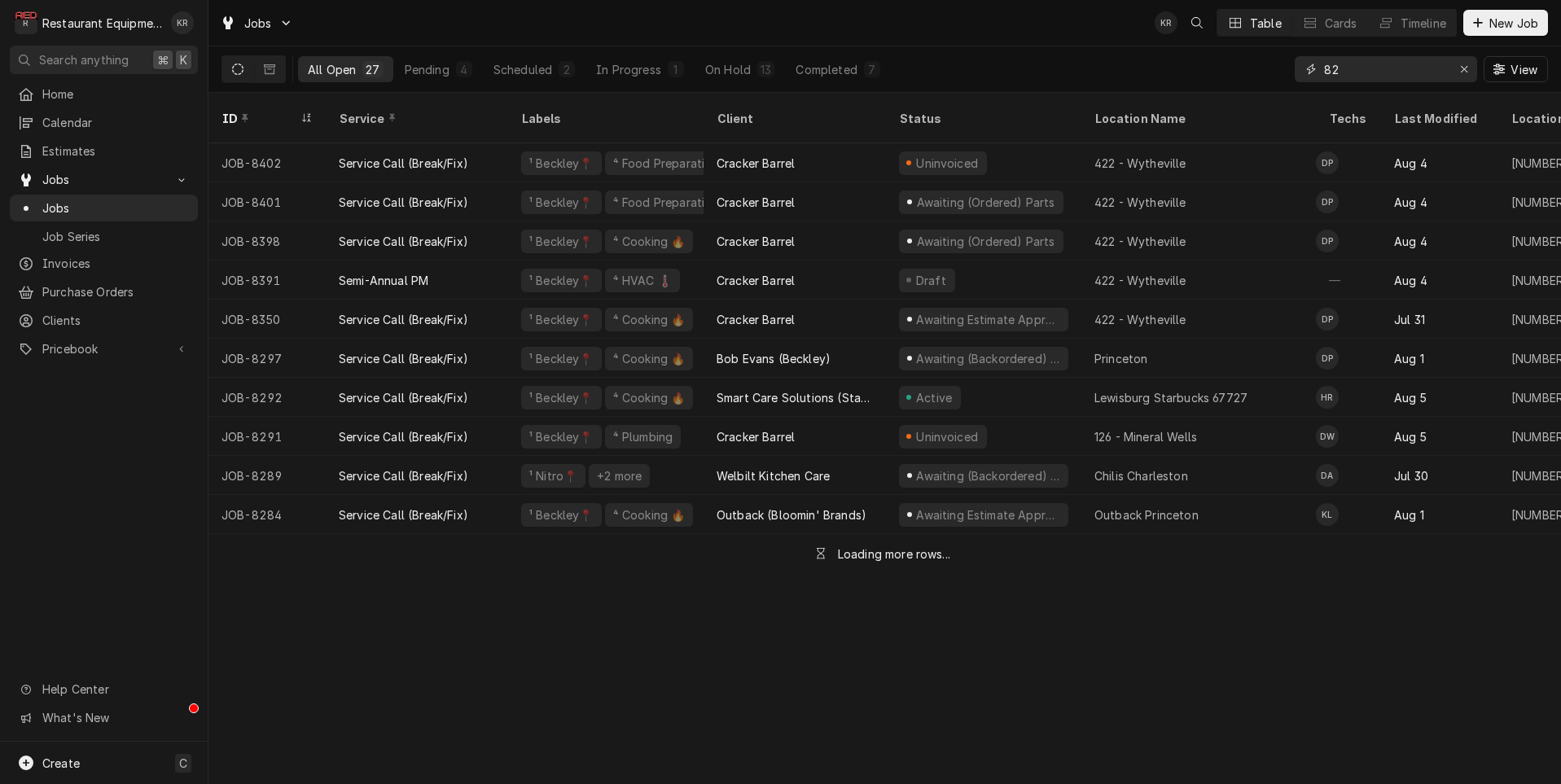 type on "8" 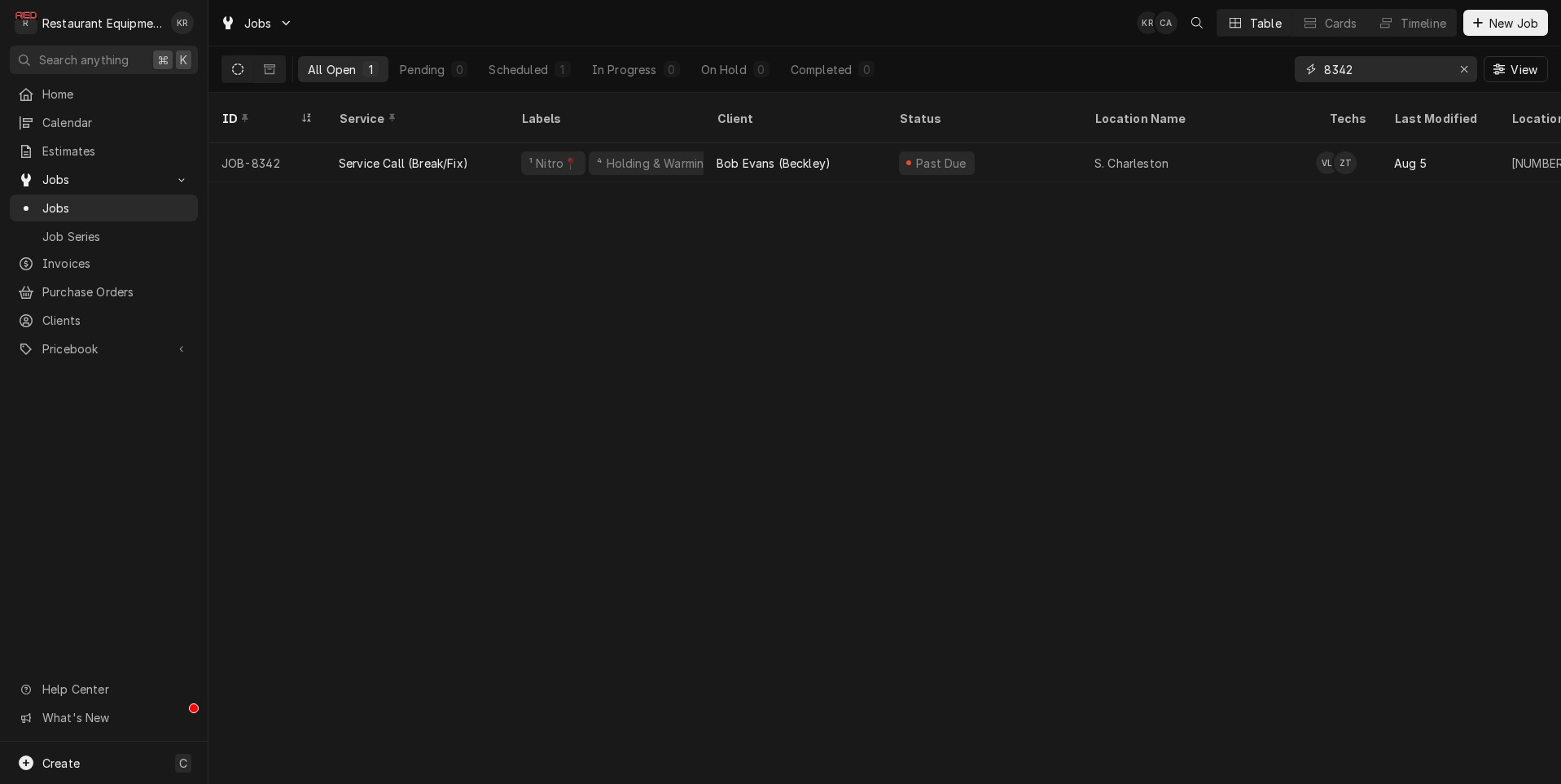 click on "8342" at bounding box center (1385, 69) 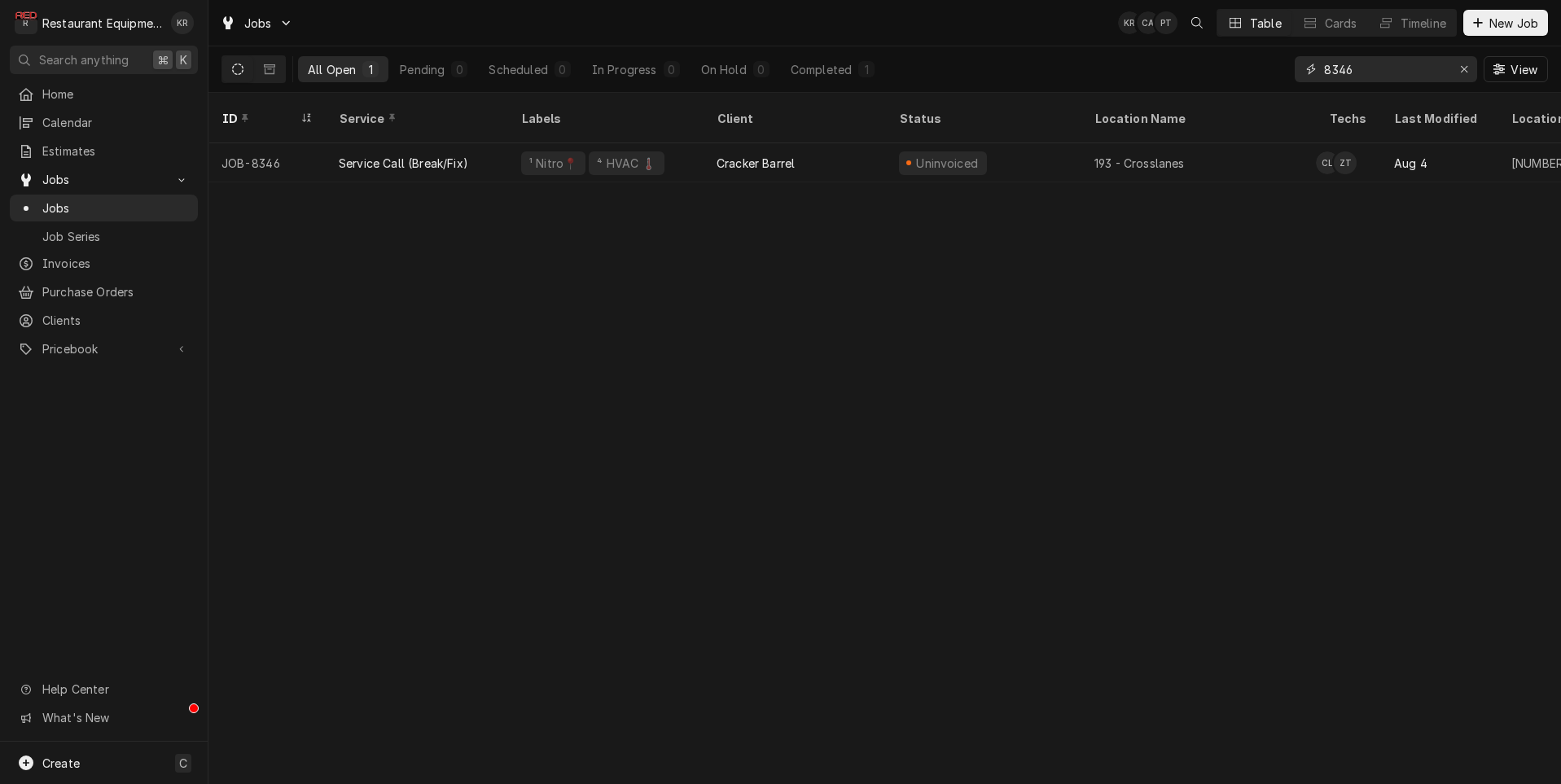 drag, startPoint x: 1361, startPoint y: 70, endPoint x: 1282, endPoint y: 63, distance: 79.3095 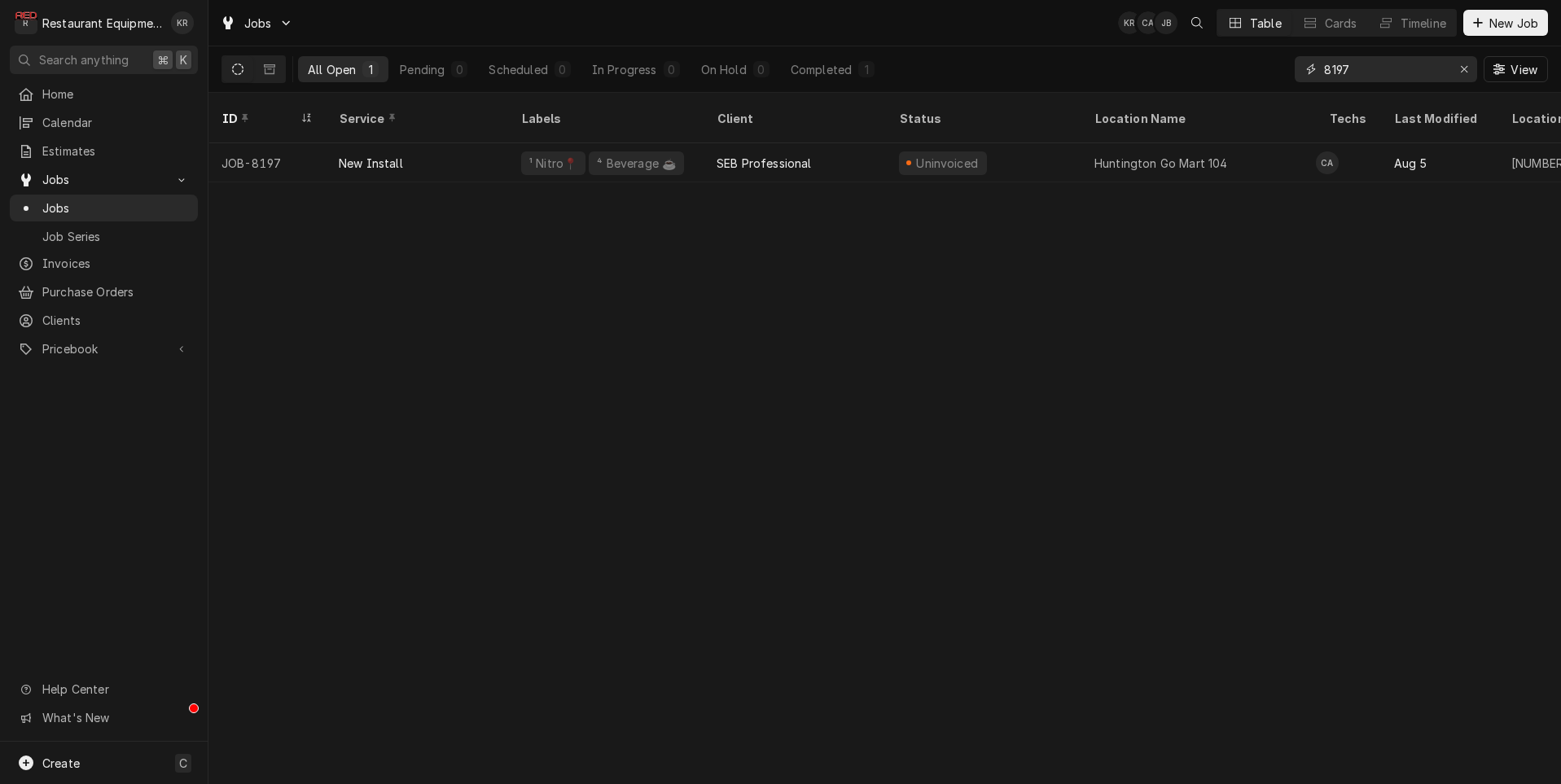type on "8197" 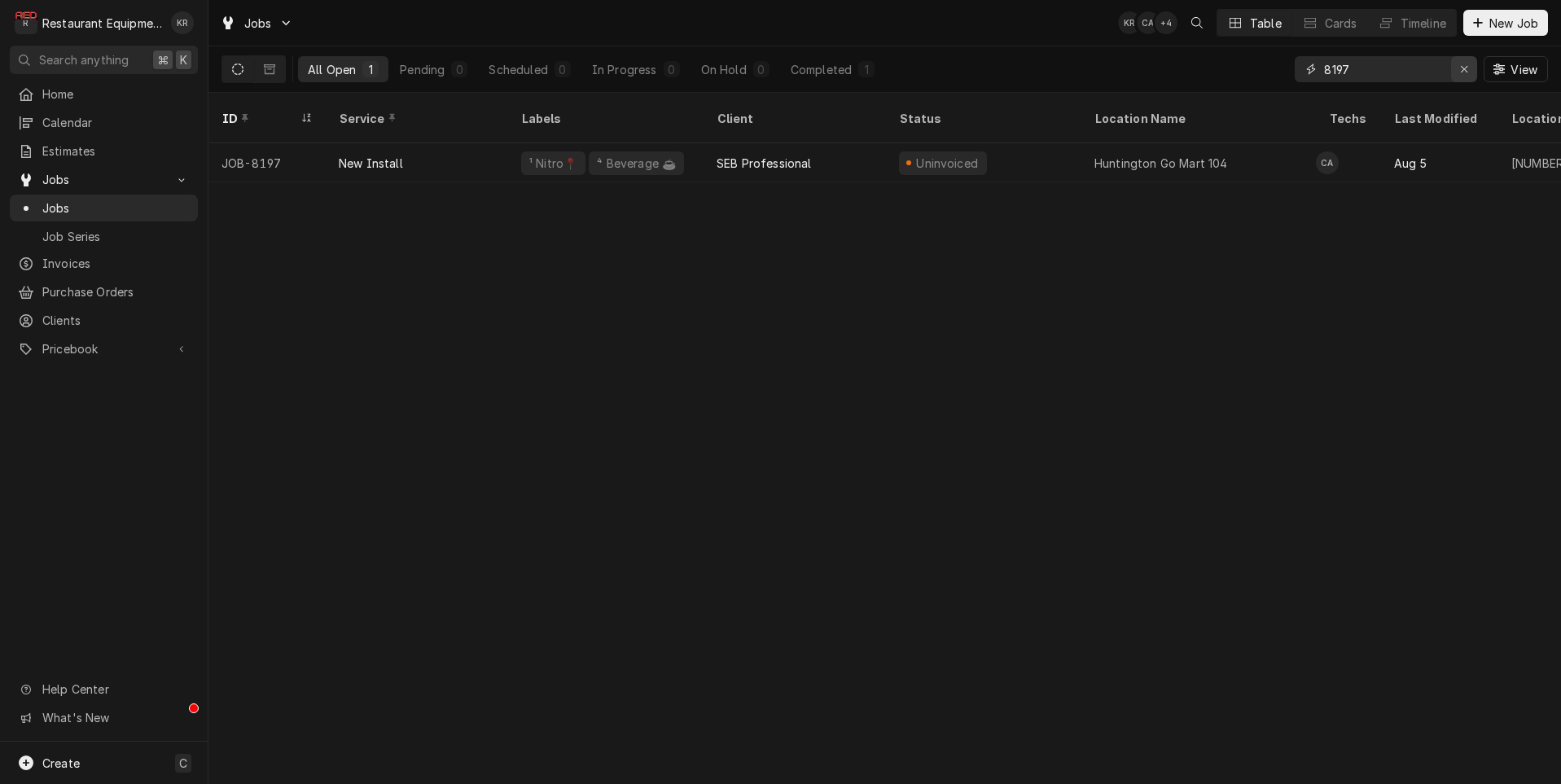 click at bounding box center [1464, 69] 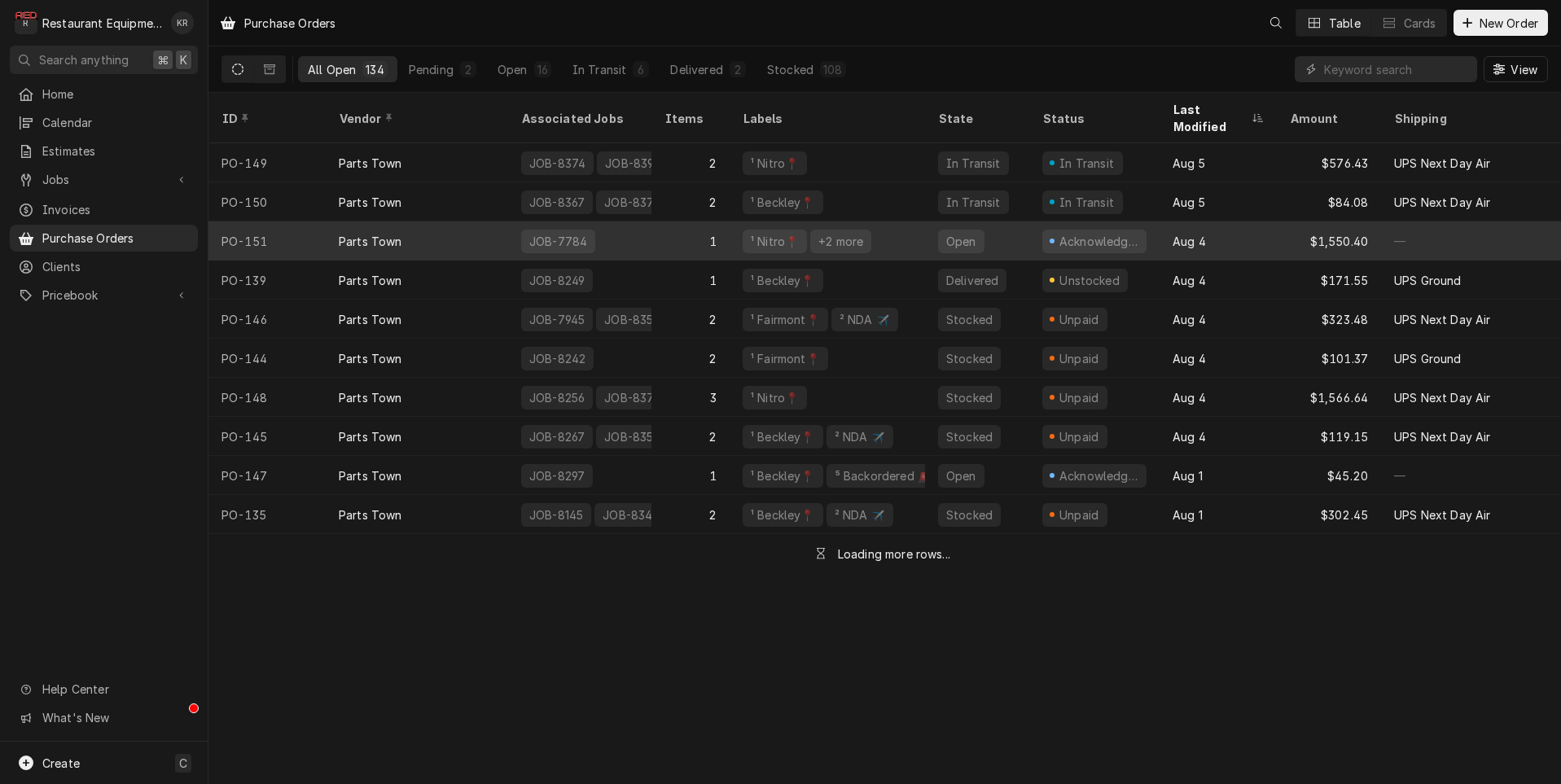scroll, scrollTop: 0, scrollLeft: 0, axis: both 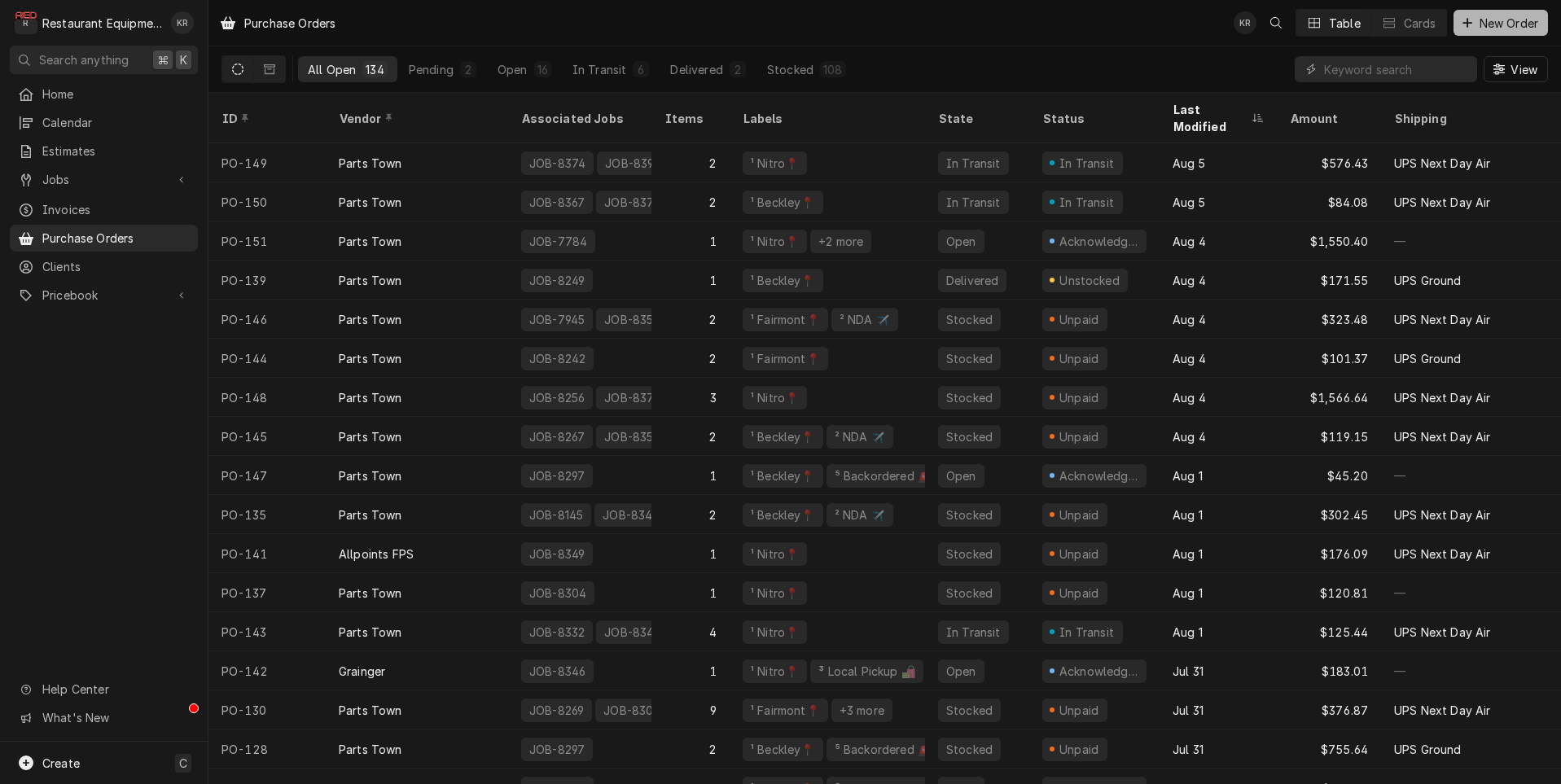 click on "New Order" at bounding box center (1509, 23) 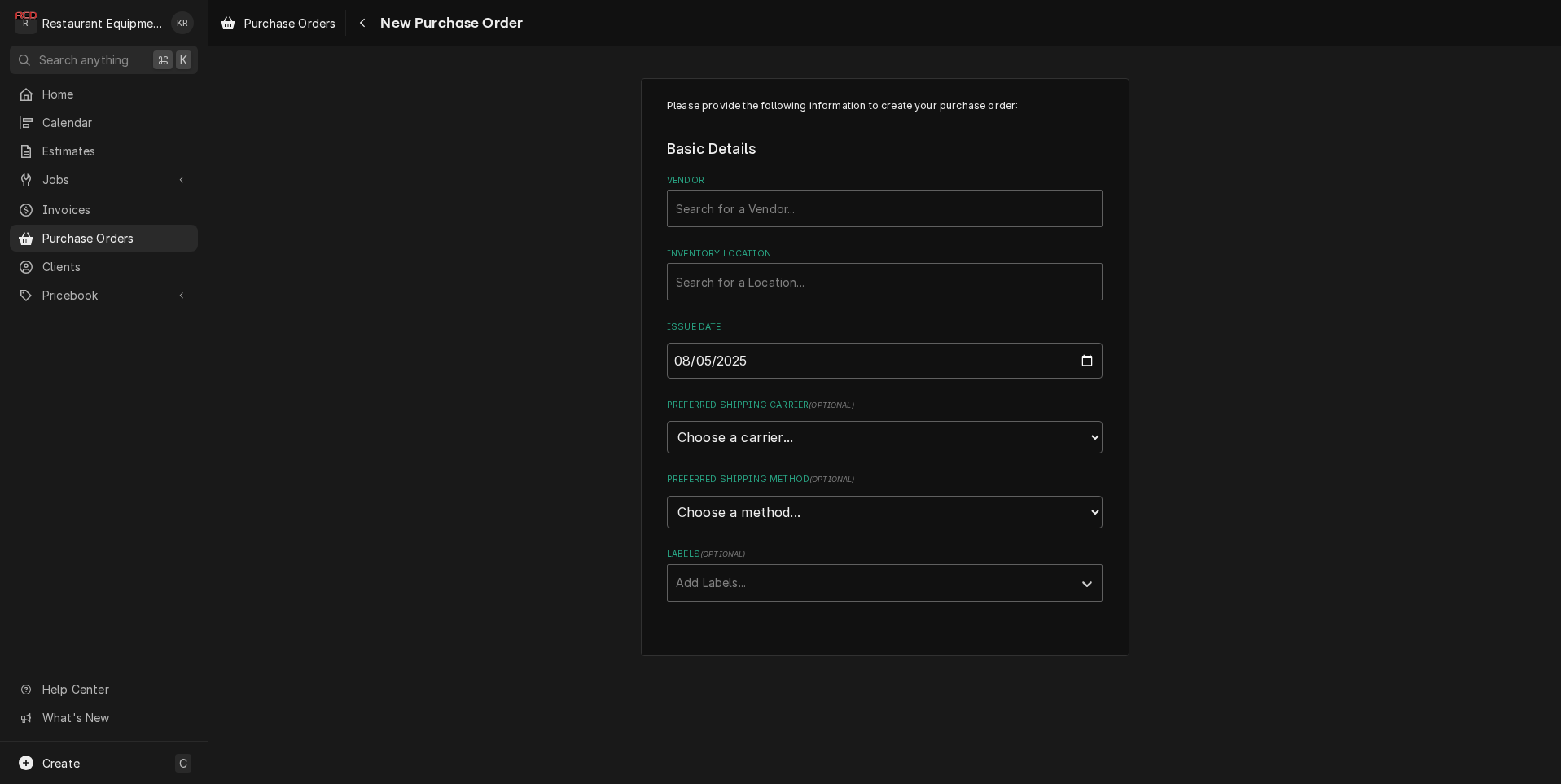 scroll, scrollTop: 0, scrollLeft: 0, axis: both 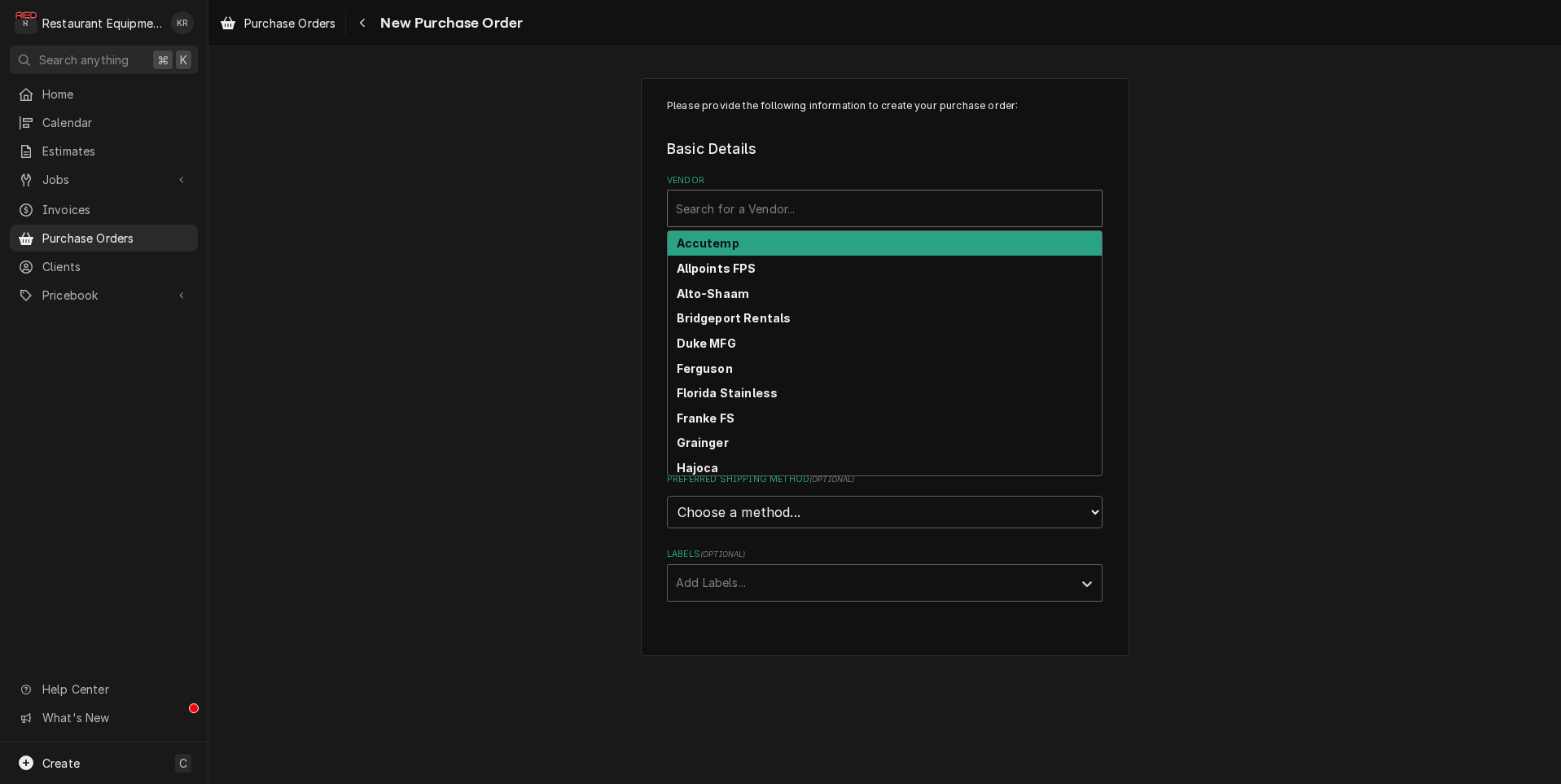 click at bounding box center (884, 208) 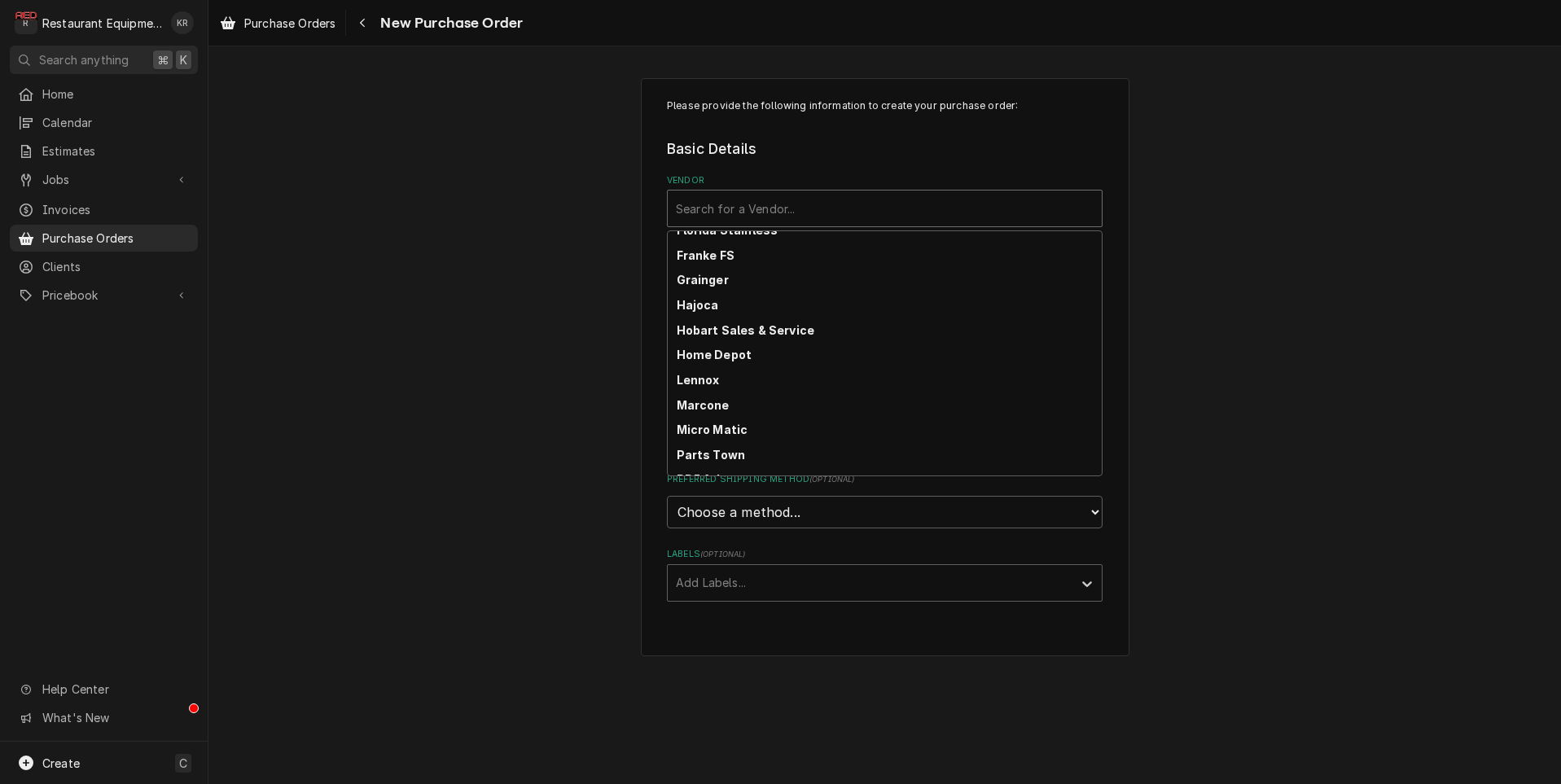 scroll, scrollTop: 254, scrollLeft: 0, axis: vertical 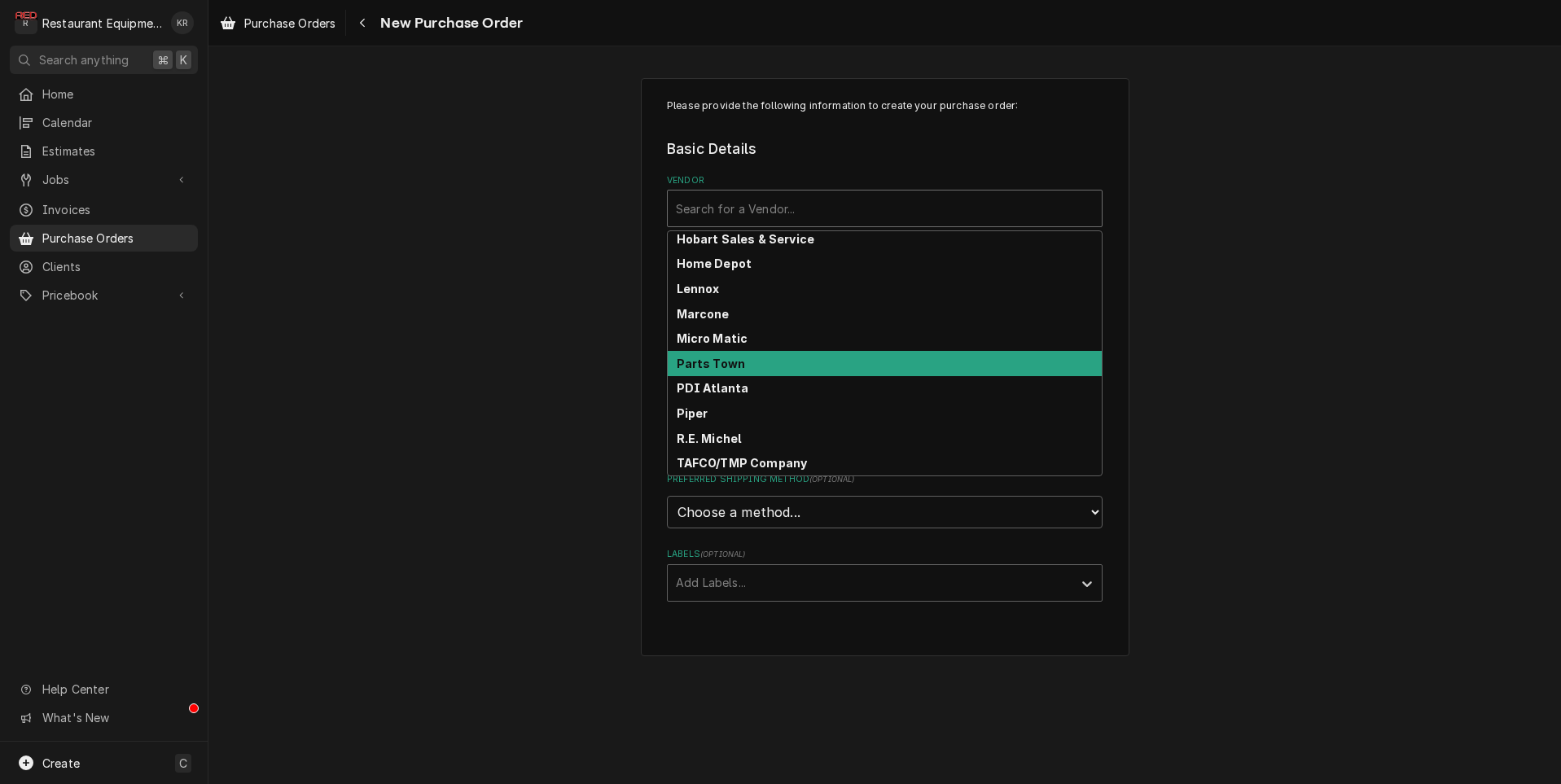 click on "Parts Town" at bounding box center [884, 363] 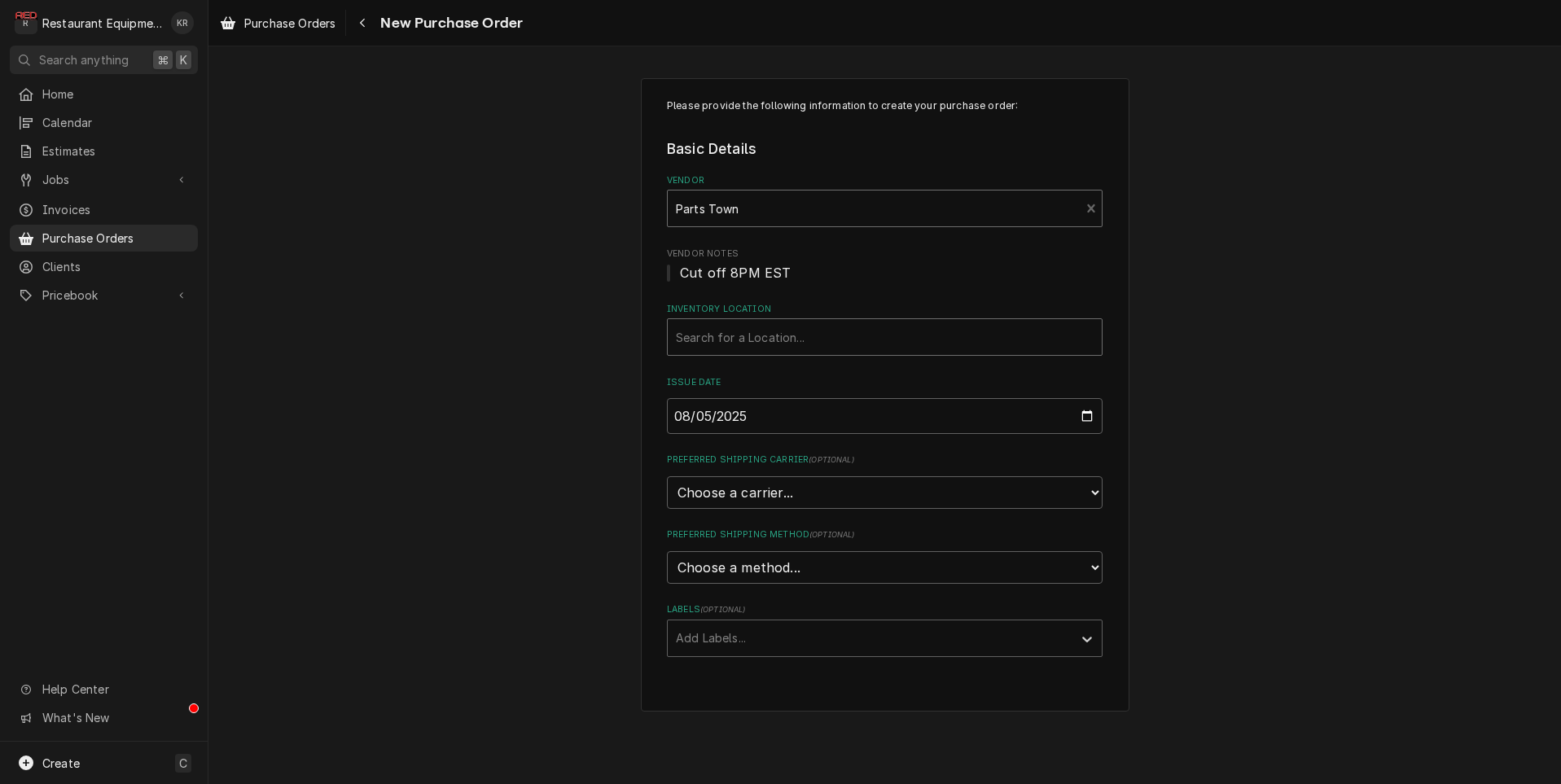 click at bounding box center (884, 337) 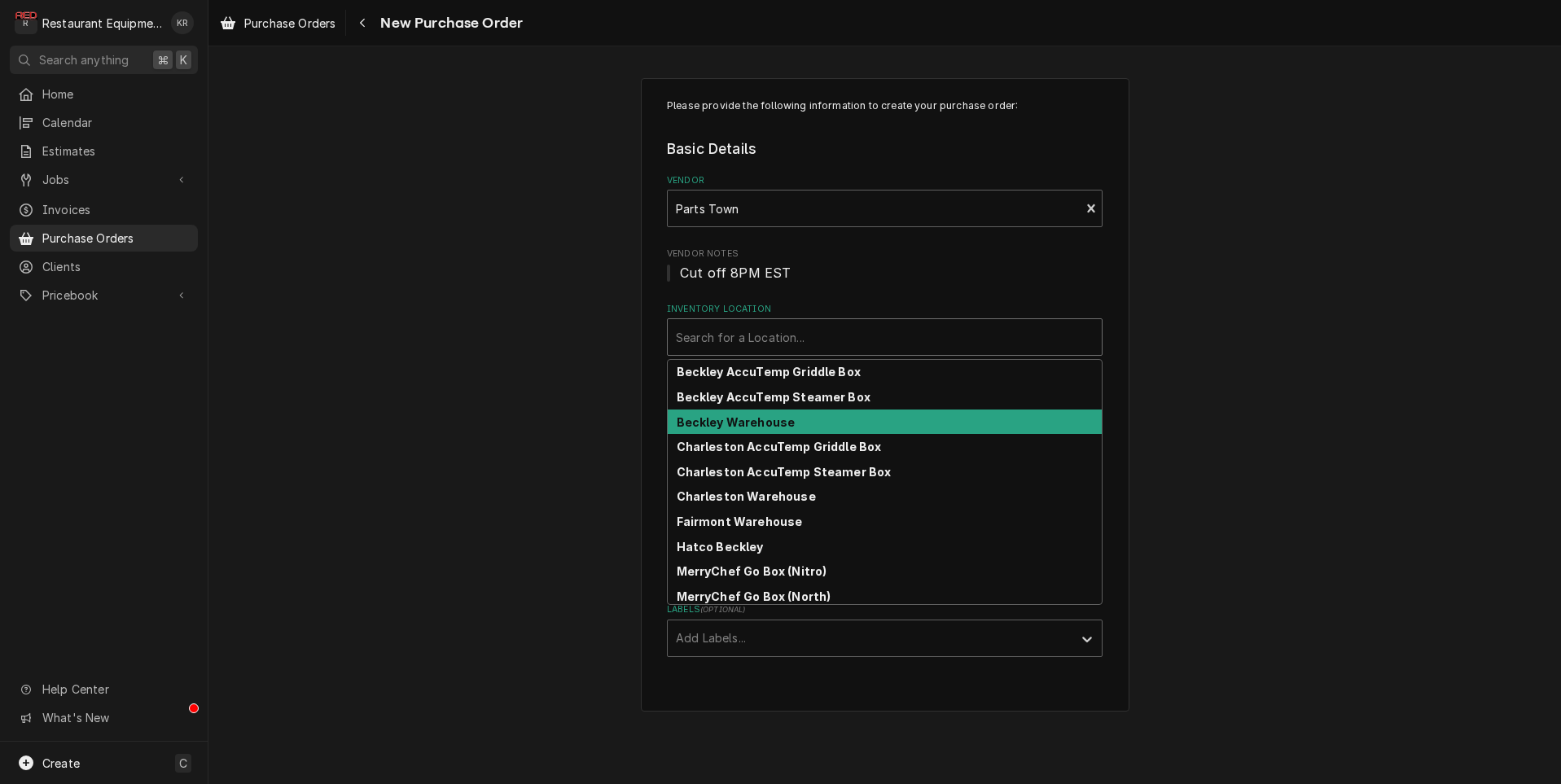click on "Beckley Warehouse" at bounding box center [884, 422] 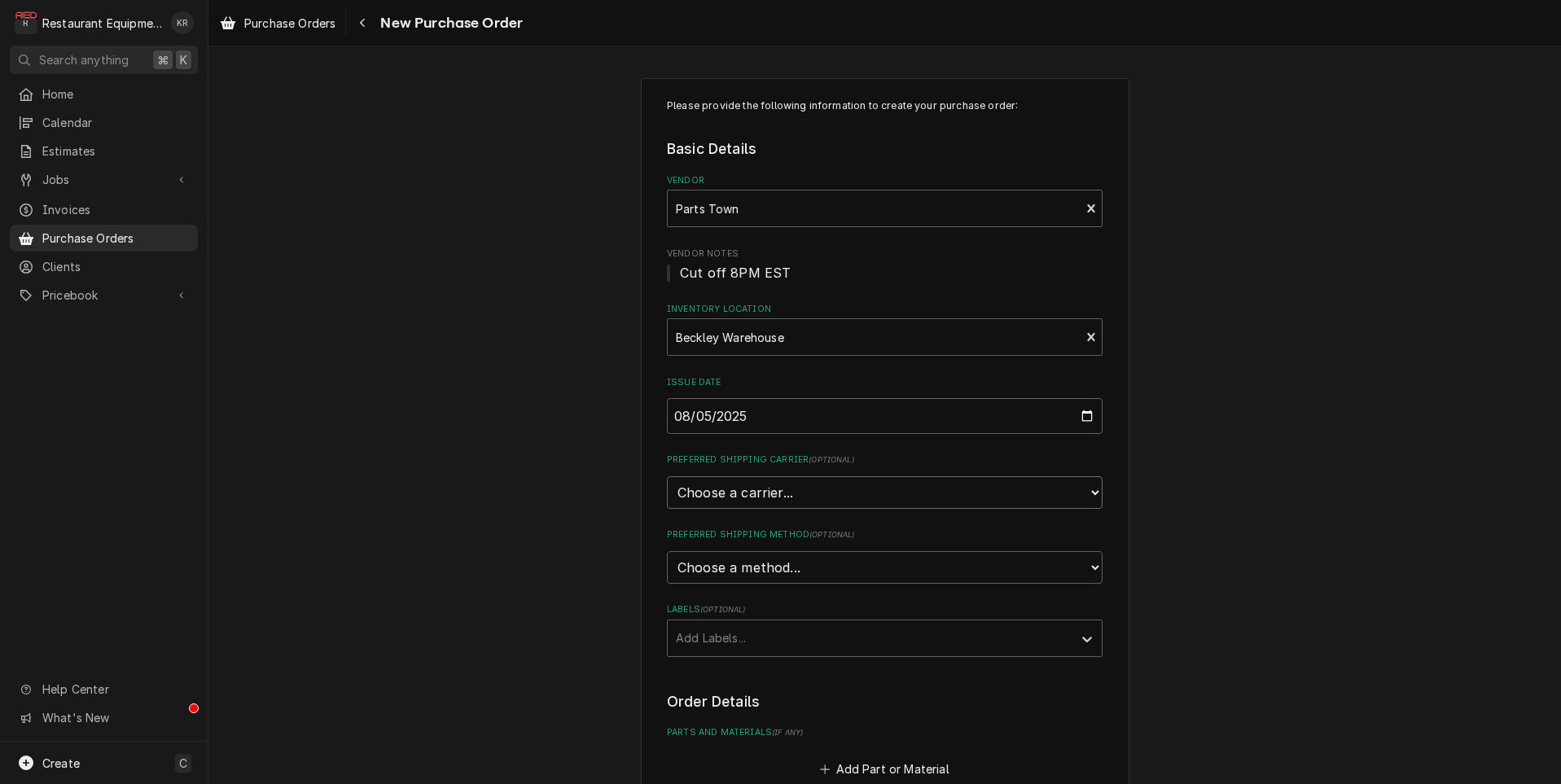 click on "Choose a carrier... U.S. Postal Service Stamps.com FedEx UPS DHL Express DHL ECommerce Canada Post Australia Post First Mile Asendia OnTrac APC Newgistics Globegistics RR Donnelley IMEX Access Worldwide Purolator Canada Sendle Other" at bounding box center [884, 493] 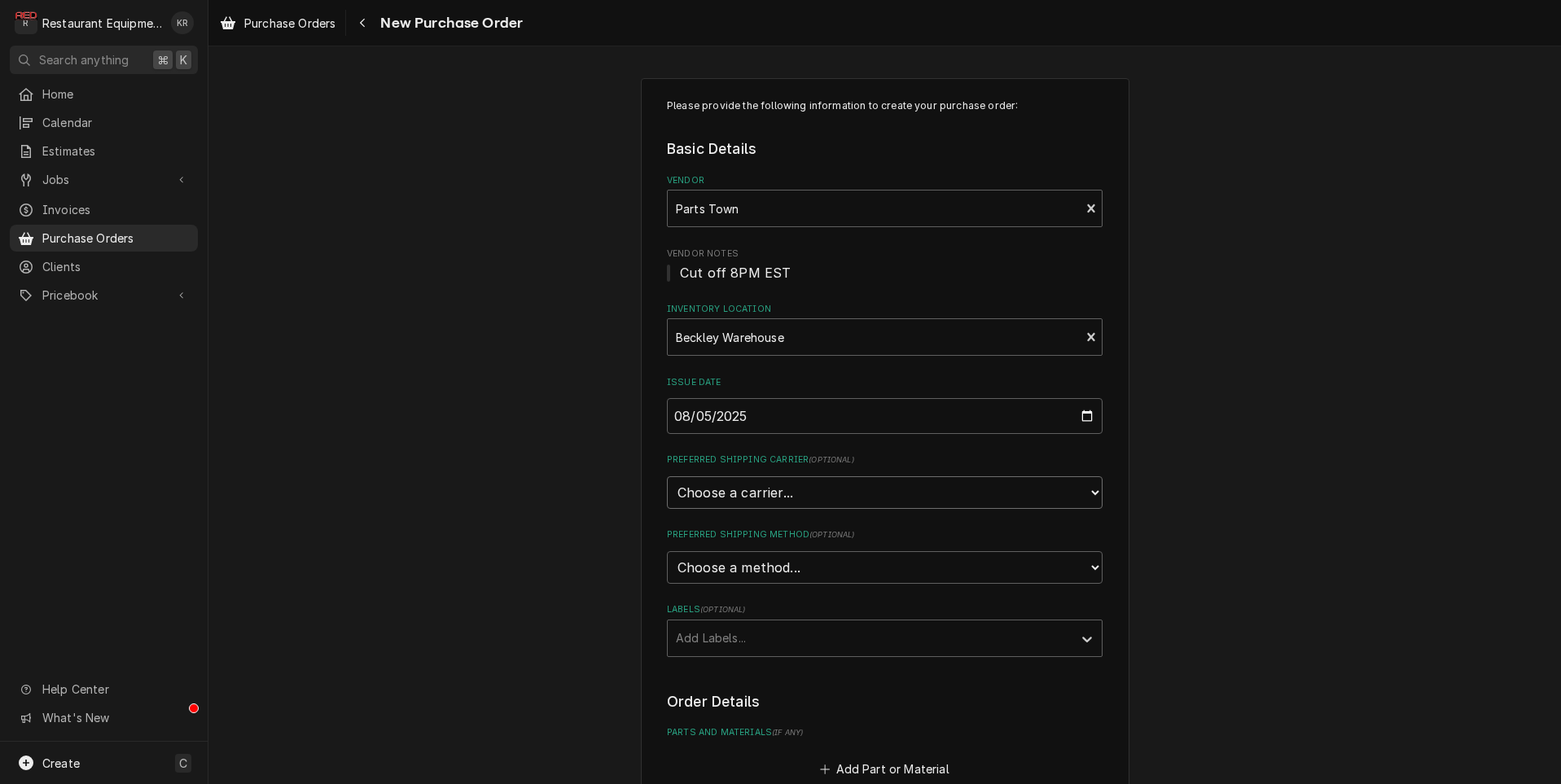 select on "4" 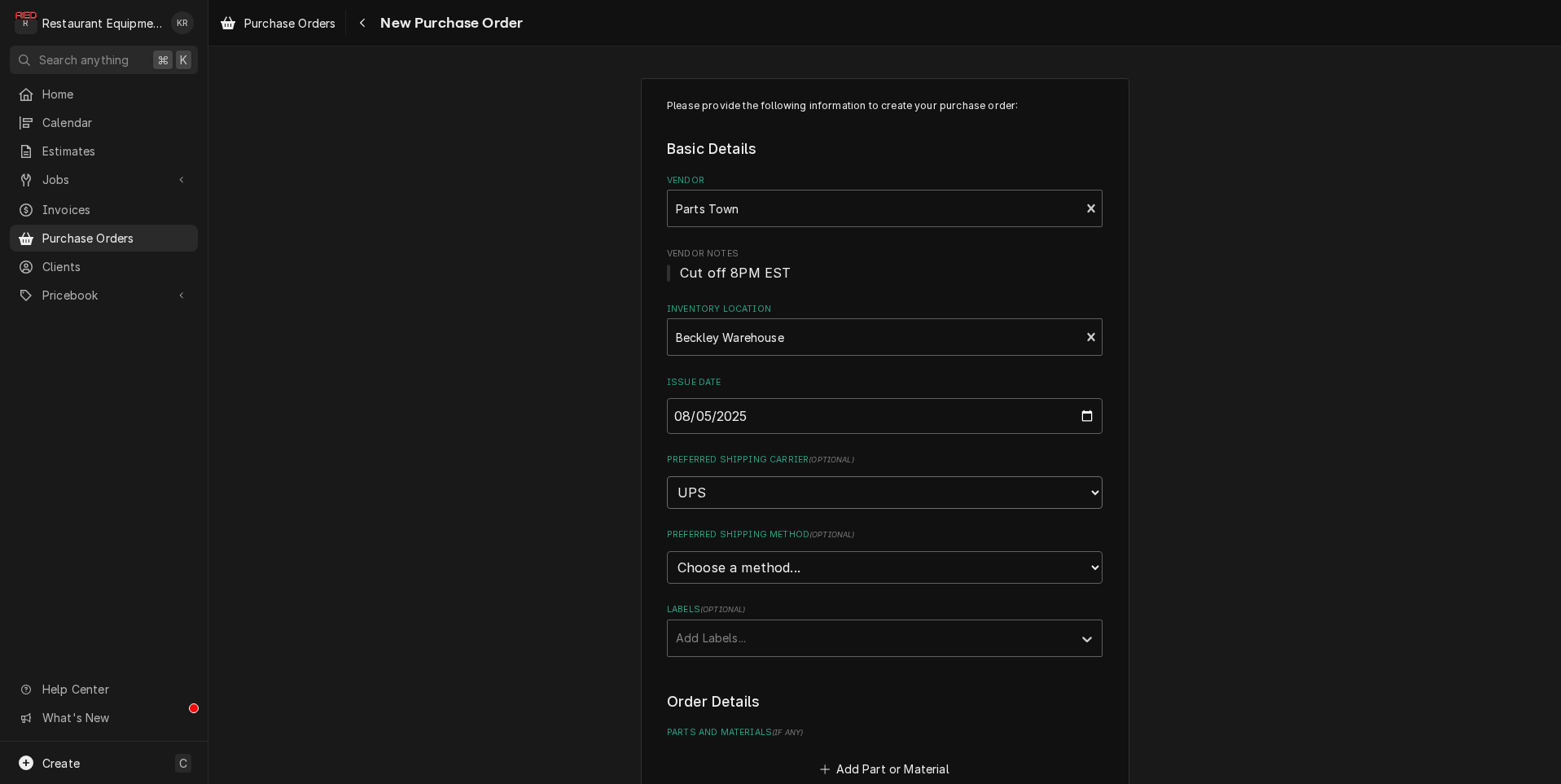 click on "UPS" at bounding box center [0, 0] 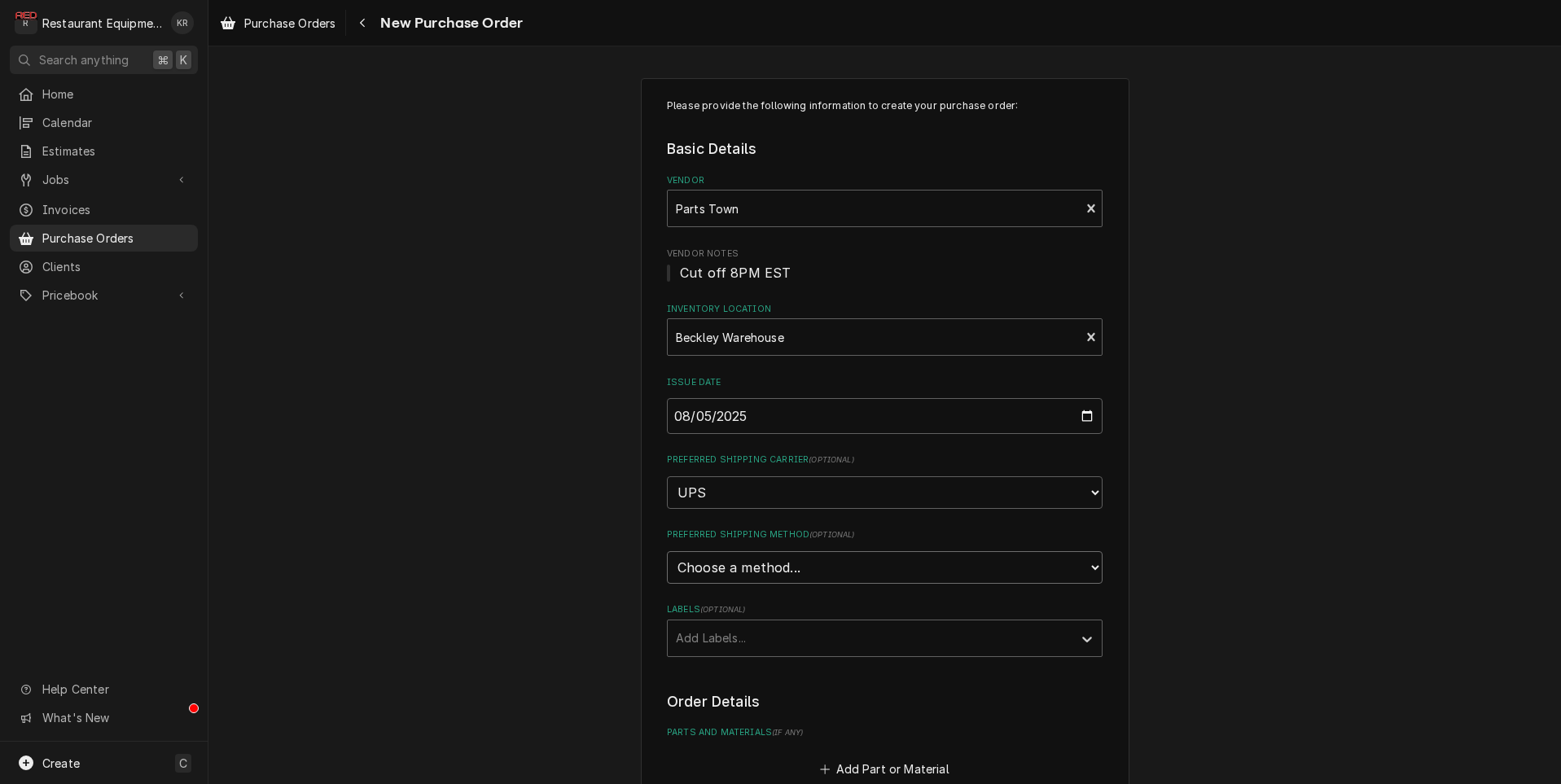 select on "3" 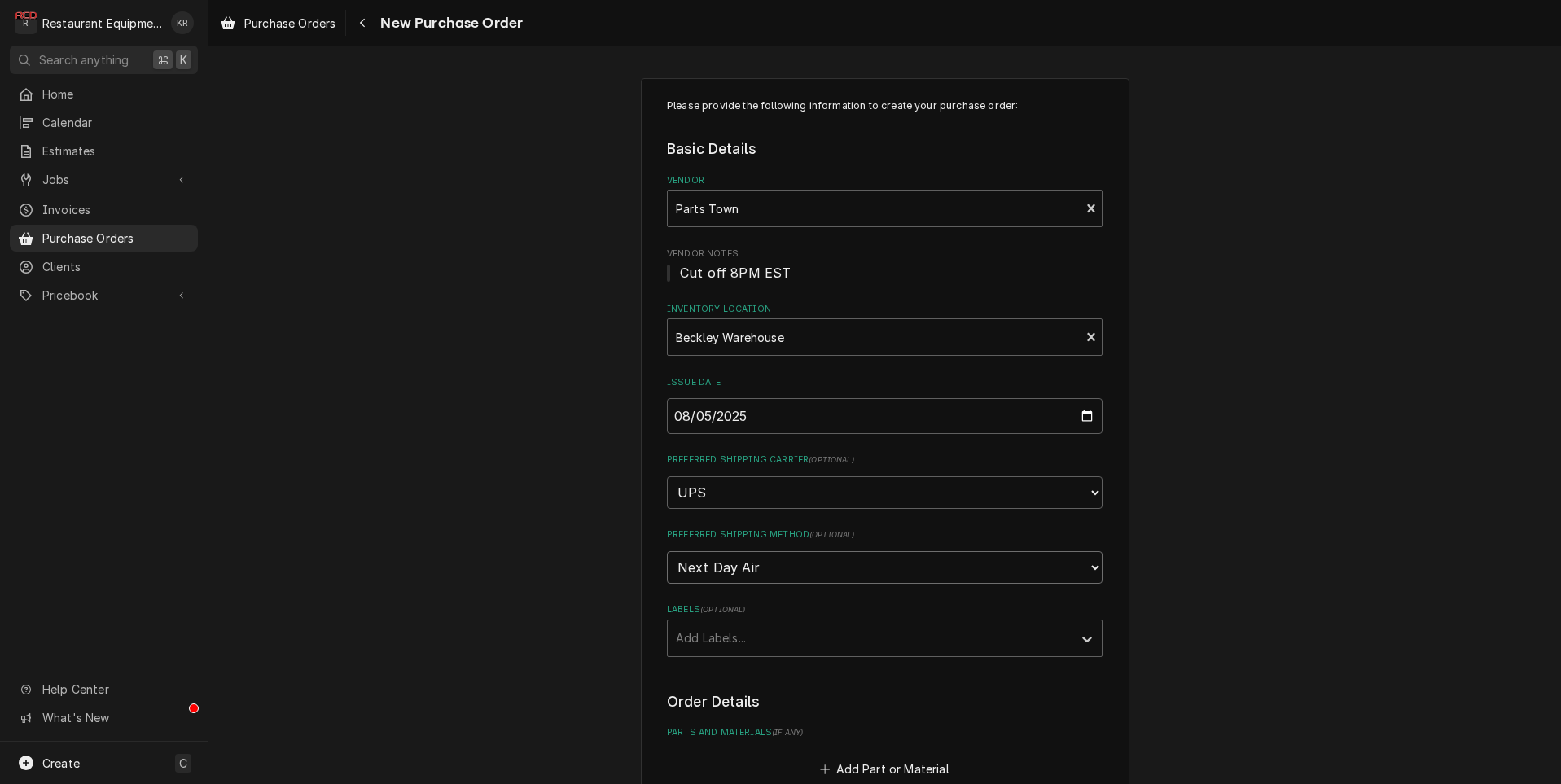 click on "Next Day Air" at bounding box center [0, 0] 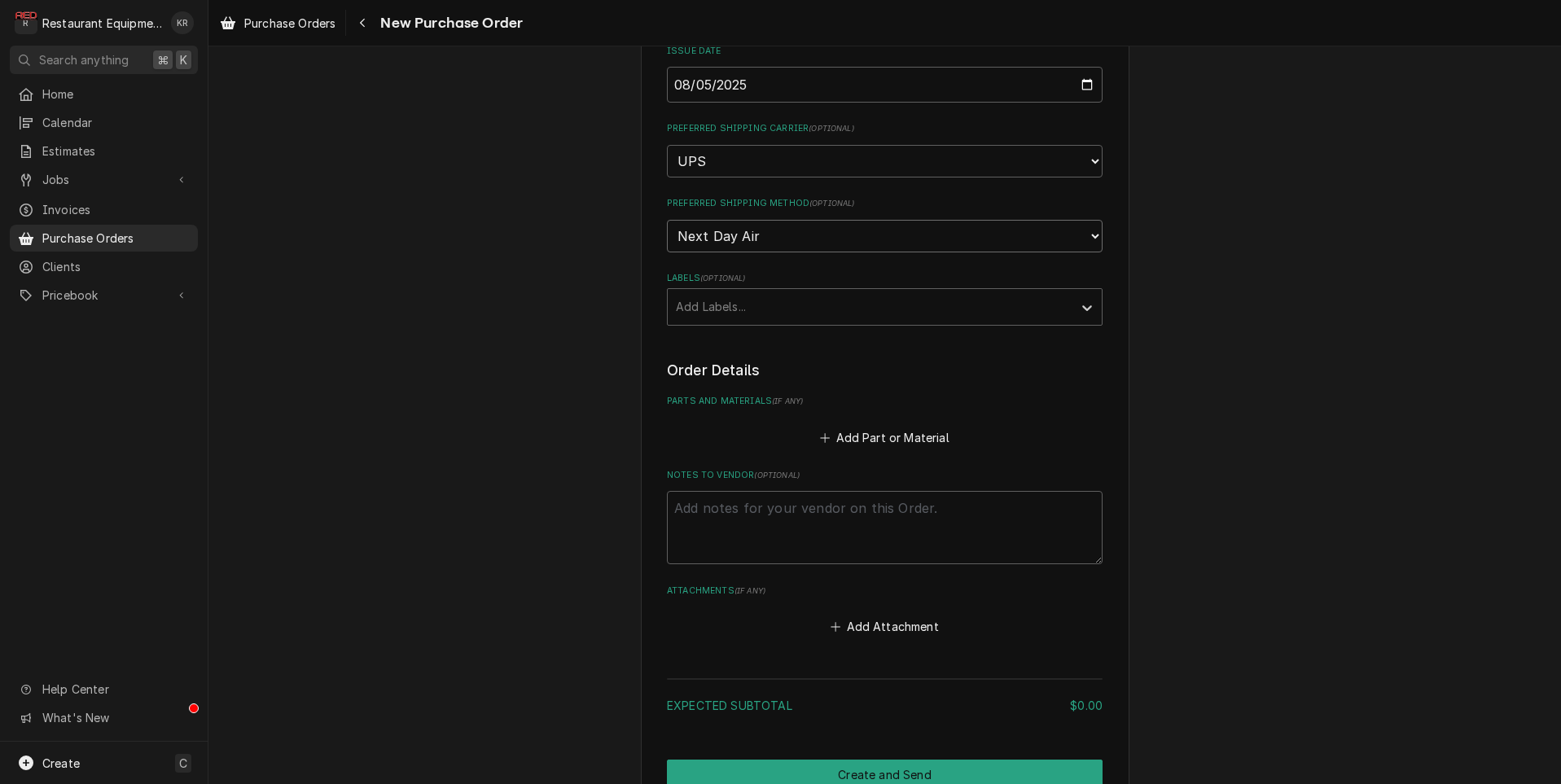 scroll, scrollTop: 350, scrollLeft: 0, axis: vertical 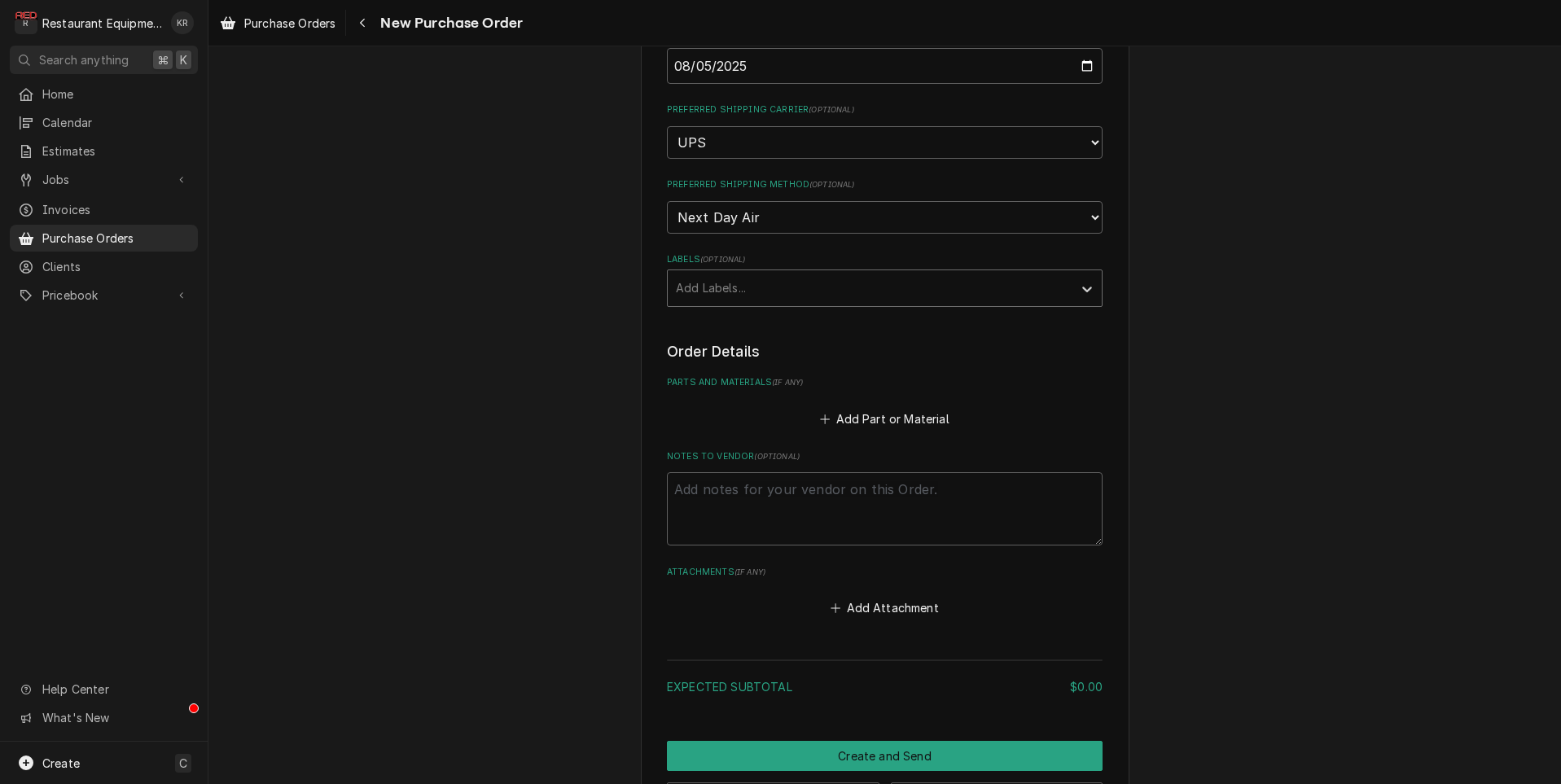 click at bounding box center (870, 288) 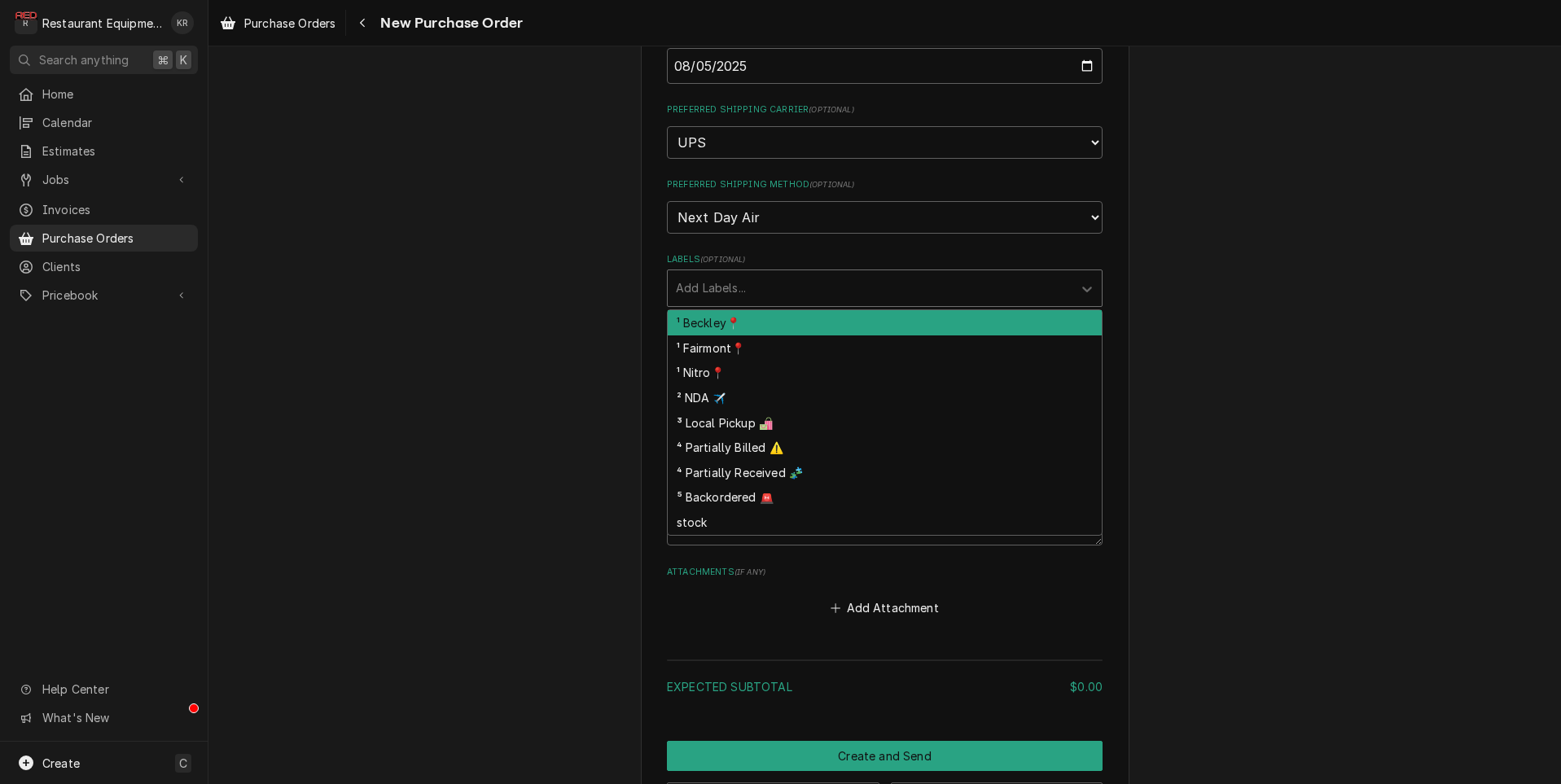click on "¹ Beckley📍" at bounding box center (884, 322) 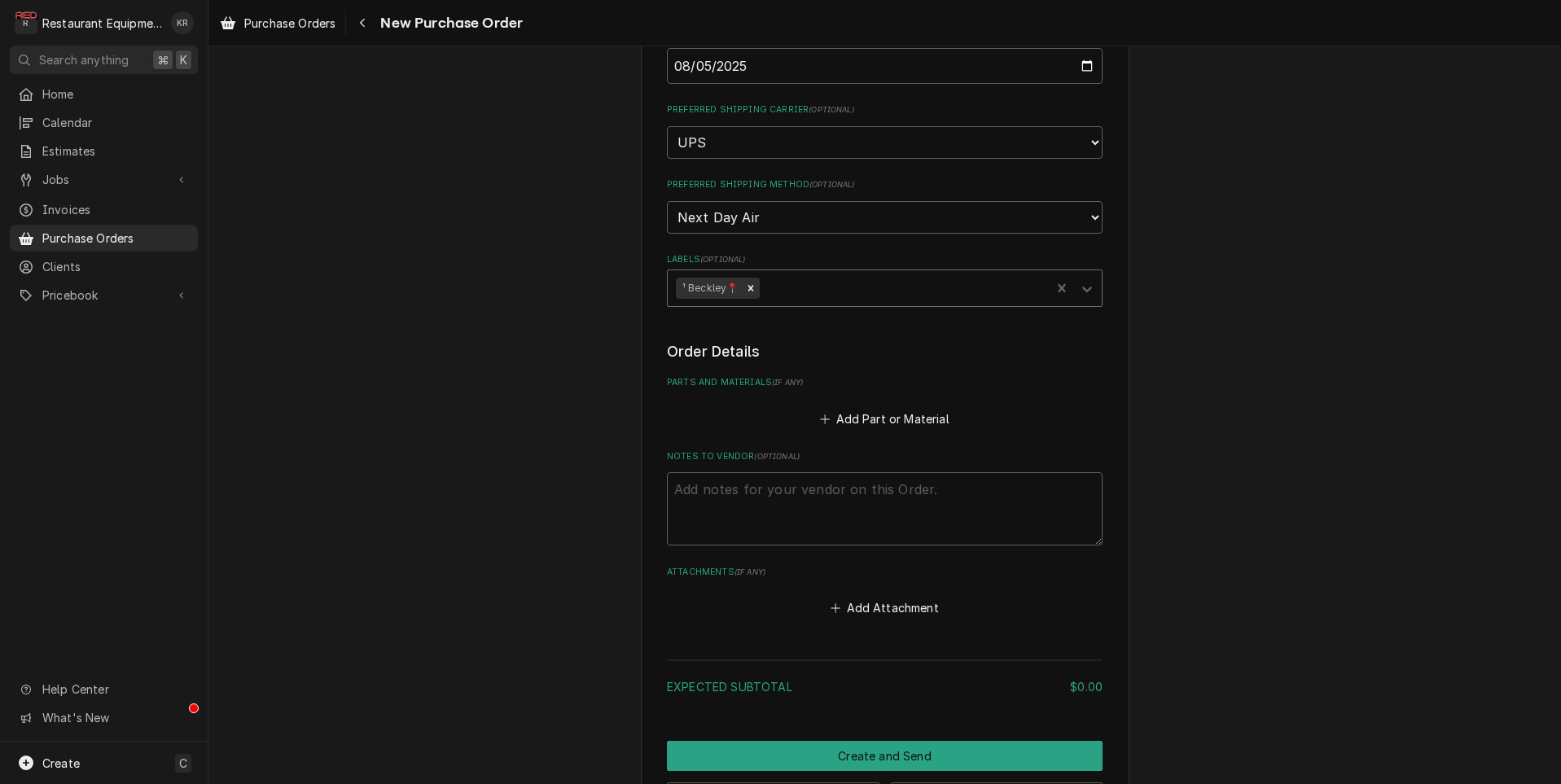 type on "x" 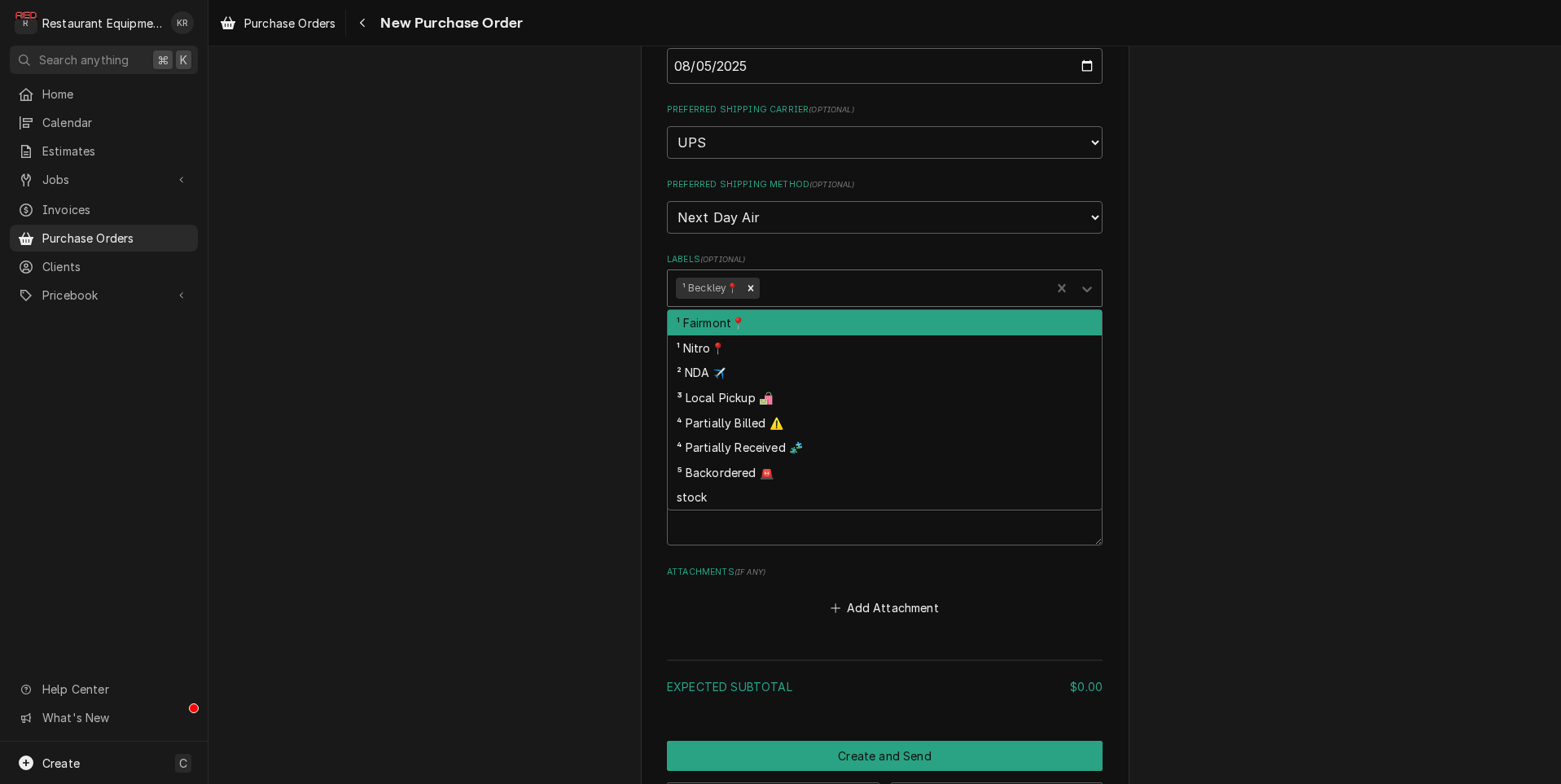 drag, startPoint x: 783, startPoint y: 286, endPoint x: 780, endPoint y: 358, distance: 72.06247 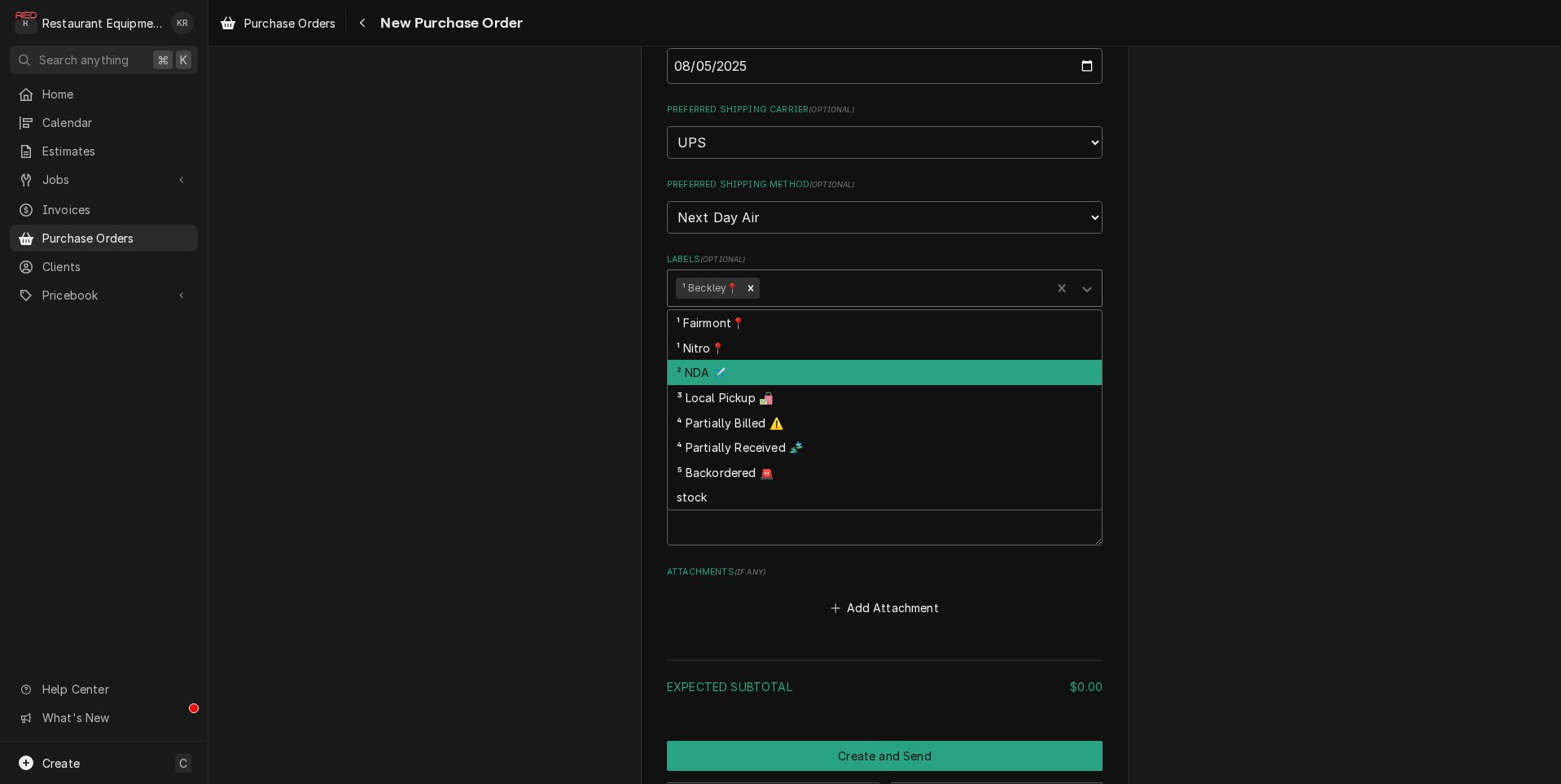 click on "Please provide the following information to create your purchase order: Basic Details Vendor Parts Town Vendor Notes Cut off 8PM EST Inventory Location Beckley Warehouse Issue Date 2025-08-05 Preferred Shipping Carrier  ( optional ) Choose a carrier... U.S. Postal Service Stamps.com FedEx UPS DHL Express DHL ECommerce Canada Post Australia Post First Mile Asendia OnTrac APC Newgistics Globegistics RR Donnelley IMEX Access Worldwide Purolator Canada Sendle Other Preferred Shipping Method  ( optional ) Choose a method... Ground Next Day Early AM Next Day Air 2 Day Air Other Labels  ( optional ) option ¹ Beckley📍, selected. ² NDA ✈️, 3 of 8. 8 results available. Use Up and Down to choose options, press Enter to select the currently focused option, press Escape to exit the menu, press Tab to select the option and exit the menu. ¹ Beckley📍 ¹ Fairmont📍 ¹ Nitro📍 ² NDA ✈️ ³ Local Pickup 🛍️ ⁴ Partially Billed ⚠️ ⁴ Partially Received 🧩 ⁵ Backordered 🚨 stock Order Details" at bounding box center (884, 280) 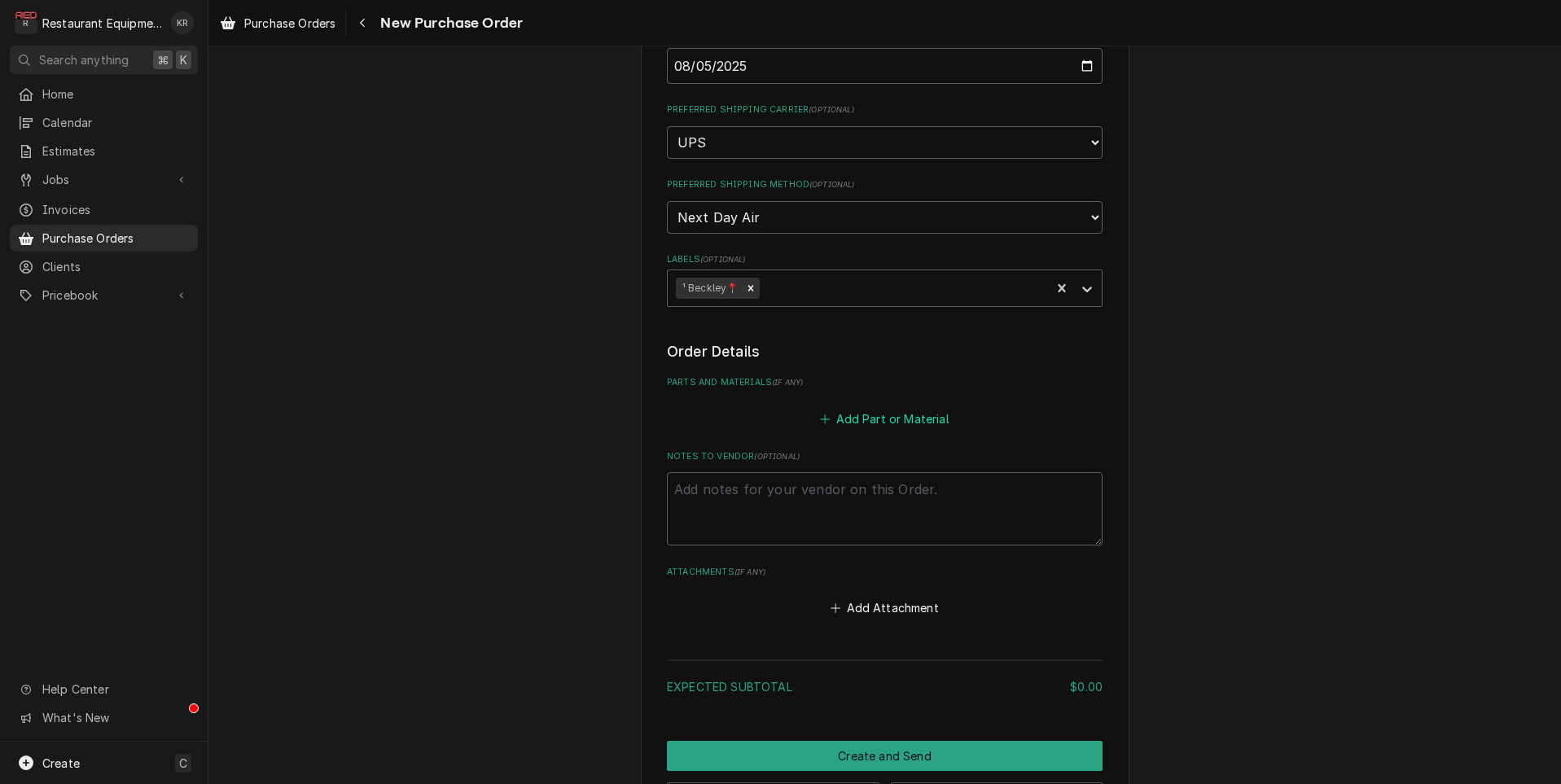 click on "Add Part or Material" at bounding box center (884, 418) 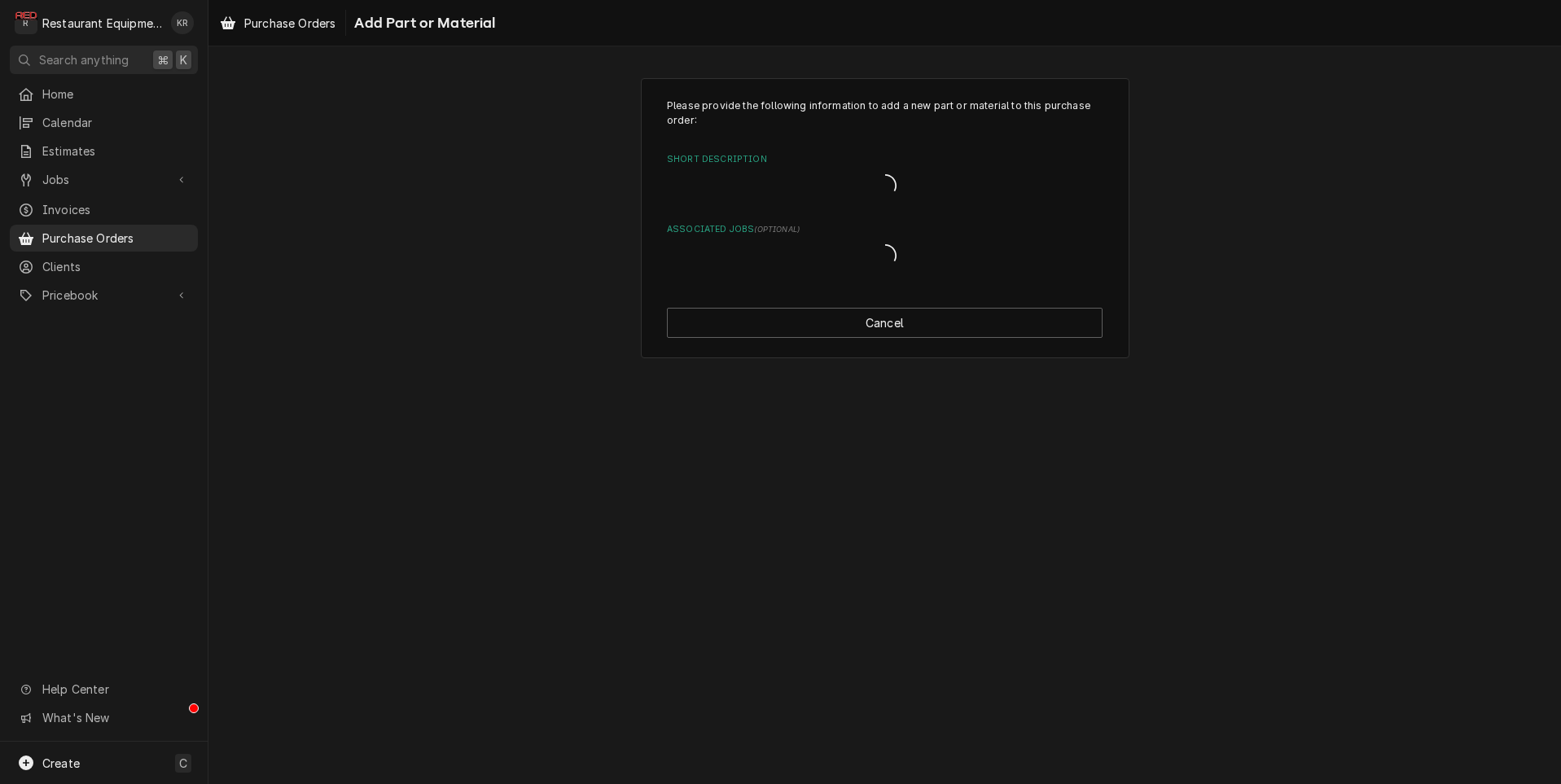 scroll, scrollTop: 0, scrollLeft: 0, axis: both 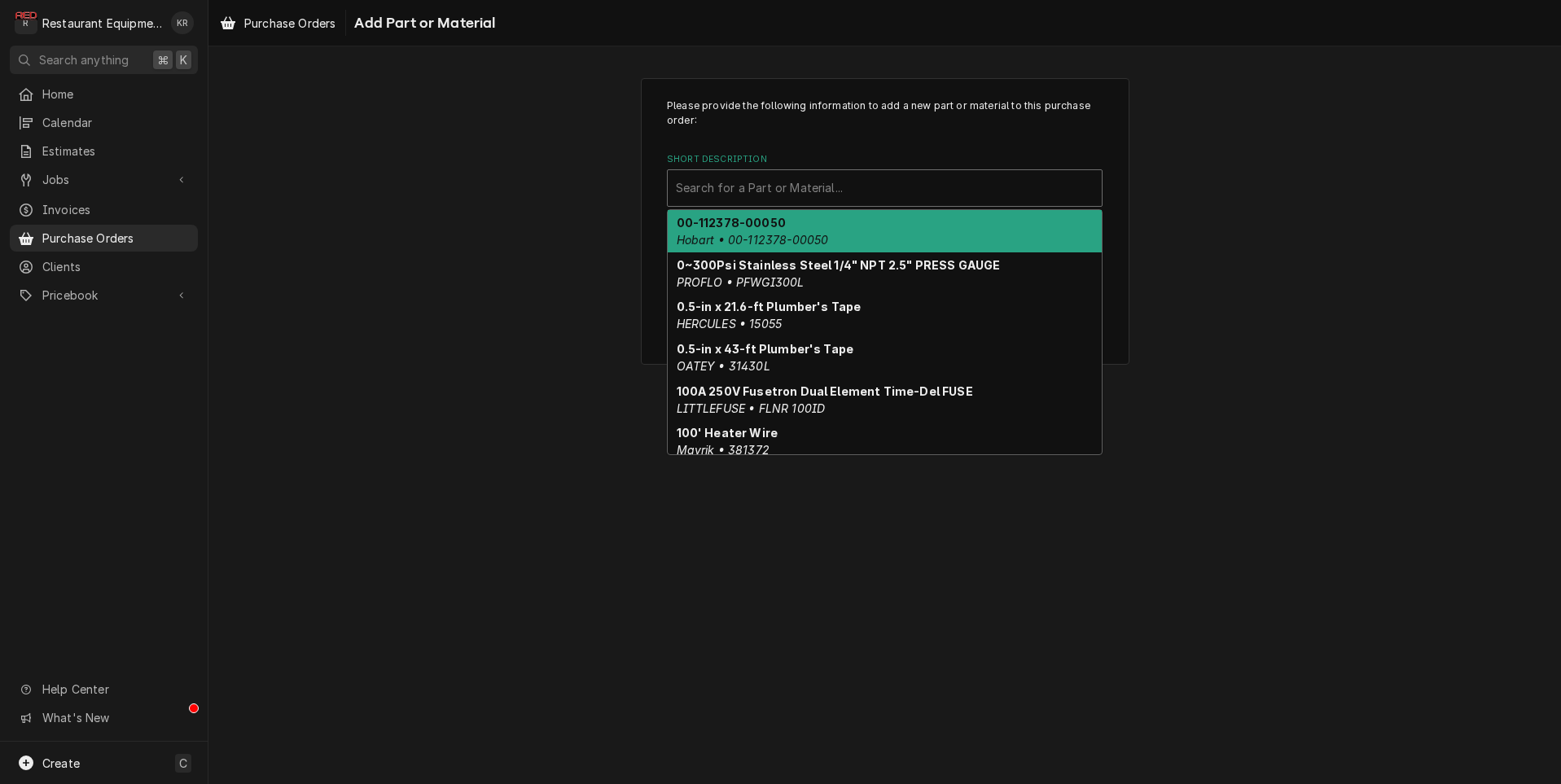 click at bounding box center [884, 188] 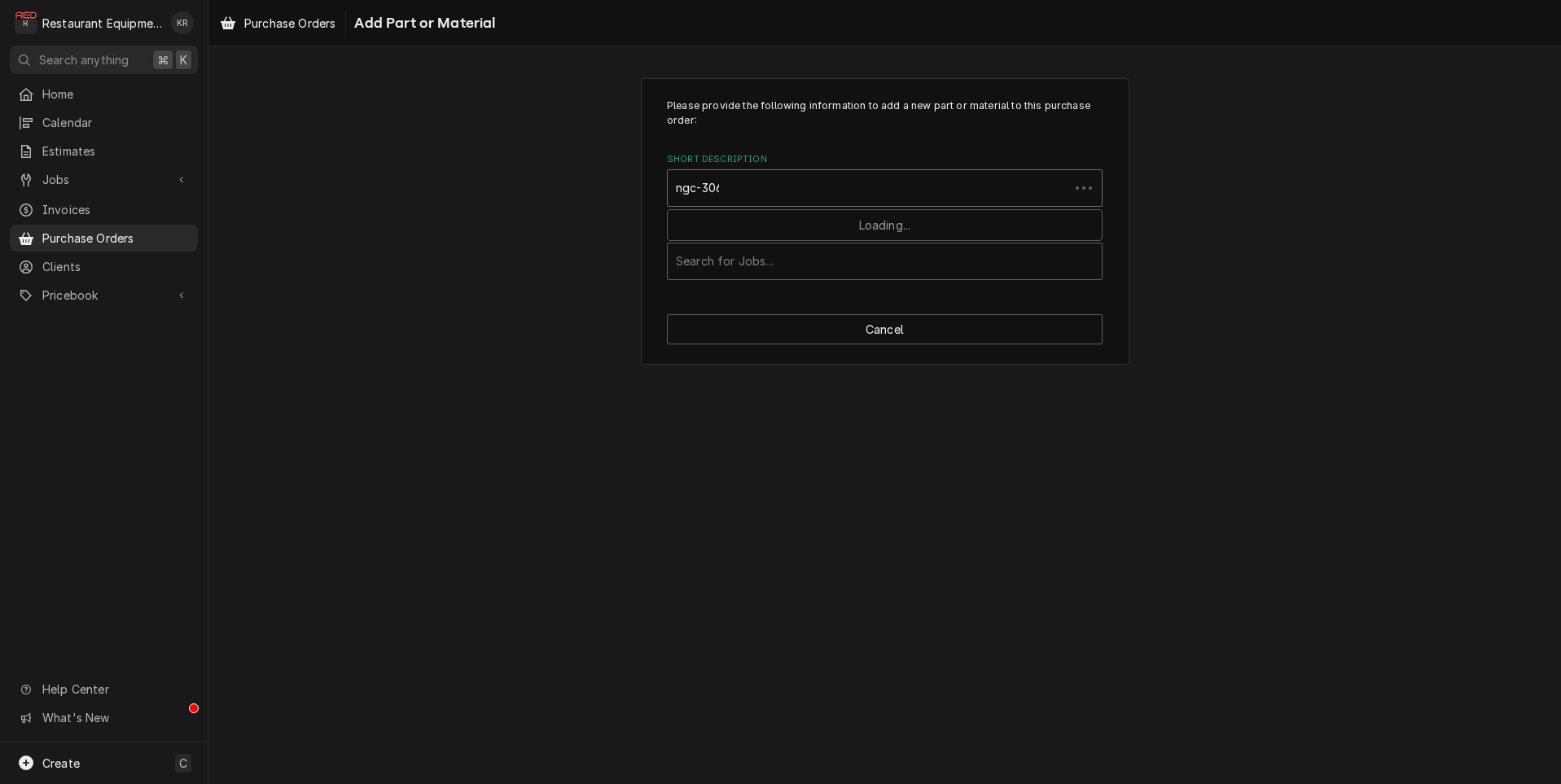 type on "ngc-3069" 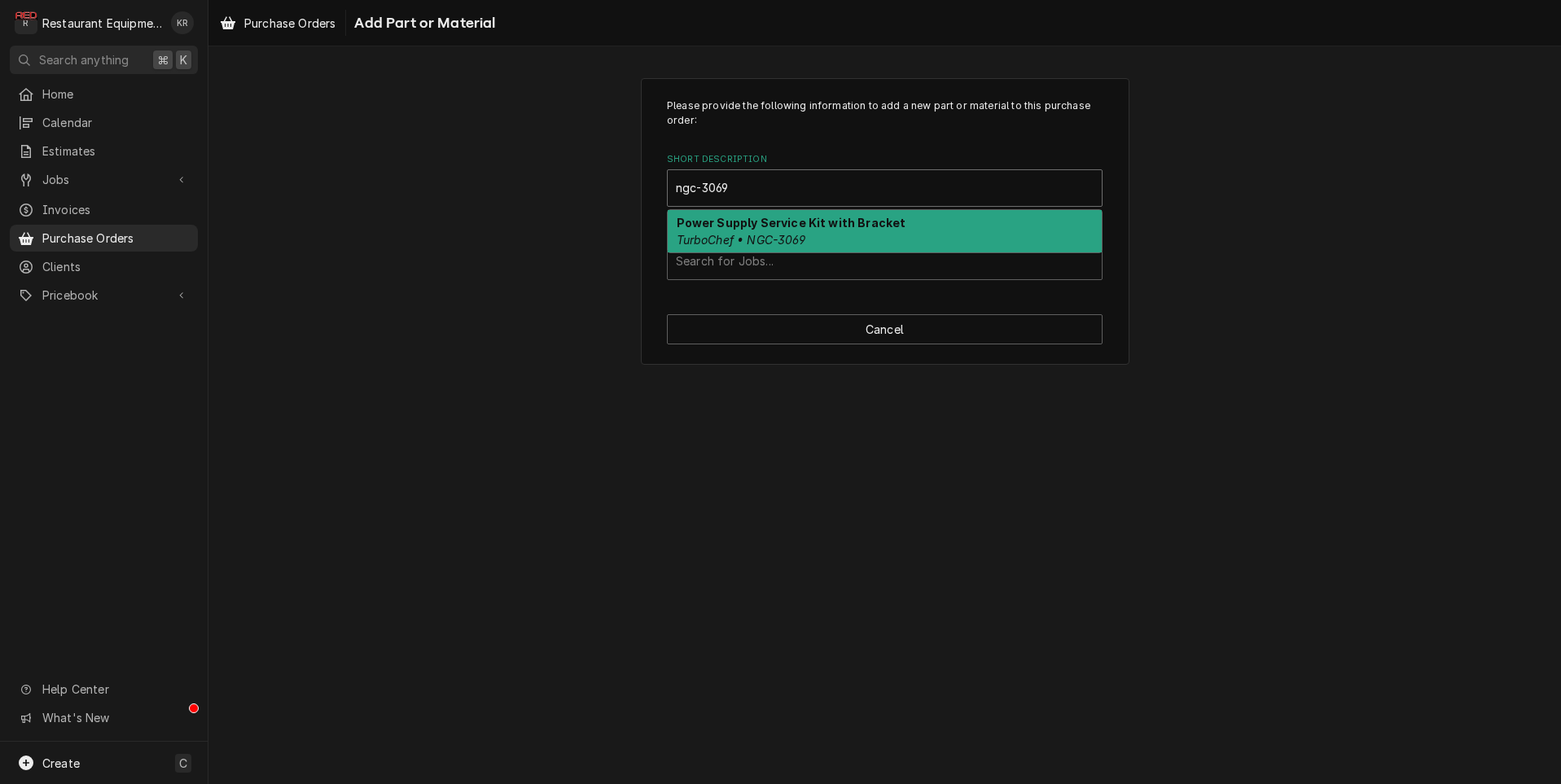 click on "Power Supply Service Kit with Bracket TurboChef • NGC-3069" at bounding box center (884, 231) 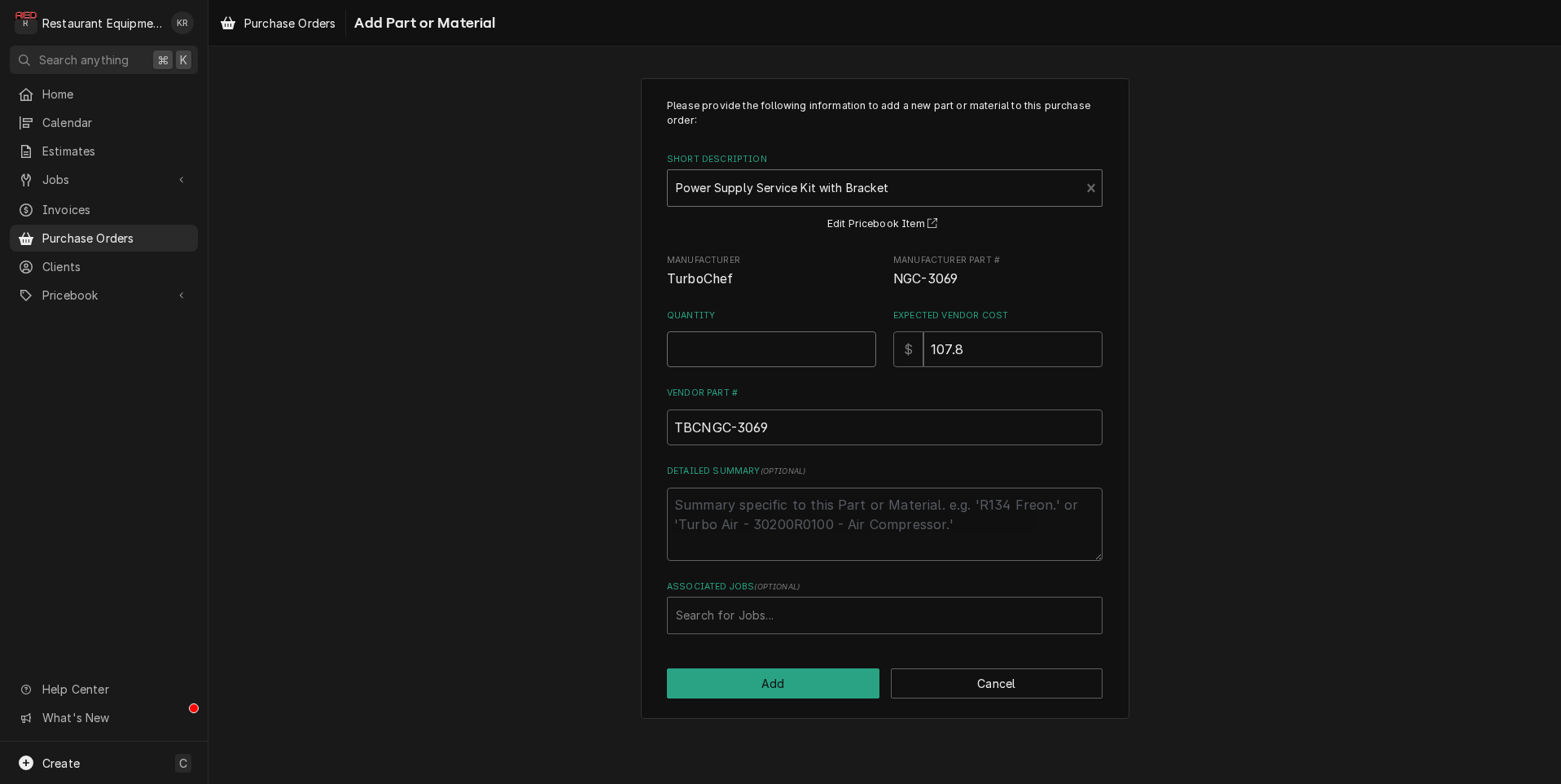 click on "Quantity" at bounding box center [771, 349] 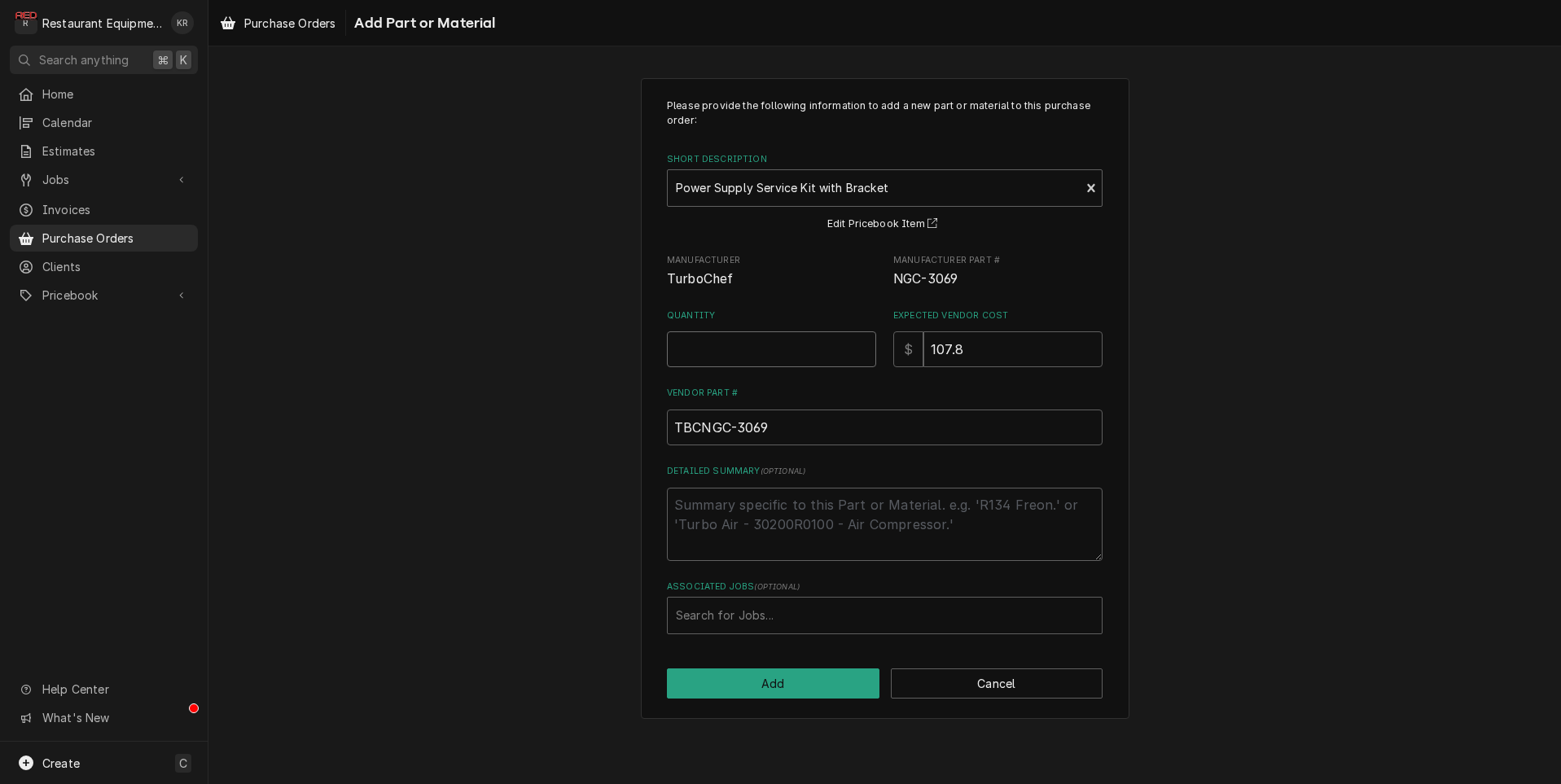 type on "x" 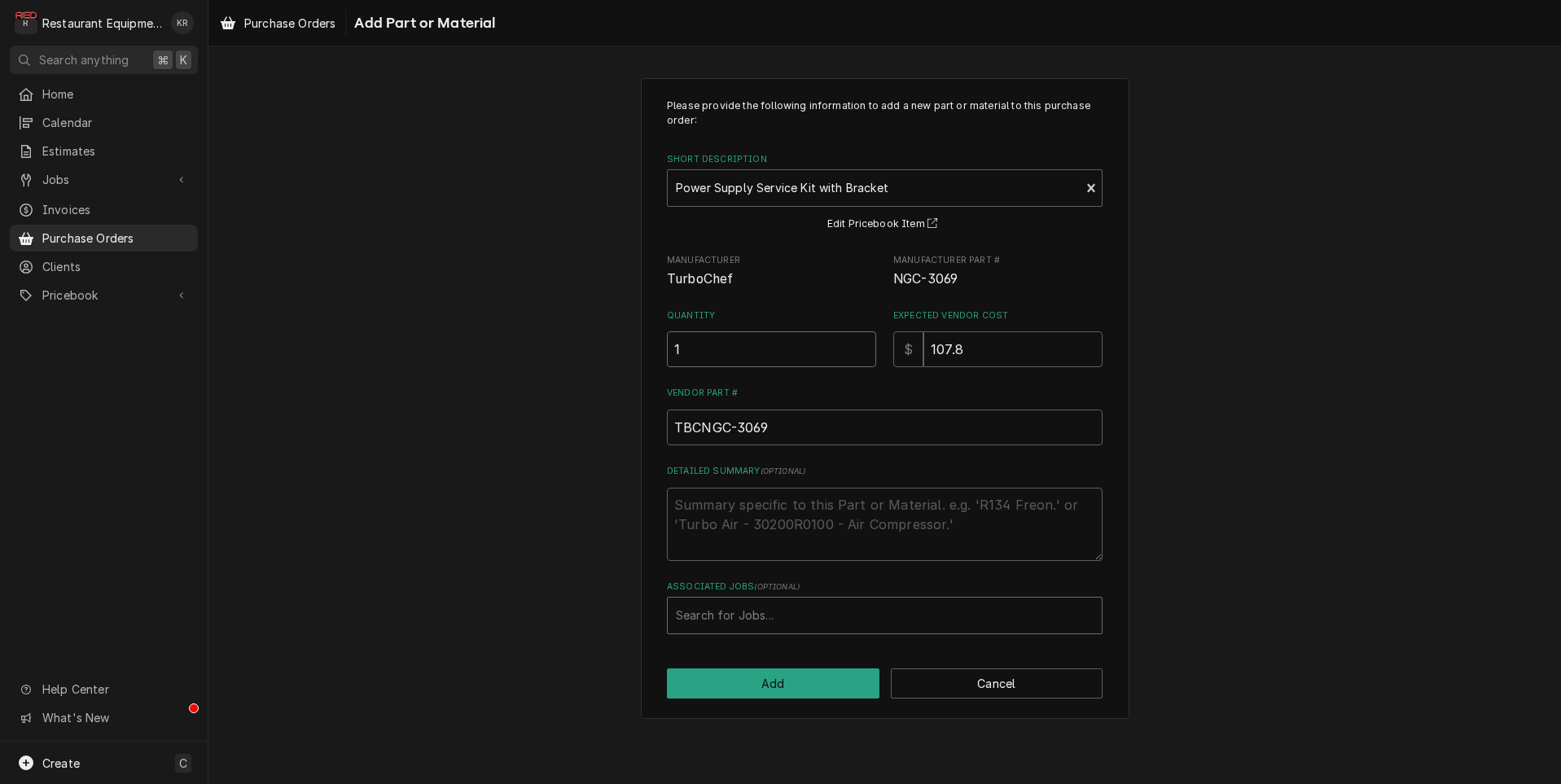 type on "1" 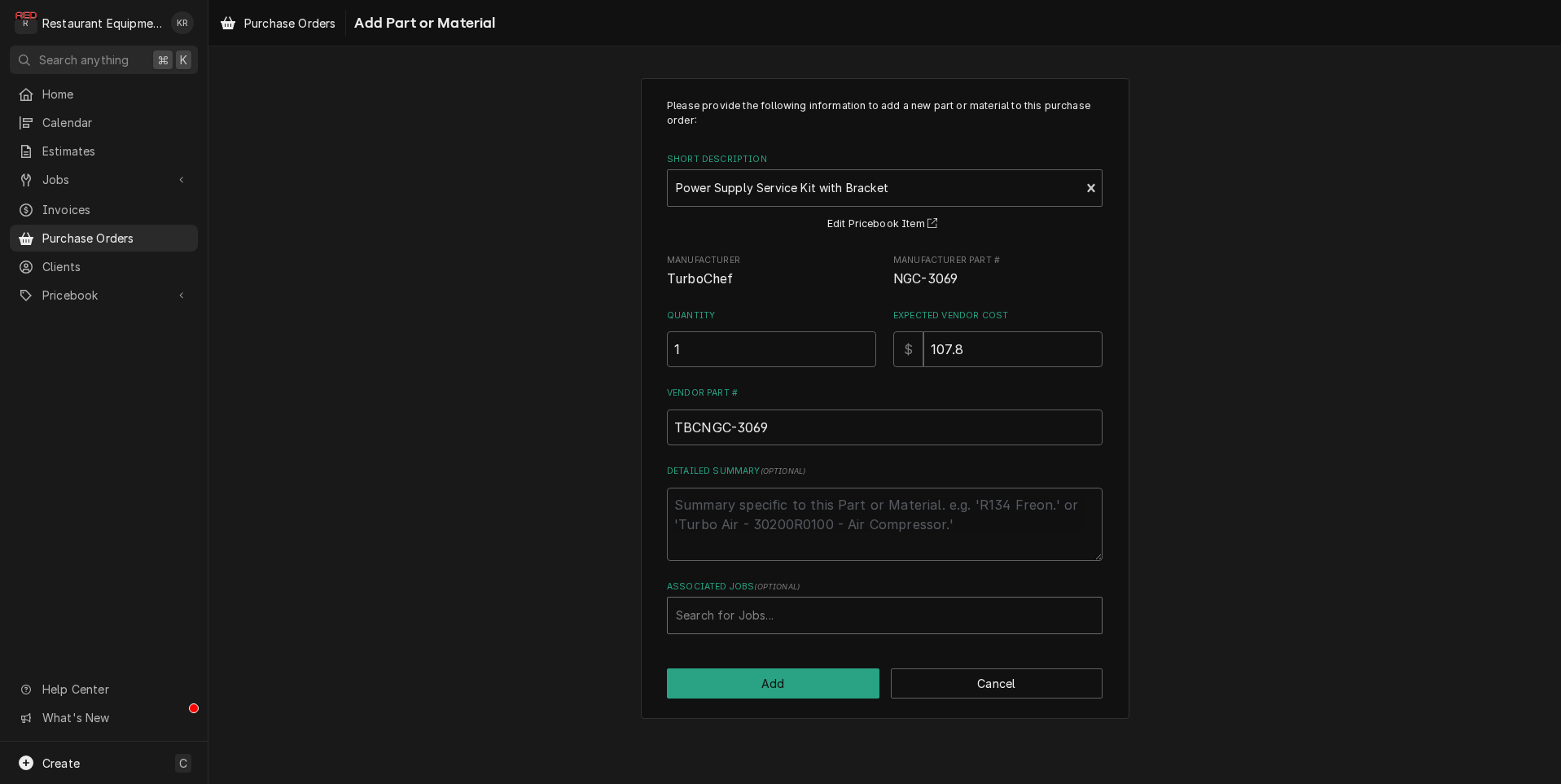 click at bounding box center [884, 615] 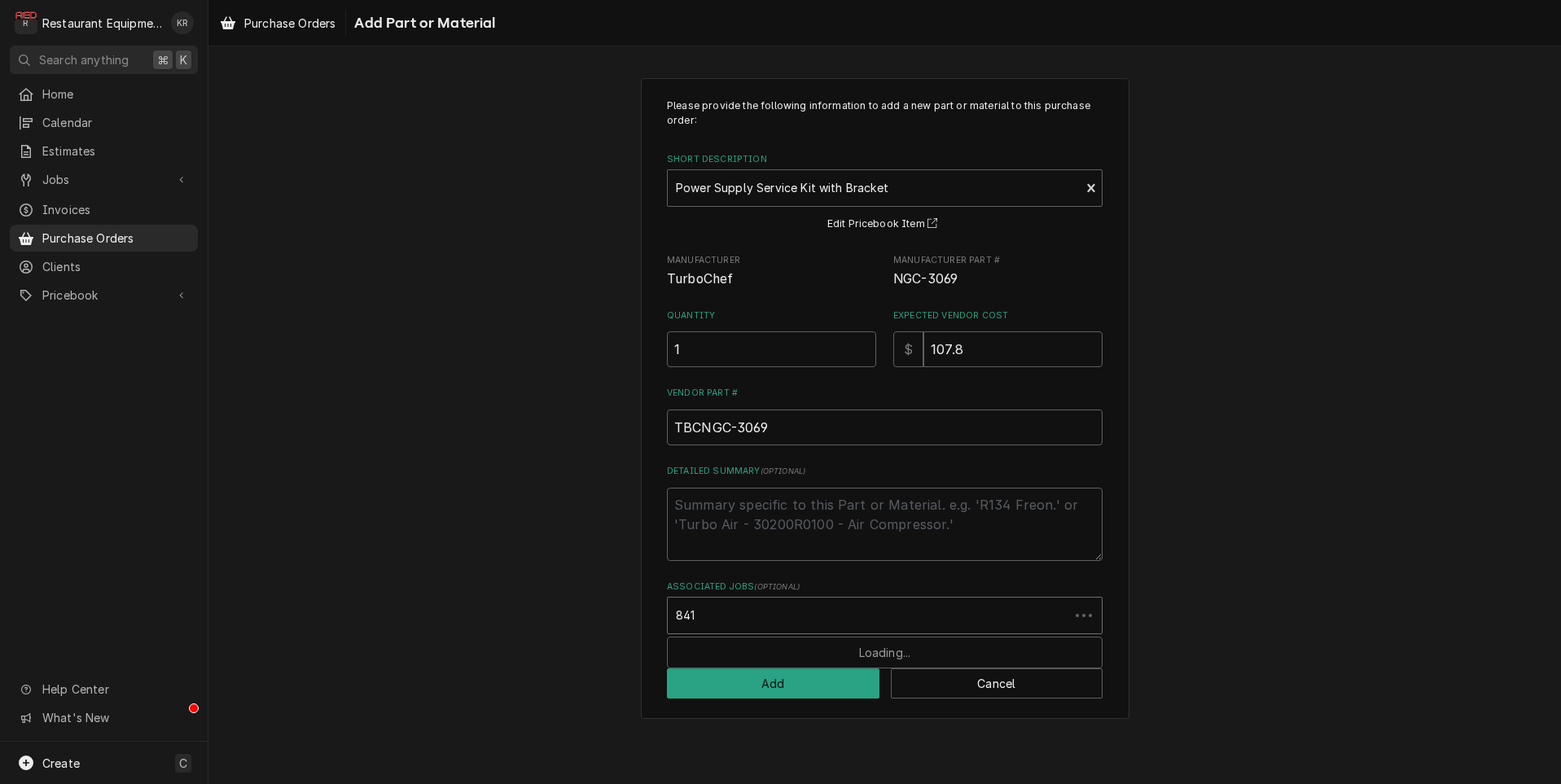 type on "8410" 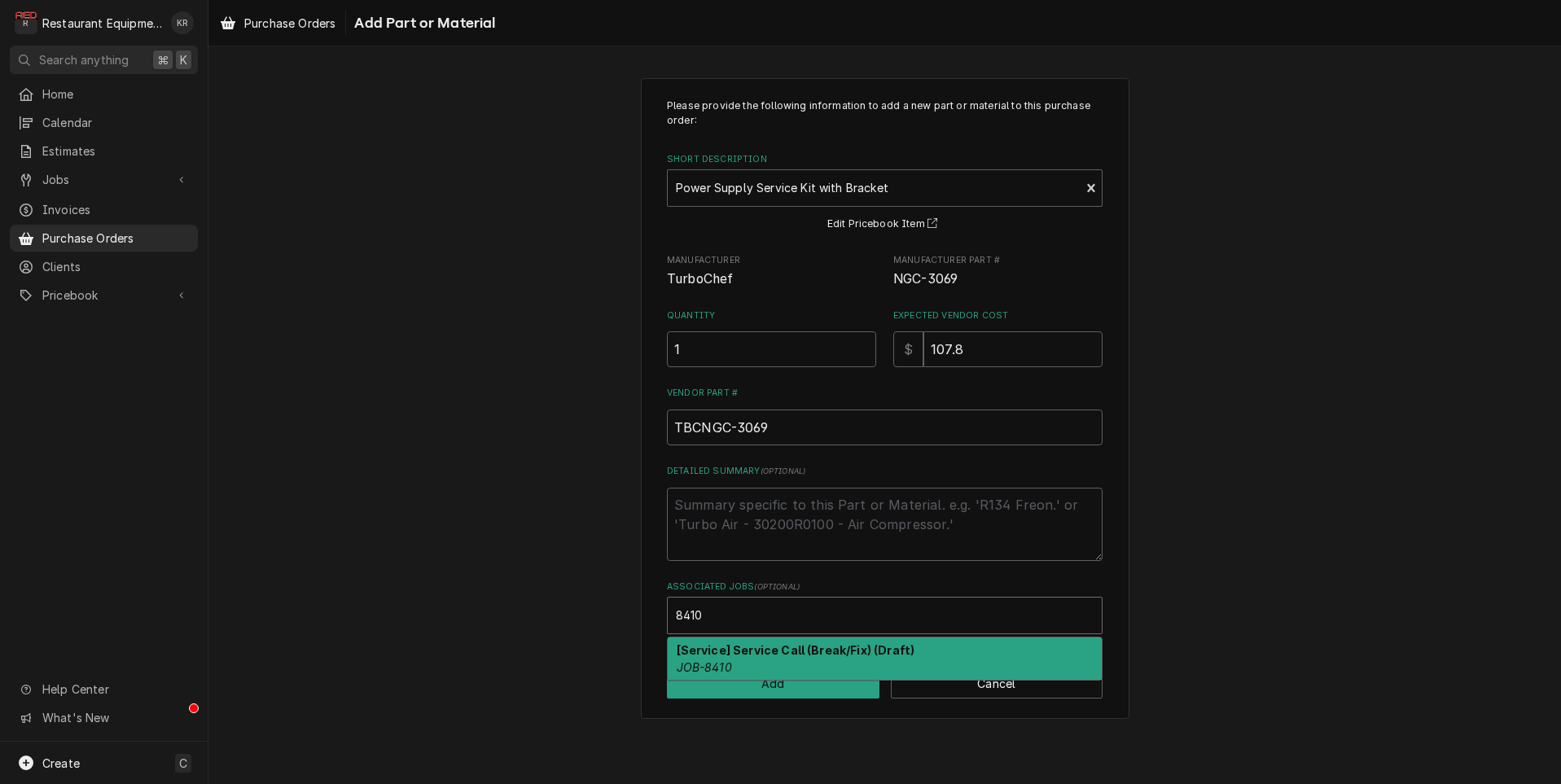 click on "[Service] Service Call (Break/Fix) (Draft) JOB-8410" at bounding box center (884, 659) 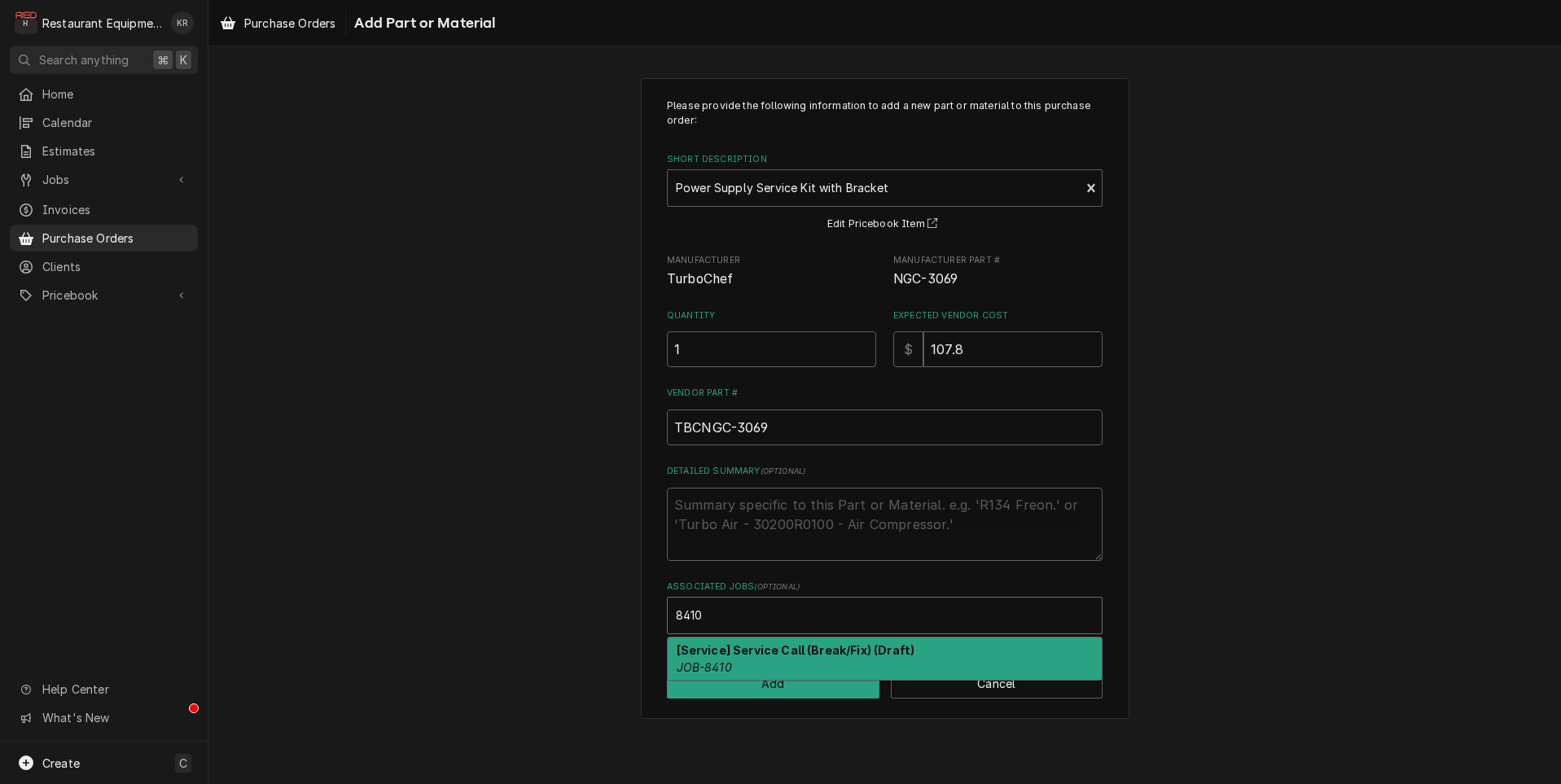 type 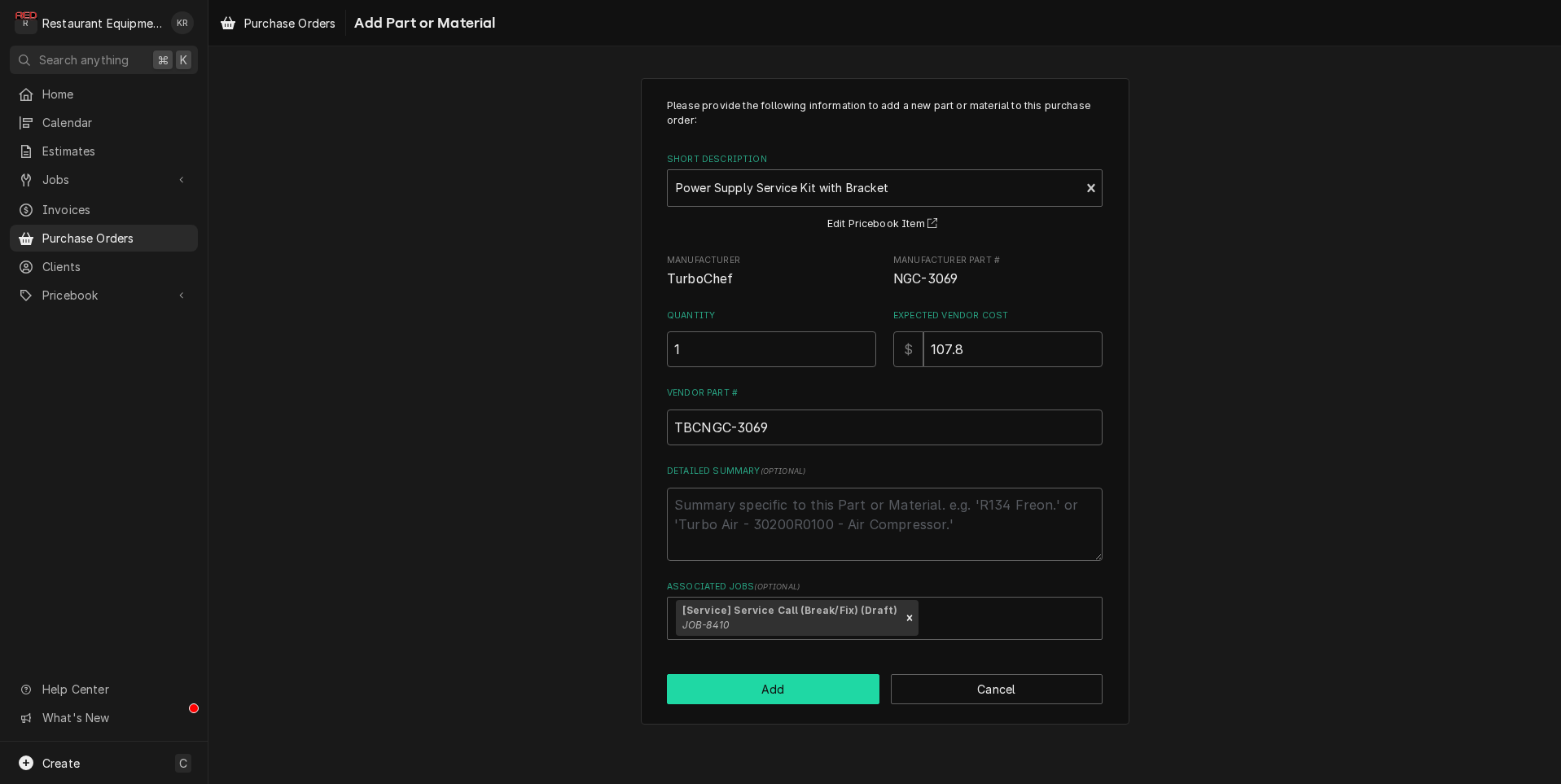 click on "Add" at bounding box center [773, 689] 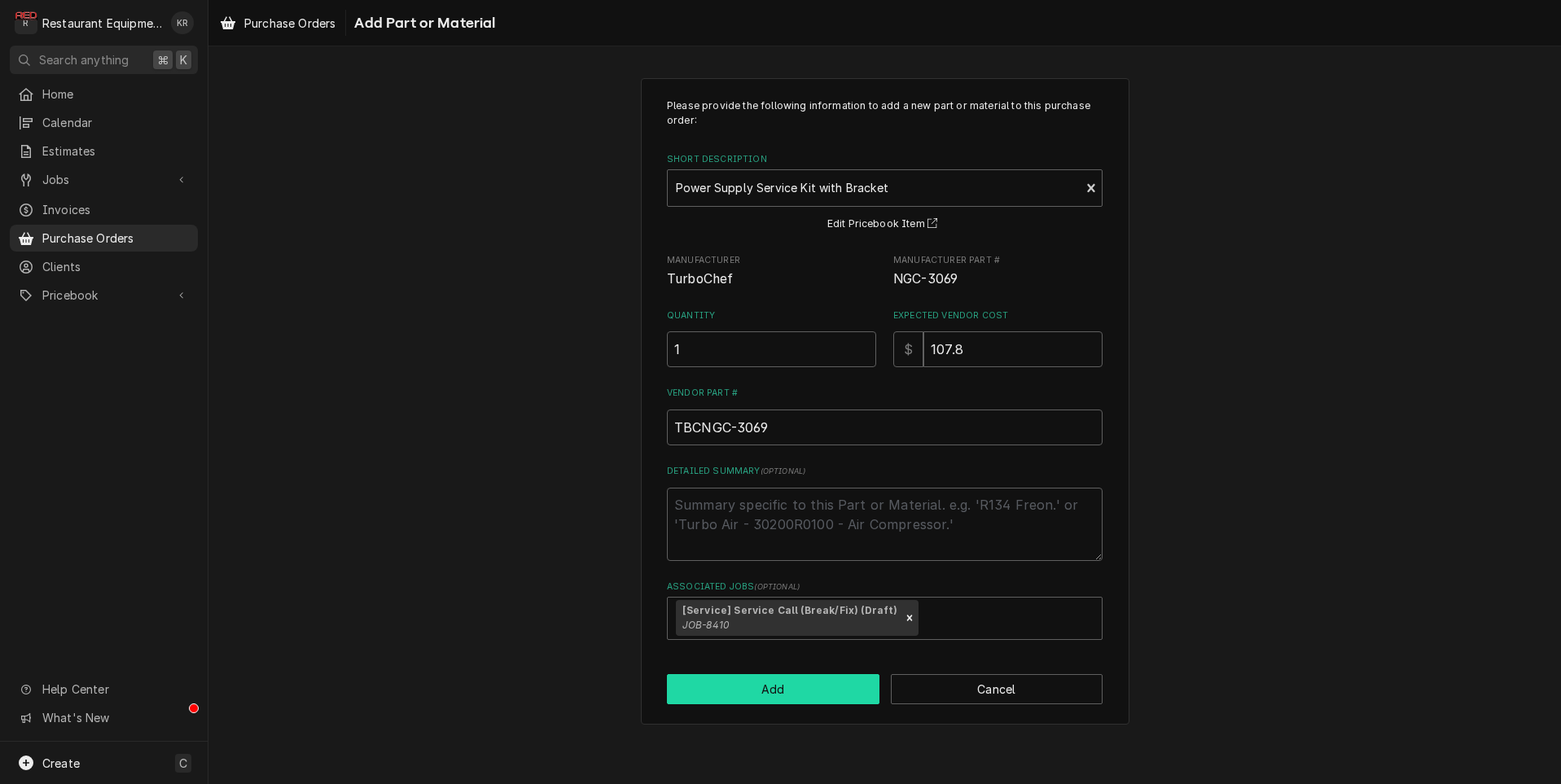 type on "x" 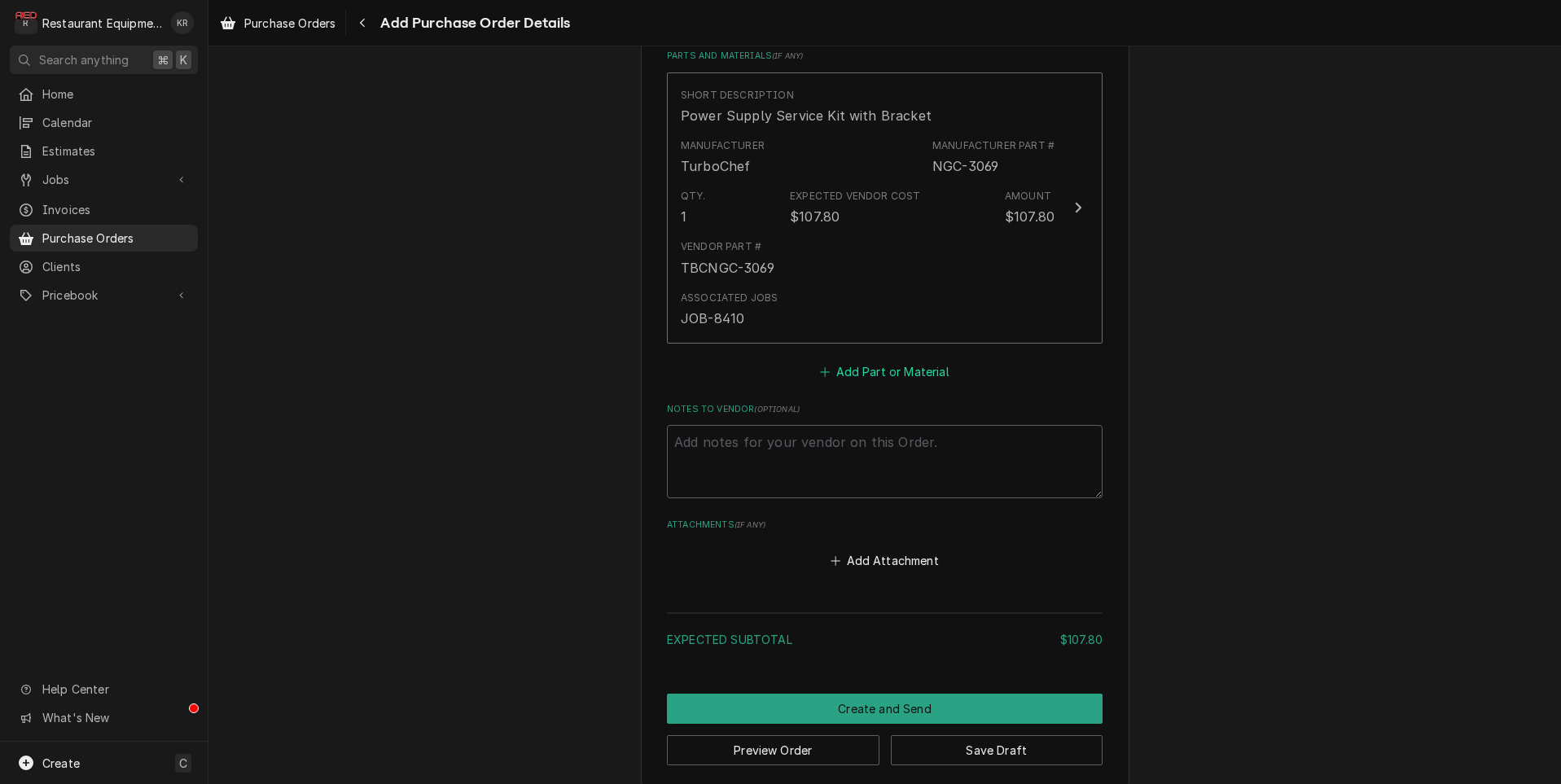 scroll, scrollTop: 685, scrollLeft: 0, axis: vertical 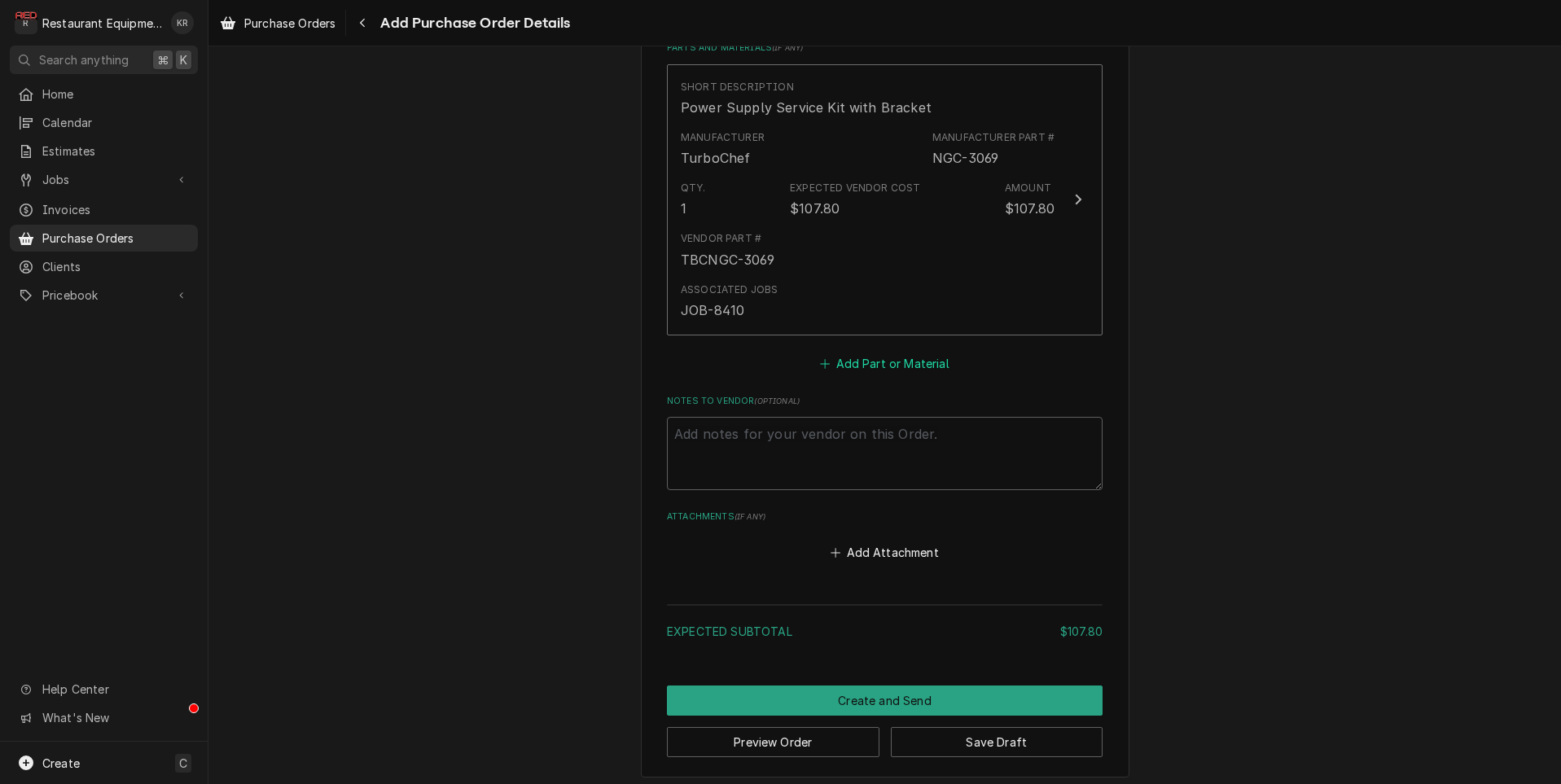 click on "Add Part or Material" at bounding box center [884, 363] 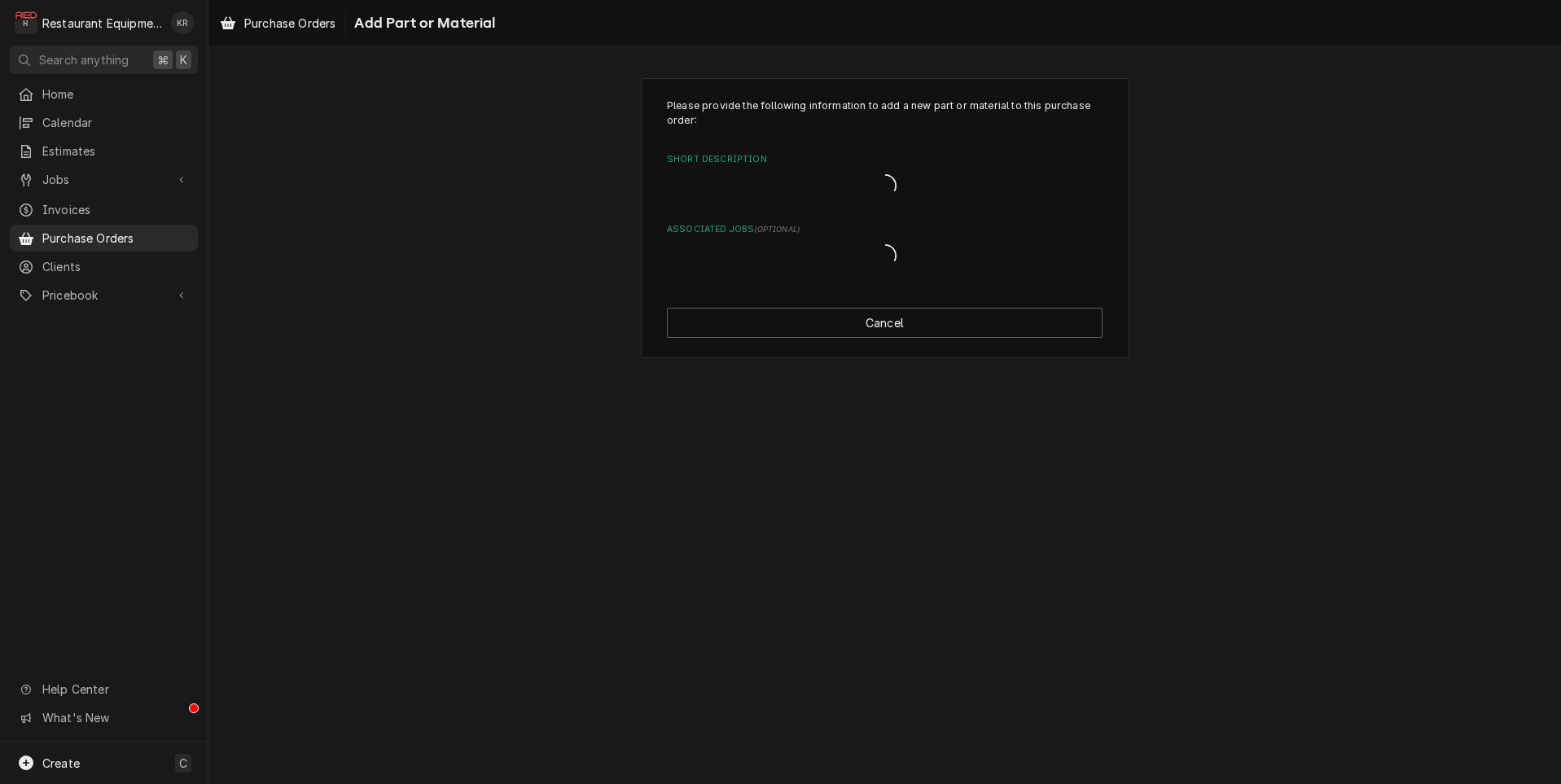 scroll, scrollTop: 0, scrollLeft: 0, axis: both 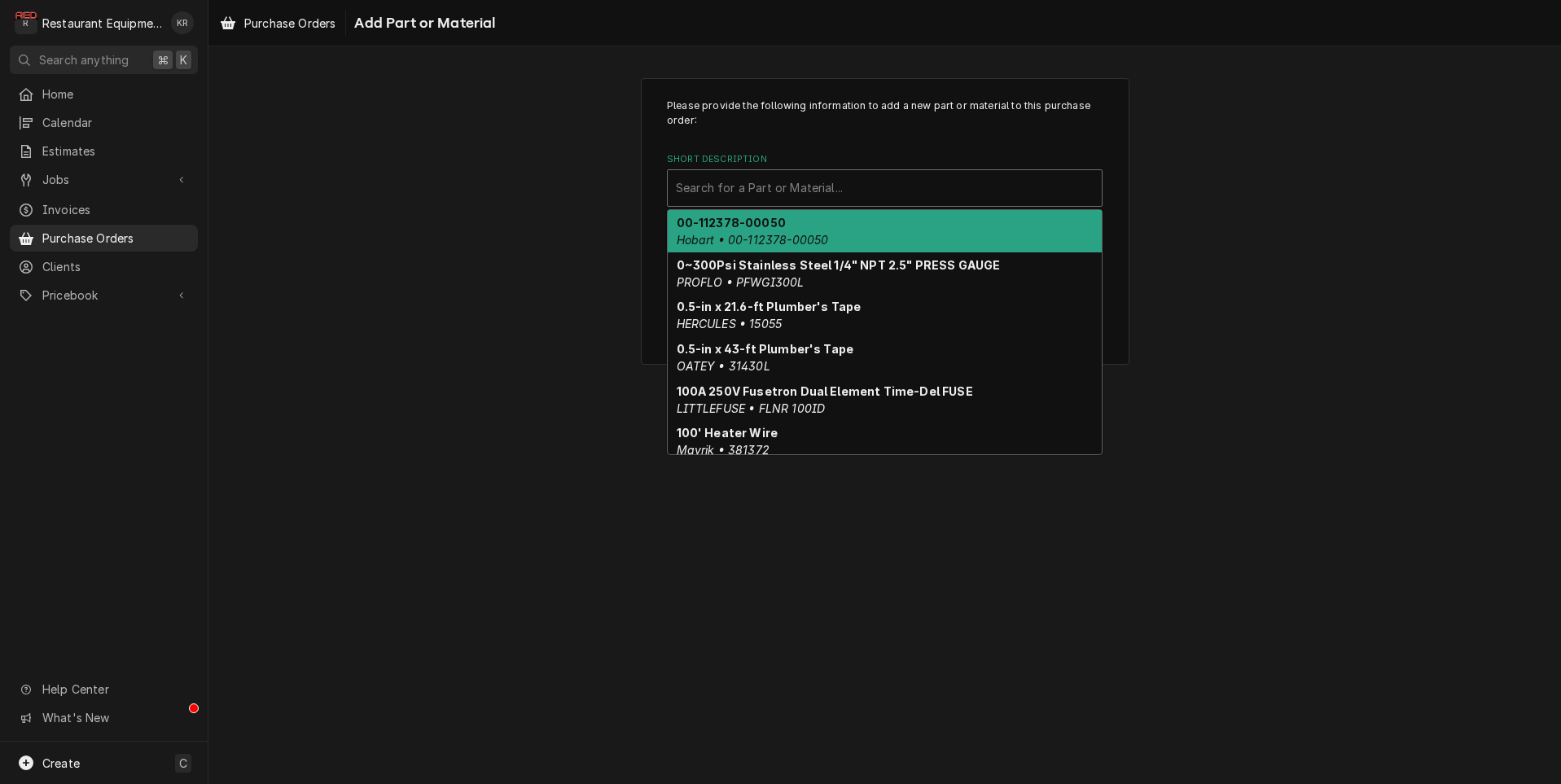 click at bounding box center [884, 188] 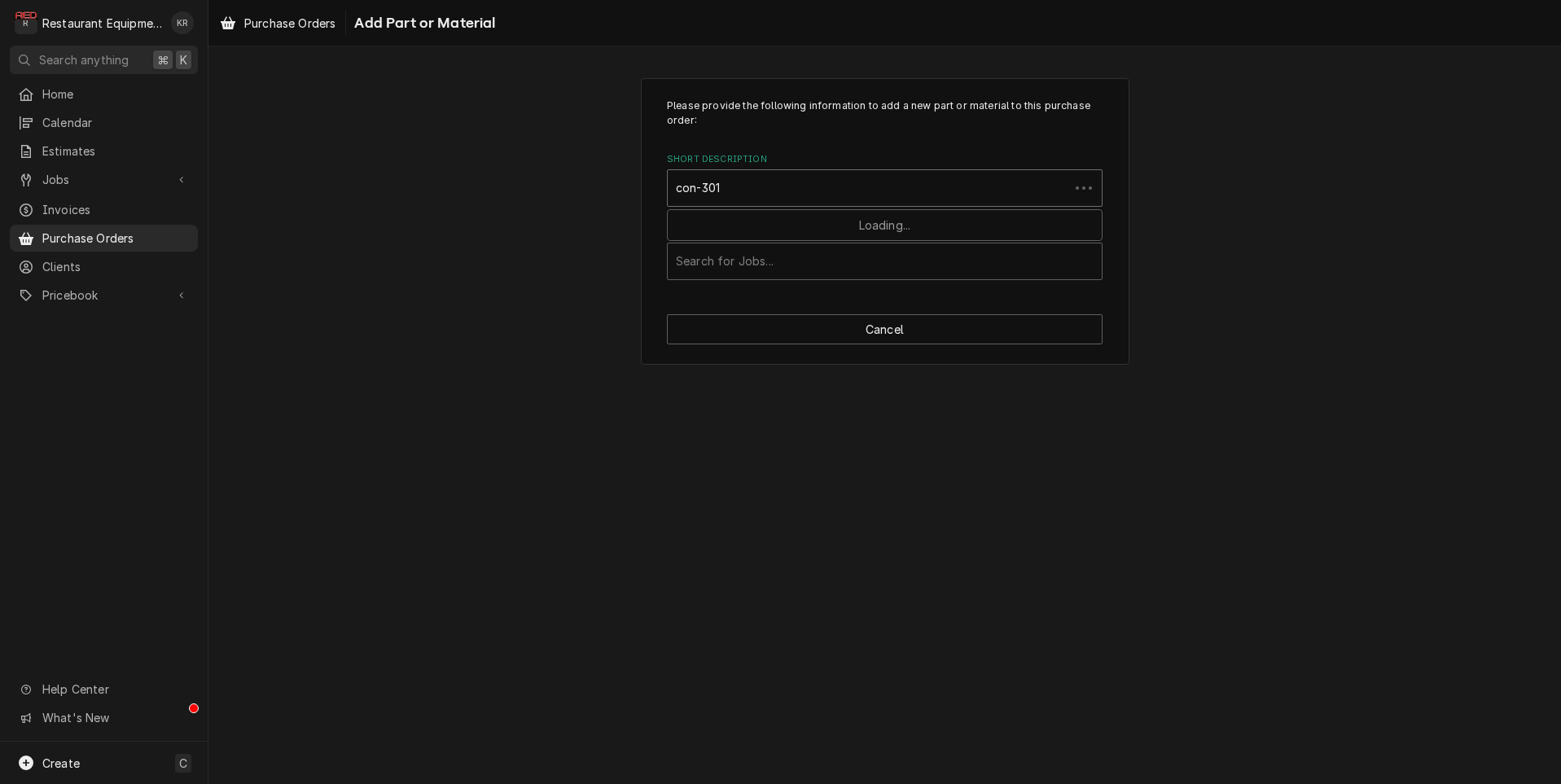type on "con-3019" 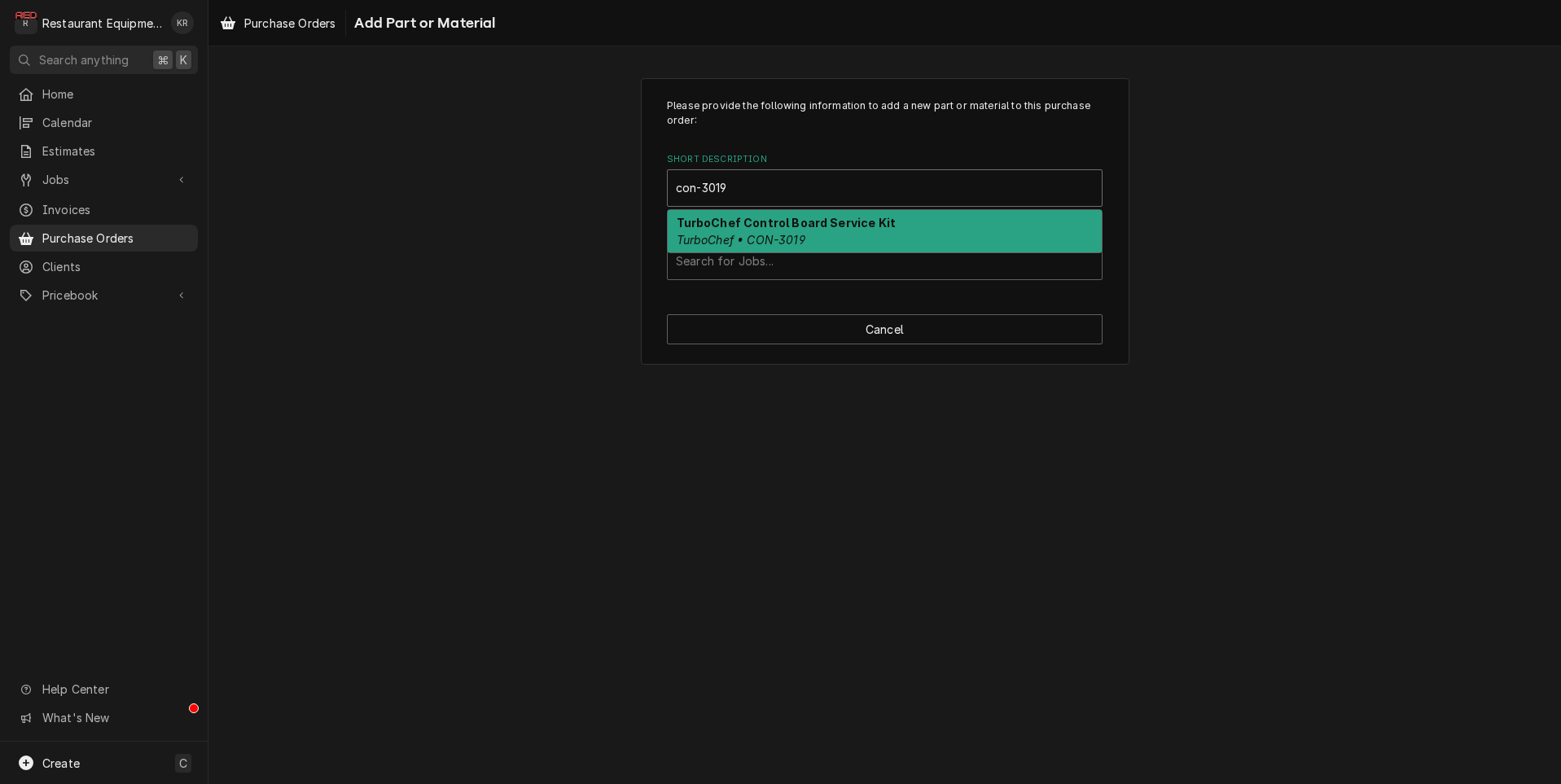 click on "TurboChef • CON-3019" at bounding box center (741, 239) 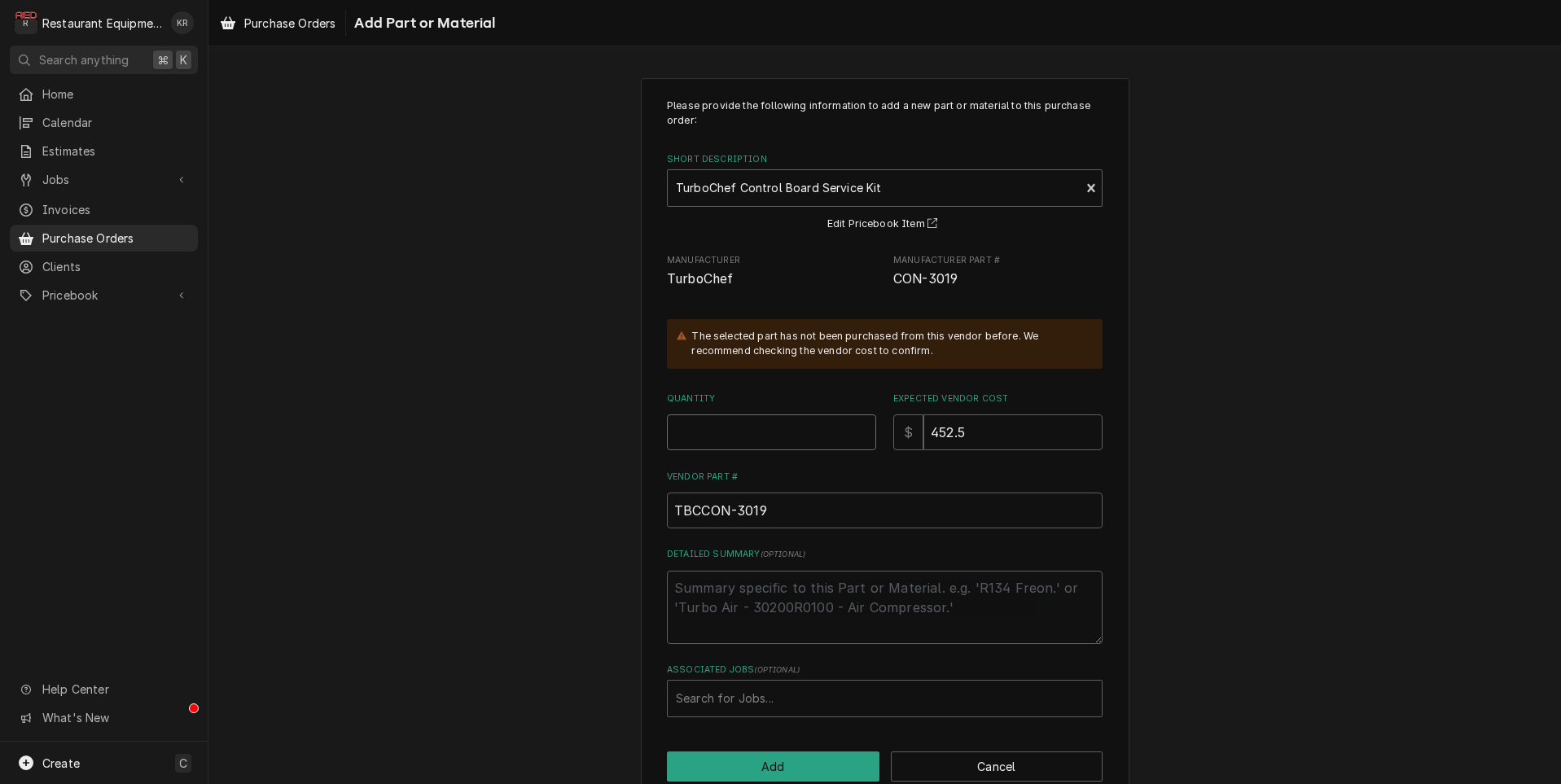 click on "Quantity" at bounding box center (771, 432) 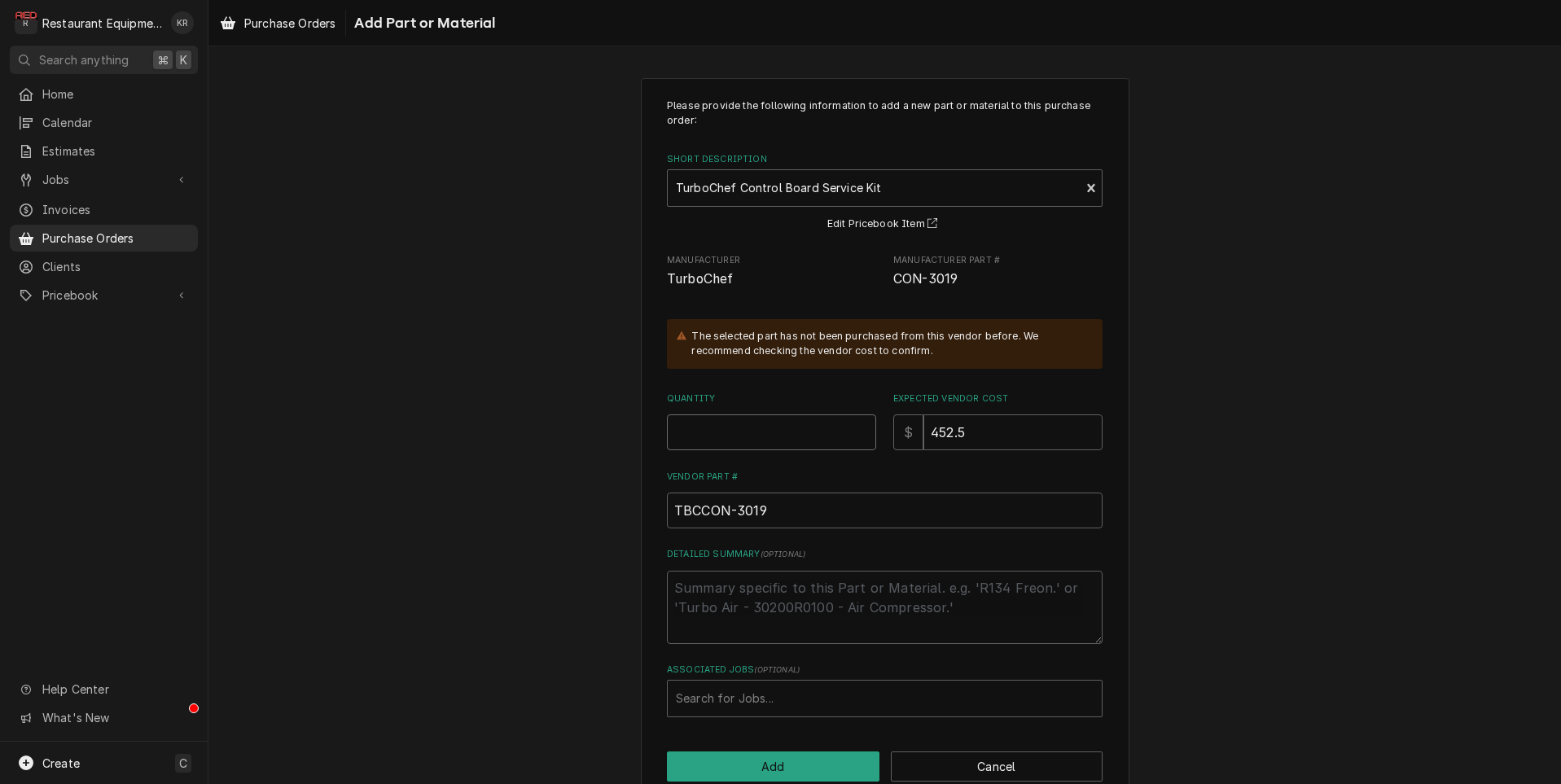 type on "x" 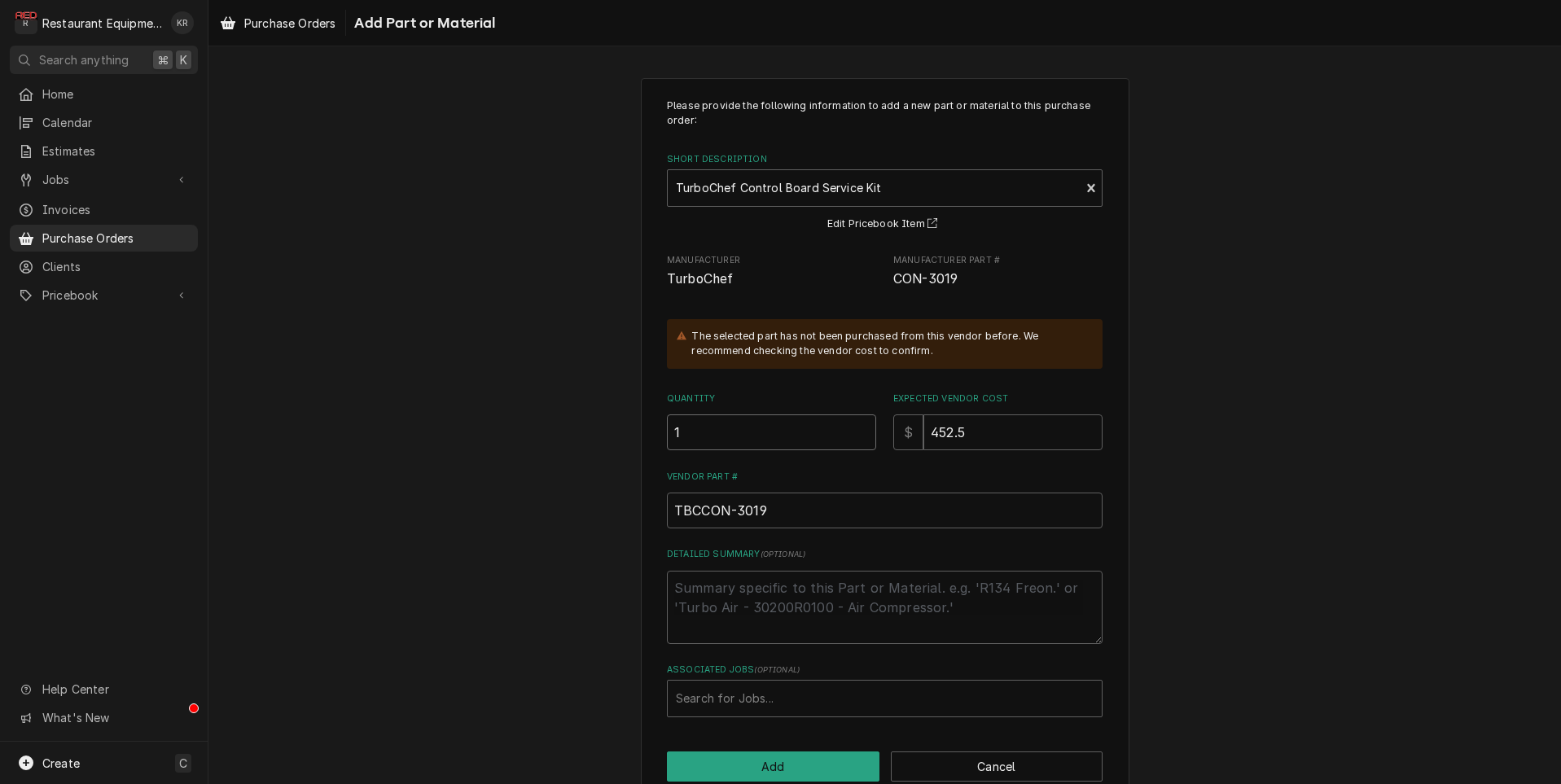 type on "1" 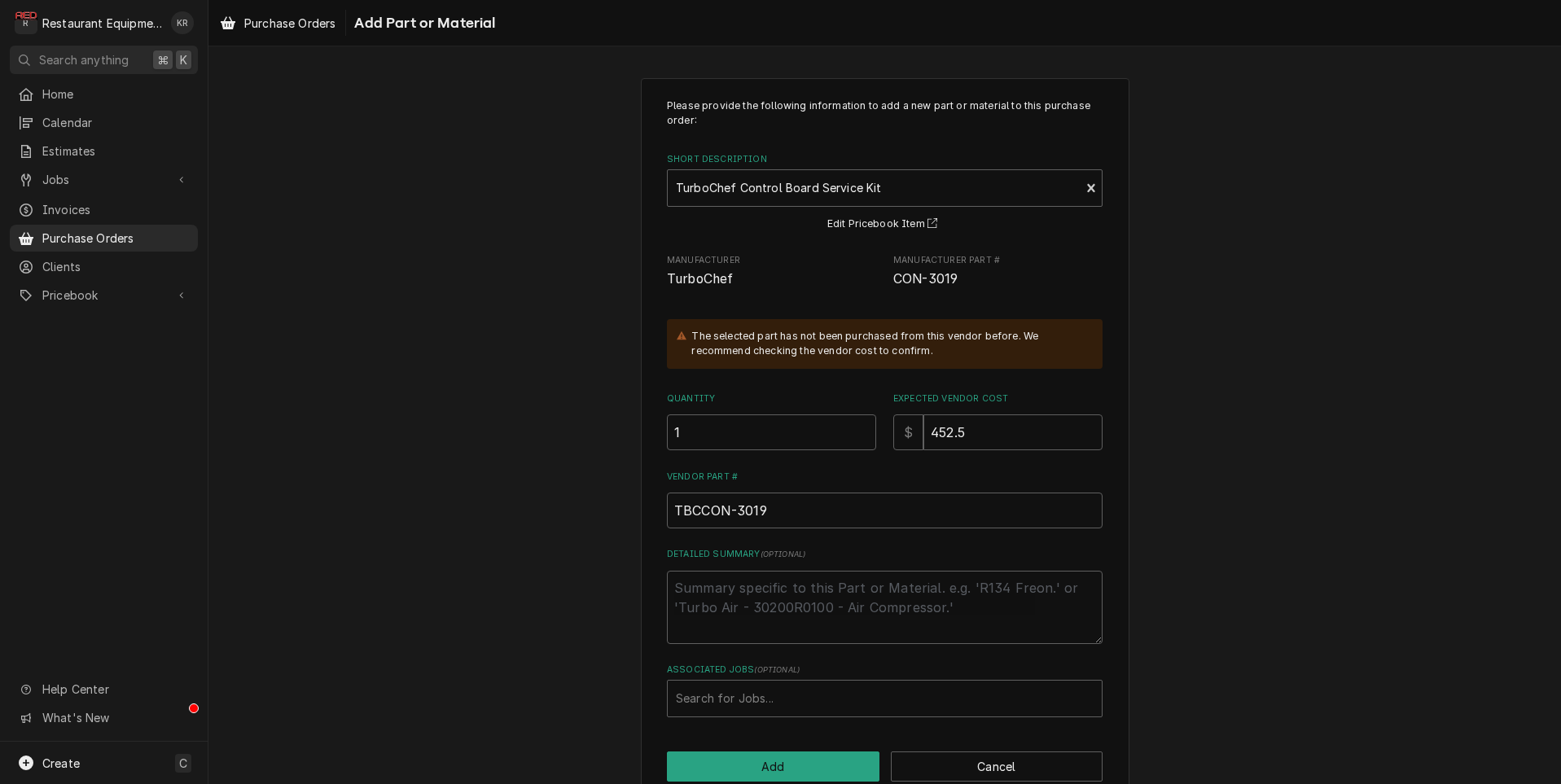 scroll, scrollTop: 33, scrollLeft: 0, axis: vertical 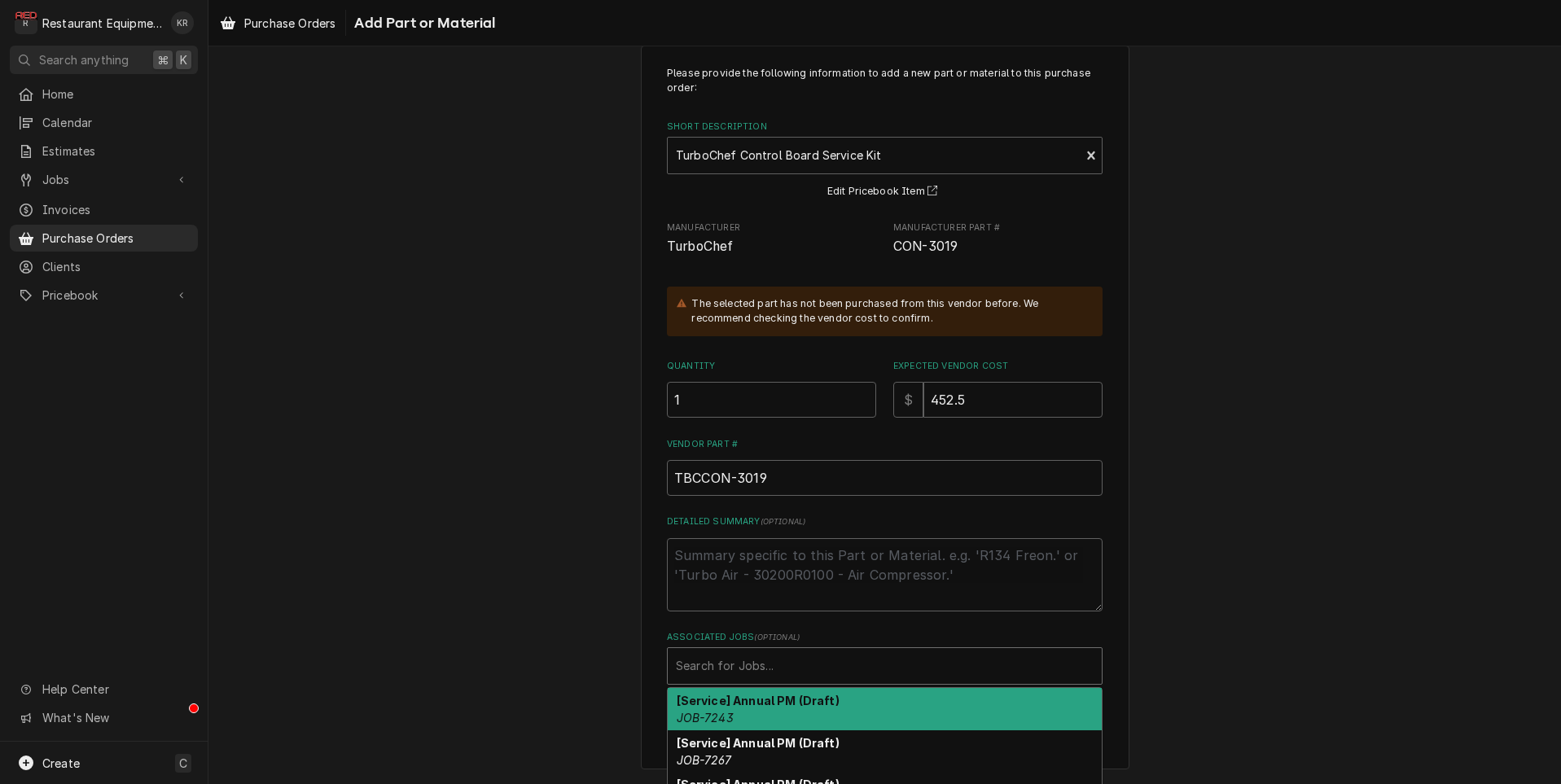 click at bounding box center (884, 666) 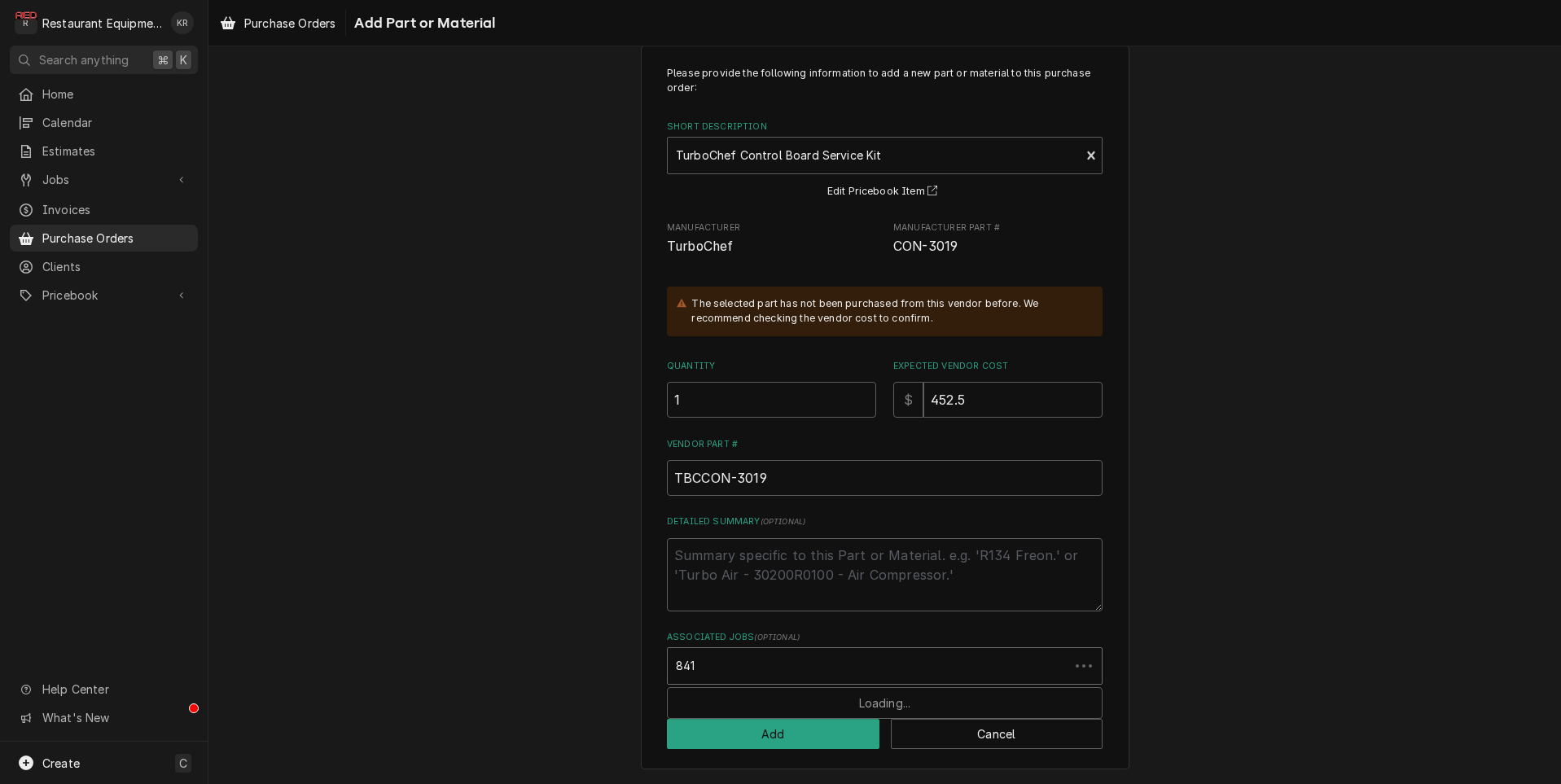 type on "8410" 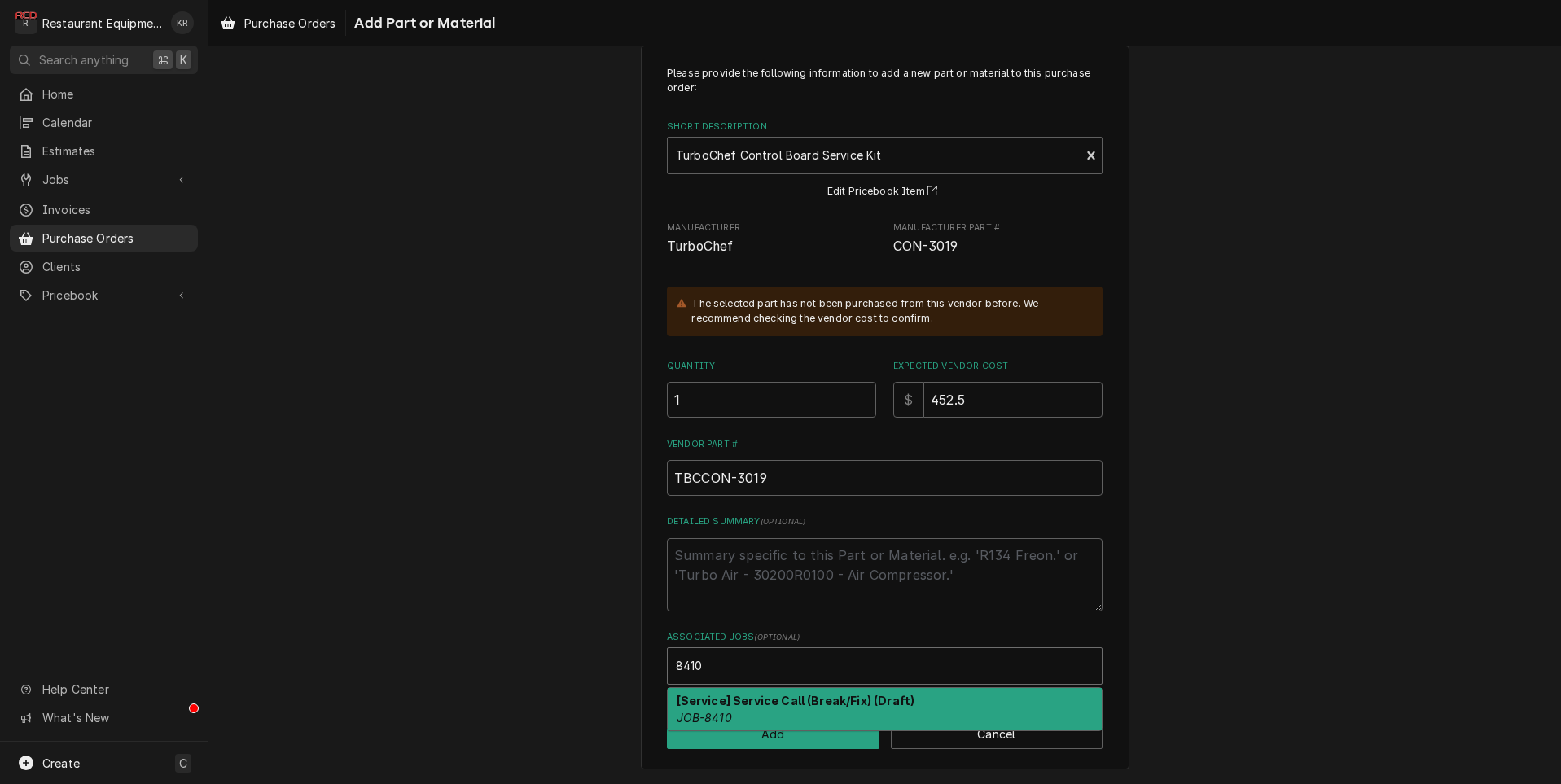 click on "[Service] Service Call (Break/Fix) (Draft)" at bounding box center [796, 700] 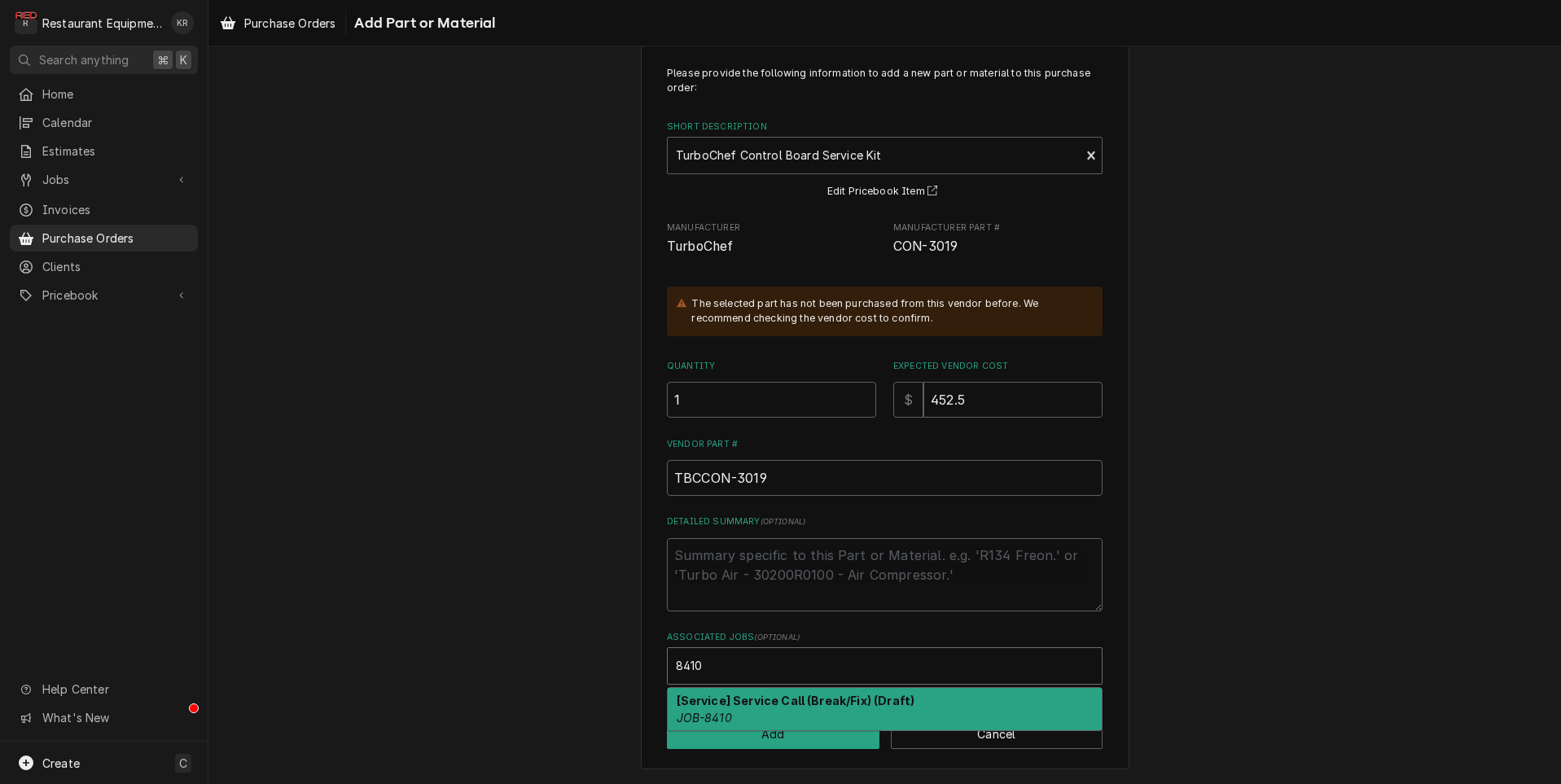 type on "x" 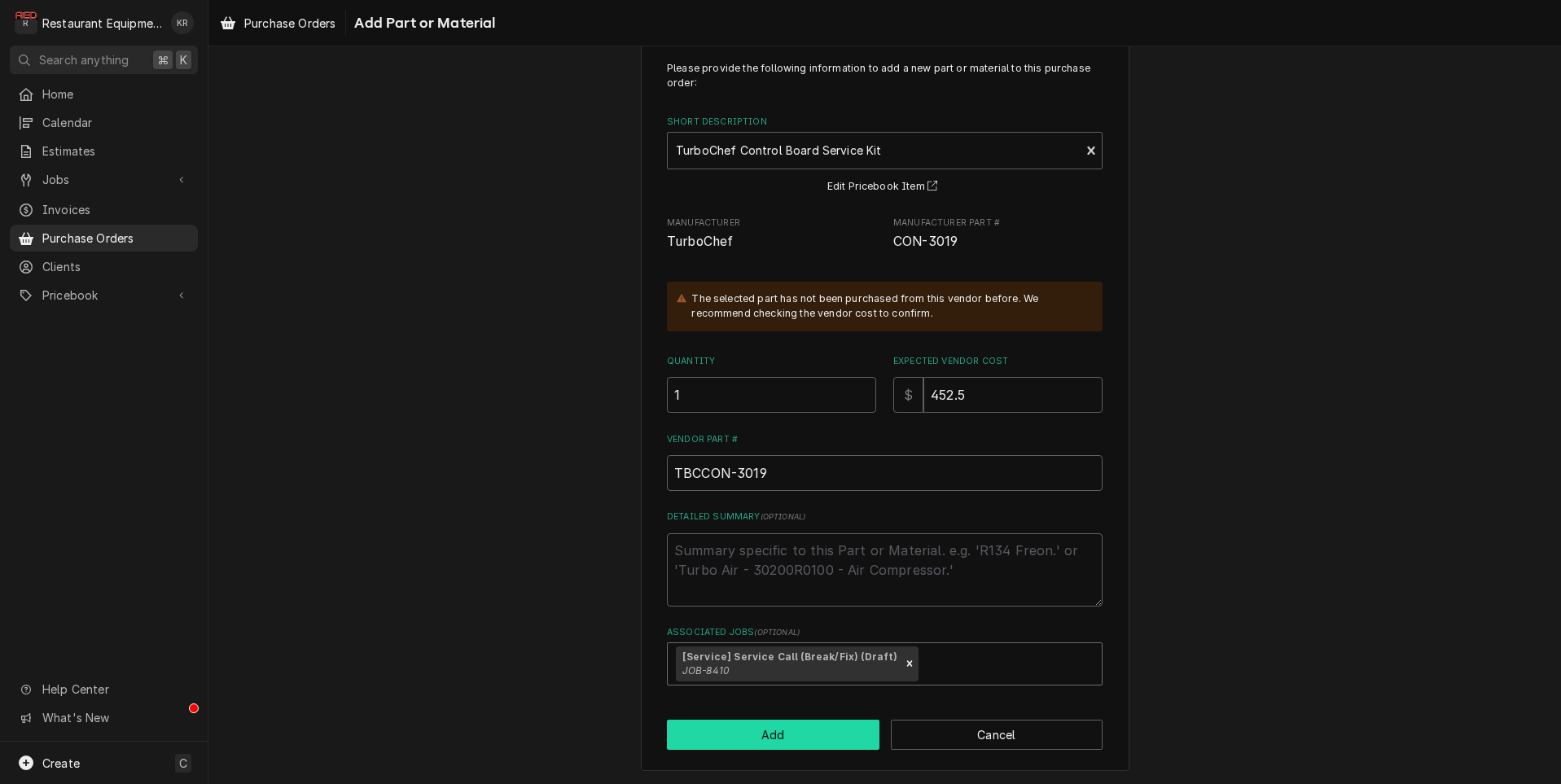 click on "Add" at bounding box center (773, 734) 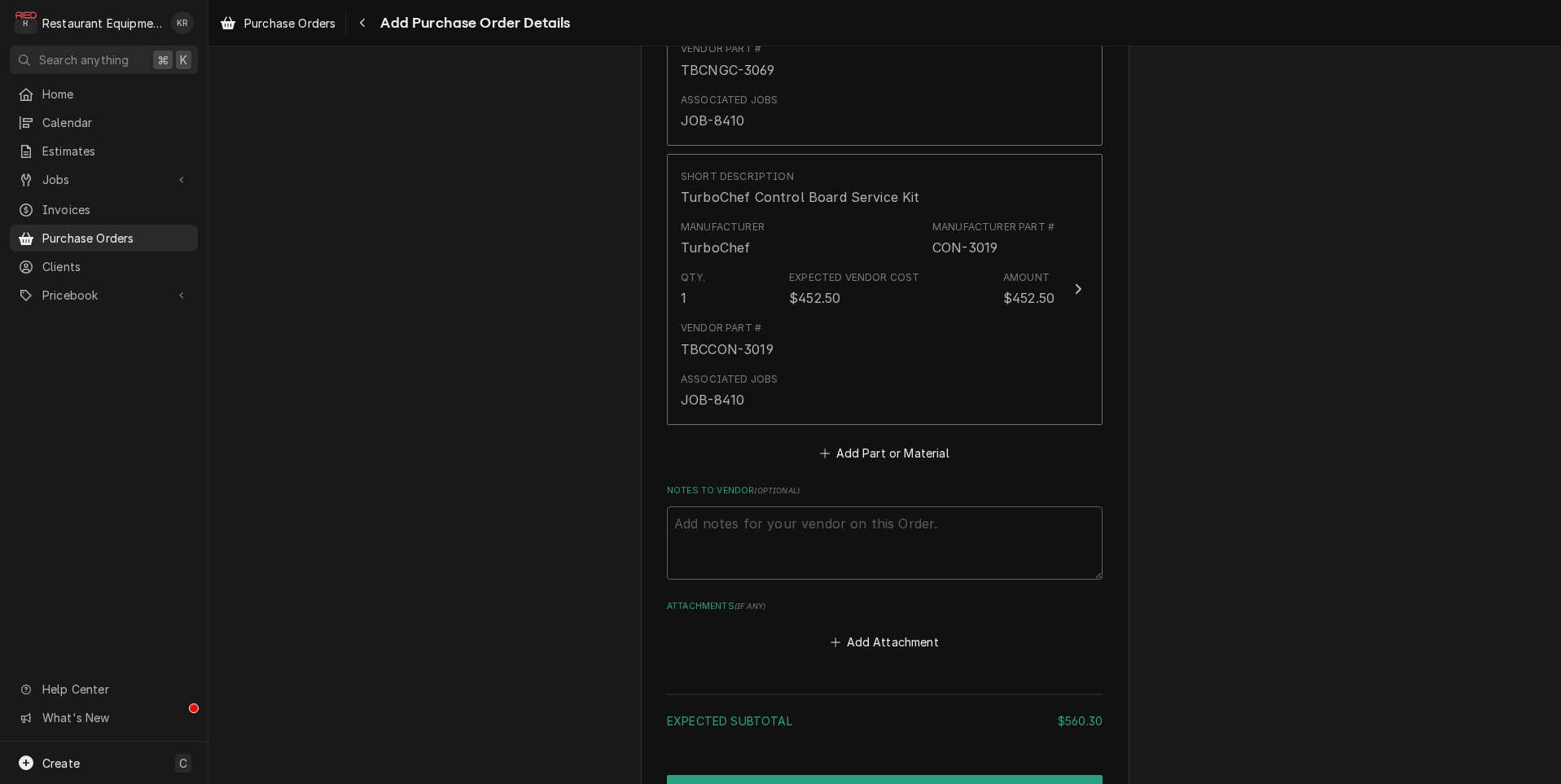 scroll, scrollTop: 969, scrollLeft: 0, axis: vertical 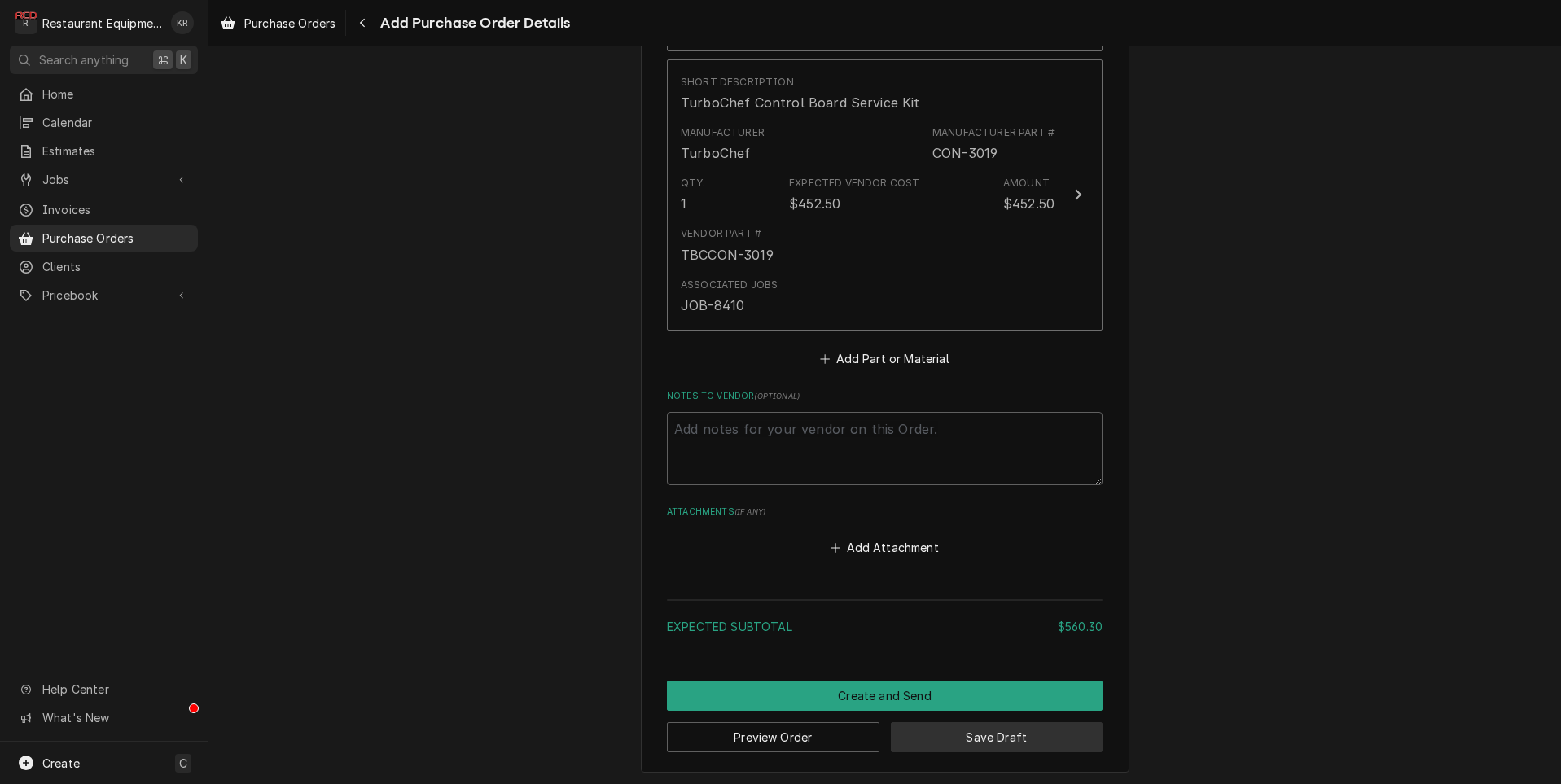 click on "Save Draft" at bounding box center (997, 737) 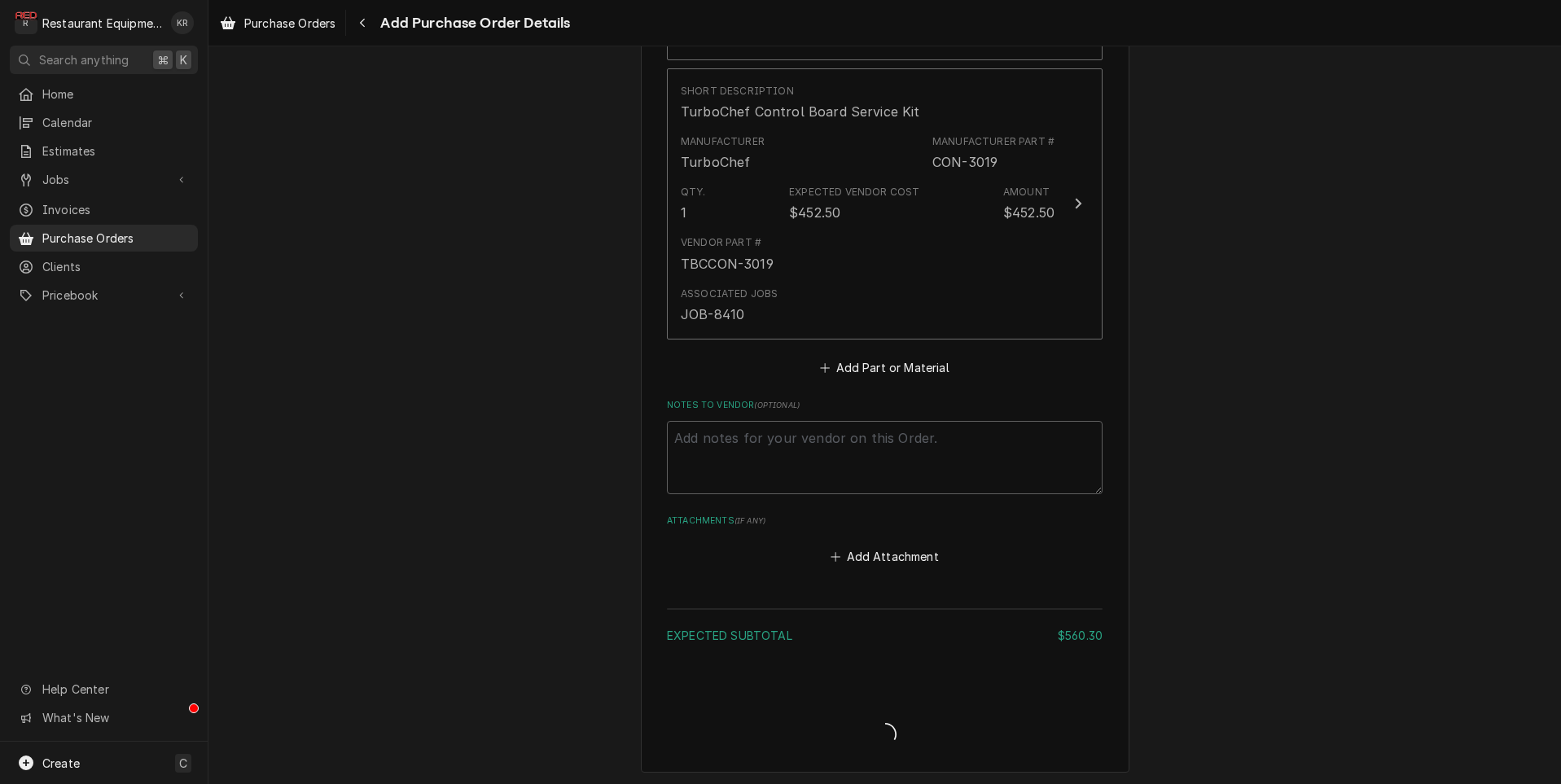 type on "x" 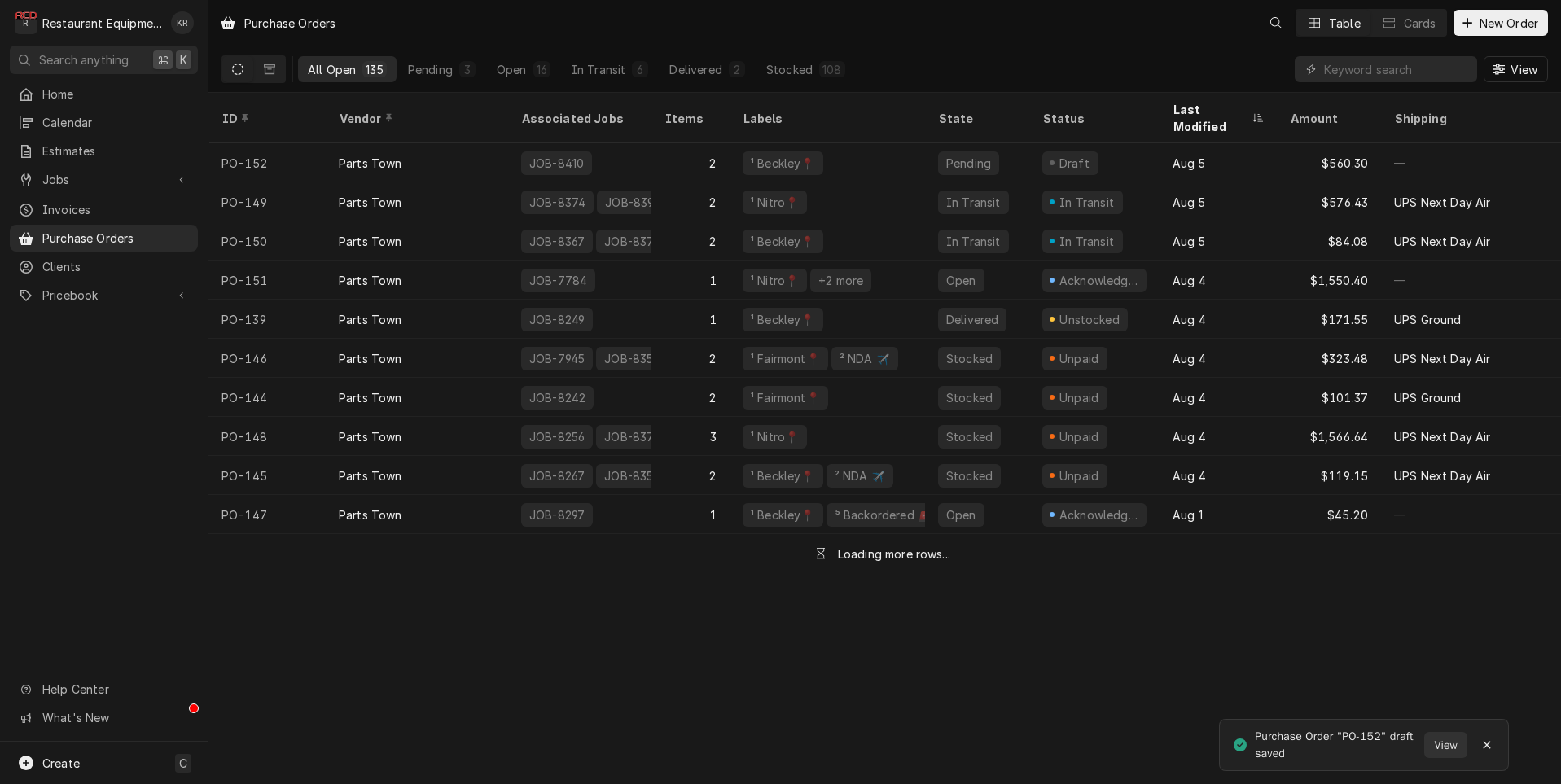 scroll, scrollTop: 0, scrollLeft: 0, axis: both 